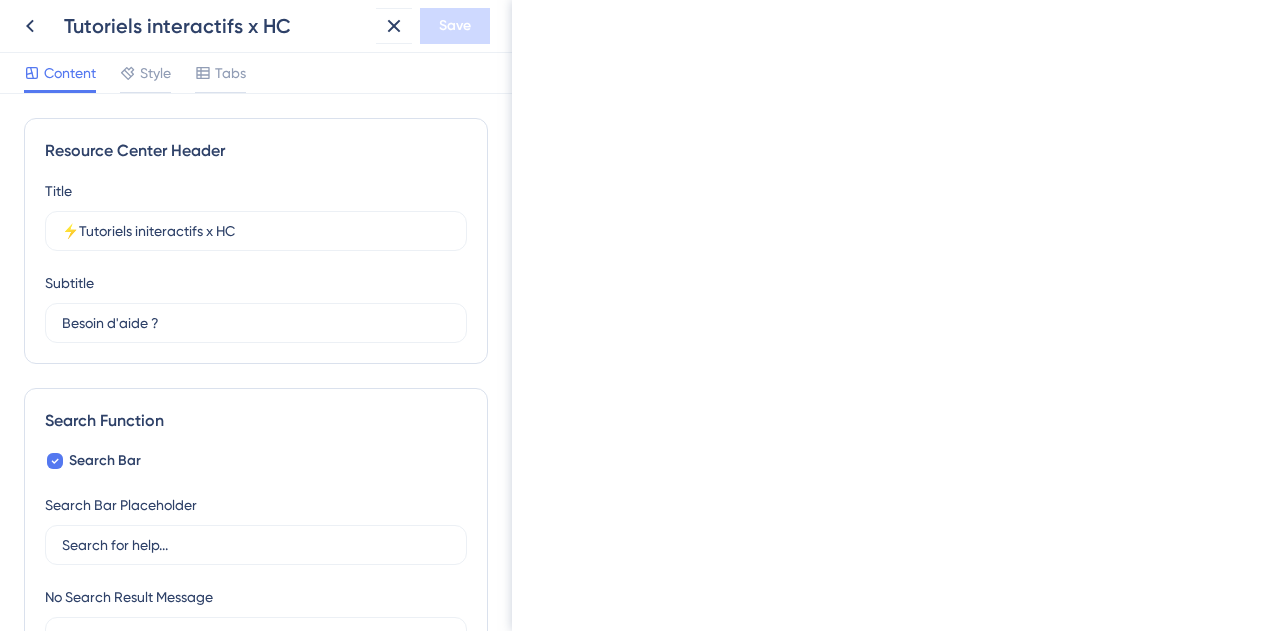 scroll, scrollTop: 0, scrollLeft: 0, axis: both 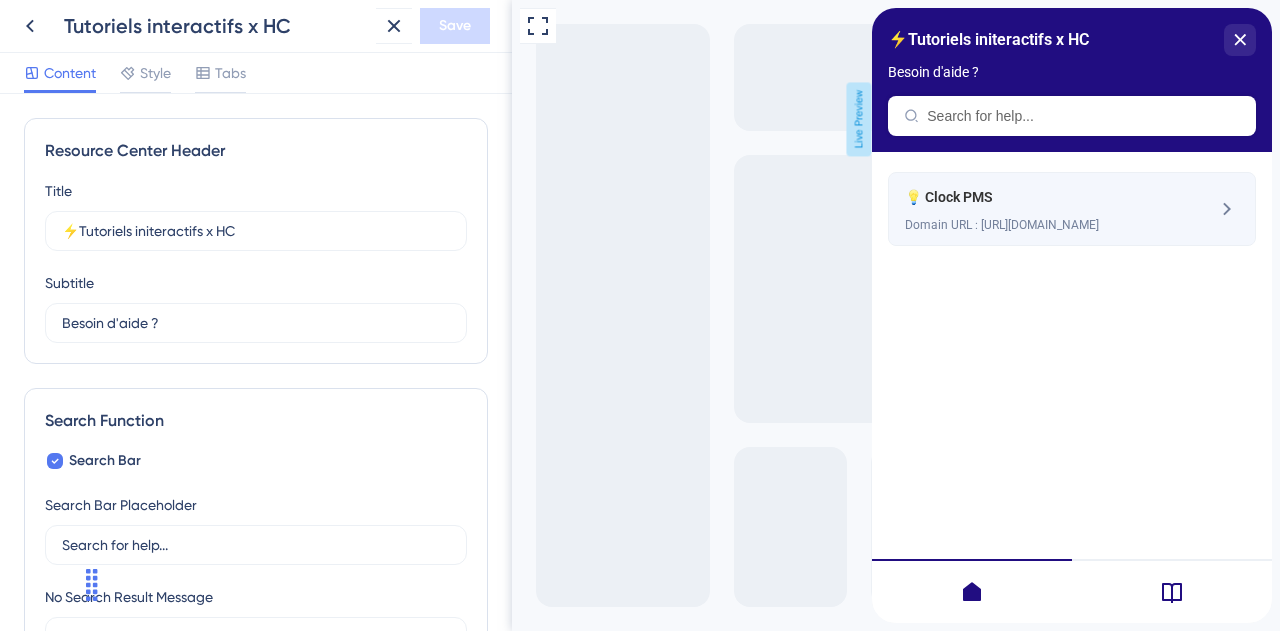 click on "Domain URL : [URL][DOMAIN_NAME]" at bounding box center [1038, 225] 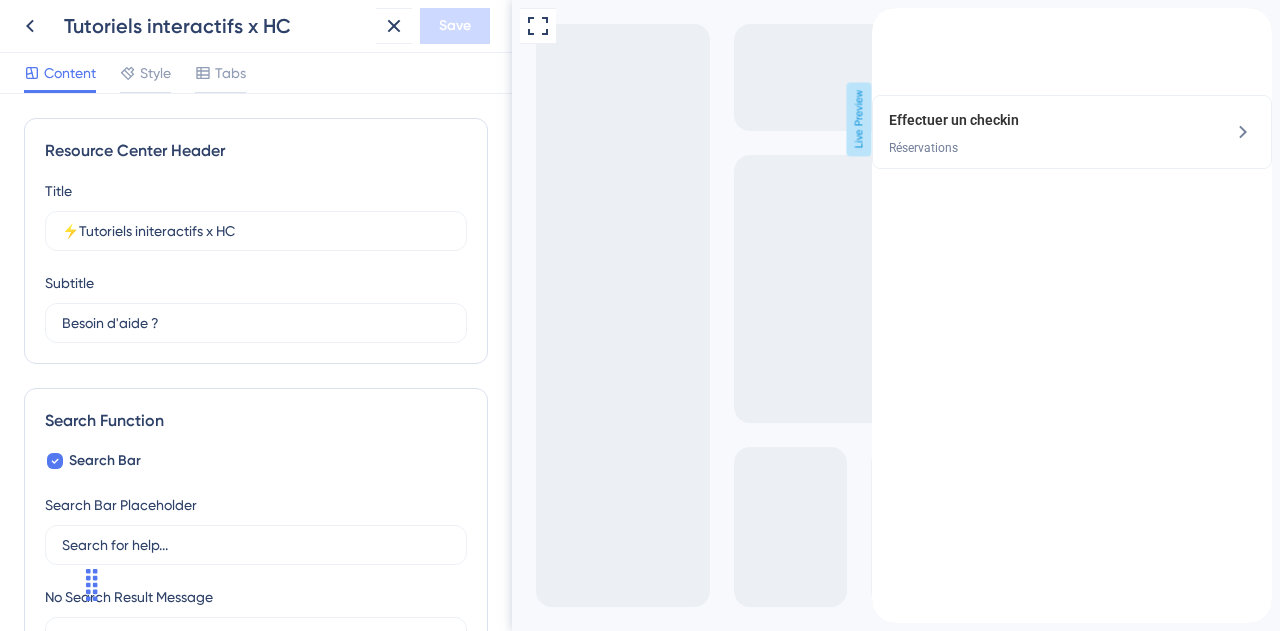 click 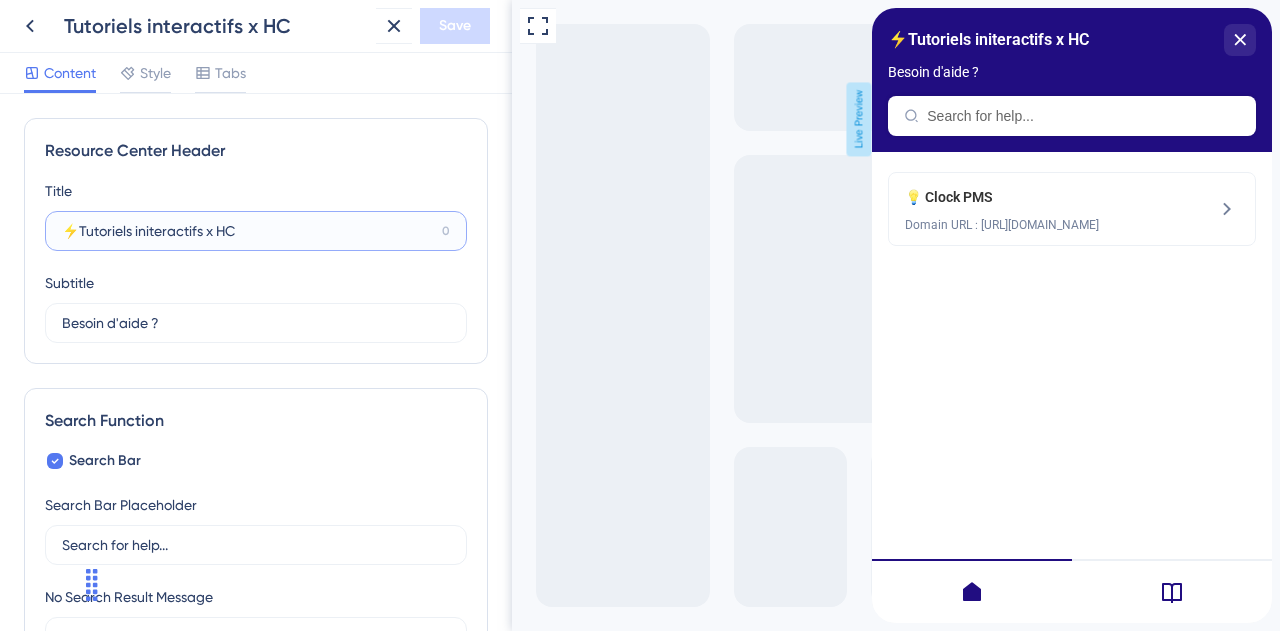 click on "⚡Tutoriels initeractifs x HC" at bounding box center [248, 231] 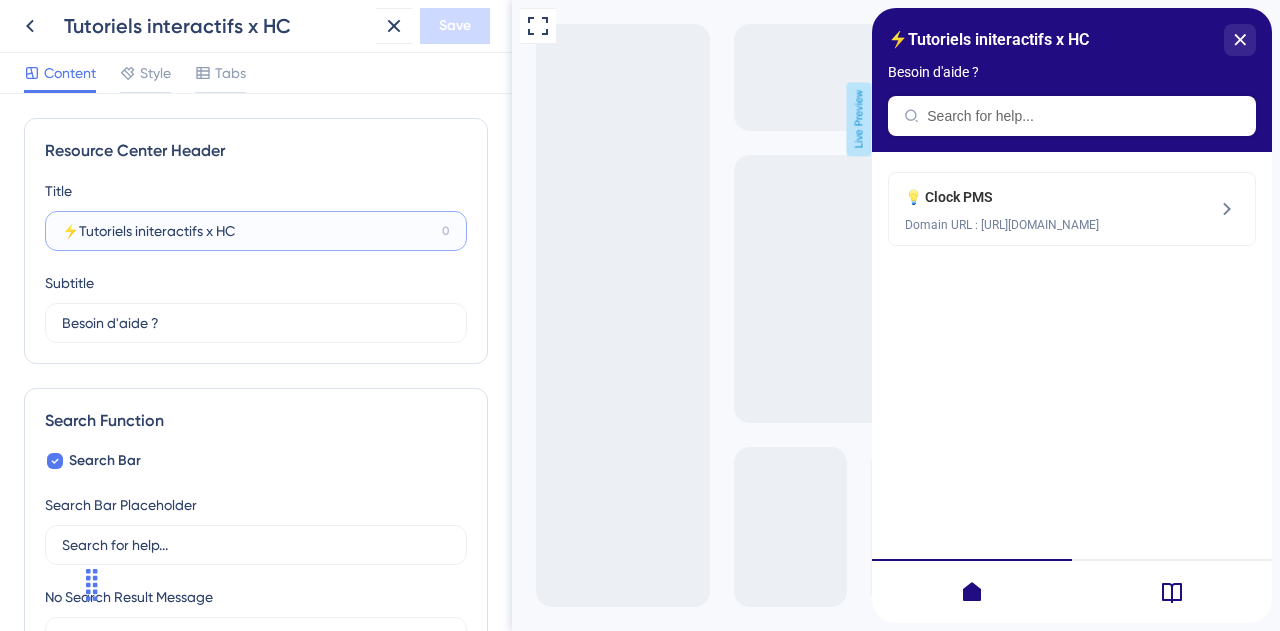 click on "⚡Tutoriels initeractifs x HC" at bounding box center (248, 231) 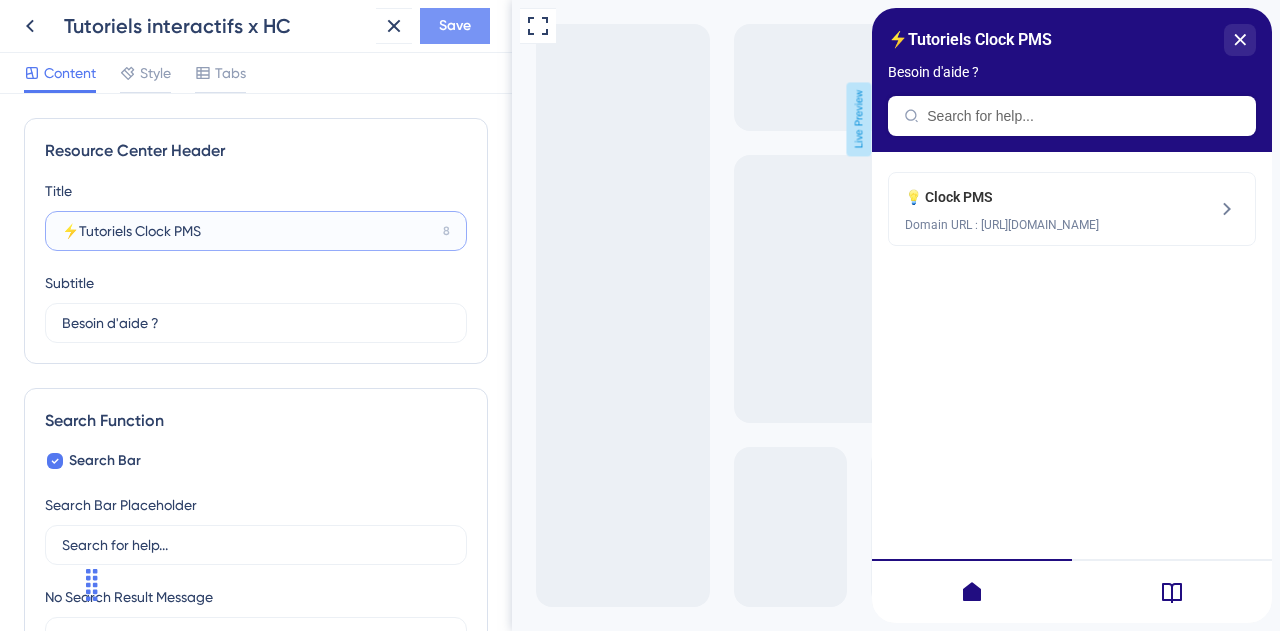 type on "⚡Tutoriels Clock PMS" 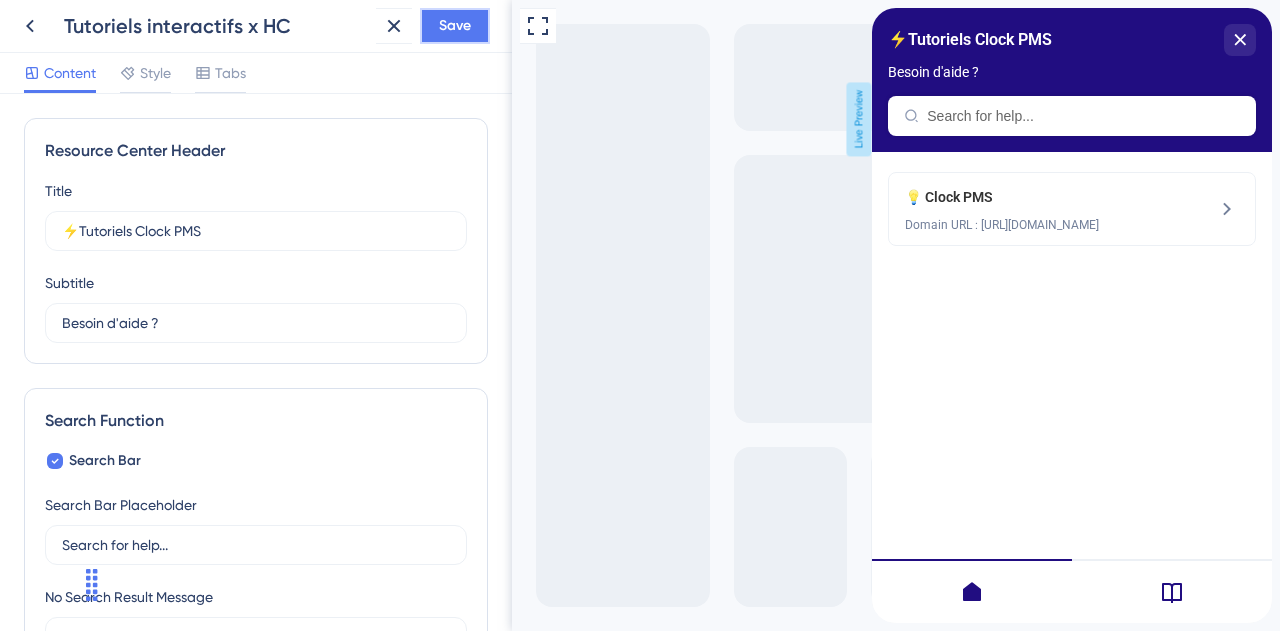 click on "Save" at bounding box center [455, 26] 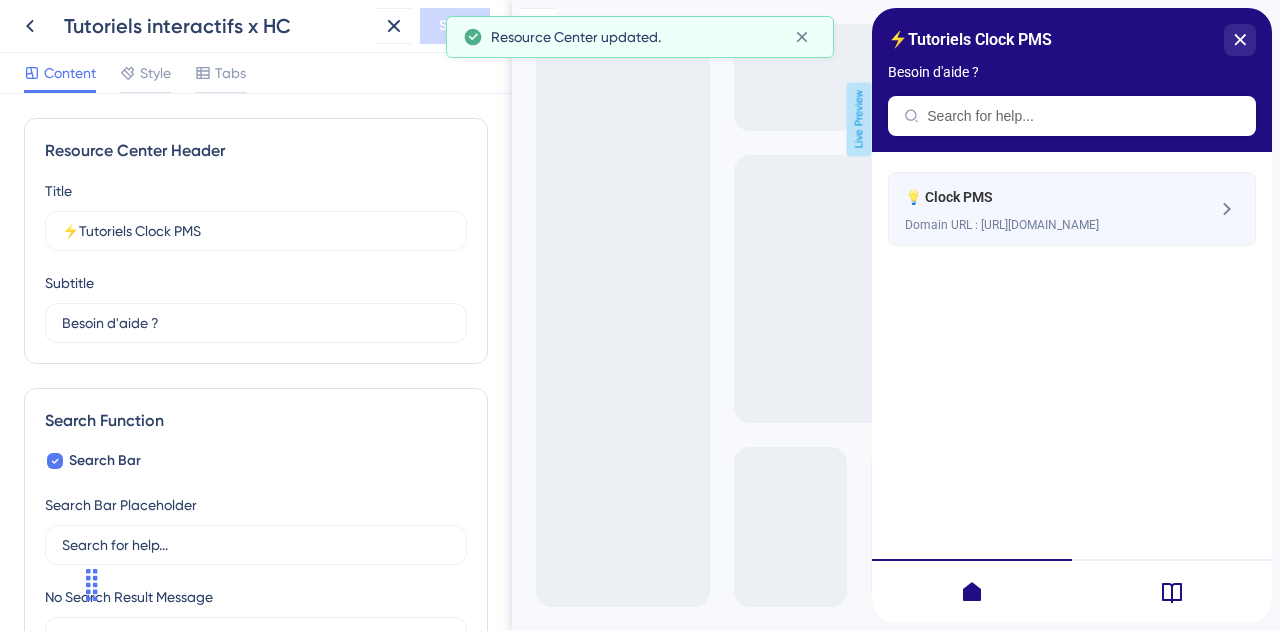 click on "Domain URL : [URL][DOMAIN_NAME]" at bounding box center [1038, 225] 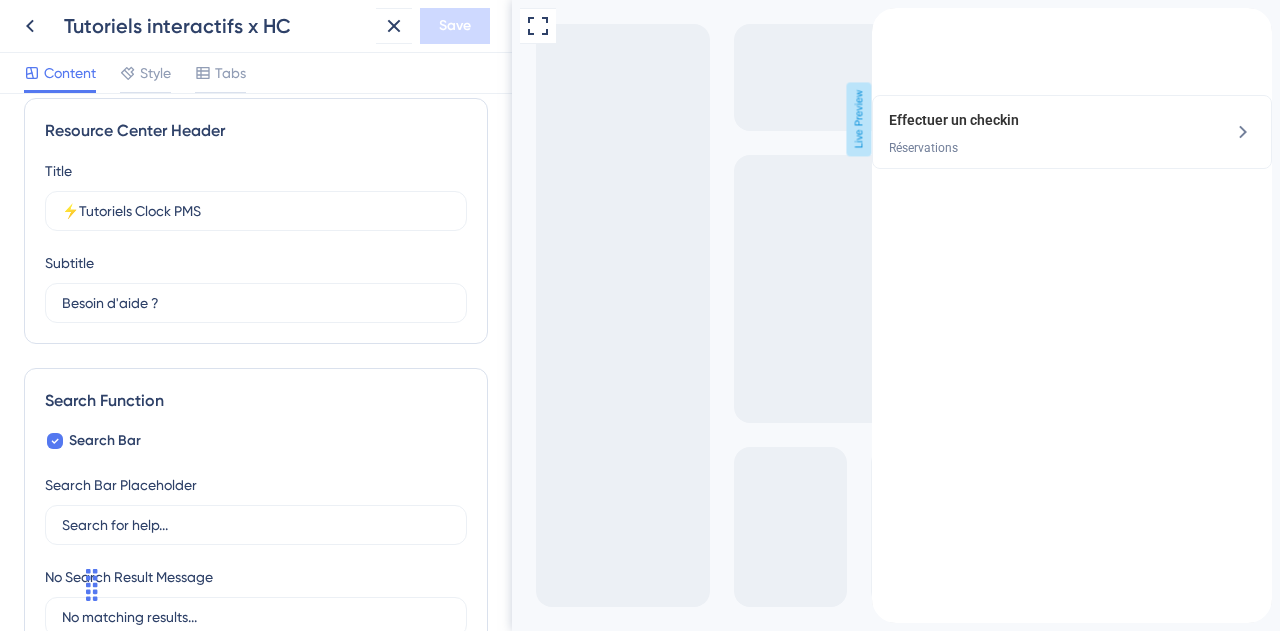 scroll, scrollTop: 0, scrollLeft: 0, axis: both 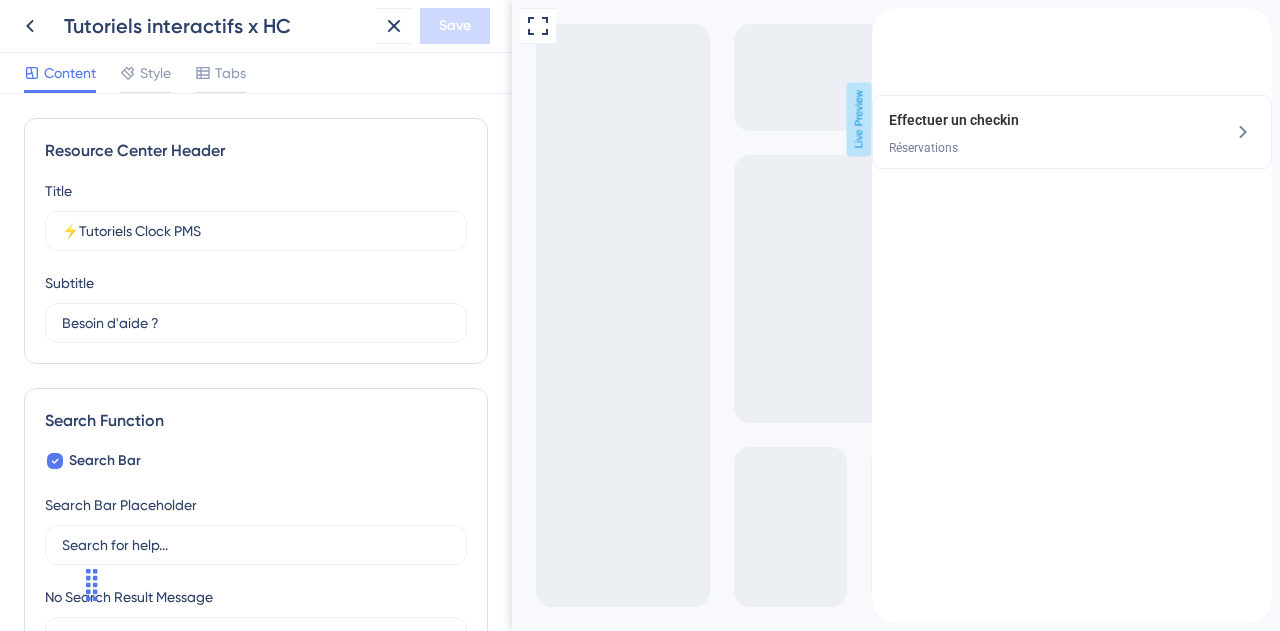 click 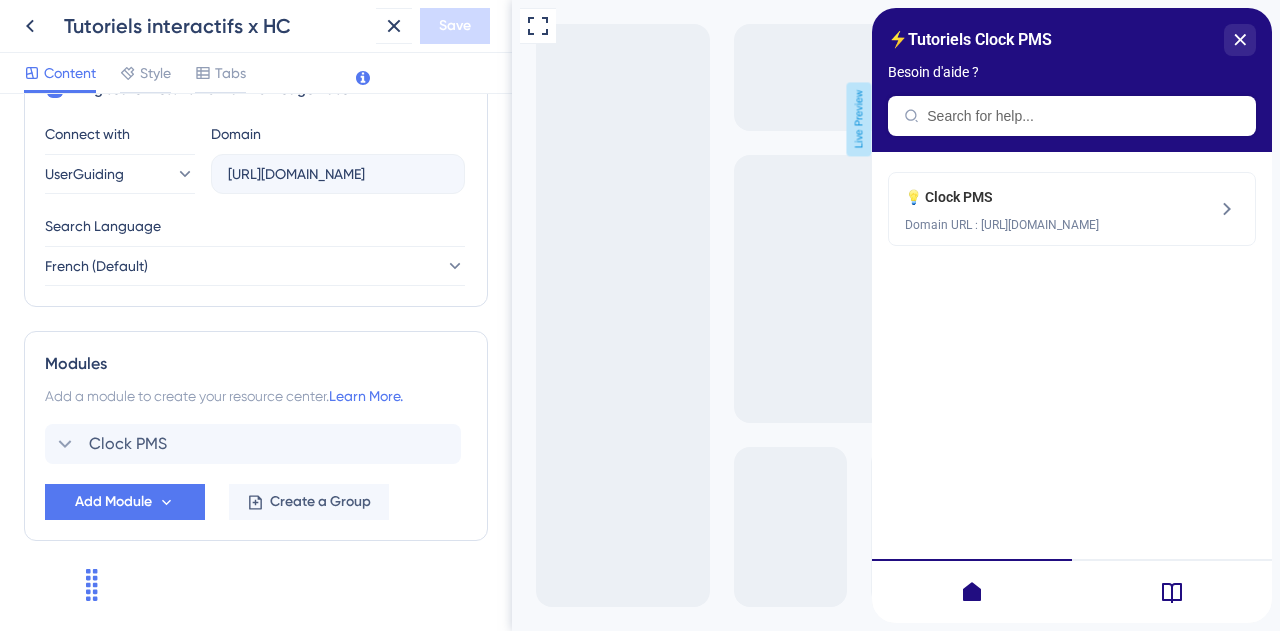 scroll, scrollTop: 702, scrollLeft: 0, axis: vertical 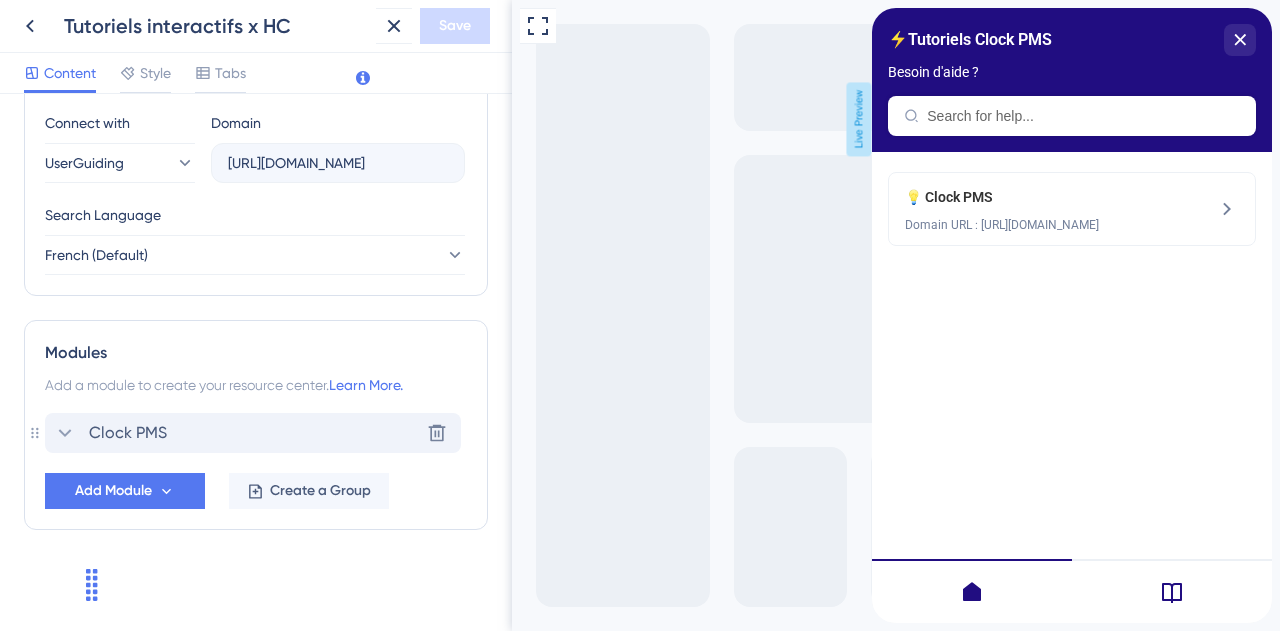 click 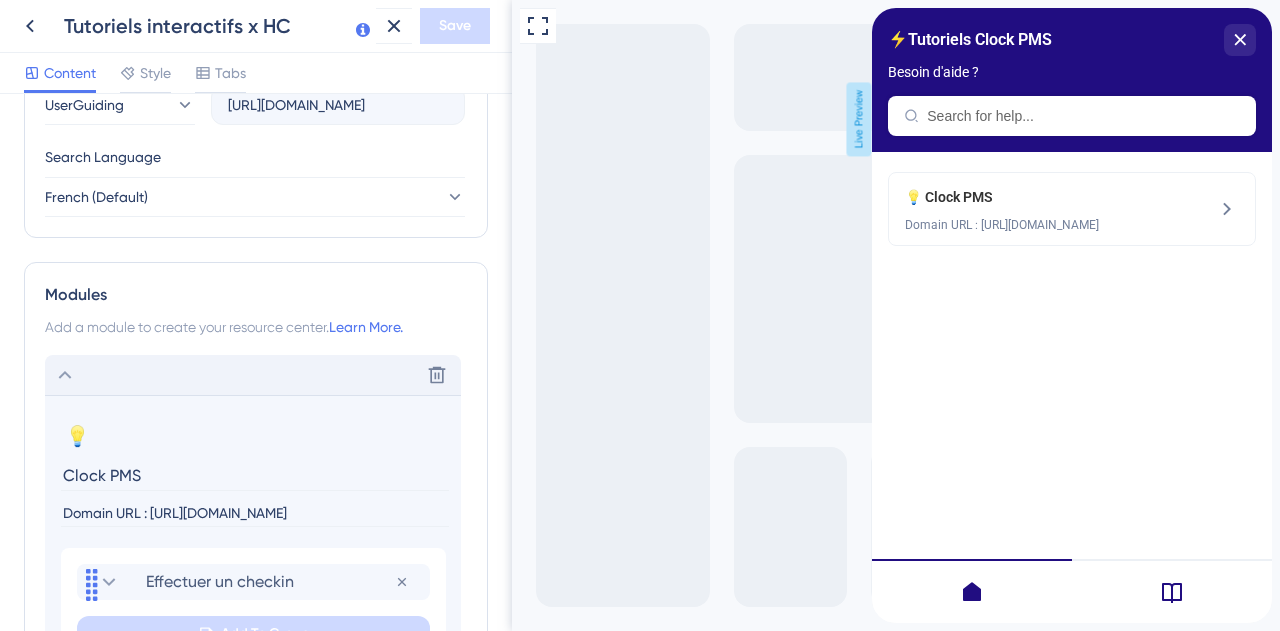scroll, scrollTop: 762, scrollLeft: 0, axis: vertical 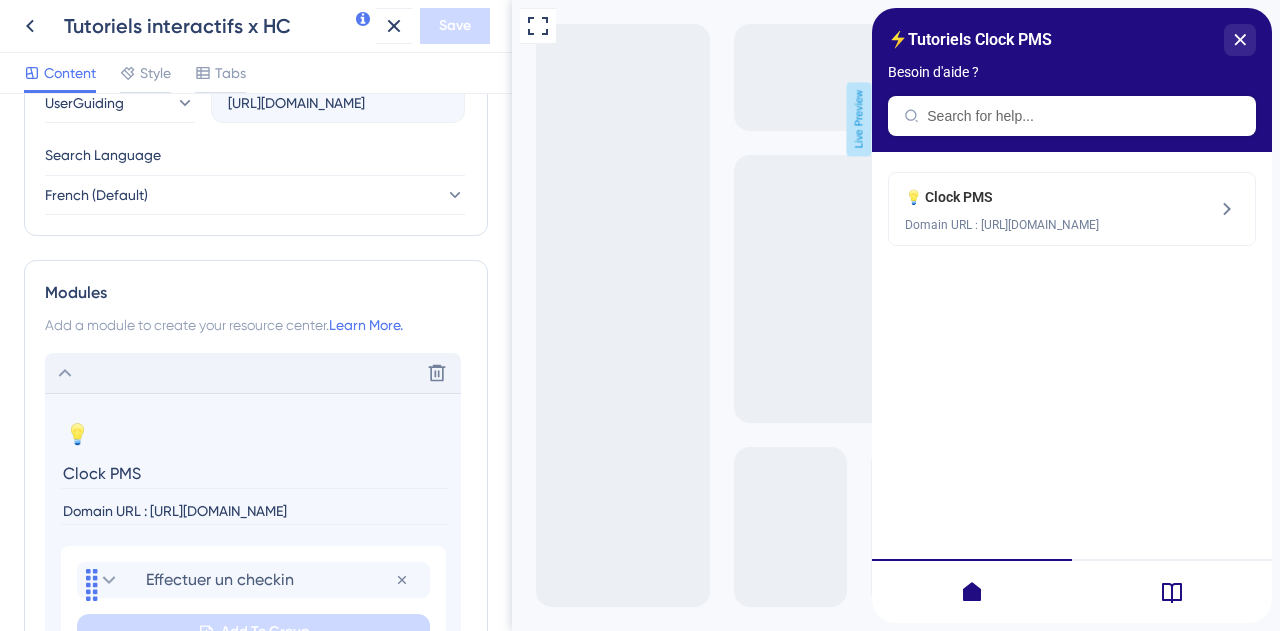 click on "Domain URL : https://sky-eu1.clock-software.com/" at bounding box center (255, 511) 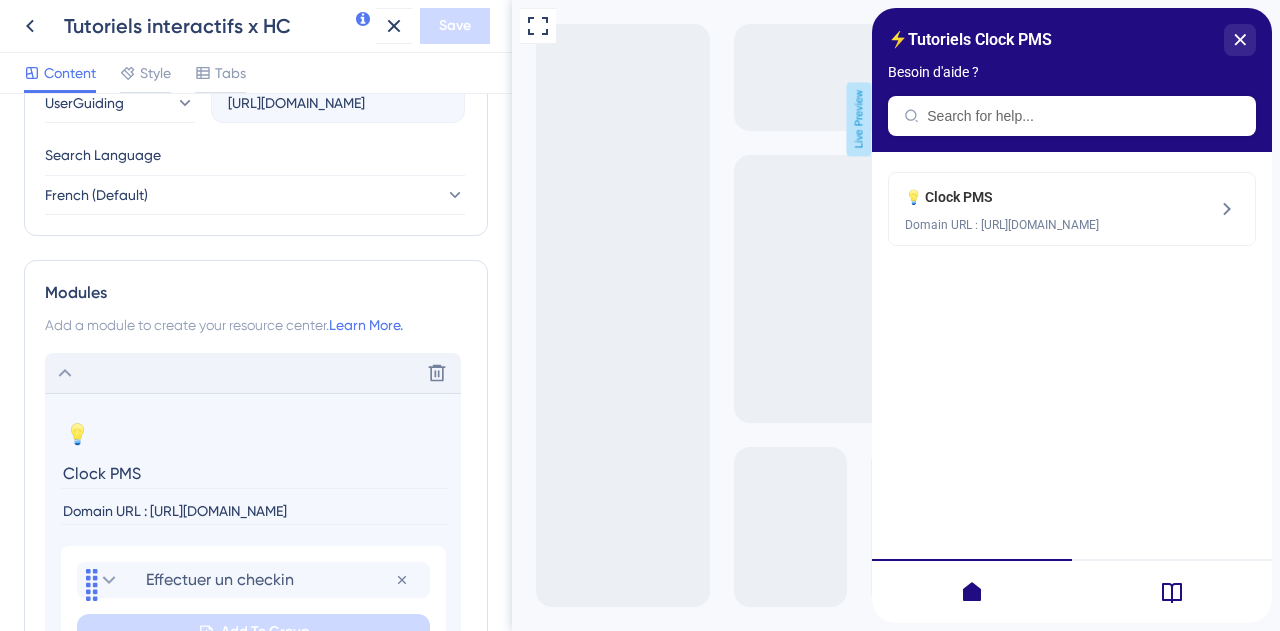 click on "Domain URL : https://sky-eu1.clock-software.com/" at bounding box center (255, 511) 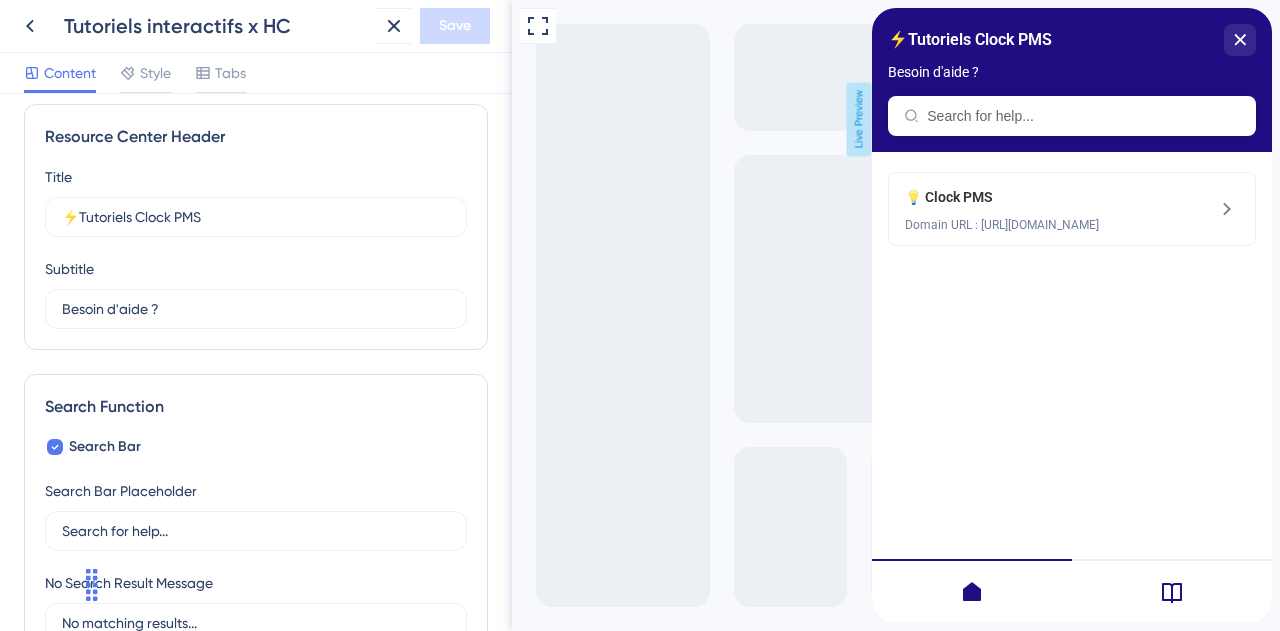scroll, scrollTop: 2, scrollLeft: 0, axis: vertical 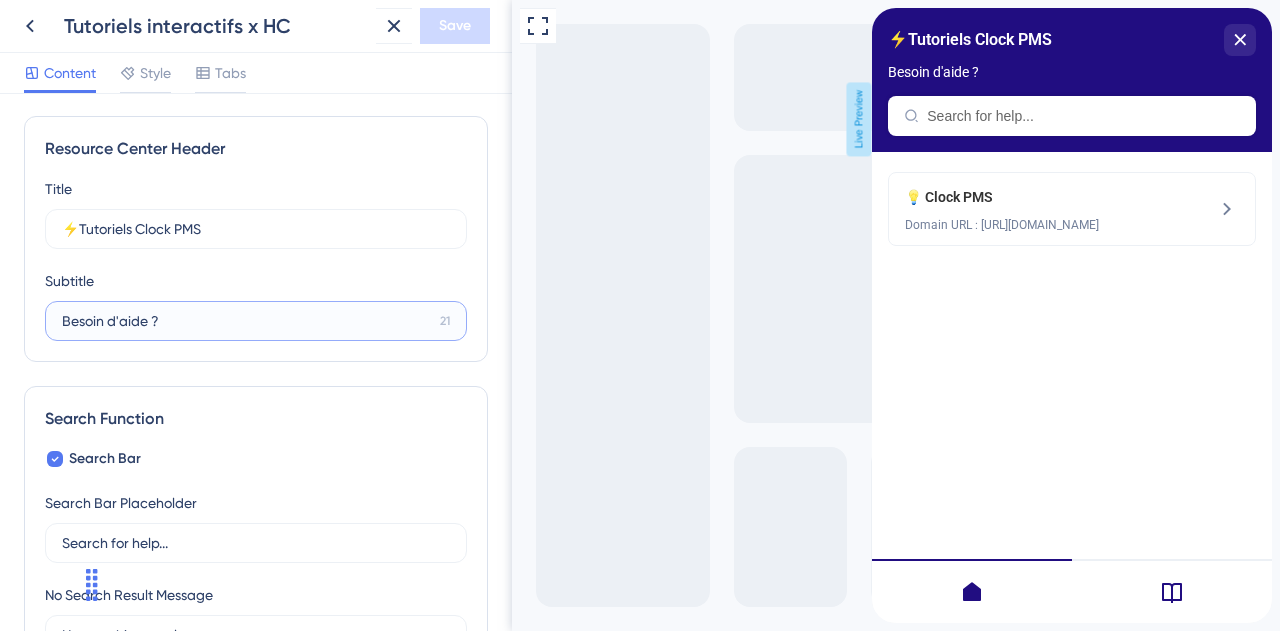 click on "Besoin d'aide ?" at bounding box center (247, 321) 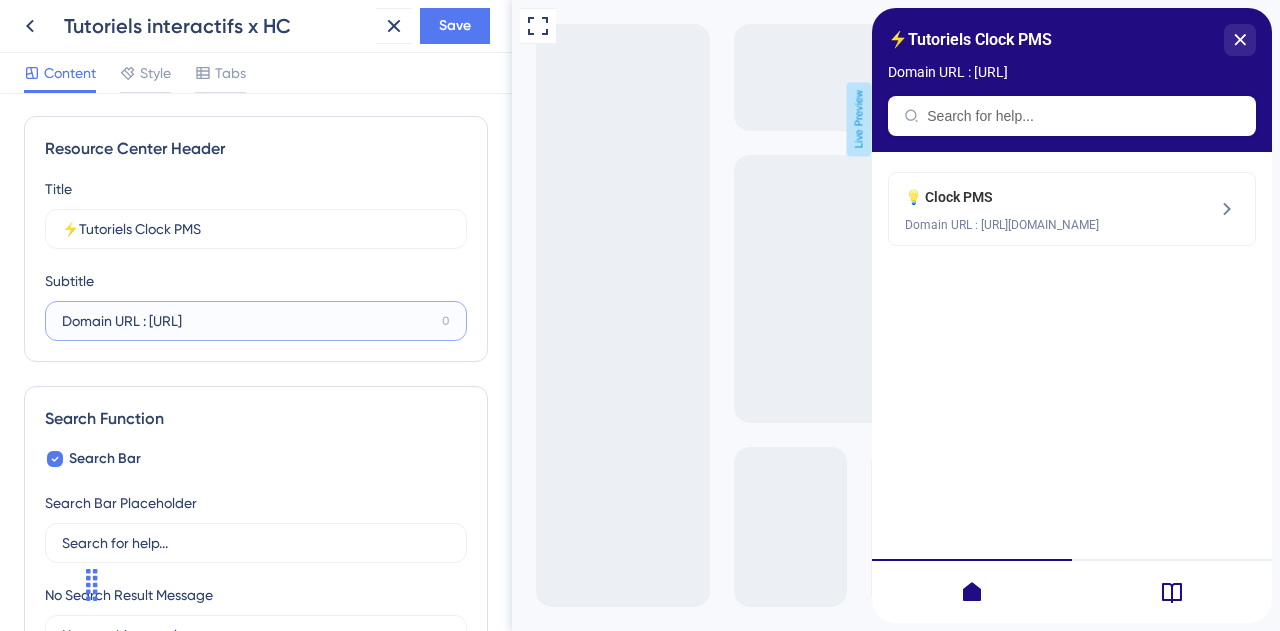 click on "Domain URL : https://sky-eu1.clock-s" at bounding box center (248, 321) 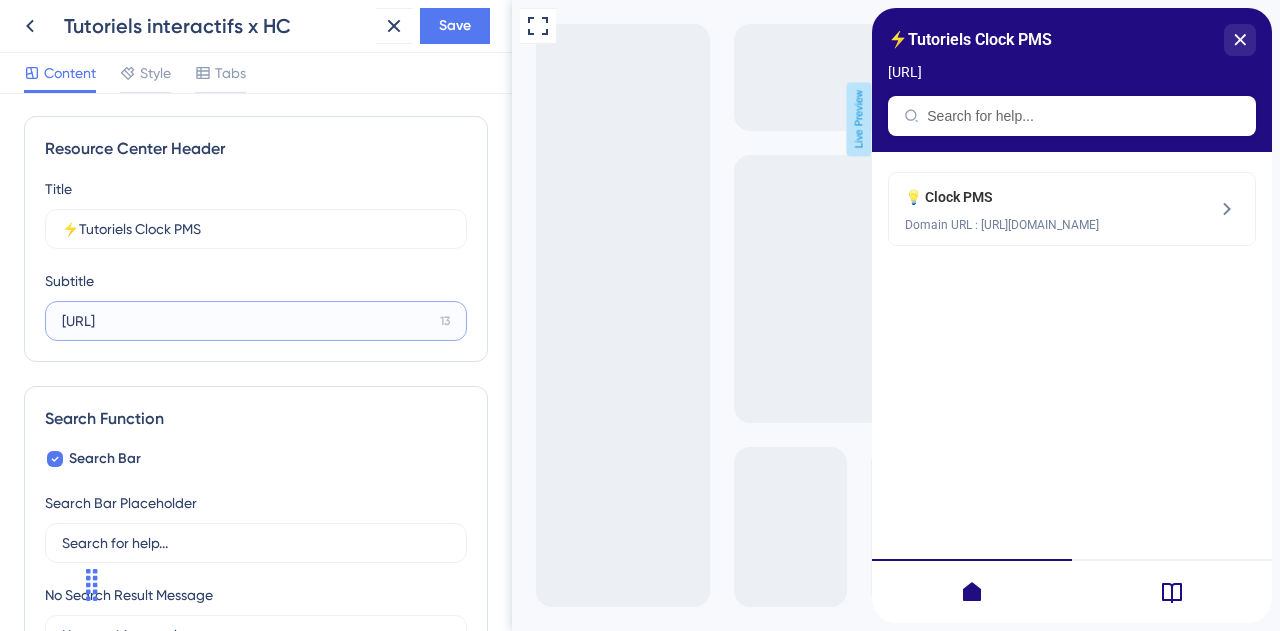 click on "https://sky-eu1.clock-s" at bounding box center [247, 321] 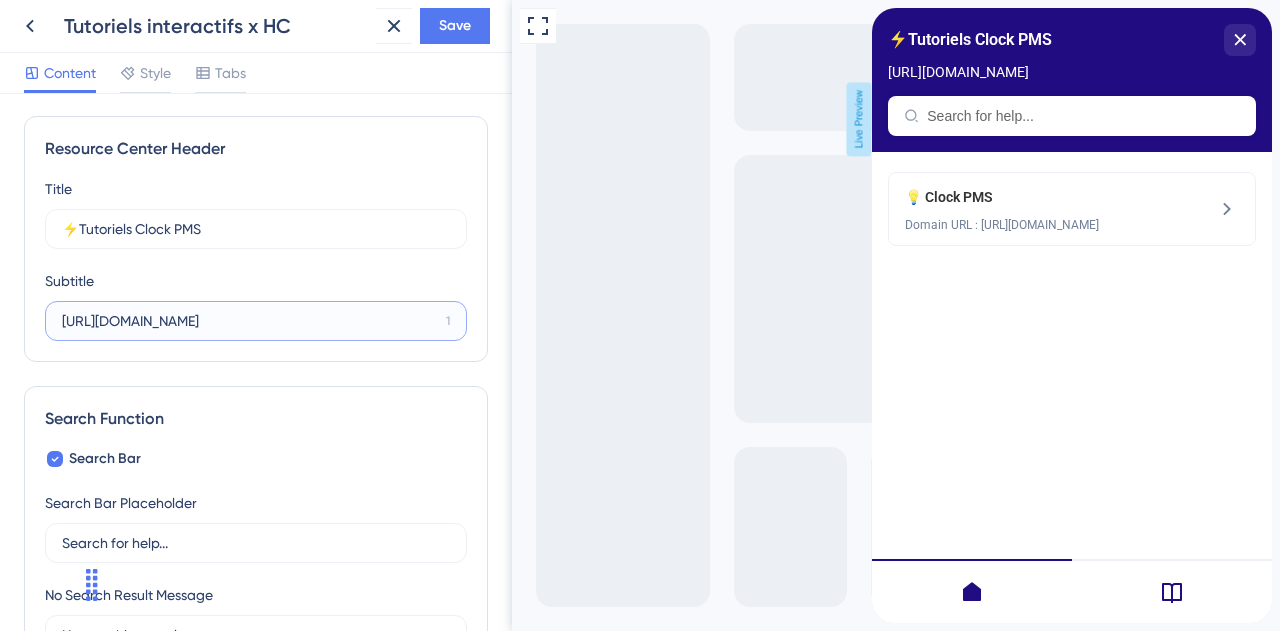type on "https://sky-eu1.clock-software.com/" 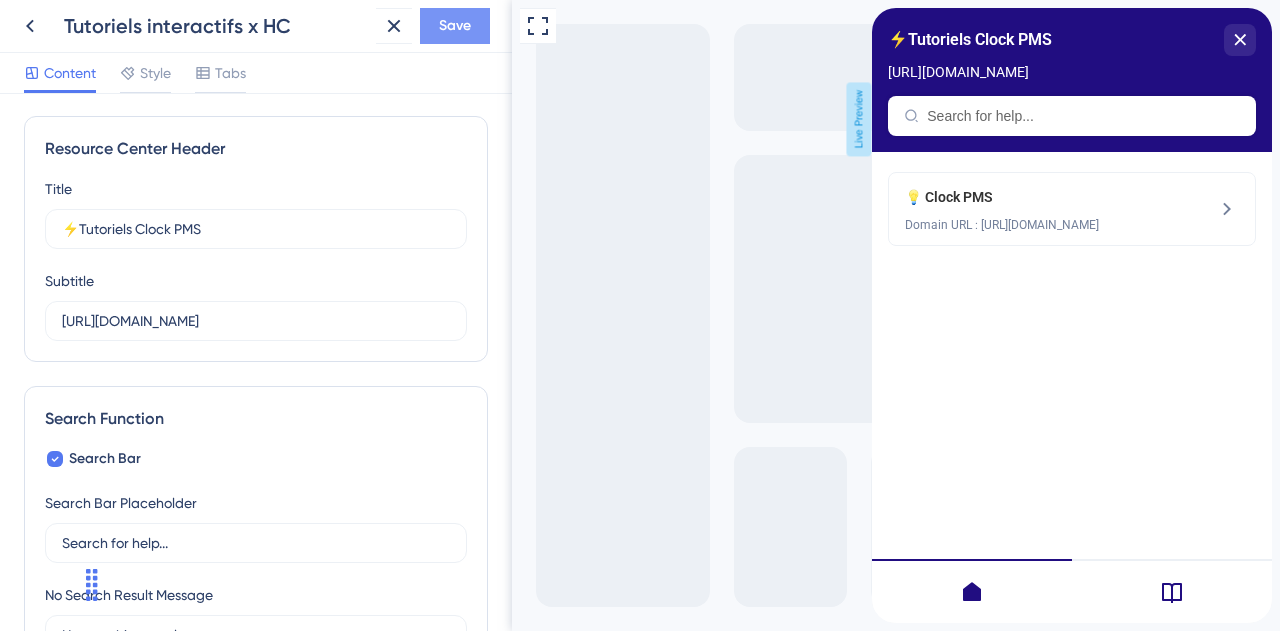 click on "Save" at bounding box center (455, 26) 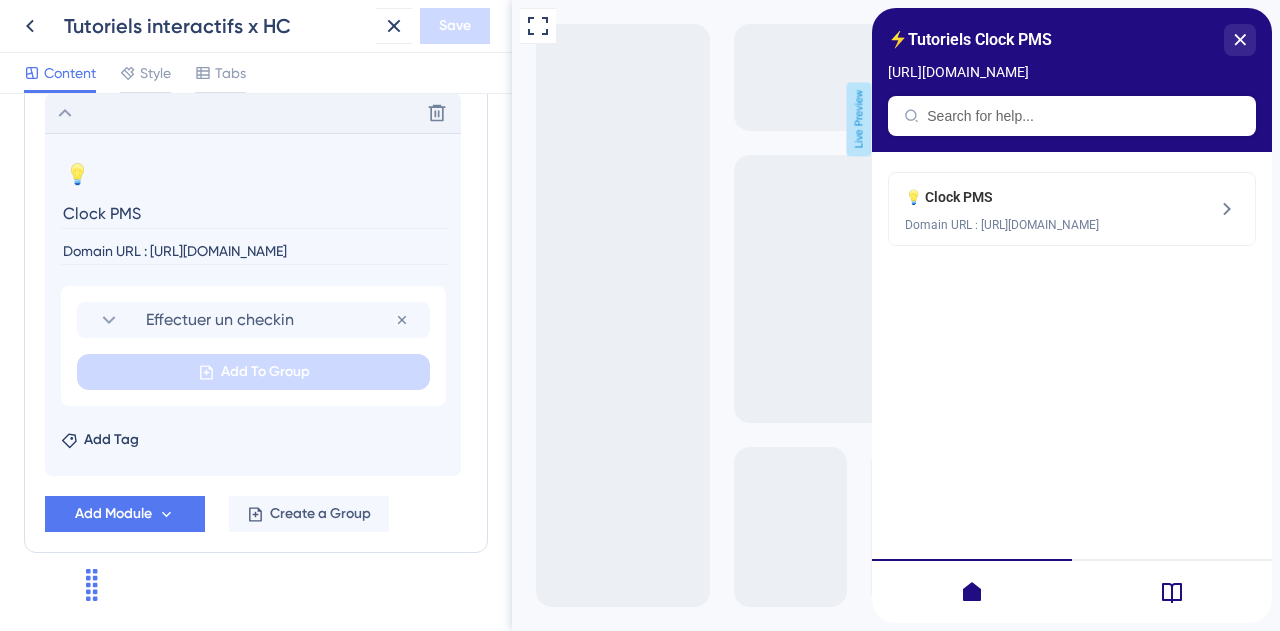 scroll, scrollTop: 1022, scrollLeft: 0, axis: vertical 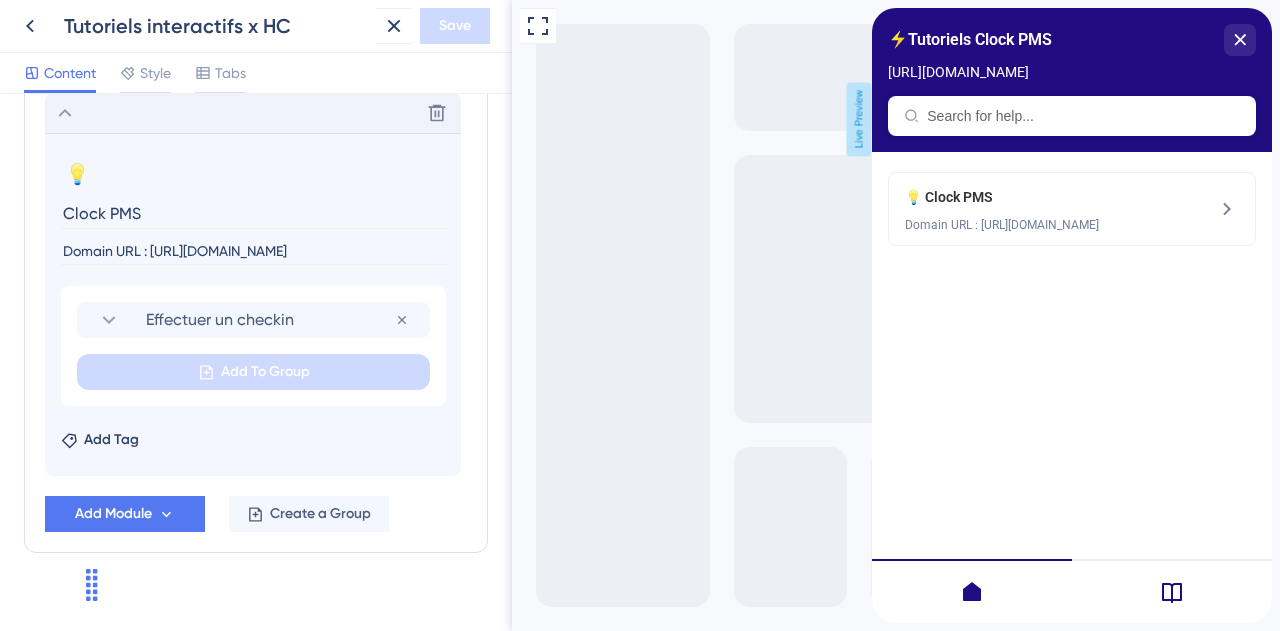 click on "Clock PMS" at bounding box center (255, 213) 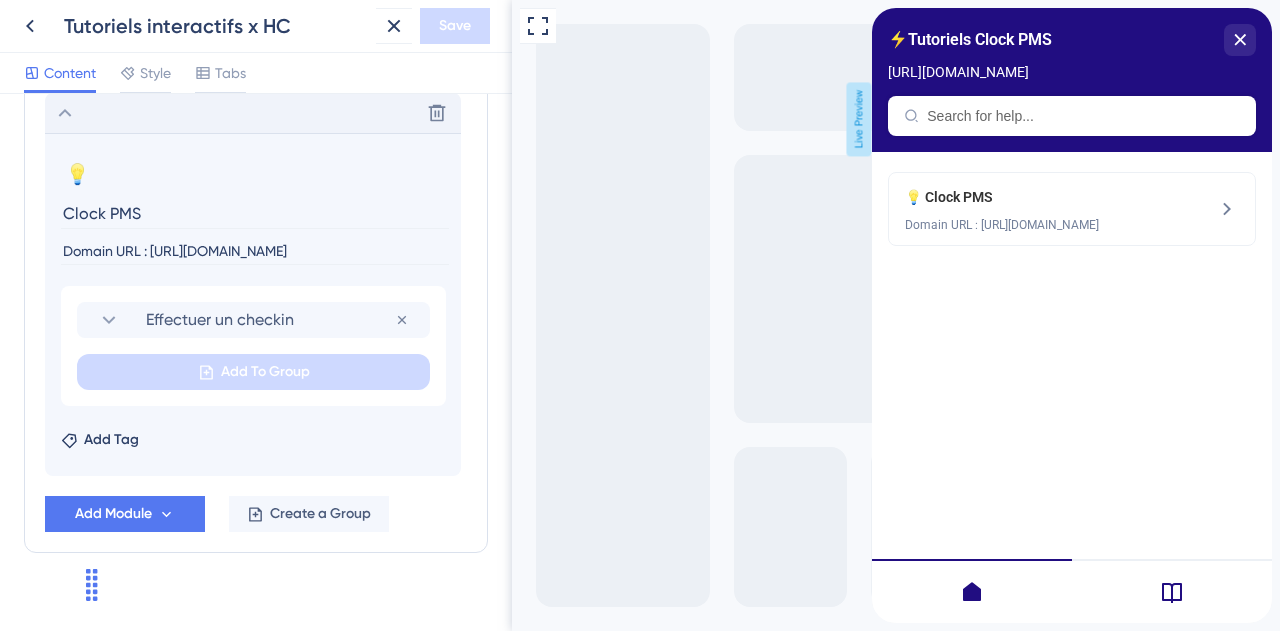 click on "Domain URL : https://sky-eu1.clock-software.com/" at bounding box center (255, 251) 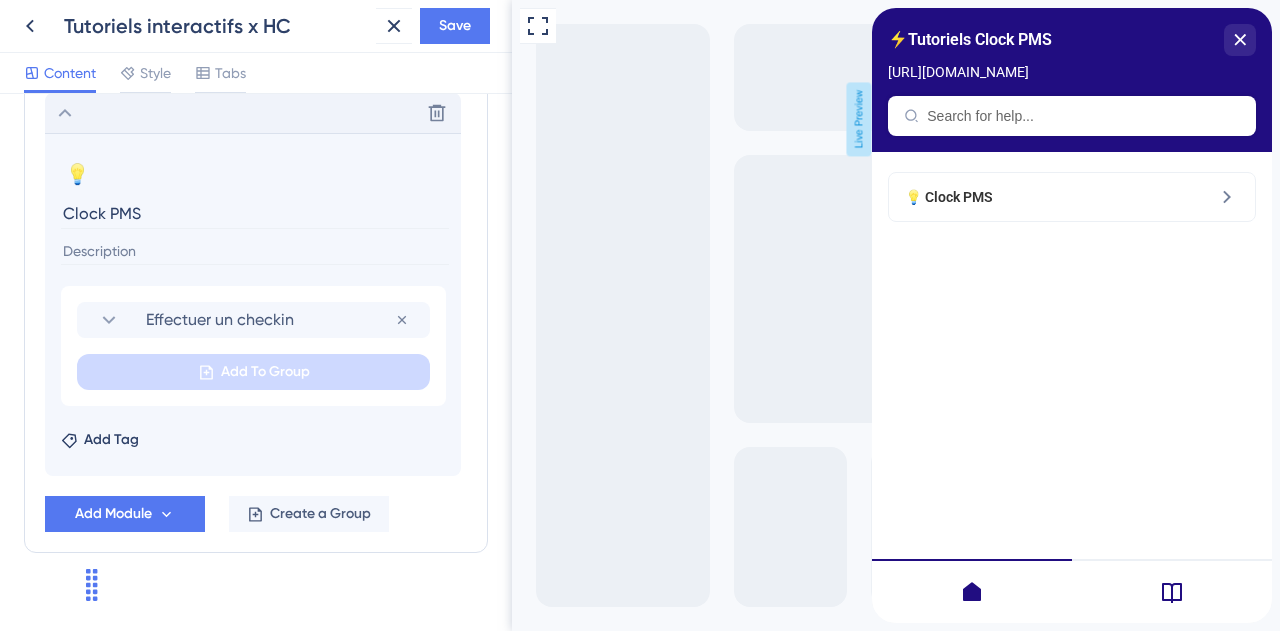 type 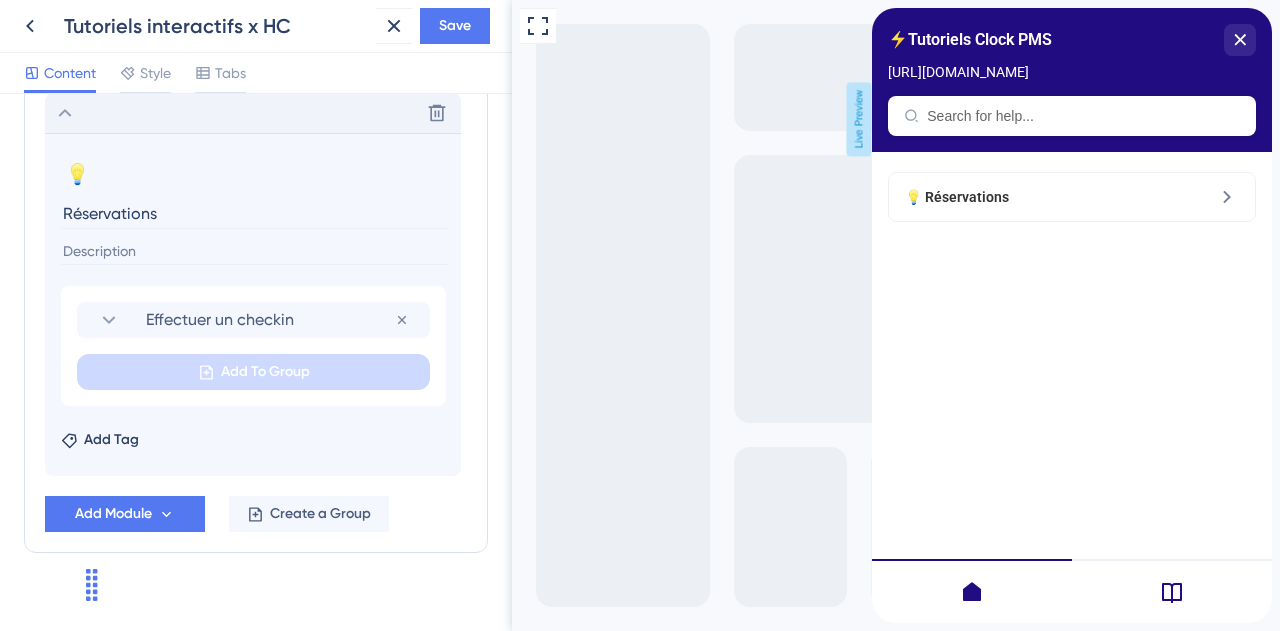 click on "Réservations" at bounding box center [255, 213] 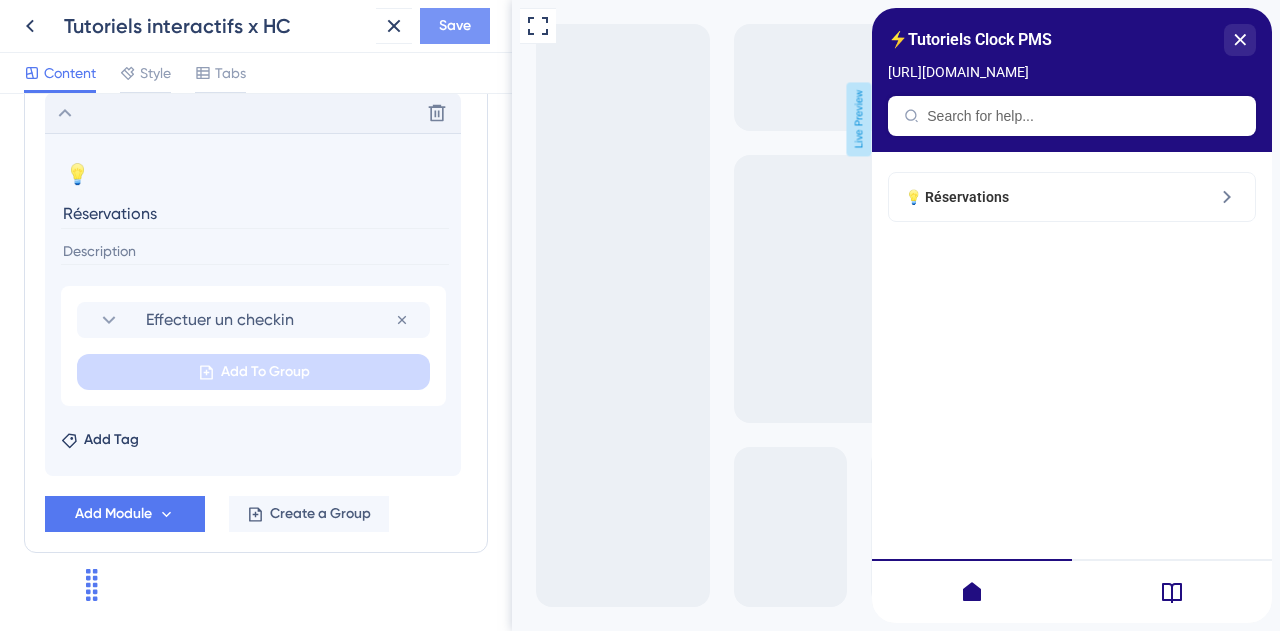 type on "Réservations" 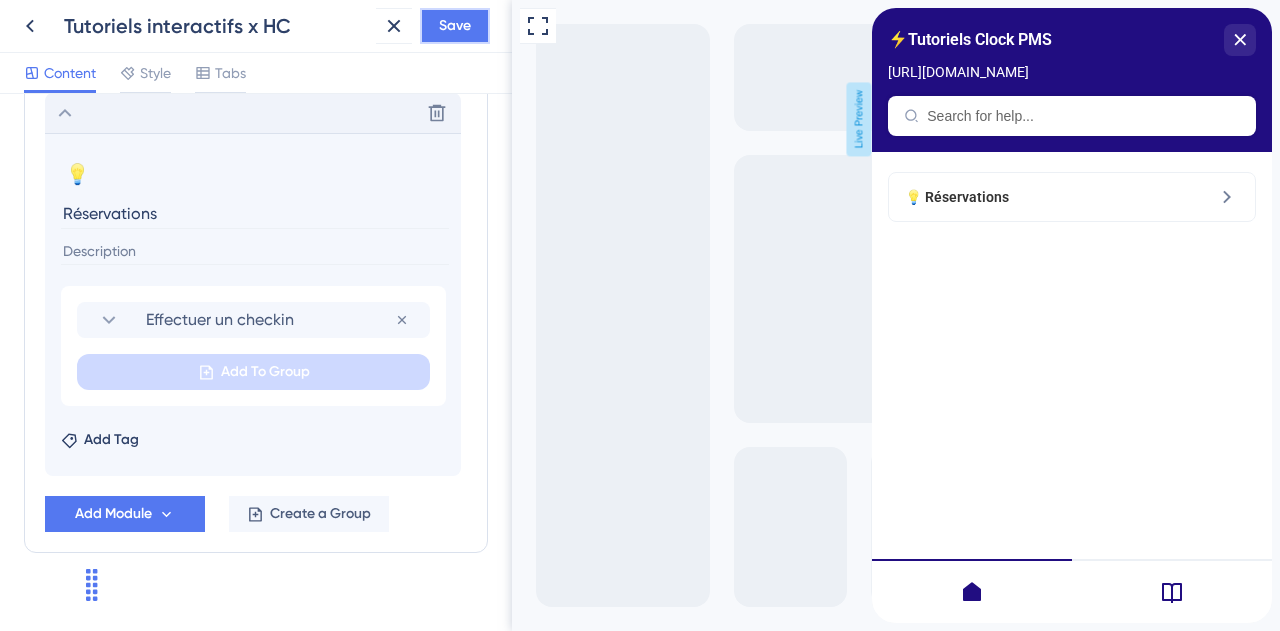 click on "Save" at bounding box center (455, 26) 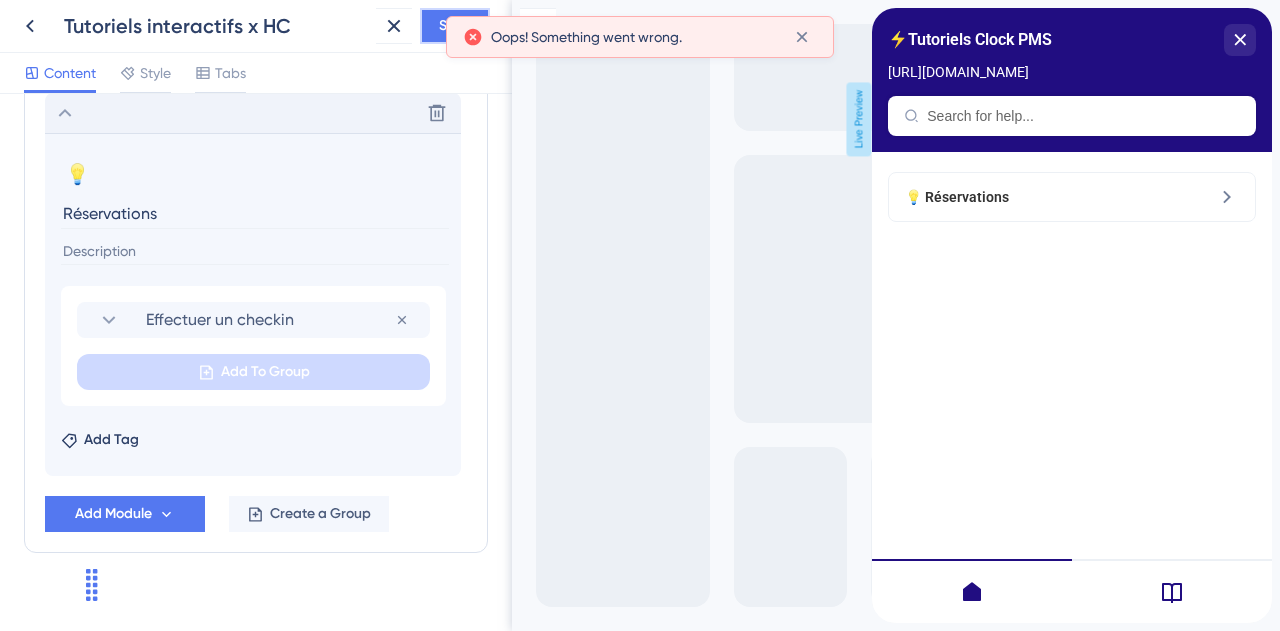 click on "Save" at bounding box center [455, 26] 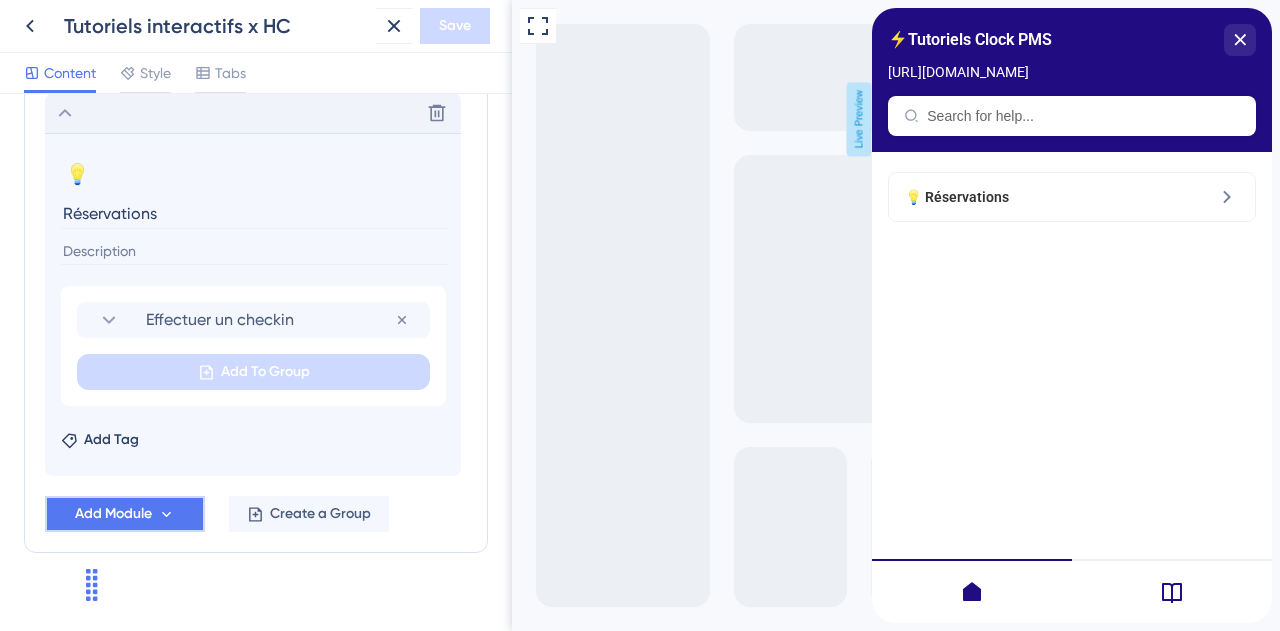 click on "Add Module" at bounding box center [125, 514] 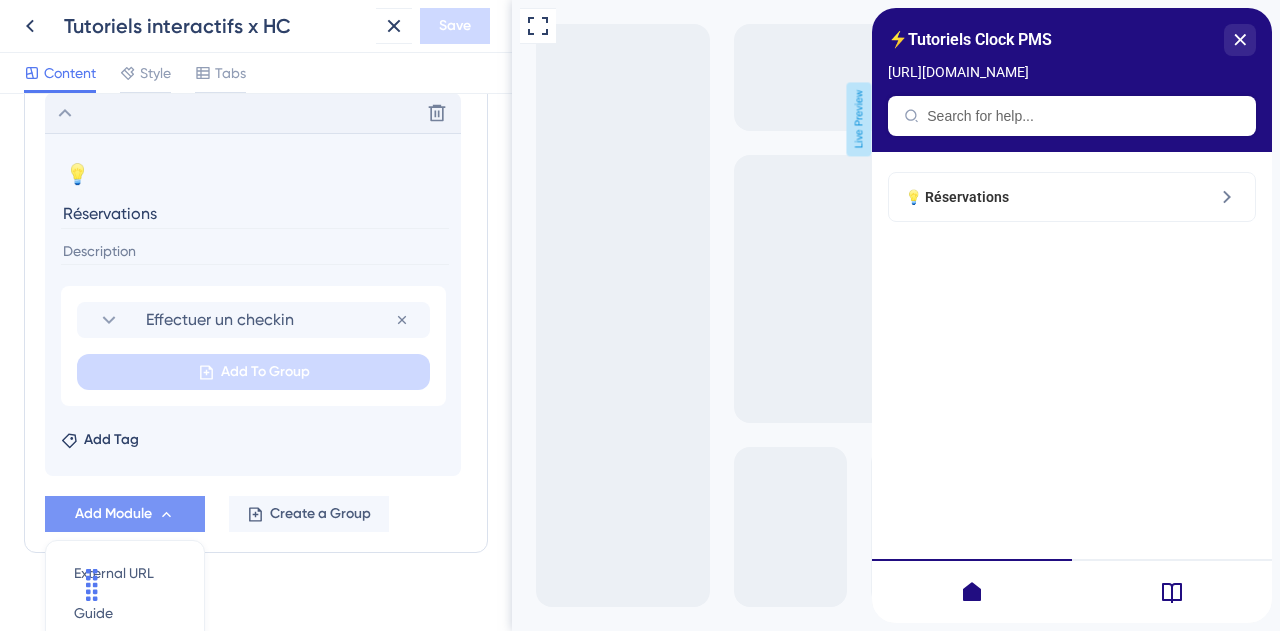 scroll, scrollTop: 1234, scrollLeft: 0, axis: vertical 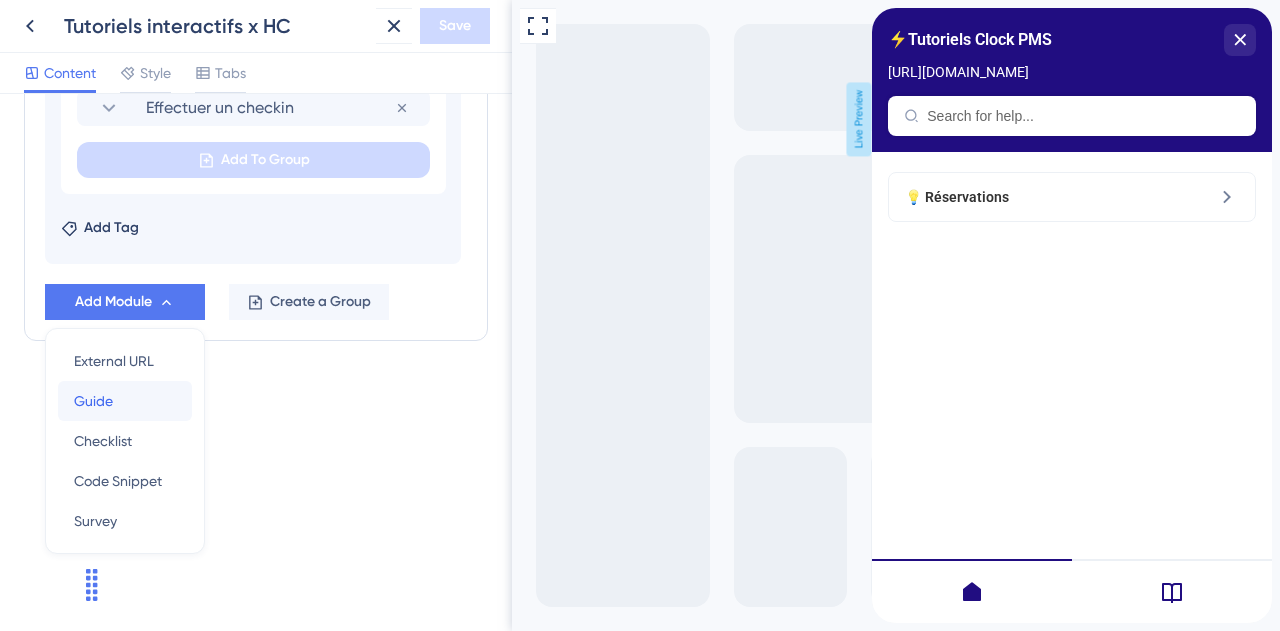 click on "Guide Guide" at bounding box center [125, 401] 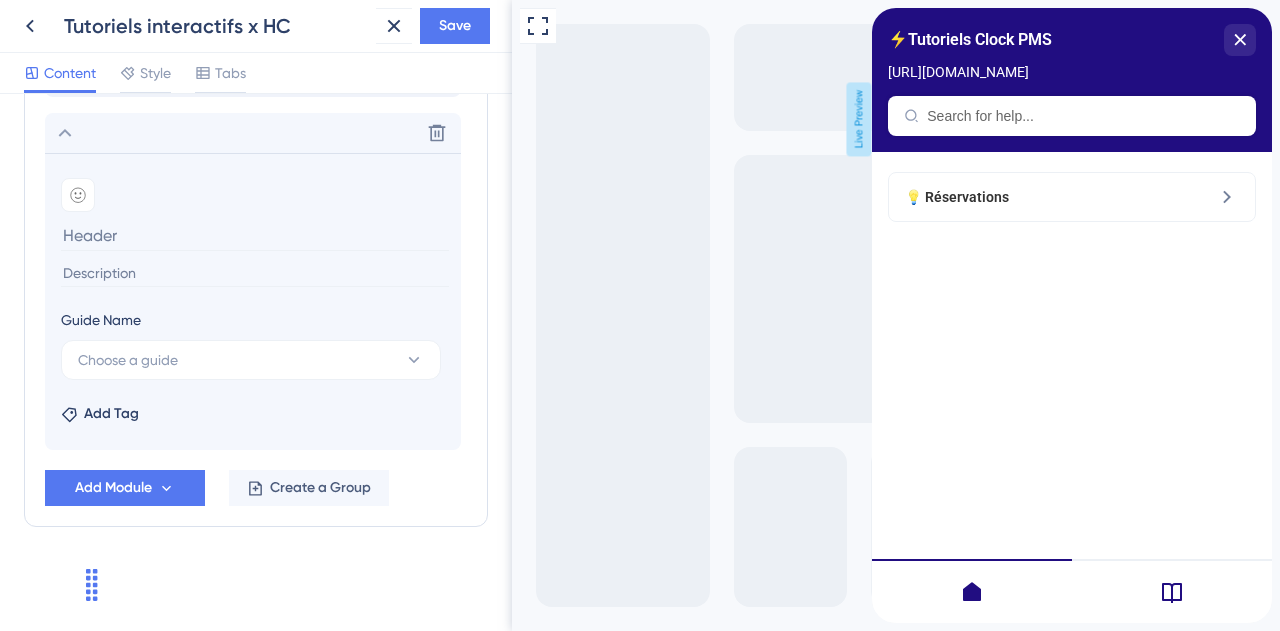 scroll, scrollTop: 1054, scrollLeft: 0, axis: vertical 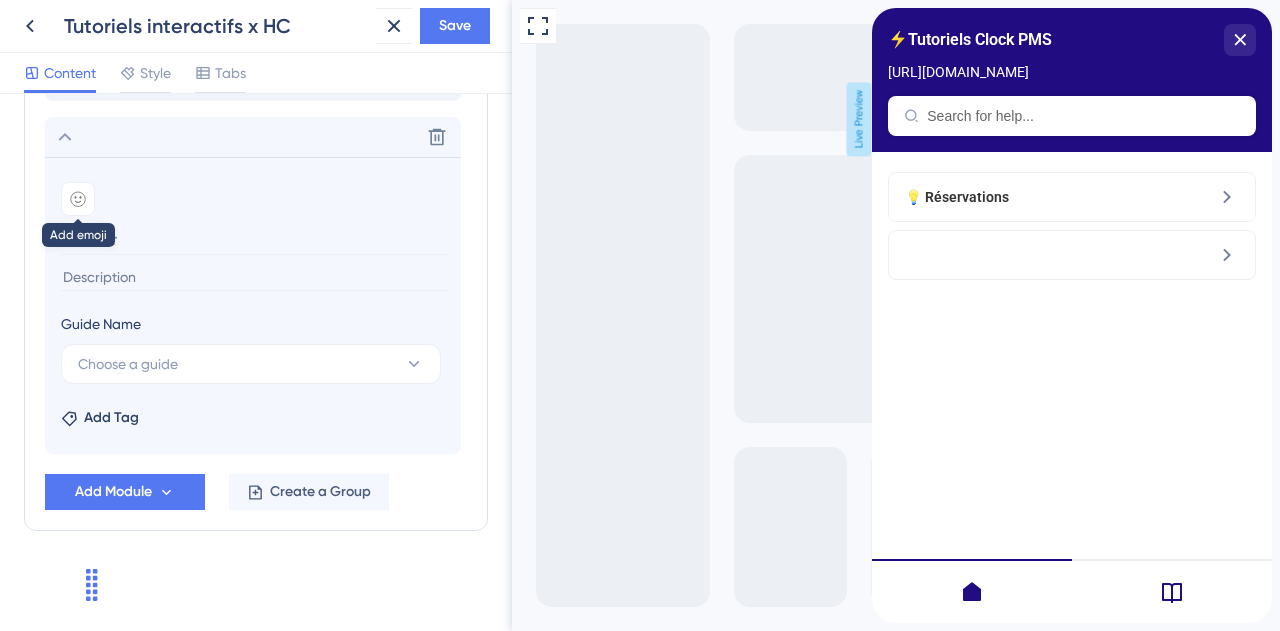 click 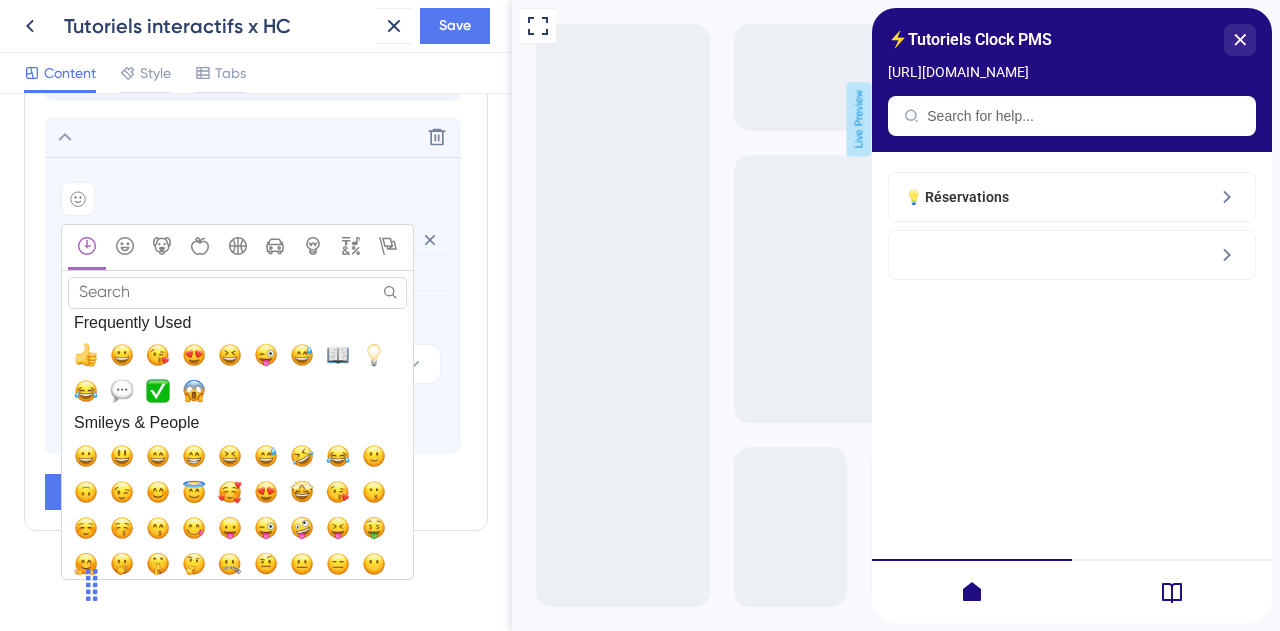 click on "Search" at bounding box center [237, 292] 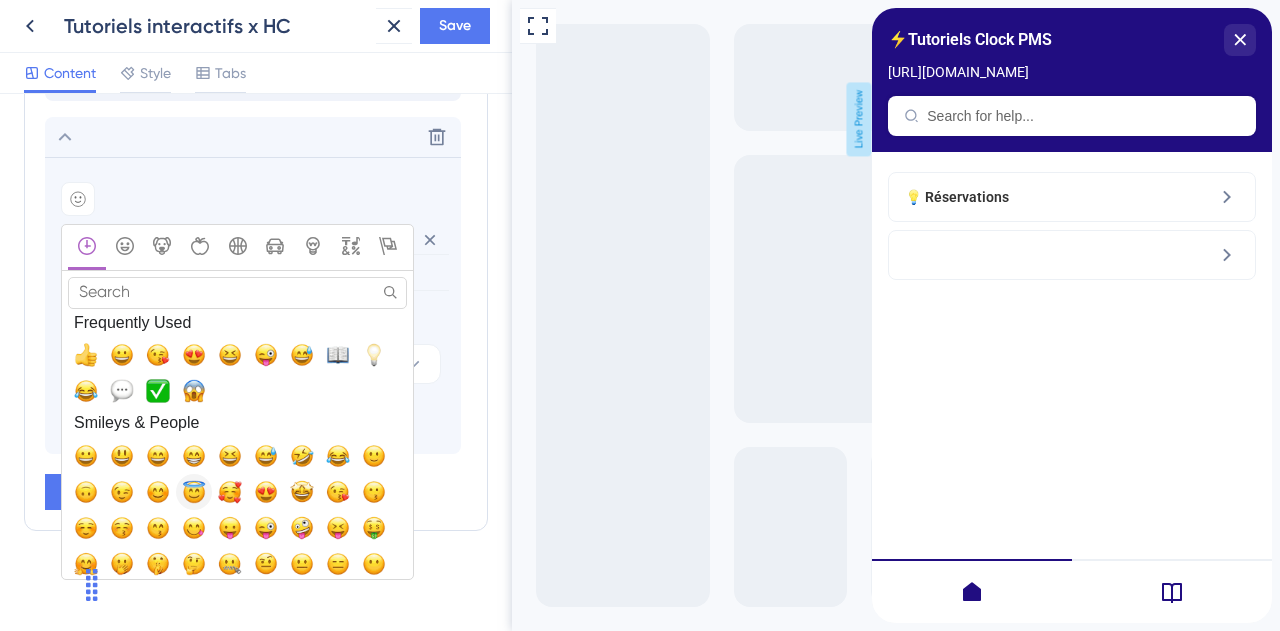 type on "F" 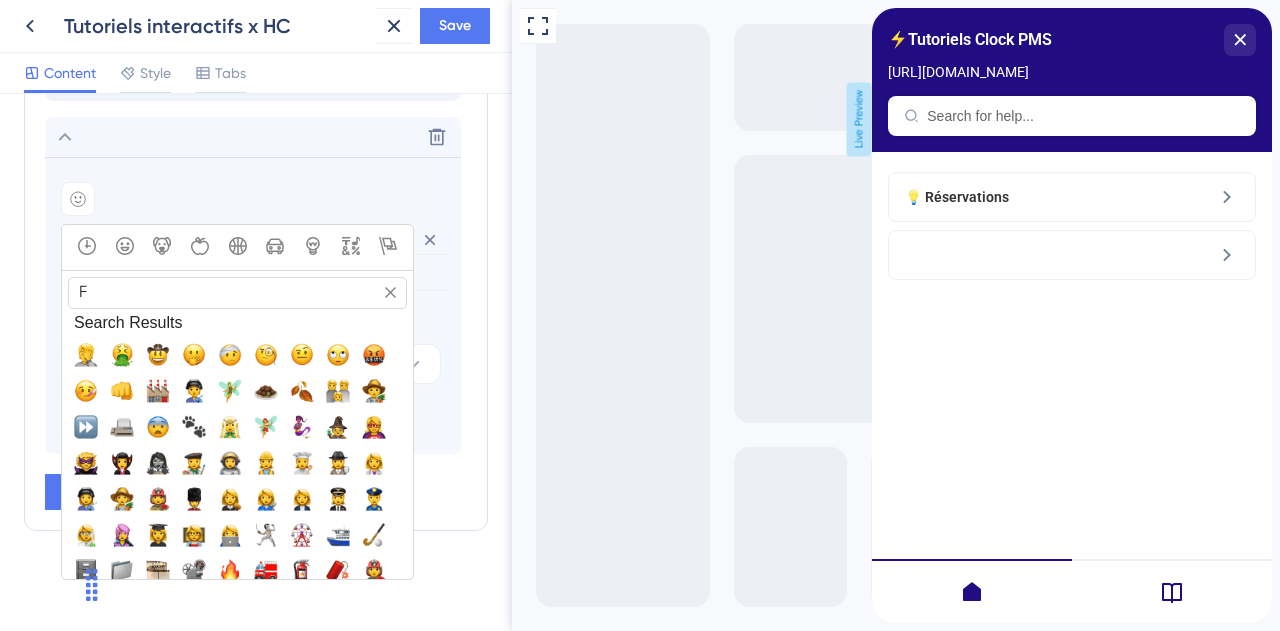 type 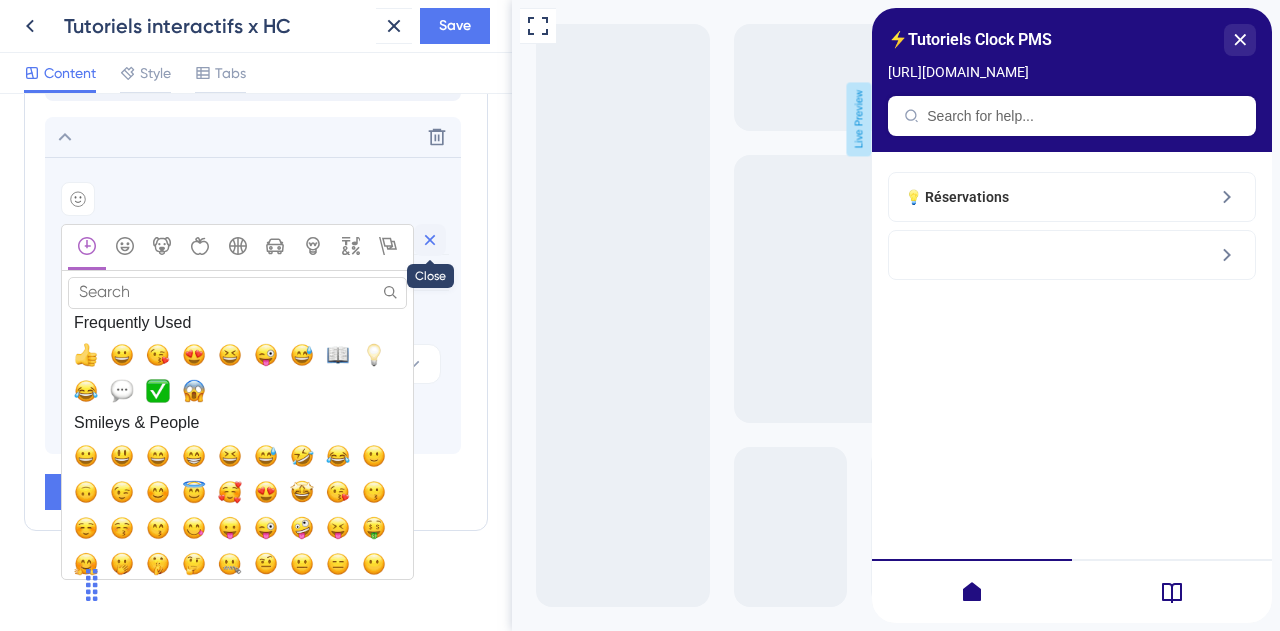 click 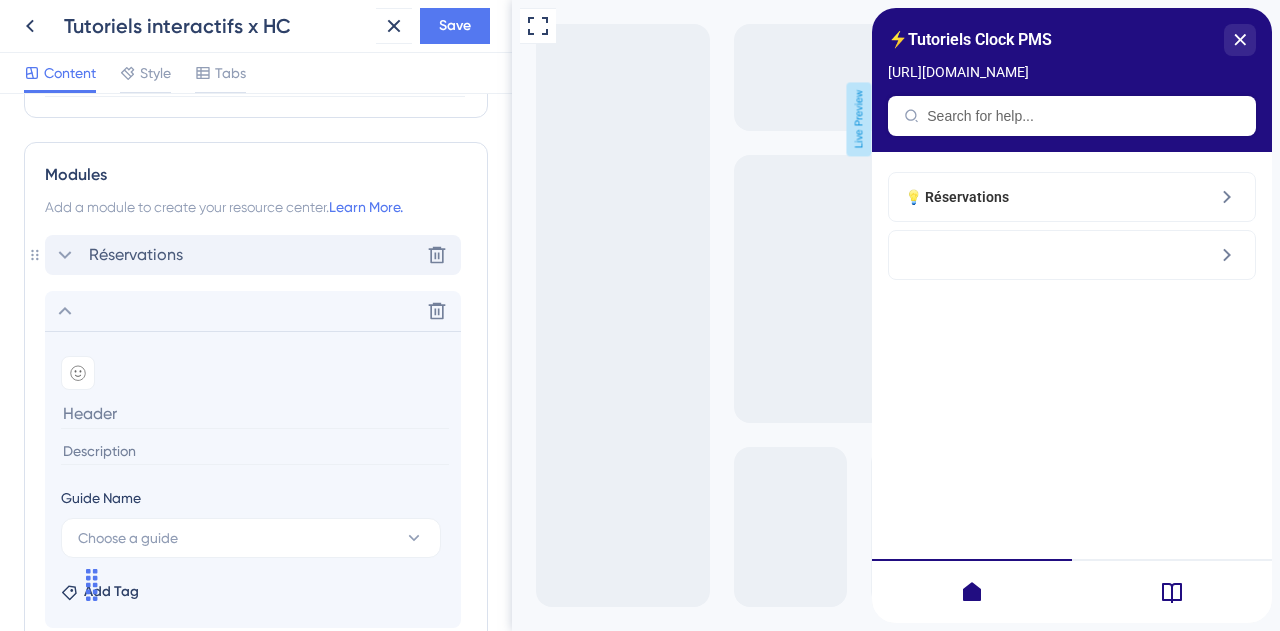 scroll, scrollTop: 1054, scrollLeft: 0, axis: vertical 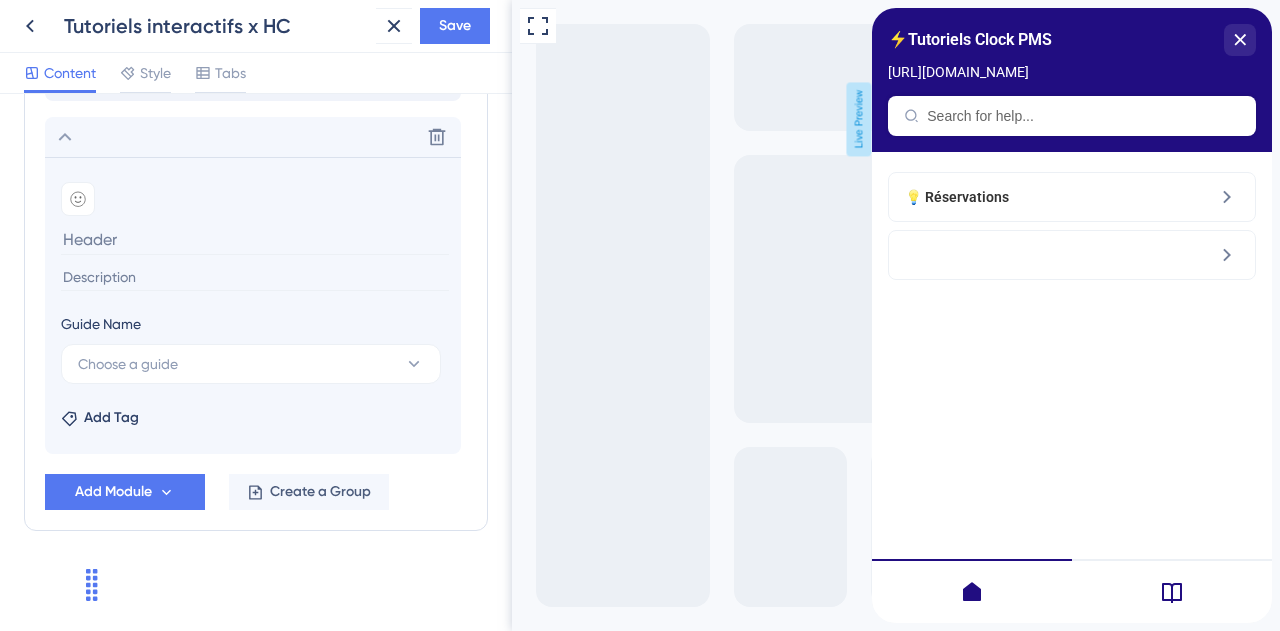 click at bounding box center (255, 239) 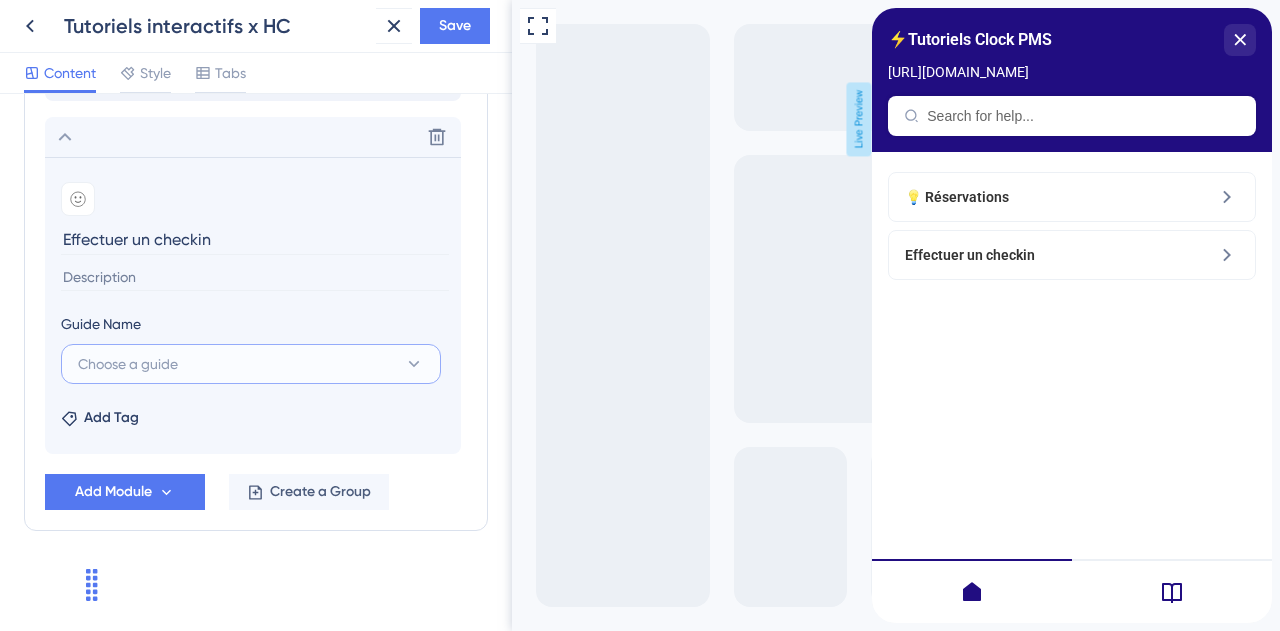 click on "Choose a guide" at bounding box center [251, 364] 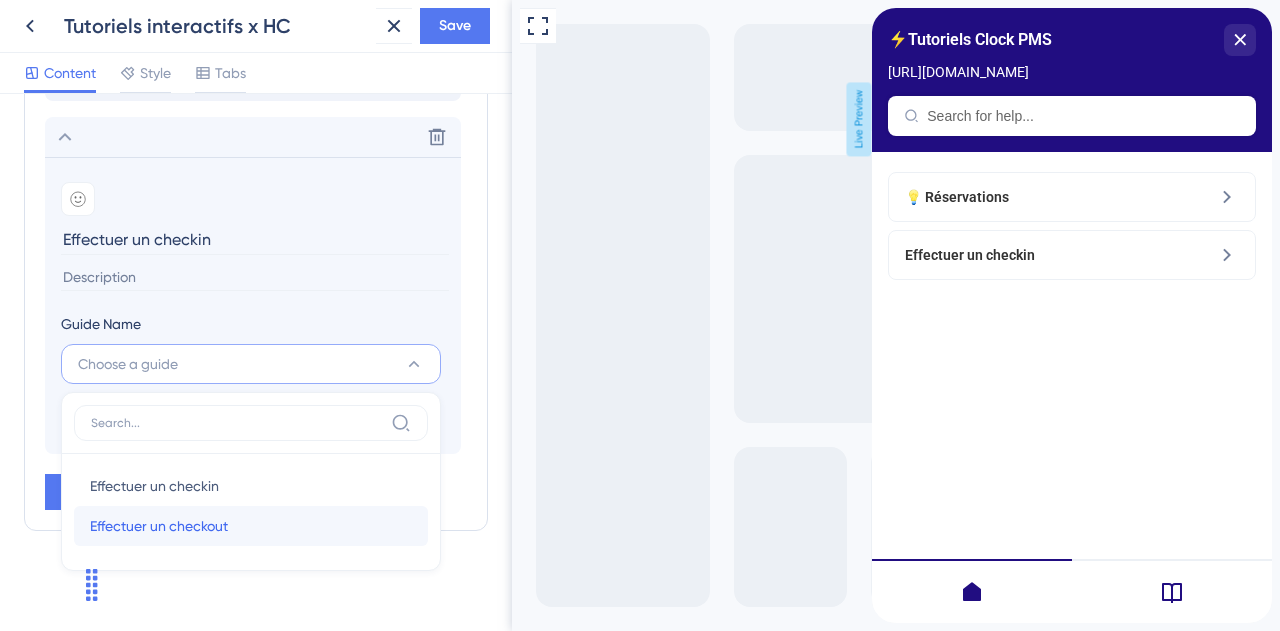 click on "Effectuer un checkout Effectuer un checkout" at bounding box center (251, 526) 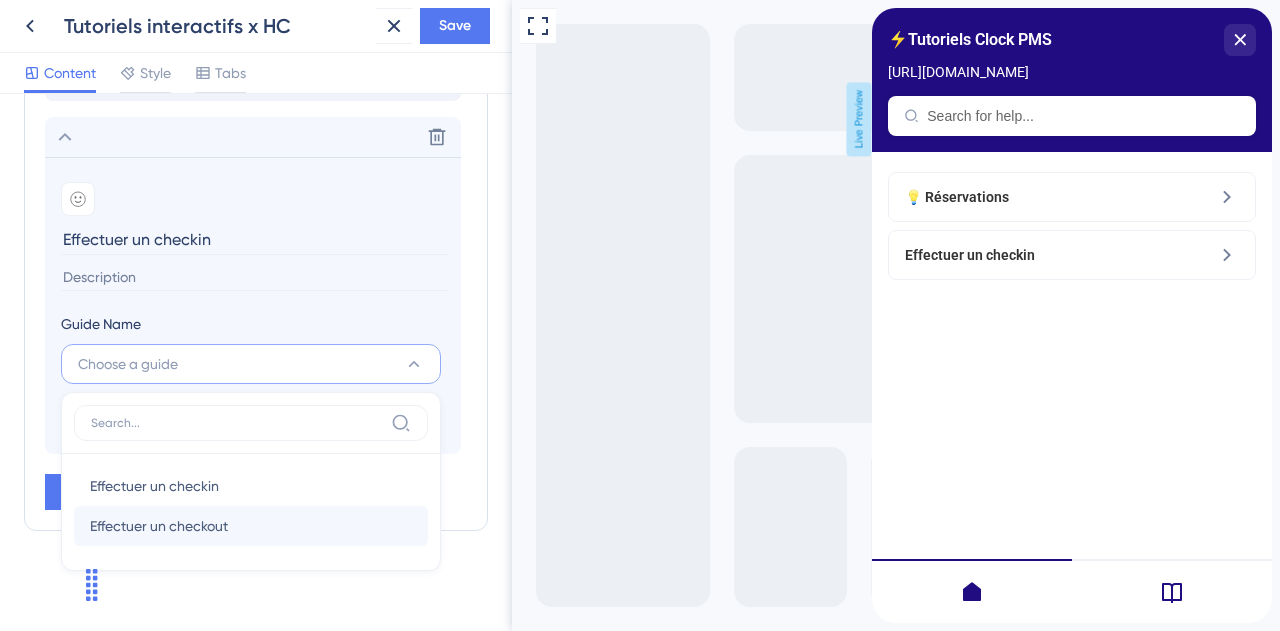 type on "Effectuer un checkout" 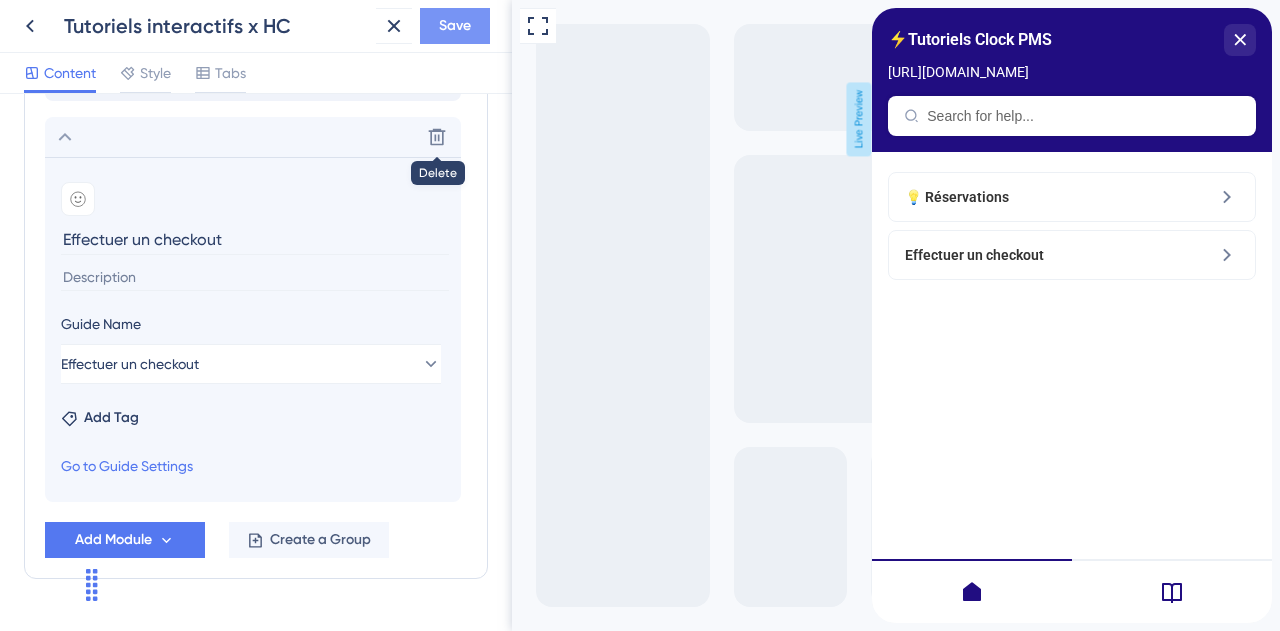 click on "Save" at bounding box center (455, 26) 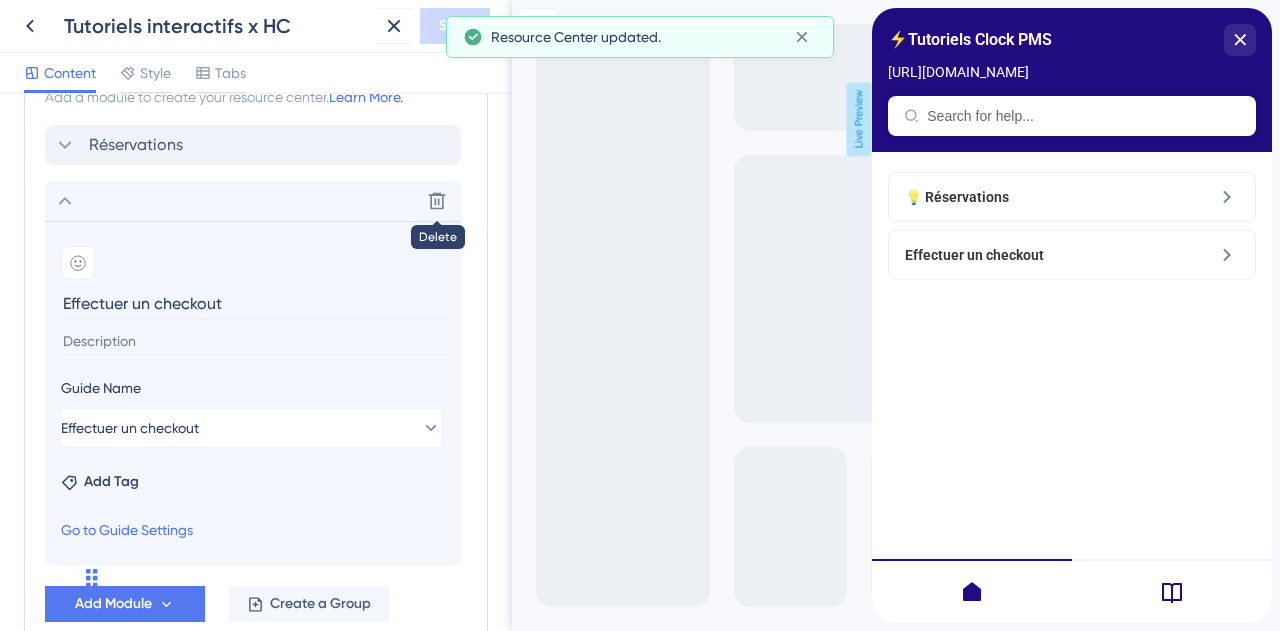 scroll, scrollTop: 960, scrollLeft: 0, axis: vertical 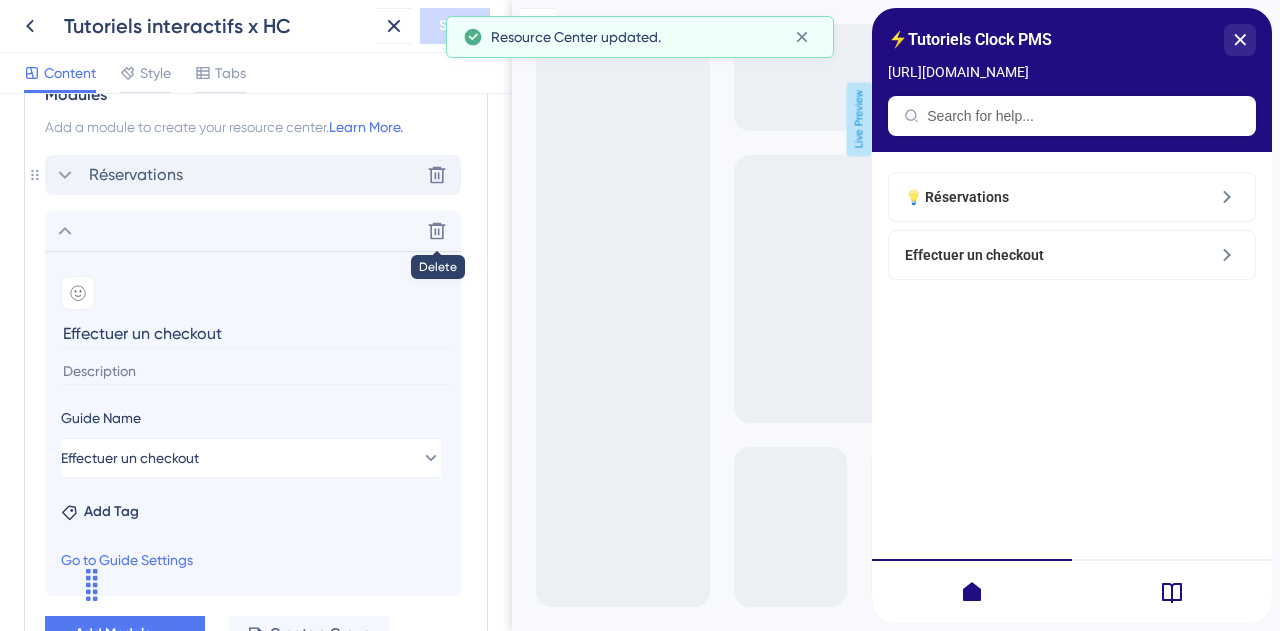 click on "Réservations Delete" at bounding box center (253, 175) 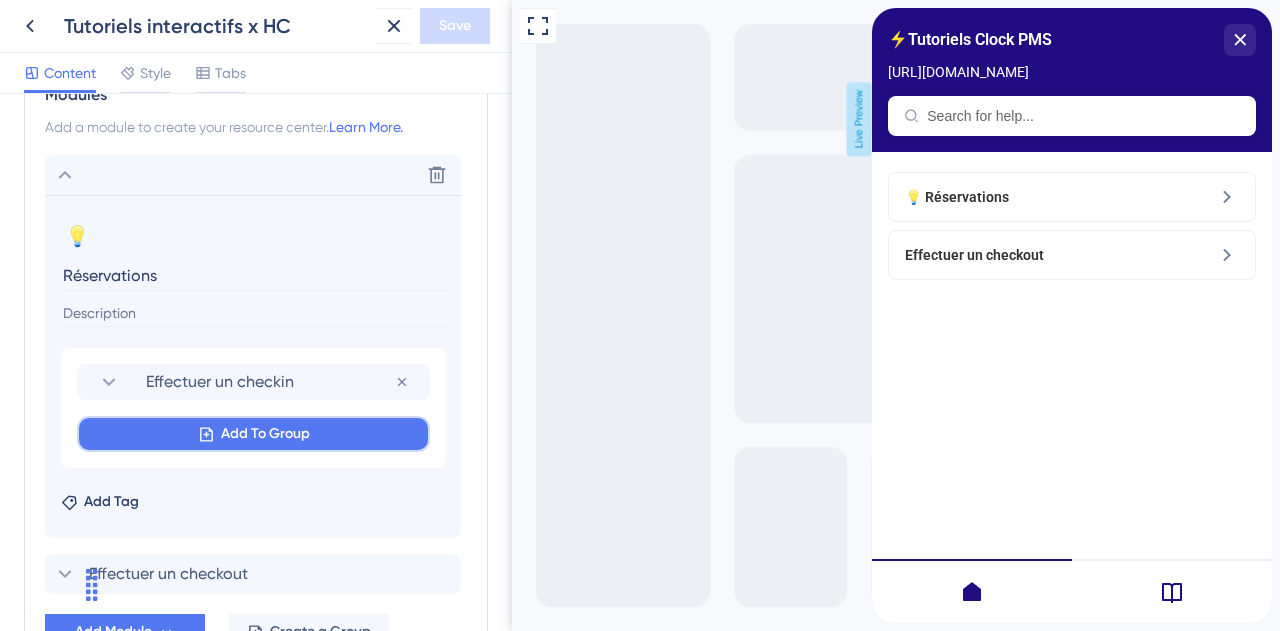 click on "Add To Group" at bounding box center [265, 434] 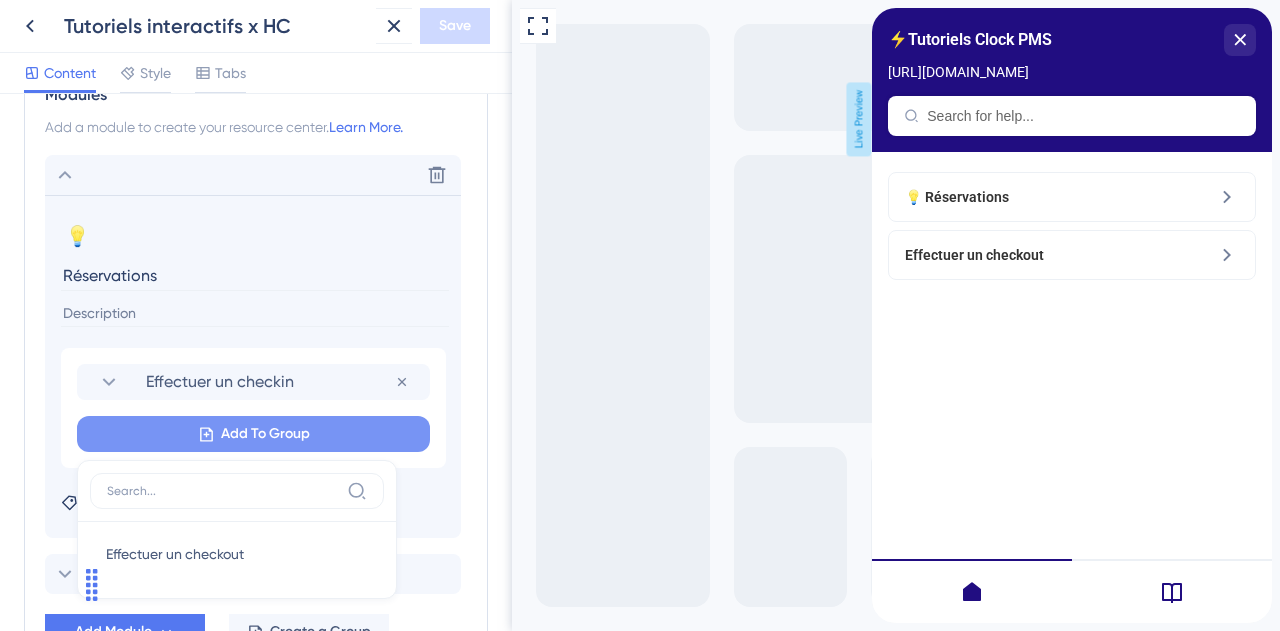 scroll, scrollTop: 1101, scrollLeft: 0, axis: vertical 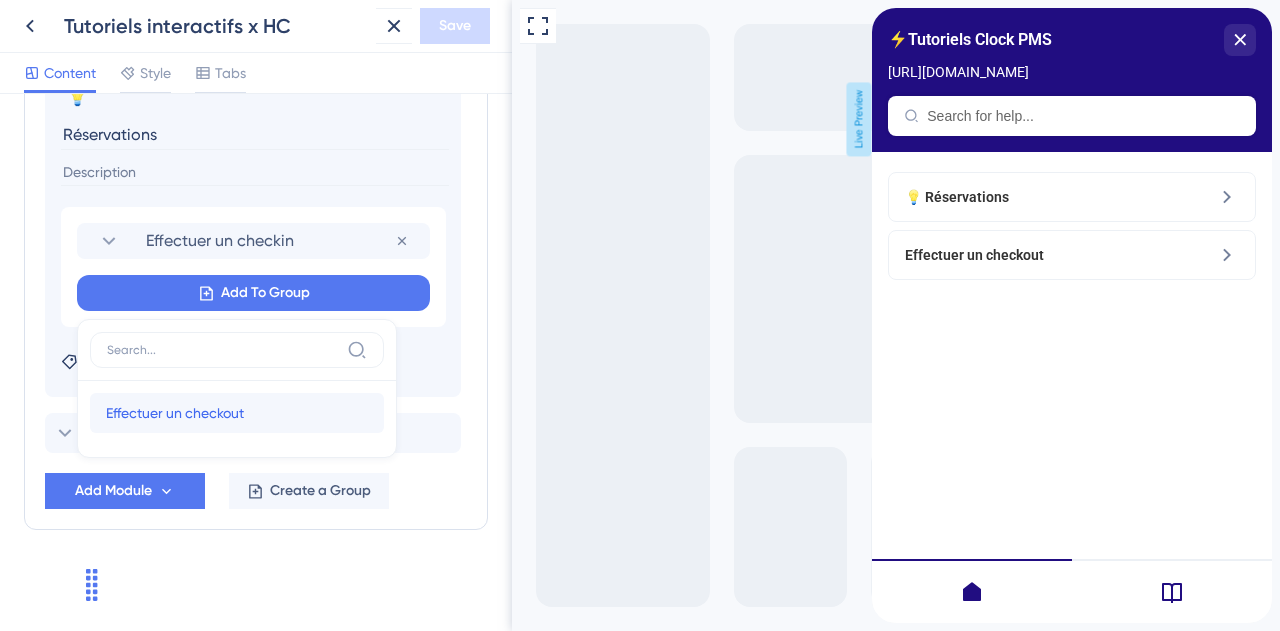 click on "Effectuer un checkout Effectuer un checkout" at bounding box center [237, 413] 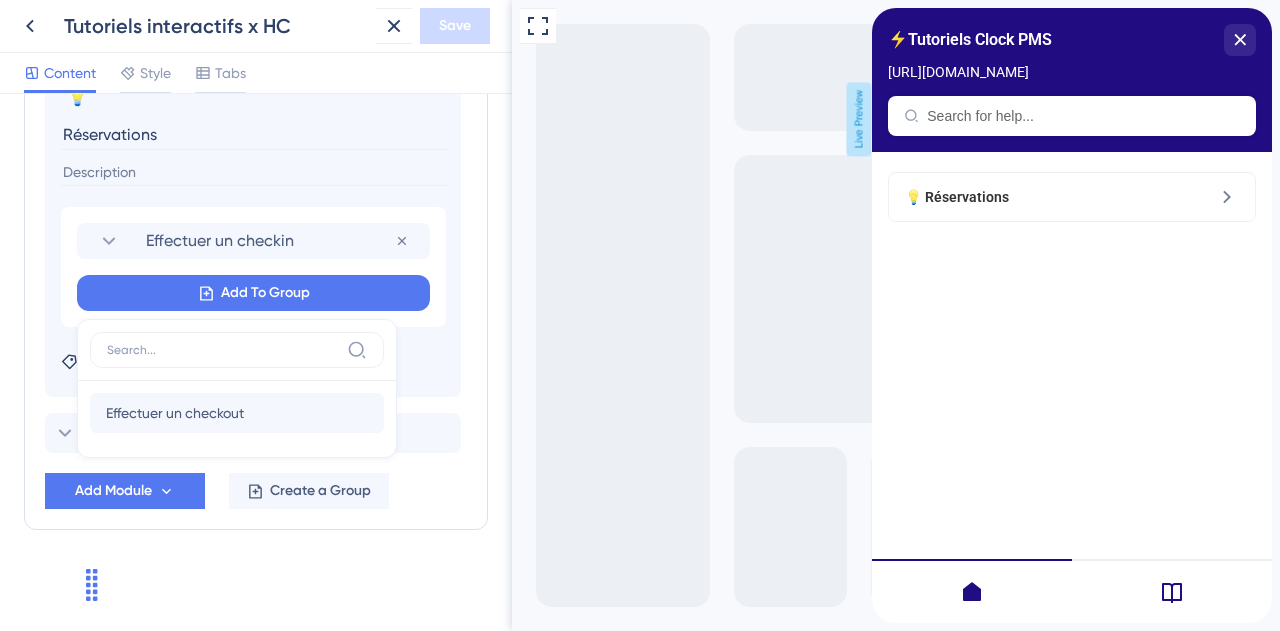 scroll, scrollTop: 1097, scrollLeft: 0, axis: vertical 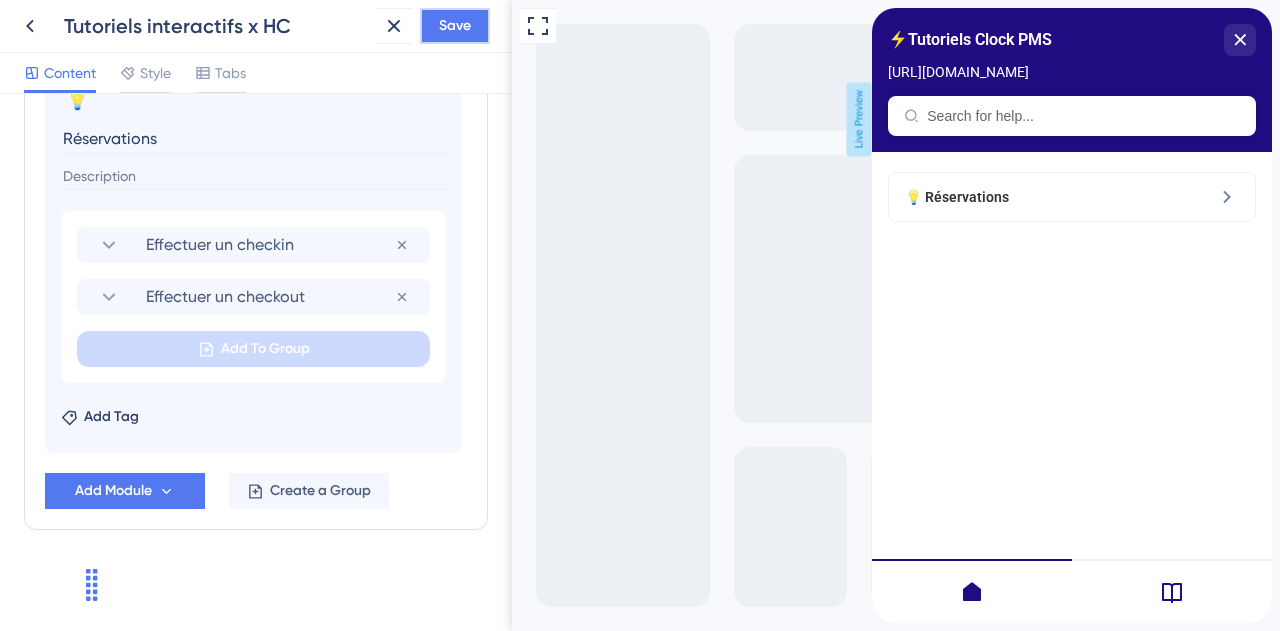 click on "Save" at bounding box center [455, 26] 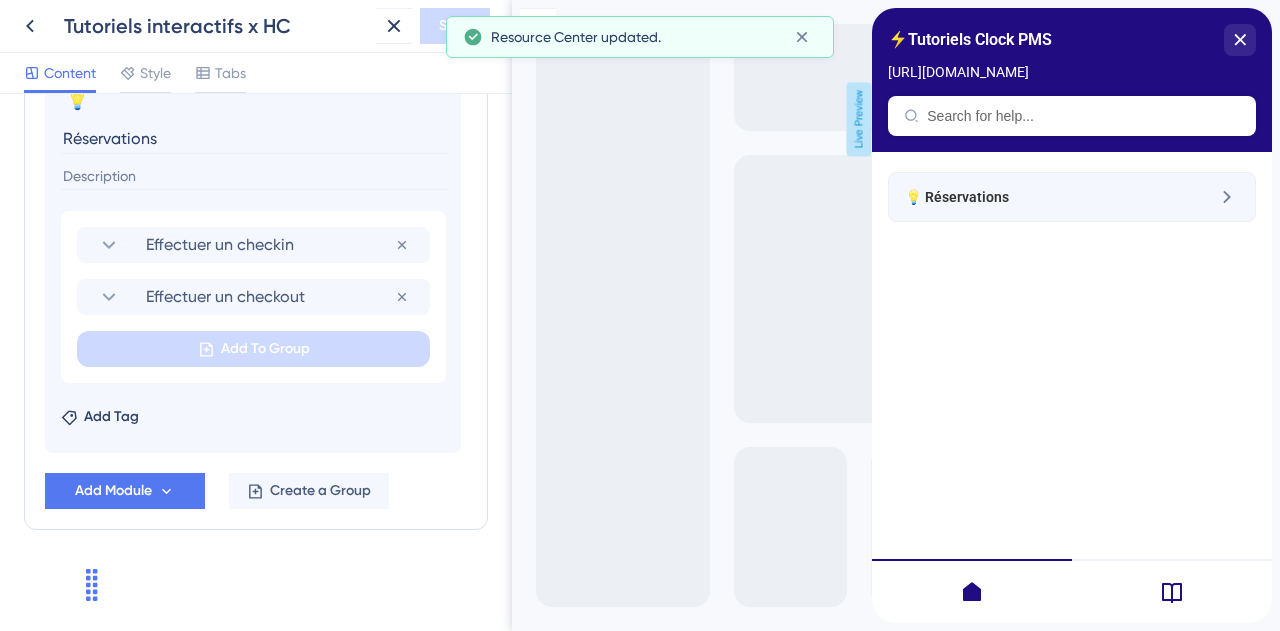 click on "💡   Réservations" at bounding box center [1022, 197] 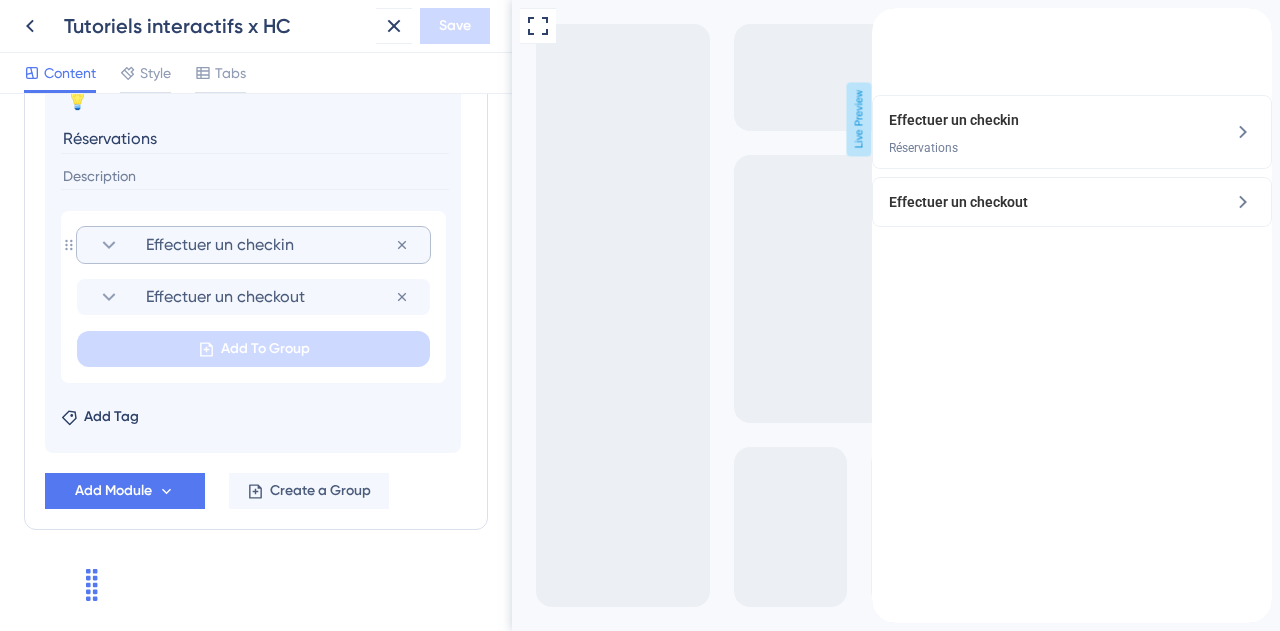 click 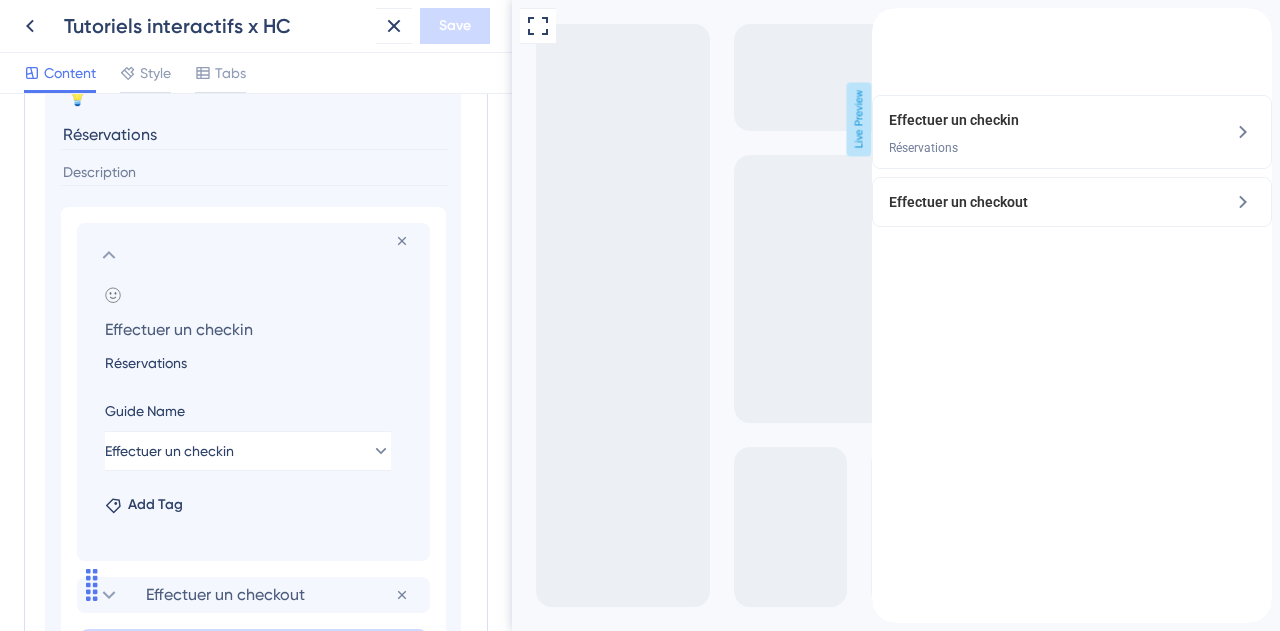 click on "Réservations" at bounding box center (257, 363) 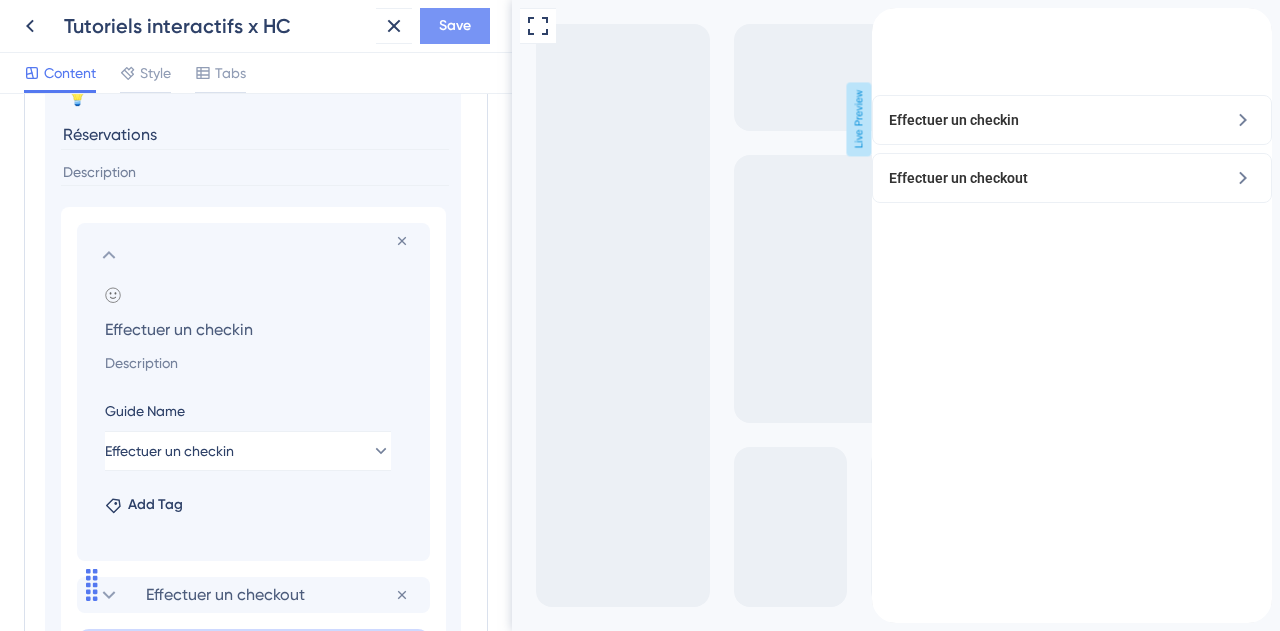 type 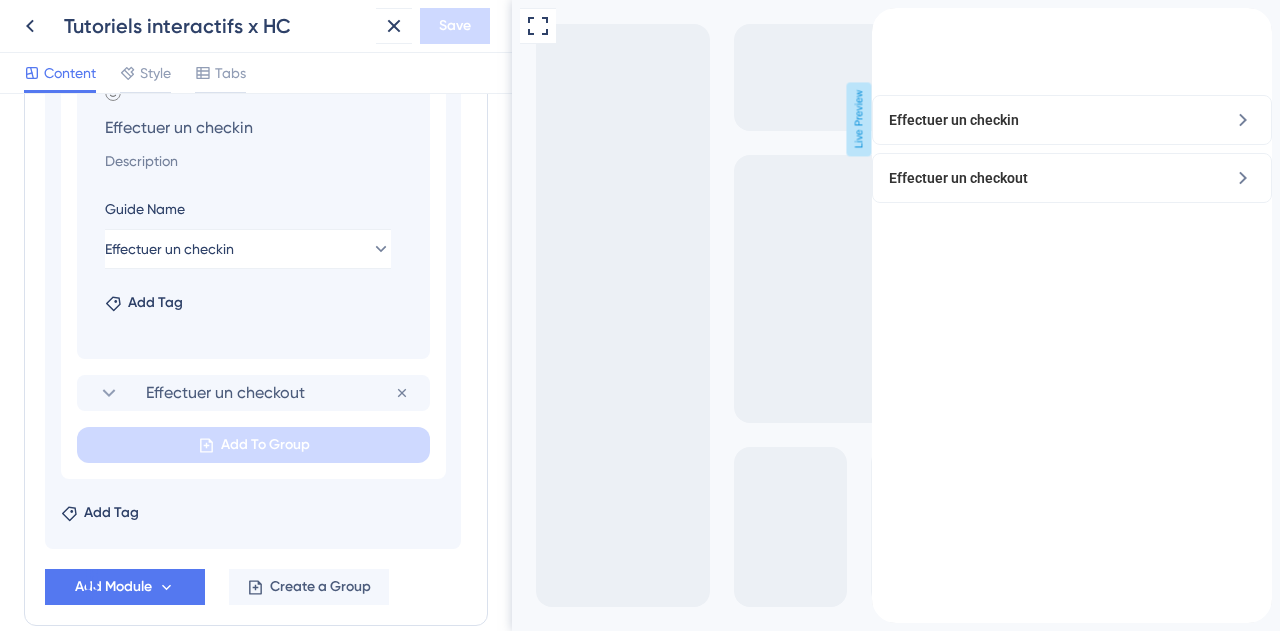scroll, scrollTop: 1399, scrollLeft: 0, axis: vertical 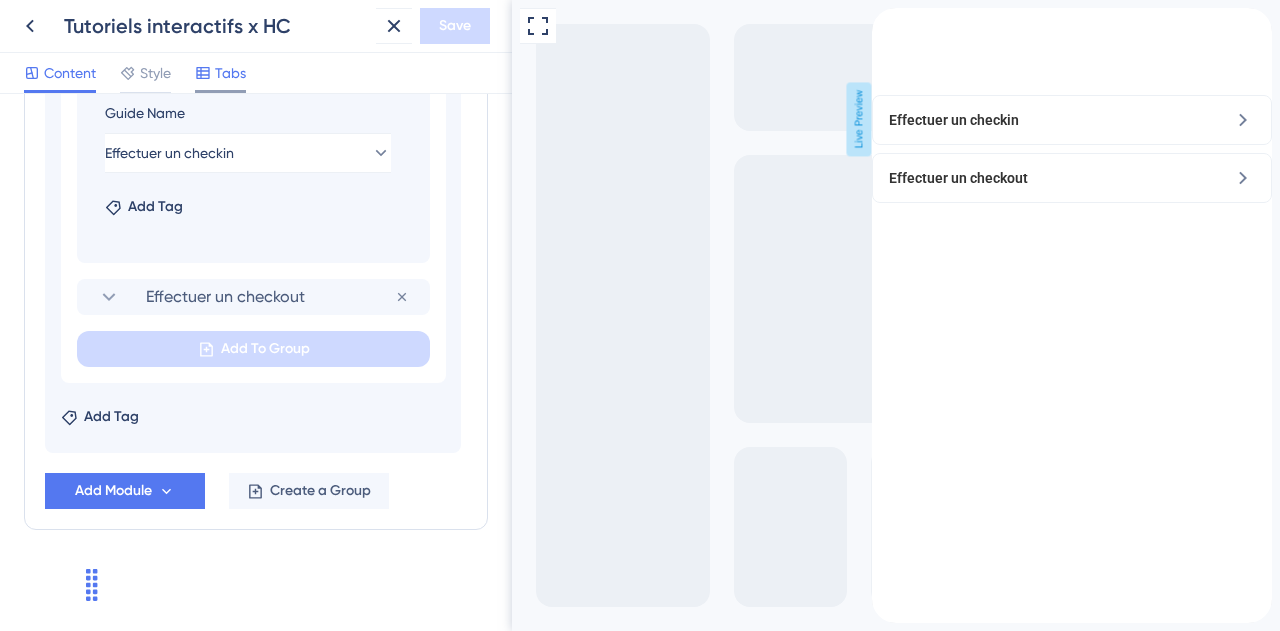 click on "Tabs" at bounding box center (230, 73) 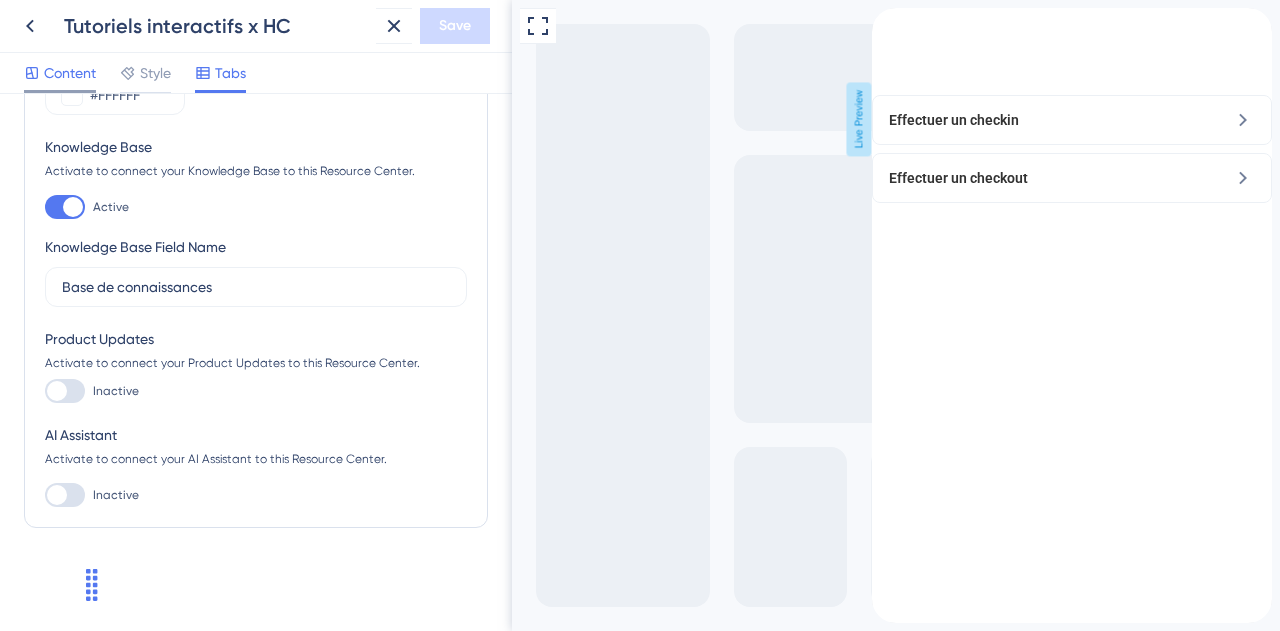 click on "Content" at bounding box center (70, 73) 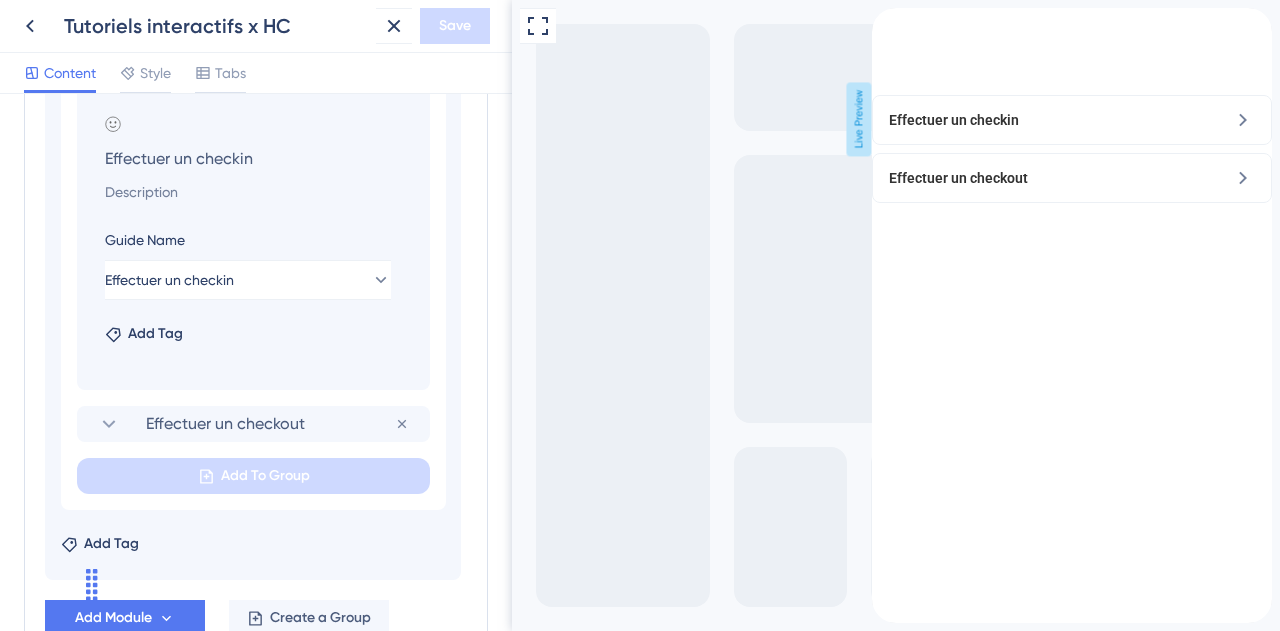 scroll, scrollTop: 1399, scrollLeft: 0, axis: vertical 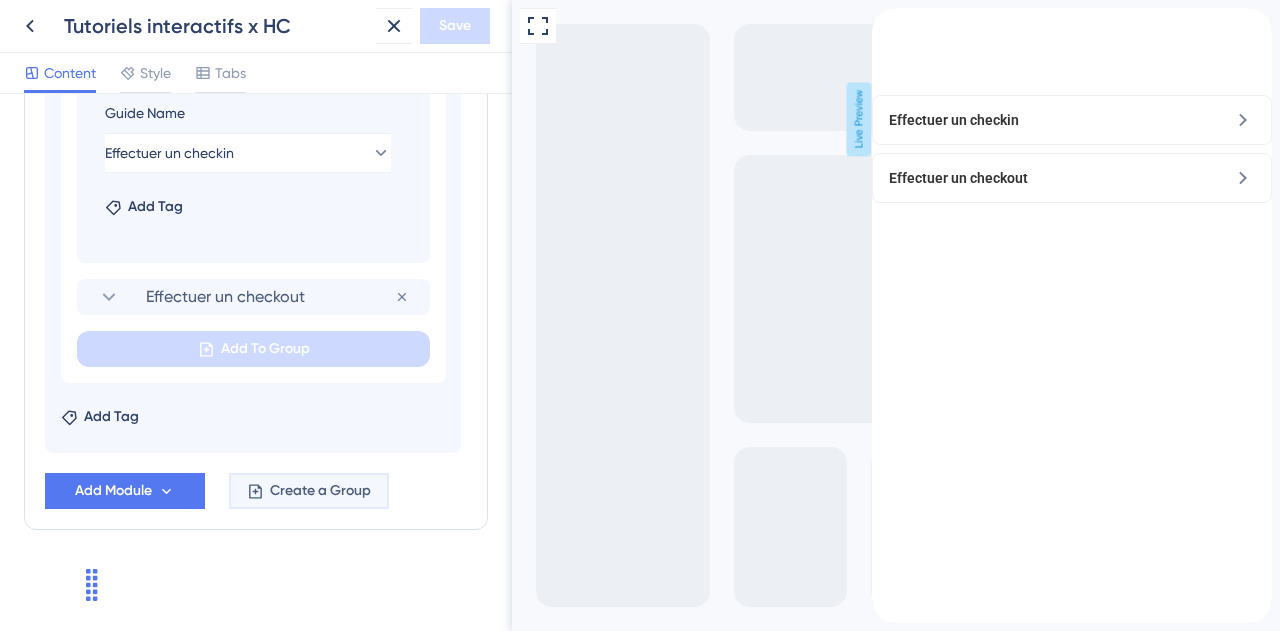 click on "Create a Group" at bounding box center [320, 491] 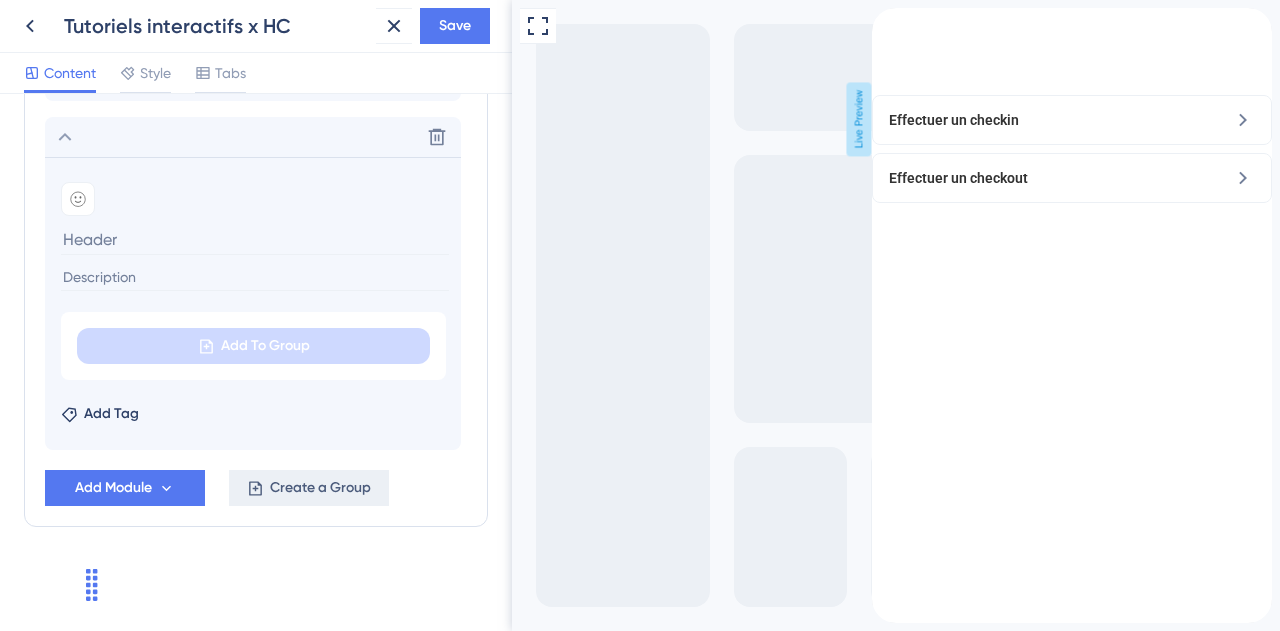 scroll, scrollTop: 1050, scrollLeft: 0, axis: vertical 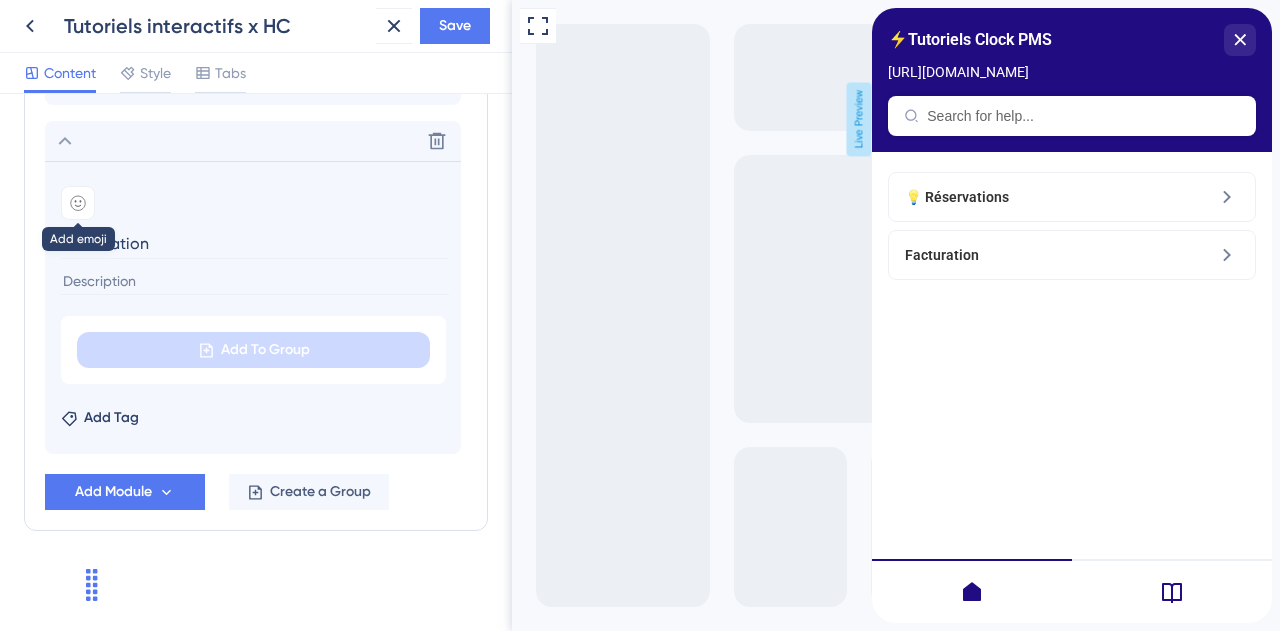 type on "Facturation" 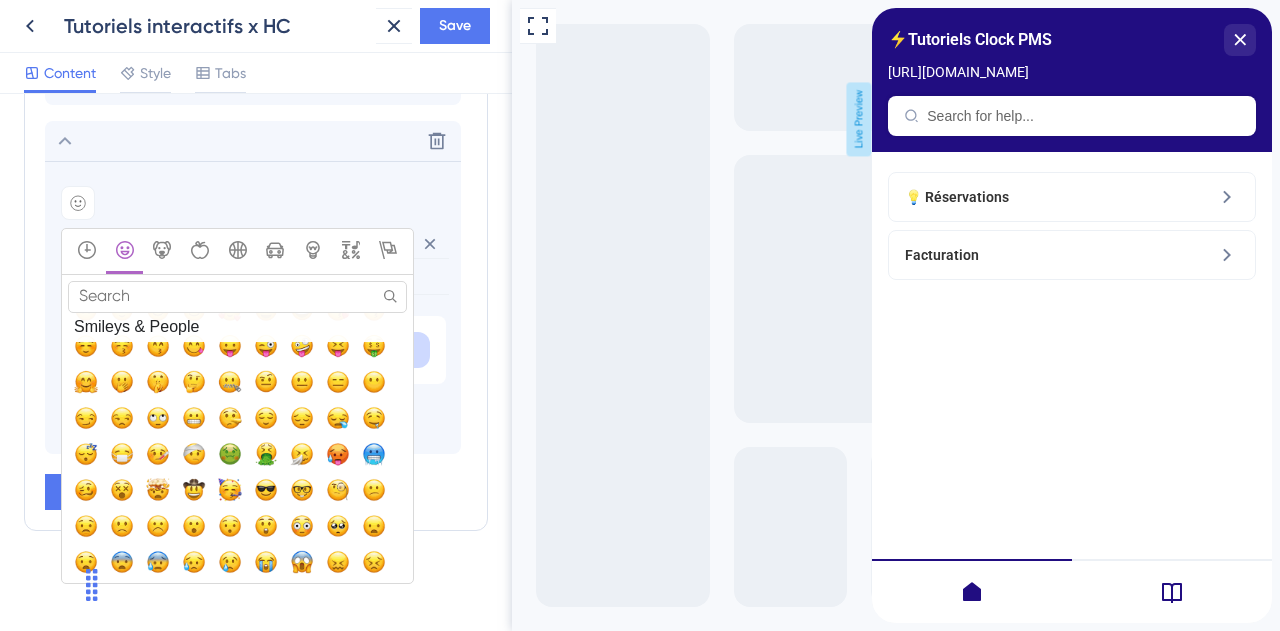 scroll, scrollTop: 153, scrollLeft: 0, axis: vertical 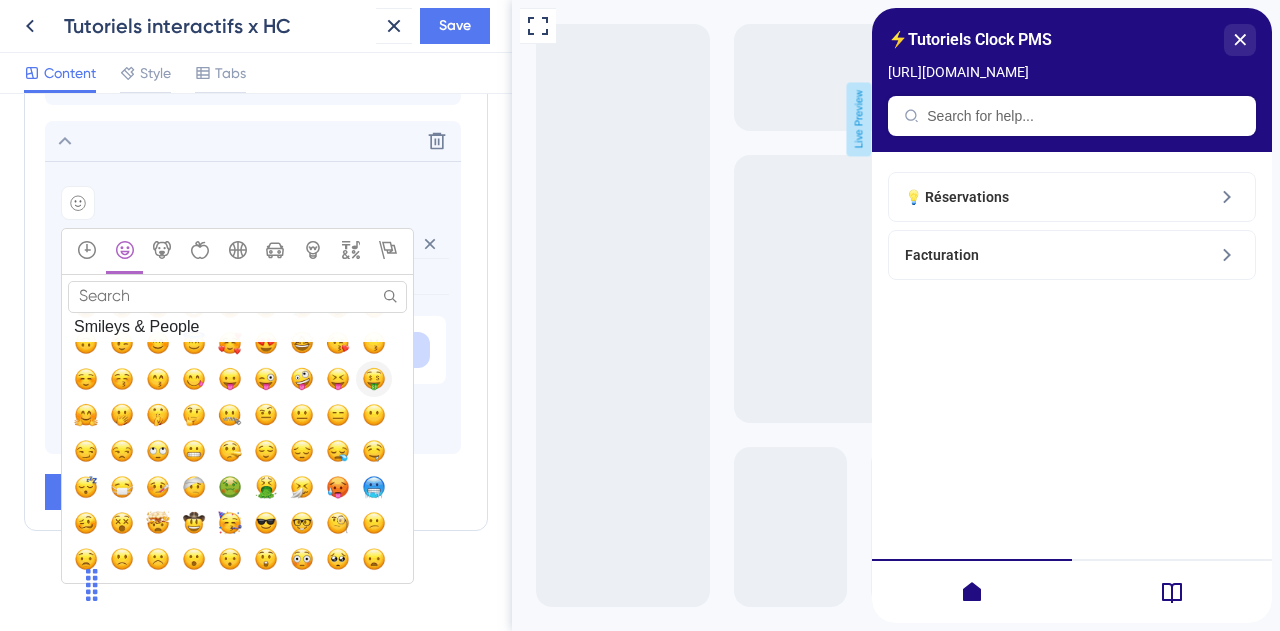 click at bounding box center [374, 378] 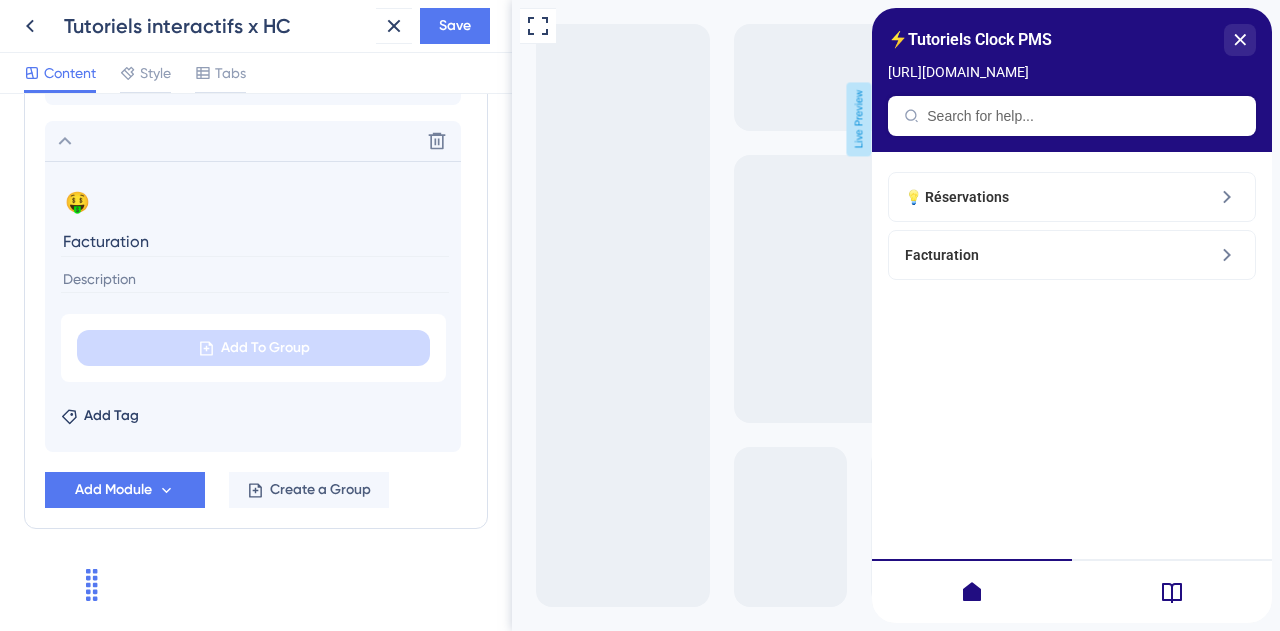 scroll, scrollTop: 1049, scrollLeft: 0, axis: vertical 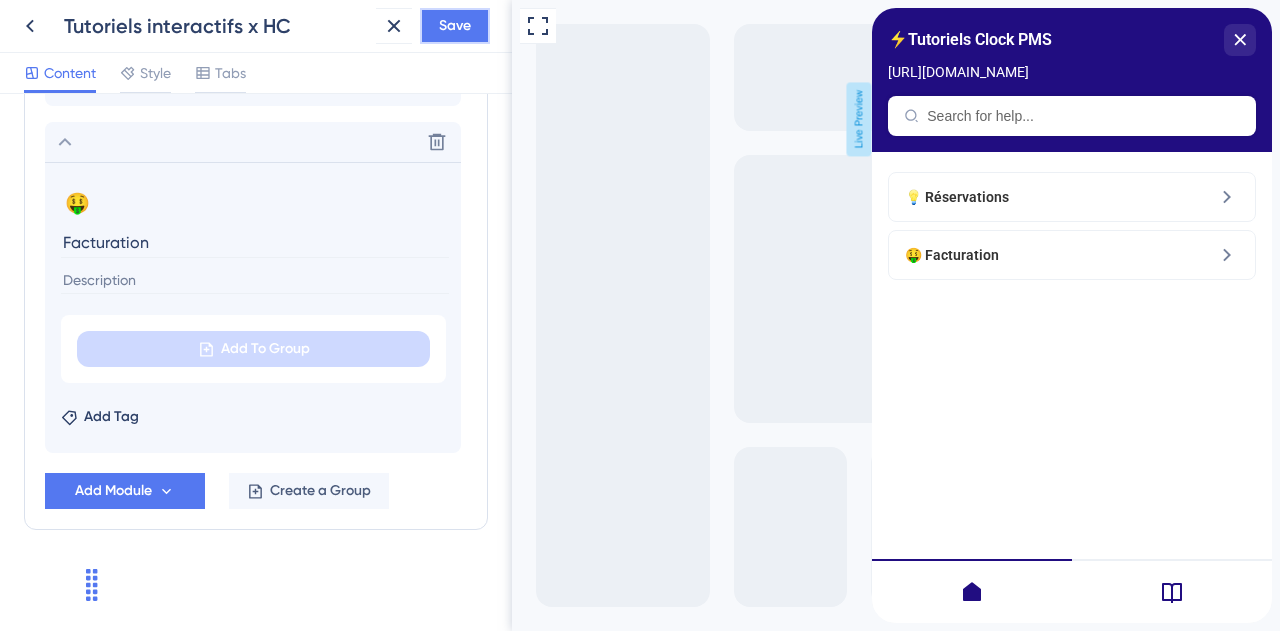 click on "Save" at bounding box center (455, 26) 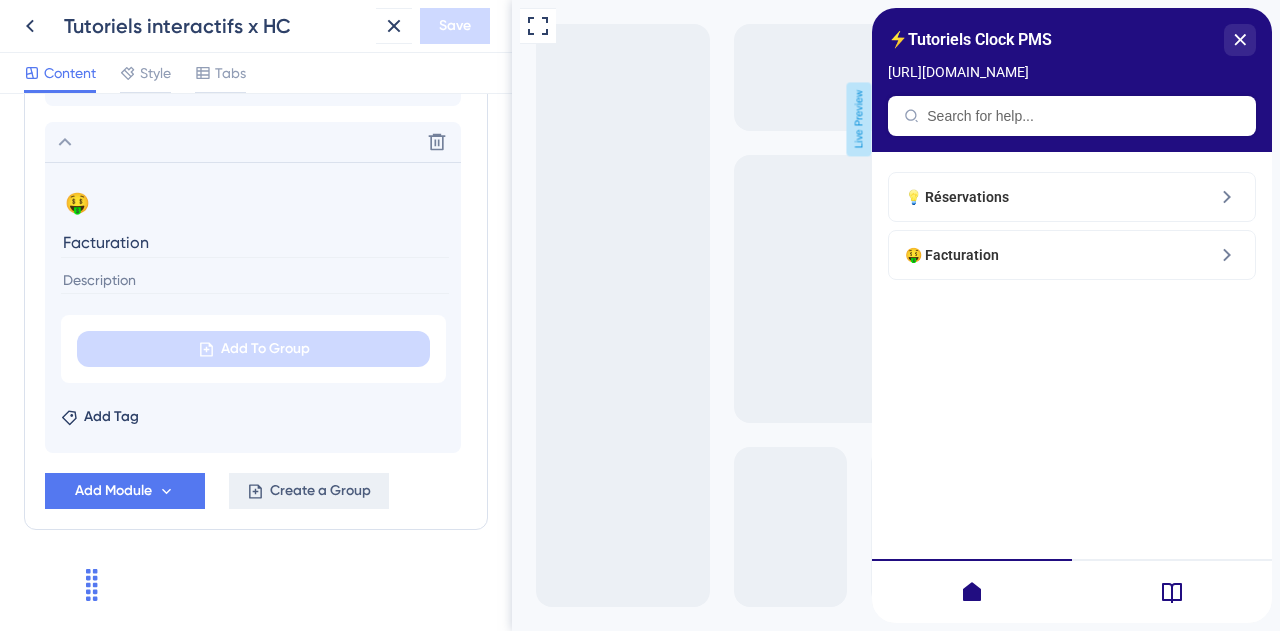 click on "Create a Group" at bounding box center (320, 491) 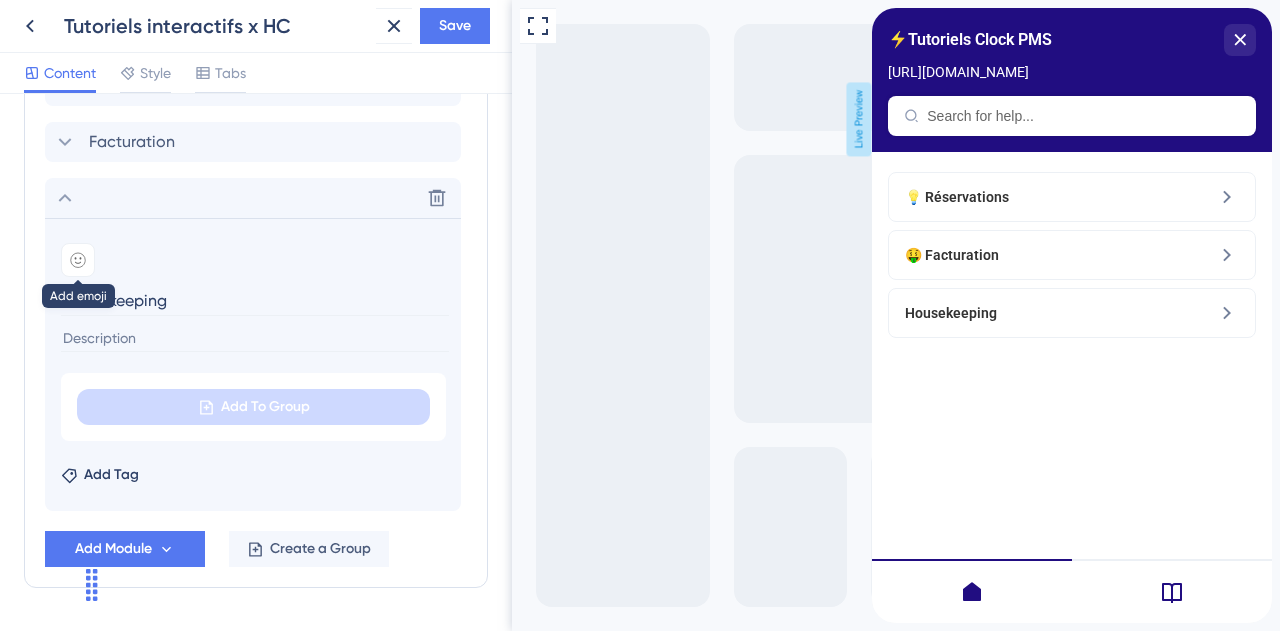 type on "Housekeeping" 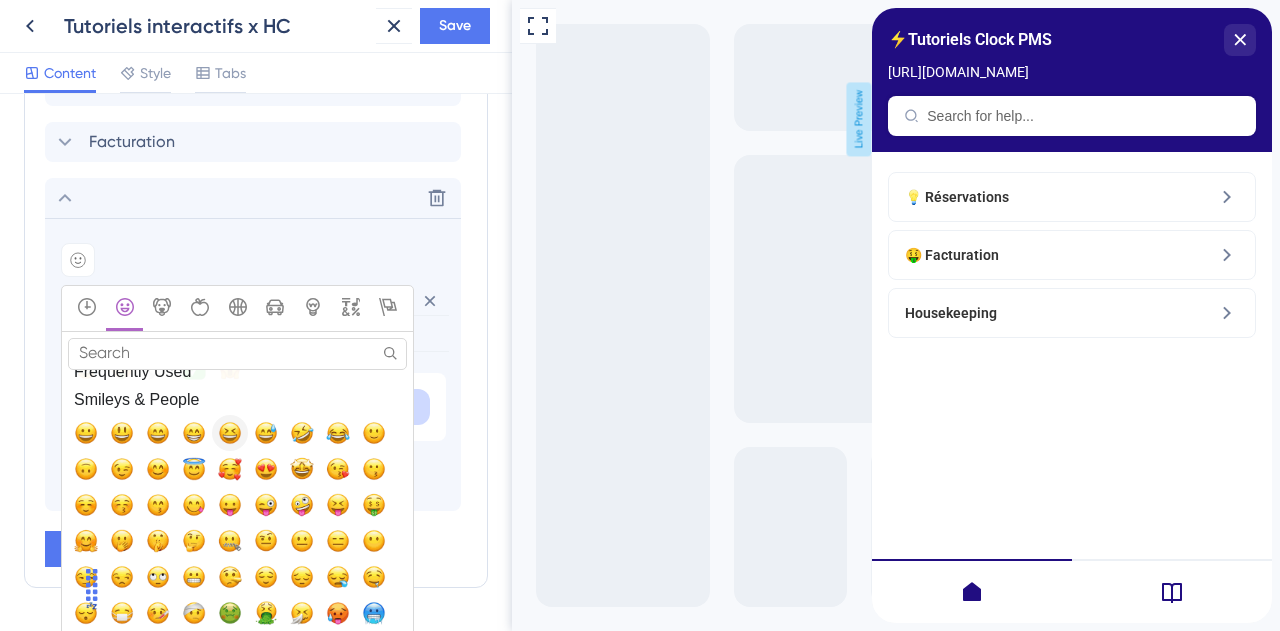 scroll, scrollTop: 134, scrollLeft: 0, axis: vertical 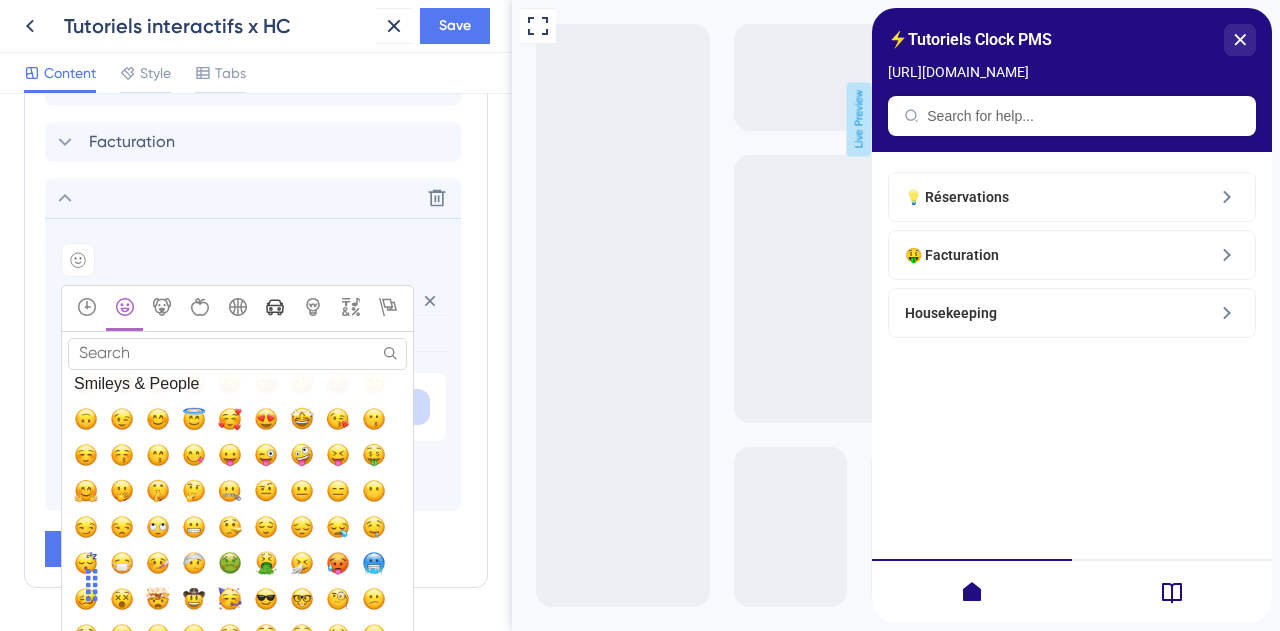 click at bounding box center [275, 308] 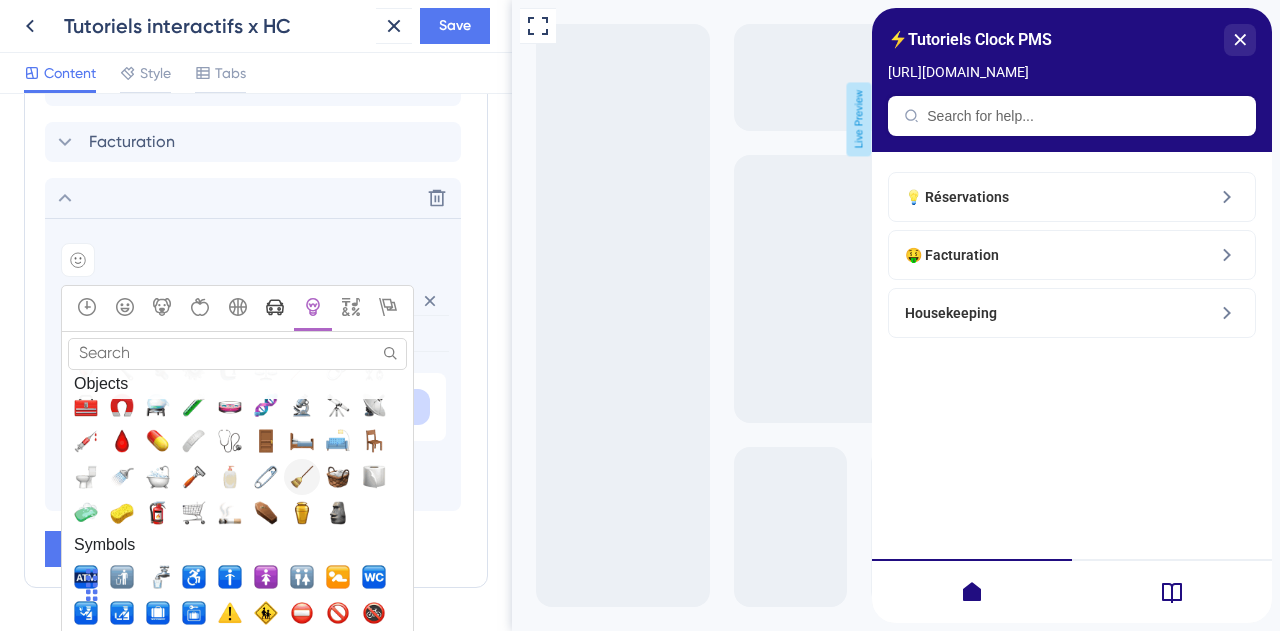scroll, scrollTop: 5226, scrollLeft: 0, axis: vertical 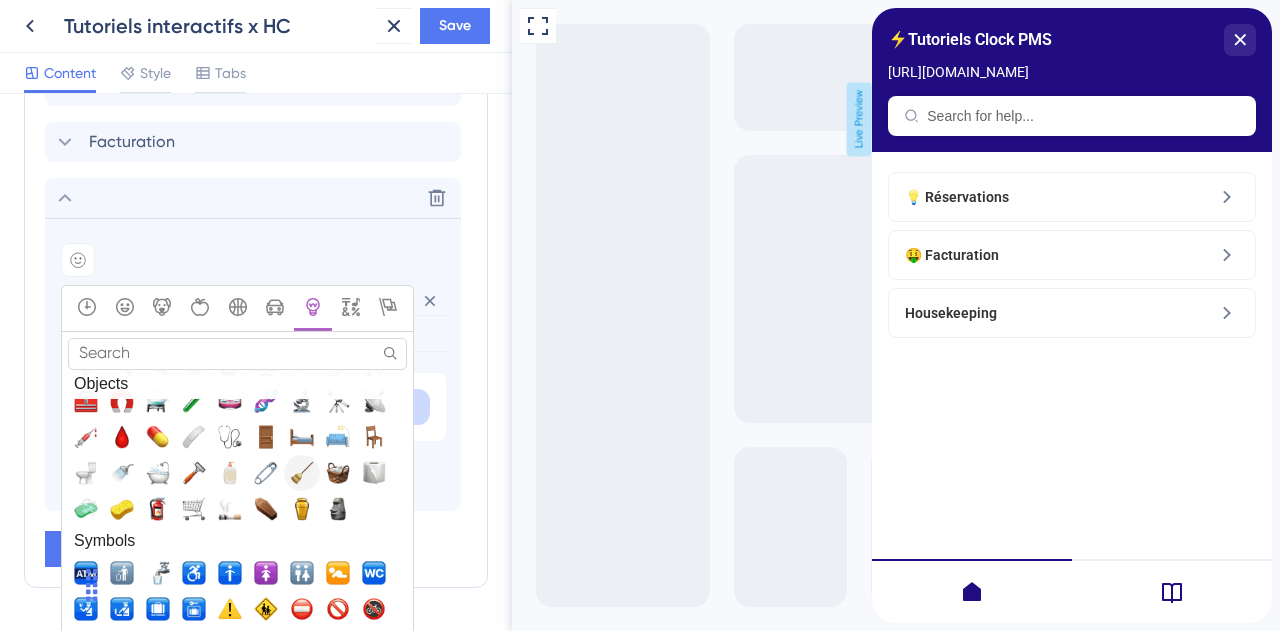click at bounding box center [302, 472] 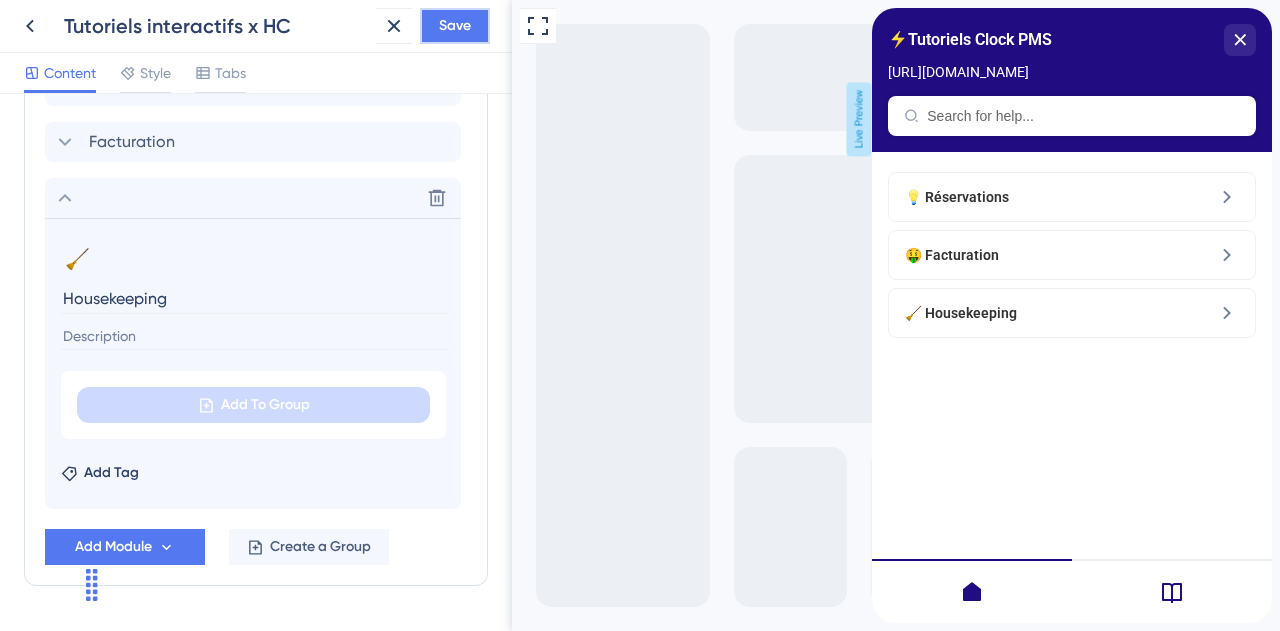 click on "Save" at bounding box center [455, 26] 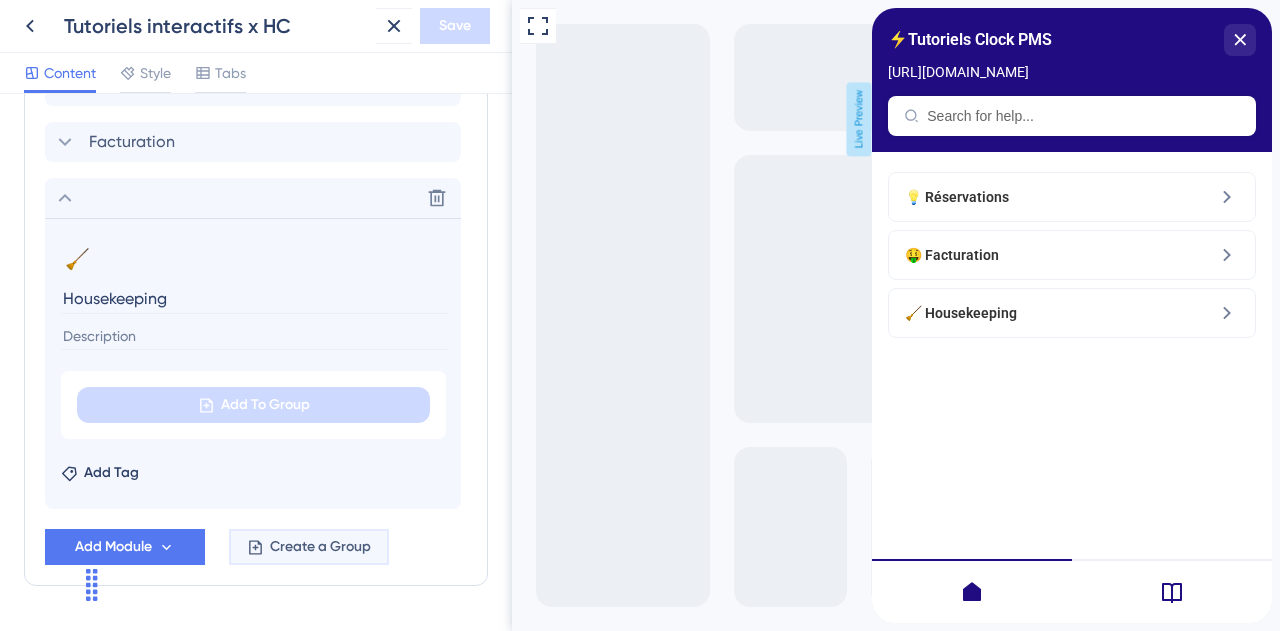 click on "Create a Group" at bounding box center (320, 547) 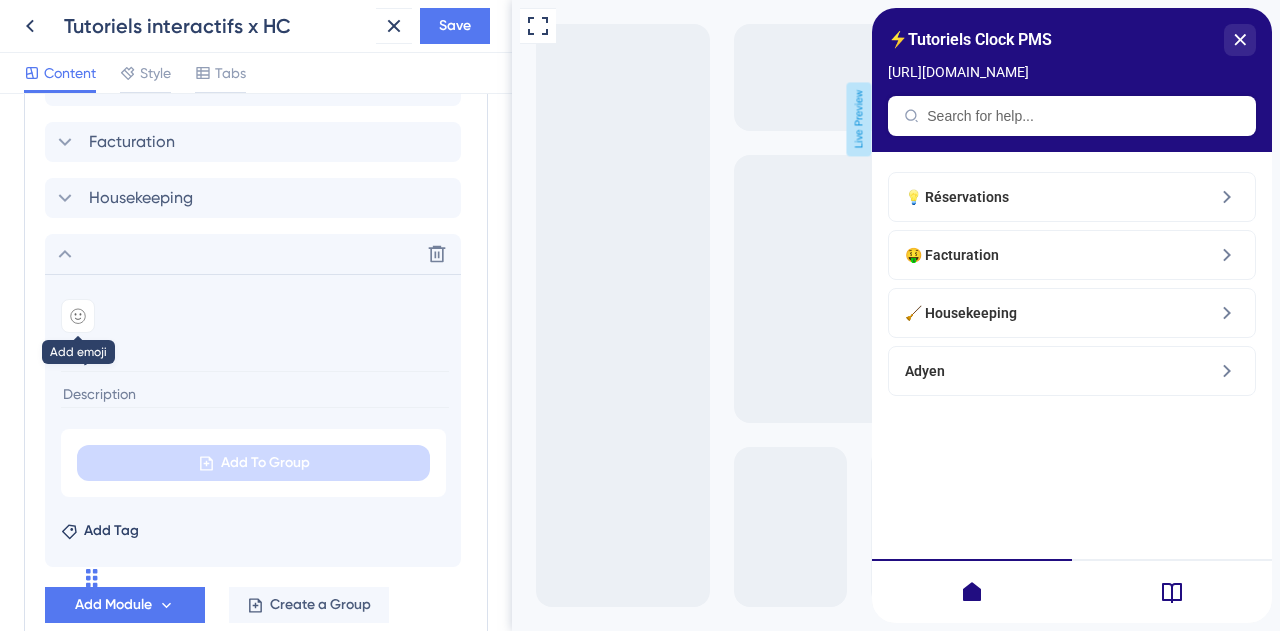 type on "Adyen" 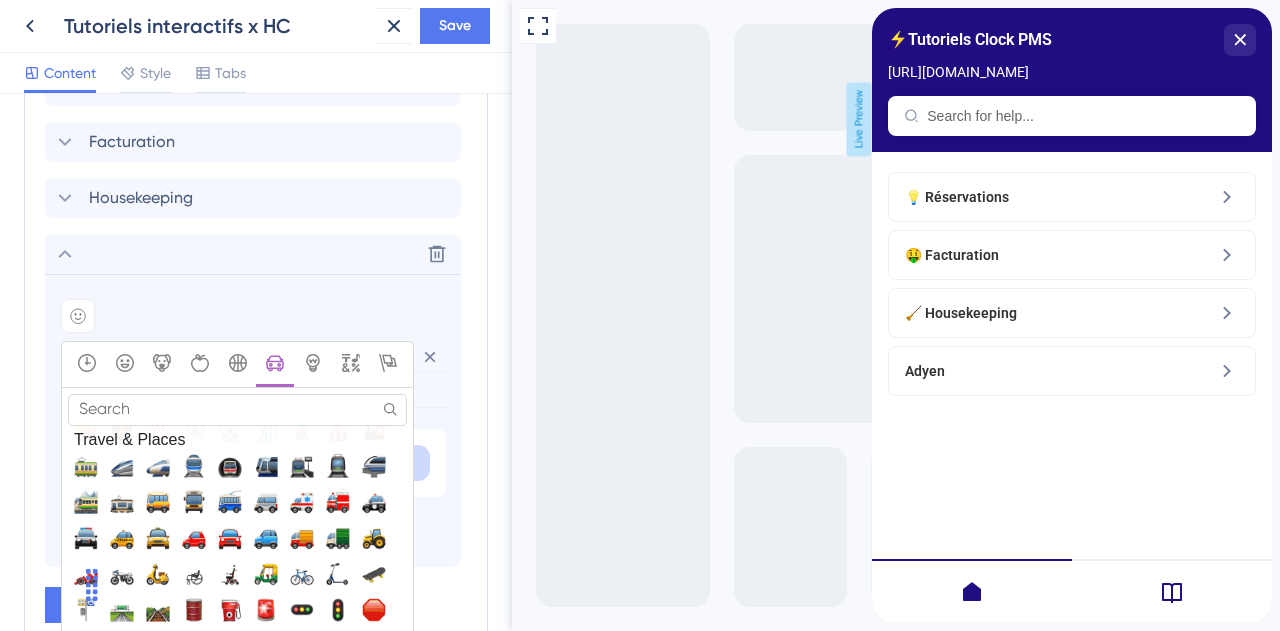 scroll, scrollTop: 3788, scrollLeft: 0, axis: vertical 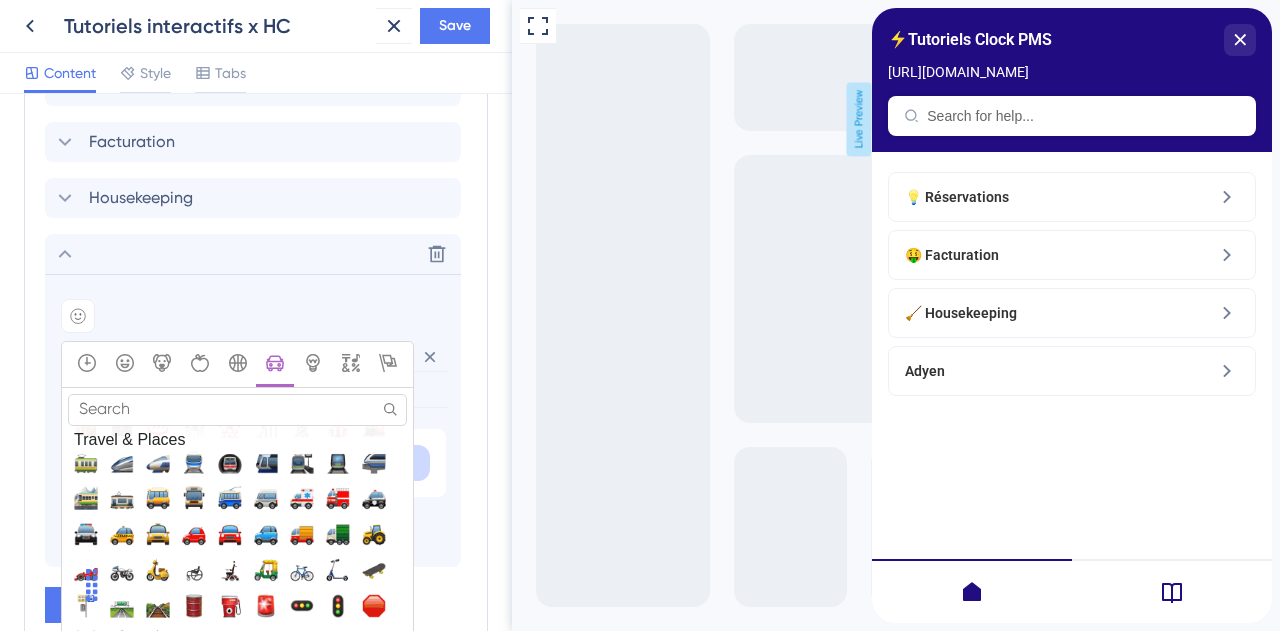 click on "Search" at bounding box center (237, 409) 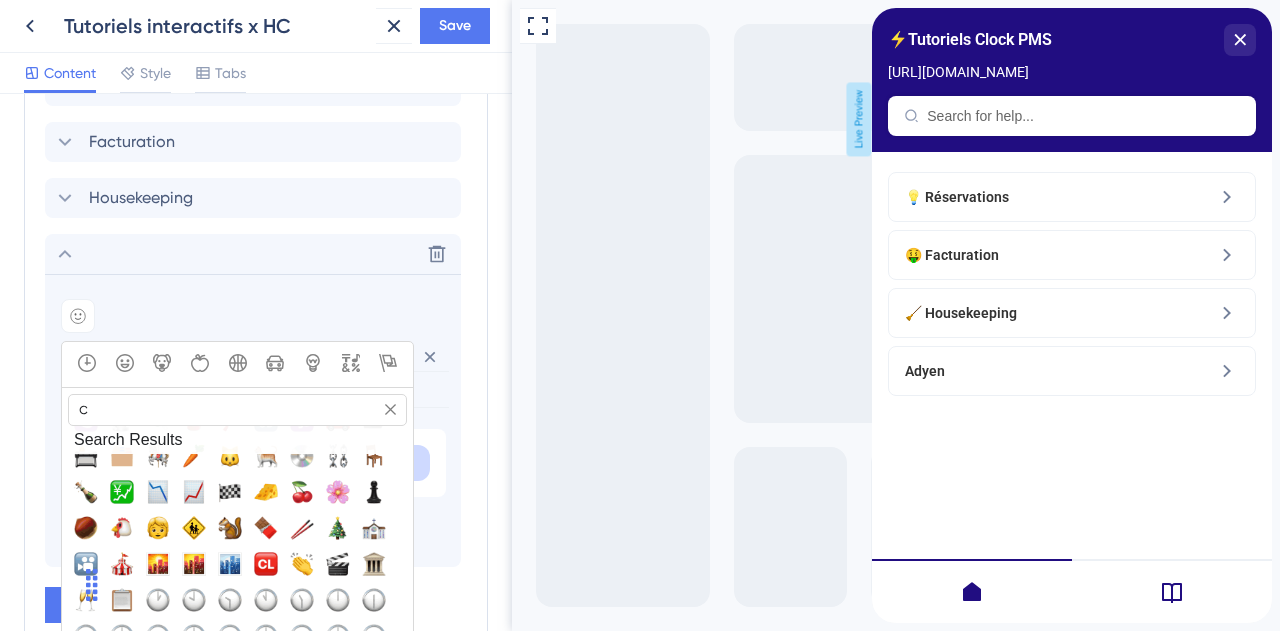 scroll, scrollTop: 0, scrollLeft: 0, axis: both 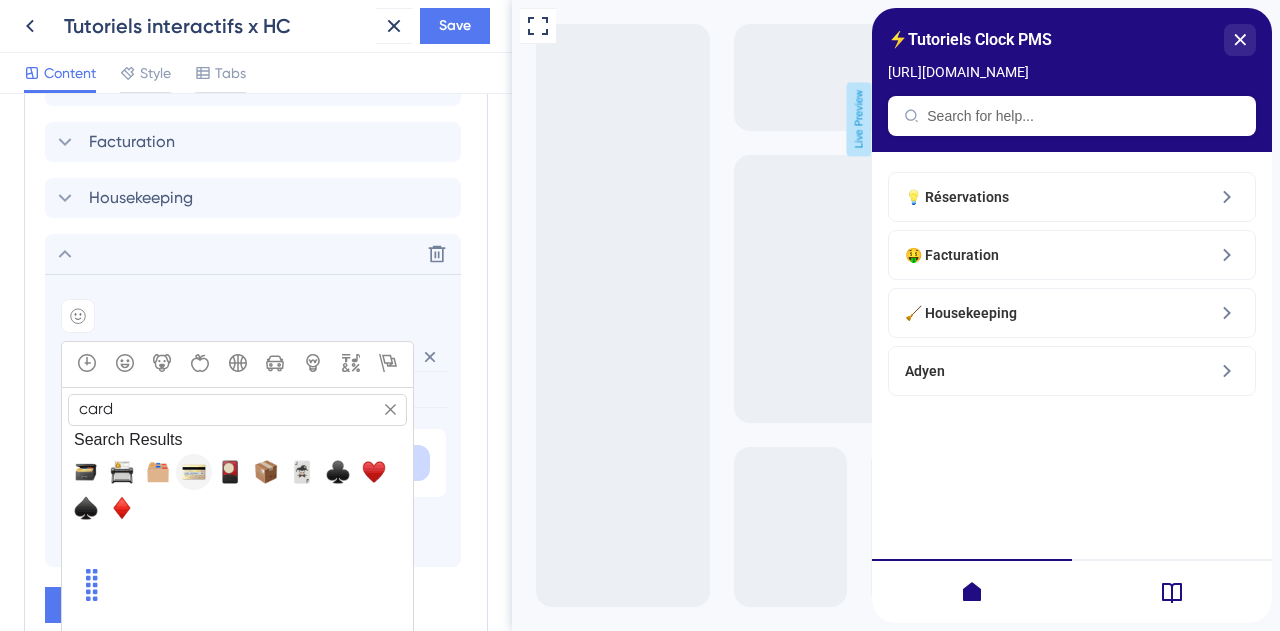 type on "card" 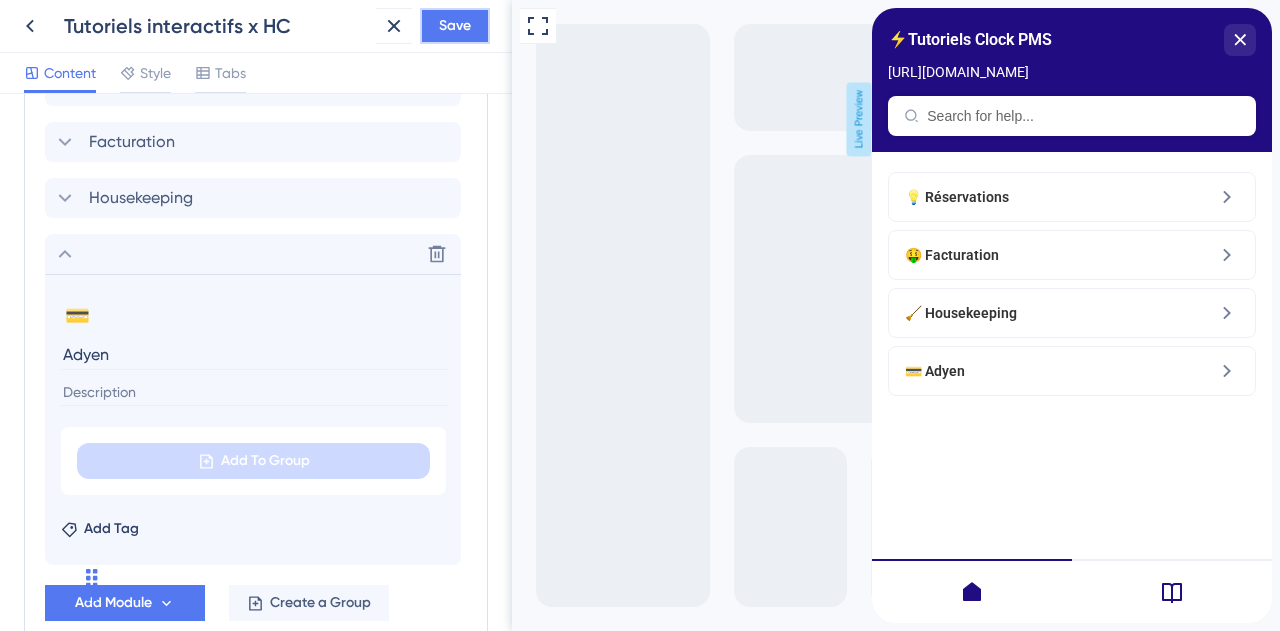 click on "Save" at bounding box center (455, 26) 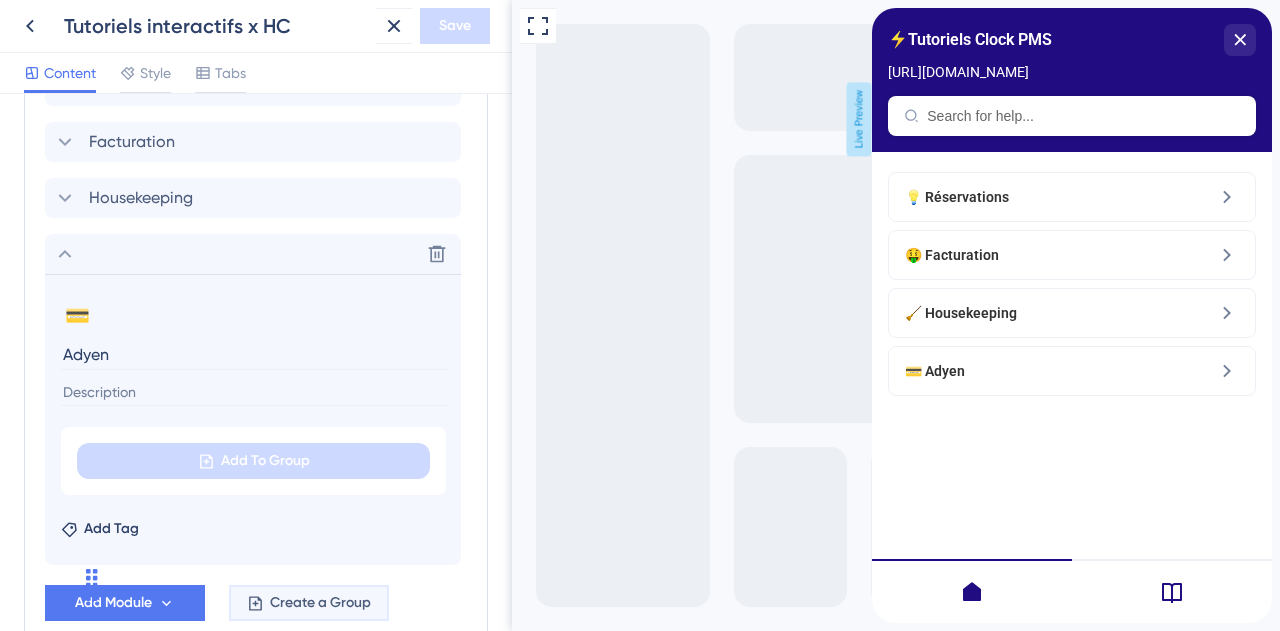 click on "Create a Group" at bounding box center [320, 603] 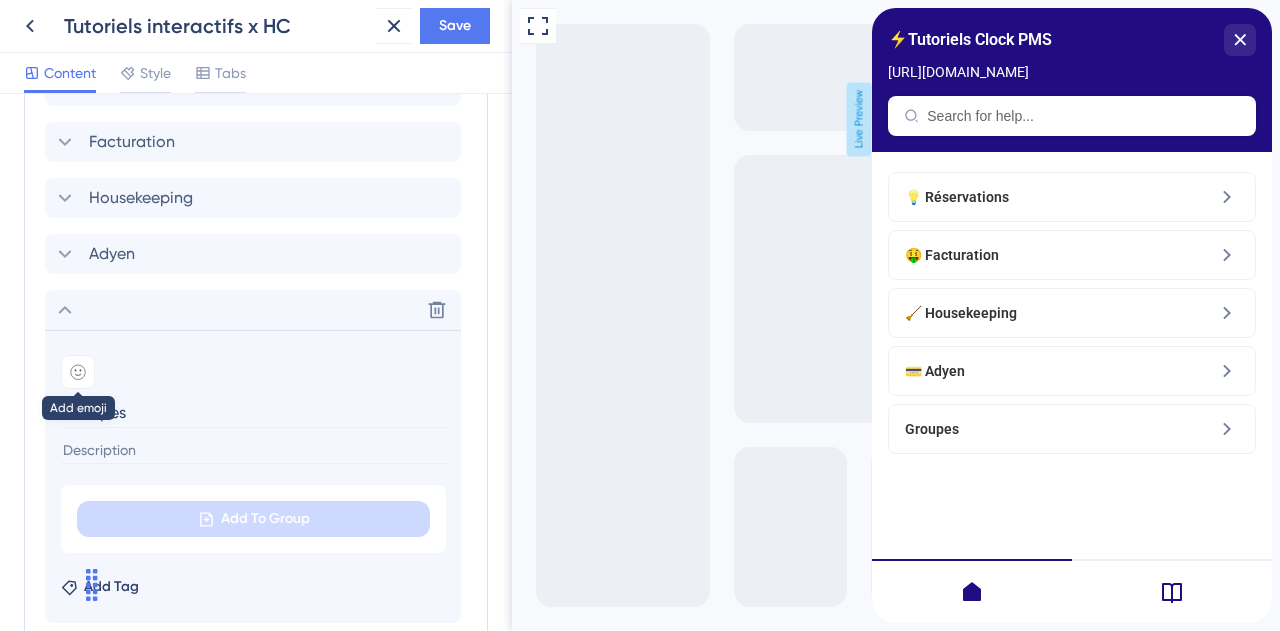 type on "Groupes" 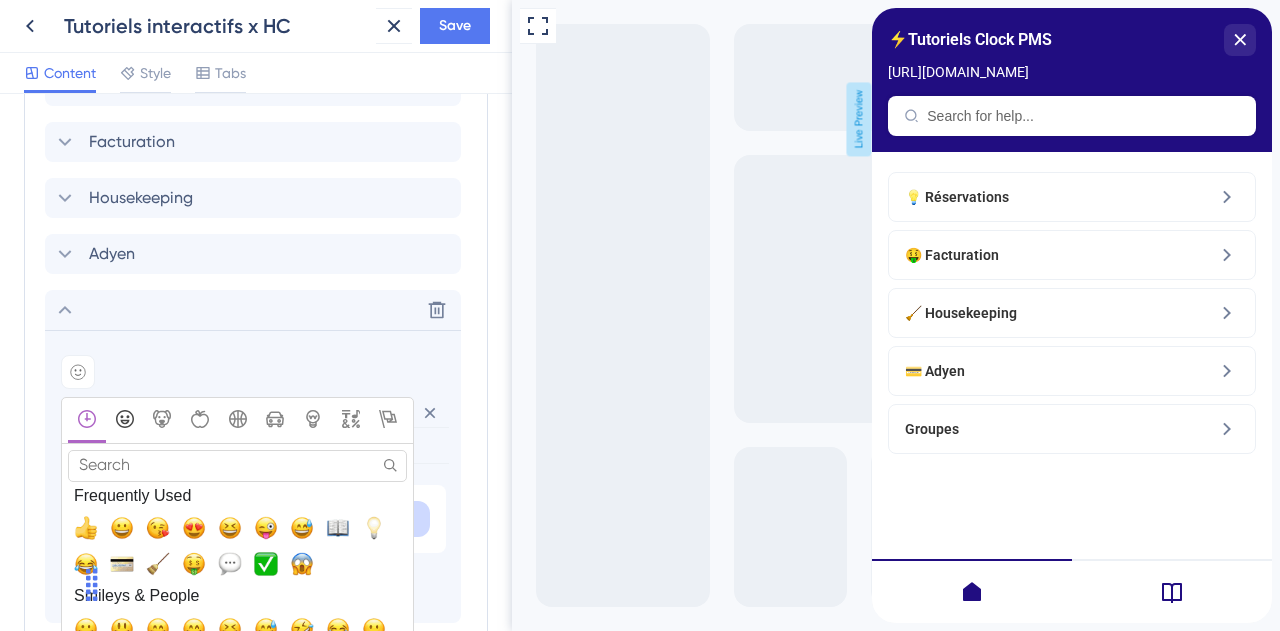 click 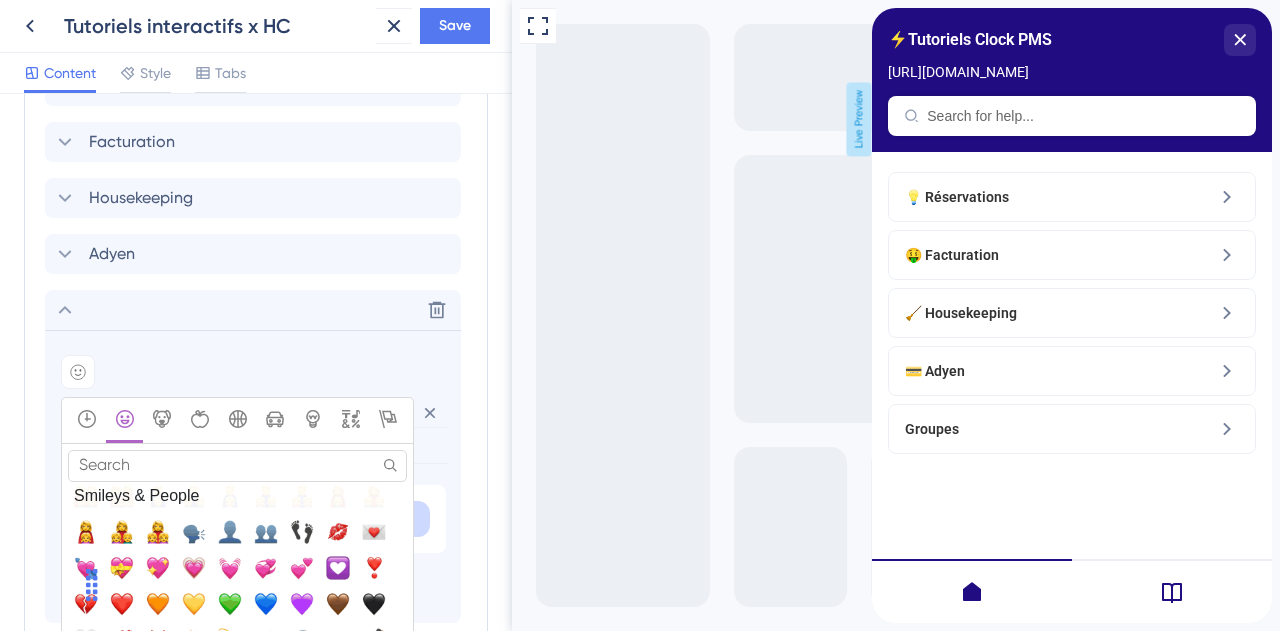 scroll, scrollTop: 1858, scrollLeft: 0, axis: vertical 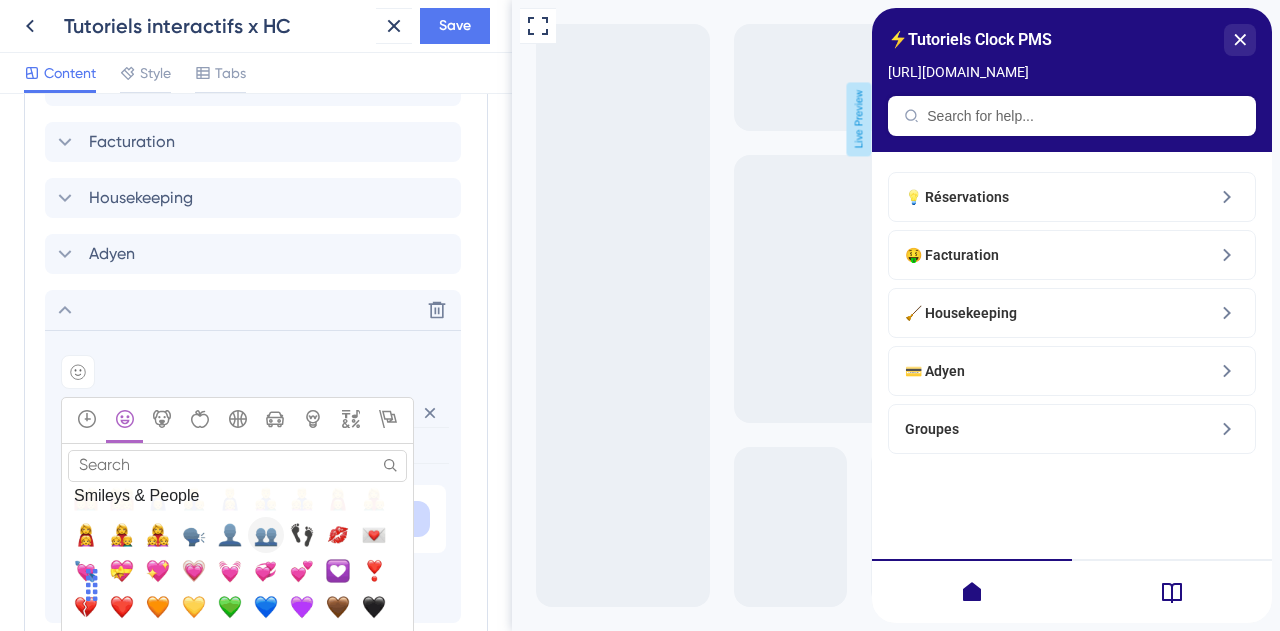 click at bounding box center (266, 534) 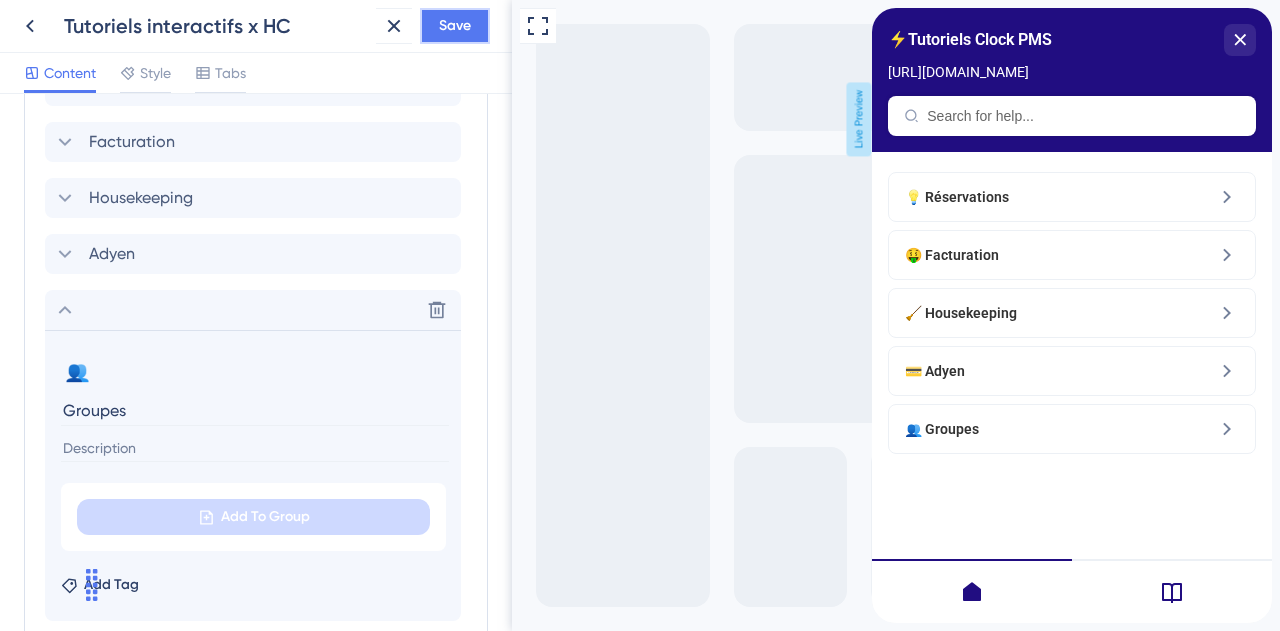 click on "Save" at bounding box center [455, 26] 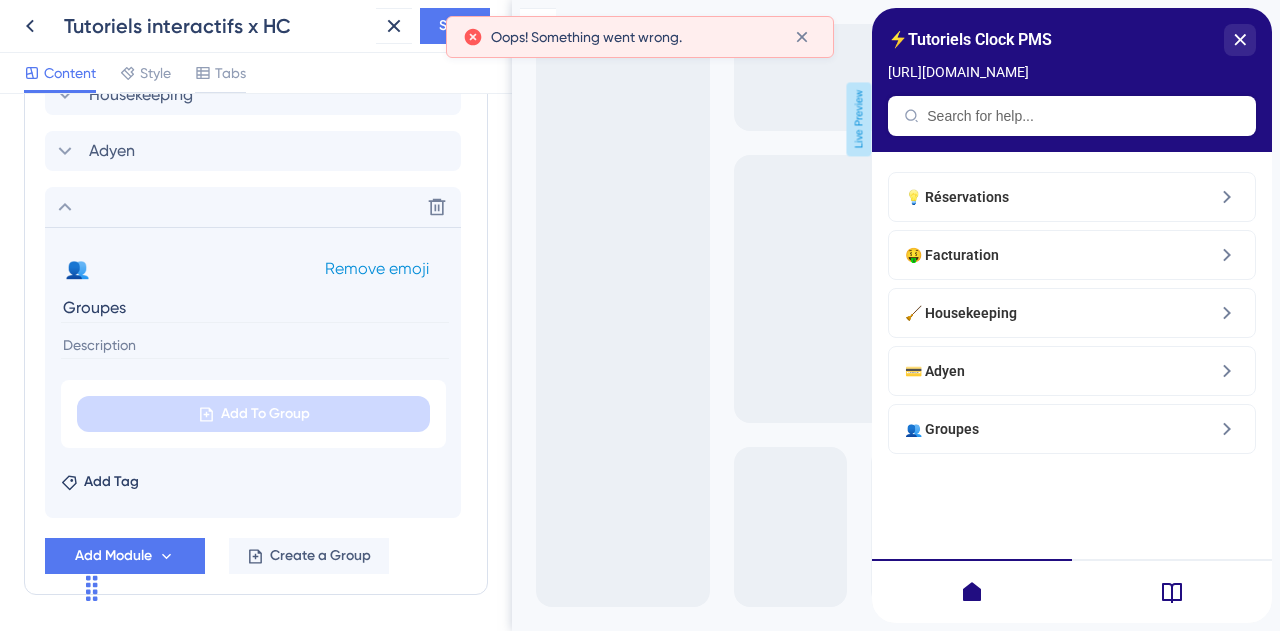 scroll, scrollTop: 1217, scrollLeft: 0, axis: vertical 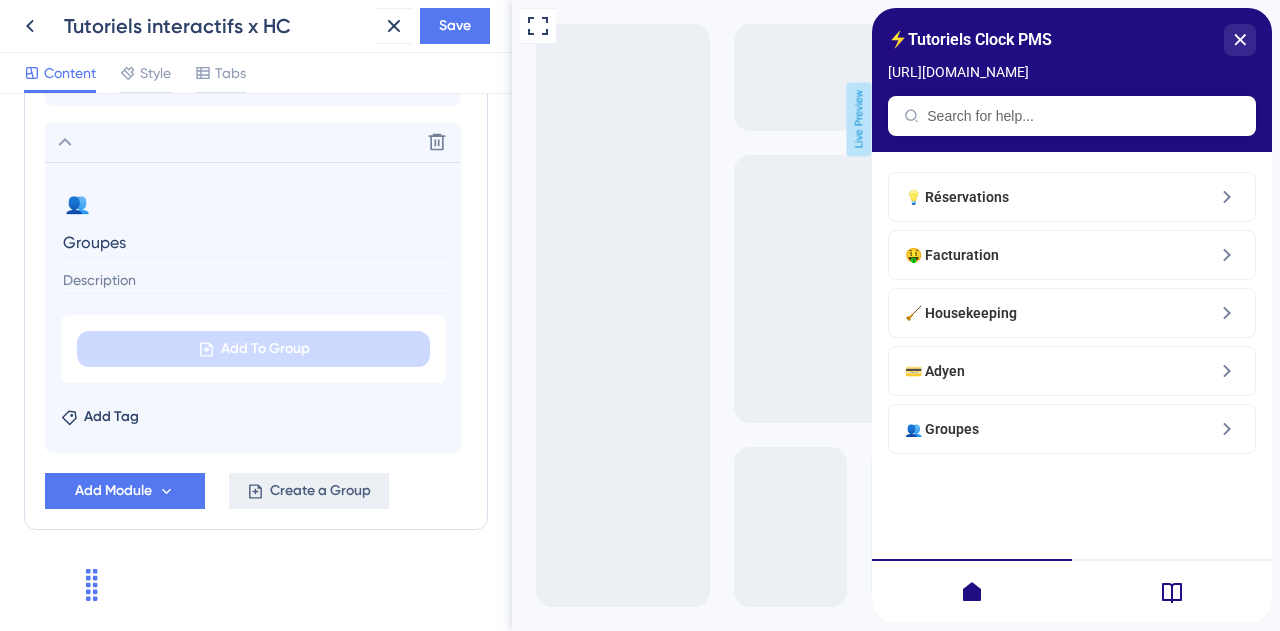 click on "Create a Group" at bounding box center (320, 491) 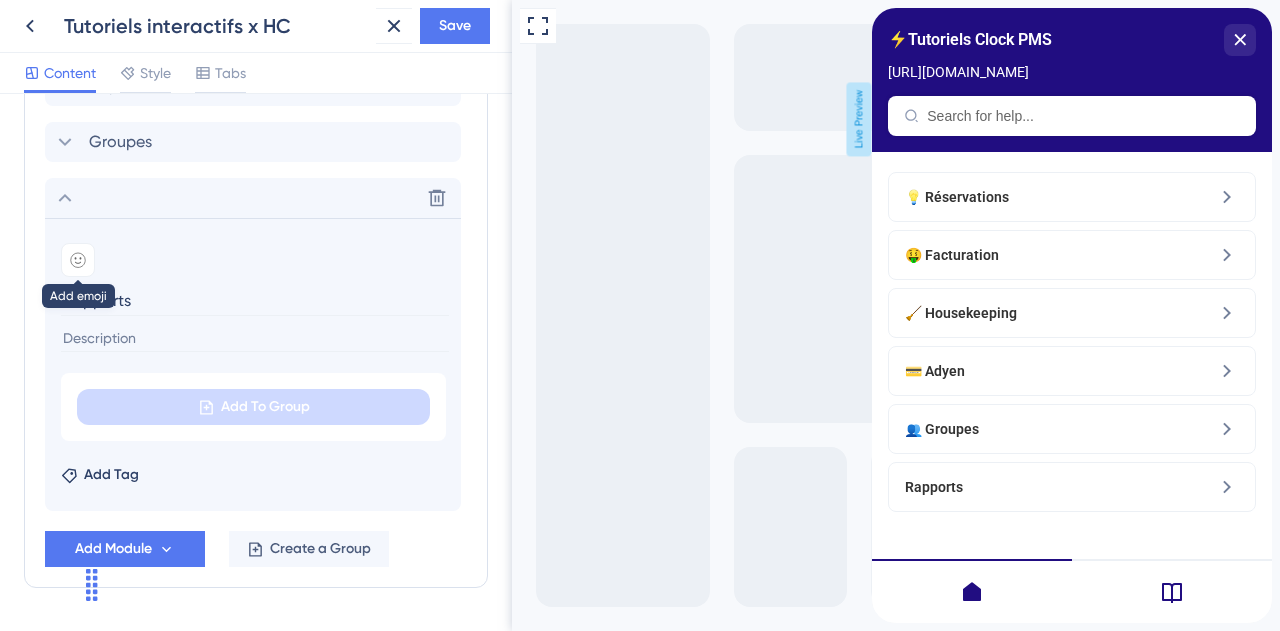 type on "Rapports" 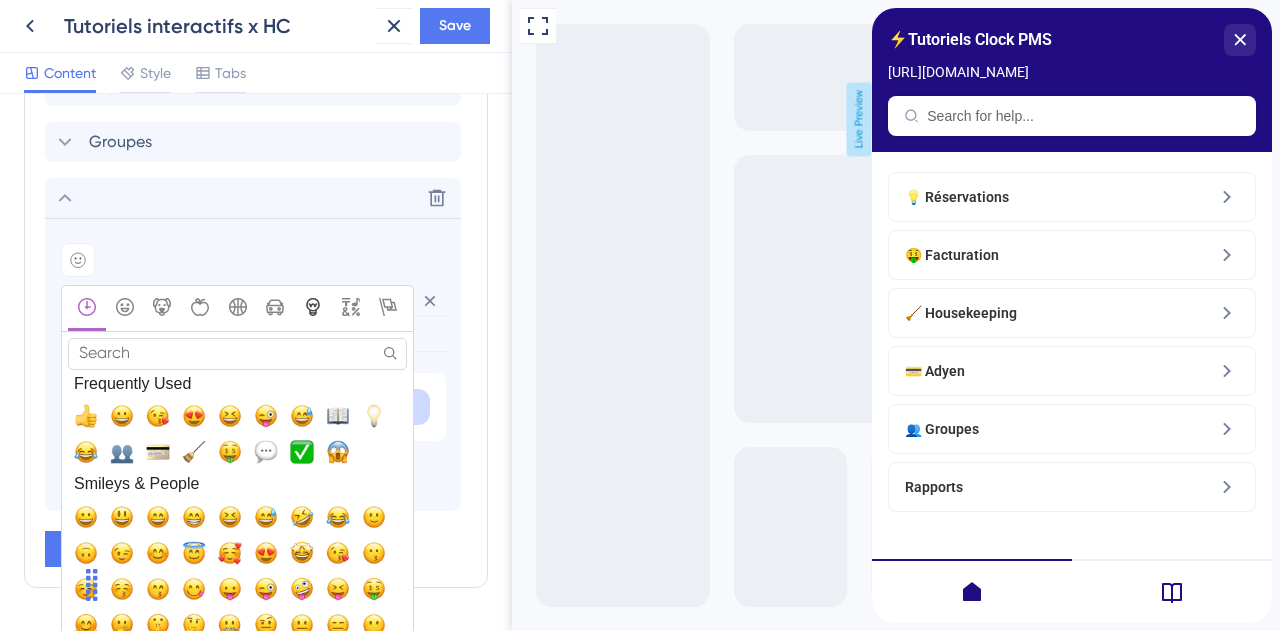 click 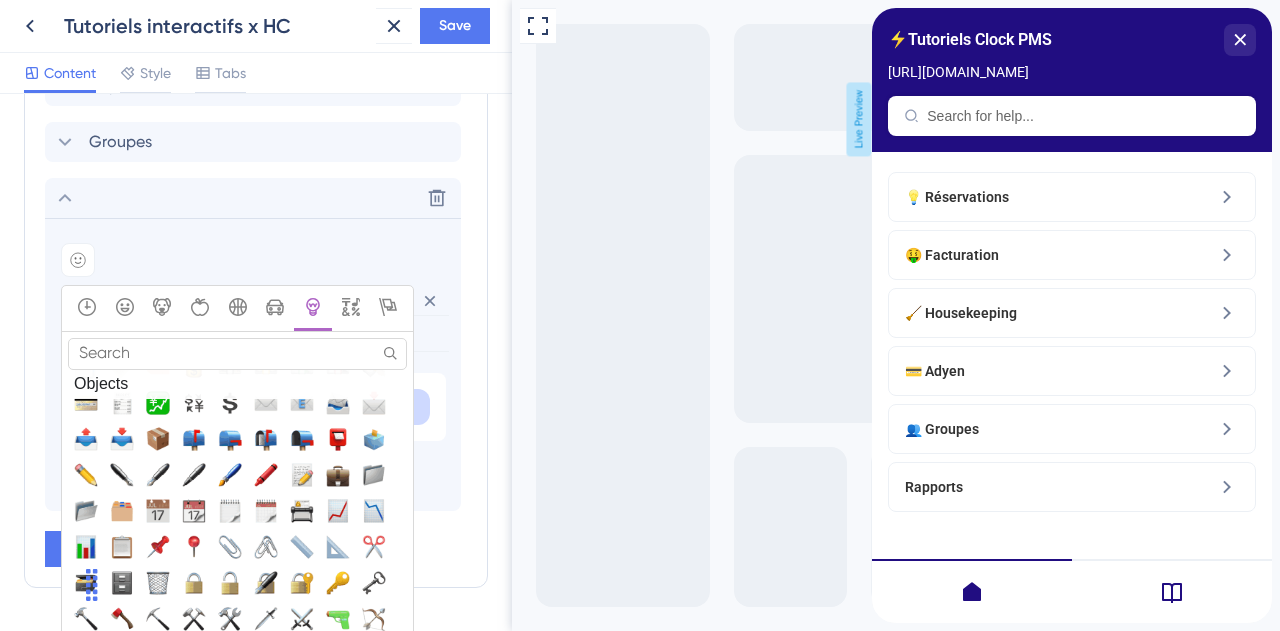 scroll, scrollTop: 4948, scrollLeft: 0, axis: vertical 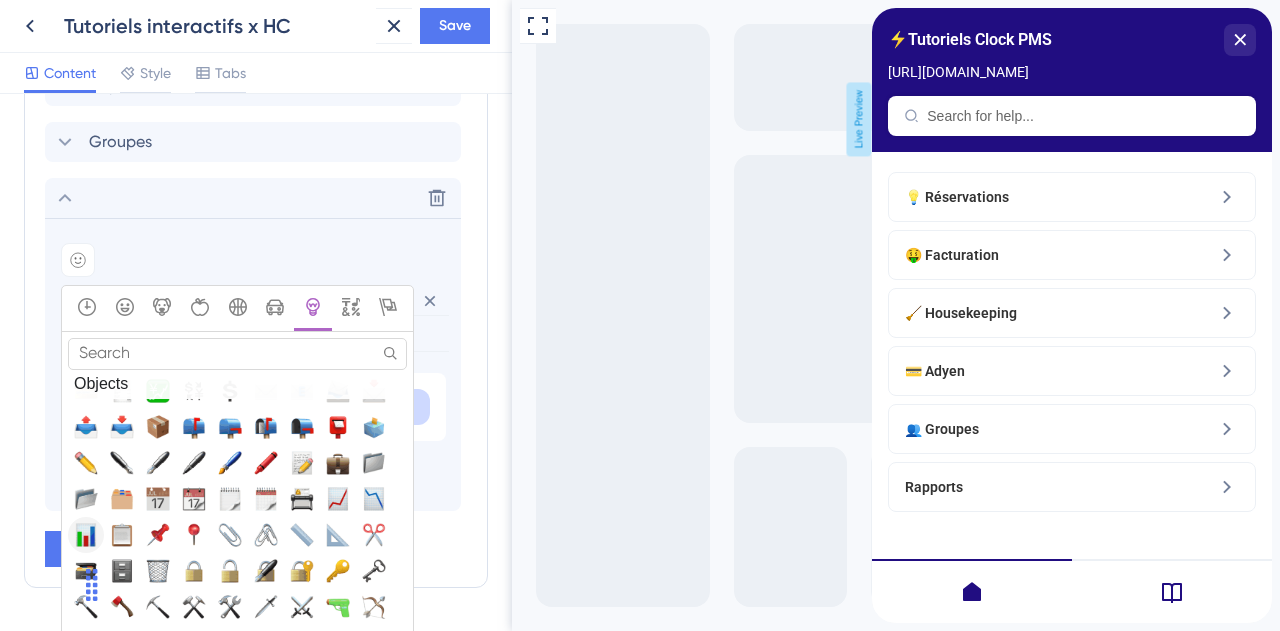 click at bounding box center (86, 534) 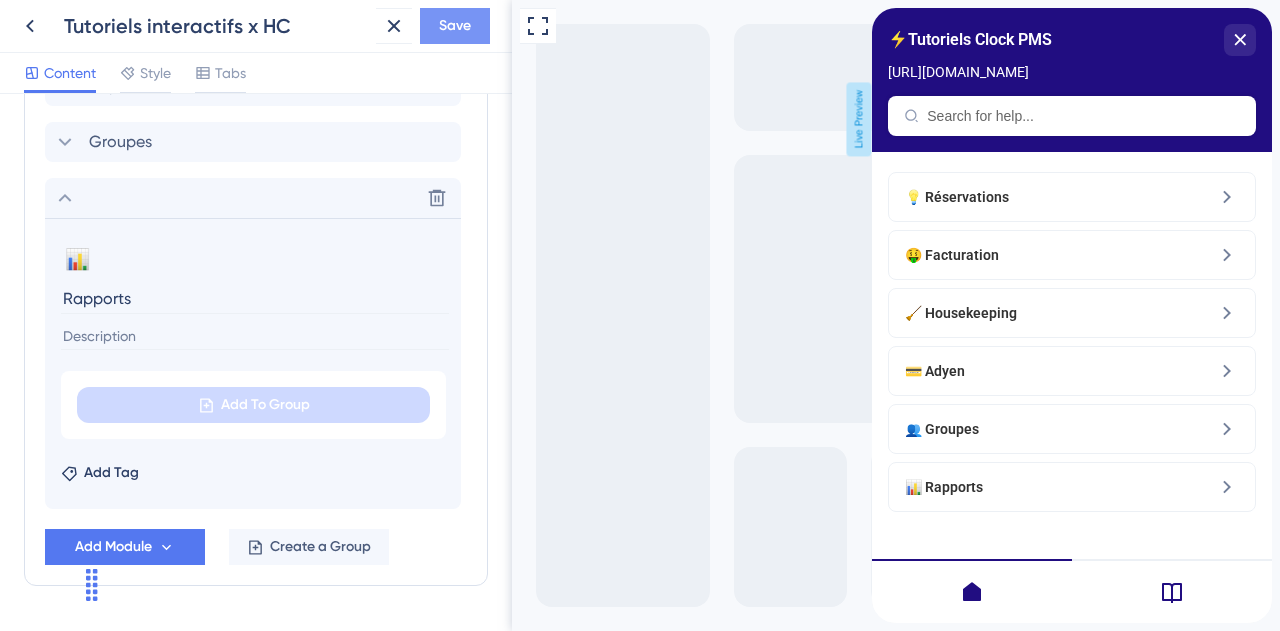 click on "Save" at bounding box center [455, 26] 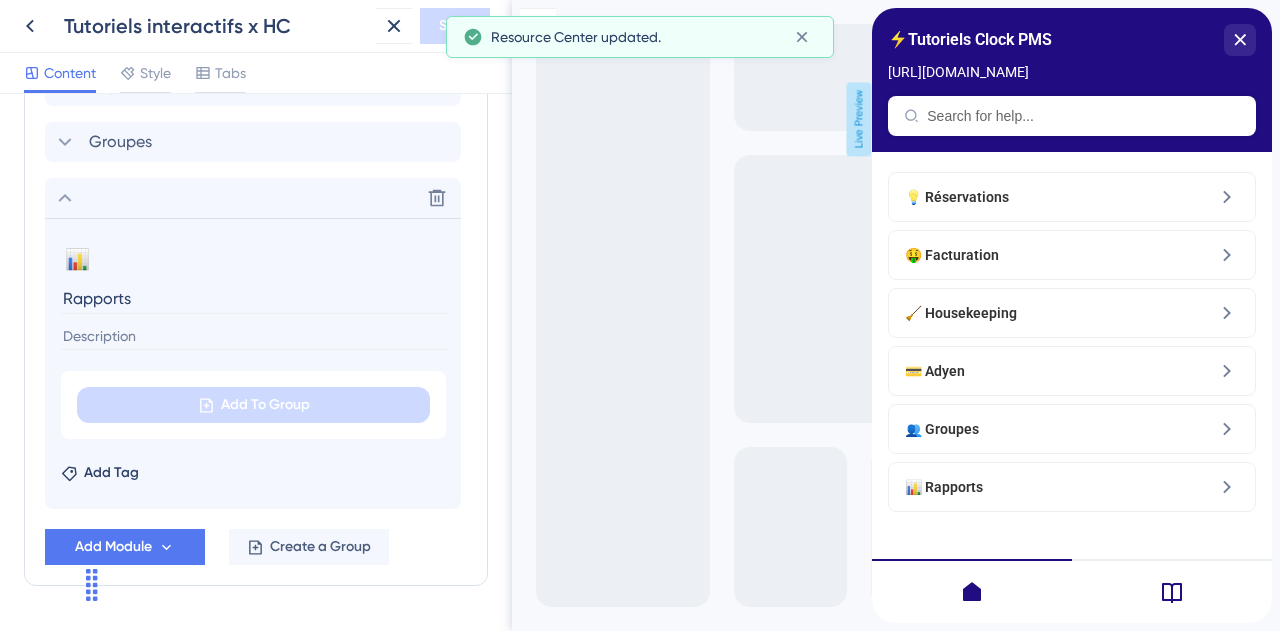 scroll, scrollTop: 1273, scrollLeft: 0, axis: vertical 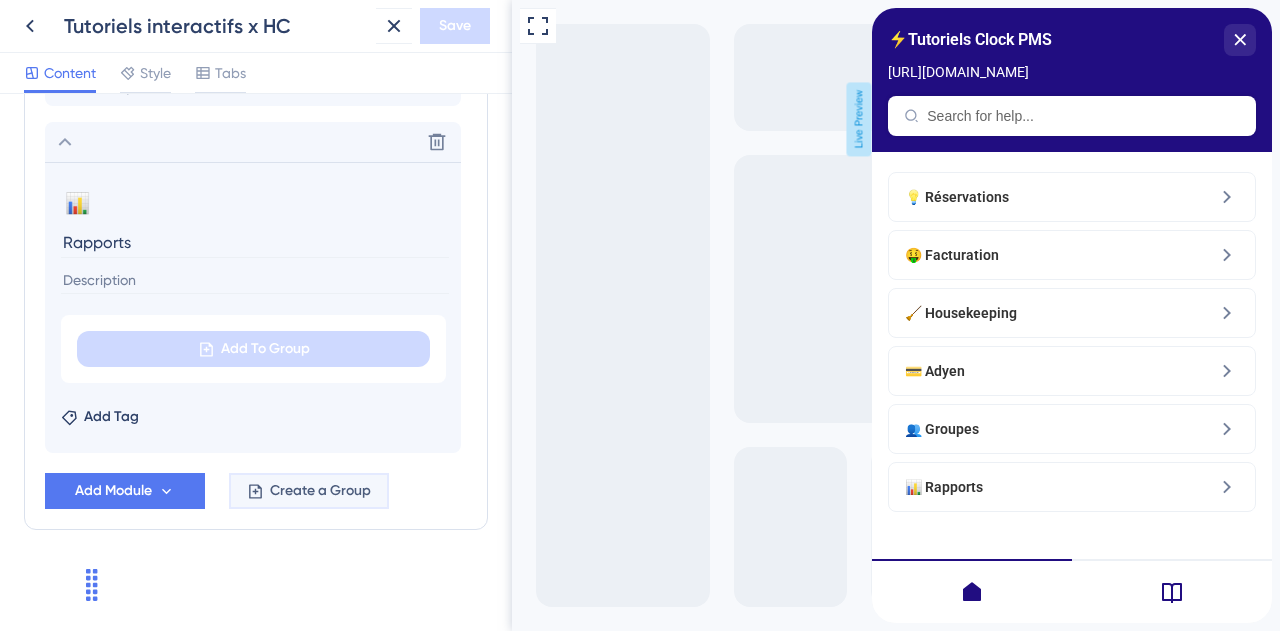 click on "Create a Group" at bounding box center (320, 491) 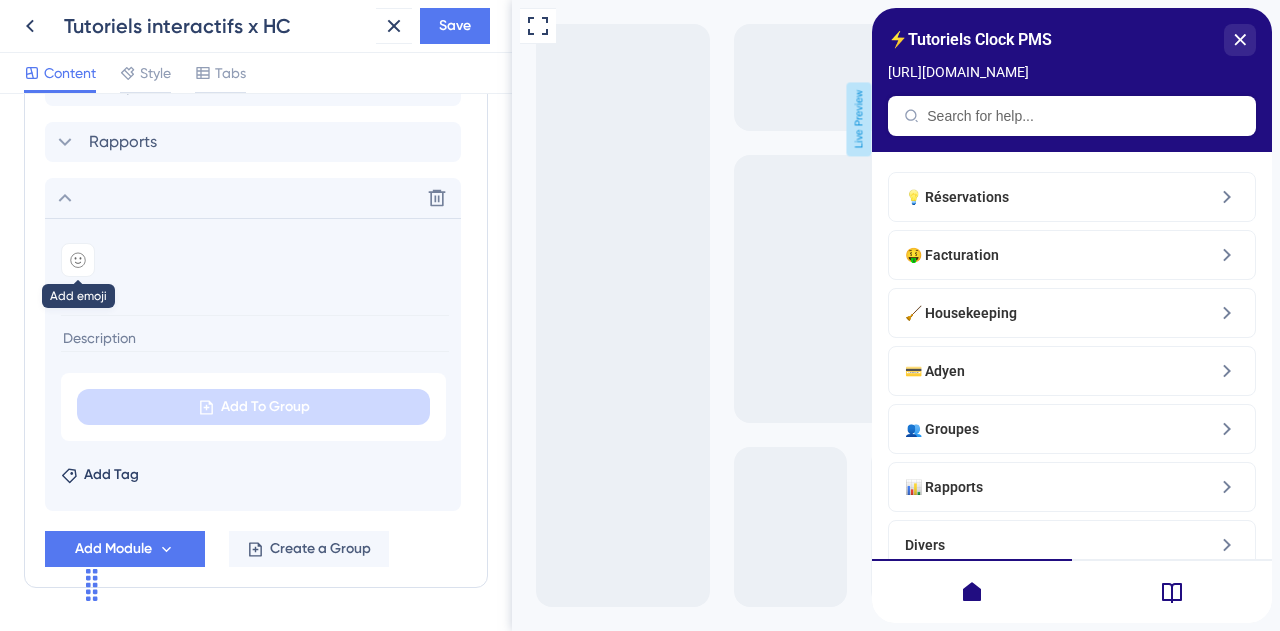 type on "Divers" 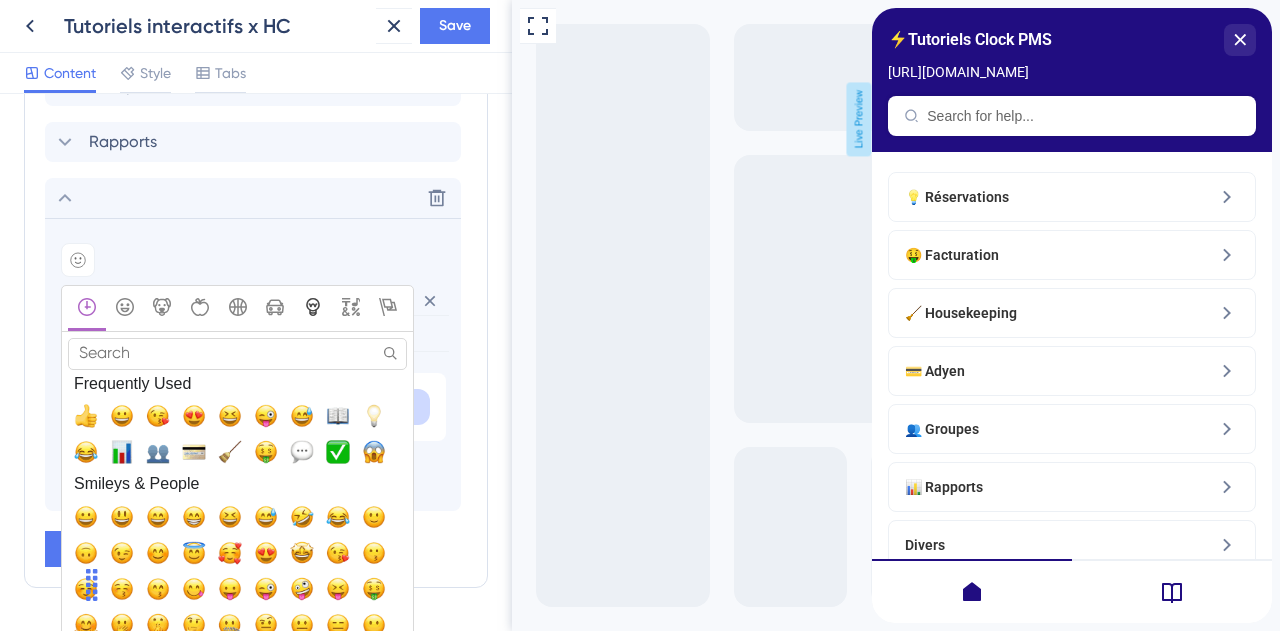 click at bounding box center (313, 308) 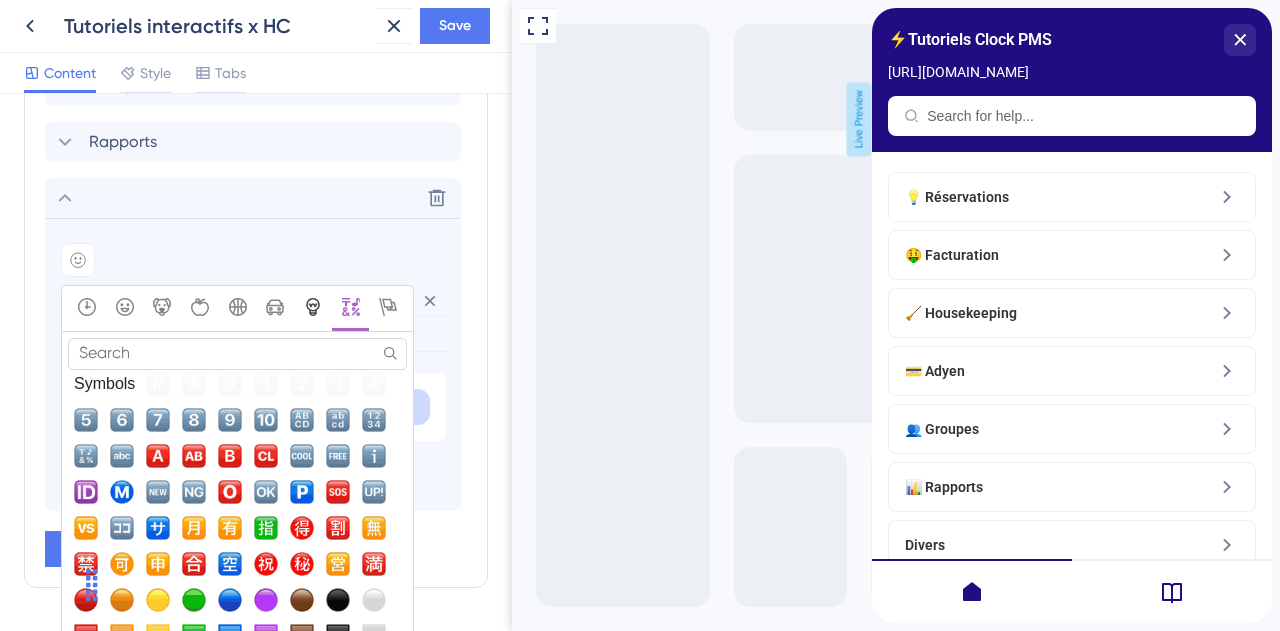 scroll, scrollTop: 5888, scrollLeft: 0, axis: vertical 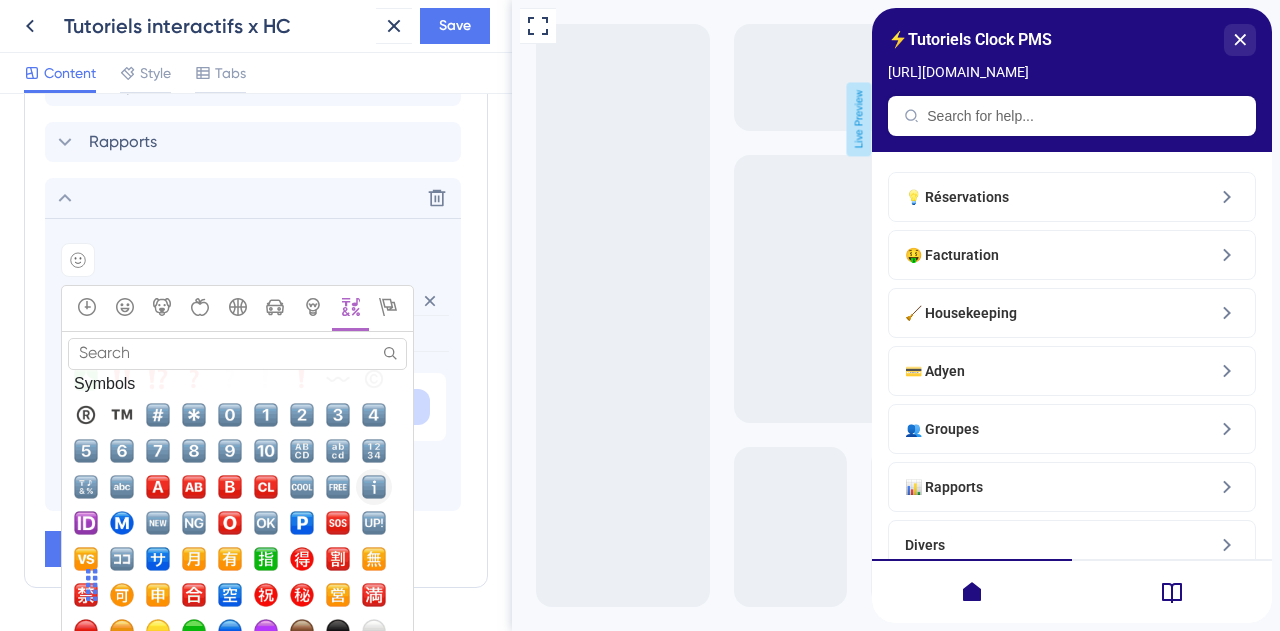 click at bounding box center (374, 487) 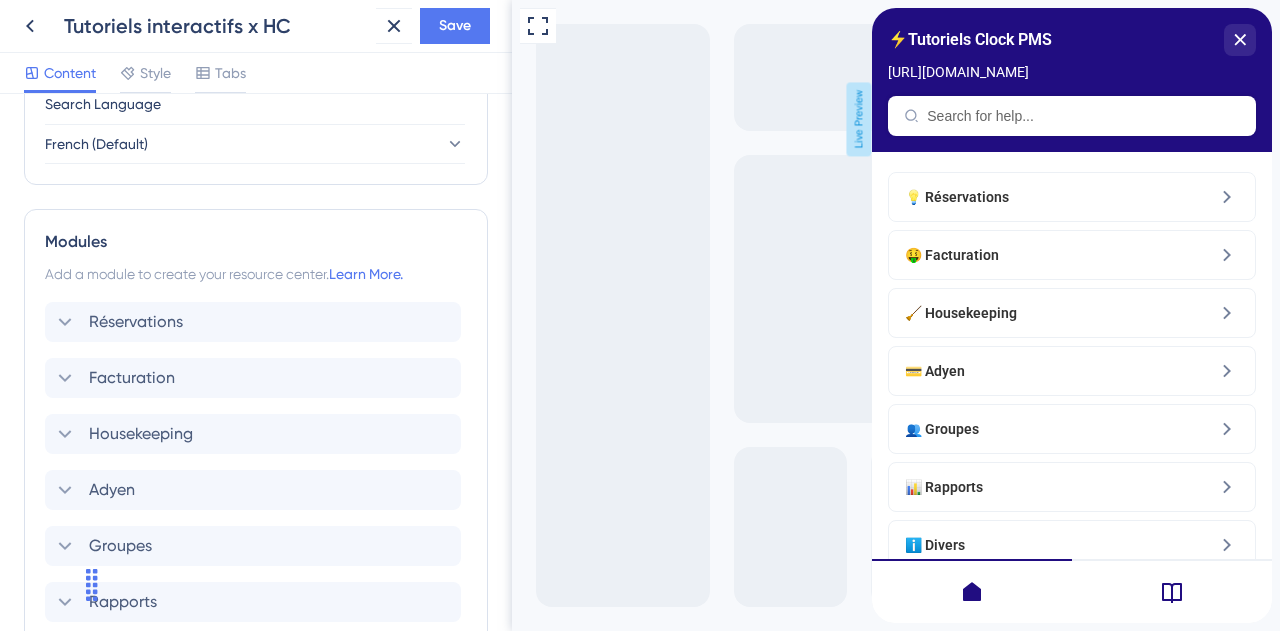 scroll, scrollTop: 802, scrollLeft: 0, axis: vertical 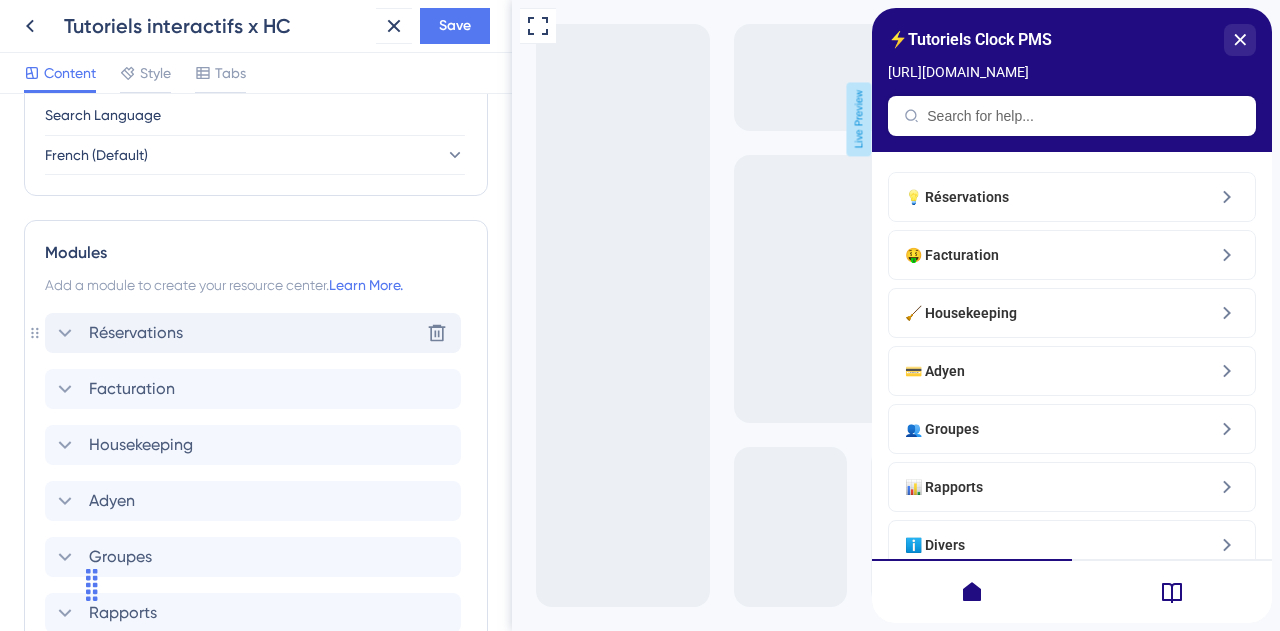 click on "Réservations" at bounding box center [136, 333] 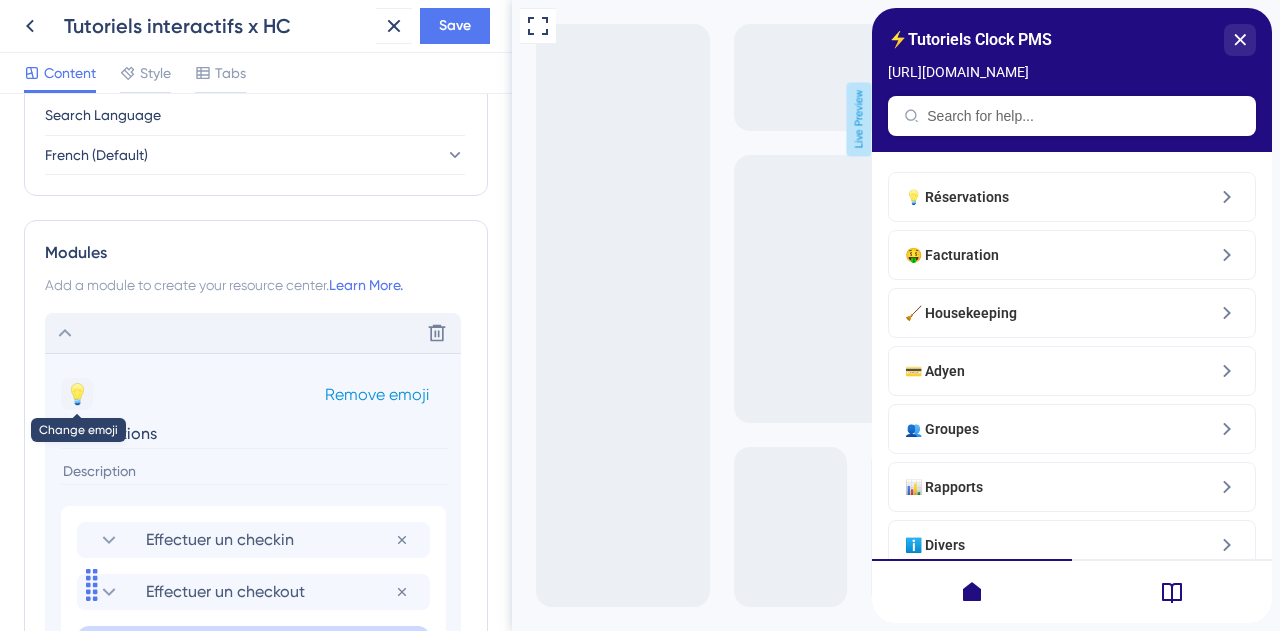 click on "💡" at bounding box center (77, 394) 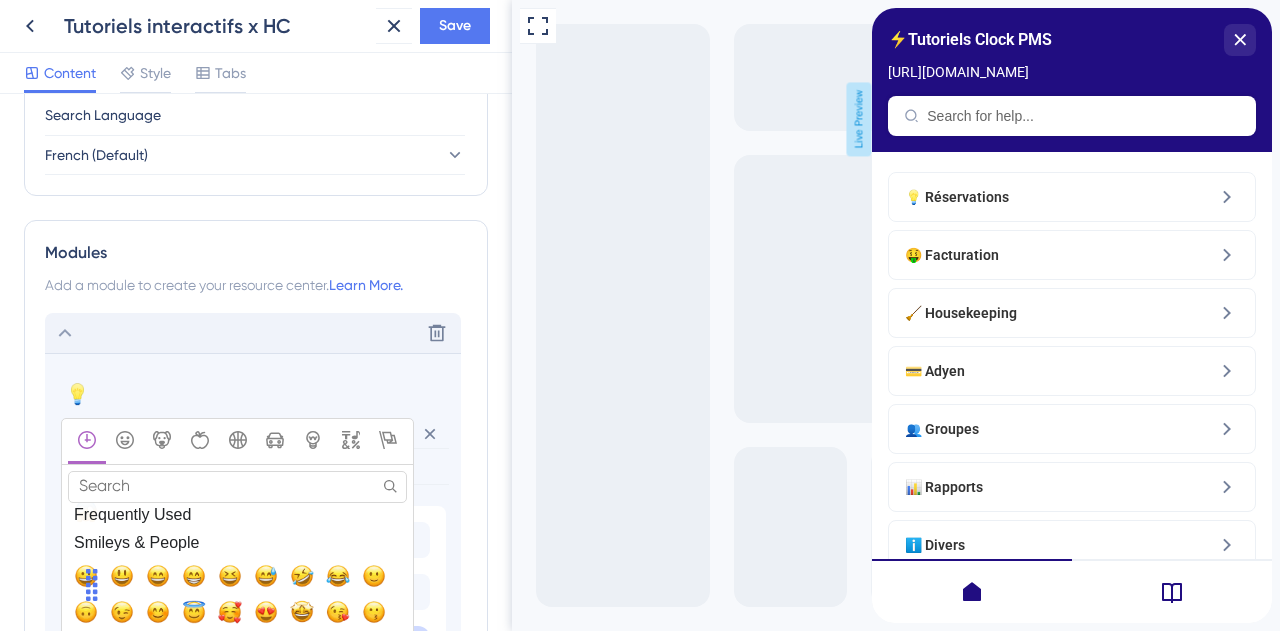 scroll, scrollTop: 0, scrollLeft: 0, axis: both 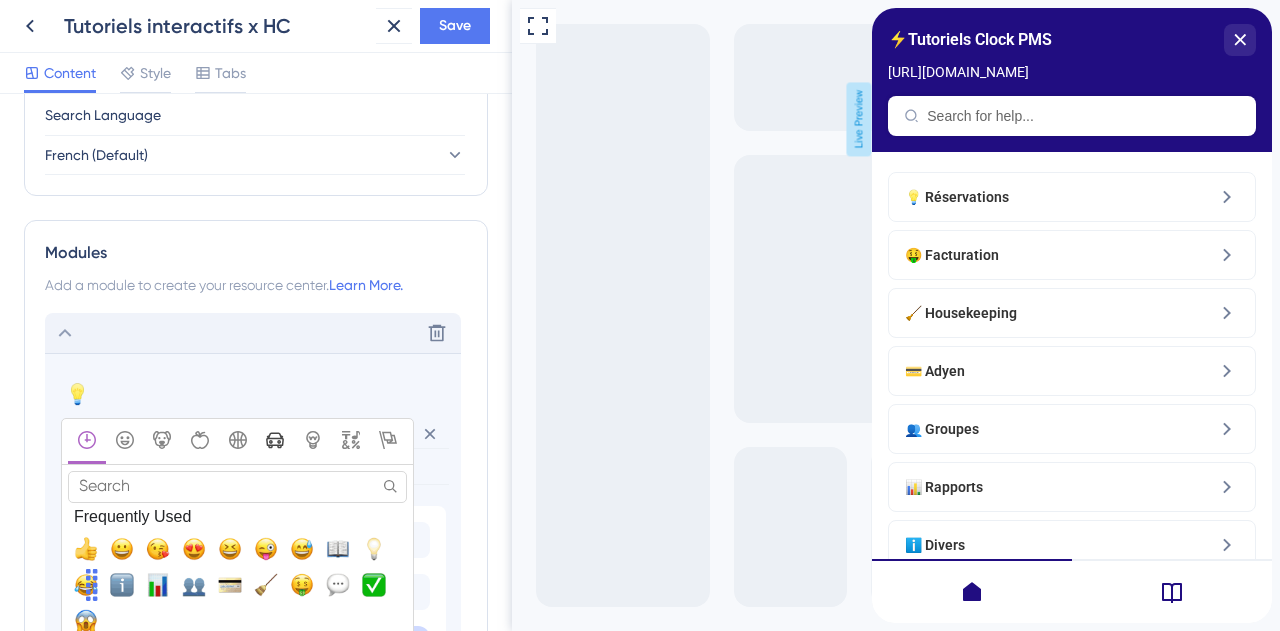 click 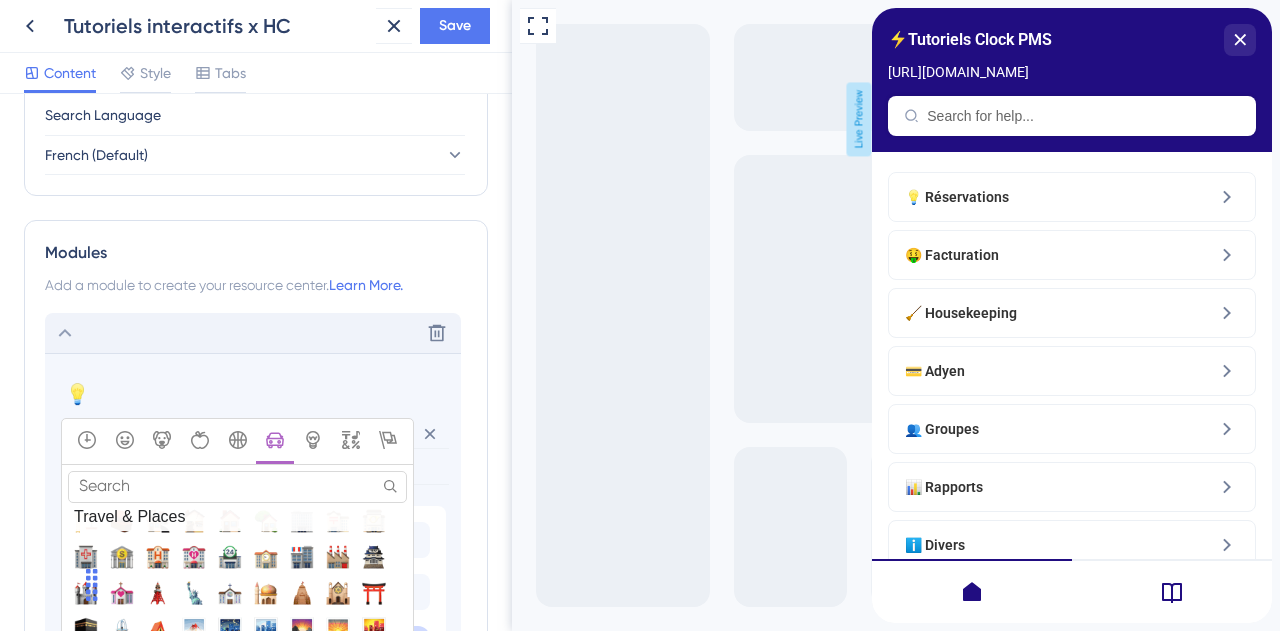 scroll, scrollTop: 3664, scrollLeft: 0, axis: vertical 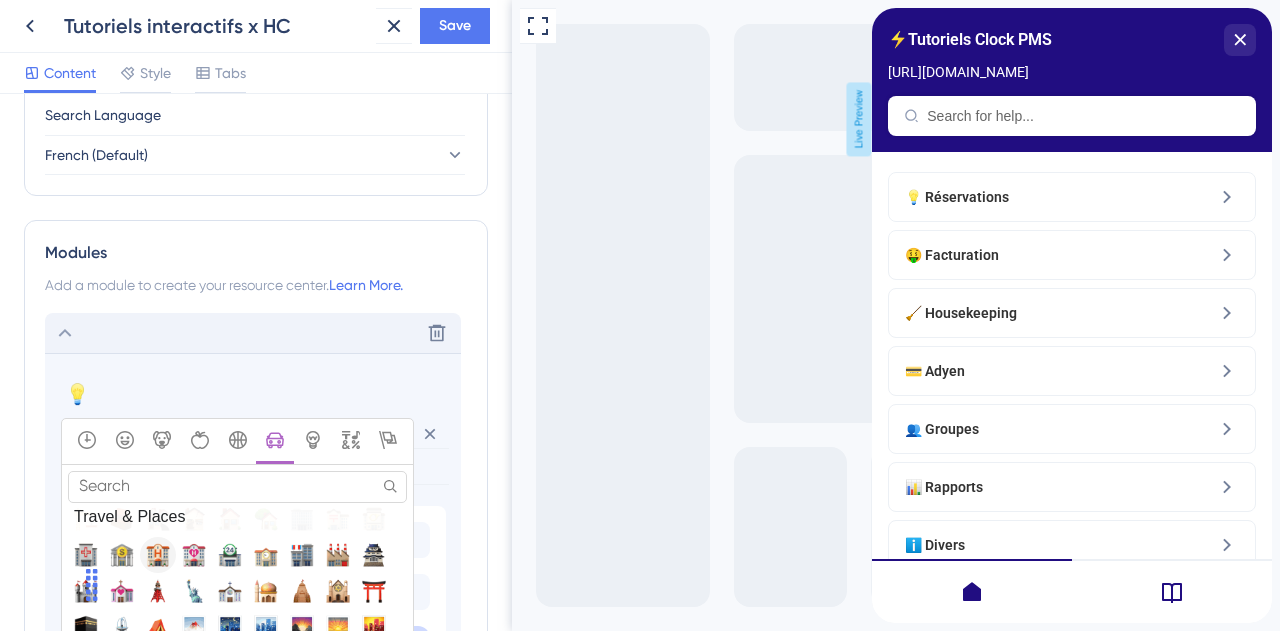 click at bounding box center [158, 555] 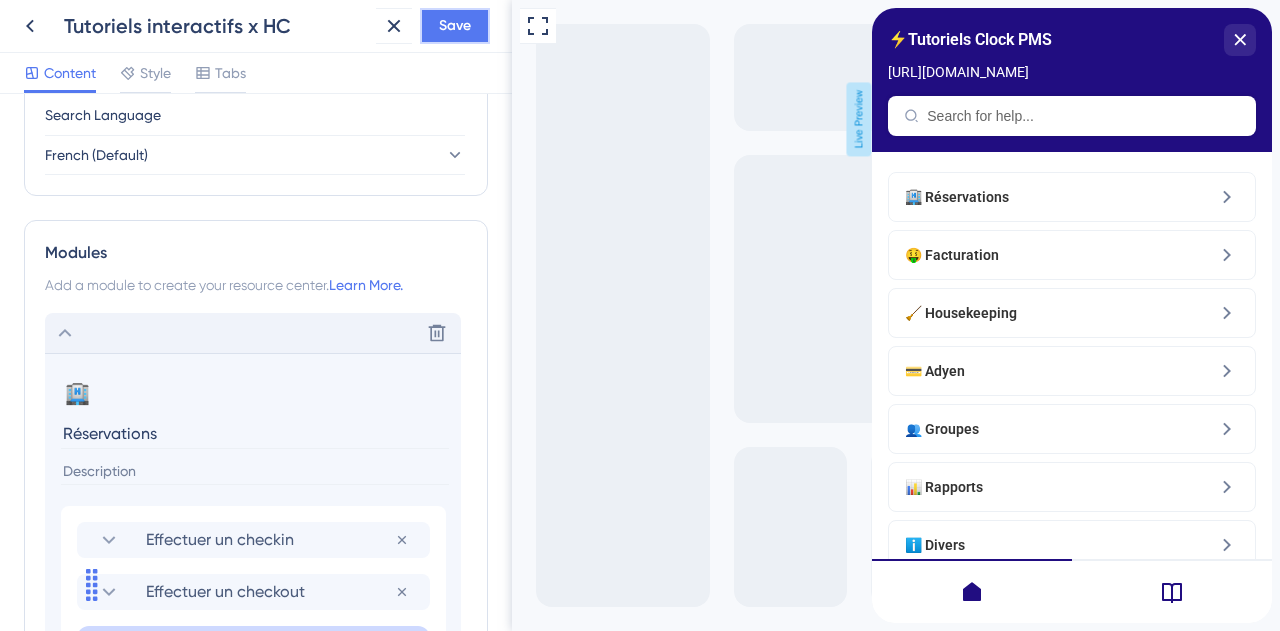 click on "Save" at bounding box center (455, 26) 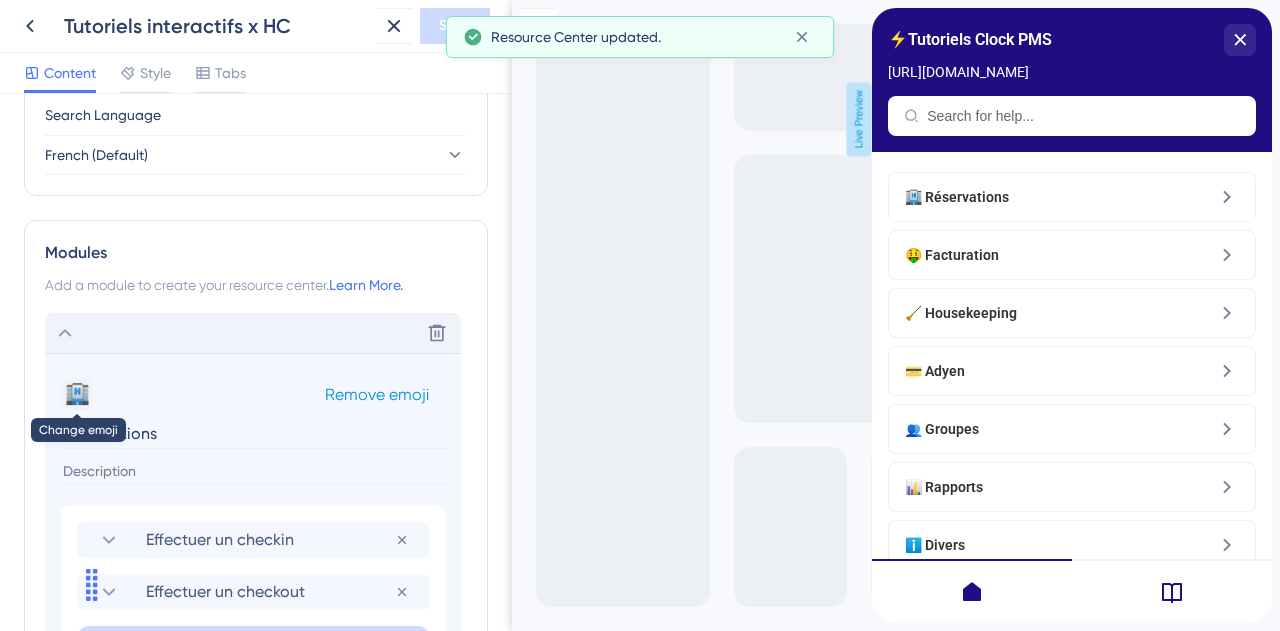 click on "🏨" at bounding box center [77, 394] 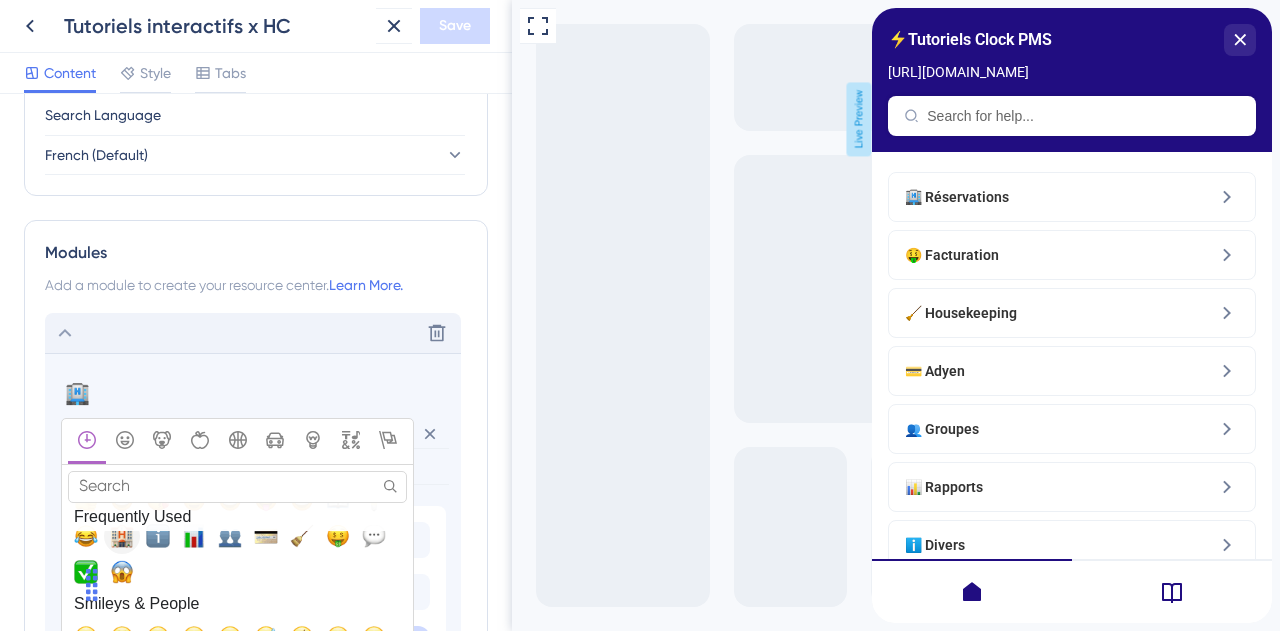 scroll, scrollTop: 26, scrollLeft: 0, axis: vertical 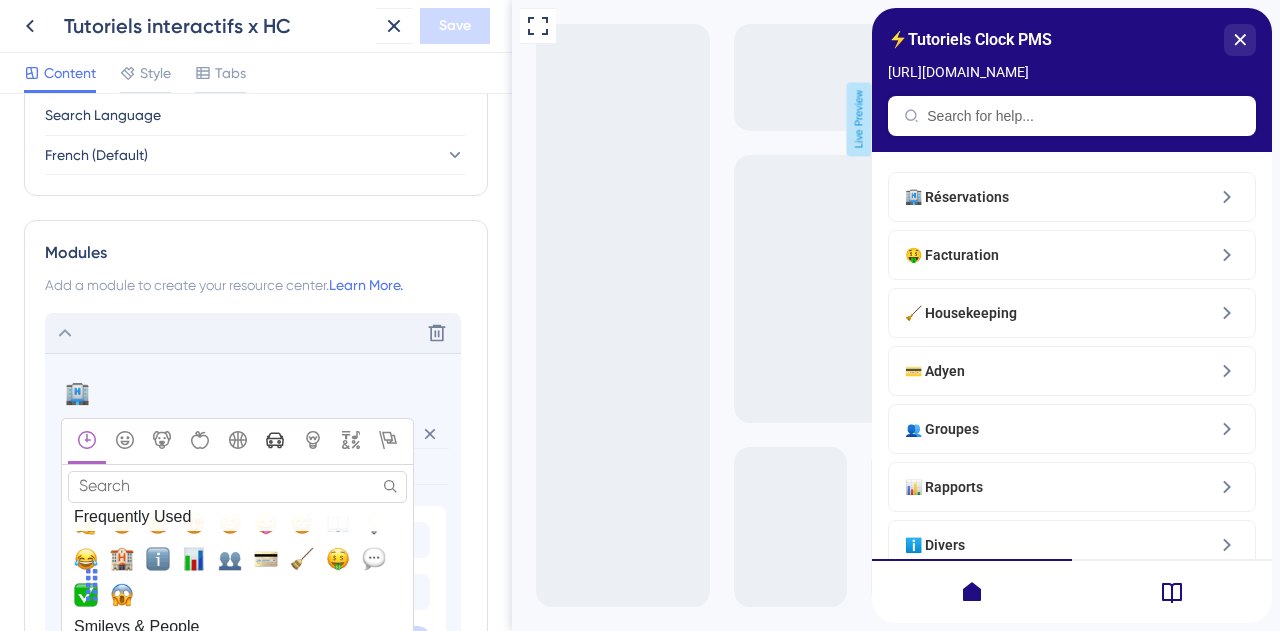 click at bounding box center [275, 441] 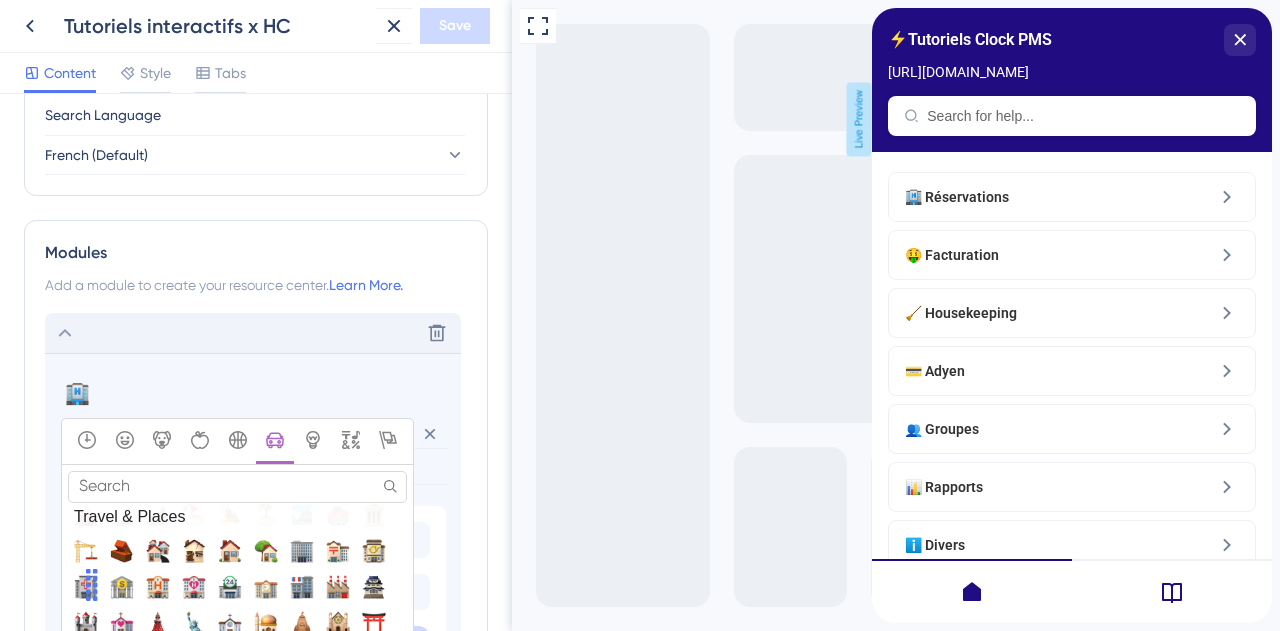 scroll, scrollTop: 3652, scrollLeft: 0, axis: vertical 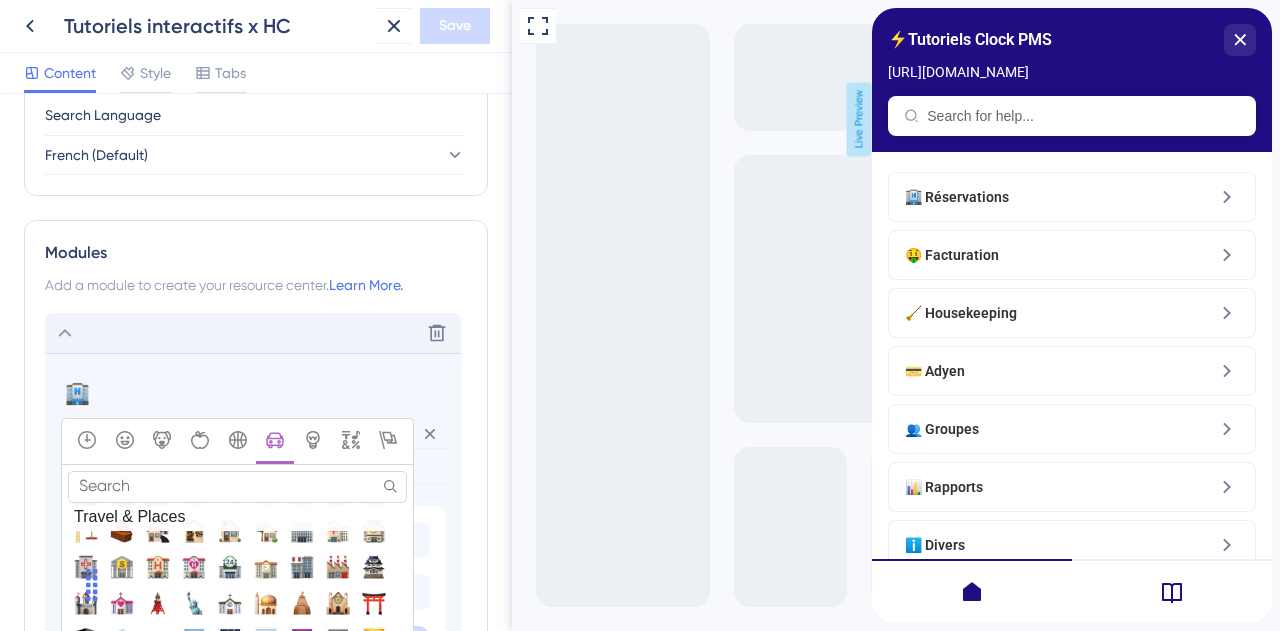 click on "Resource Center Header Title ⚡Tutoriels Clock PMS 8 ⚡Tutoriels Clock PMS Subtitle https://sky-eu1.clock-software.com/ 1 Search Function Search Bar Search Bar Placeholder Search for help... No Search Result Message No matching results... Open in New Tab Message Open in a new tab 3 Bring search results from a Knowledge Base Connect with UserGuiding Domain https://honotel-ZNME.help.userguiding.com/api/search?kb_id=14393&lang_code=fr Search Language French (Default) Modules Add a module to create your resource center.  Learn More. Delete 🏨 Change emoji Remove emoji Search Search Results Frequently Used Smileys & People Animals & Nature Food & Drink Activity Travel & Places Objects Symbols Flags Emoji Mart™ Close Réservations Effectuer un checkin Remove from group Effectuer un checkout Remove from group Add To Group Add Tag Facturation Housekeeping Adyen Groupes Rapports Divers Add Module Create a Group" at bounding box center [256, 362] 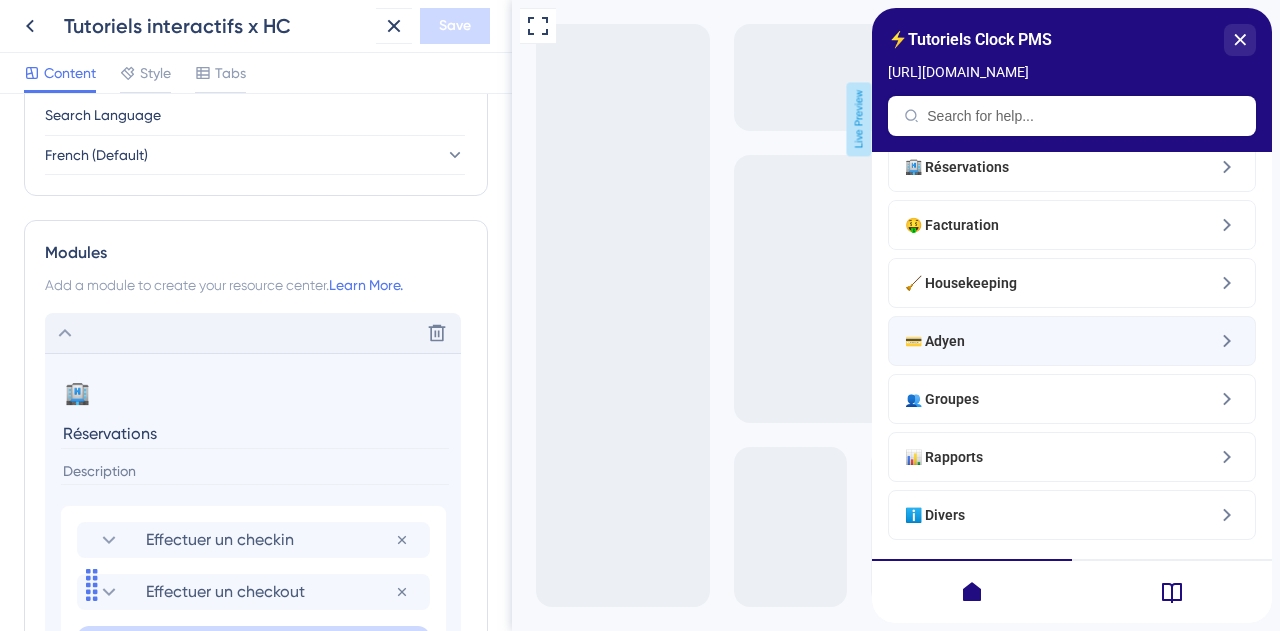 scroll, scrollTop: 0, scrollLeft: 0, axis: both 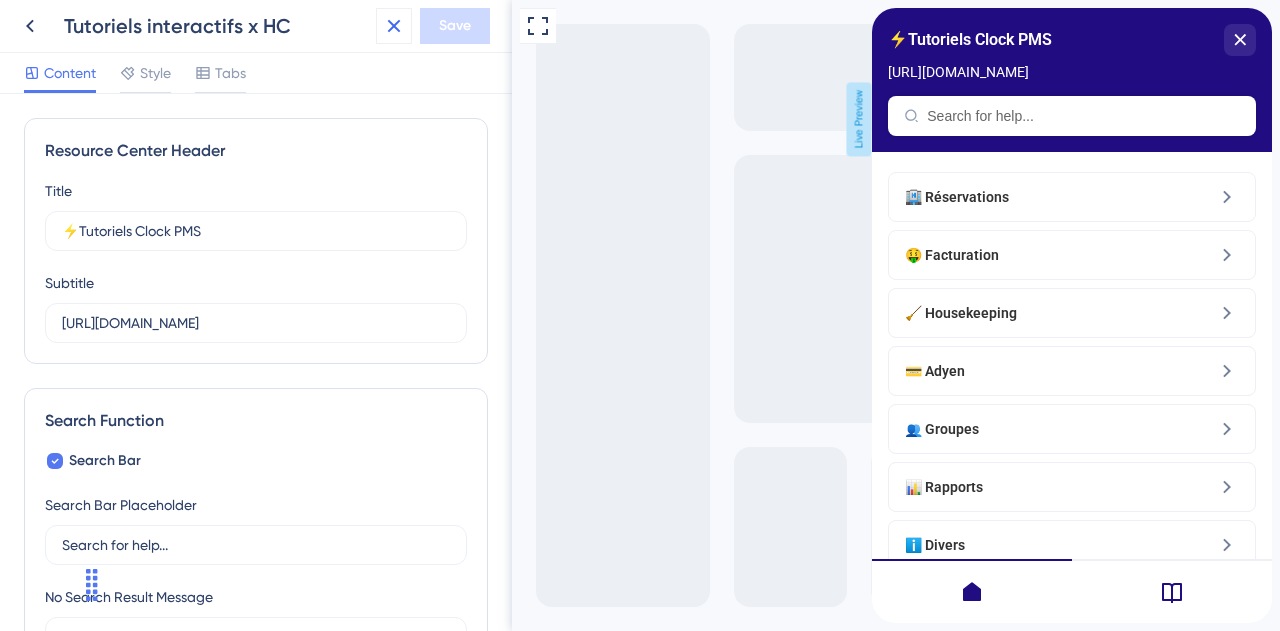 click 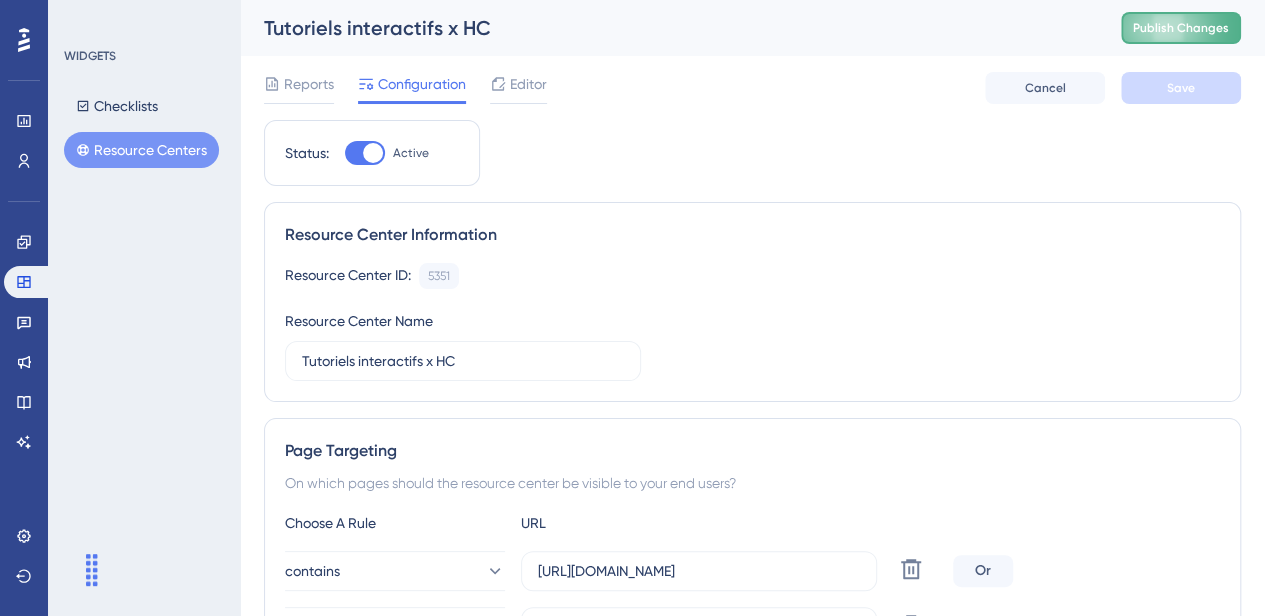 scroll, scrollTop: 0, scrollLeft: 0, axis: both 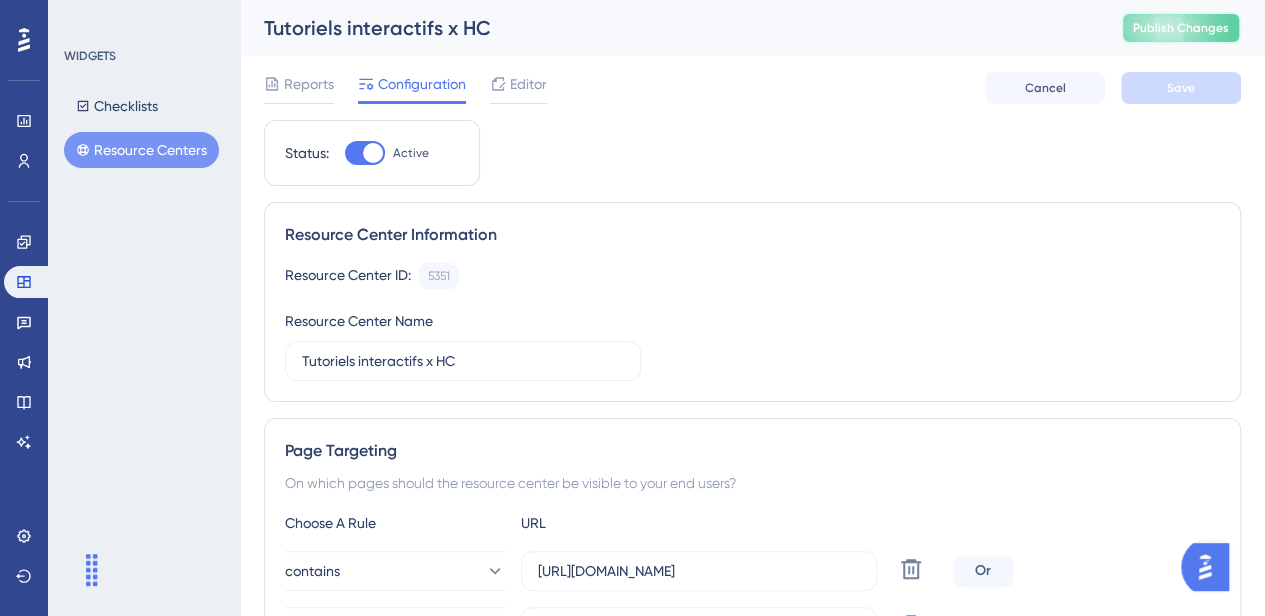 click on "Publish Changes" at bounding box center [1181, 28] 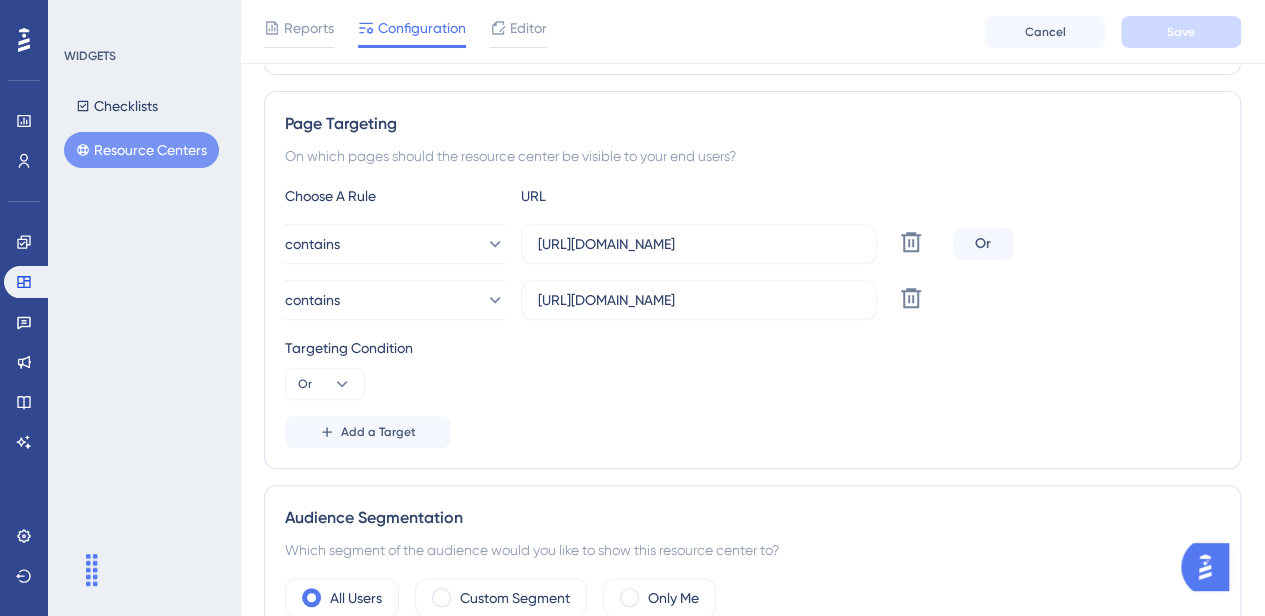 scroll, scrollTop: 334, scrollLeft: 0, axis: vertical 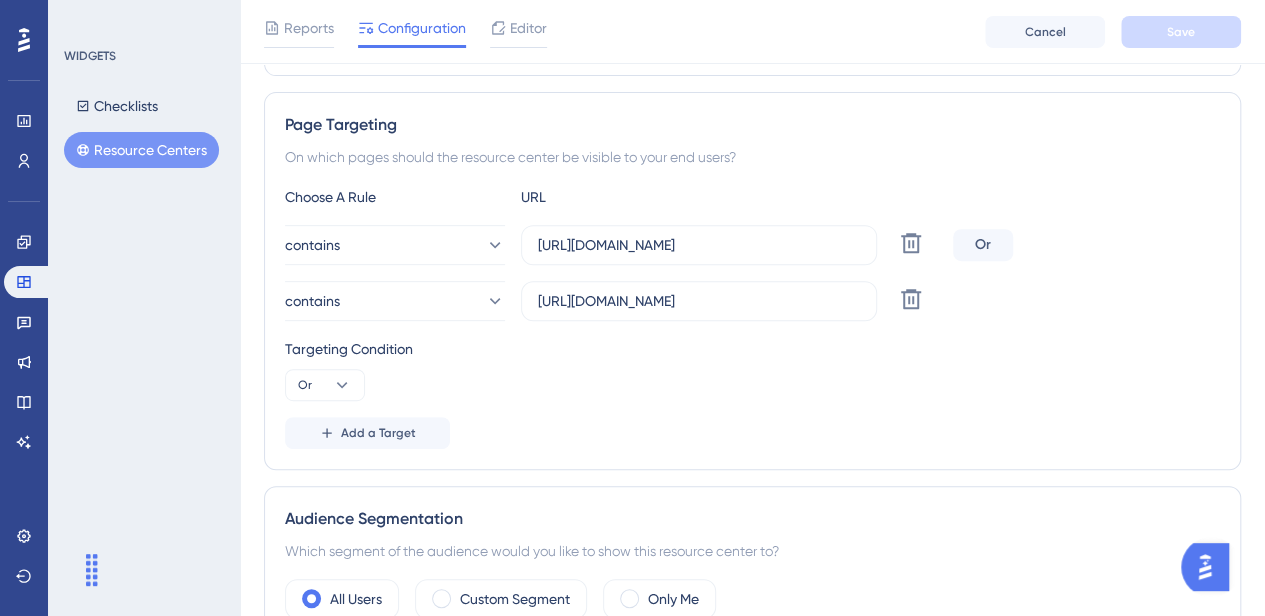 click on "Targeting Condition Or" at bounding box center (752, 369) 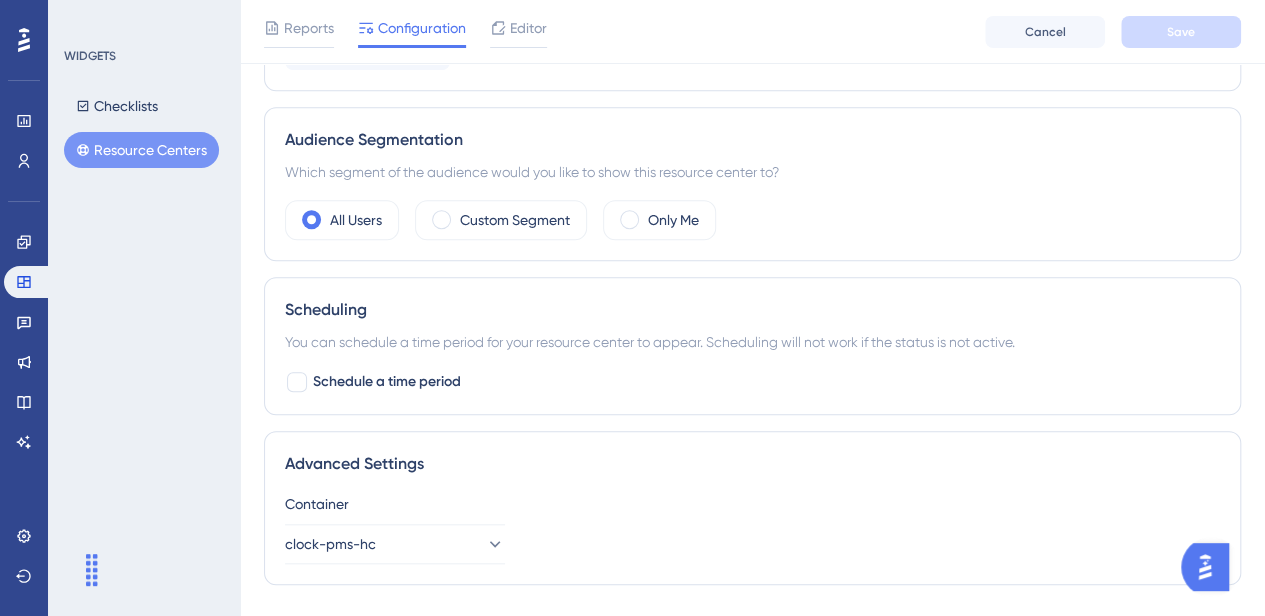 scroll, scrollTop: 796, scrollLeft: 0, axis: vertical 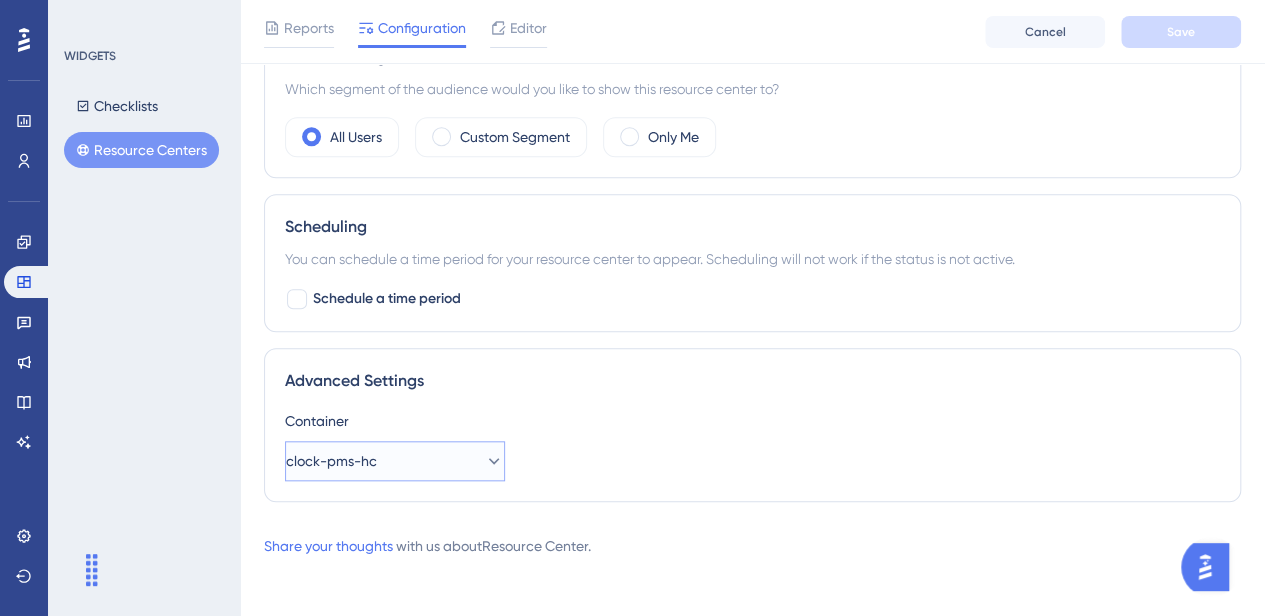 click 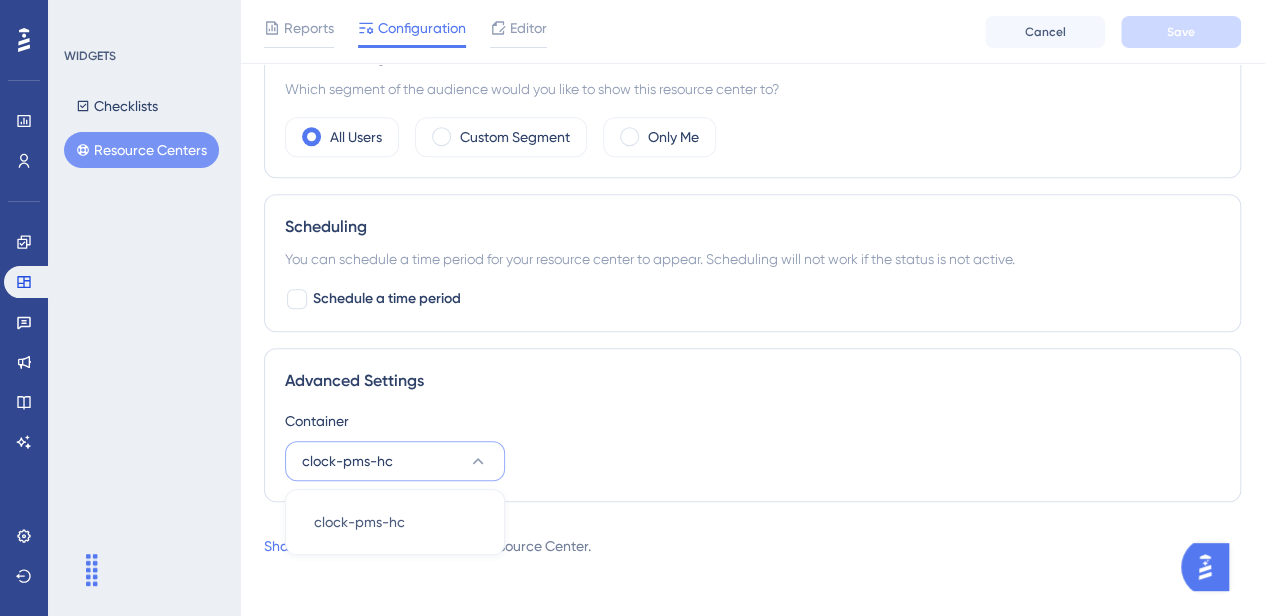 click on "Container" at bounding box center (752, 421) 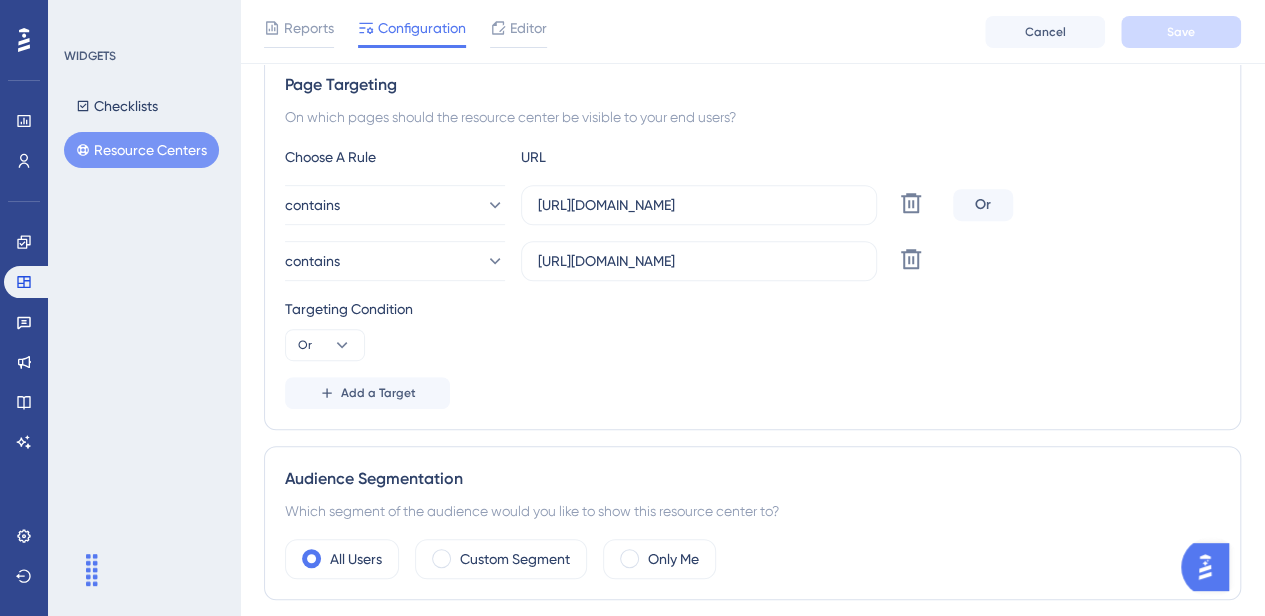 scroll, scrollTop: 372, scrollLeft: 0, axis: vertical 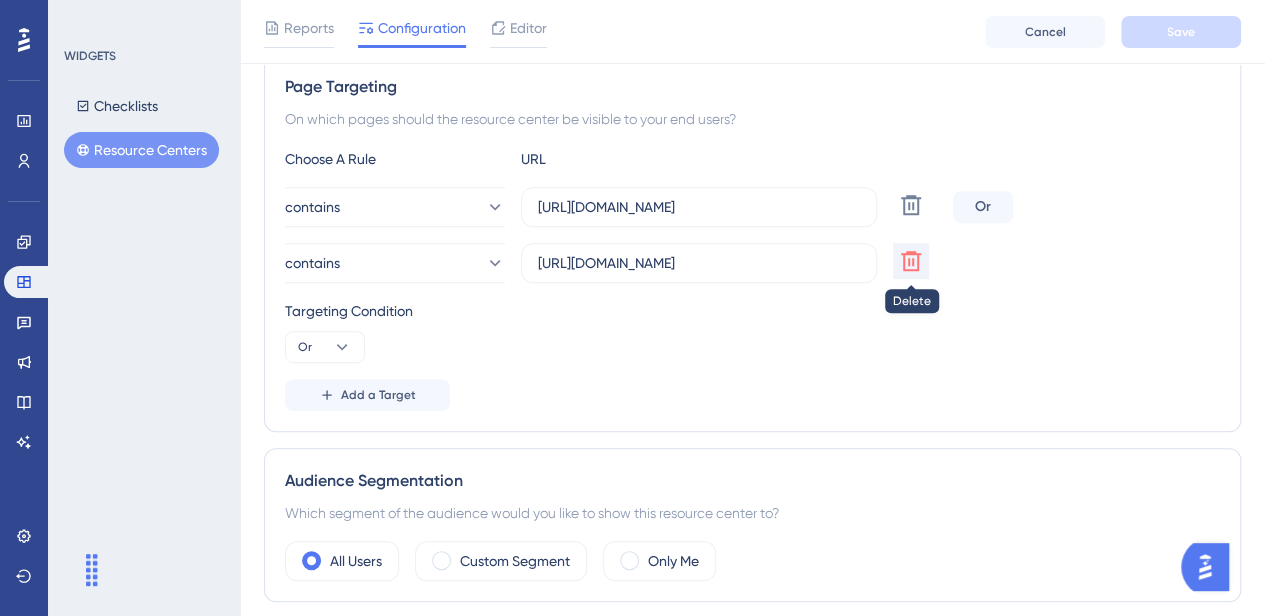click 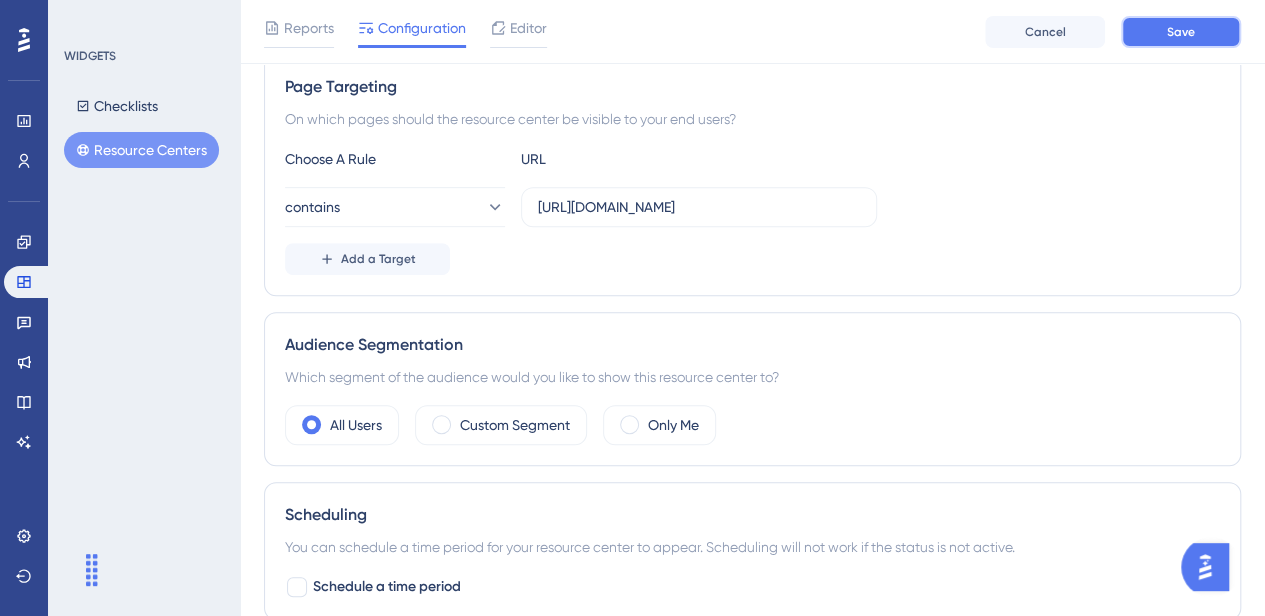 click on "Save" at bounding box center [1181, 32] 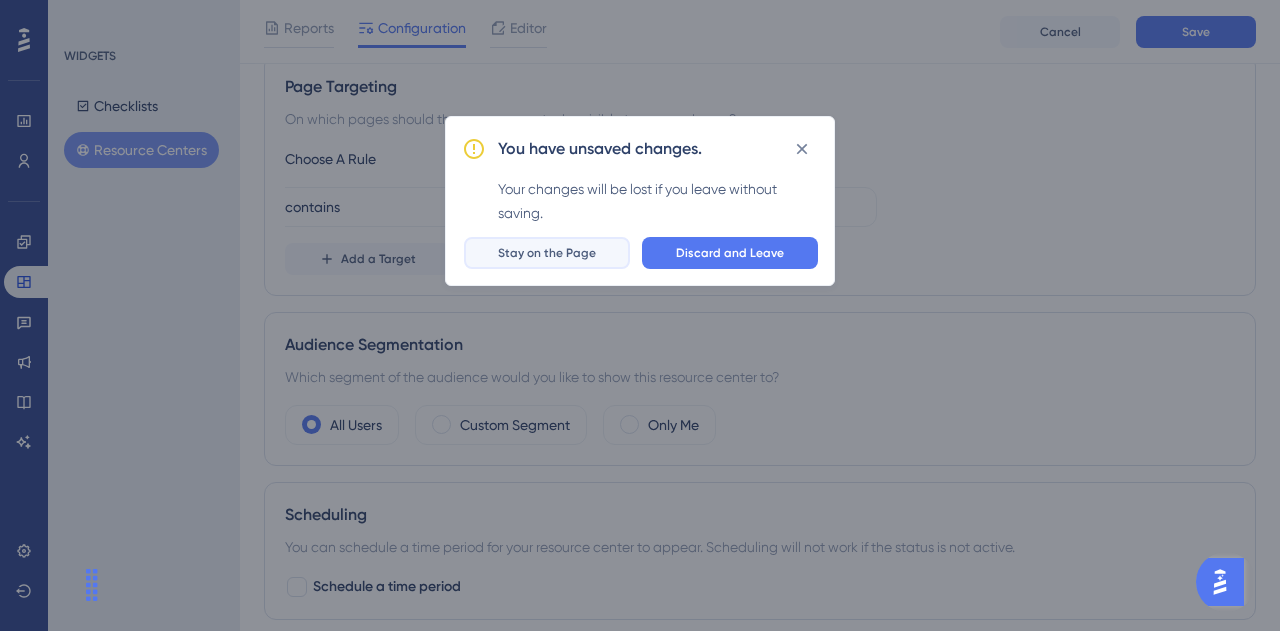 click on "Stay on the Page" at bounding box center (547, 253) 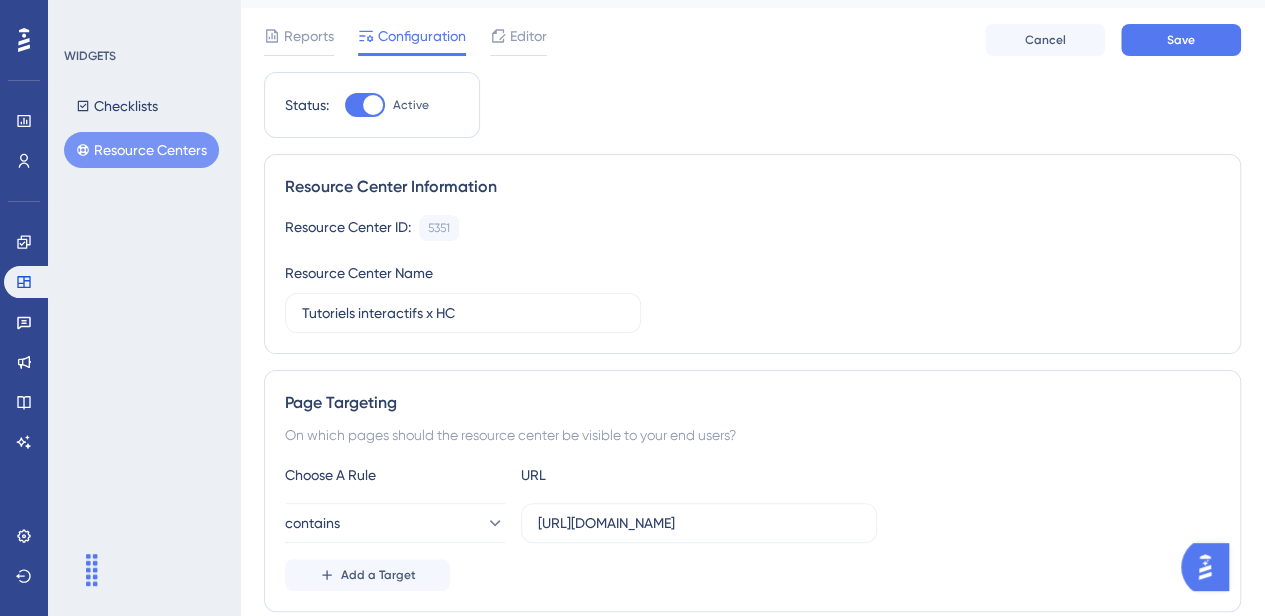 scroll, scrollTop: 0, scrollLeft: 1, axis: horizontal 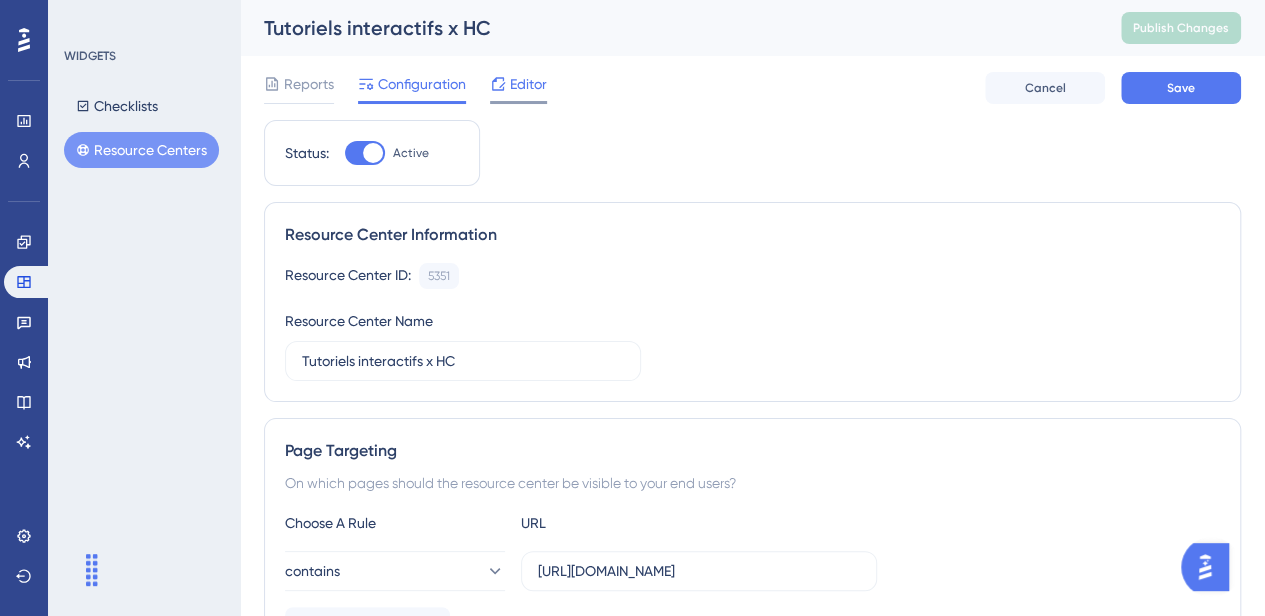 click on "Editor" at bounding box center (528, 84) 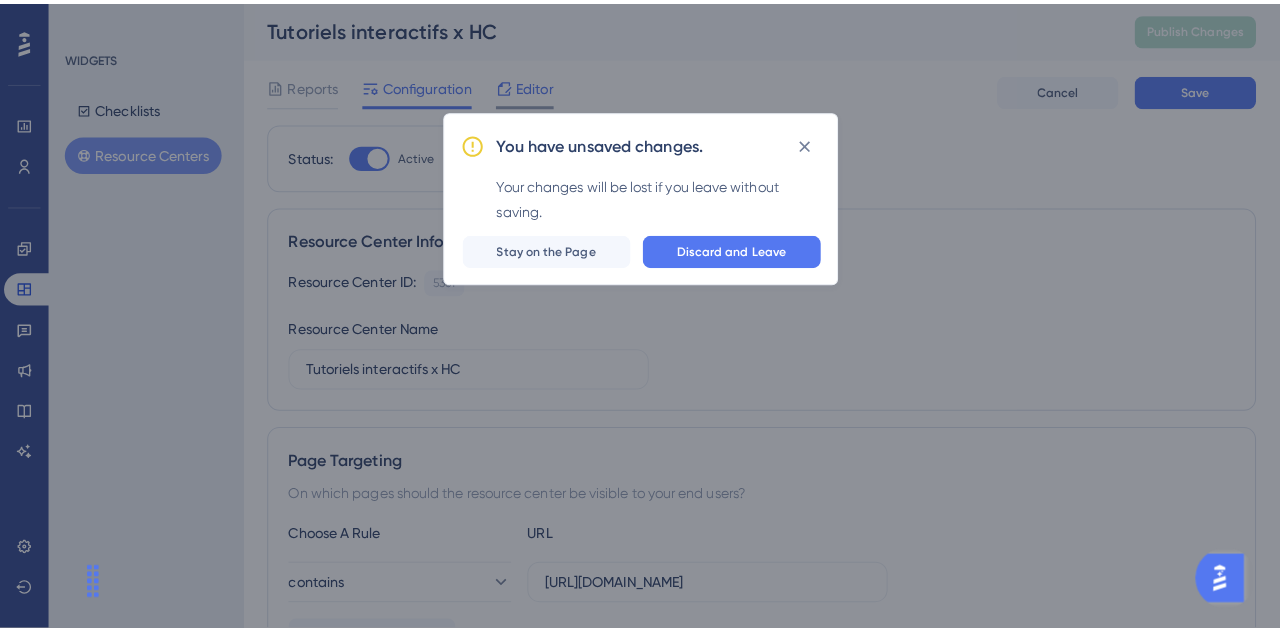 scroll, scrollTop: 0, scrollLeft: 0, axis: both 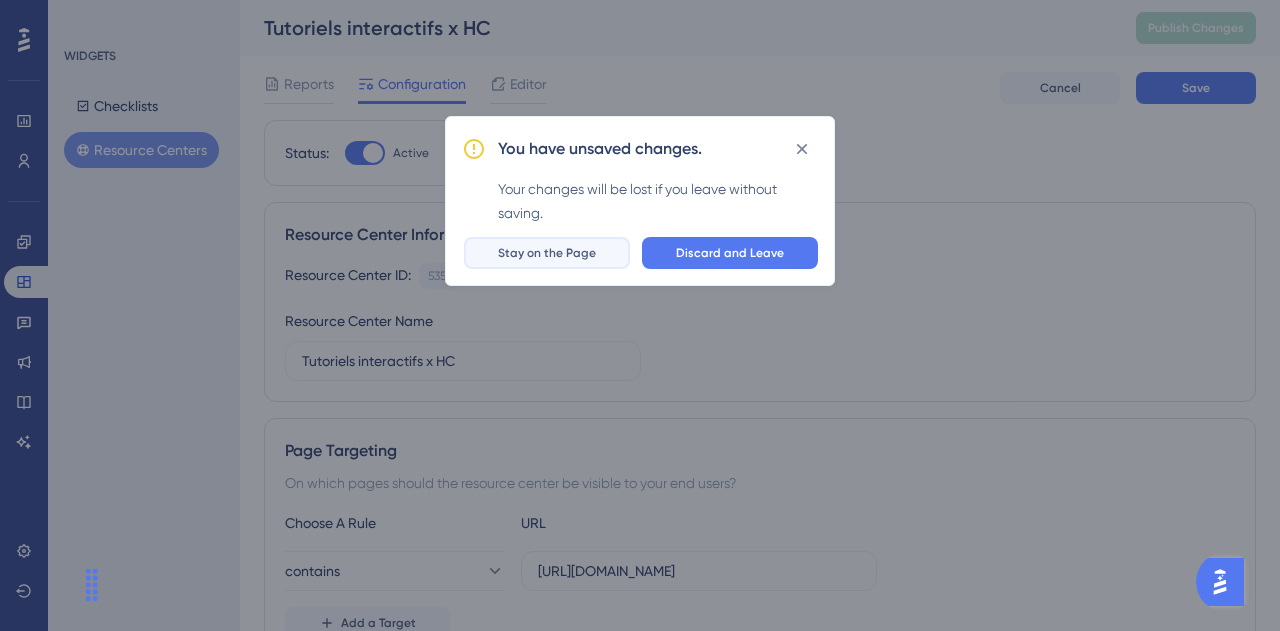 click on "Stay on the Page" at bounding box center [547, 253] 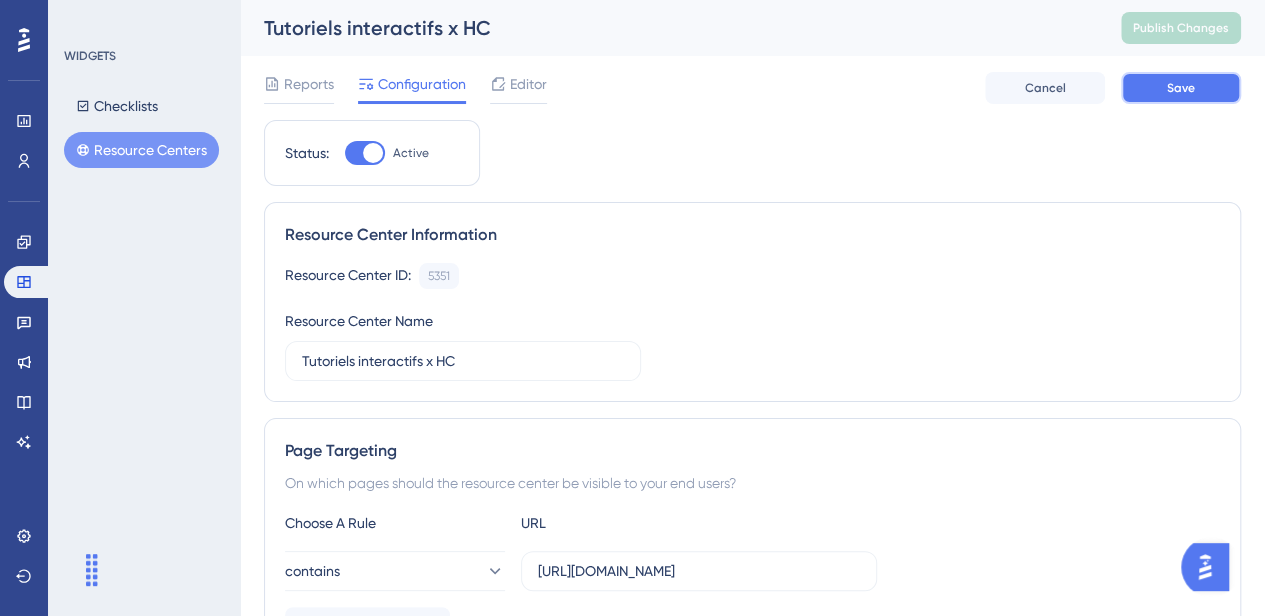 click on "Save" at bounding box center (1181, 88) 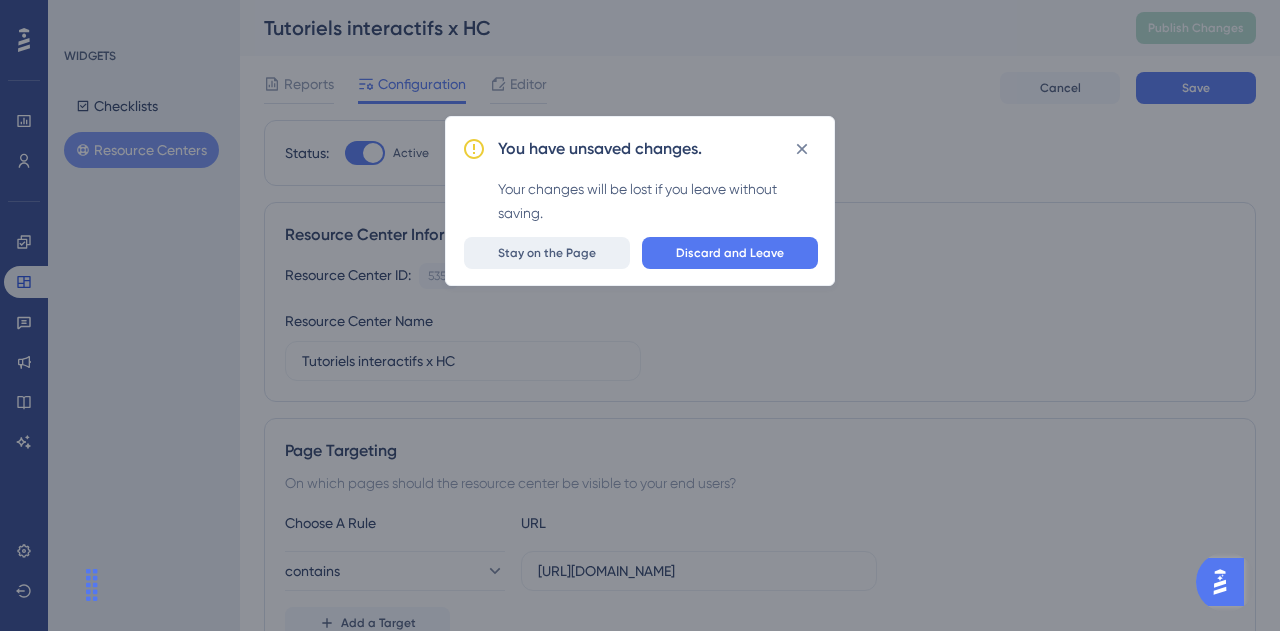 click on "Stay on the Page" at bounding box center [547, 253] 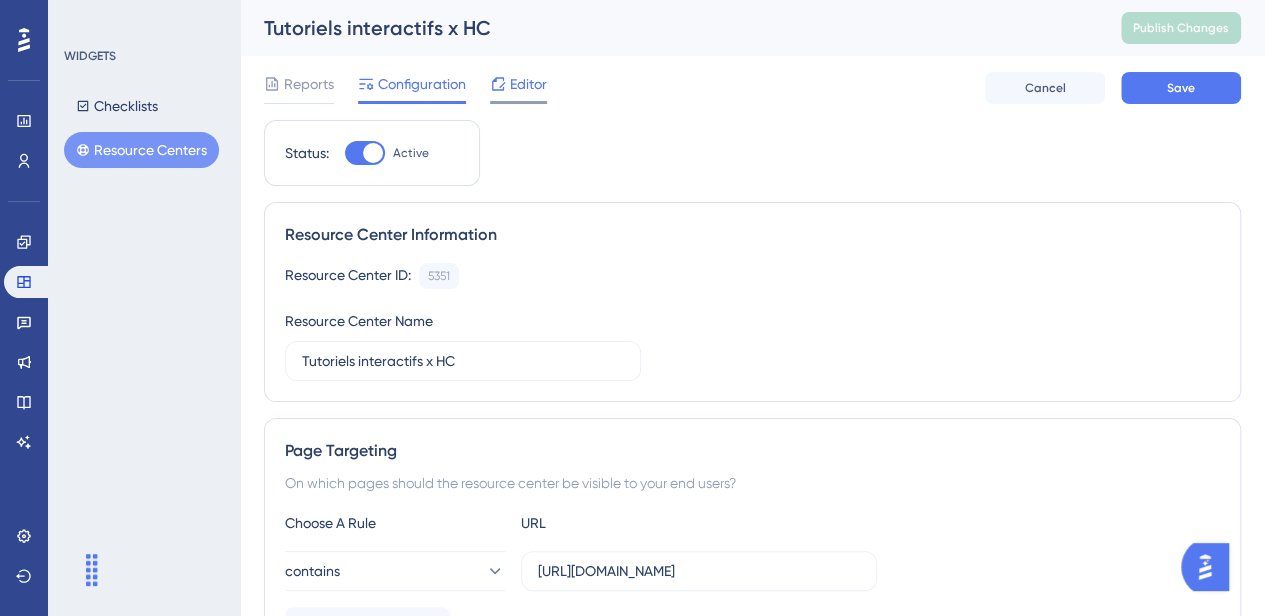 click on "Editor" at bounding box center (518, 88) 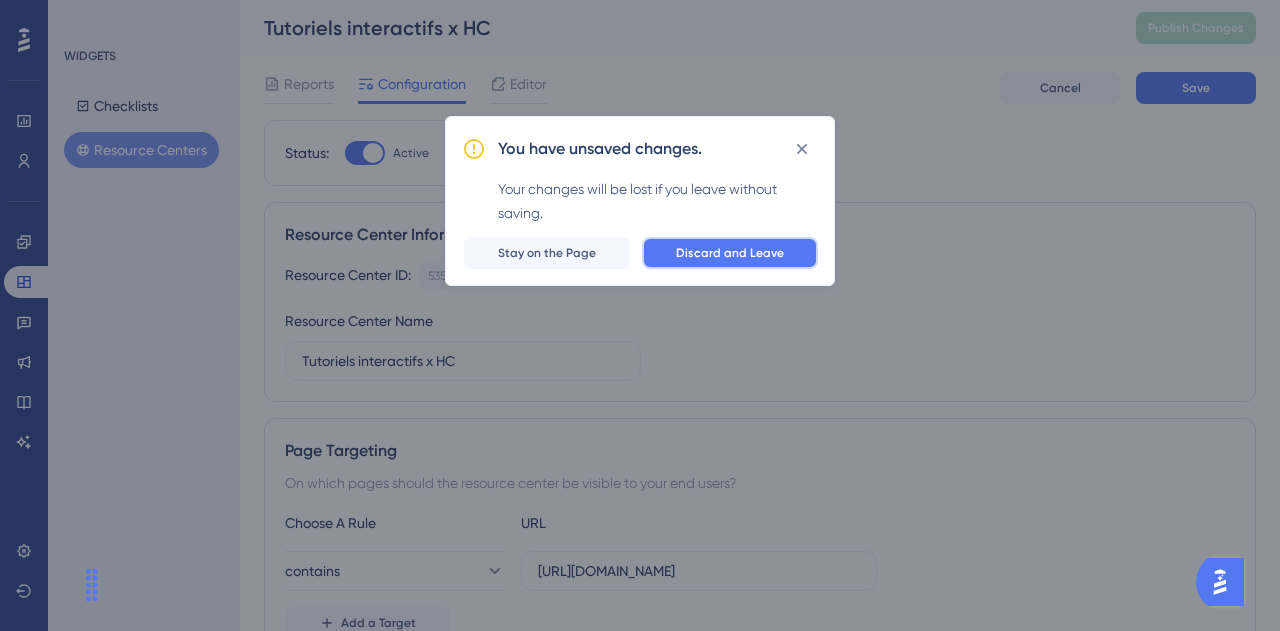 click on "Discard and Leave" at bounding box center (730, 253) 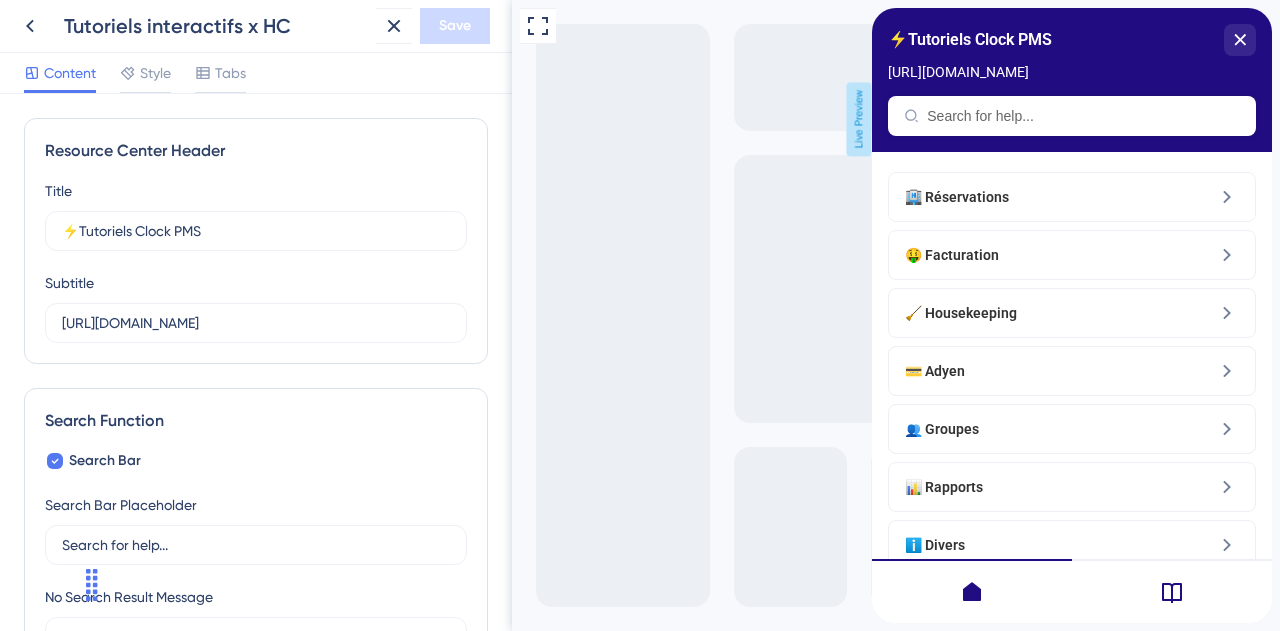 scroll, scrollTop: 0, scrollLeft: 0, axis: both 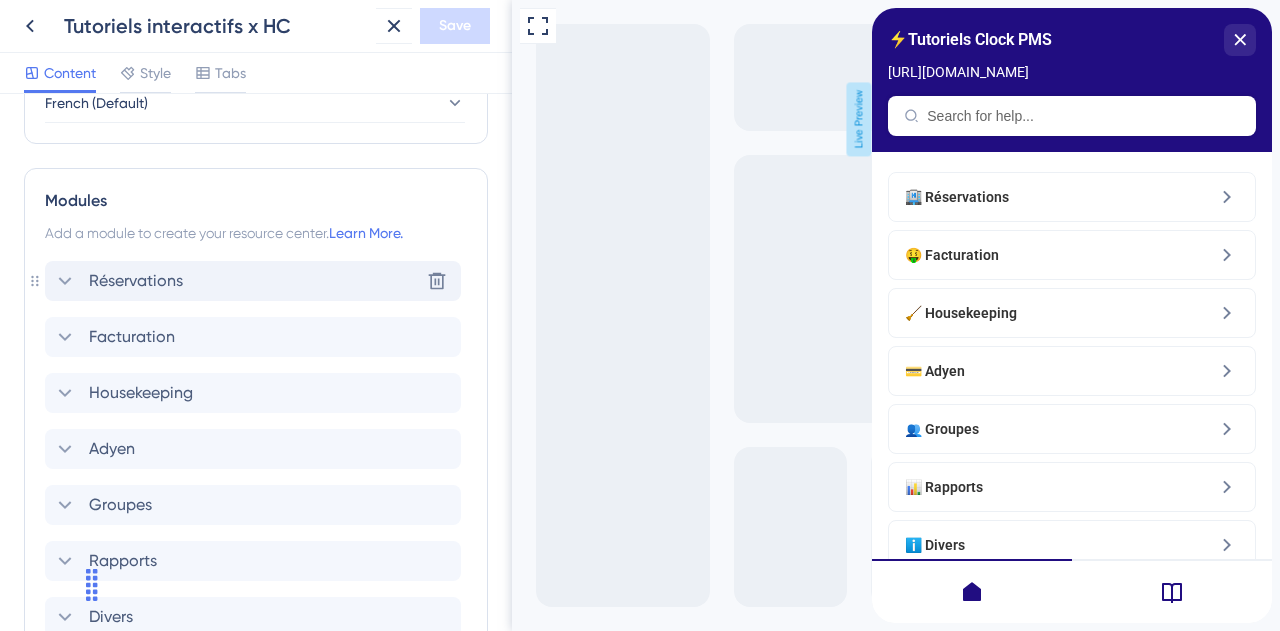 click 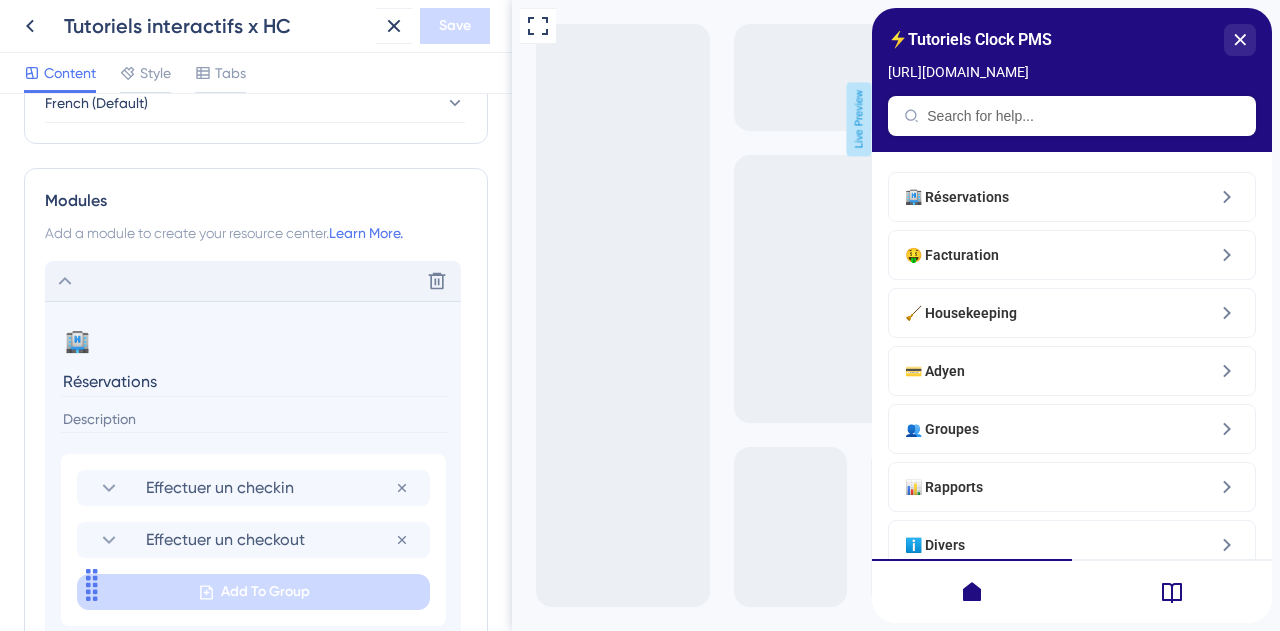 click 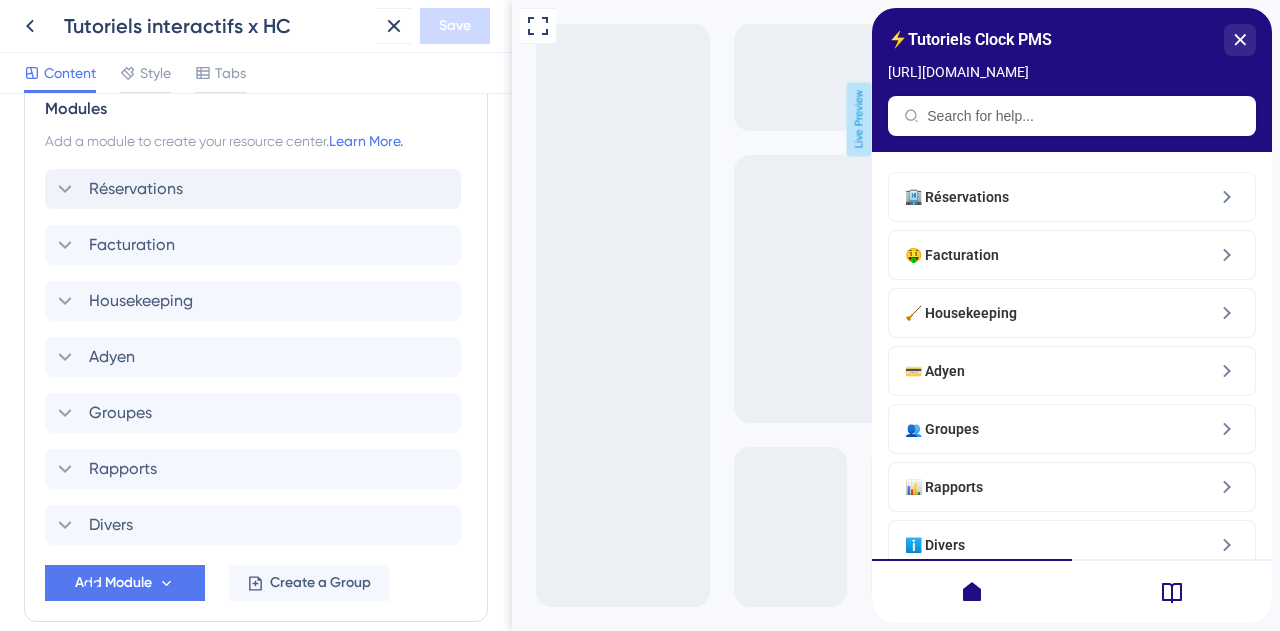 scroll, scrollTop: 950, scrollLeft: 0, axis: vertical 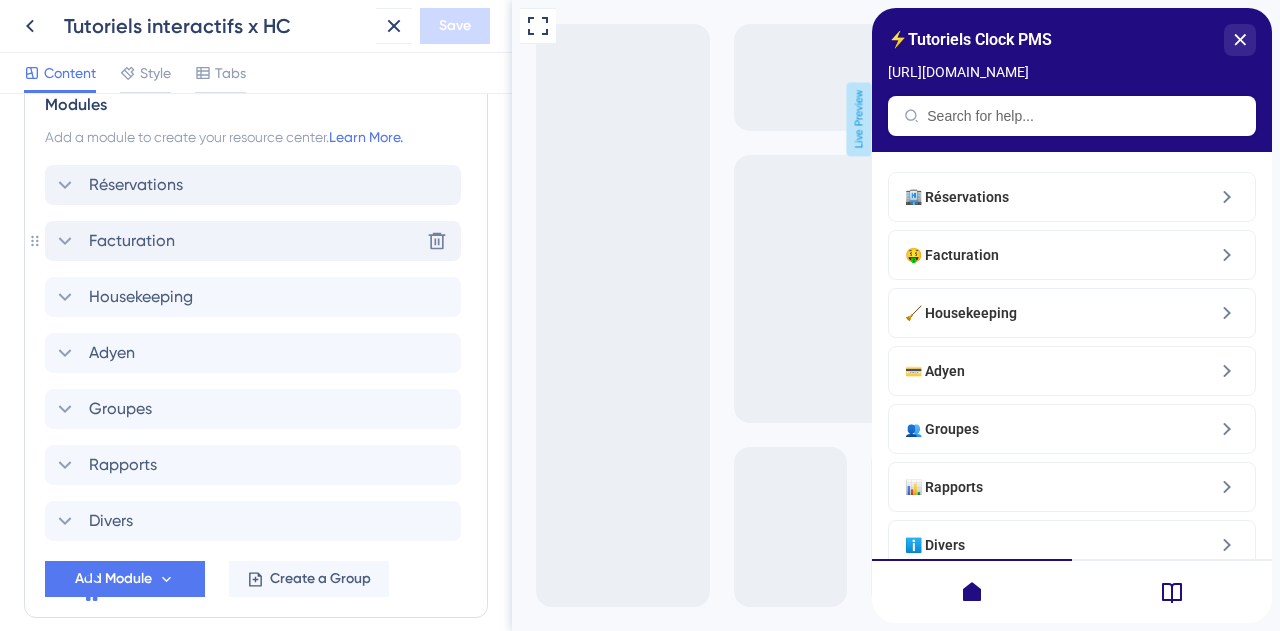 click 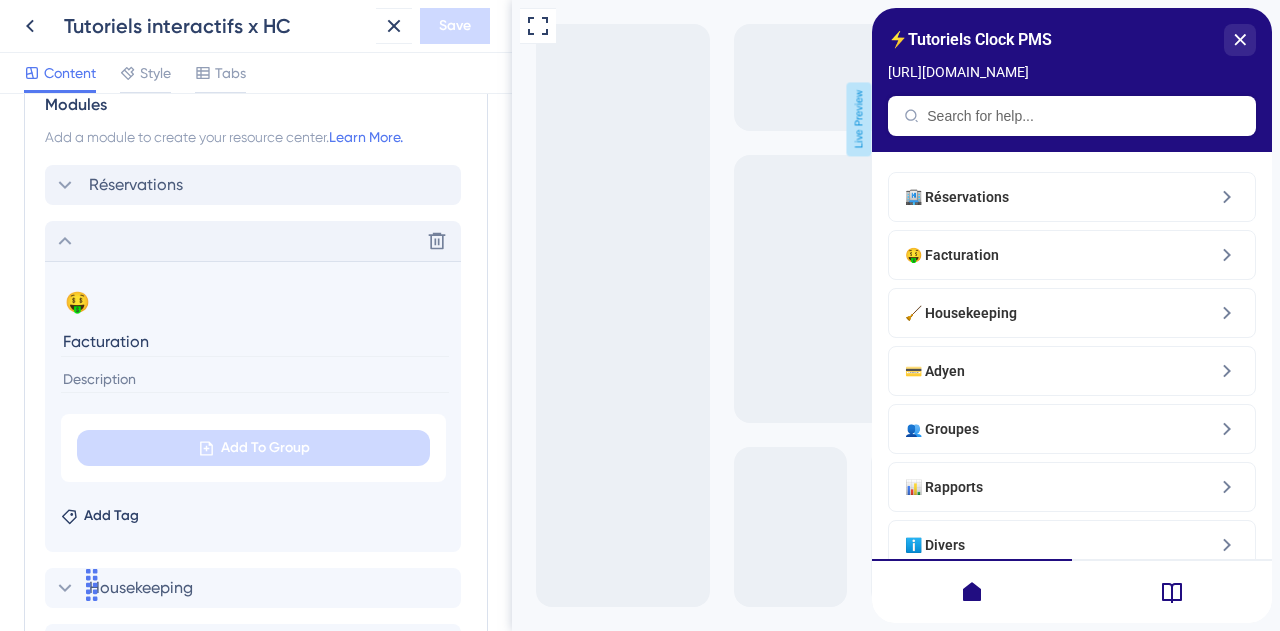 click 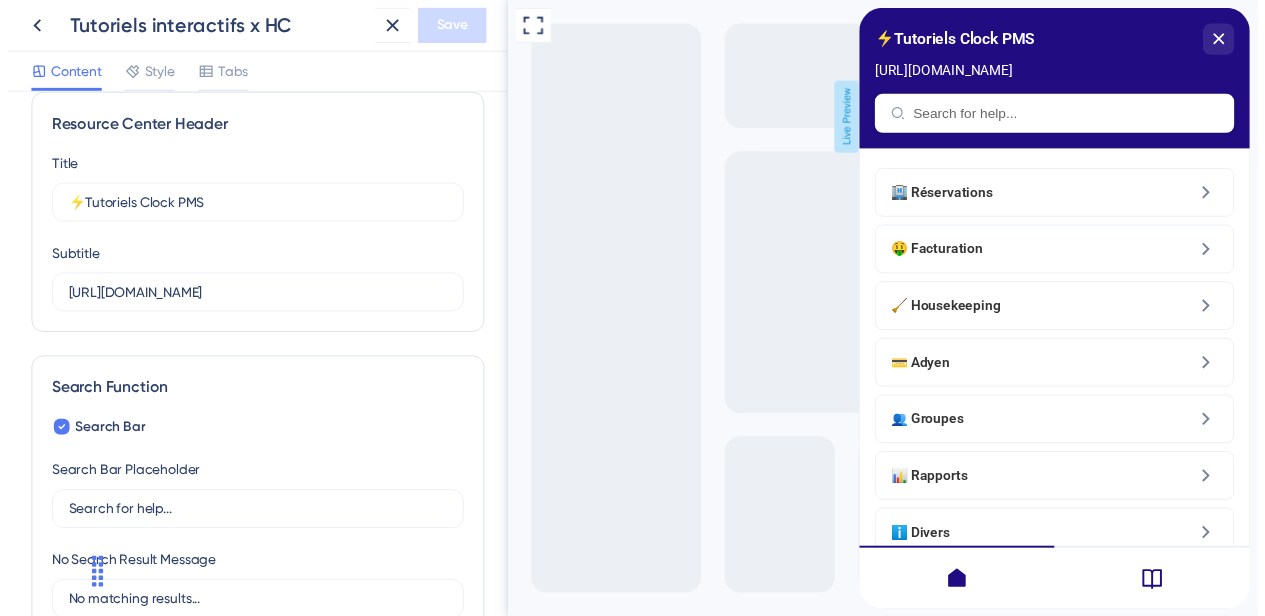 scroll, scrollTop: 0, scrollLeft: 0, axis: both 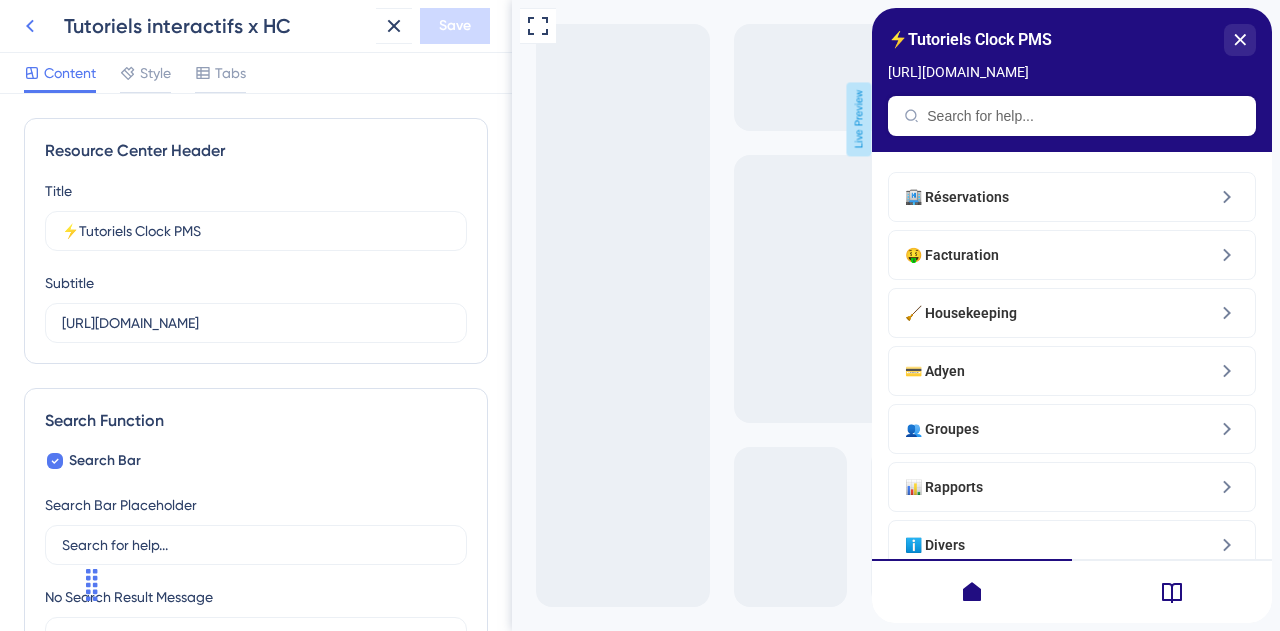 click 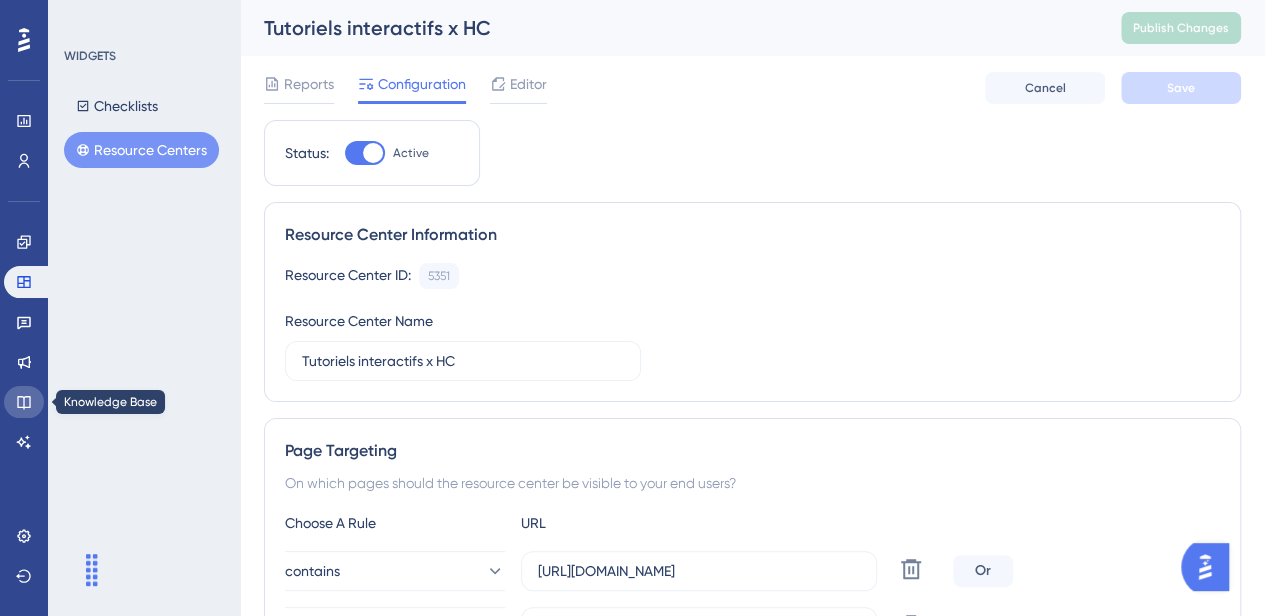 click at bounding box center (24, 402) 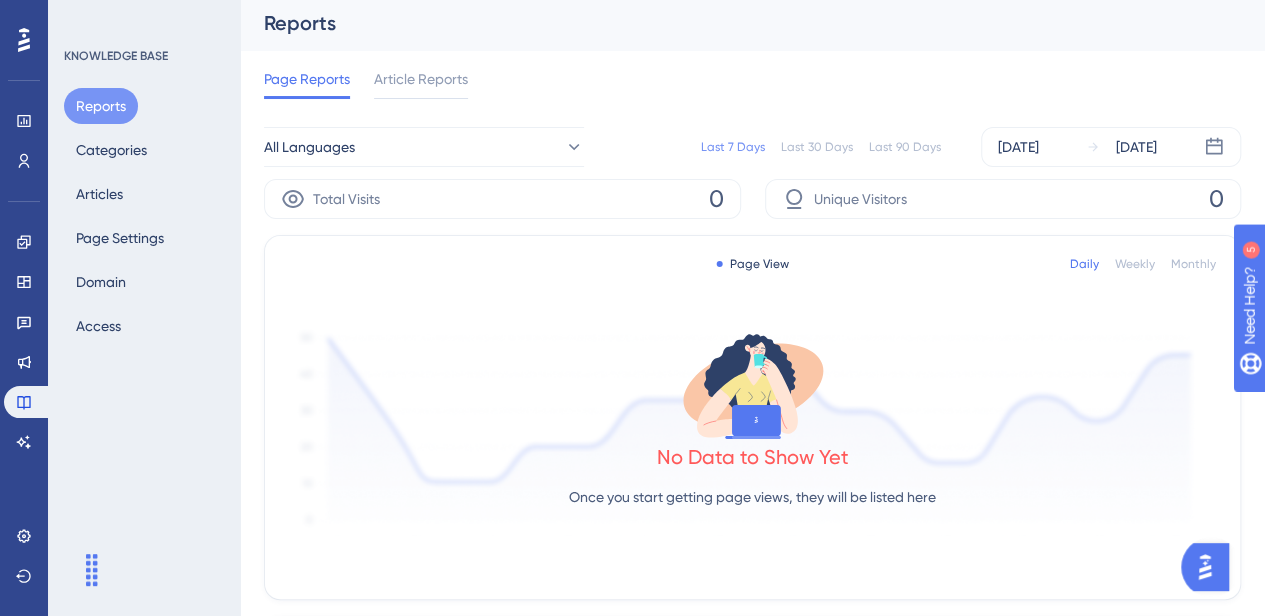 scroll, scrollTop: 0, scrollLeft: 0, axis: both 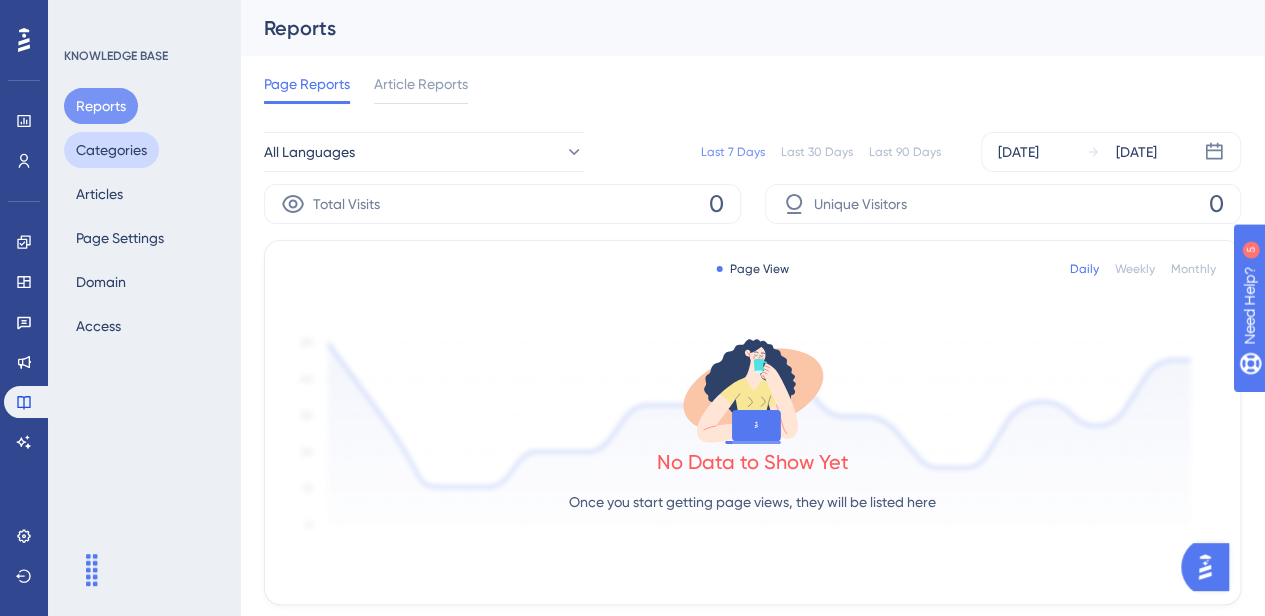 click on "Categories" at bounding box center (111, 150) 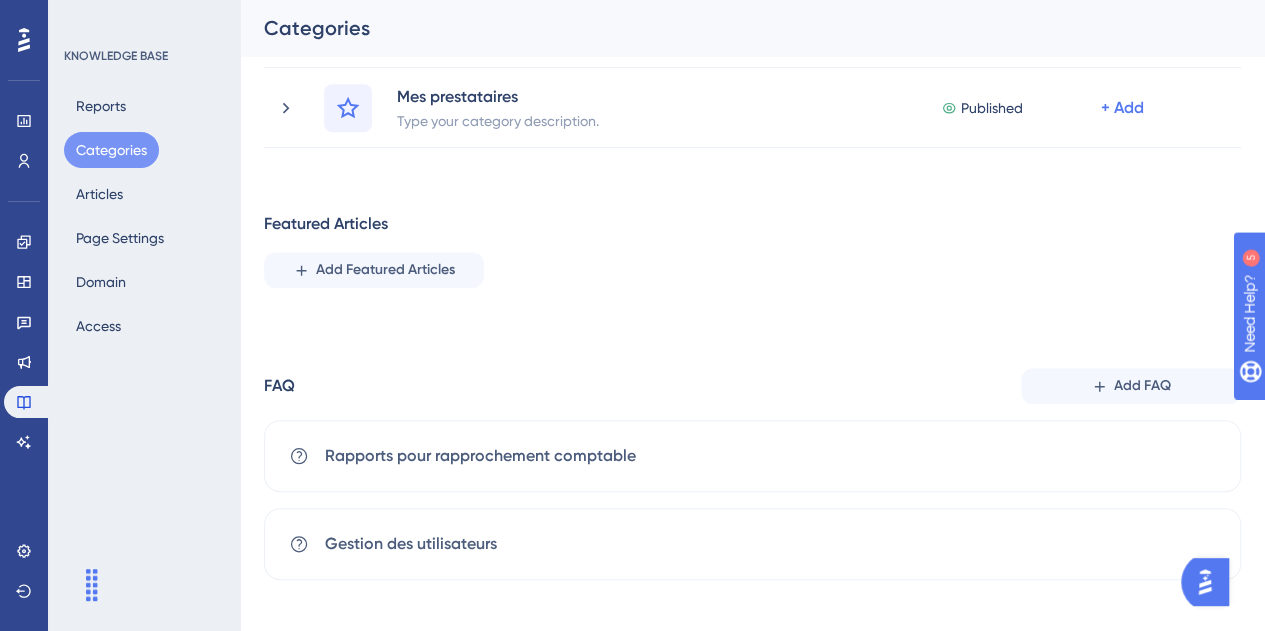 scroll, scrollTop: 440, scrollLeft: 0, axis: vertical 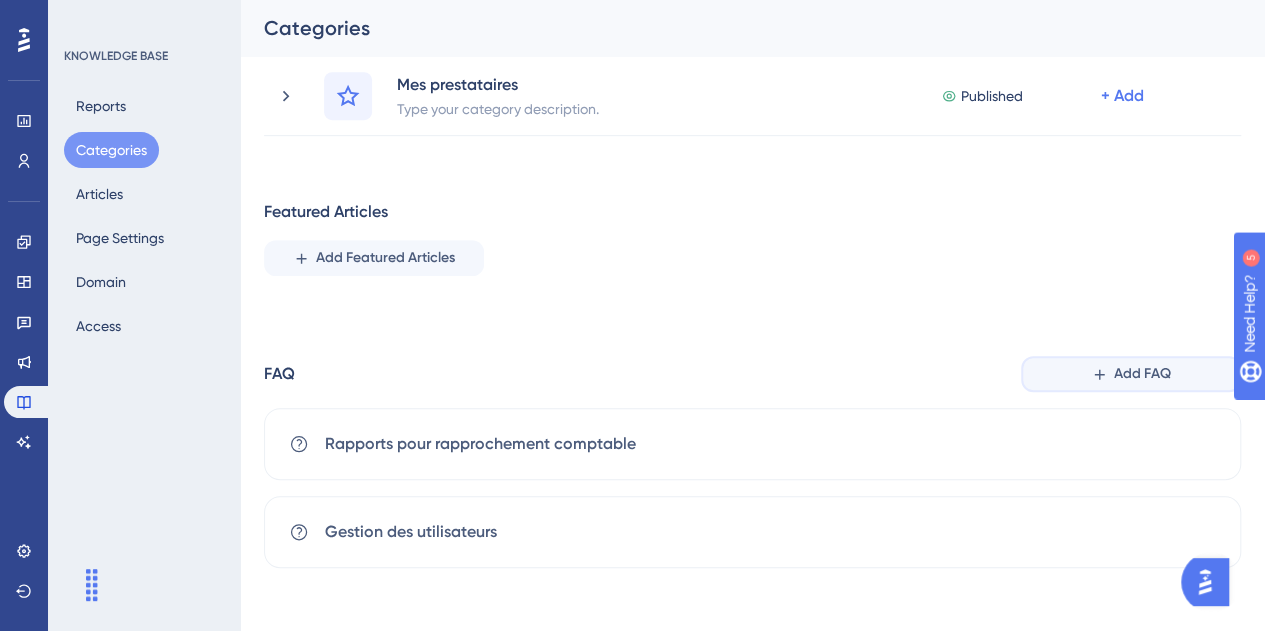 click on "Add FAQ" at bounding box center [1131, 374] 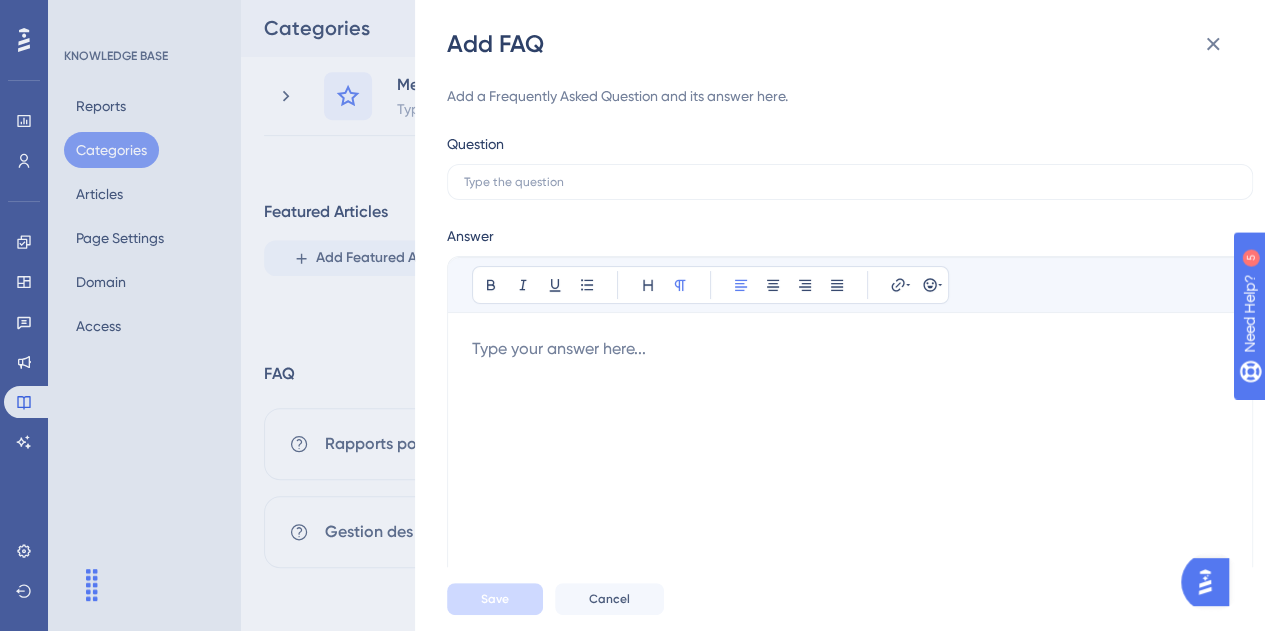 click on "Add a Frequently Asked Question and its answer here." at bounding box center (850, 96) 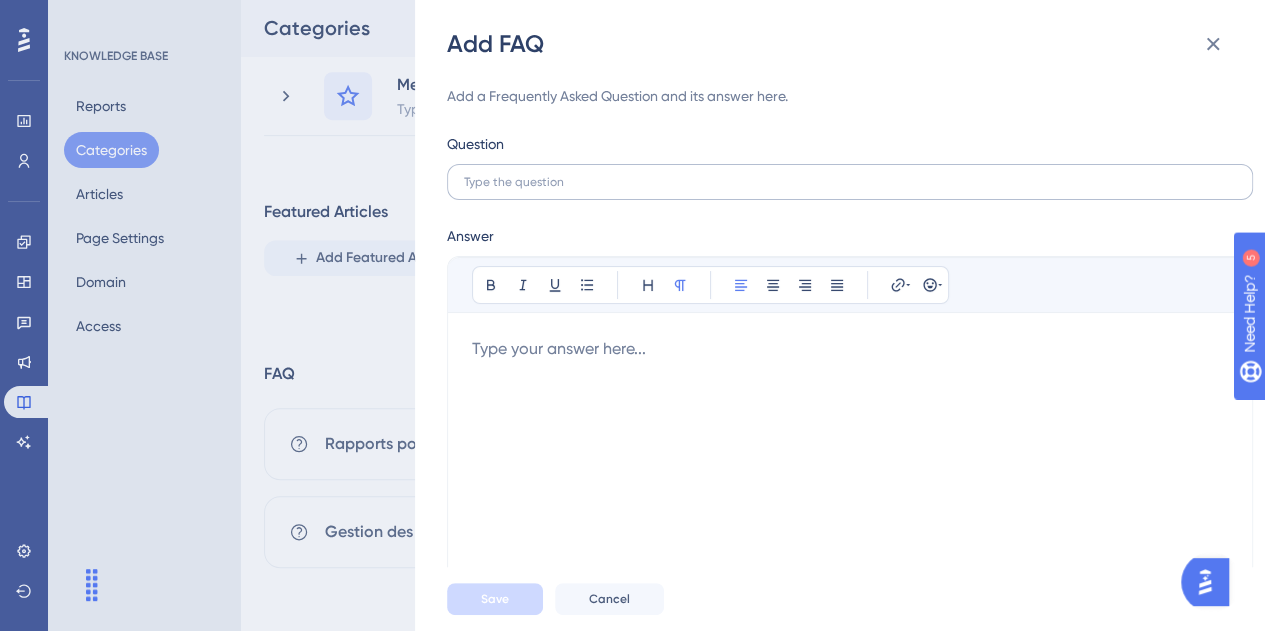 click at bounding box center [850, 182] 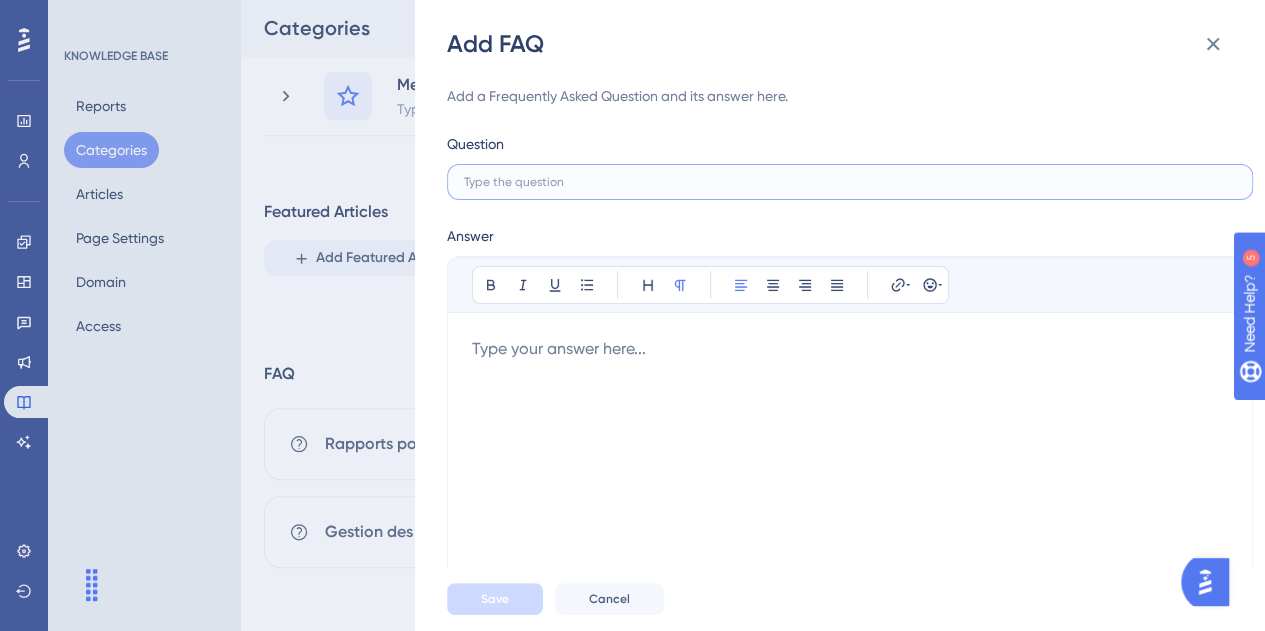 click at bounding box center [850, 182] 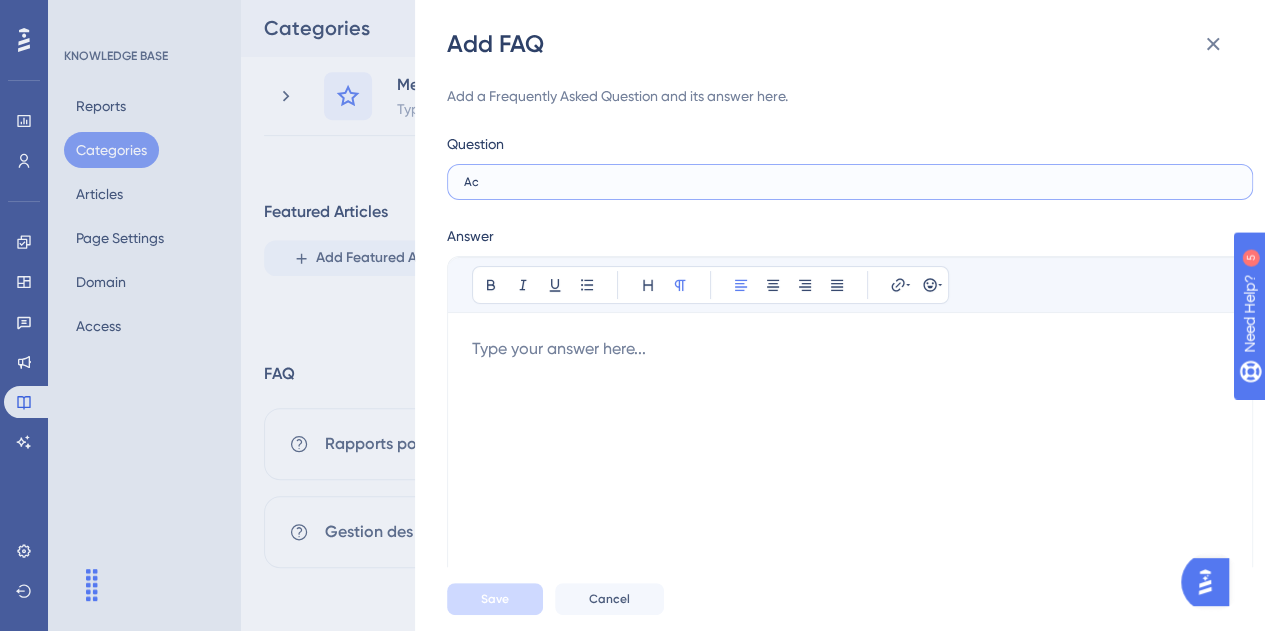 type on "A" 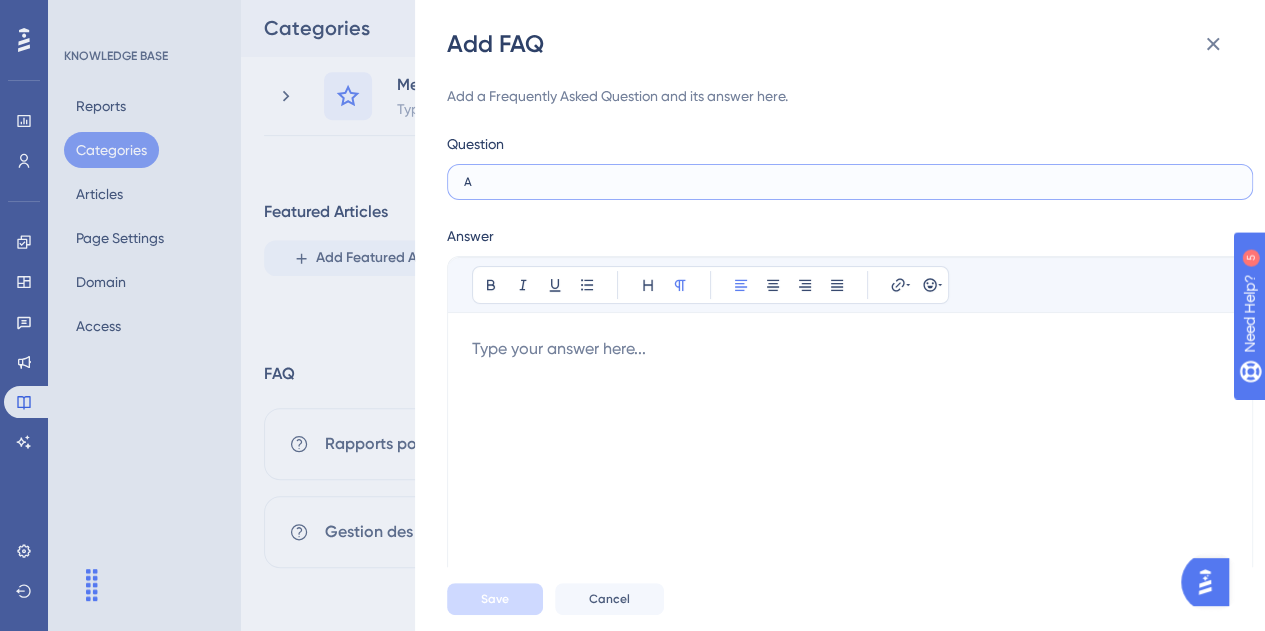 type 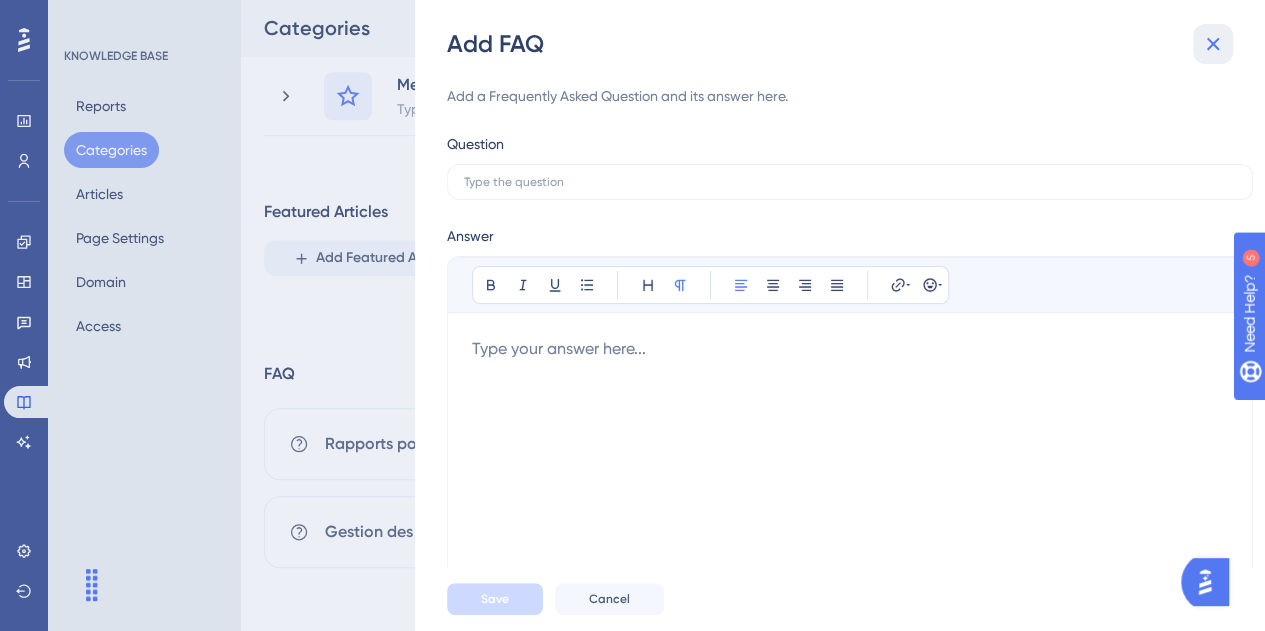 click 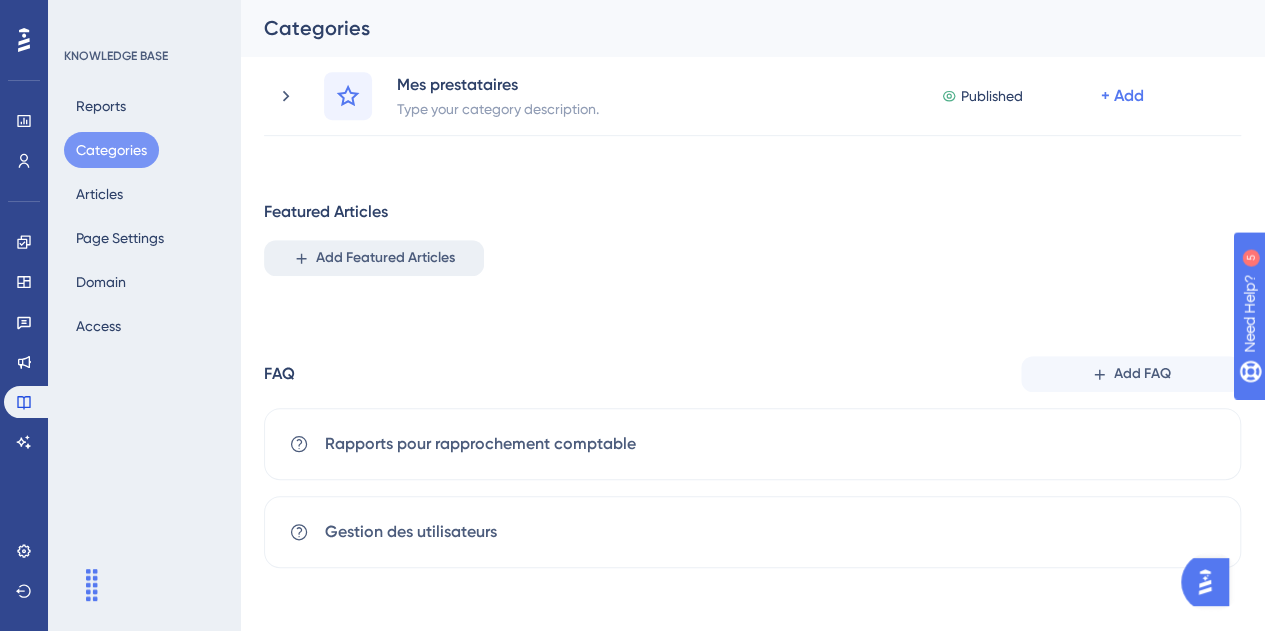 click on "Add Featured Articles" at bounding box center (385, 258) 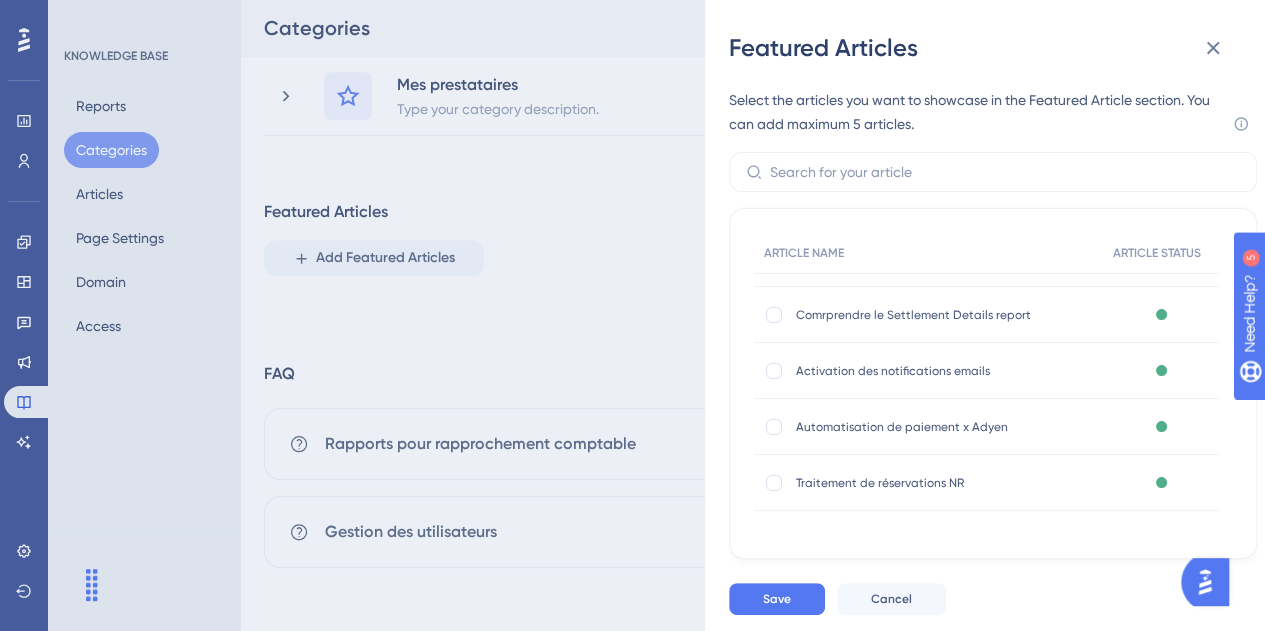 scroll, scrollTop: 0, scrollLeft: 0, axis: both 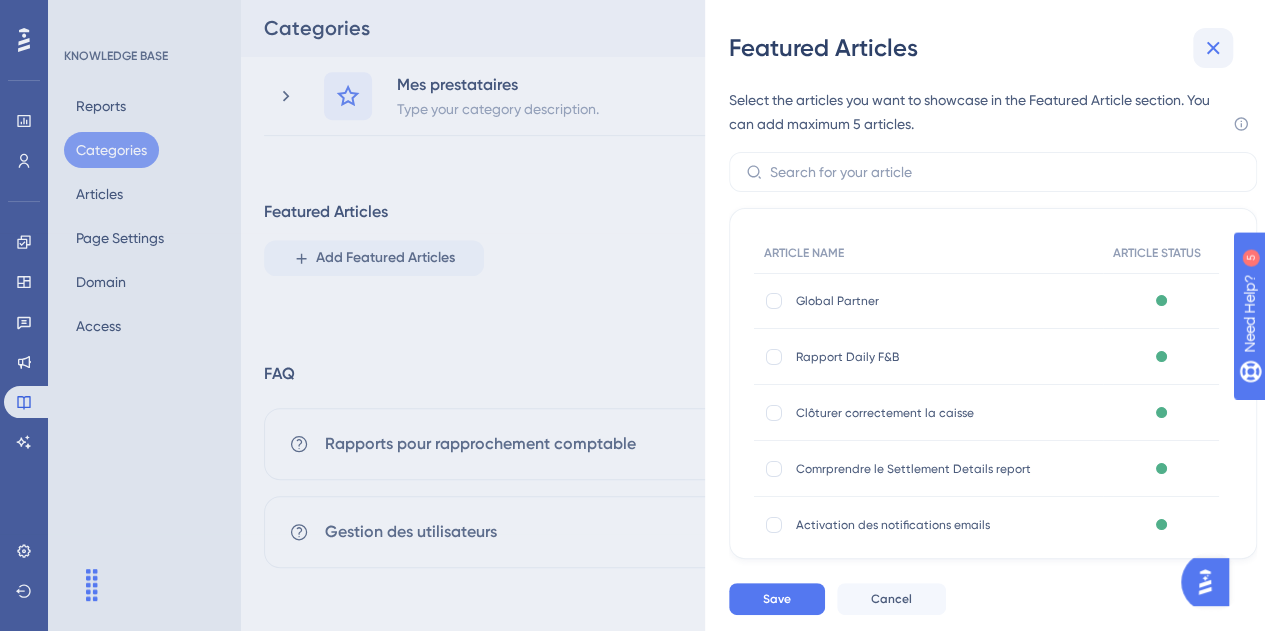 click 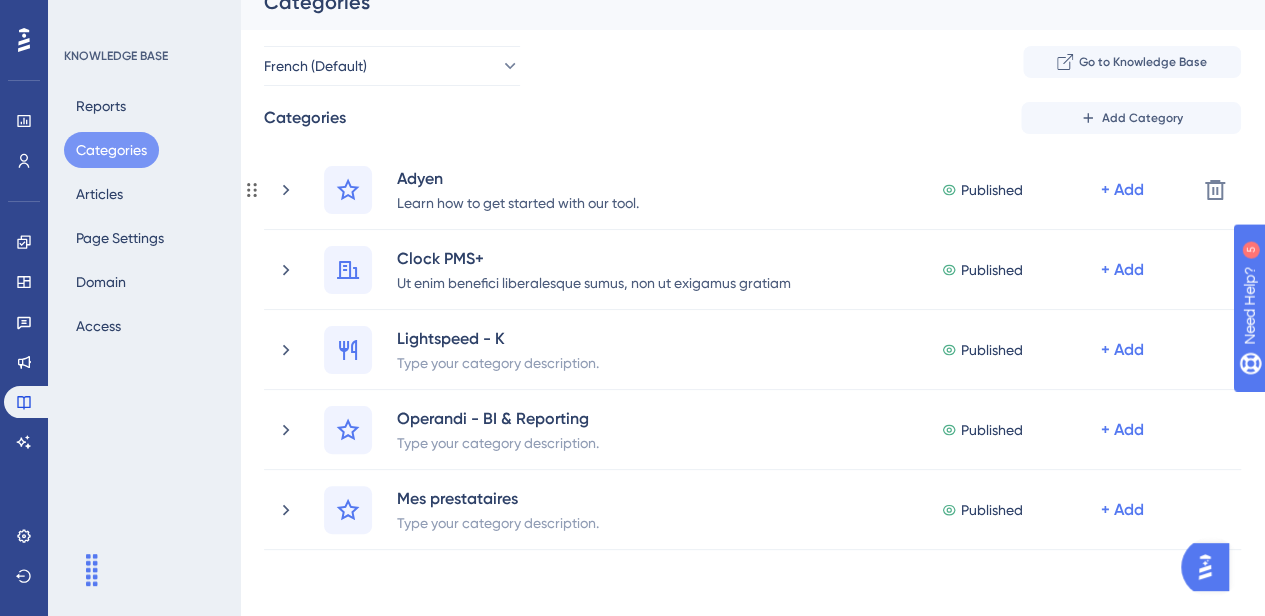 scroll, scrollTop: 24, scrollLeft: 0, axis: vertical 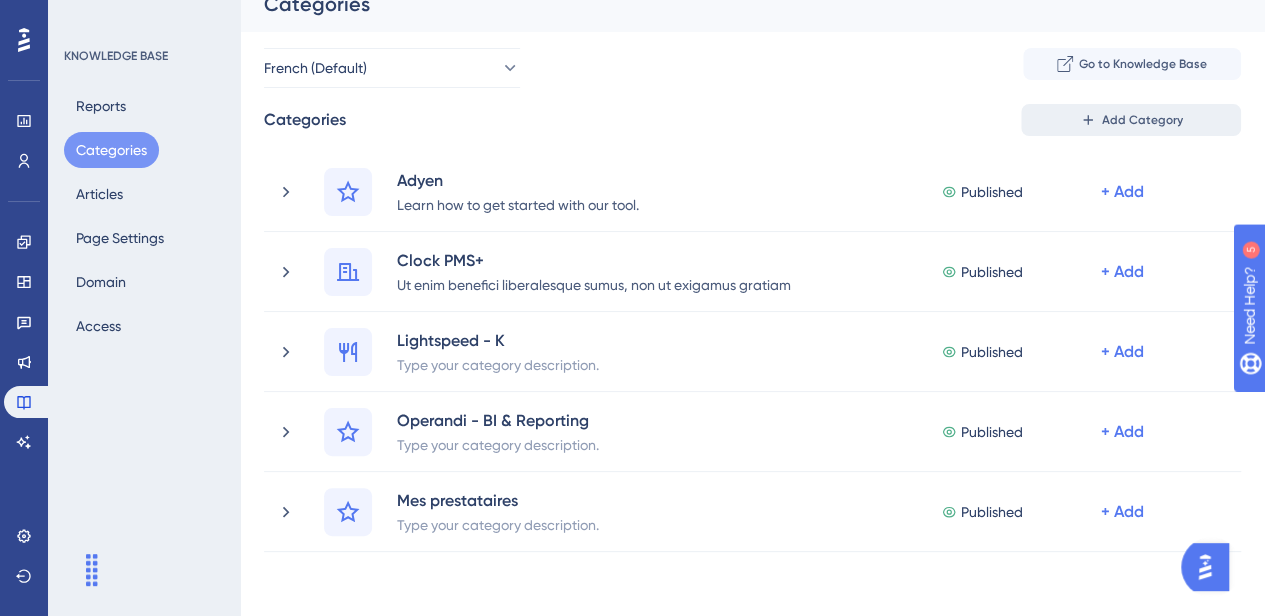 click on "Add Category" at bounding box center [1131, 120] 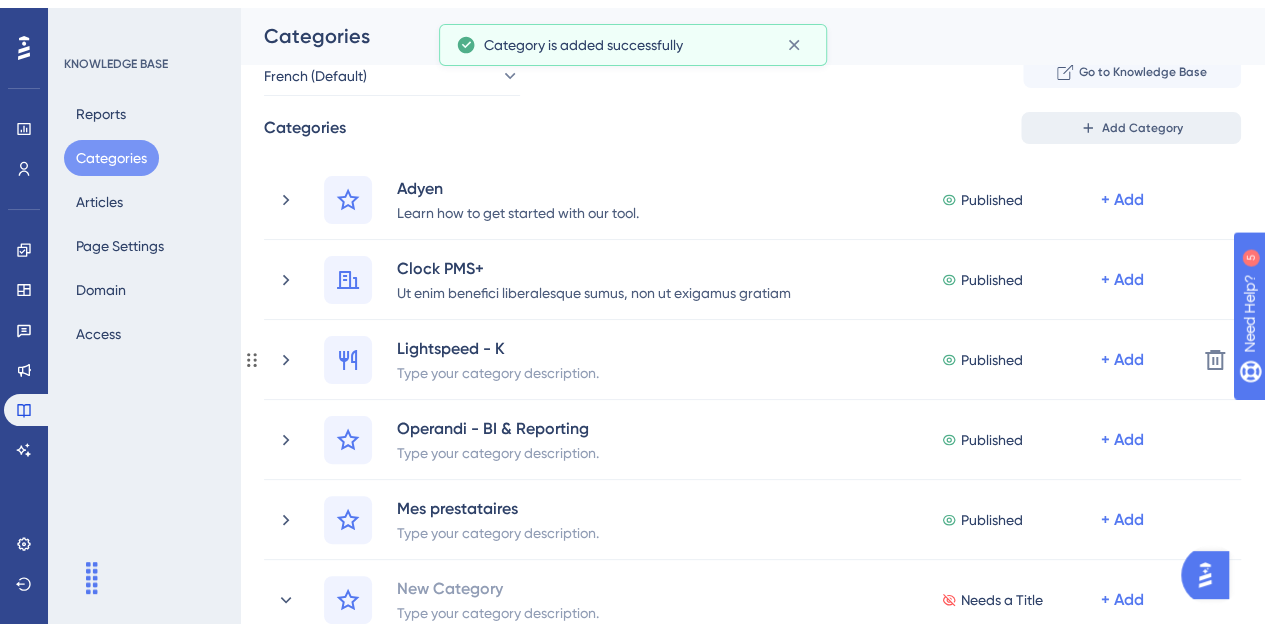 scroll, scrollTop: 228, scrollLeft: 0, axis: vertical 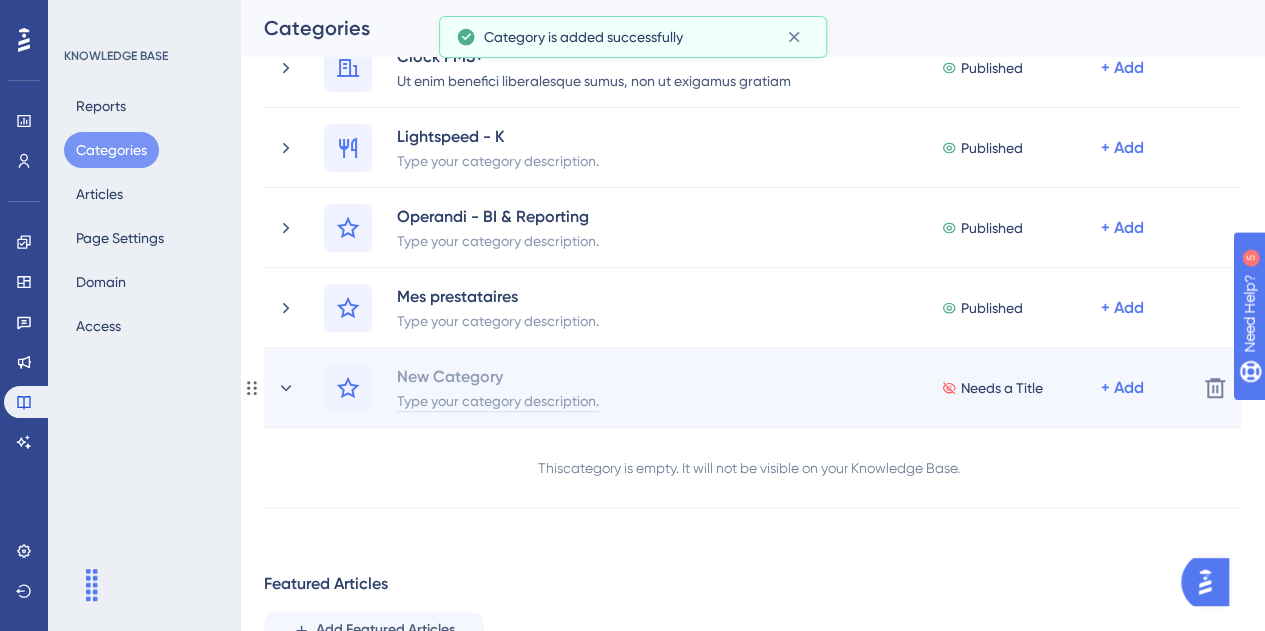 click on "Type your category description." at bounding box center [498, 400] 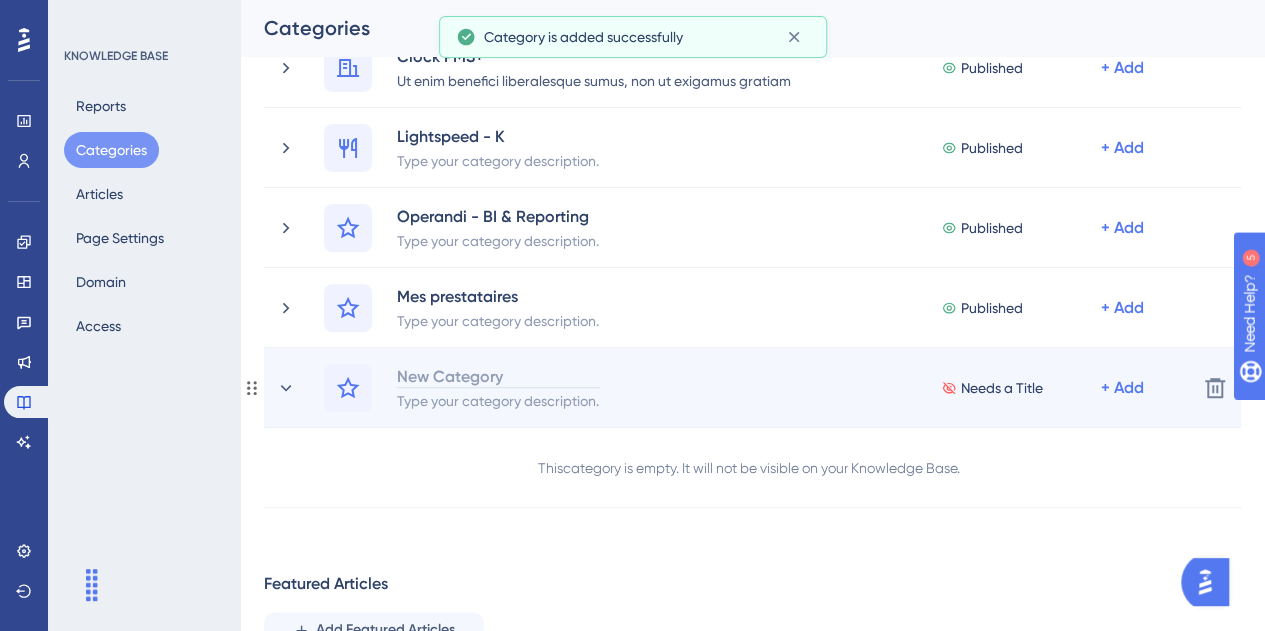 click on "New Category" at bounding box center [498, 376] 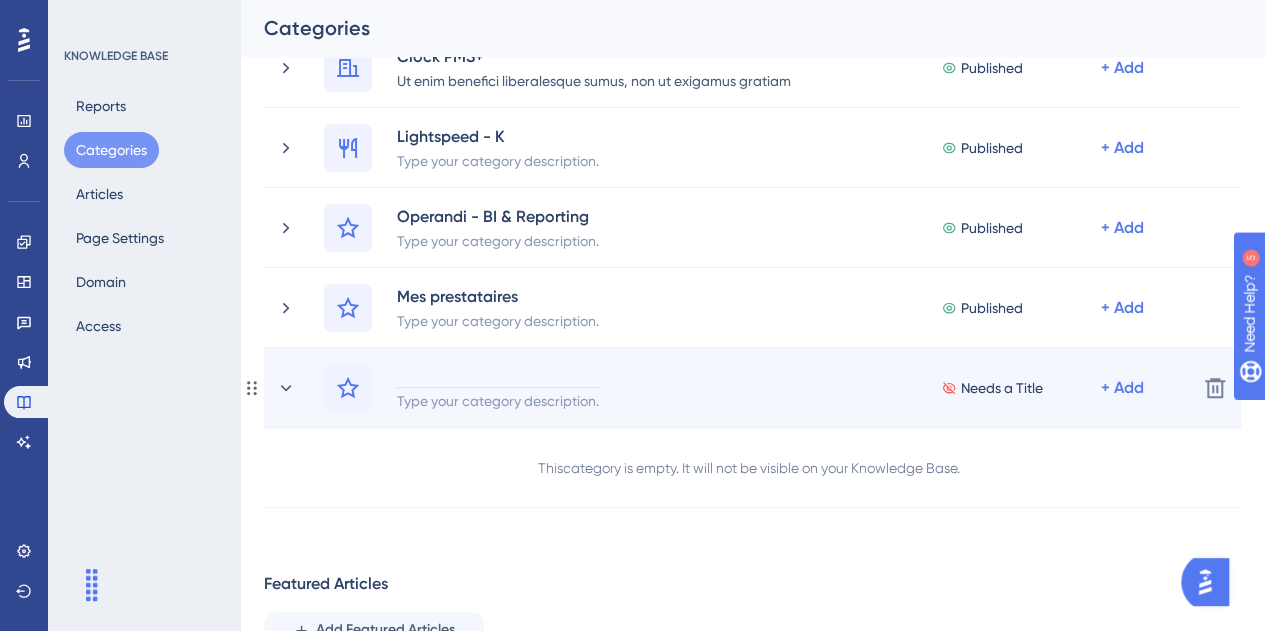 type 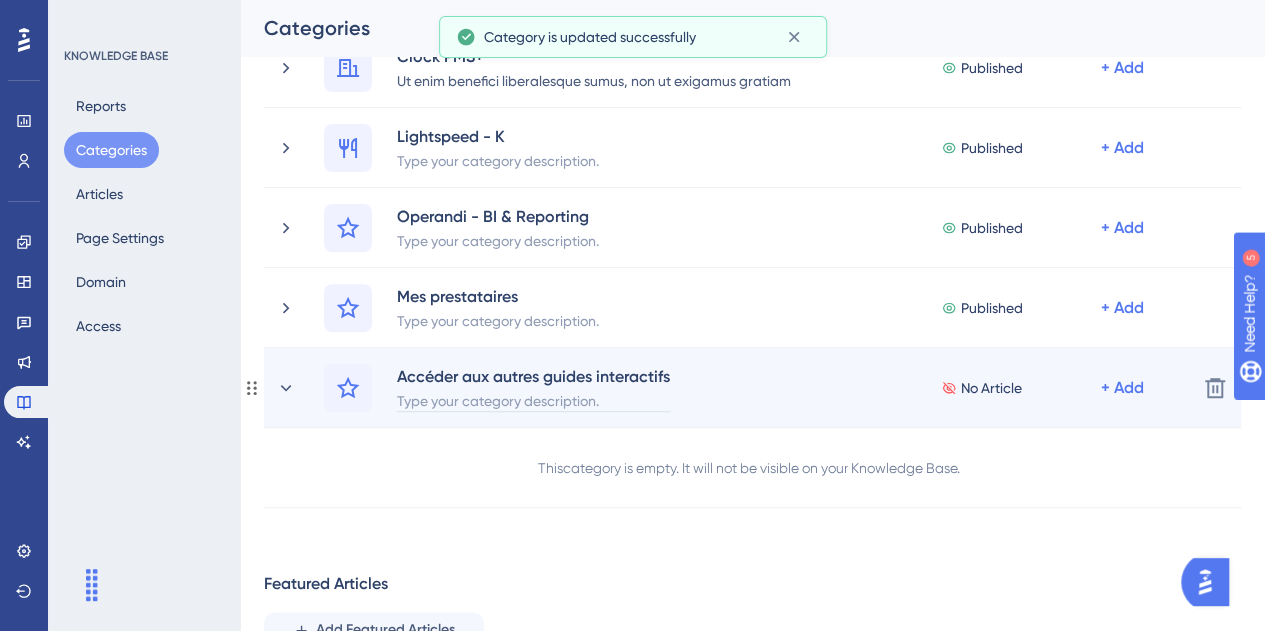 click on "Type your category description." at bounding box center (533, 400) 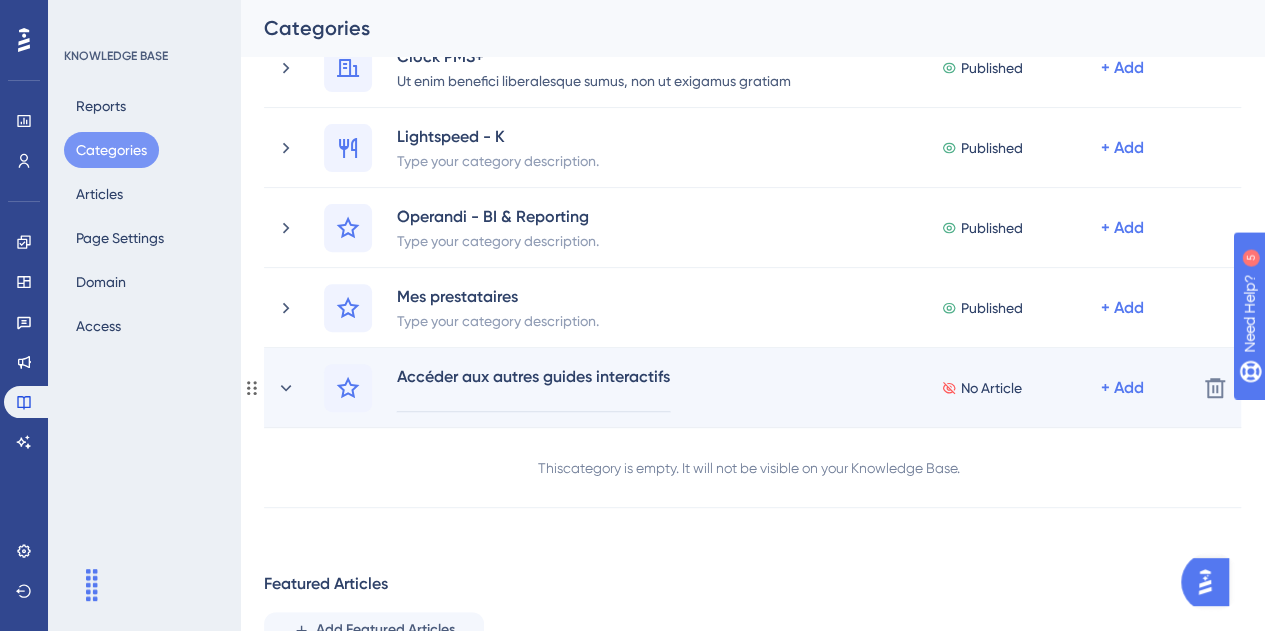 type 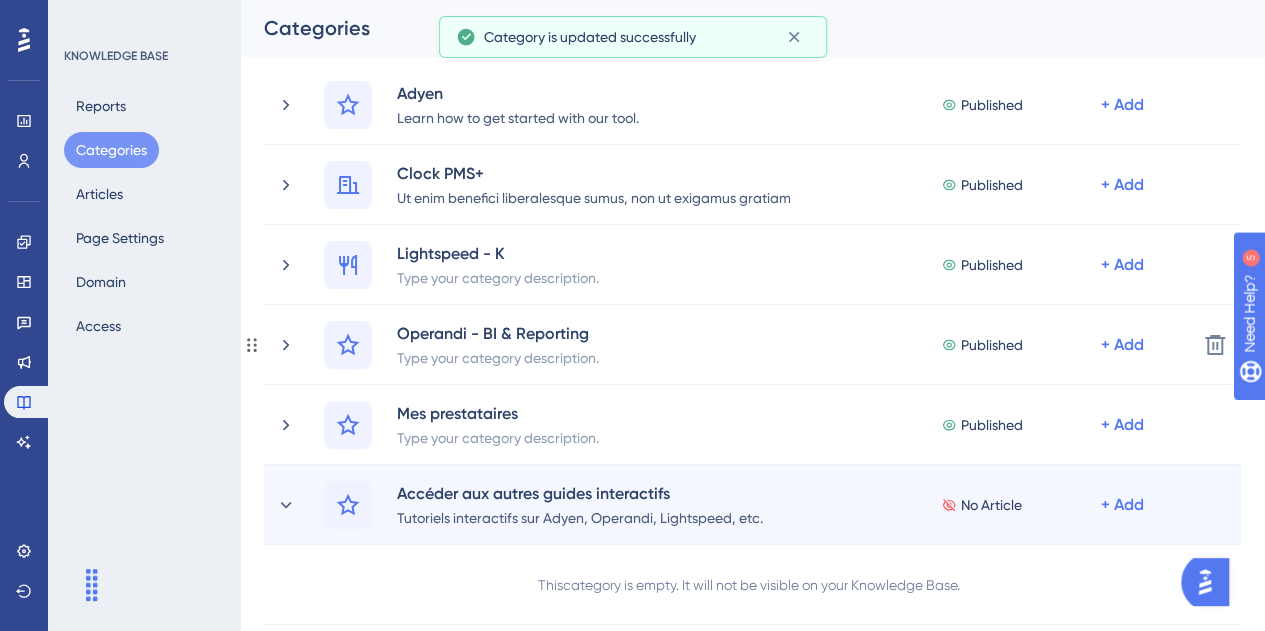 scroll, scrollTop: 106, scrollLeft: 0, axis: vertical 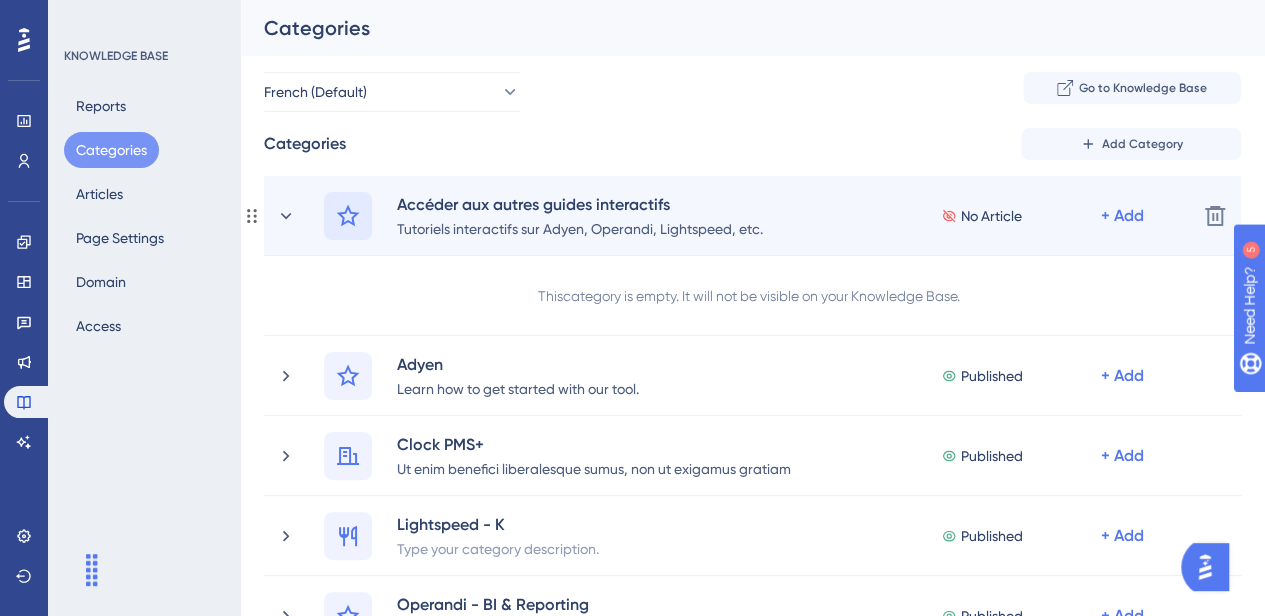 click 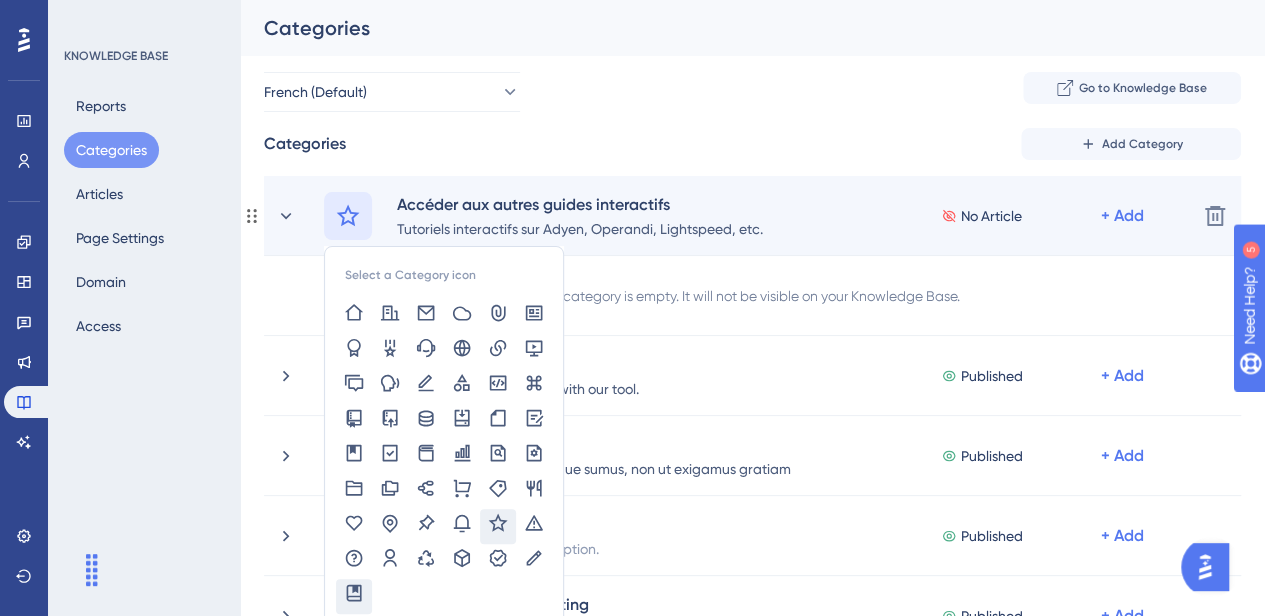 click 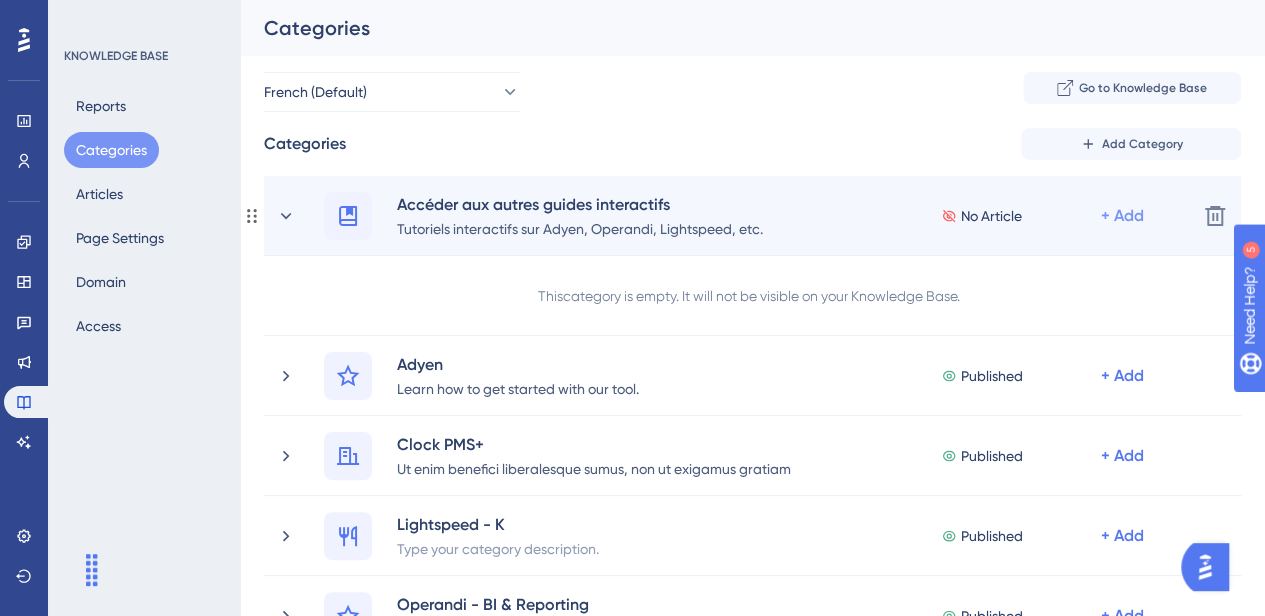 click on "+ Add" at bounding box center (1122, 216) 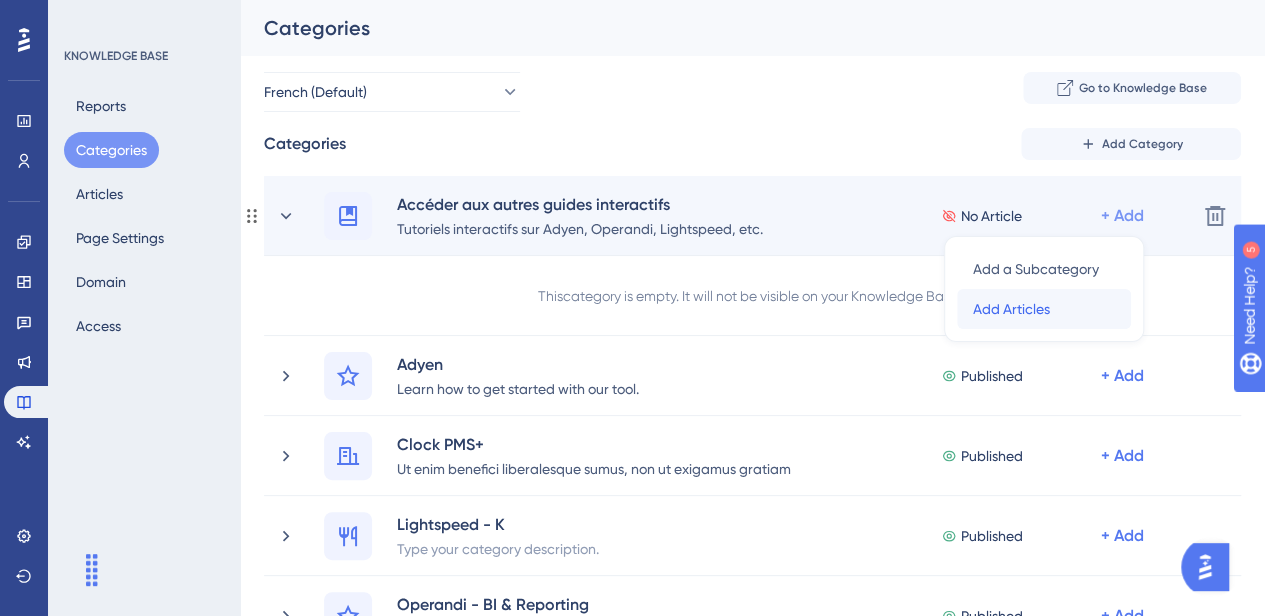click on "Add Articles" at bounding box center (1011, 309) 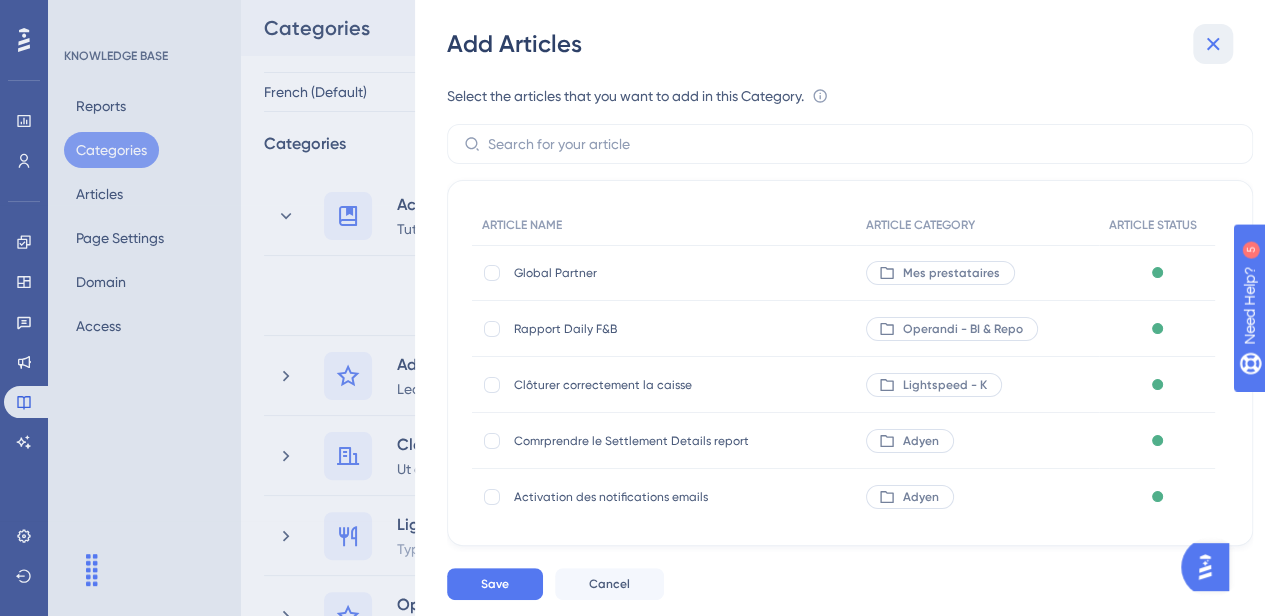 click 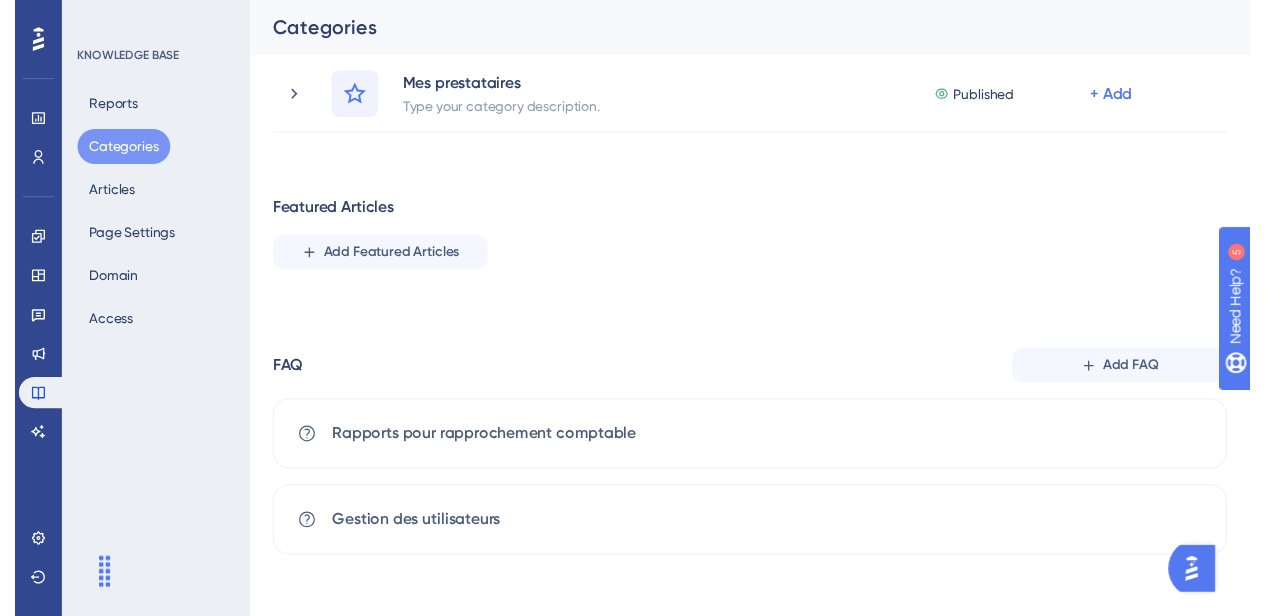 scroll, scrollTop: 0, scrollLeft: 0, axis: both 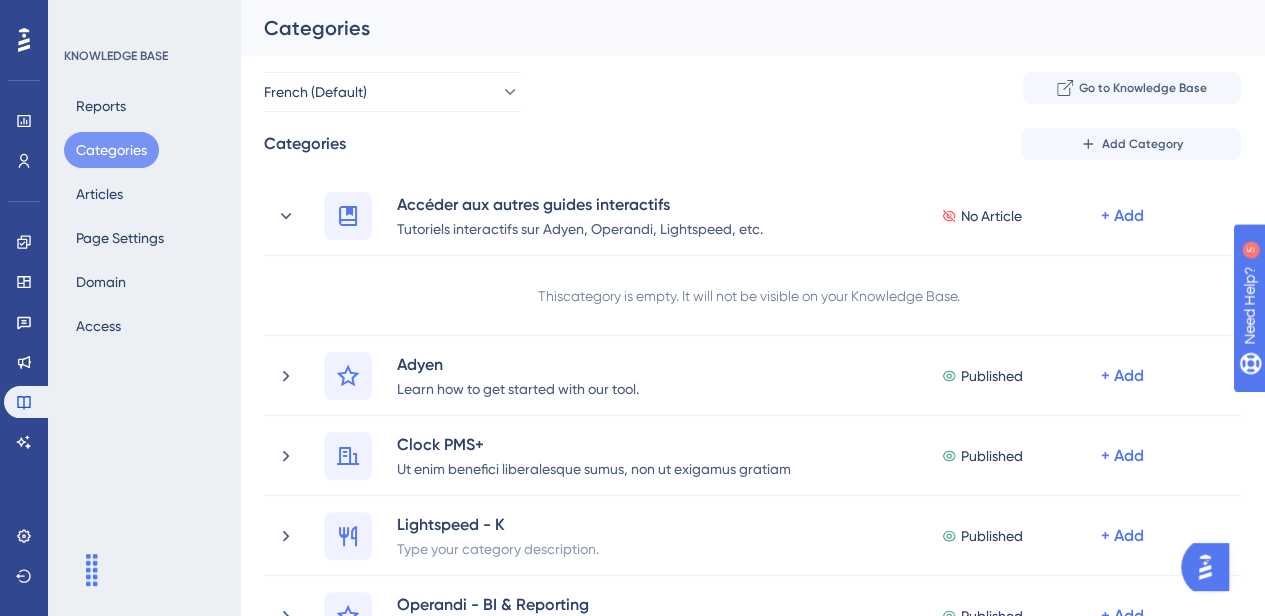 click on "Reports Categories Articles Page Settings Domain Access" at bounding box center [145, 216] 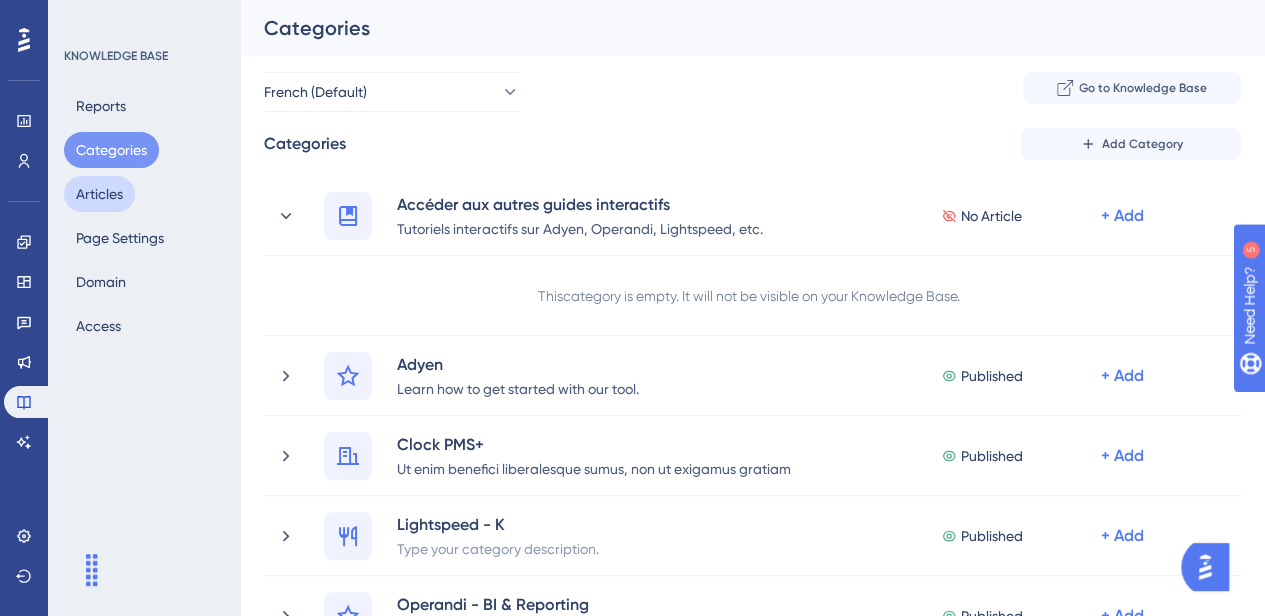 click on "Articles" at bounding box center (99, 194) 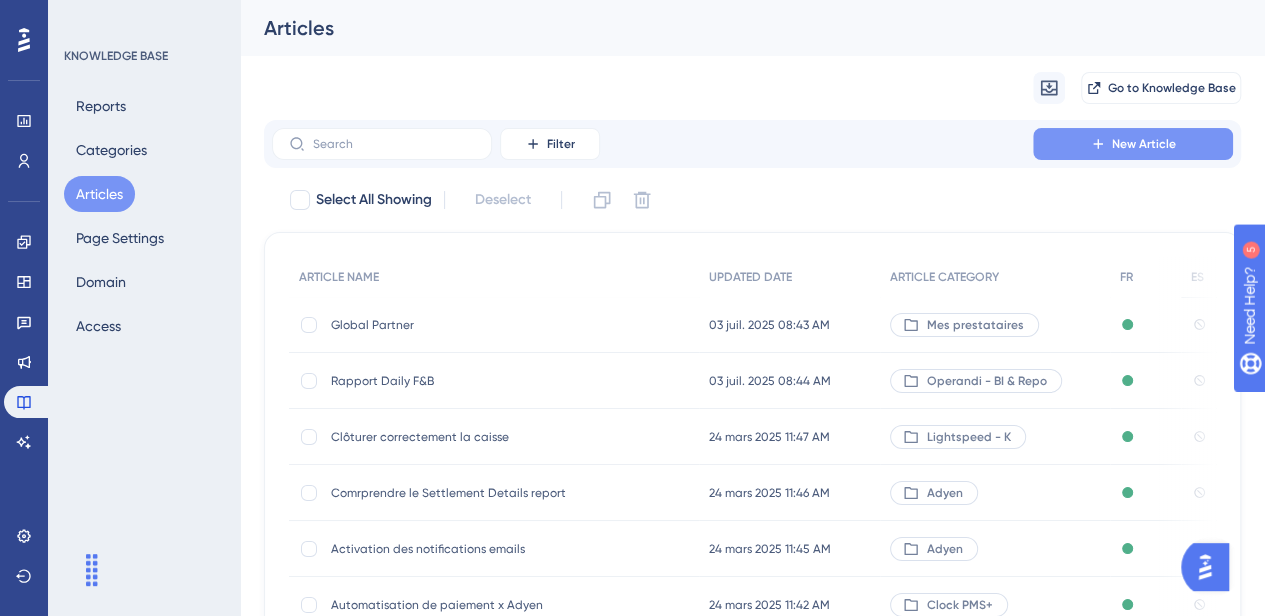 click 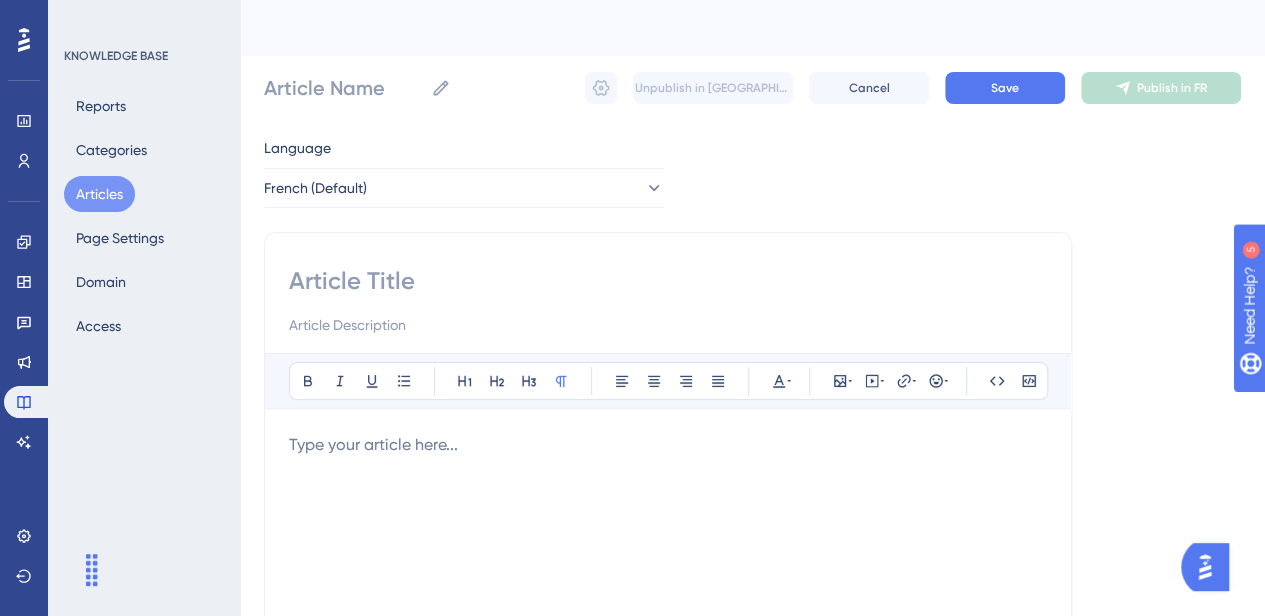 click at bounding box center (668, 281) 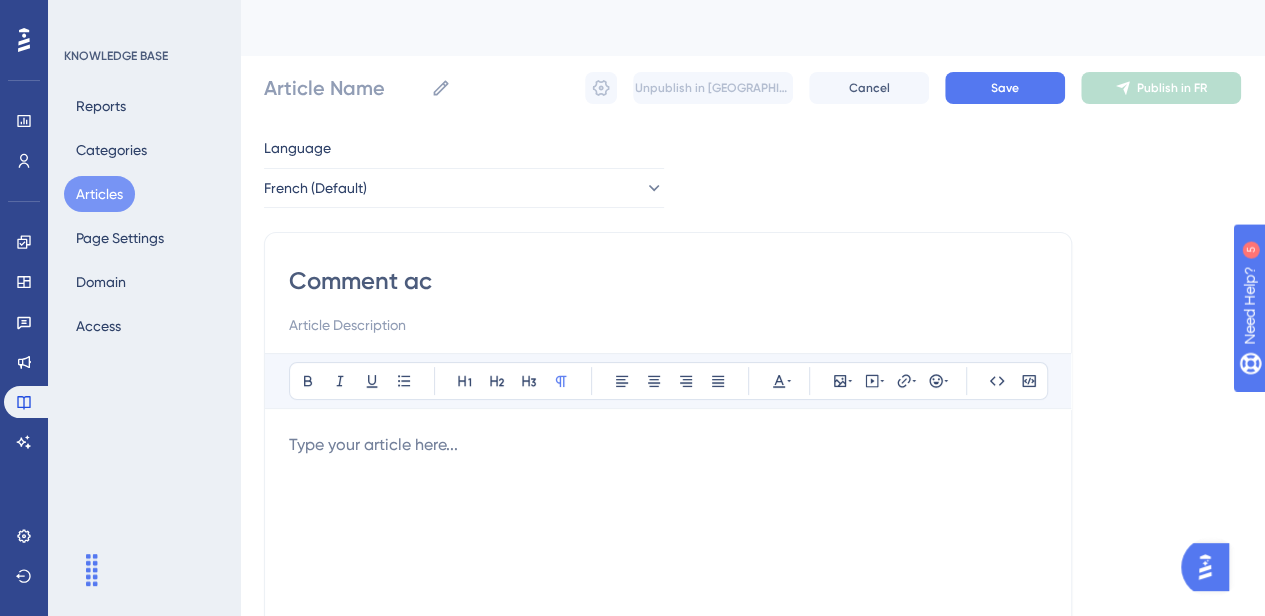 type on "Comment acc" 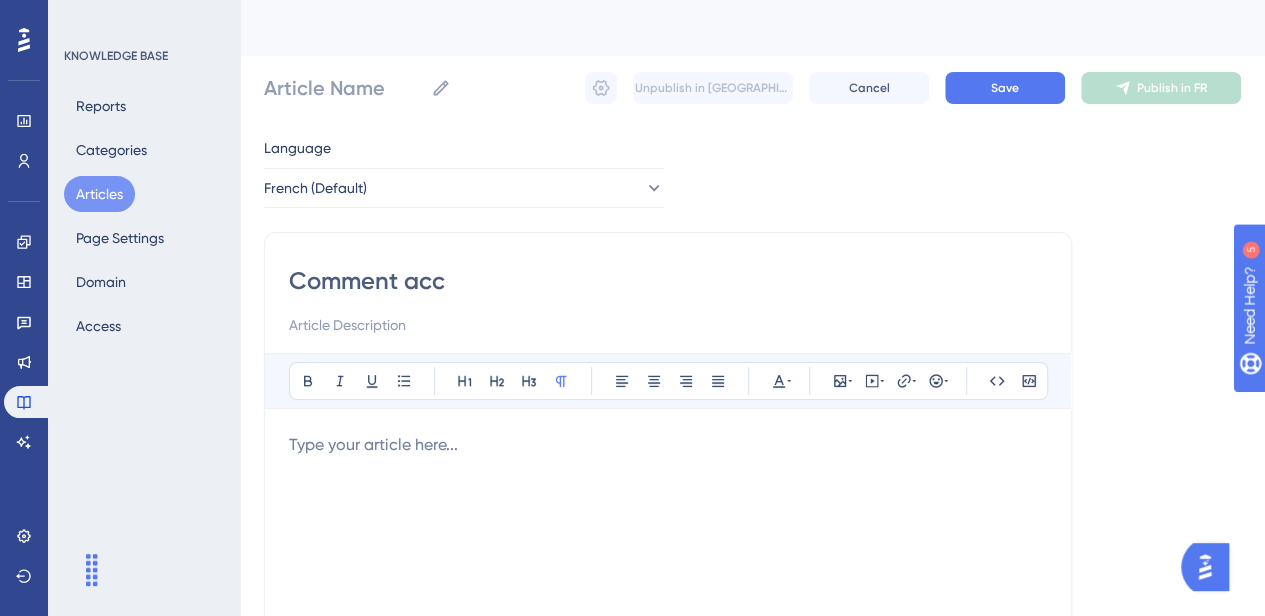 type on "Comment acc" 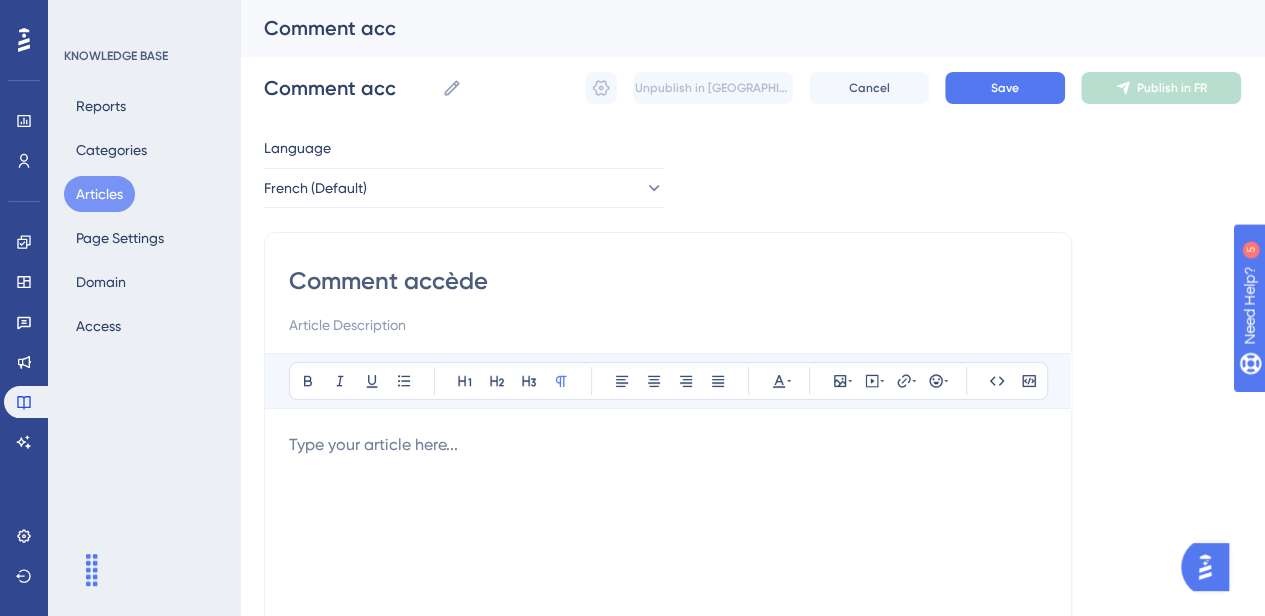 type on "Comment accèder" 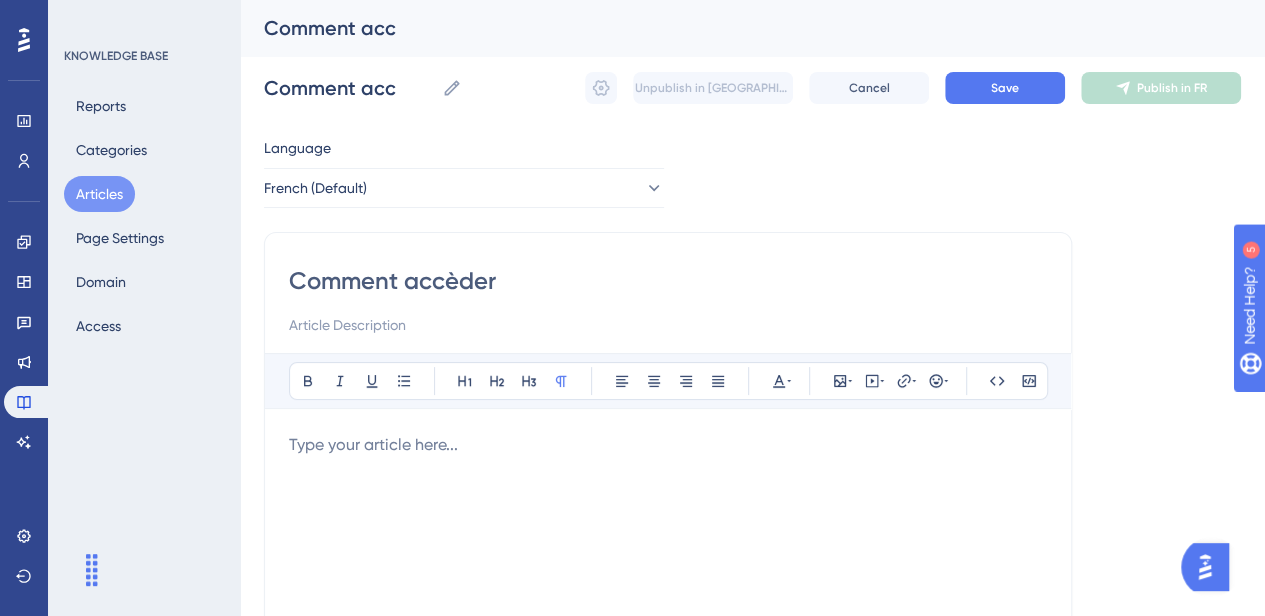 type on "Comment accèder" 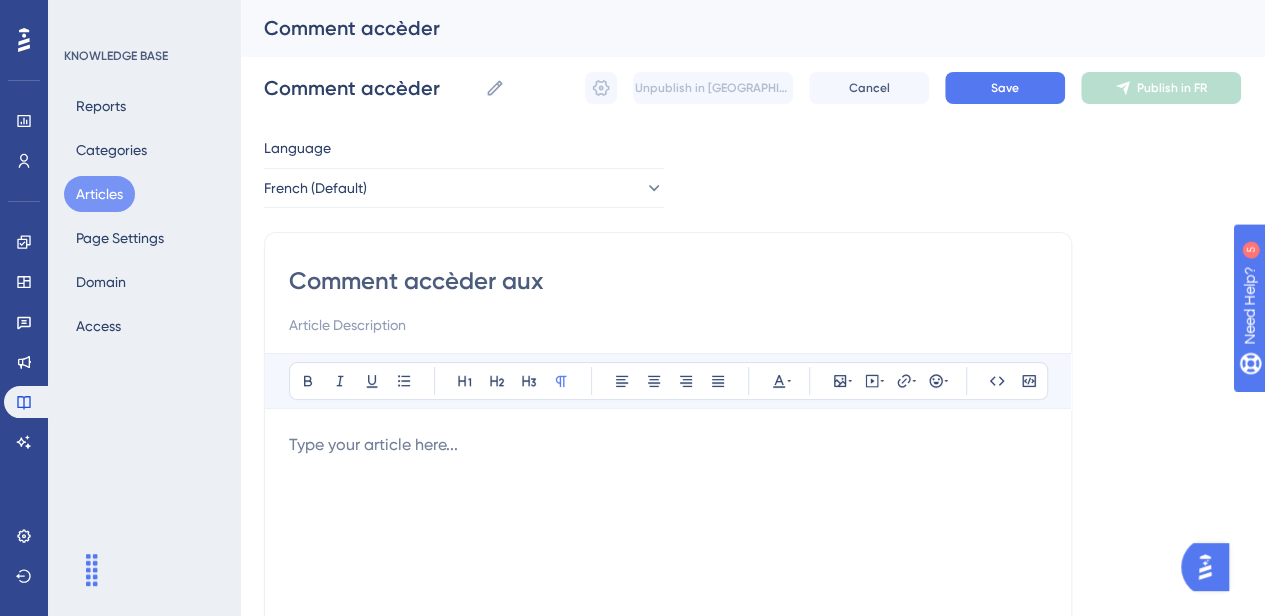 type on "Comment accèder aux a" 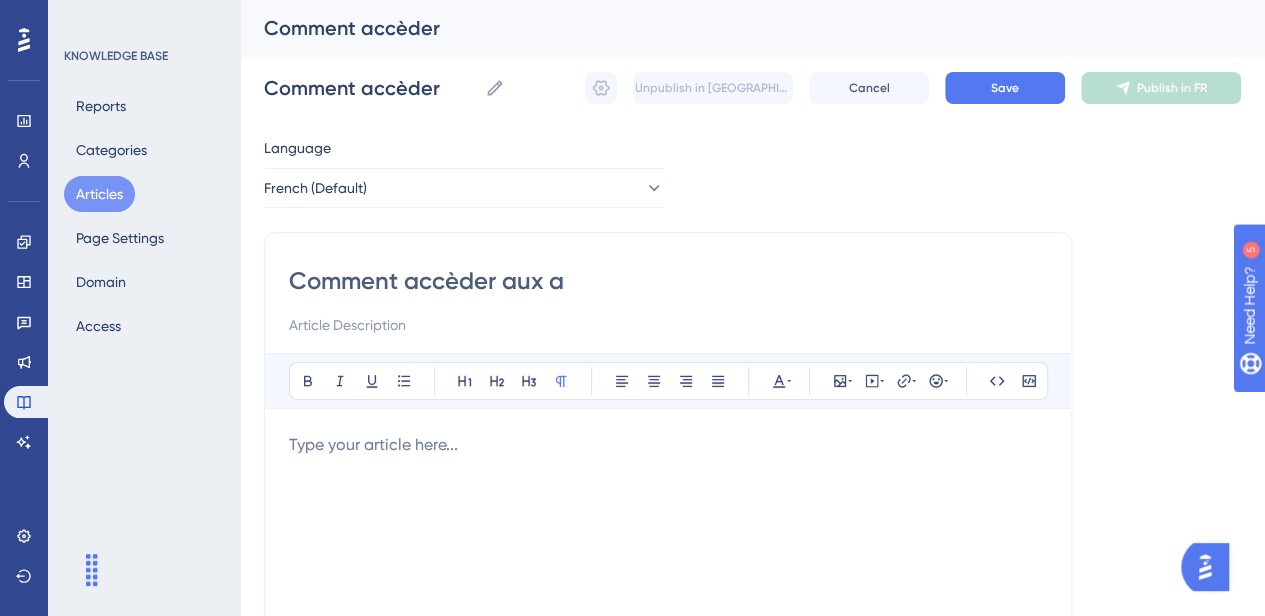 type on "Comment accèder aux a" 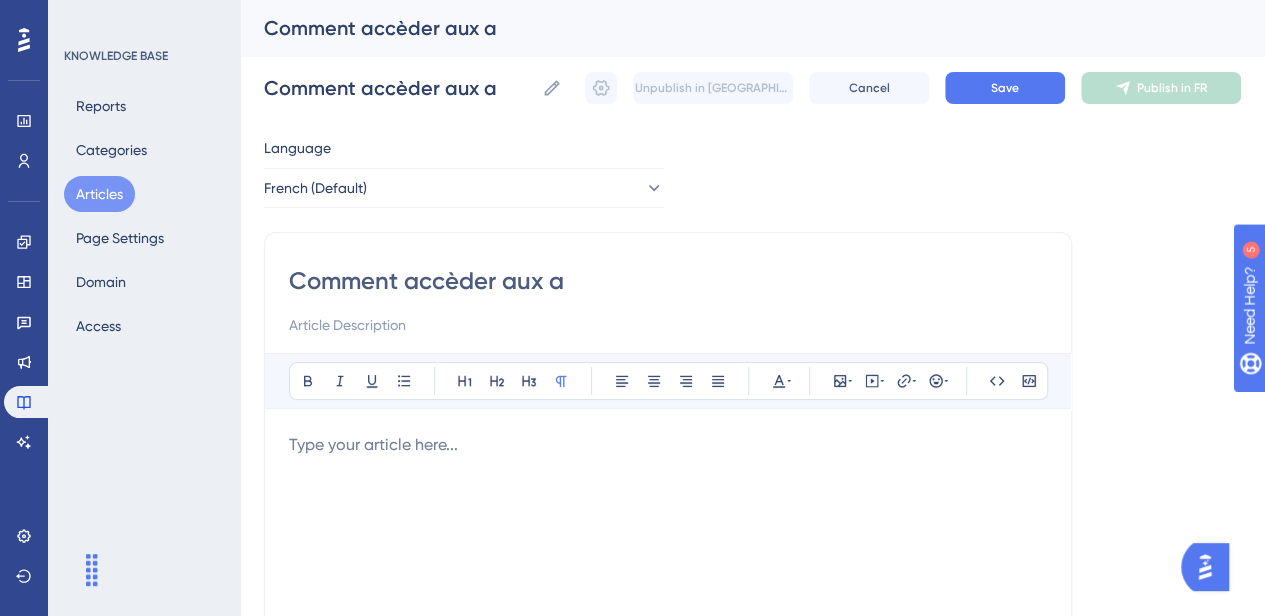type on "Comment accèder aux" 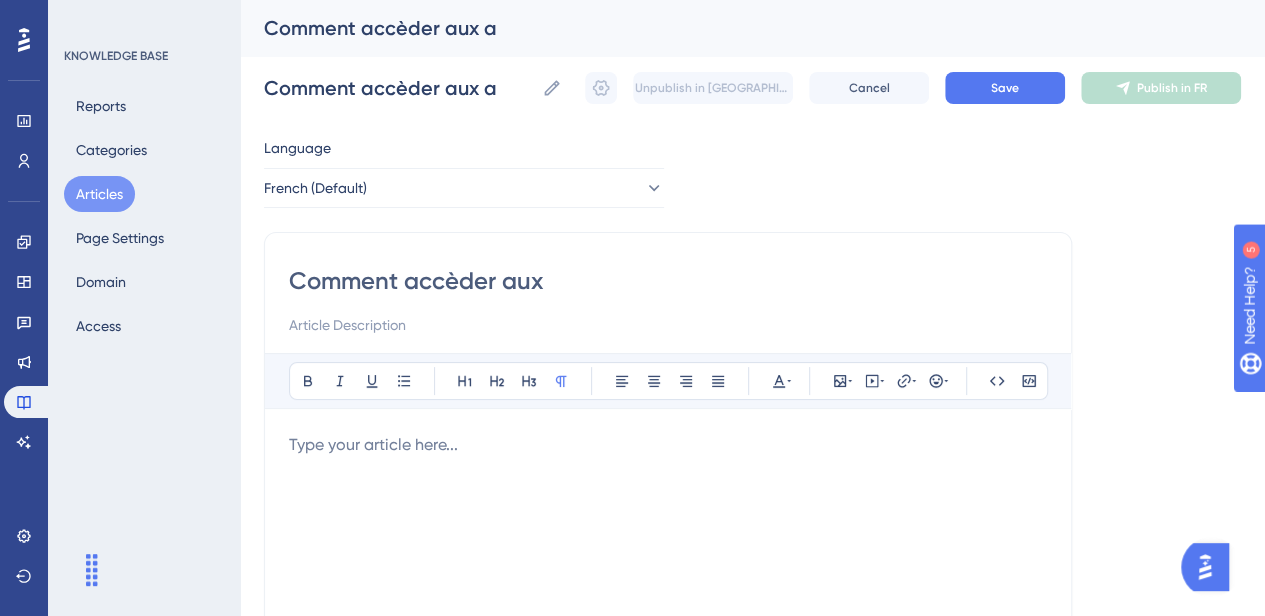 type on "Comment accèder aux" 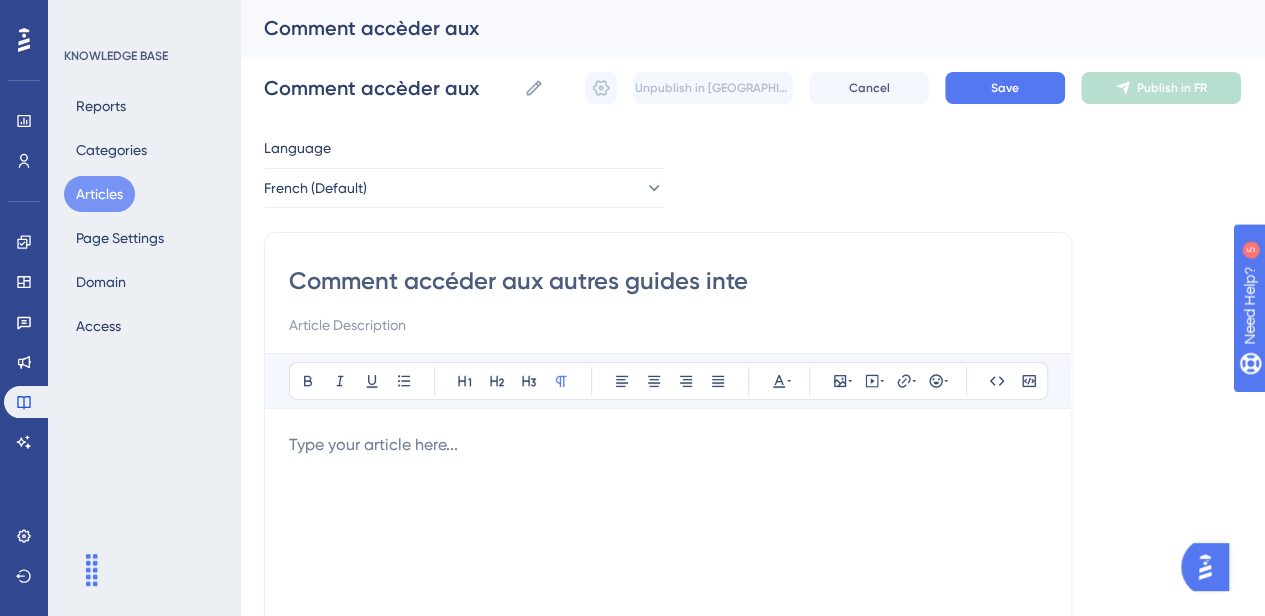 type on "Comment accéder aux autres guides inter" 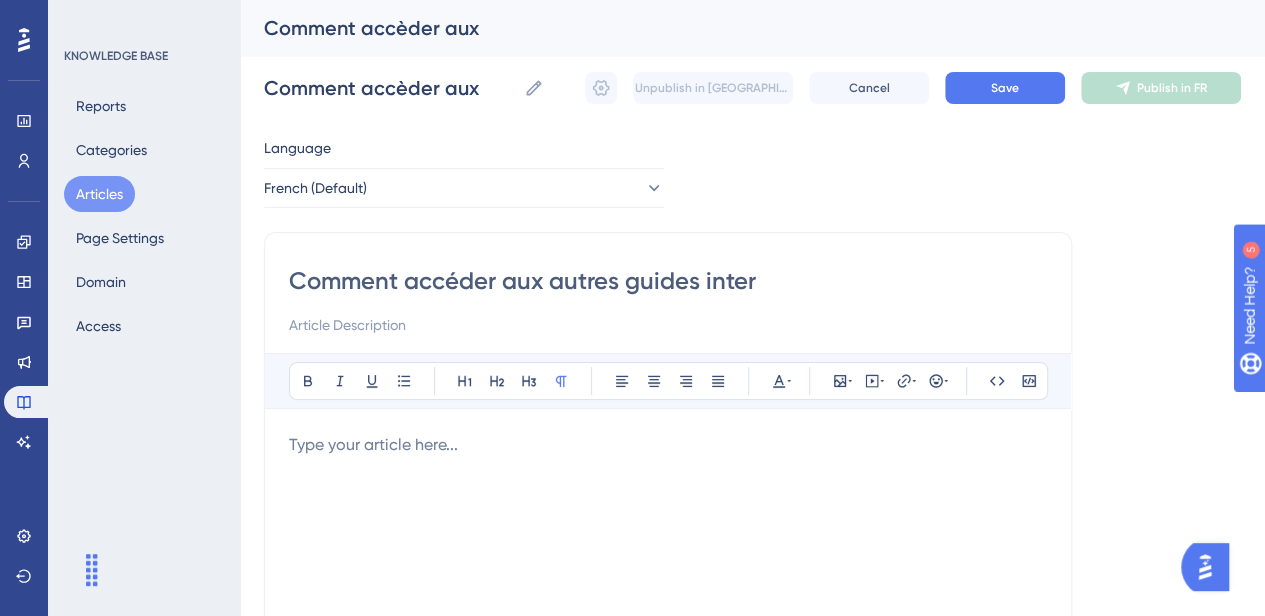 type on "Comment accéder aux autres guides inter" 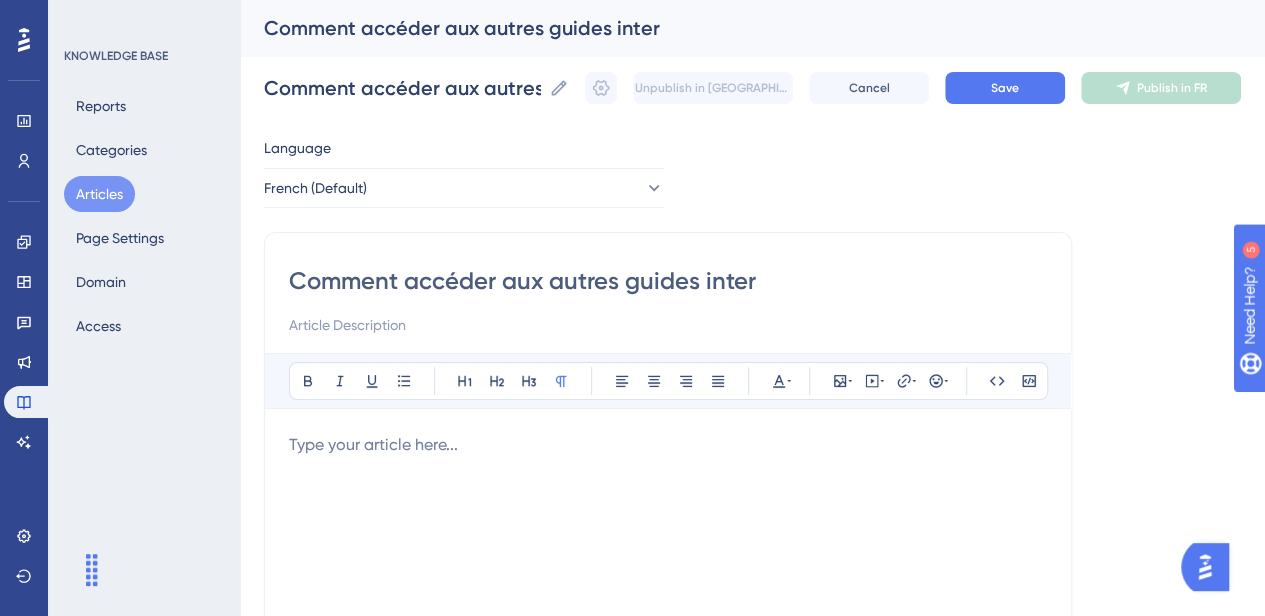 type on "Comment accéder aux autres guides intera" 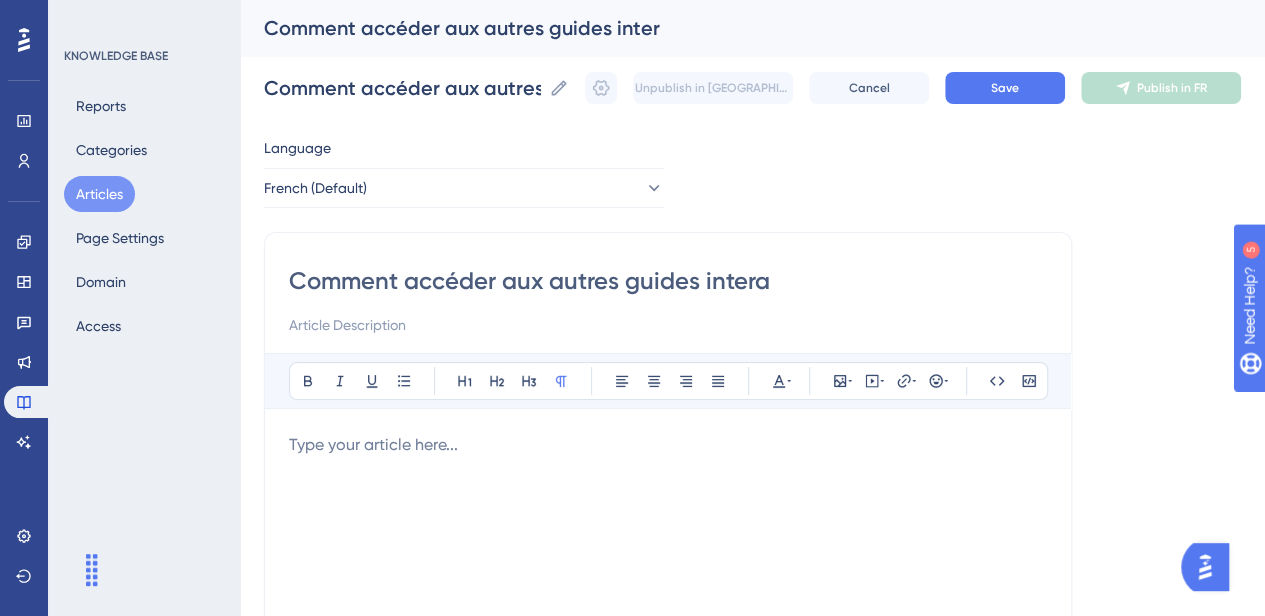 type on "Comment accéder aux autres guides intera" 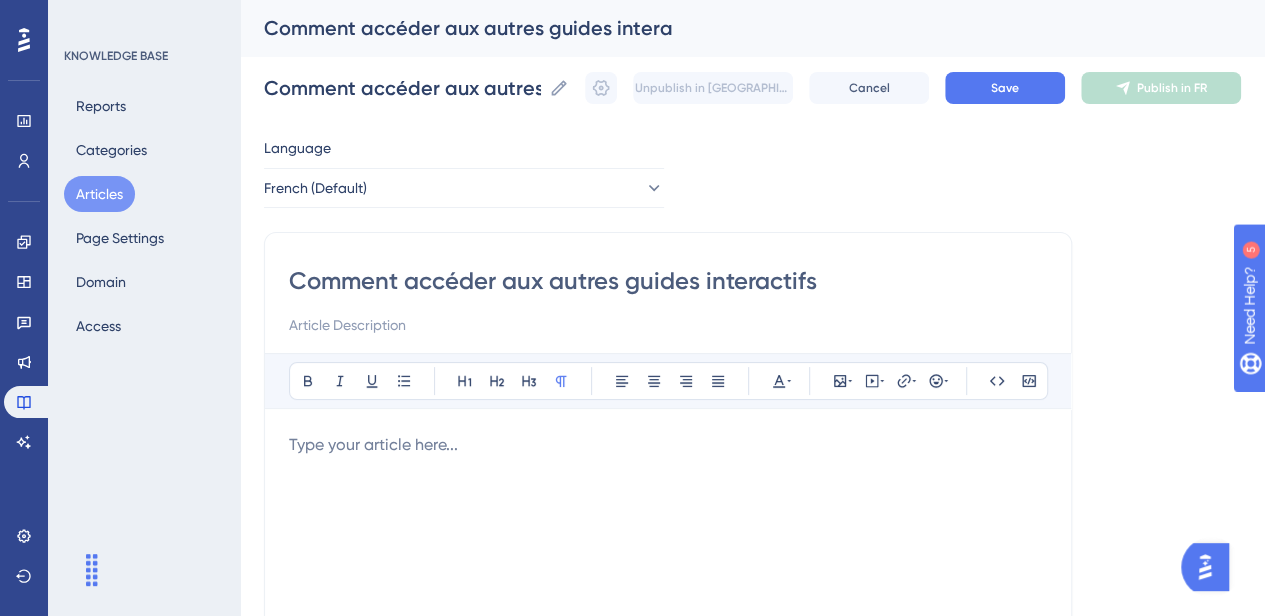 type on "Comment accéder aux autres guides interactifs" 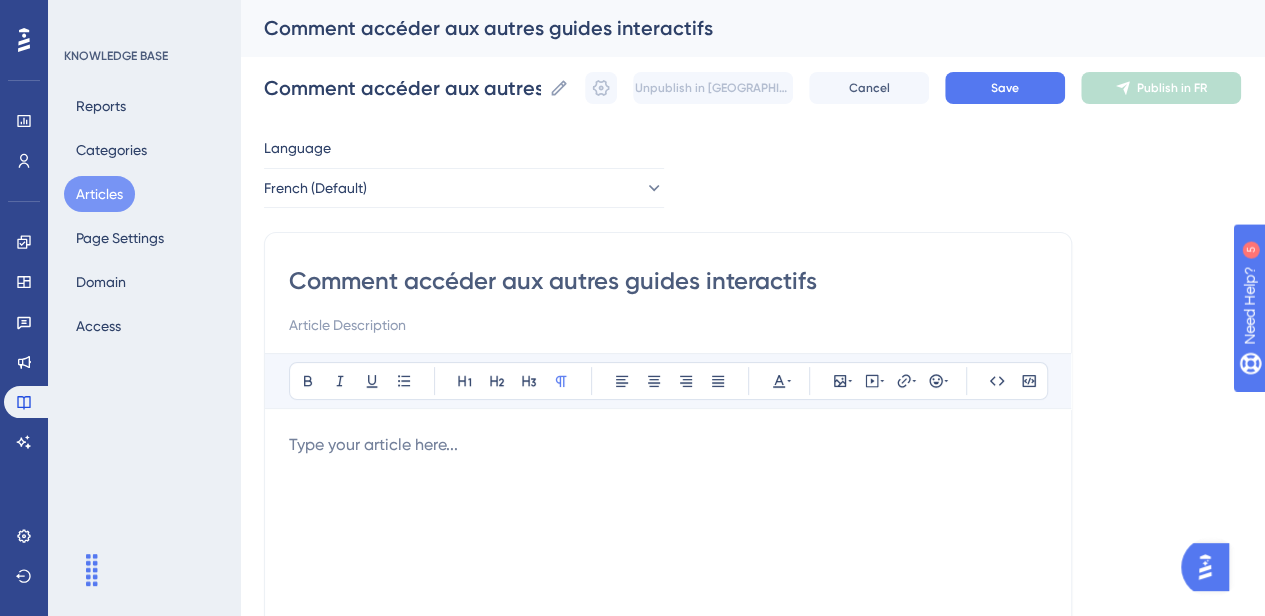 type on "Comment accéder aux autres guides interactifs ?" 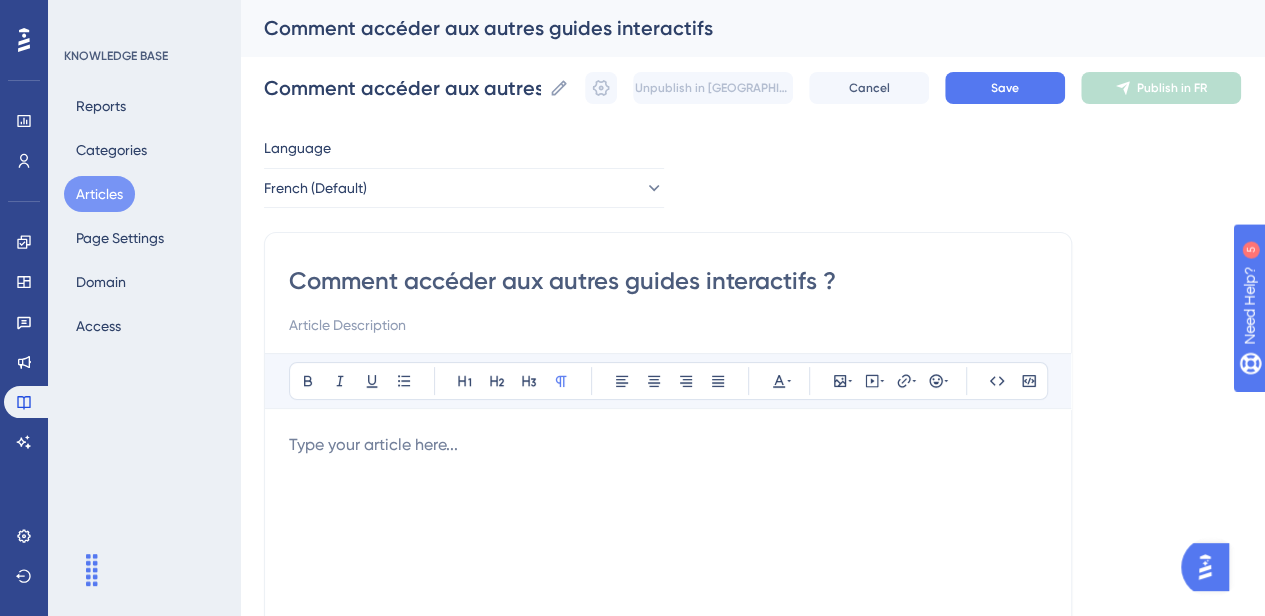 type on "Comment accéder aux autres guides interactifs ?" 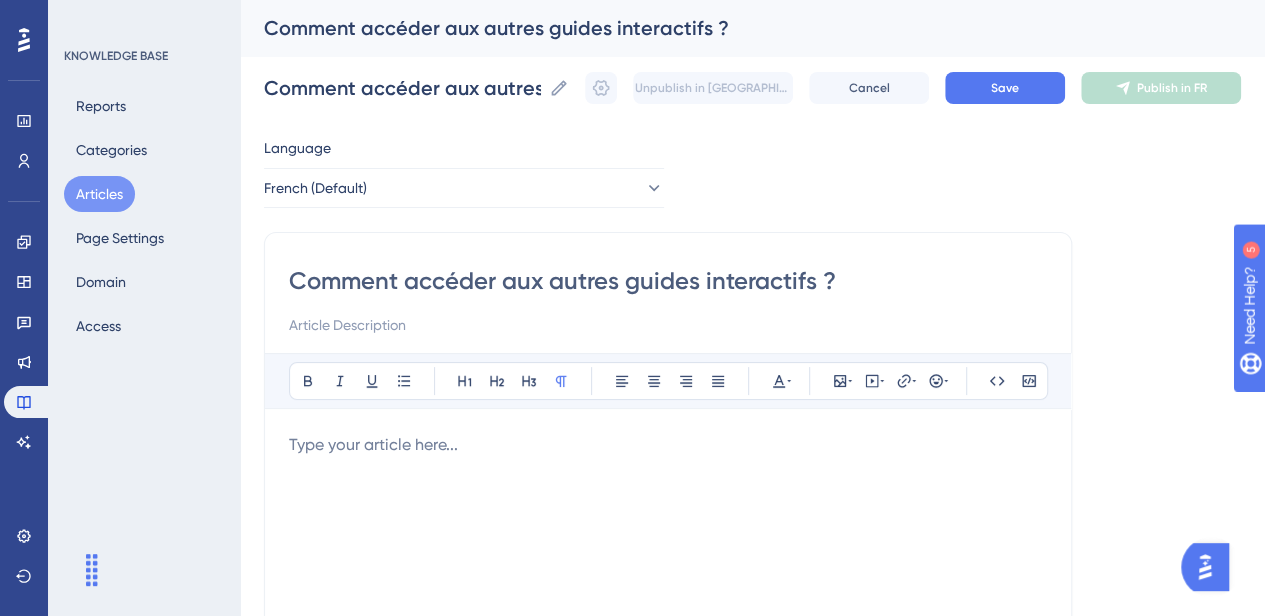 type on "Comment accéder aux autres guides interactifs ?" 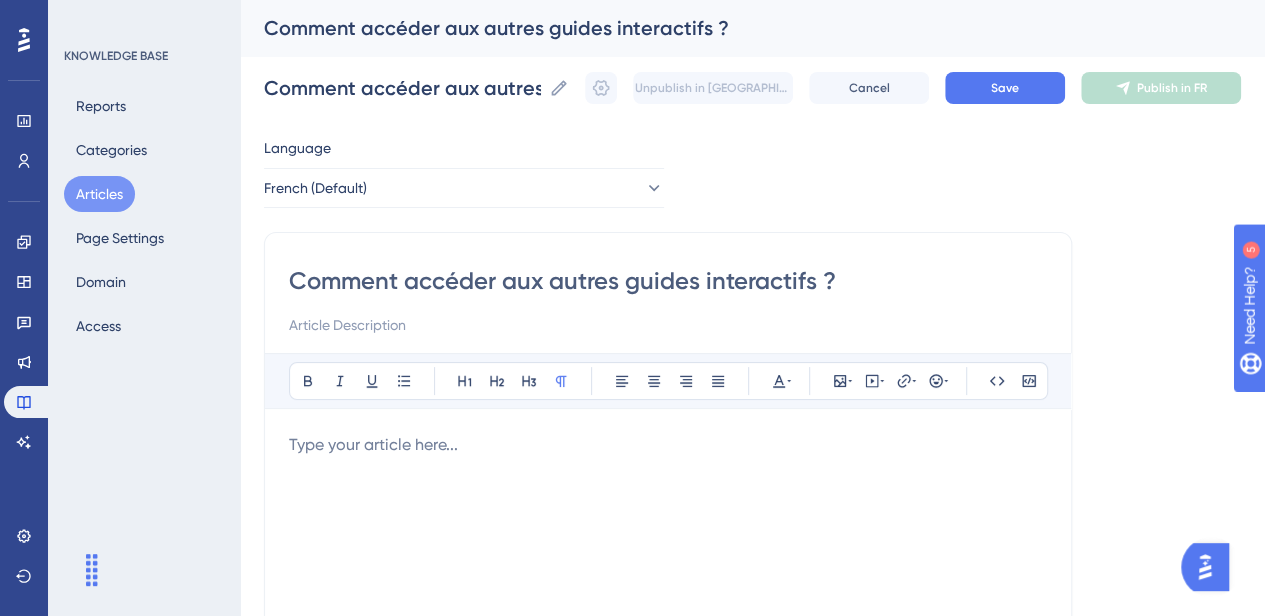 click at bounding box center [668, 325] 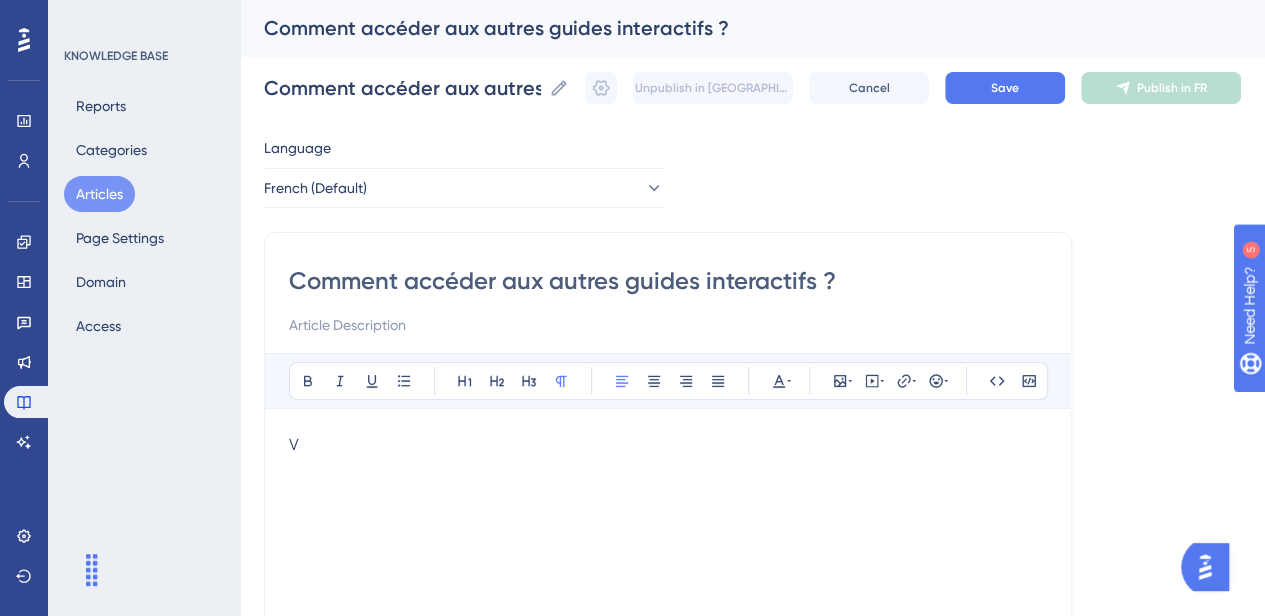 type 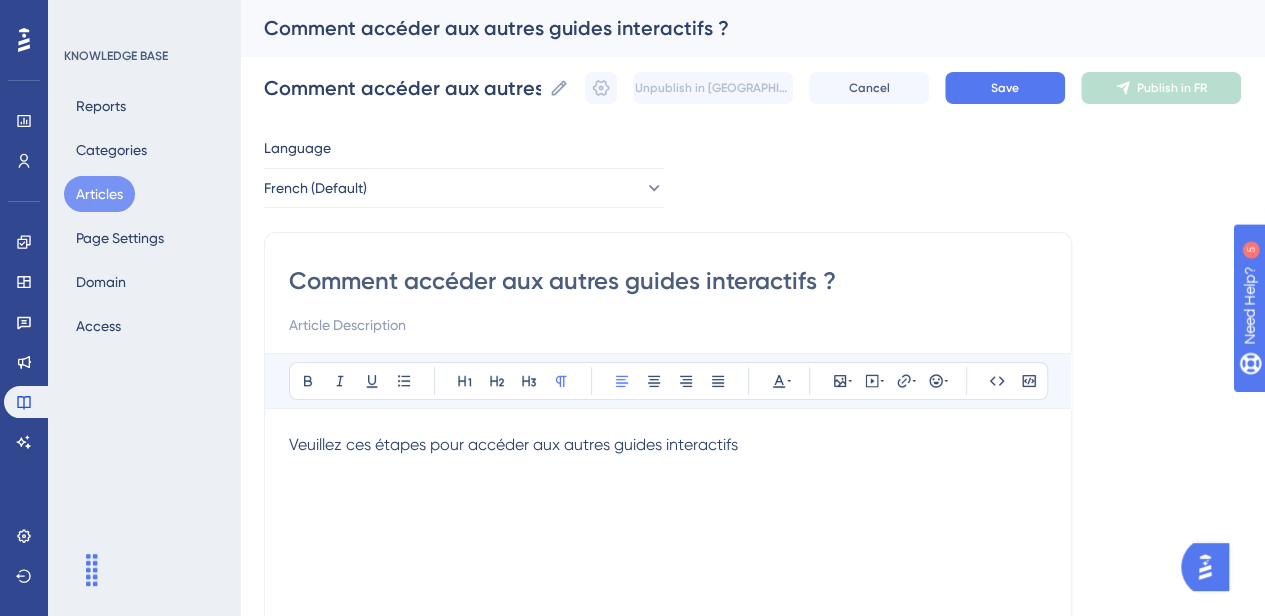 click on "Veuillez ces étapes pour accéder aux autres guides interactifs" at bounding box center [668, 445] 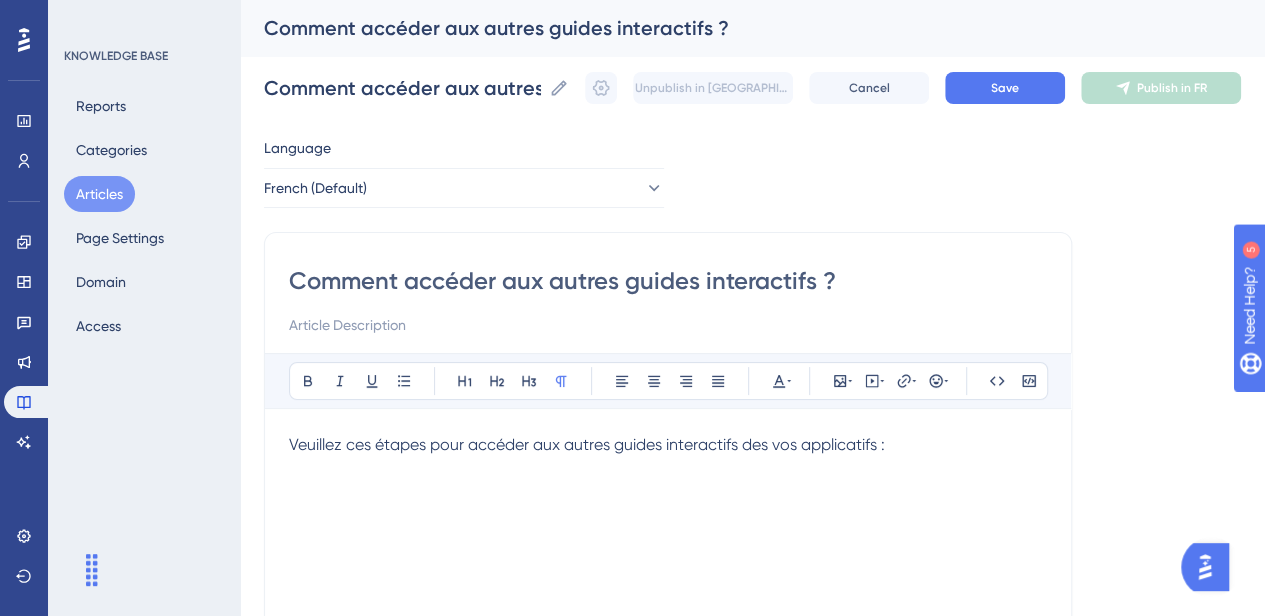 click at bounding box center (668, 325) 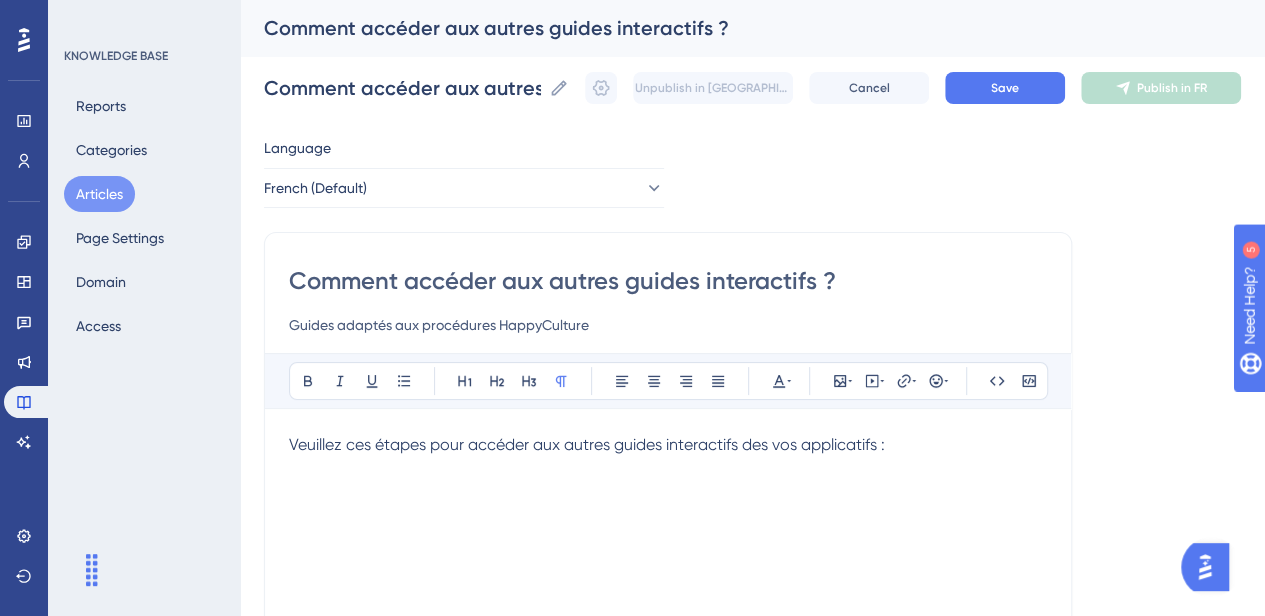 type on "Guides adaptés aux procédures HappyCulture" 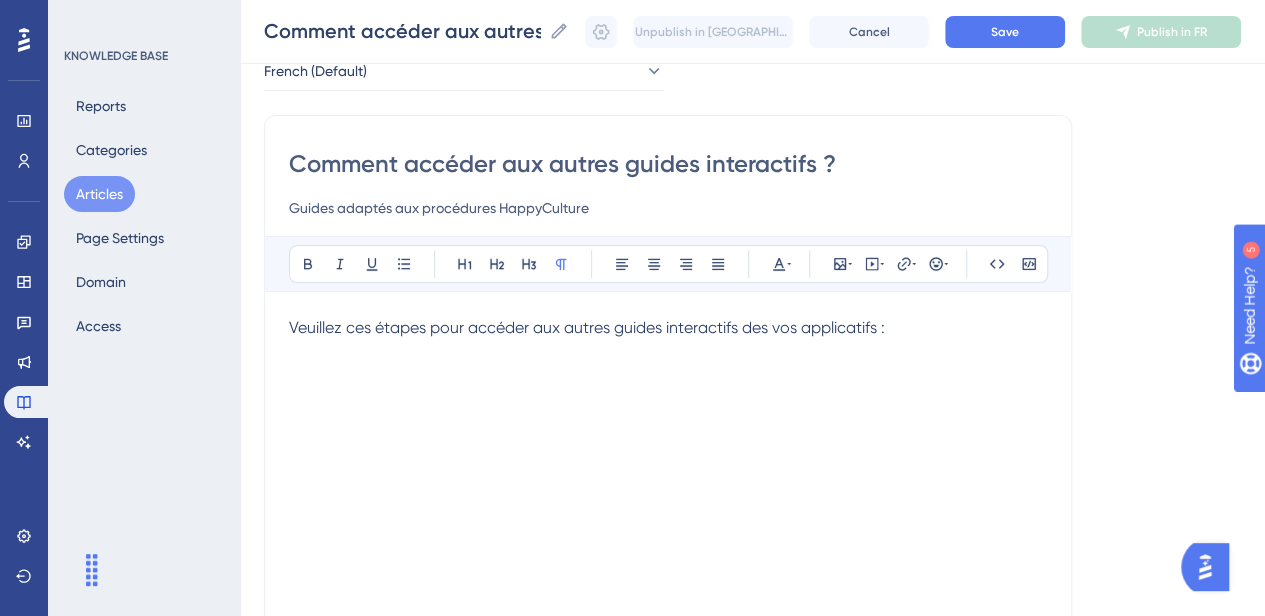 scroll, scrollTop: 114, scrollLeft: 0, axis: vertical 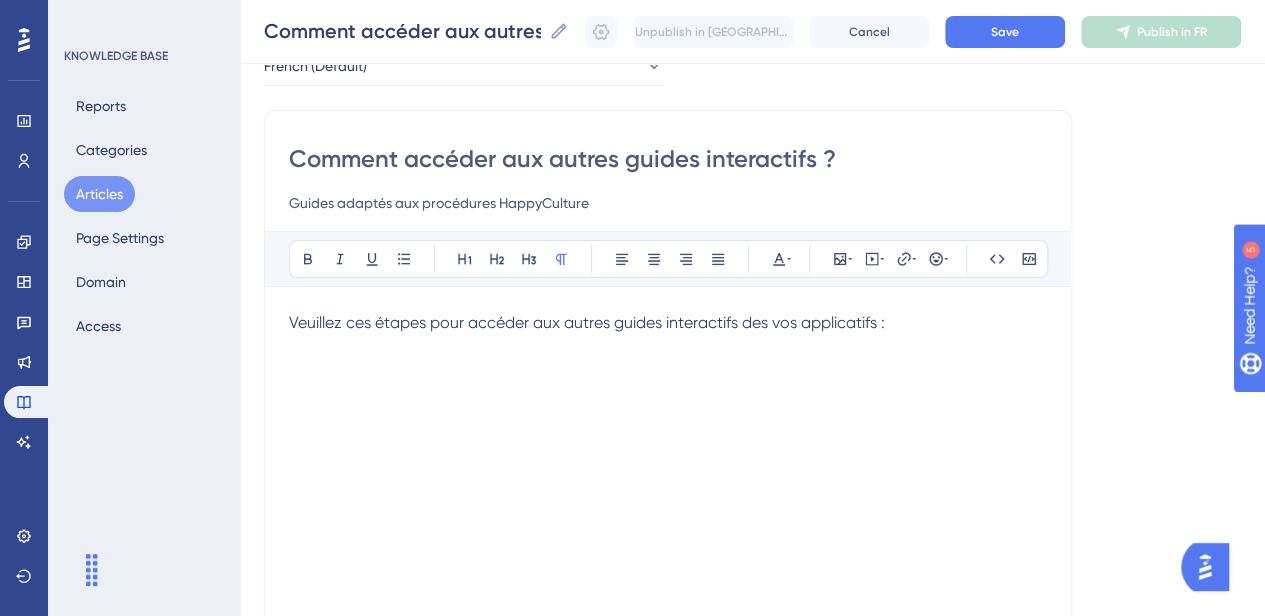 click at bounding box center [668, 347] 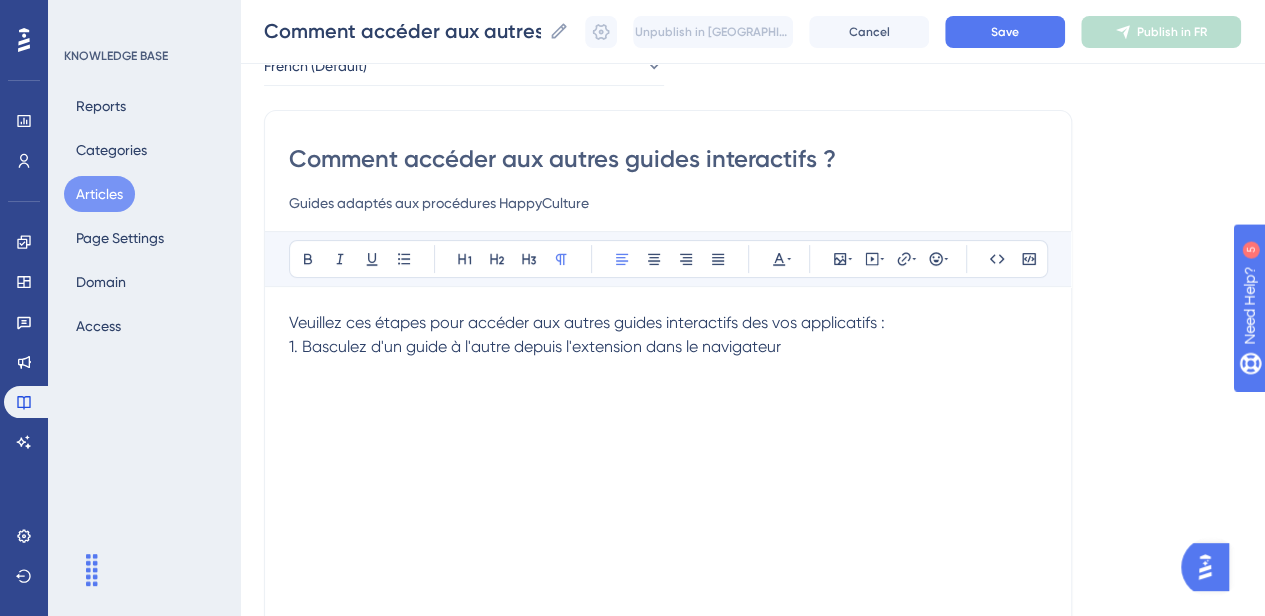 click on "1. Basculez d'un guide à l'autre depuis l'extension dans le navigateur" at bounding box center (535, 346) 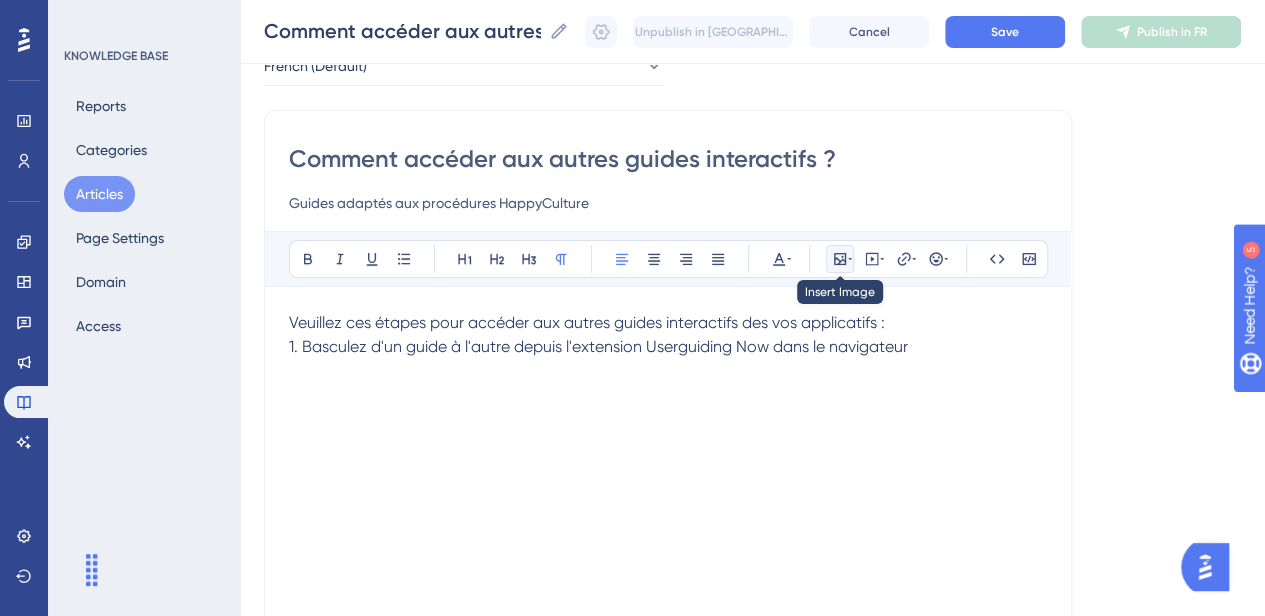 click 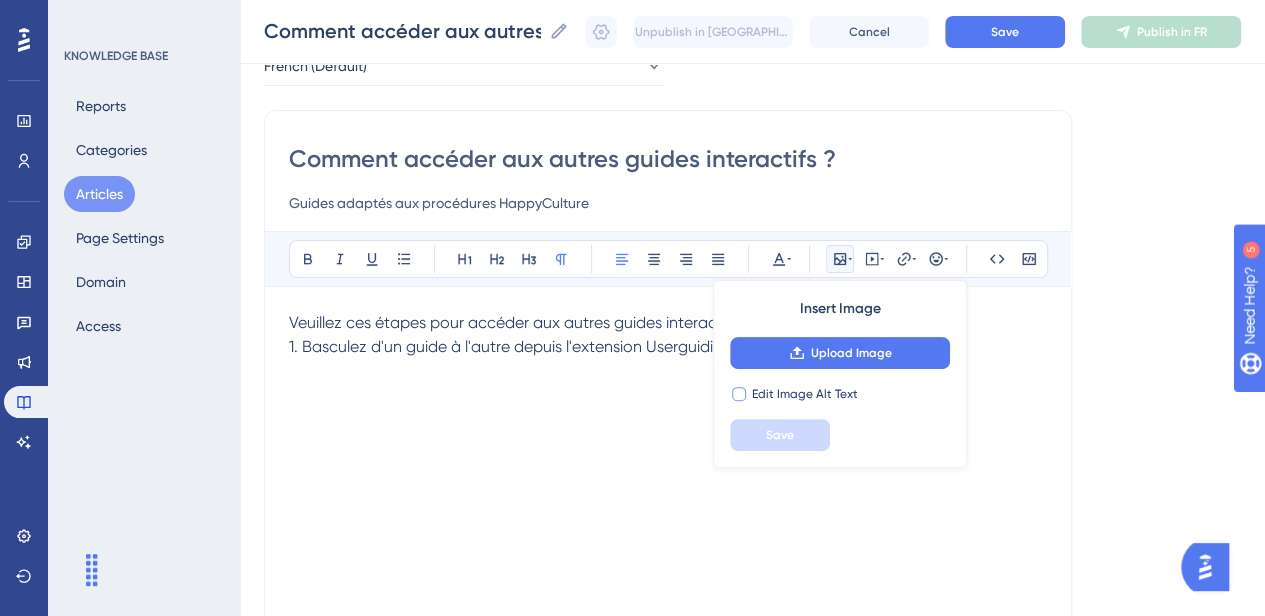 click on "Edit Image Alt Text" at bounding box center (805, 394) 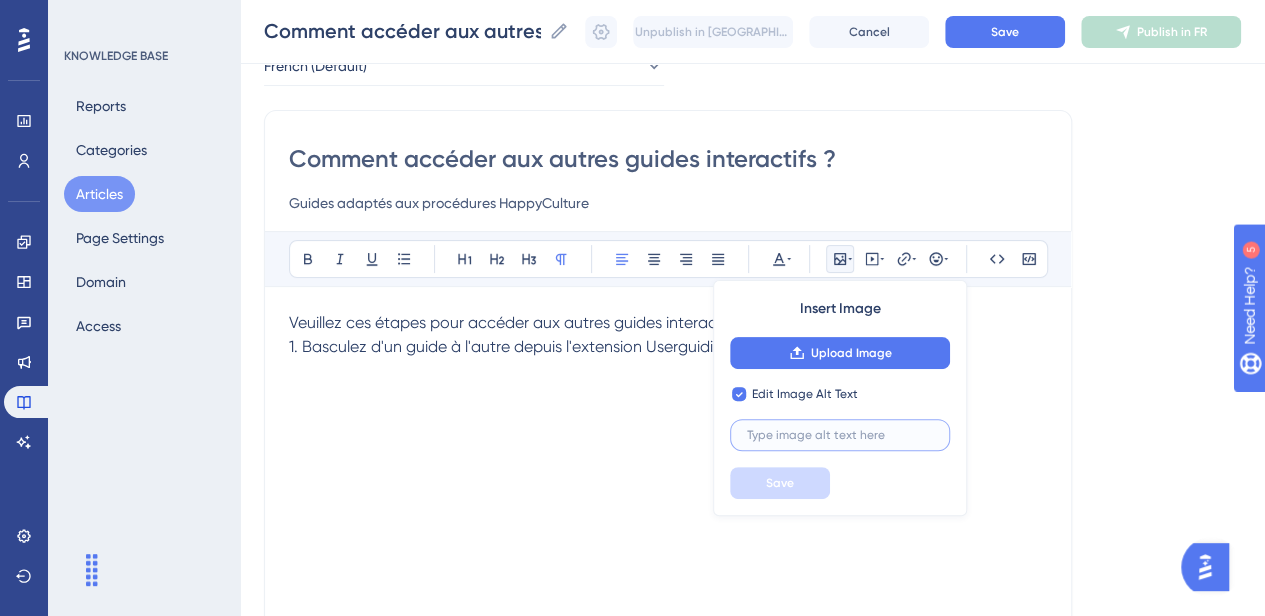 click at bounding box center (840, 435) 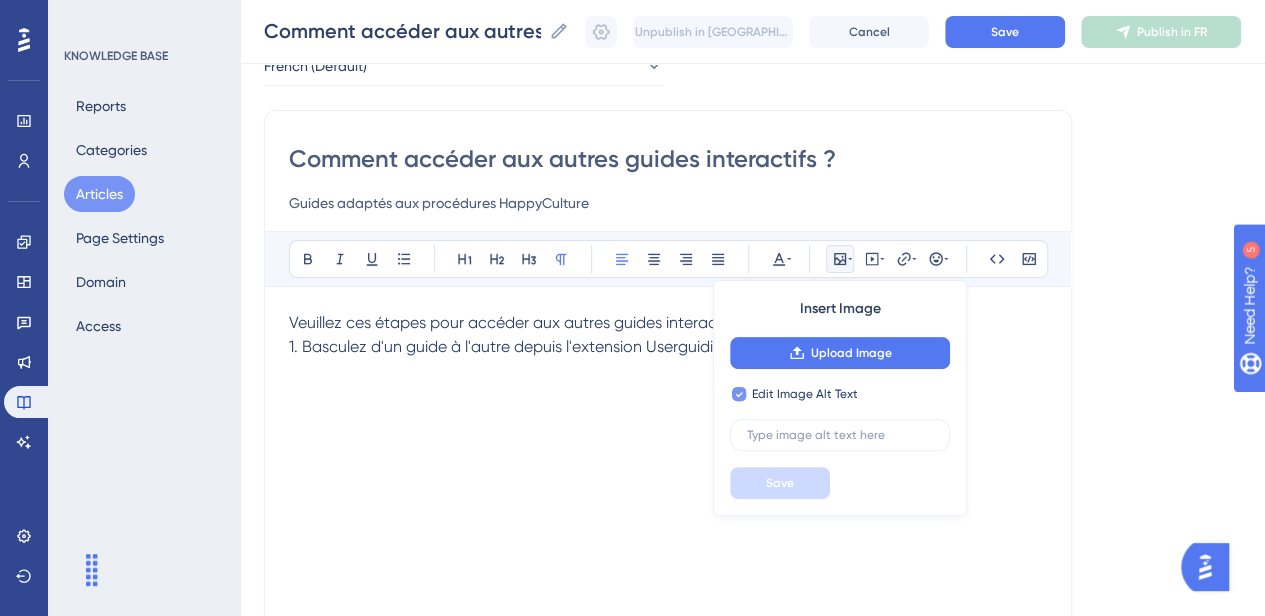 click on "Edit Image Alt Text" at bounding box center [805, 394] 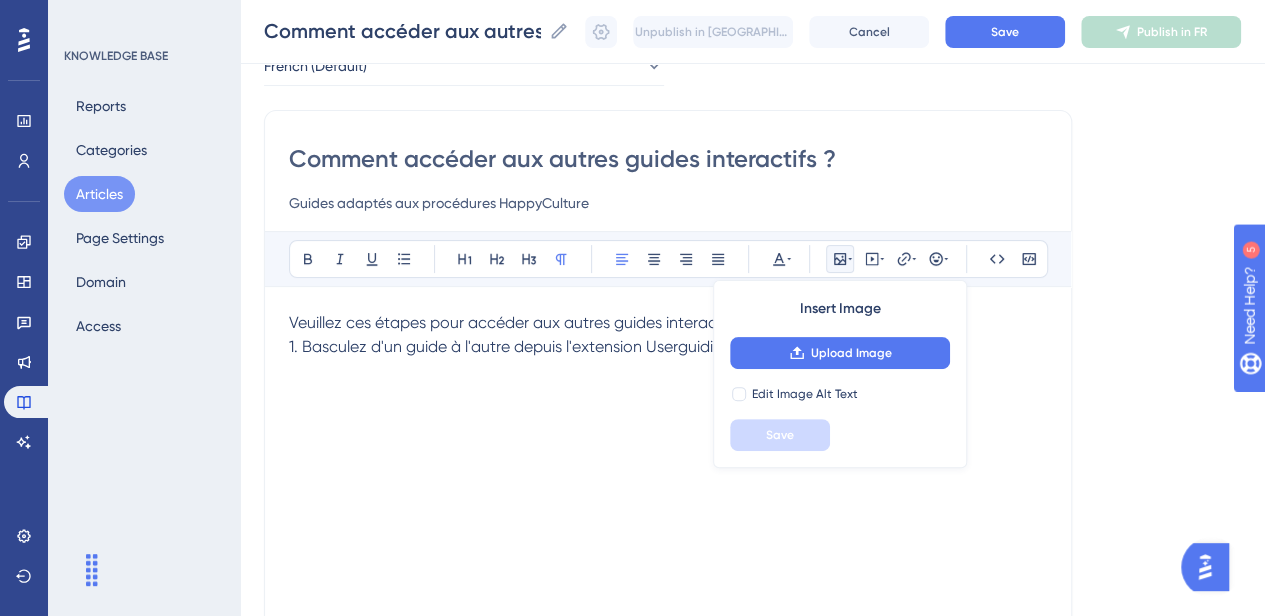 click on "1. Basculez d'un guide à l'autre depuis l'extension Userguiding Now dans le navigateur" at bounding box center (668, 347) 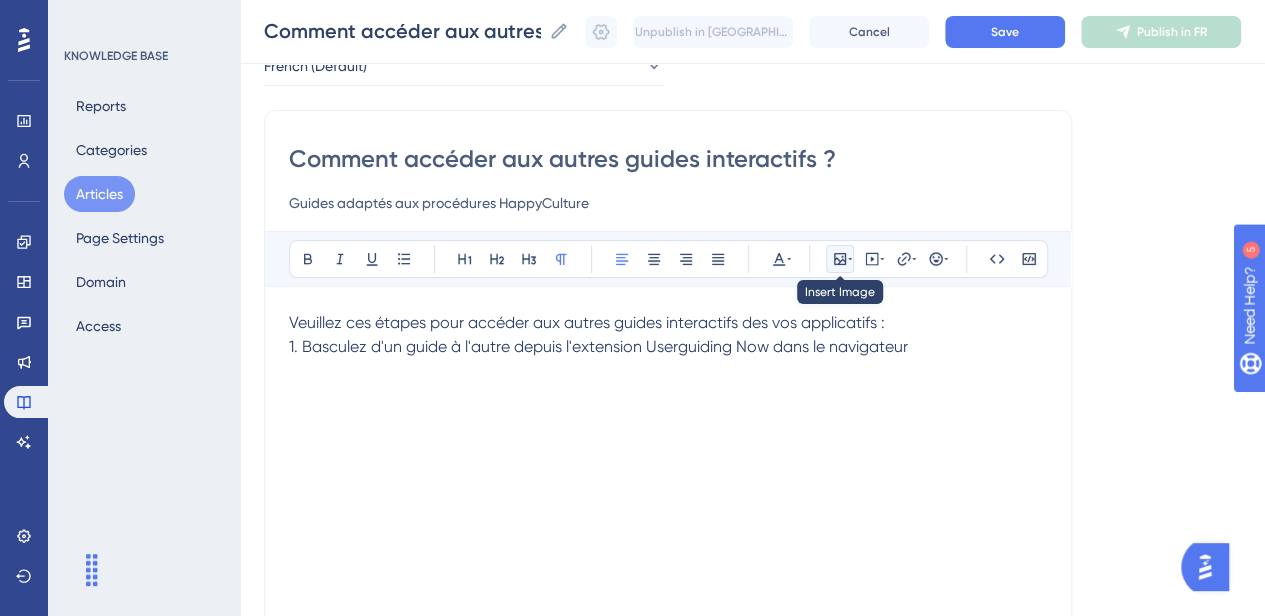 click 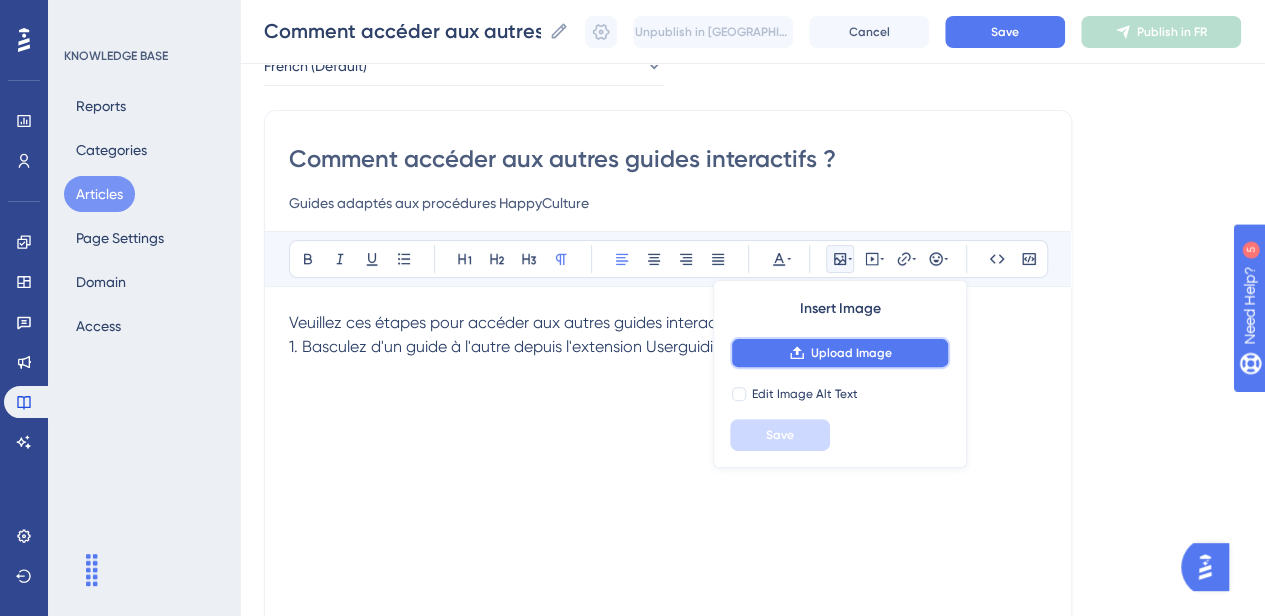 click on "Upload Image" at bounding box center [840, 353] 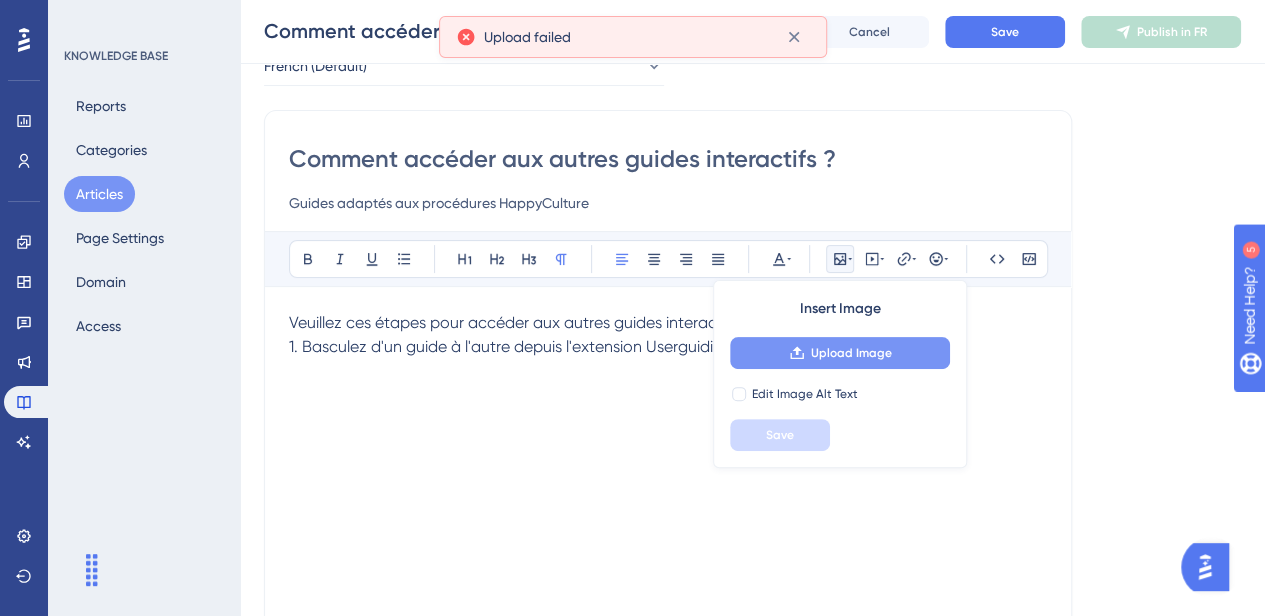click on "Upload Image" at bounding box center (851, 353) 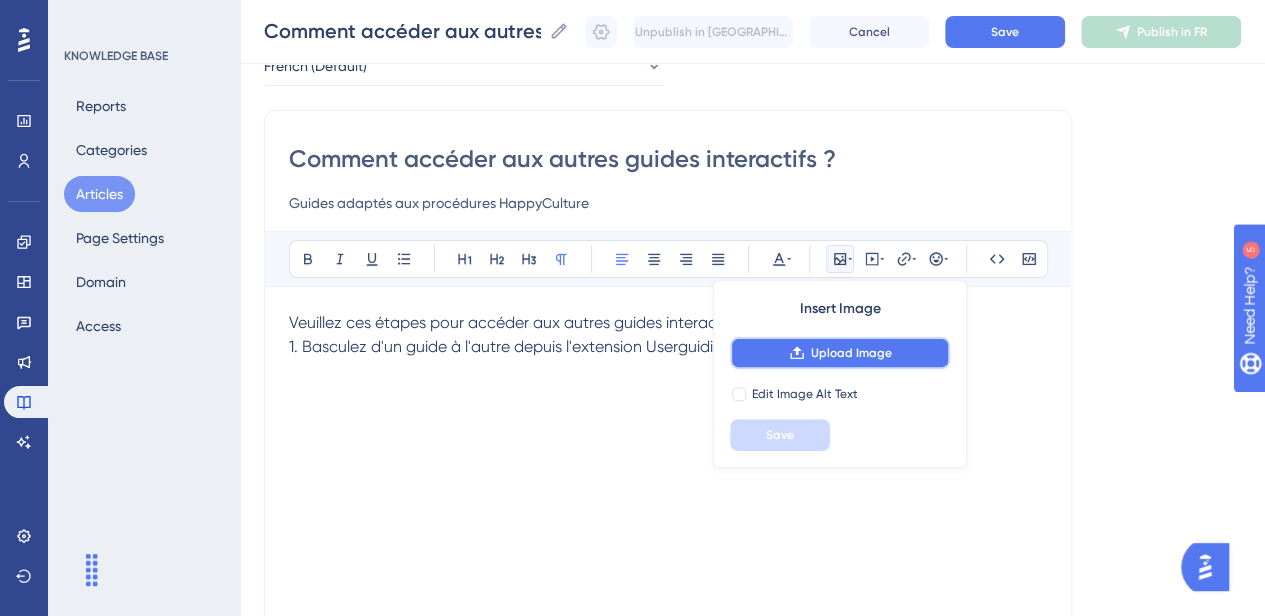 click 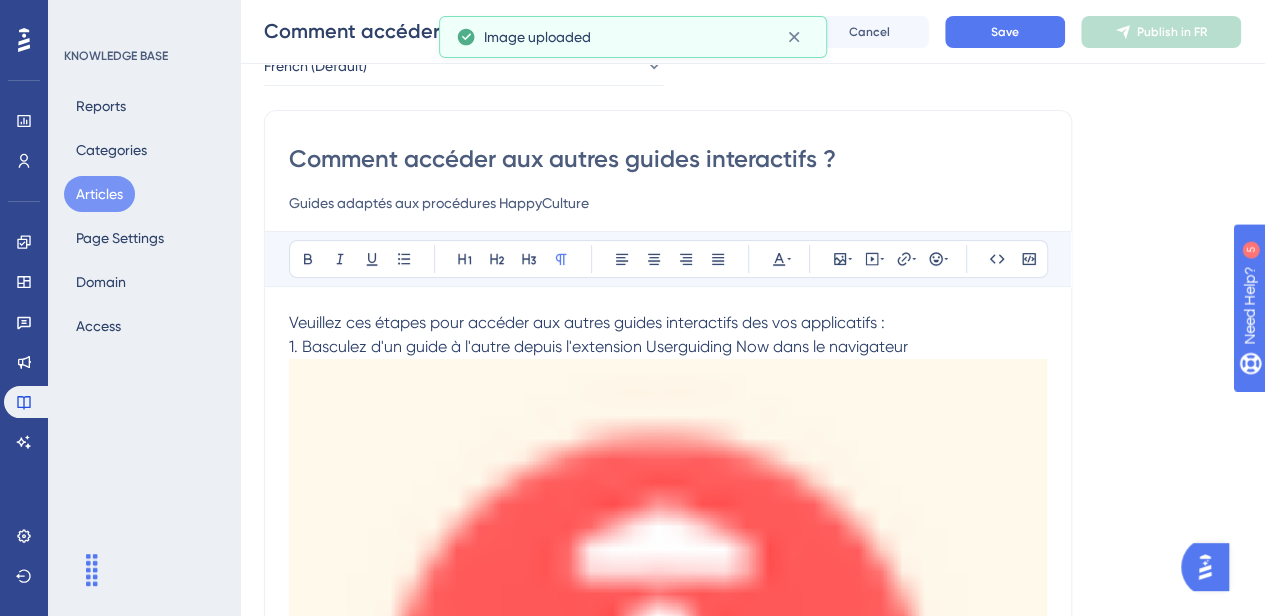 click at bounding box center [668, 671] 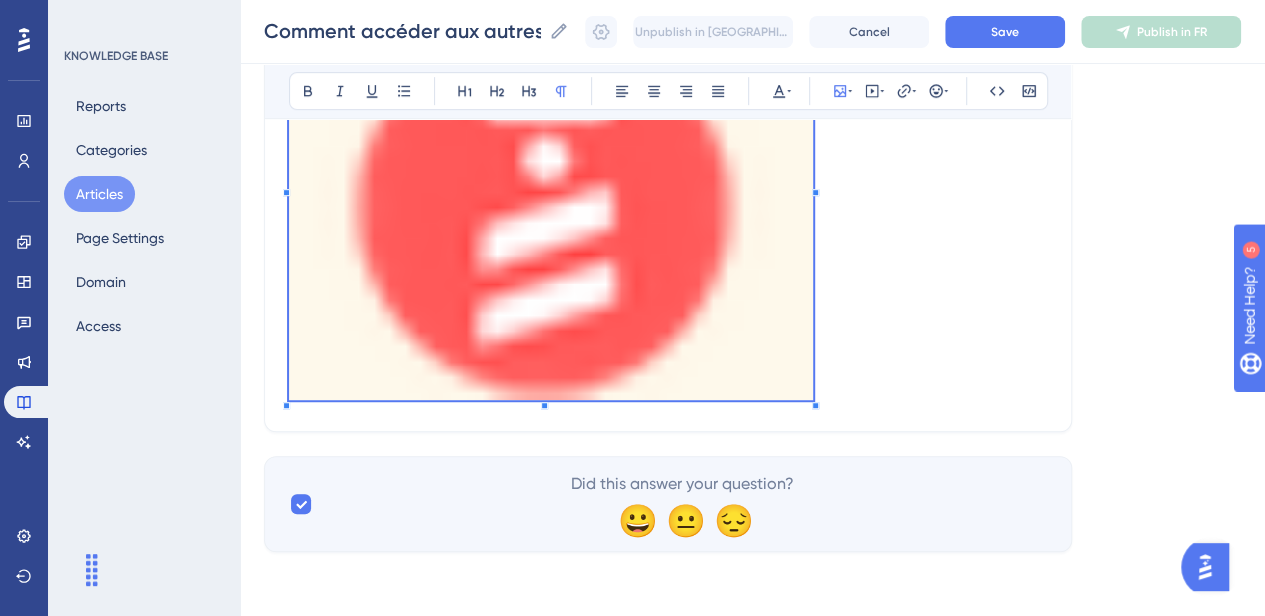scroll, scrollTop: 456, scrollLeft: 0, axis: vertical 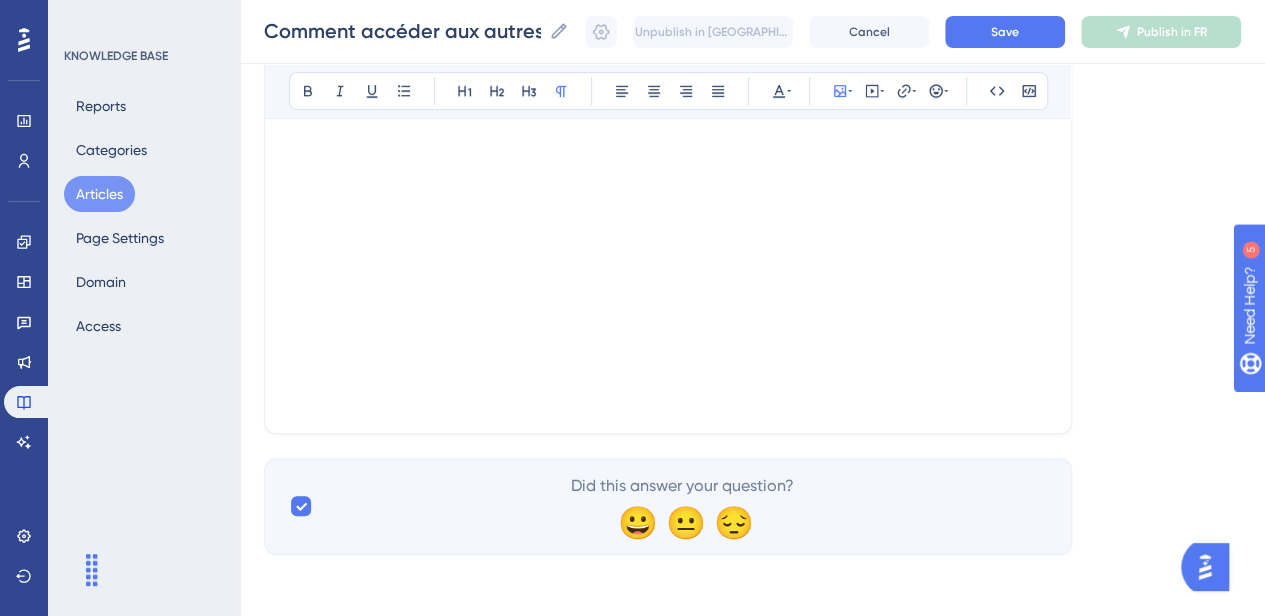 click on "Veuillez ces étapes pour accéder aux autres guides interactifs des vos applicatifs : 1. Basculez d'un guide à l'autre depuis l'extension Userguiding Now dans le navigateur" at bounding box center [668, 189] 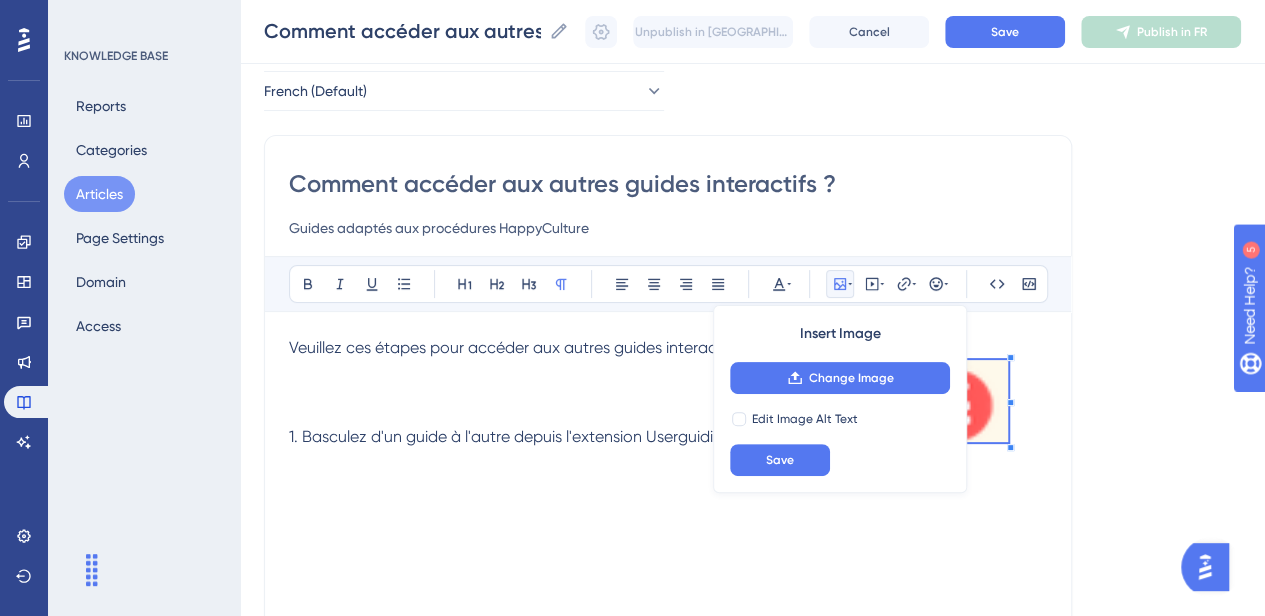 scroll, scrollTop: 80, scrollLeft: 0, axis: vertical 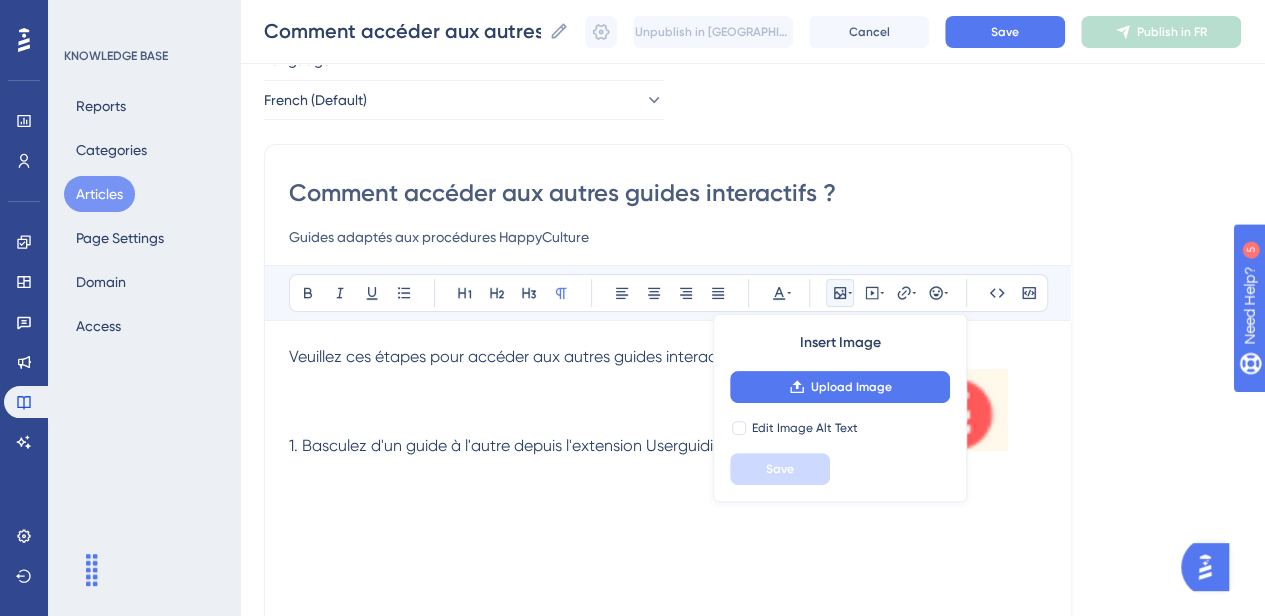 click on "1. Basculez d'un guide à l'autre depuis l'extension Userguiding Now dans le navigateur" at bounding box center [668, 413] 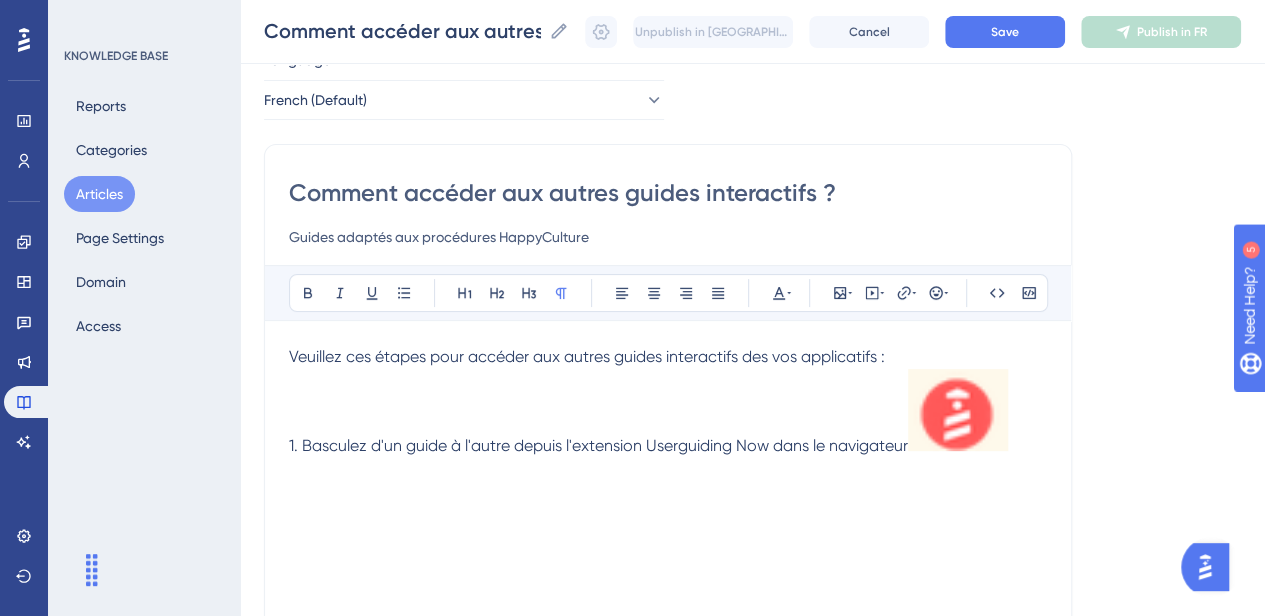click at bounding box center [958, 410] 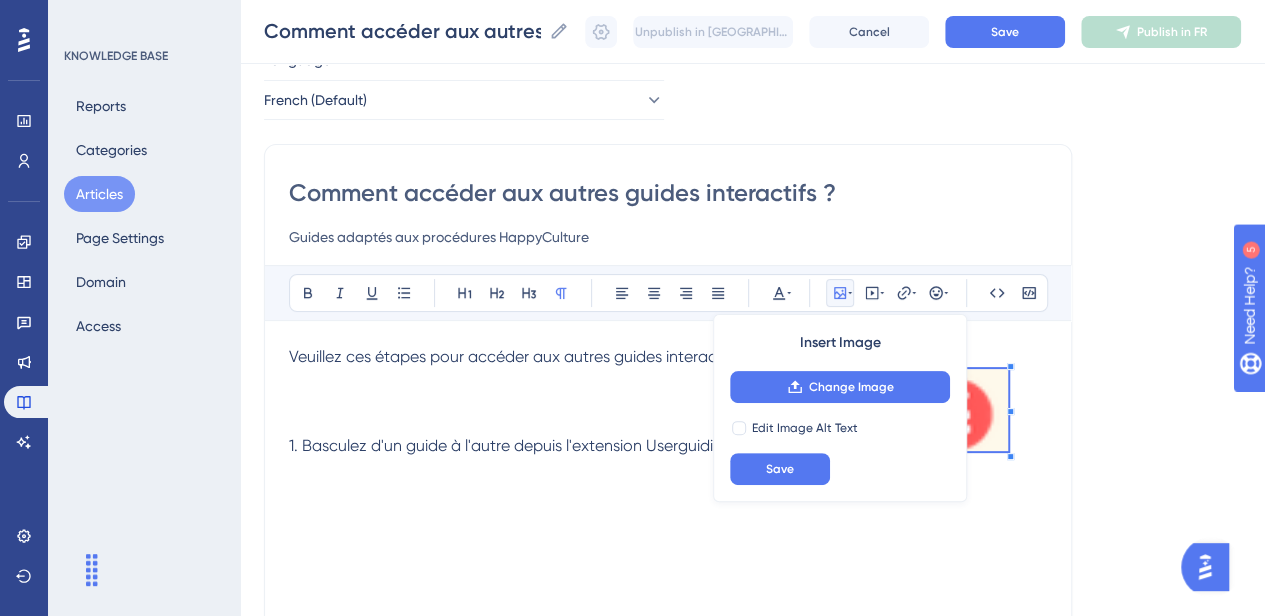 click on "Bold Italic Underline Bullet Point Heading 1 Heading 2 Heading 3 Normal Align Left Align Center Align Right Align Justify Text Color Insert Image Change Image Edit Image Alt Text Save Embed Video Hyperlink Emojis Code Code Block Veuillez ces étapes pour accéder aux autres guides interactifs des vos applicatifs : 1. Basculez d'un guide à l'autre depuis l'extension Userguiding Now dans le navigateur" at bounding box center [668, 525] 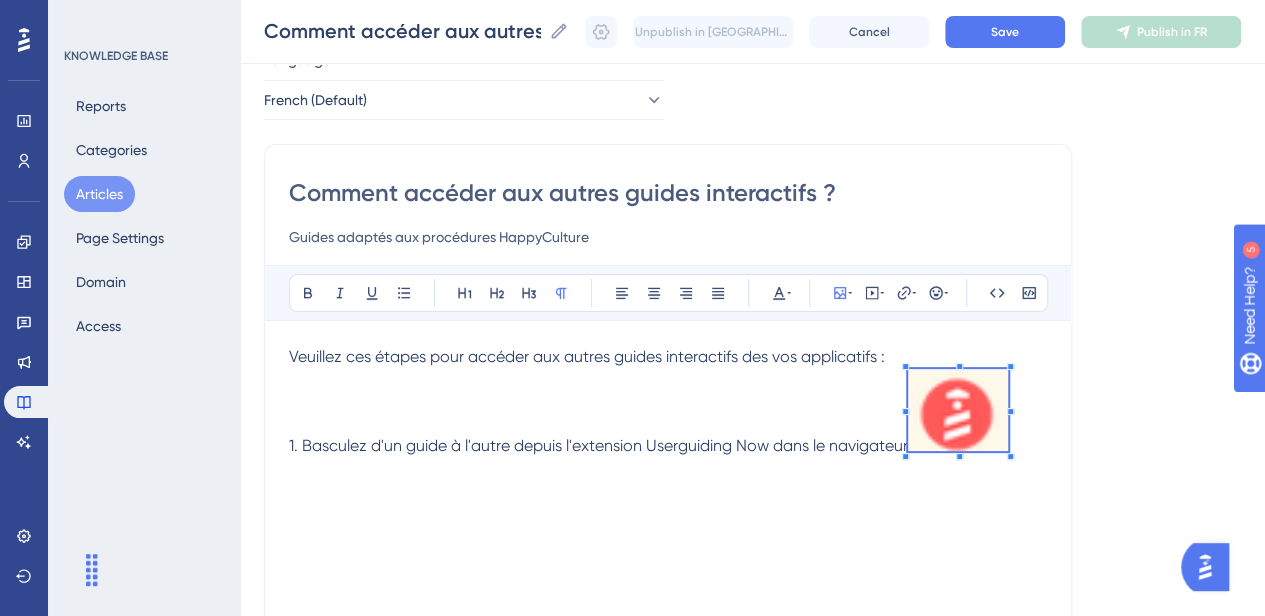 click at bounding box center [958, 413] 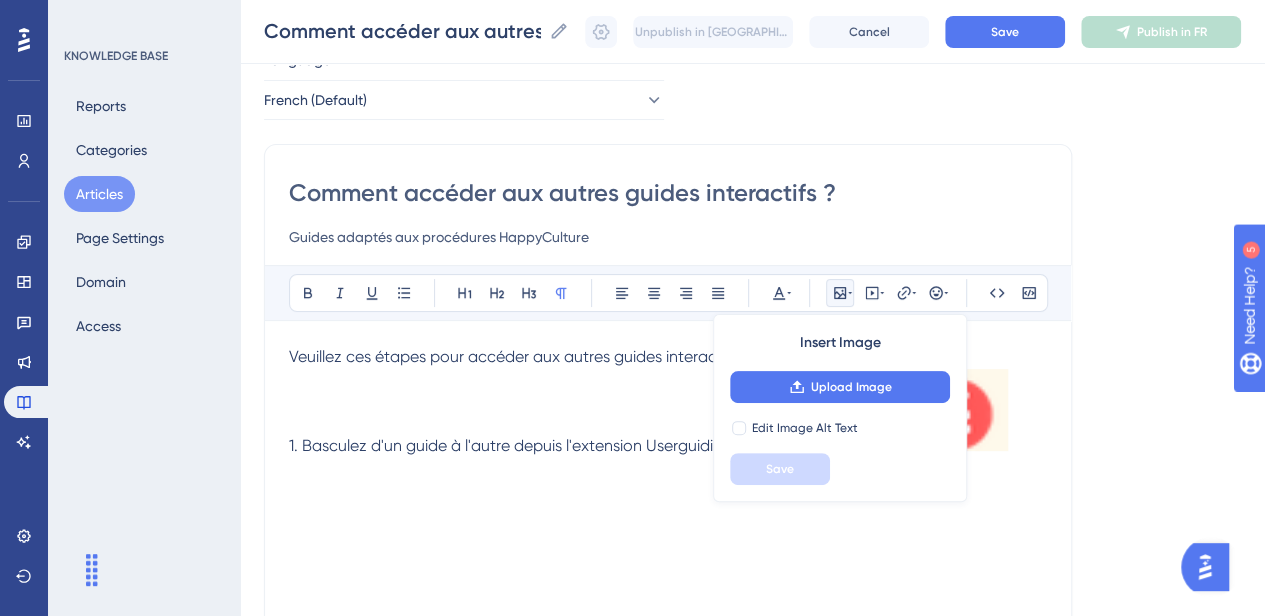 click on "1. Basculez d'un guide à l'autre depuis l'extension Userguiding Now dans le navigateur" at bounding box center [668, 413] 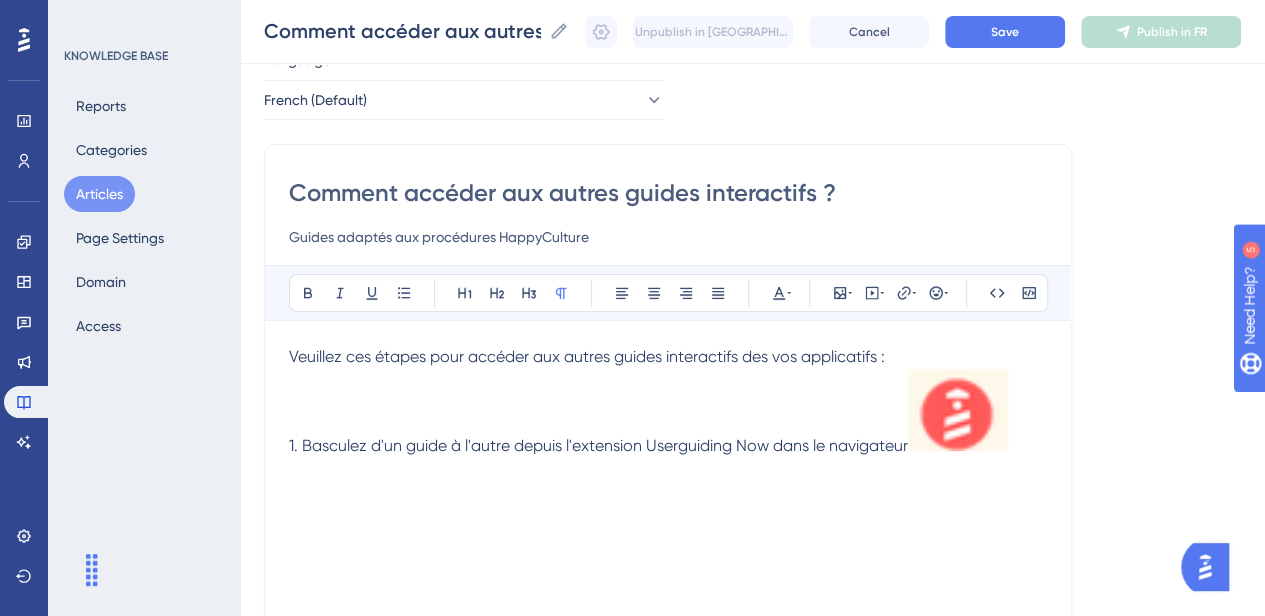 click at bounding box center [958, 410] 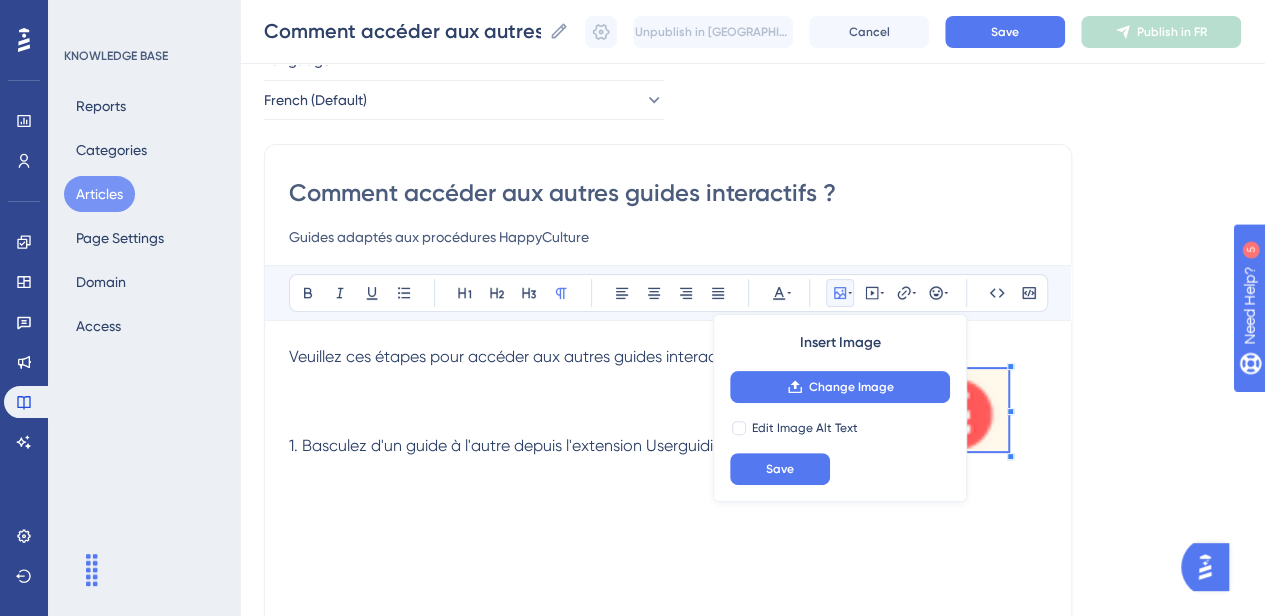 click on "Bold Italic Underline Bullet Point Heading 1 Heading 2 Heading 3 Normal Align Left Align Center Align Right Align Justify Text Color Insert Image Change Image Edit Image Alt Text Save Embed Video Hyperlink Emojis Code Code Block Veuillez ces étapes pour accéder aux autres guides interactifs des vos applicatifs : 1. Basculez d'un guide à l'autre depuis l'extension Userguiding Now dans le navigateur" at bounding box center (668, 525) 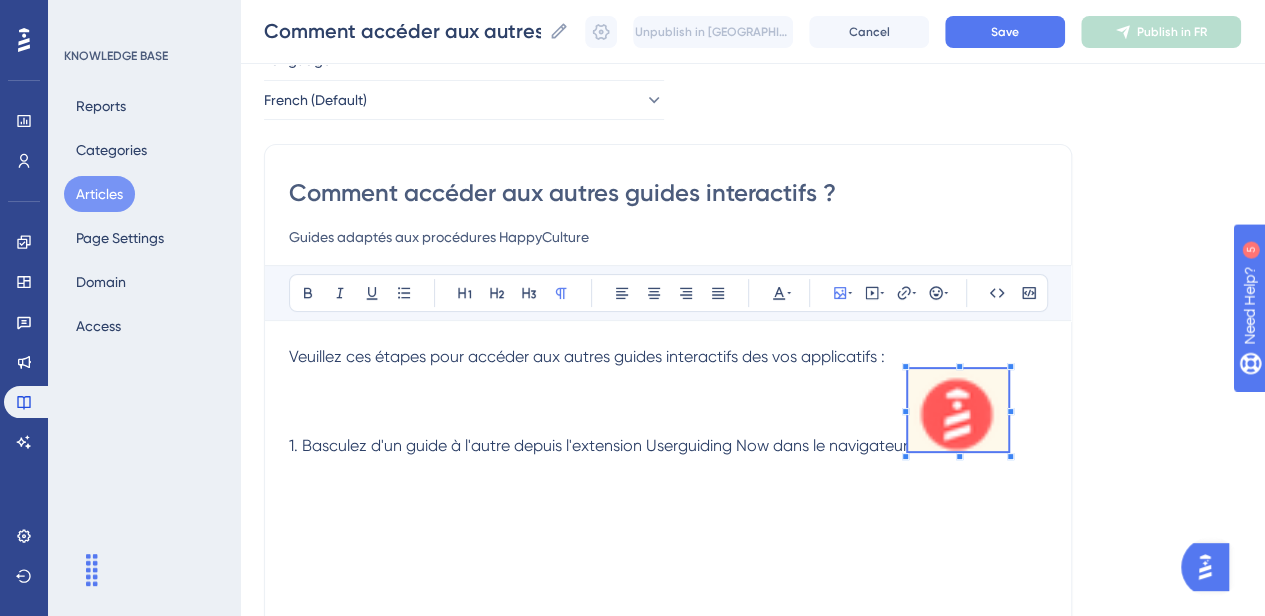 click at bounding box center [958, 413] 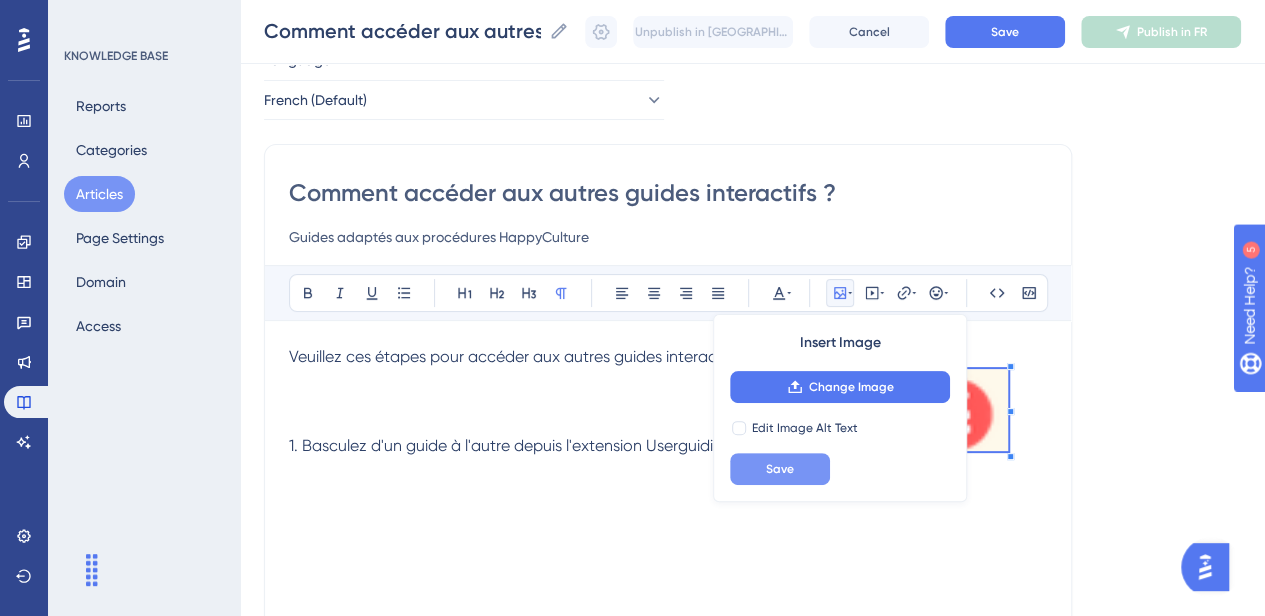 click on "Save" at bounding box center [780, 469] 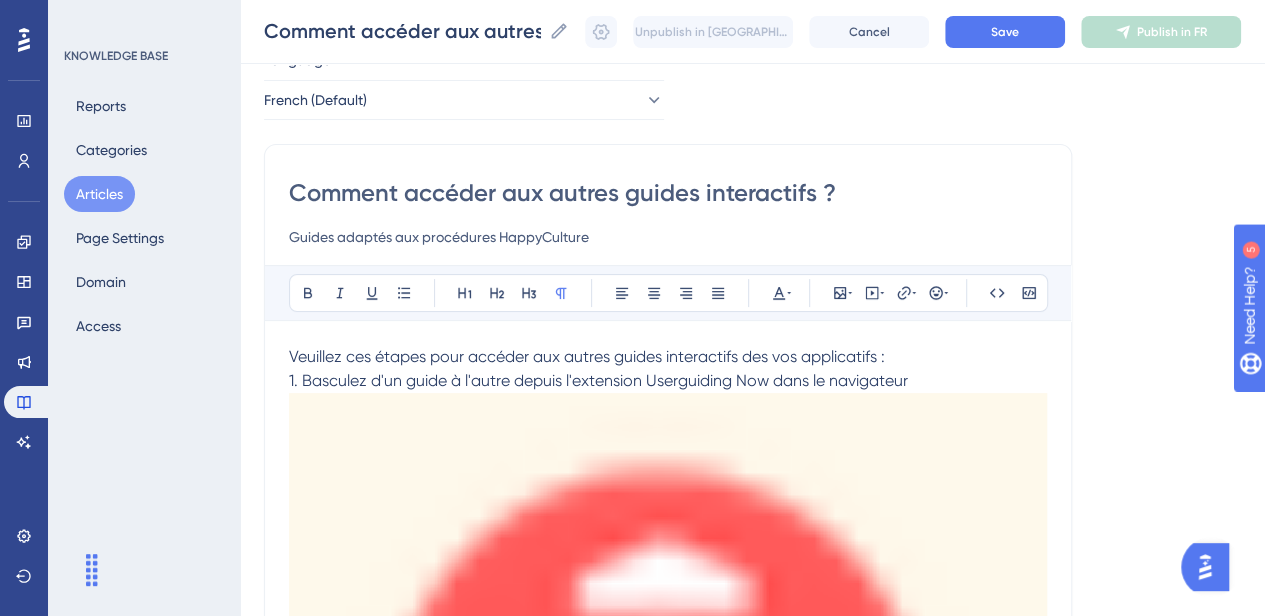 scroll, scrollTop: 468, scrollLeft: 0, axis: vertical 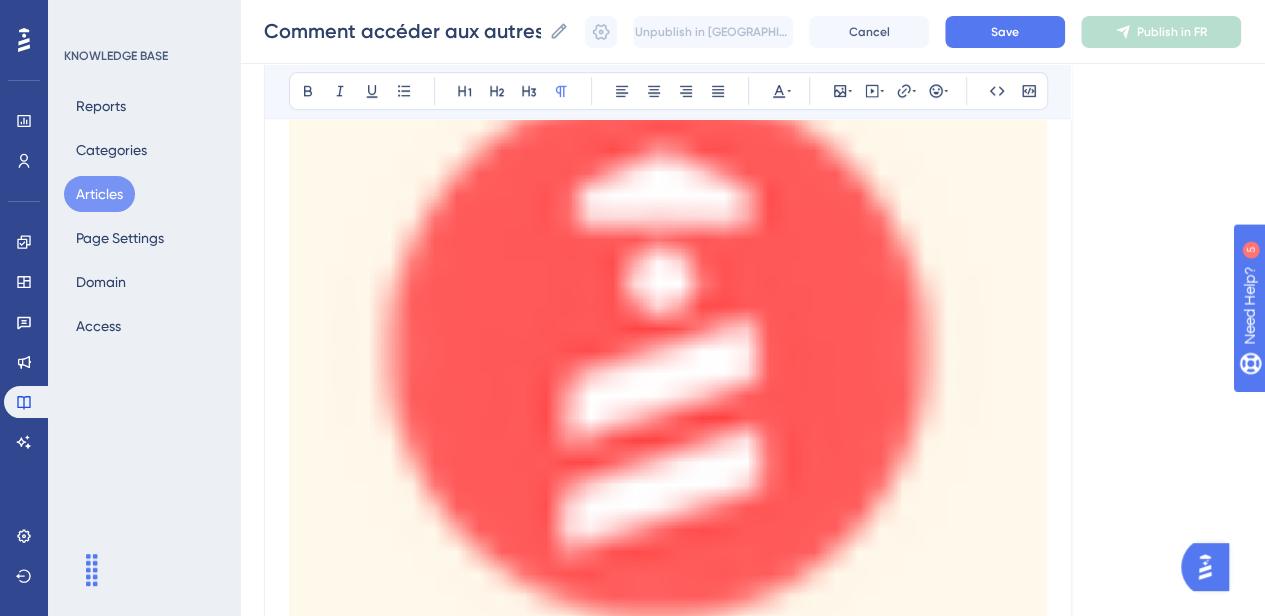 click at bounding box center [668, 317] 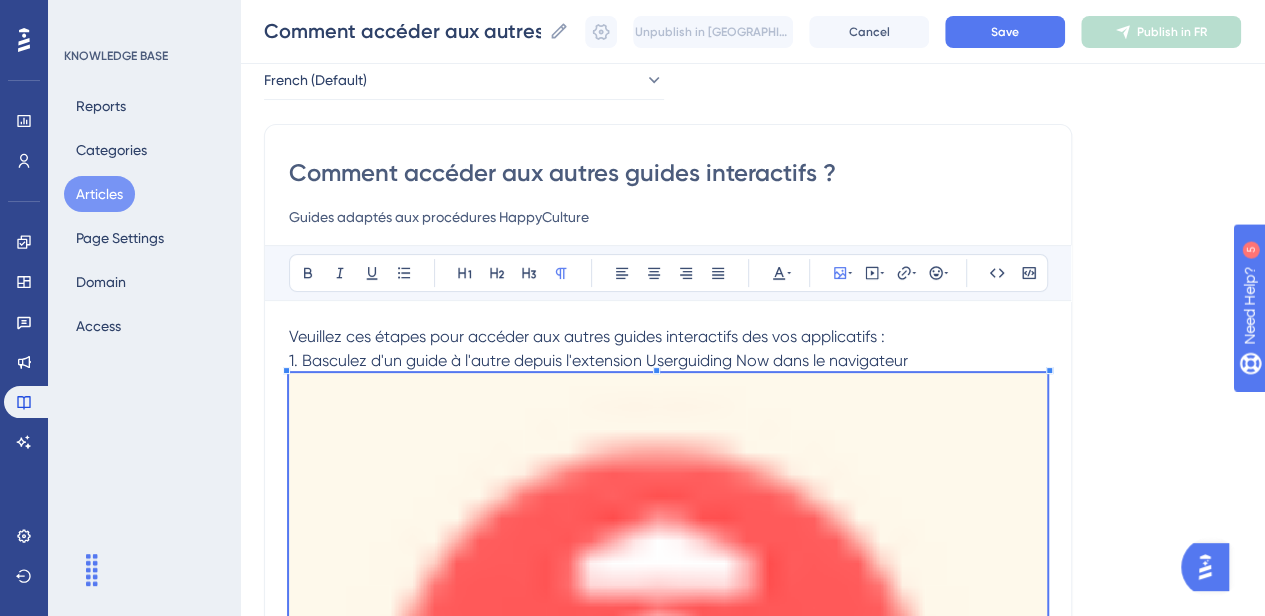 scroll, scrollTop: 98, scrollLeft: 0, axis: vertical 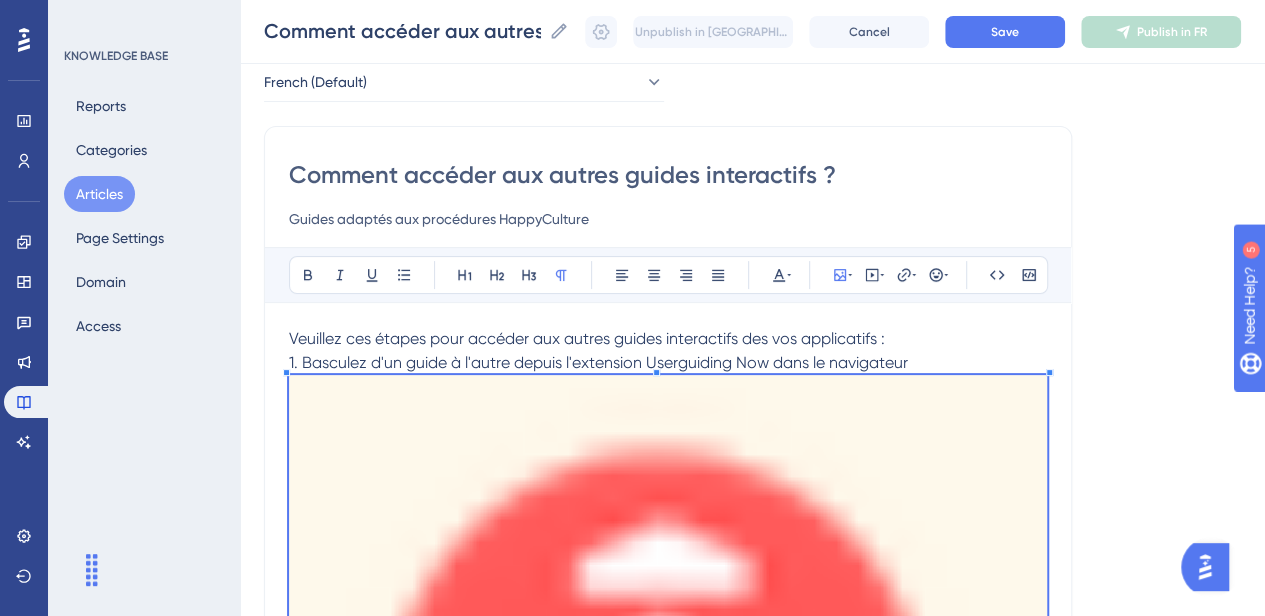 click at bounding box center [668, 687] 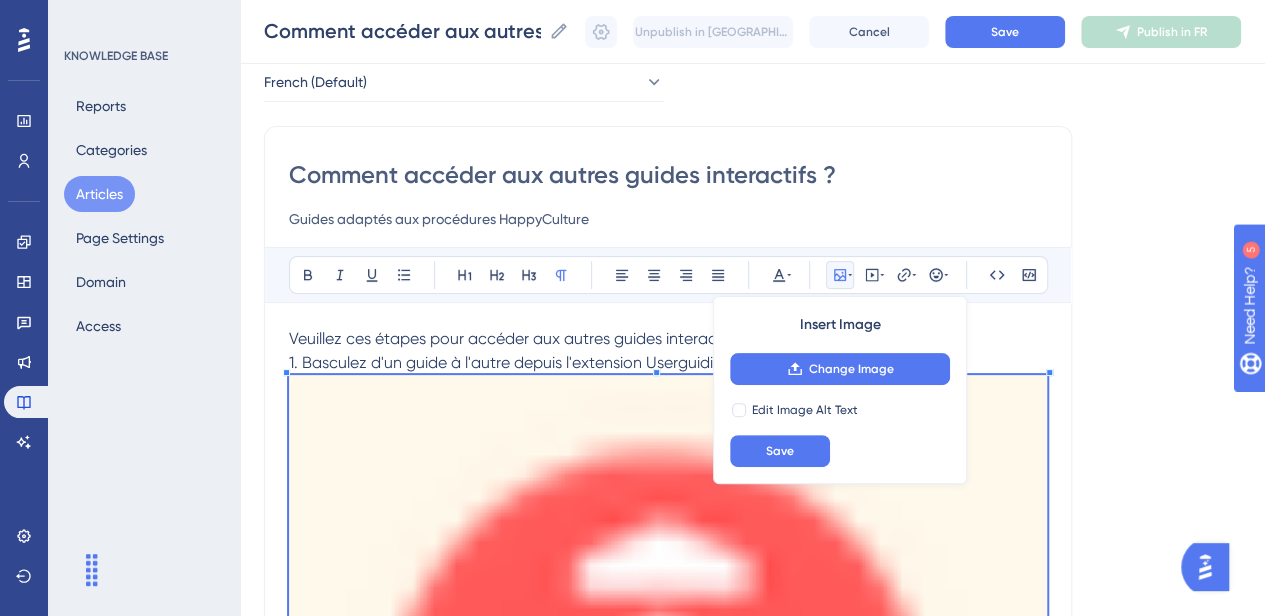 click at bounding box center [668, 687] 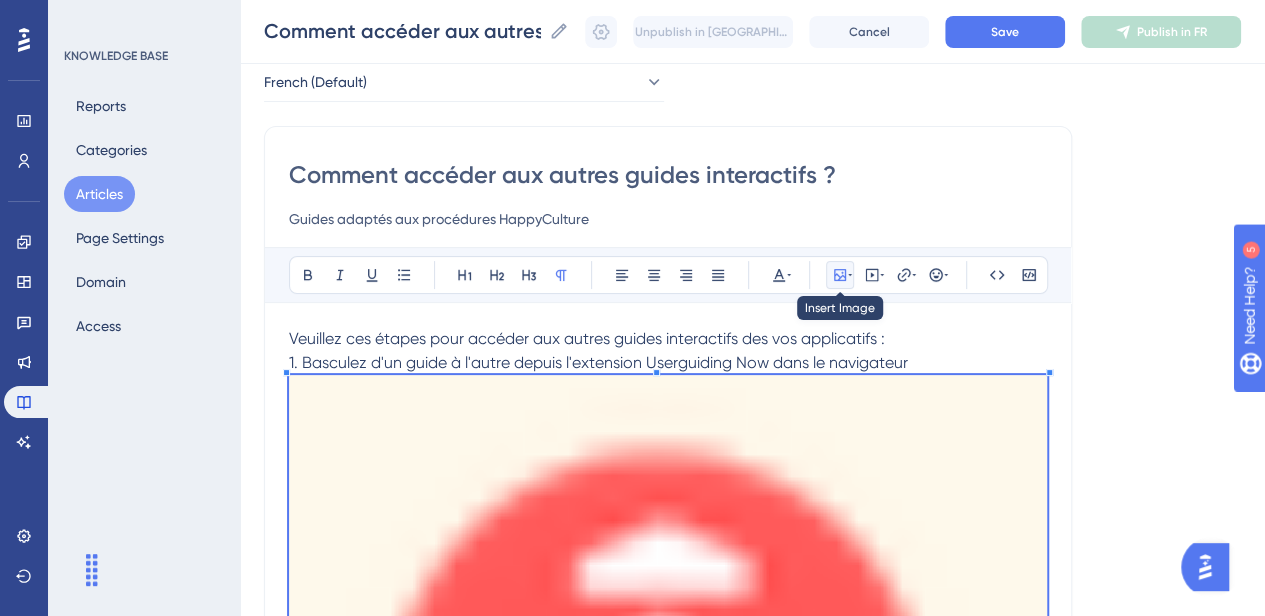 click 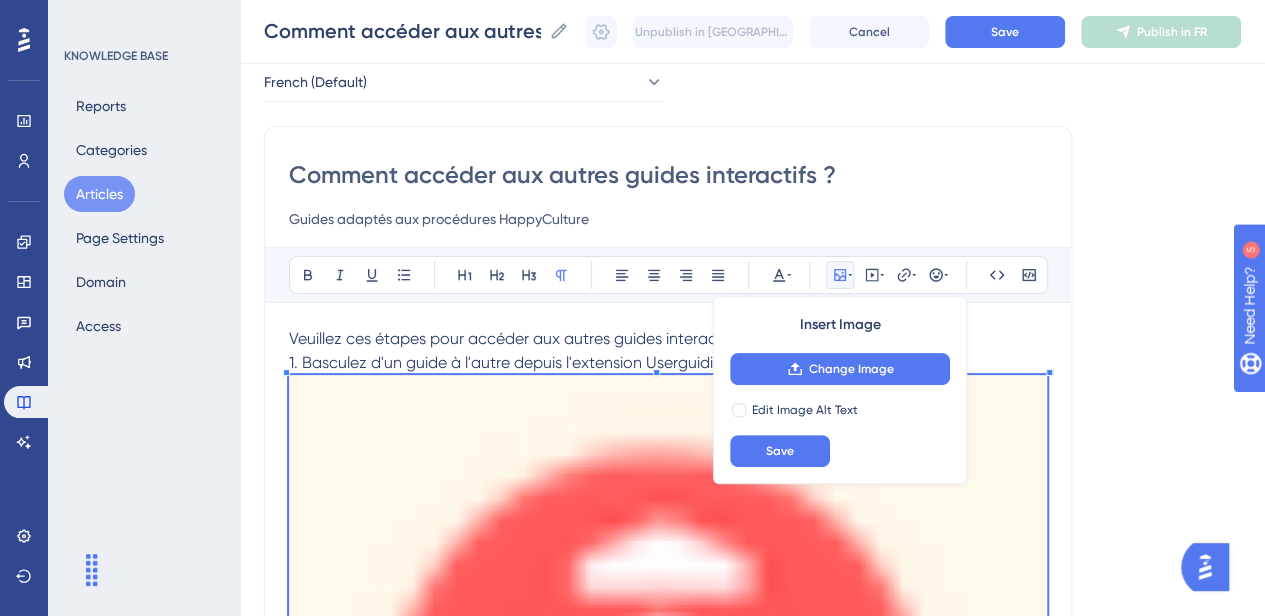 click at bounding box center (668, 687) 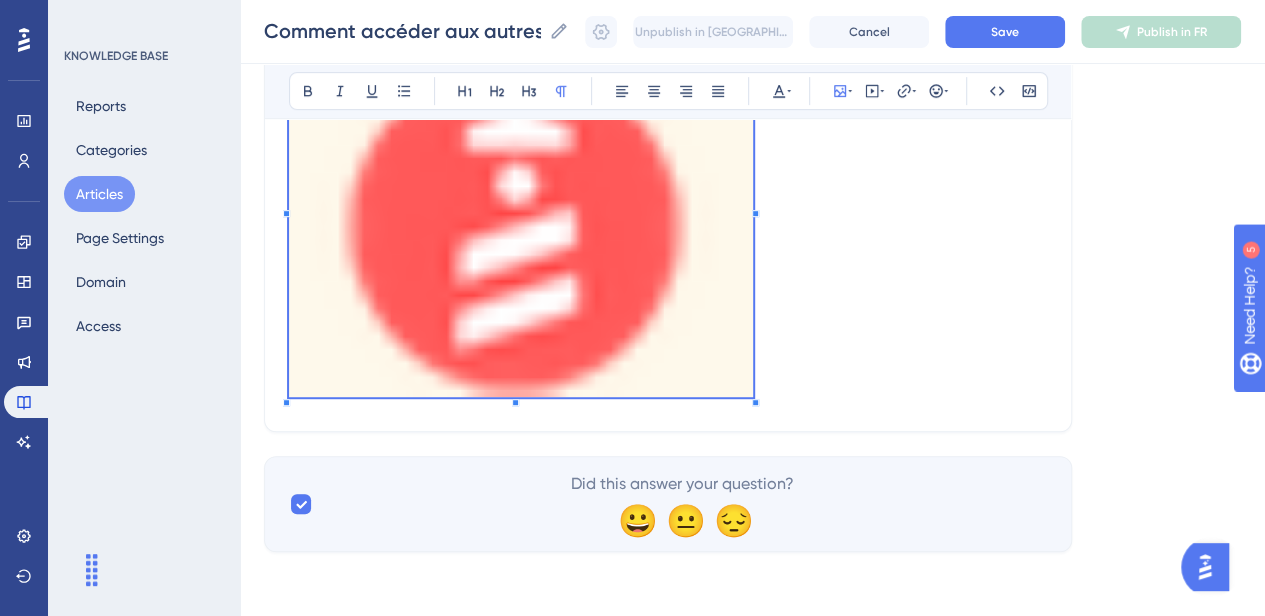 scroll, scrollTop: 456, scrollLeft: 0, axis: vertical 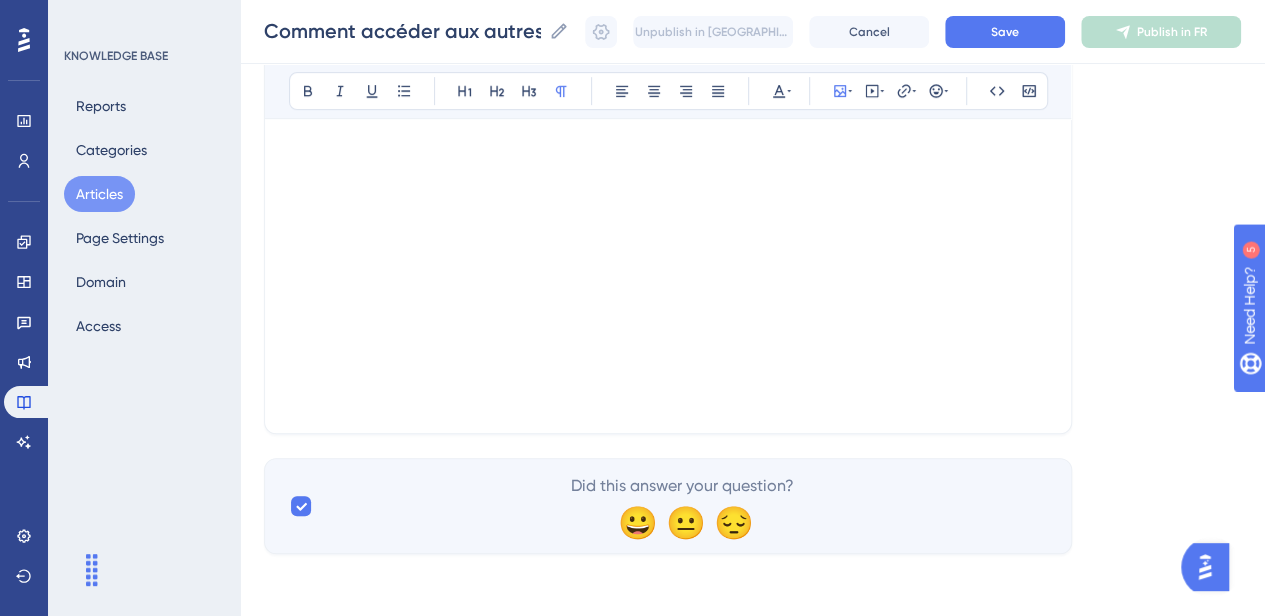 click on "Veuillez ces étapes pour accéder aux autres guides interactifs des vos applicatifs : 1. Basculez d'un guide à l'autre depuis l'extension Userguiding Now dans le navigateur" at bounding box center (668, 189) 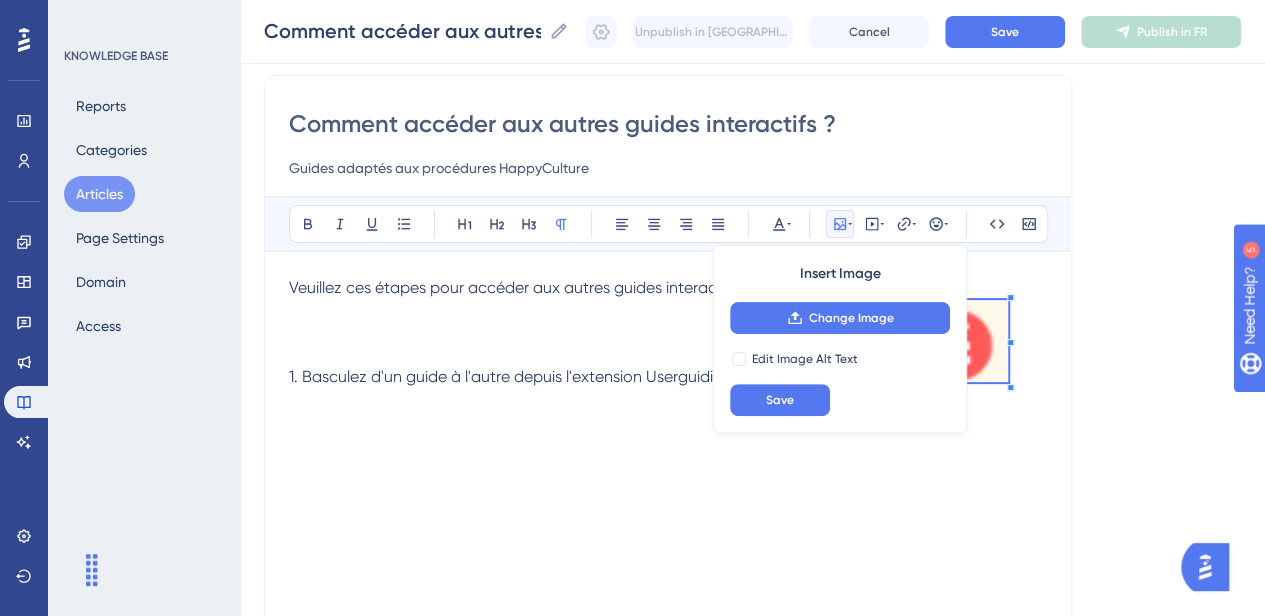 scroll, scrollTop: 148, scrollLeft: 0, axis: vertical 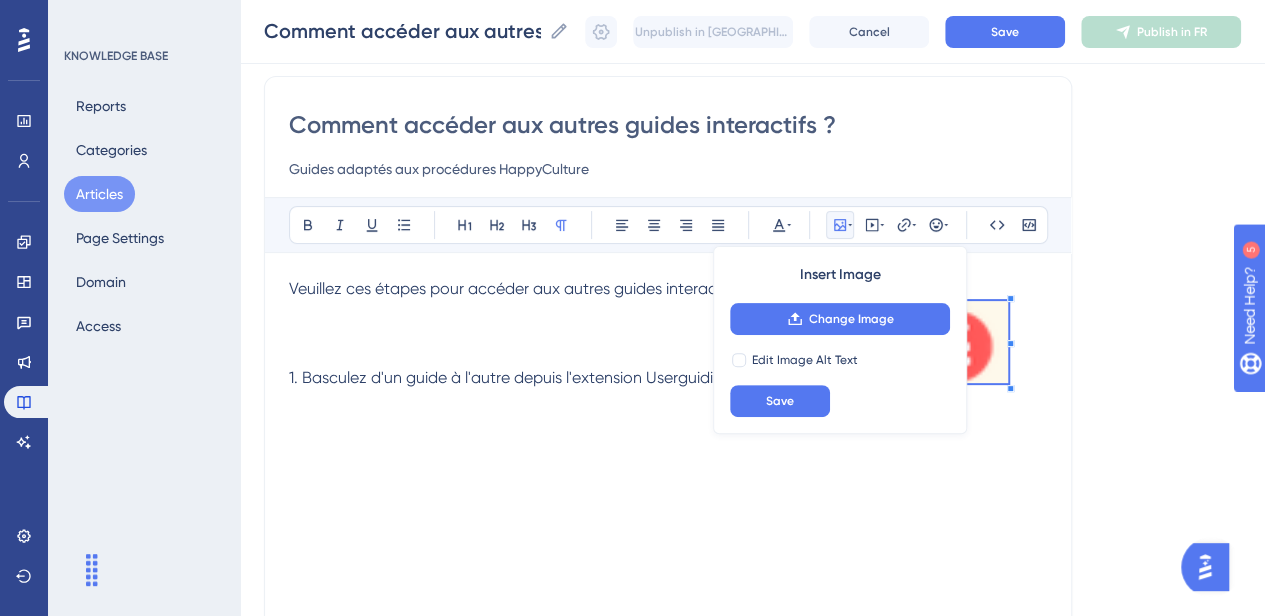 click at bounding box center [958, 345] 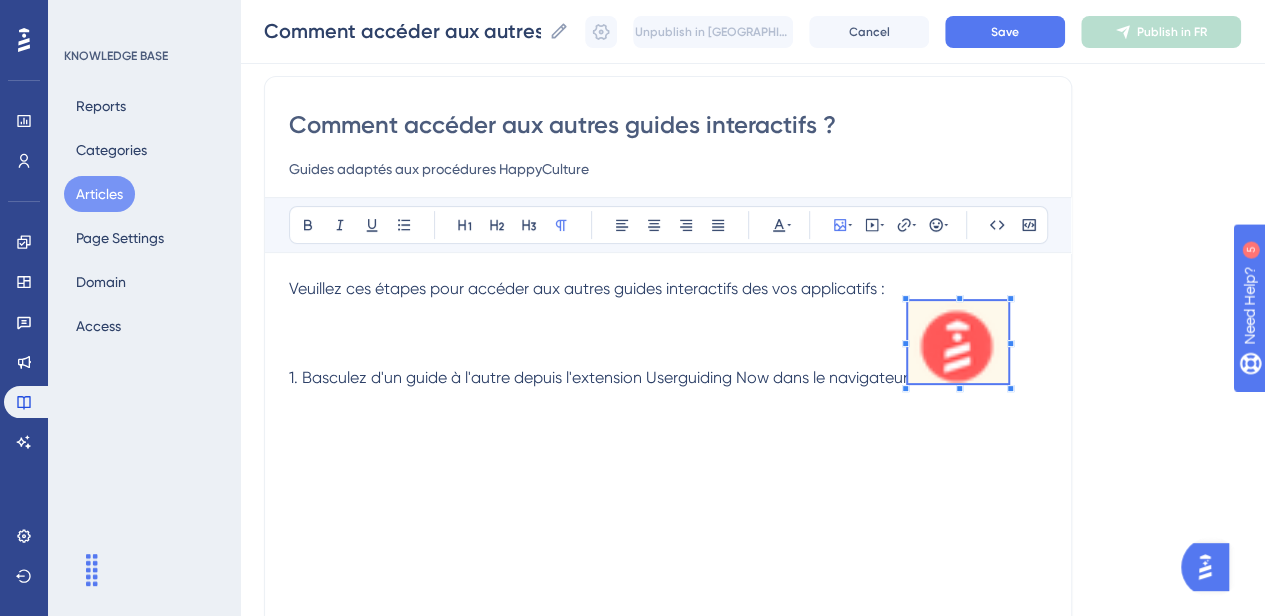 click at bounding box center [958, 342] 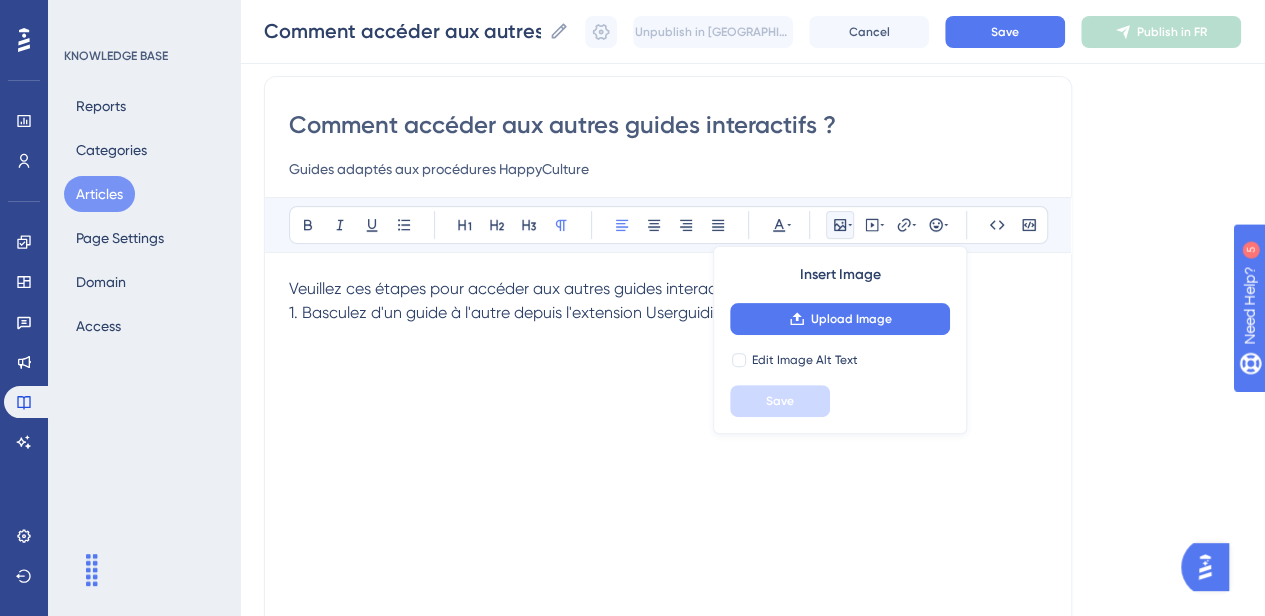 click on "Veuillez ces étapes pour accéder aux autres guides interactifs des vos applicatifs : 1. Basculez d'un guide à l'autre depuis l'extension Userguiding Now dans le navigateur" at bounding box center [668, 497] 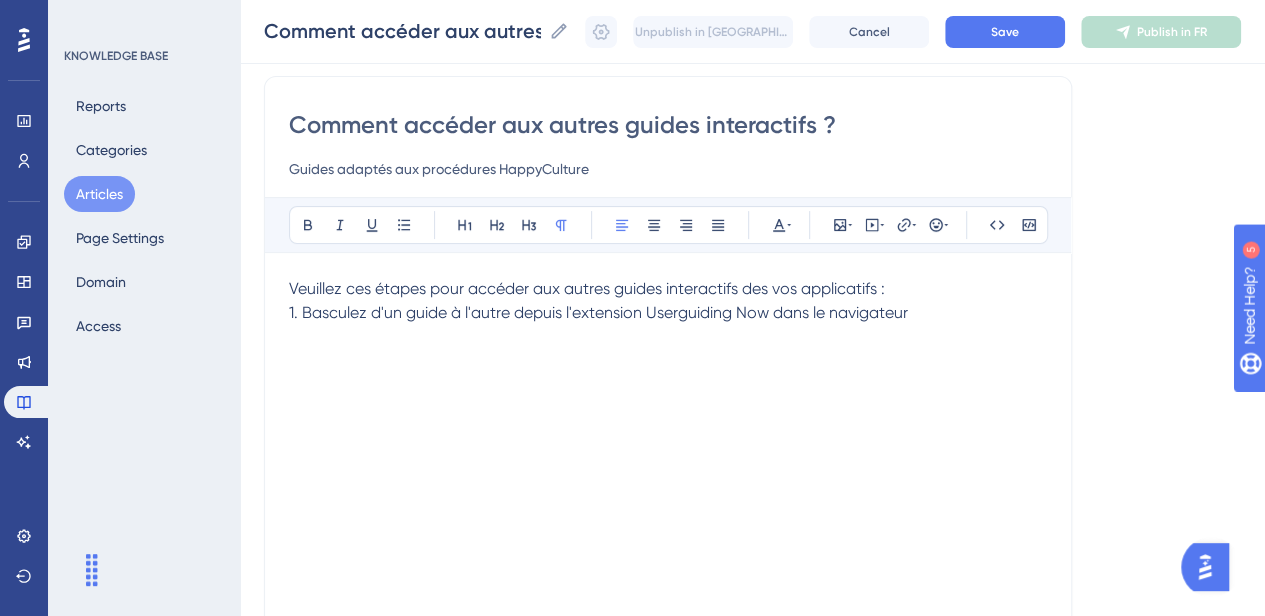 click on "1. Basculez d'un guide à l'autre depuis l'extension Userguiding Now dans le navigateur" at bounding box center [598, 312] 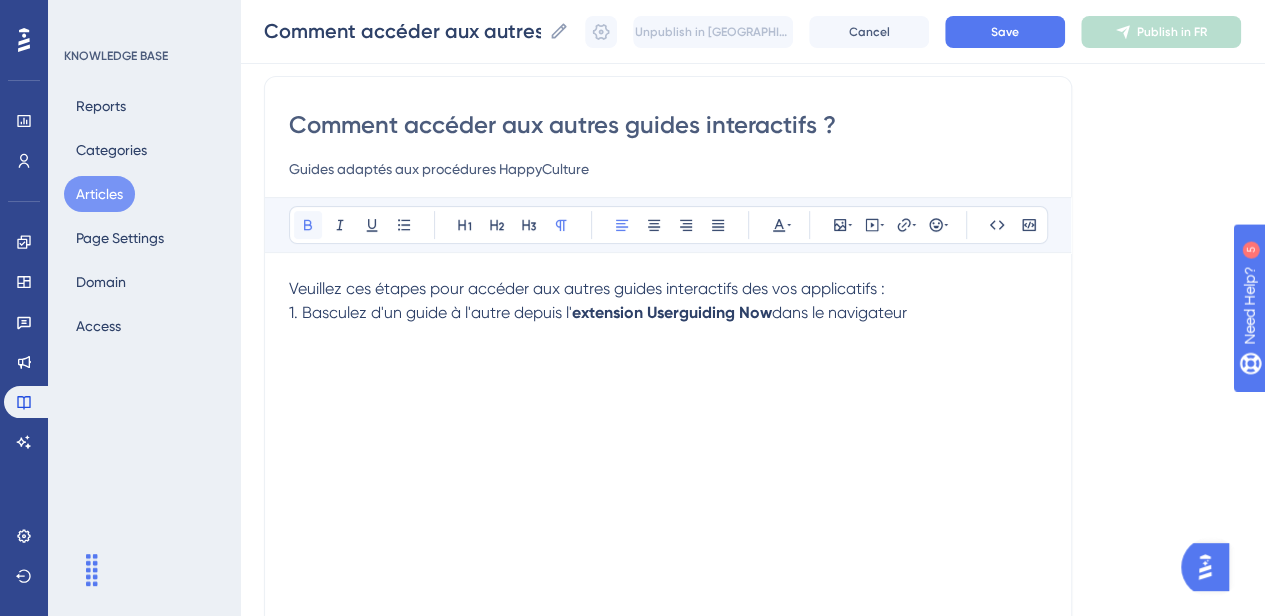 click 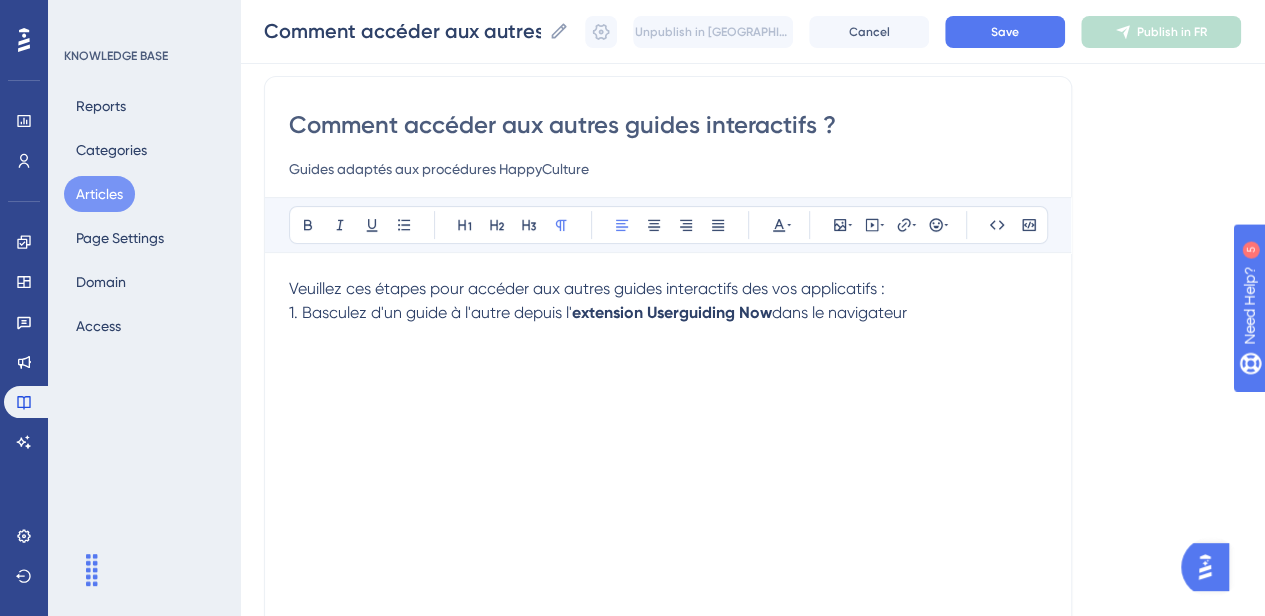 click on "Veuillez ces étapes pour accéder aux autres guides interactifs des vos applicatifs : 1. Basculez d'un guide à l'autre depuis l' extension Userguiding Now  dans le navigateur" at bounding box center (668, 497) 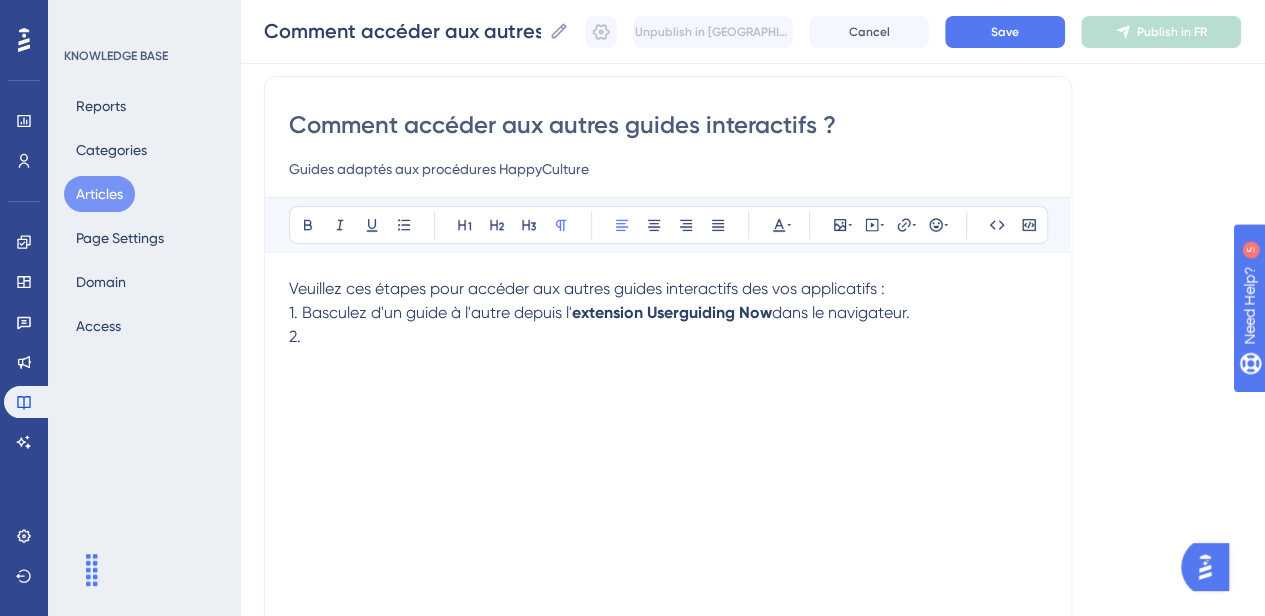 click on "Veuillez ces étapes pour accéder aux autres guides interactifs des vos applicatifs :" at bounding box center [587, 288] 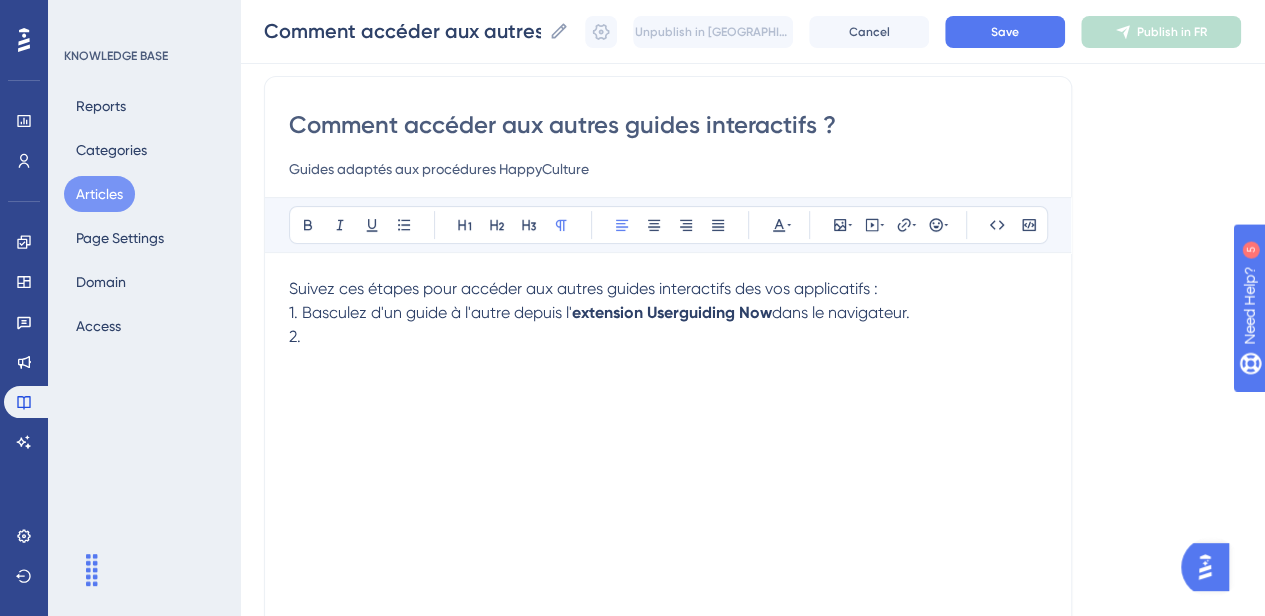 click on "2." at bounding box center (668, 337) 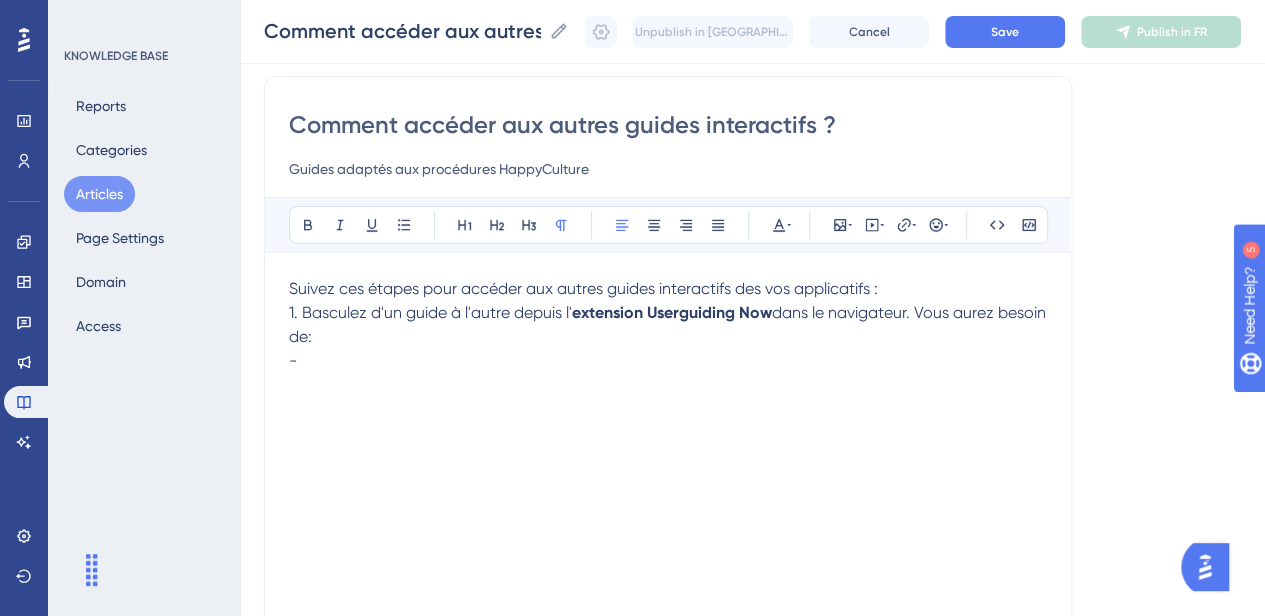 click on "-" at bounding box center (668, 361) 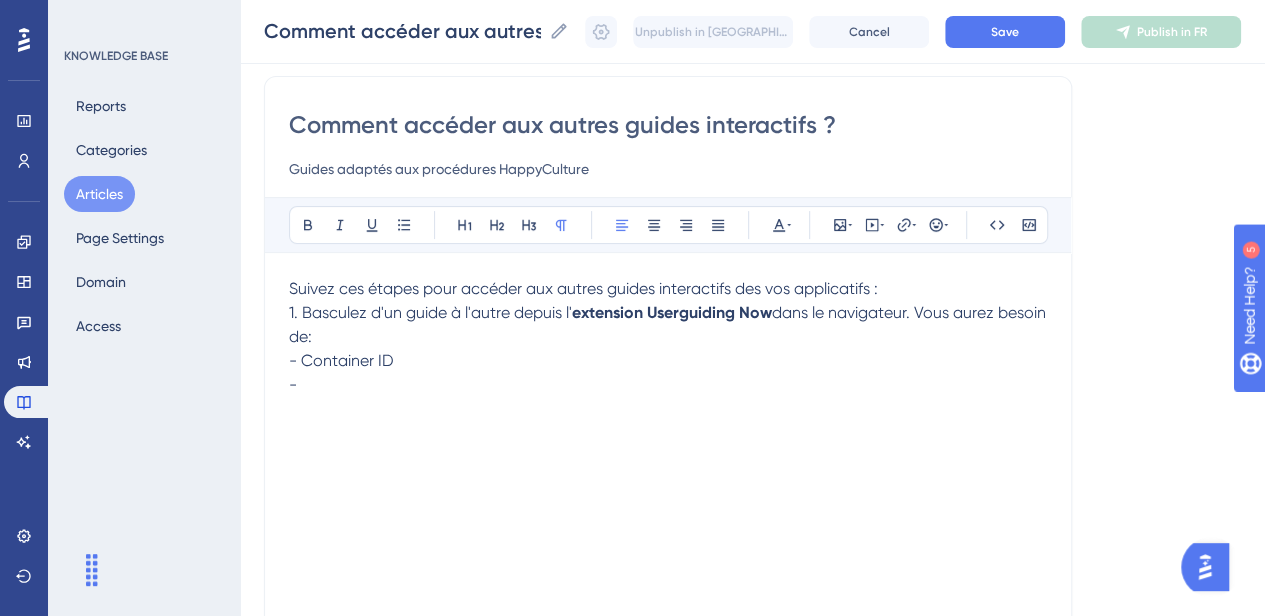 click on "-" at bounding box center (668, 385) 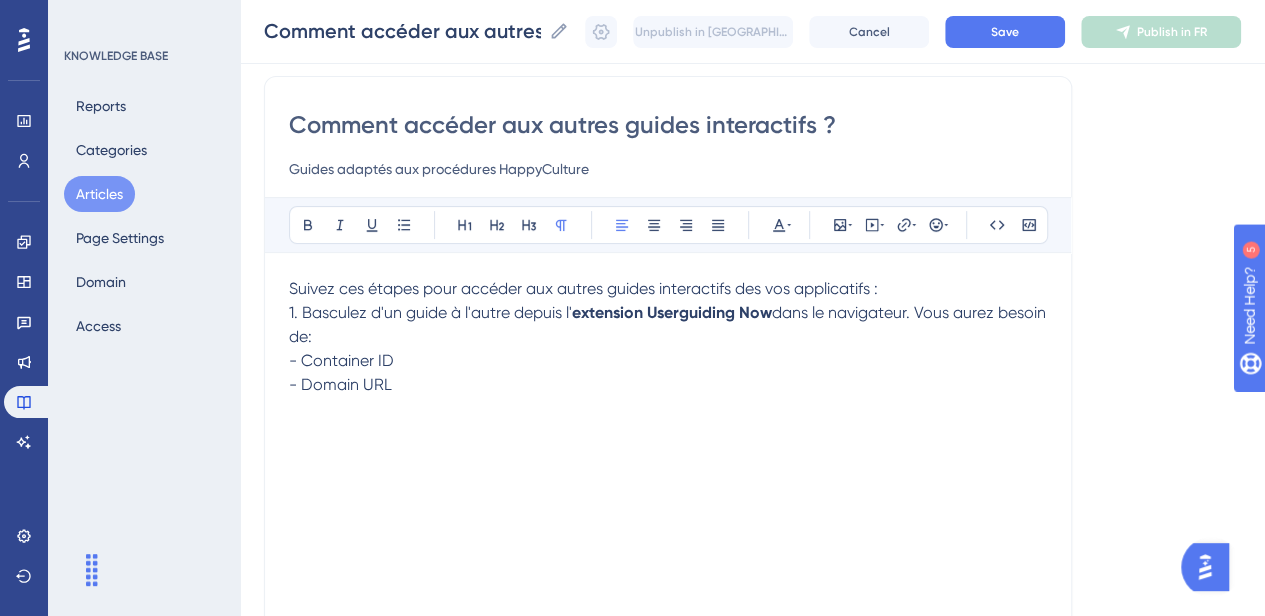 click on "dans le navigateur. Vous aurez besoin de:" at bounding box center [669, 324] 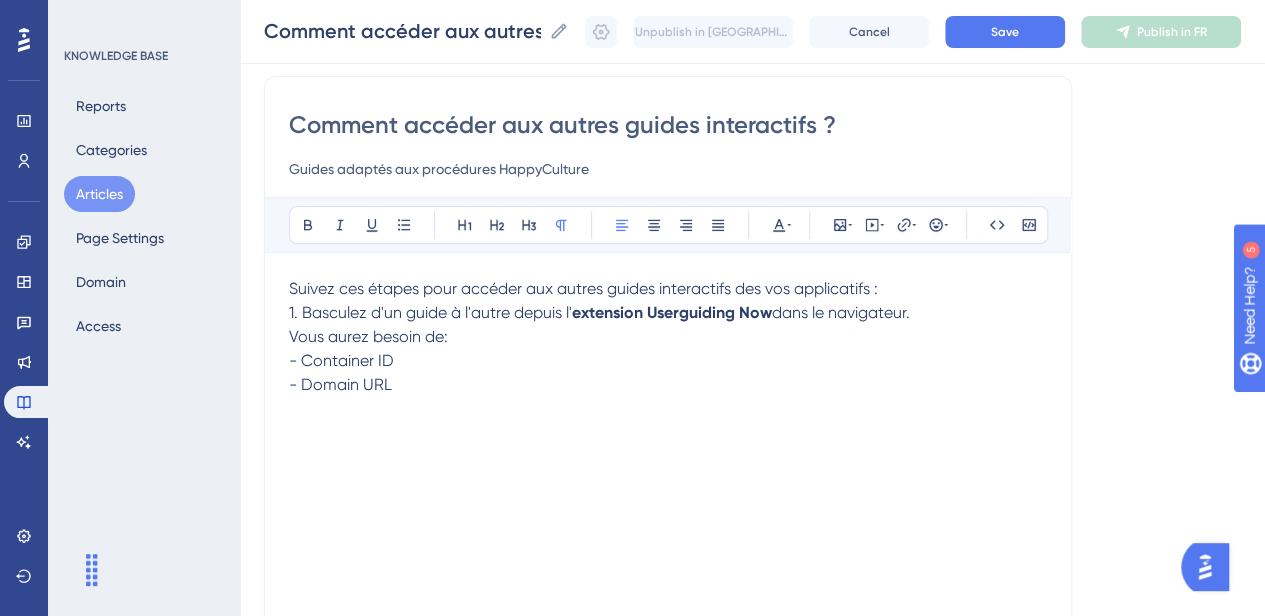 click on "- Domain URL" at bounding box center (668, 385) 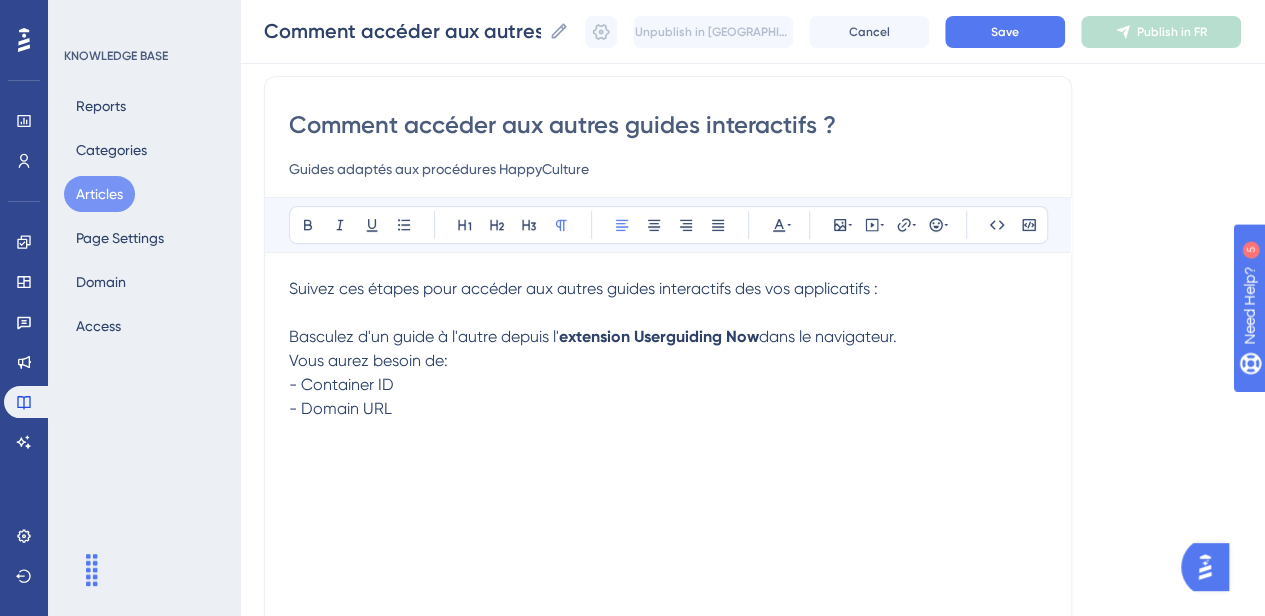 click on "- Domain URL" at bounding box center (668, 409) 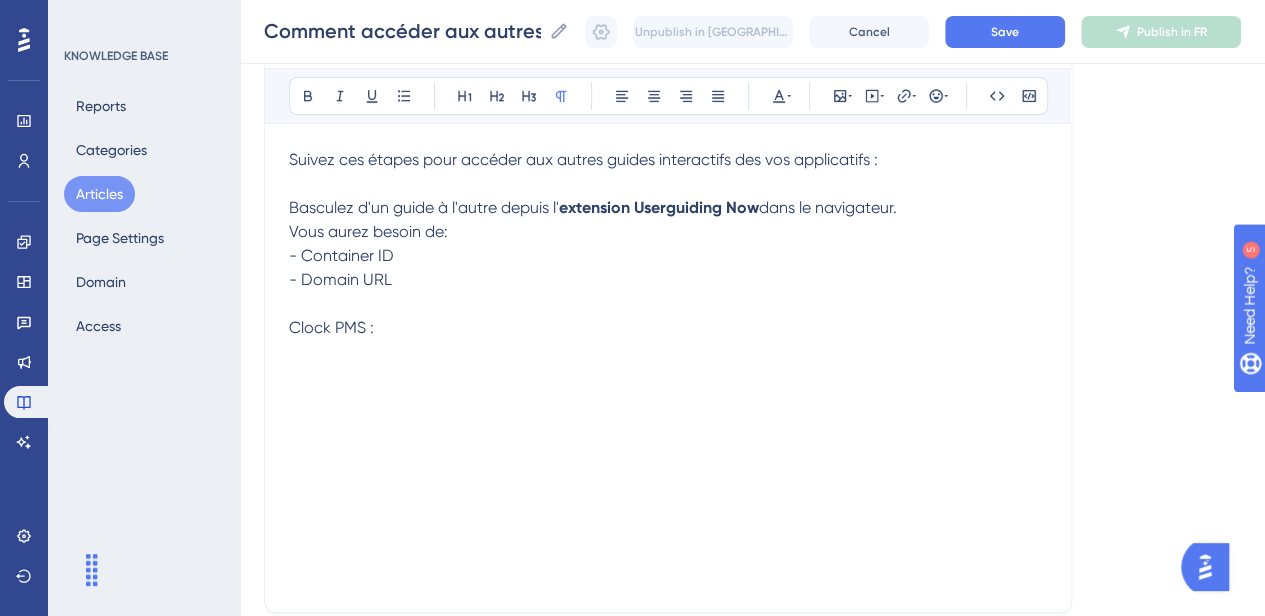 scroll, scrollTop: 278, scrollLeft: 0, axis: vertical 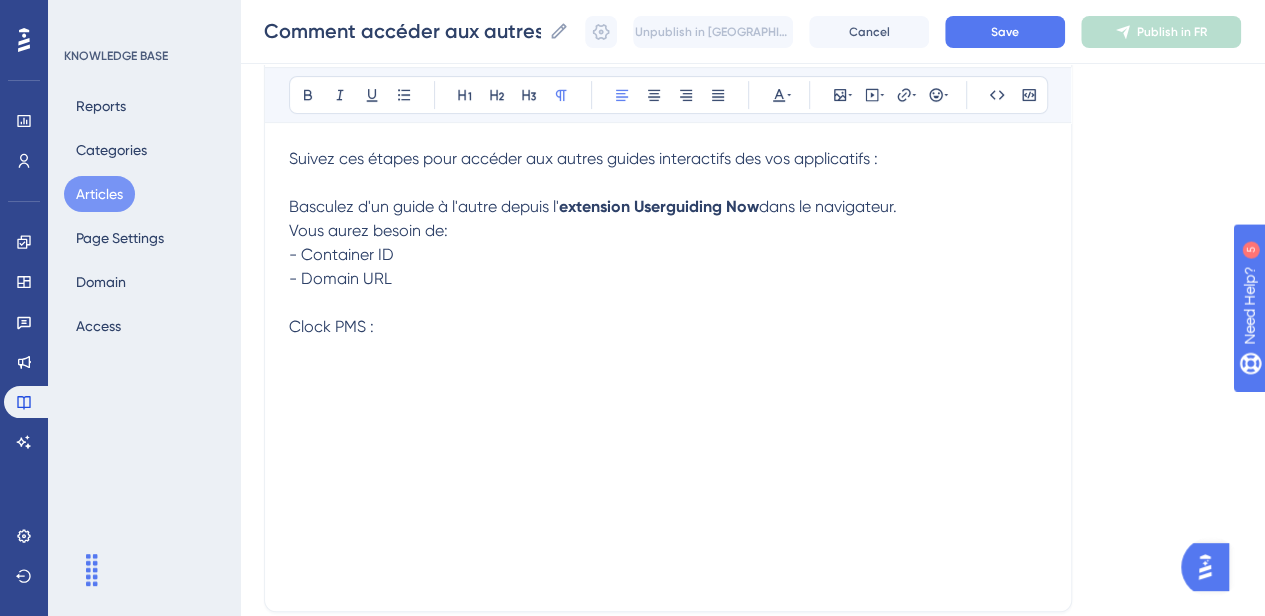 click on "Clock PMS :" at bounding box center (668, 327) 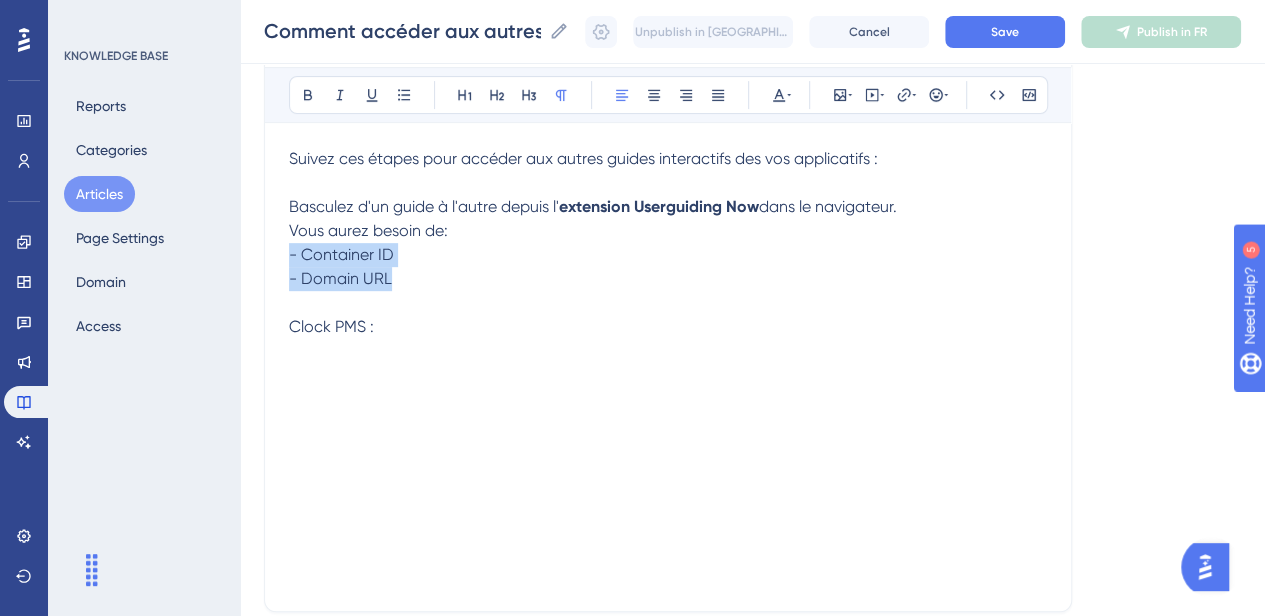 drag, startPoint x: 400, startPoint y: 273, endPoint x: 284, endPoint y: 257, distance: 117.09825 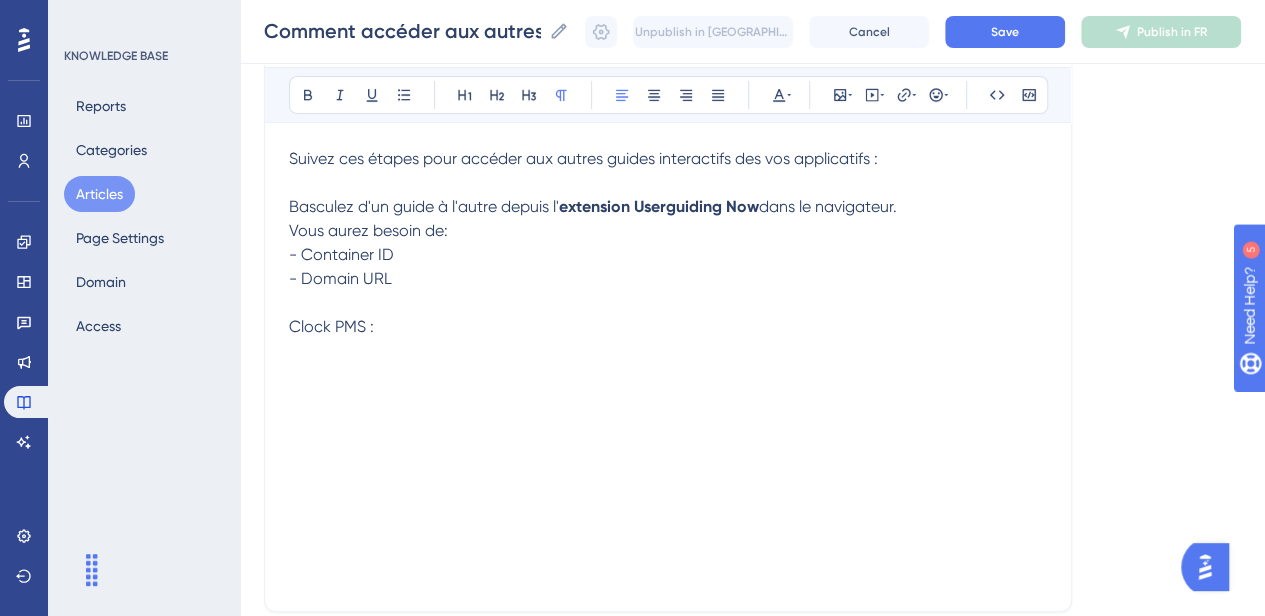 click on "Clock PMS :" at bounding box center (668, 327) 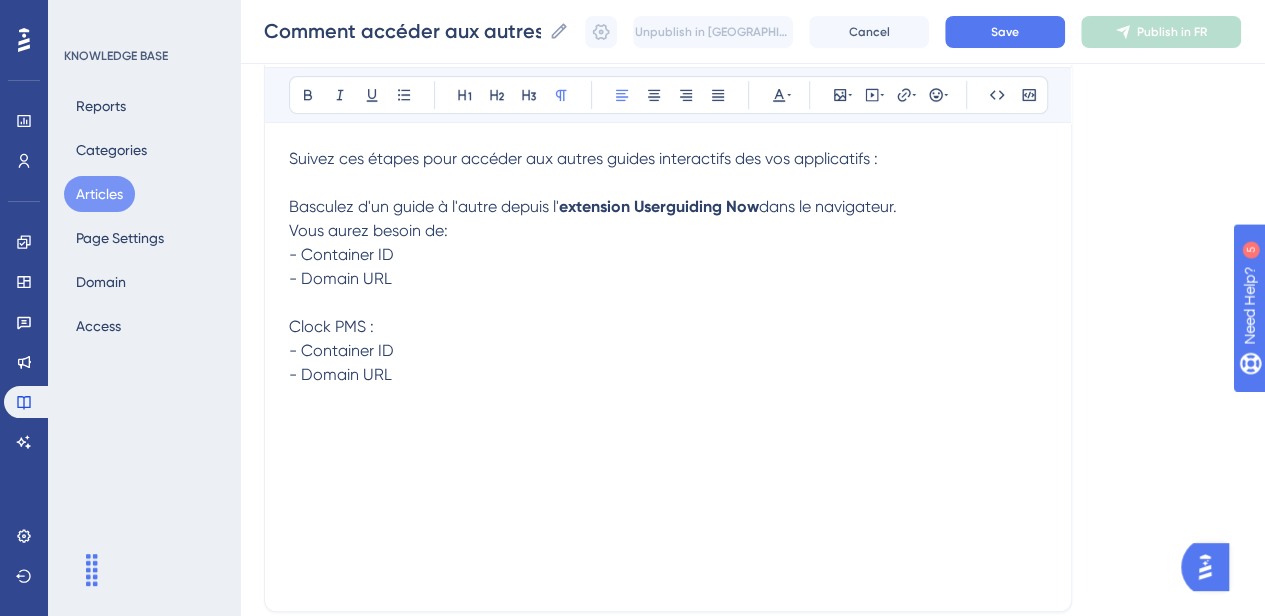 click on "- Container ID" at bounding box center (668, 351) 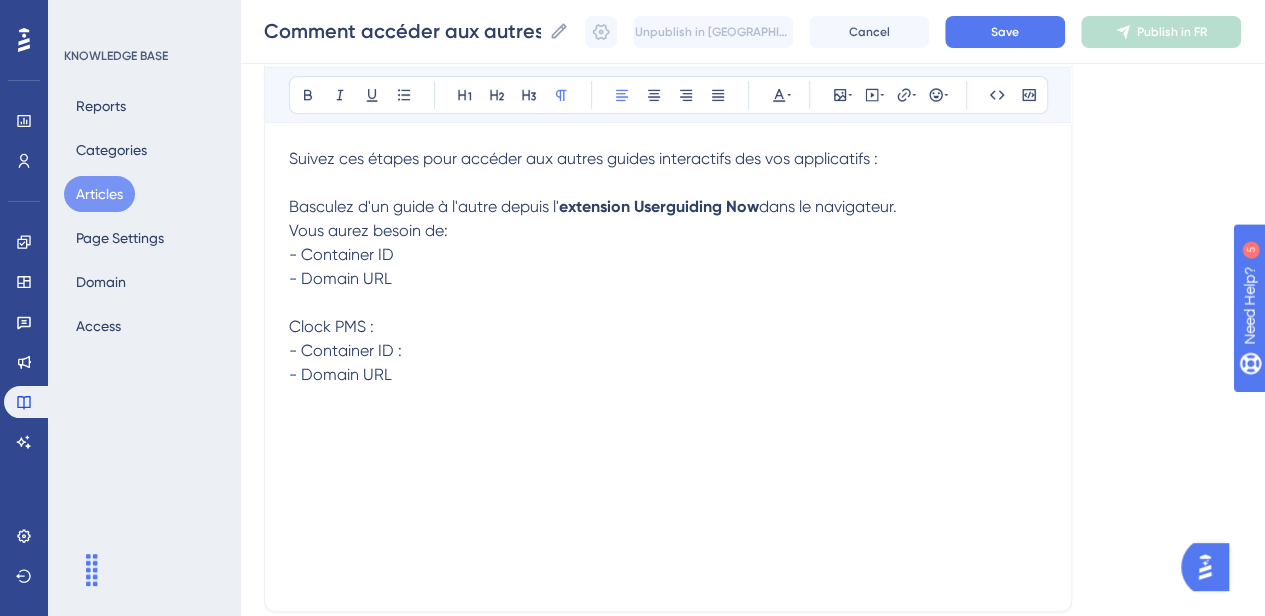 click on "Vous aurez besoin de:" at bounding box center (668, 231) 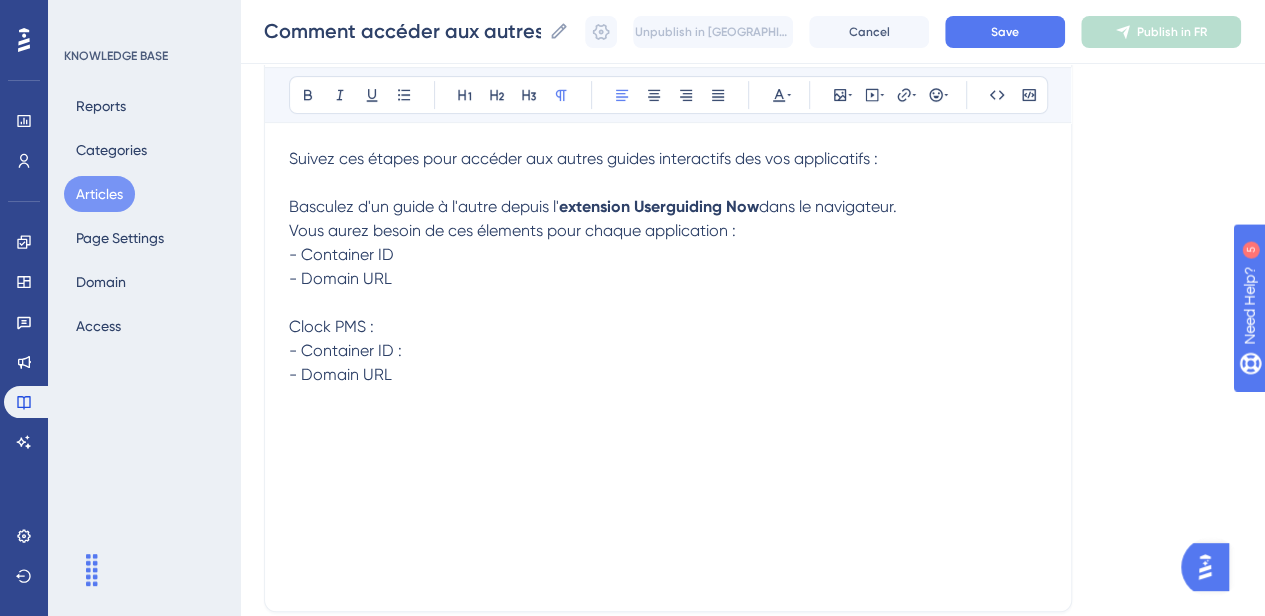 click on "Vous aurez besoin de ces élements pour chaque application :" at bounding box center [512, 230] 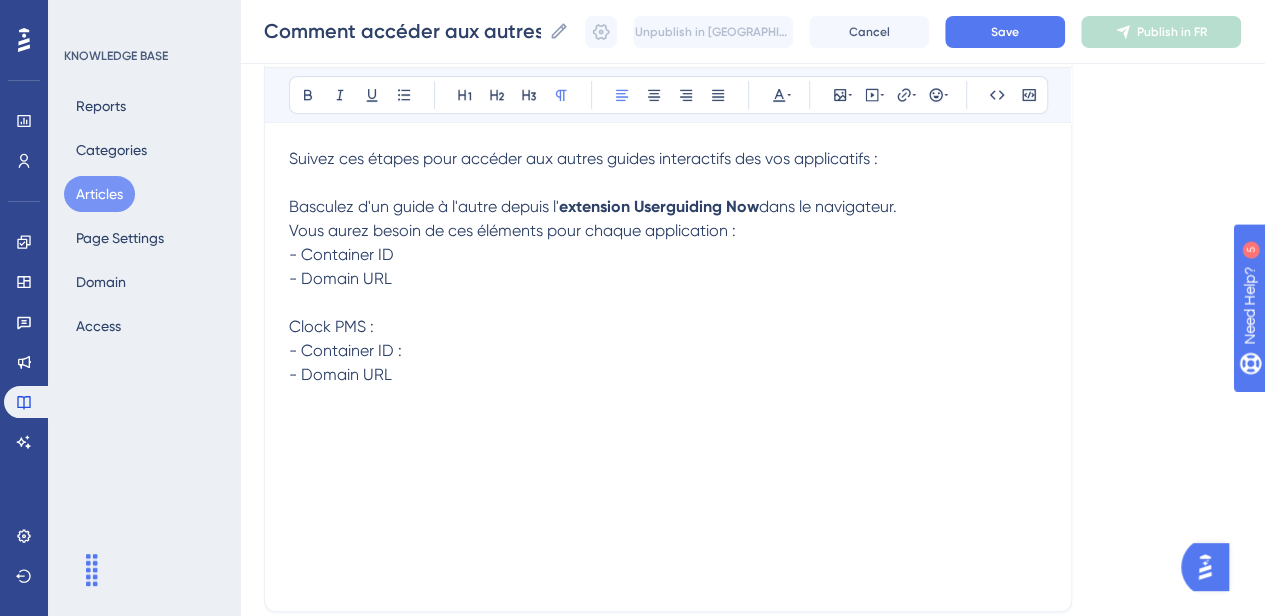 click on "- Container ID :" at bounding box center [668, 351] 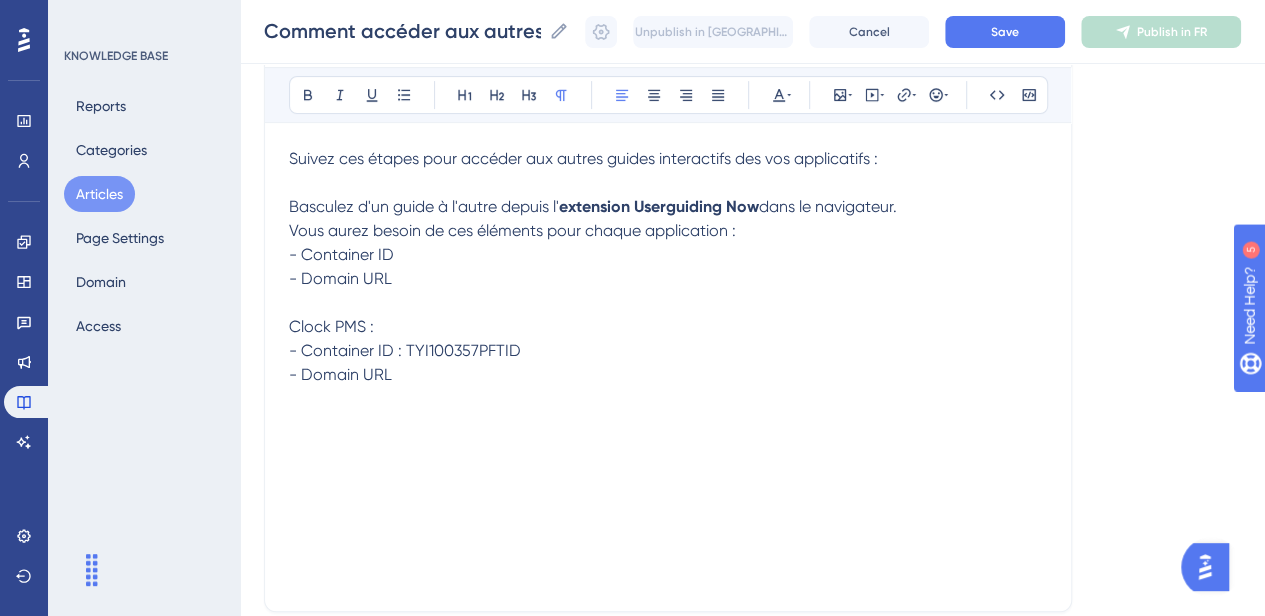 click on "- Container ID : TYI100357PFTID" at bounding box center (405, 350) 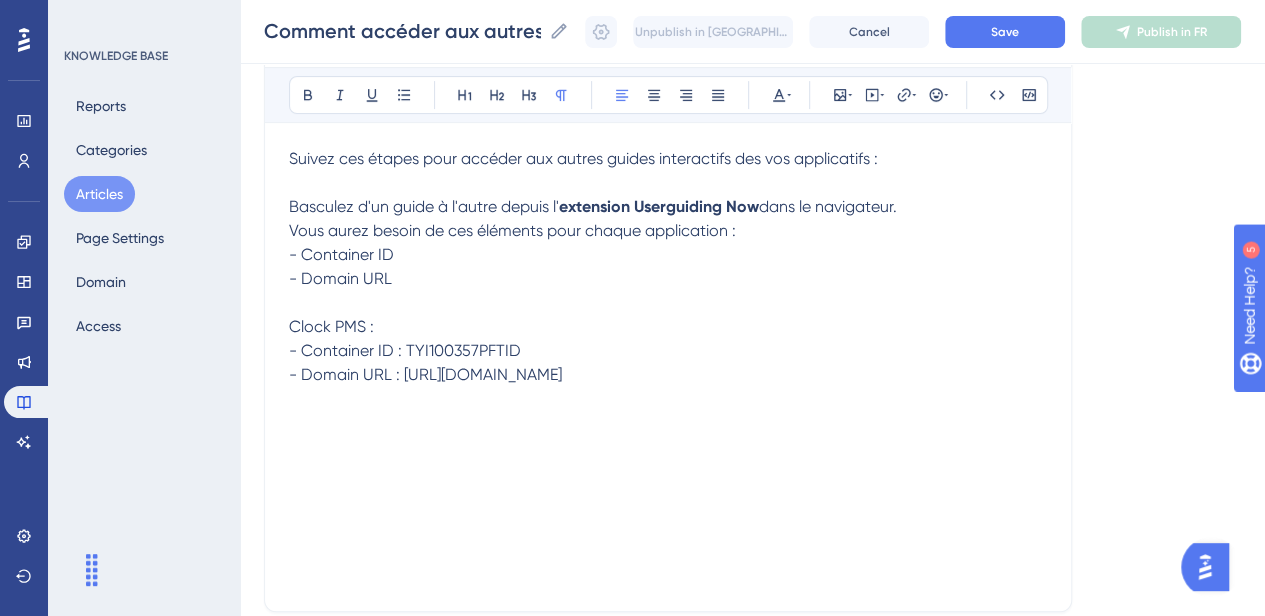 click on "Clock PMS :" at bounding box center [668, 327] 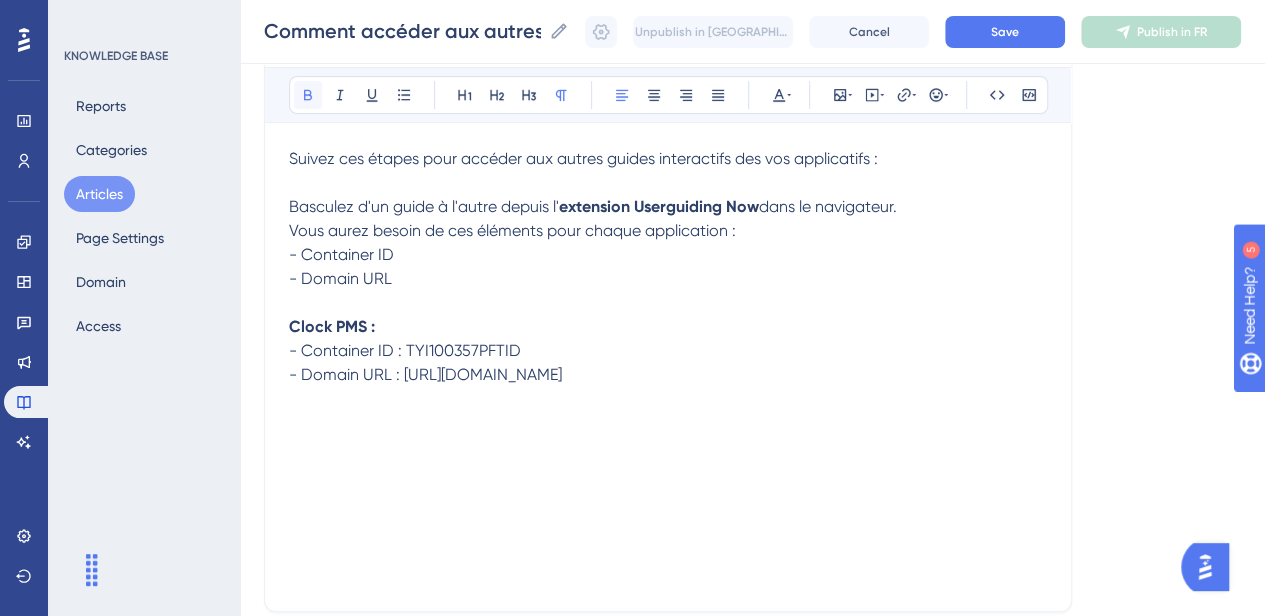 click 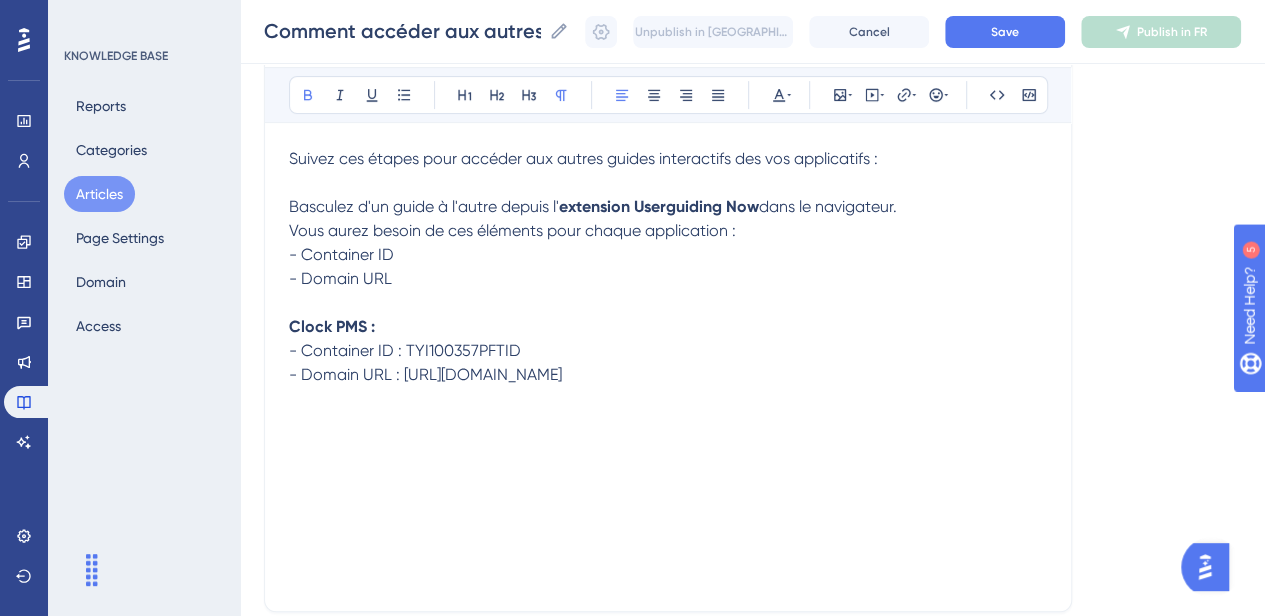 click on "Clock PMS :" at bounding box center [332, 326] 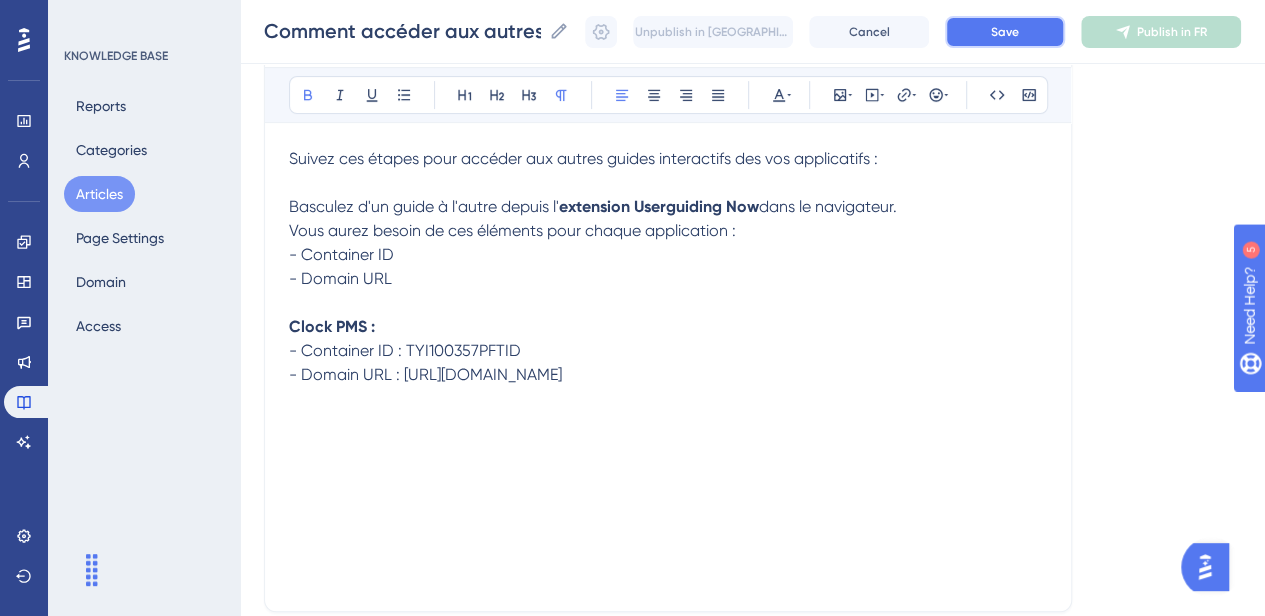 click on "Save" at bounding box center (1005, 32) 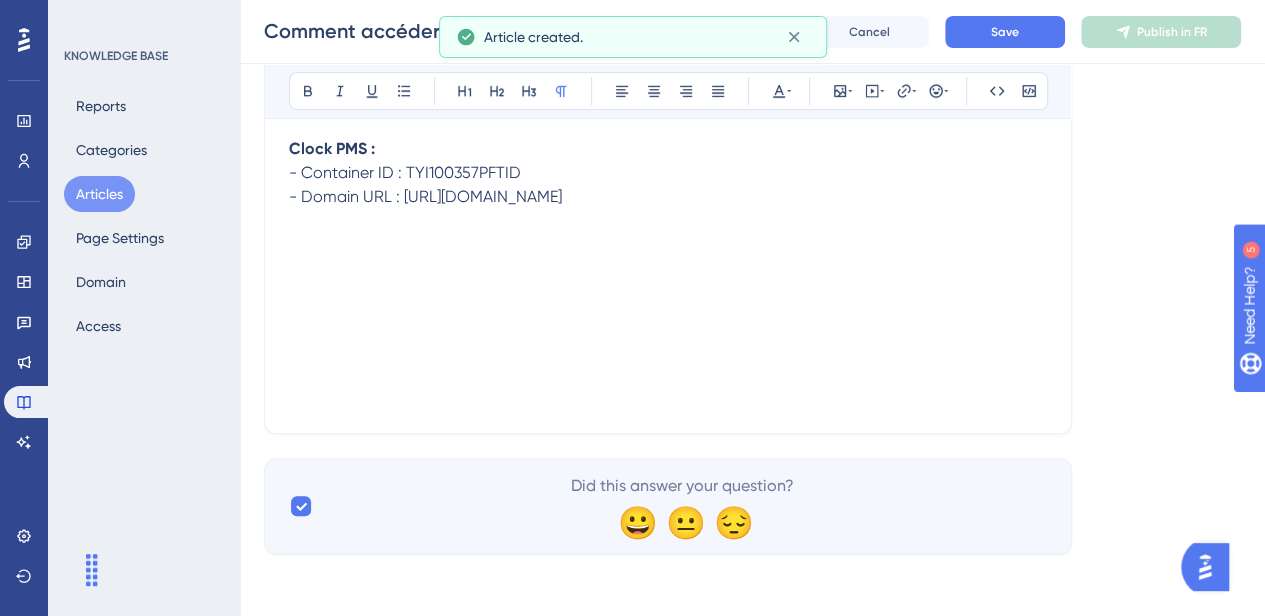 scroll, scrollTop: 0, scrollLeft: 0, axis: both 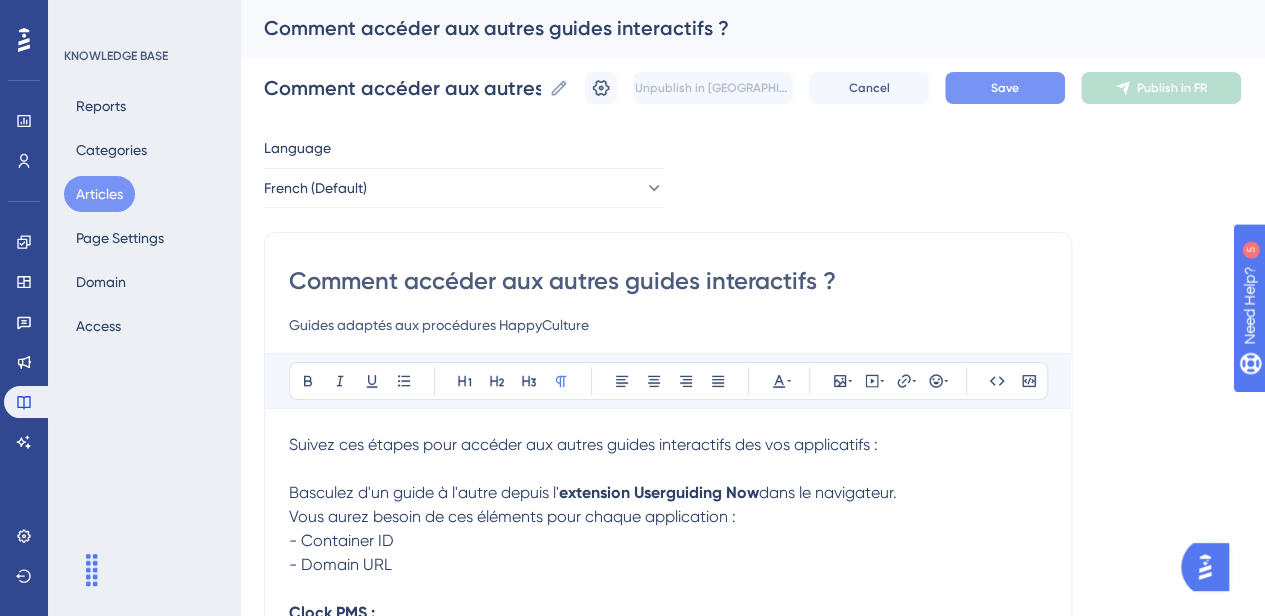 click on "Save" at bounding box center [1005, 88] 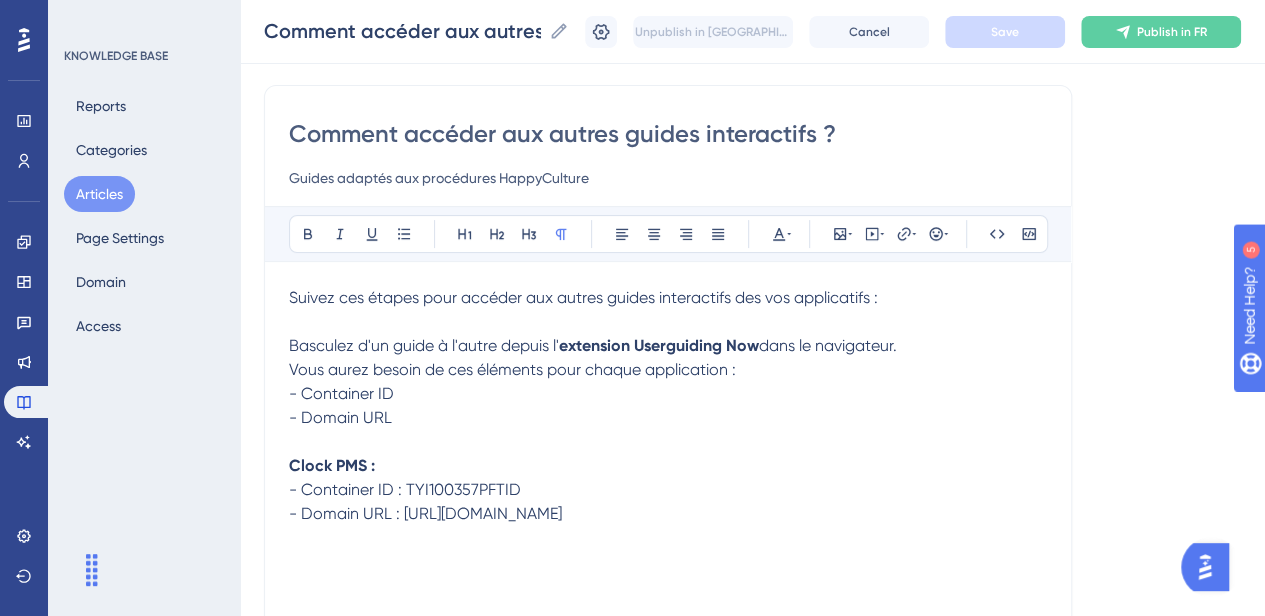 scroll, scrollTop: 148, scrollLeft: 0, axis: vertical 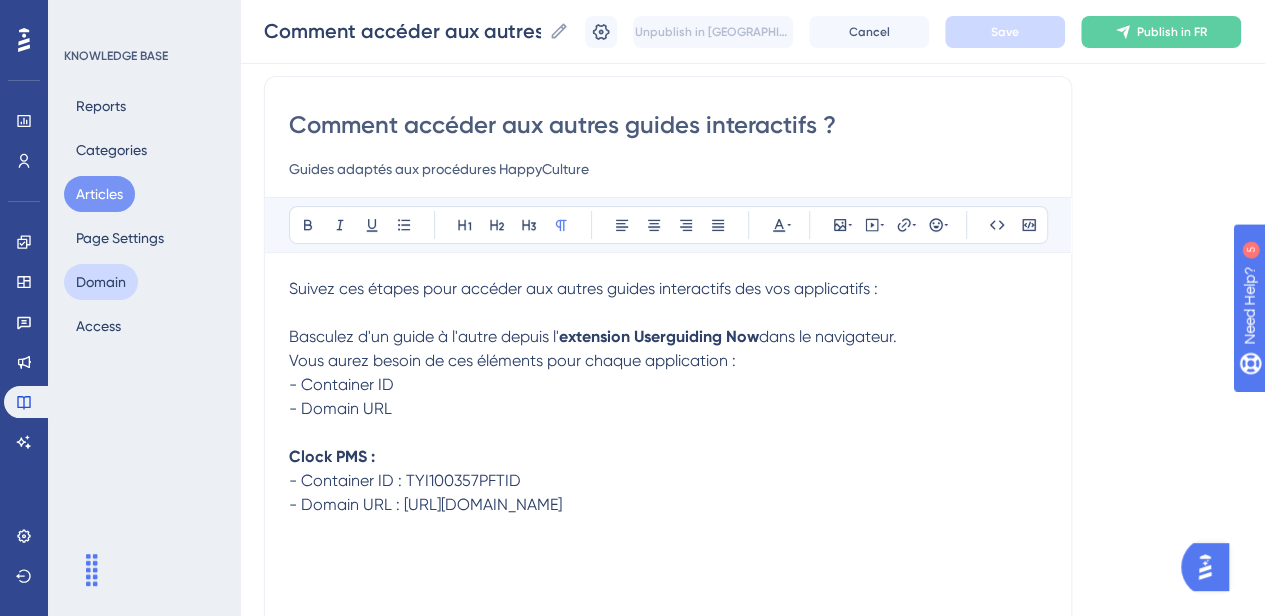 click on "Domain" at bounding box center [101, 282] 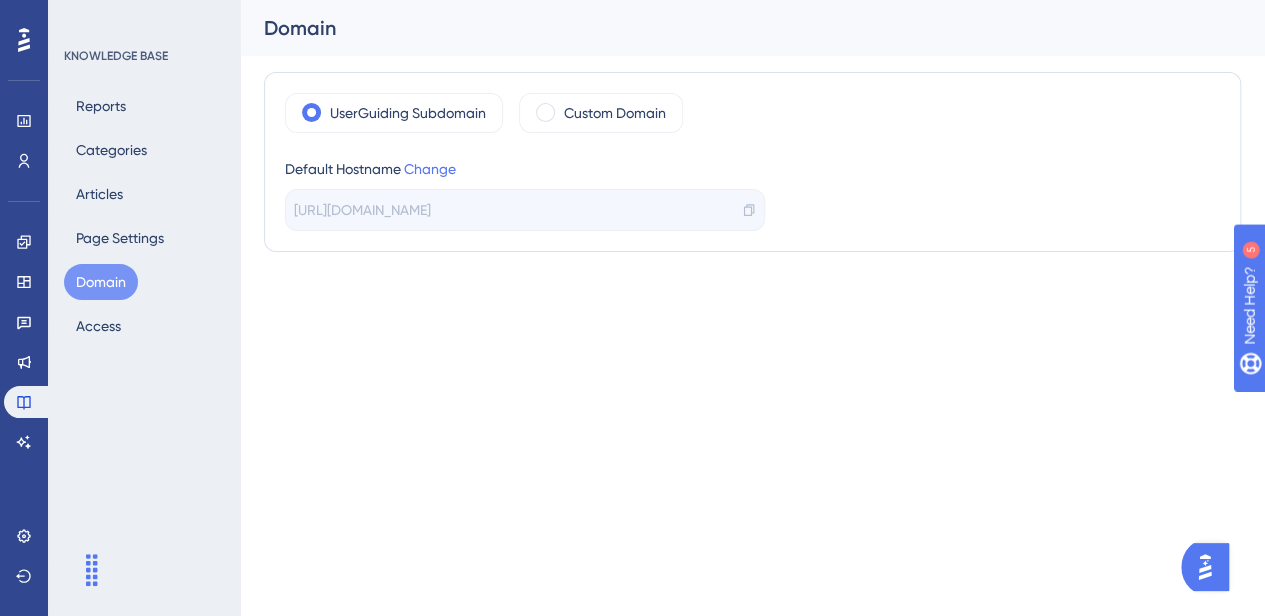 scroll, scrollTop: 0, scrollLeft: 0, axis: both 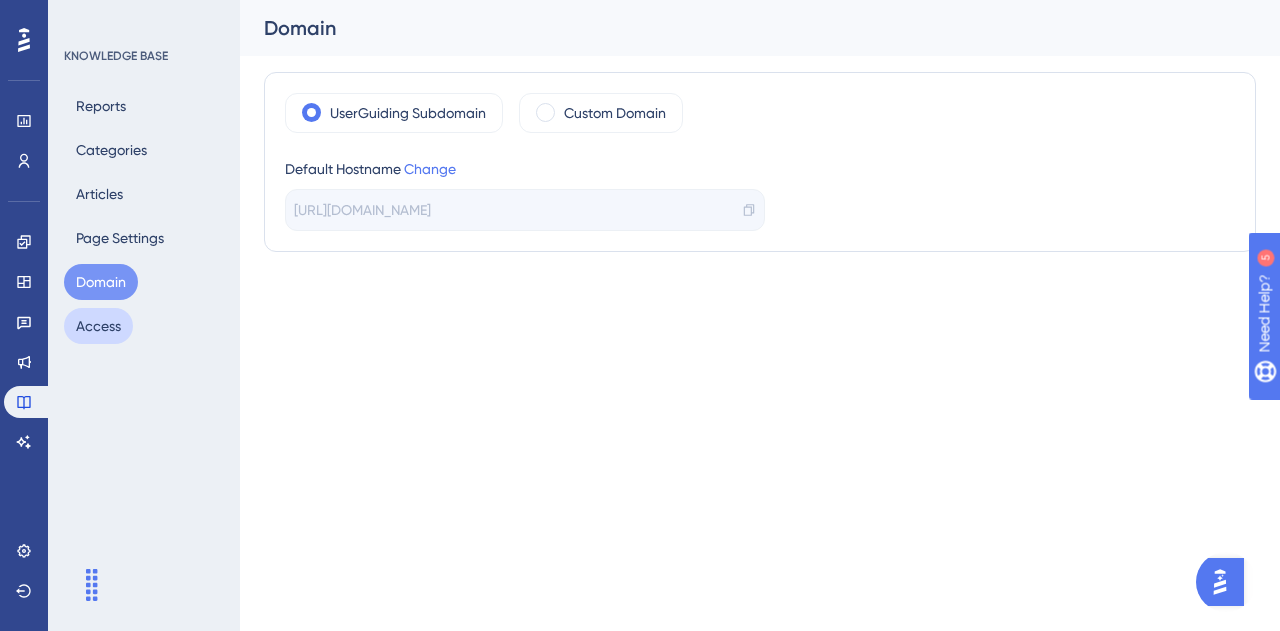 click on "Access" at bounding box center [98, 326] 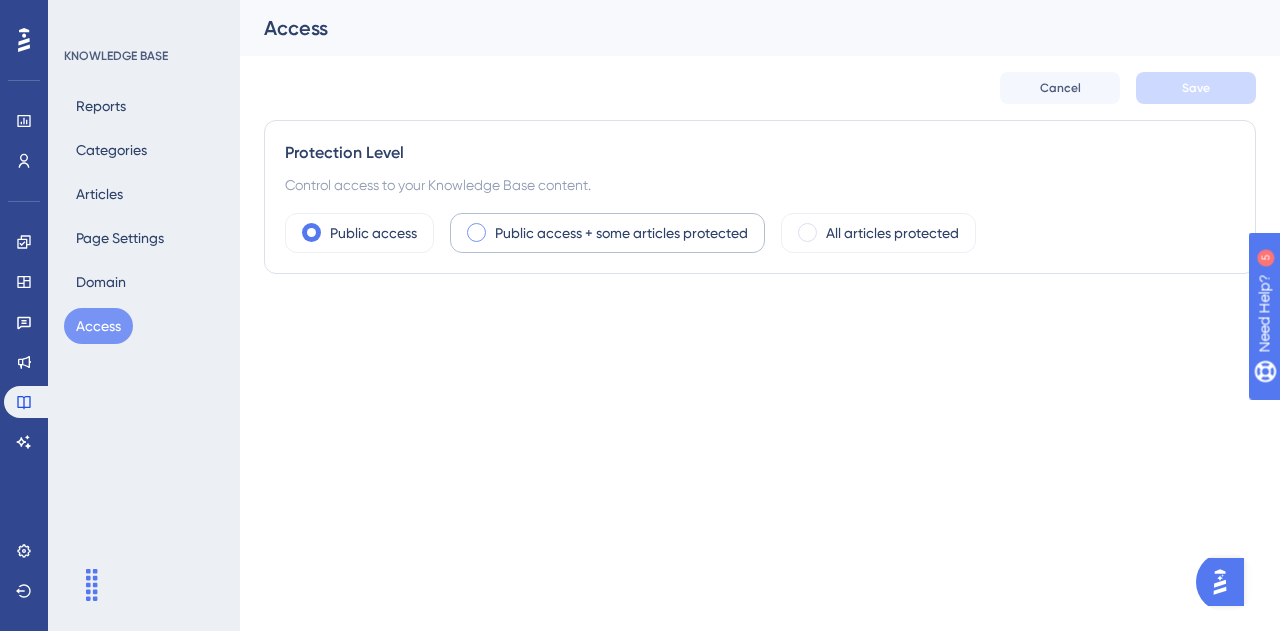 click at bounding box center [476, 232] 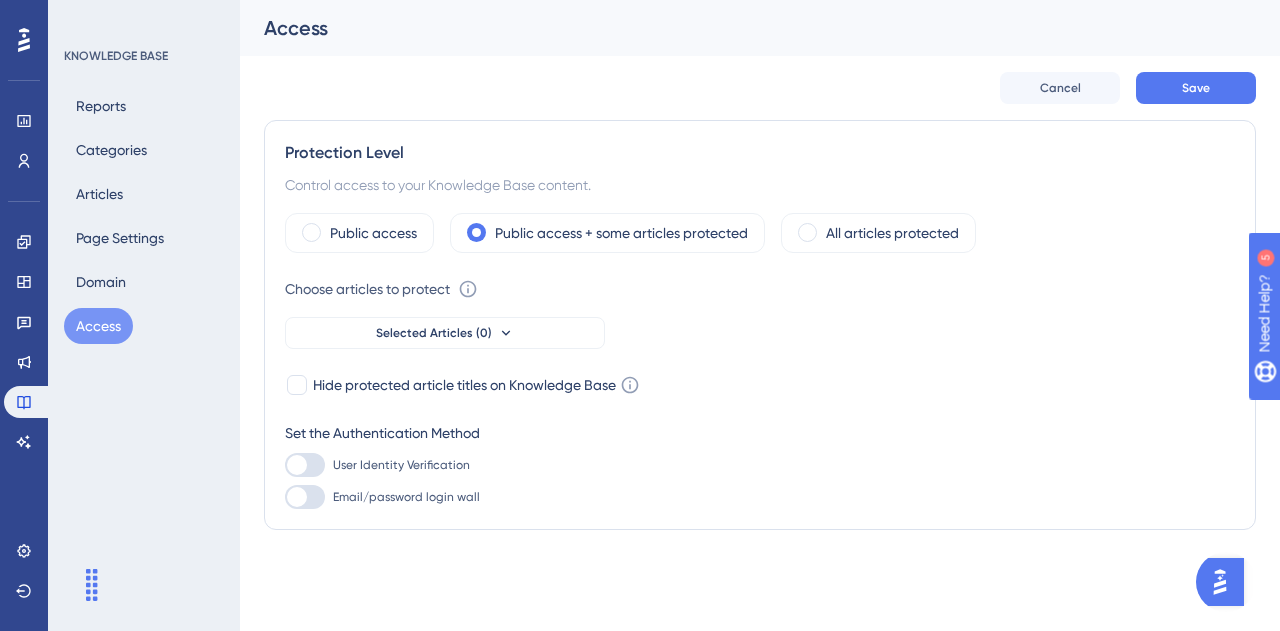 click 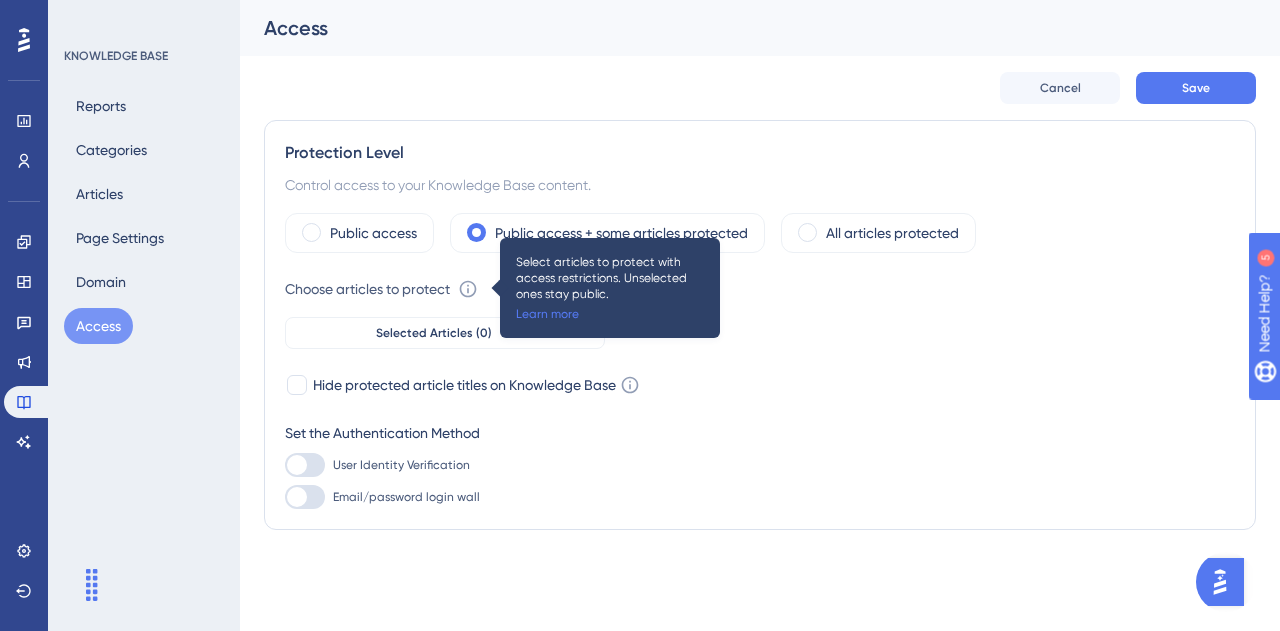 click on "Performance Users Engagement Widgets Feedback Product Updates Knowledge Base AI Assistant Settings Logout KNOWLEDGE BASE Reports Categories Articles Page Settings Domain Access Access Cancel Save Protection Level Control access to your Knowledge Base content. Public access Public access + some articles protected  All articles protected Choose articles to protect Select articles to protect with access restrictions. Unselected ones stay public. Learn more Selected Articles (0) Hide protected article titles on Knowledge Base If you select this, your articles won’t be visible in page navigation and search. Learn more Set the Authentication Method User Identity Verification Email/password login wall" at bounding box center (760, 289) 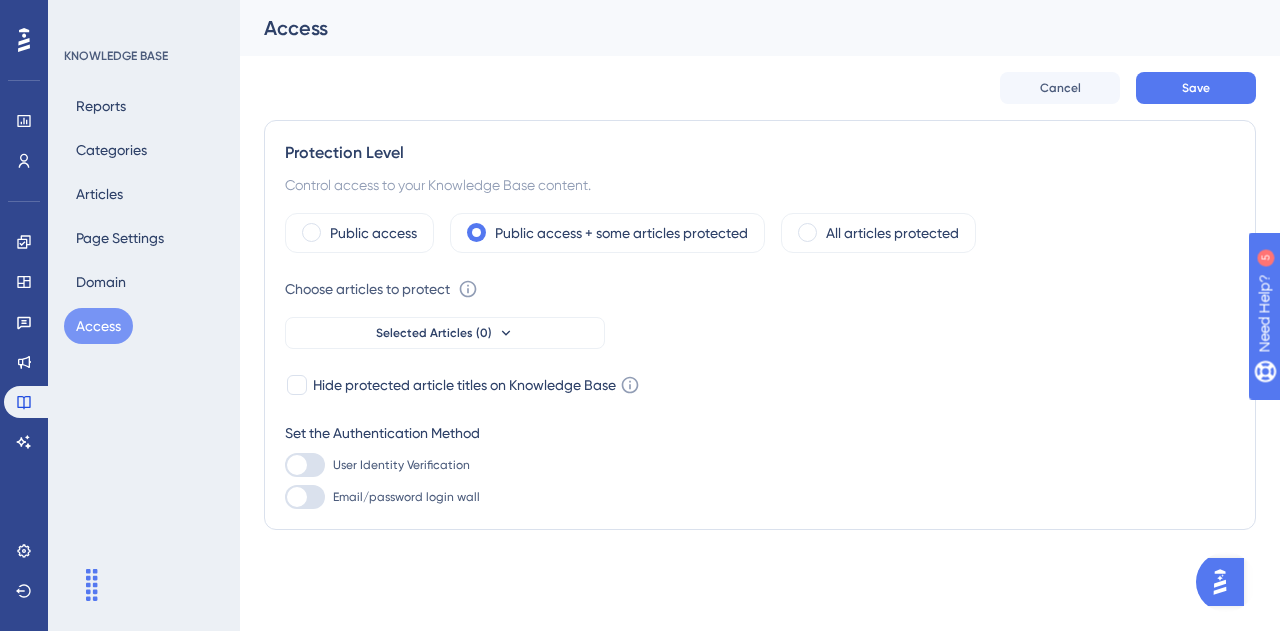 click on "Performance Users Engagement Widgets Feedback Product Updates Knowledge Base AI Assistant Settings Logout KNOWLEDGE BASE Reports Categories Articles Page Settings Domain Access Access Cancel Save Protection Level Control access to your Knowledge Base content. Public access Public access + some articles protected  All articles protected Choose articles to protect Select articles to protect with access restrictions. Unselected ones stay public. Learn more Selected Articles (0) Hide protected article titles on Knowledge Base If you select this, your articles won’t be visible in page navigation and search. Learn more Set the Authentication Method User Identity Verification Email/password login wall" at bounding box center (760, 289) 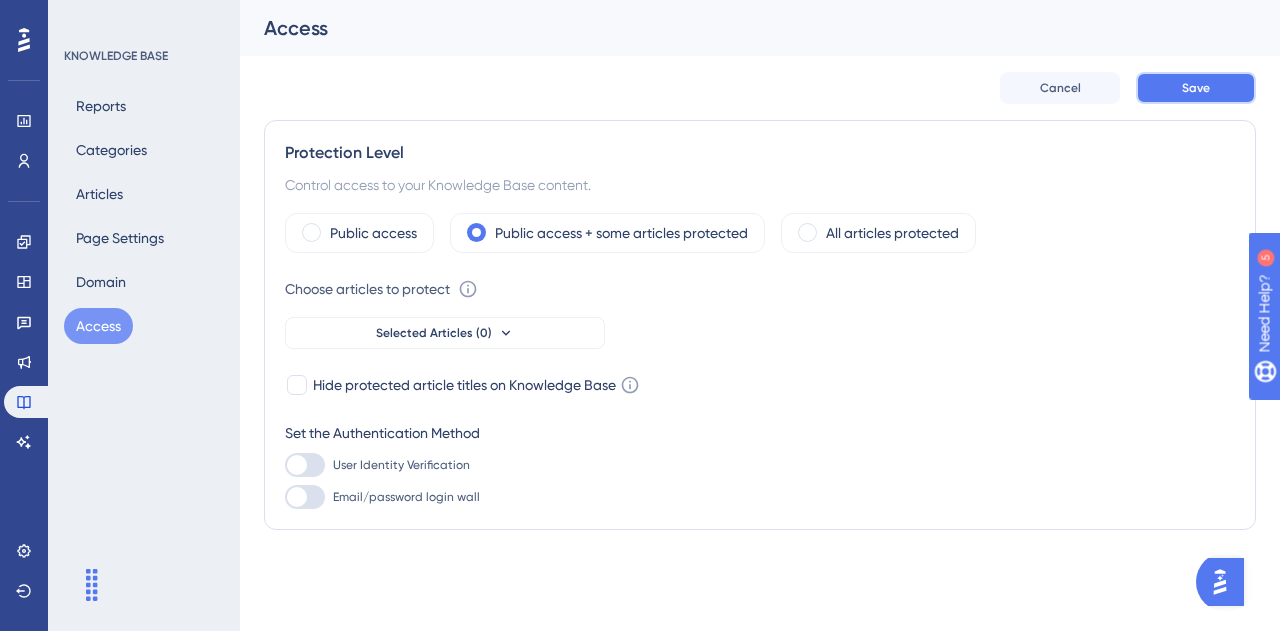 click on "Save" at bounding box center [1196, 88] 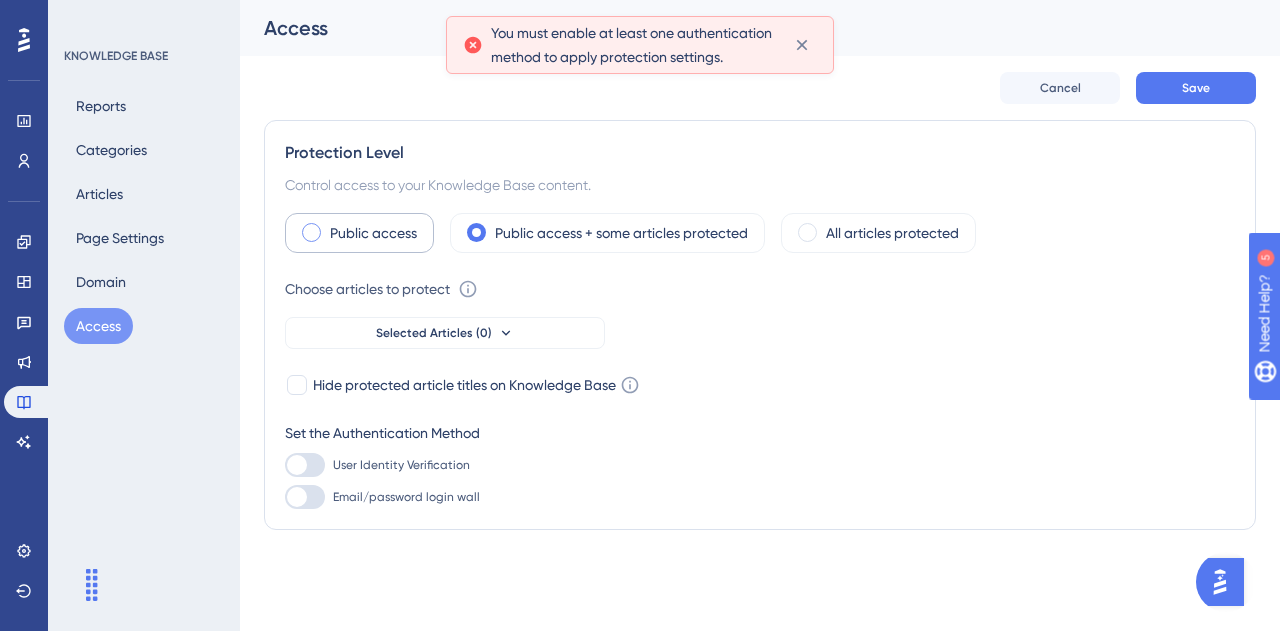 click on "Public access" at bounding box center (359, 233) 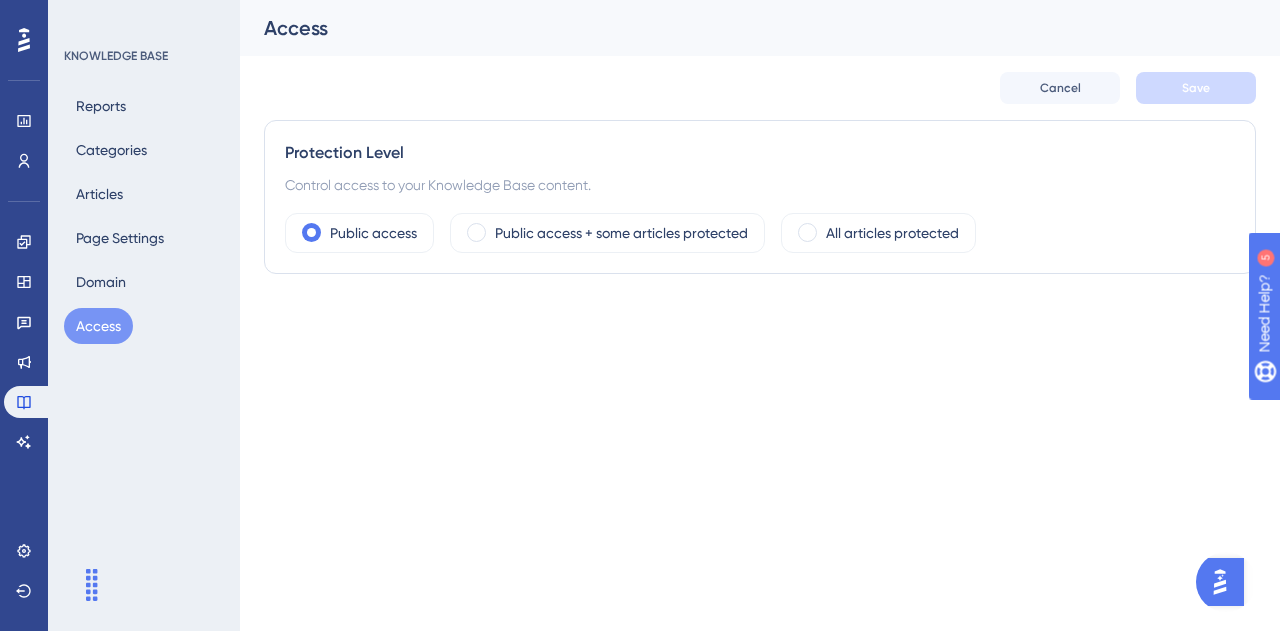 click on "Access" at bounding box center (760, 28) 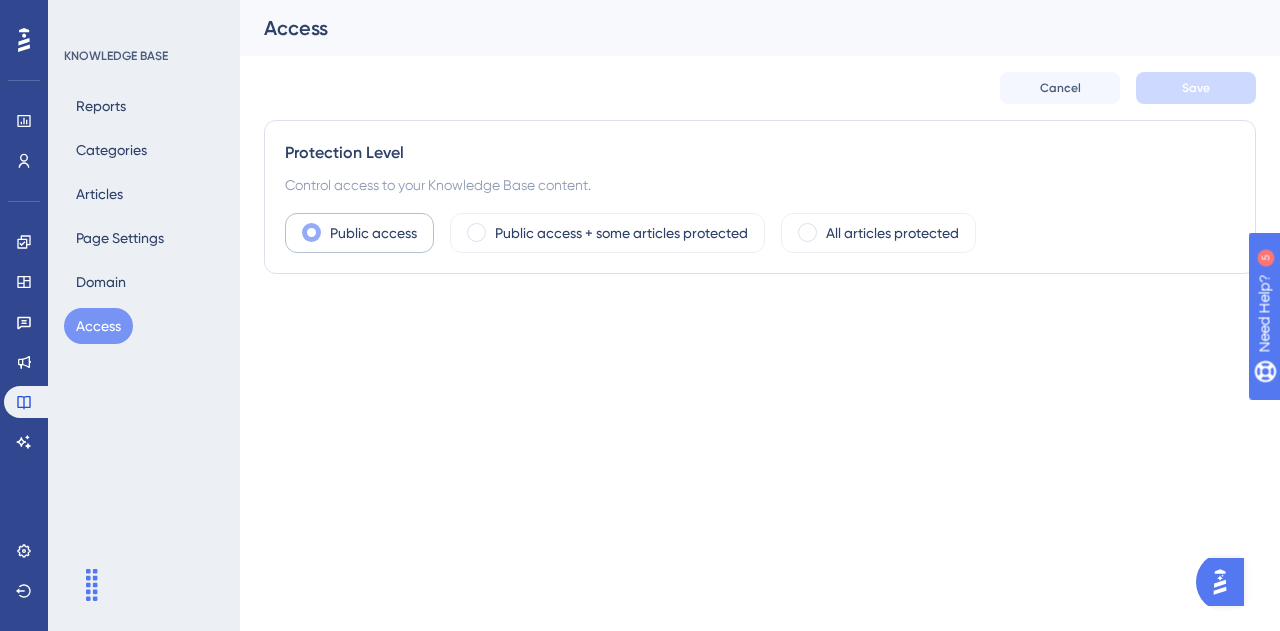 click on "Public access" at bounding box center (373, 233) 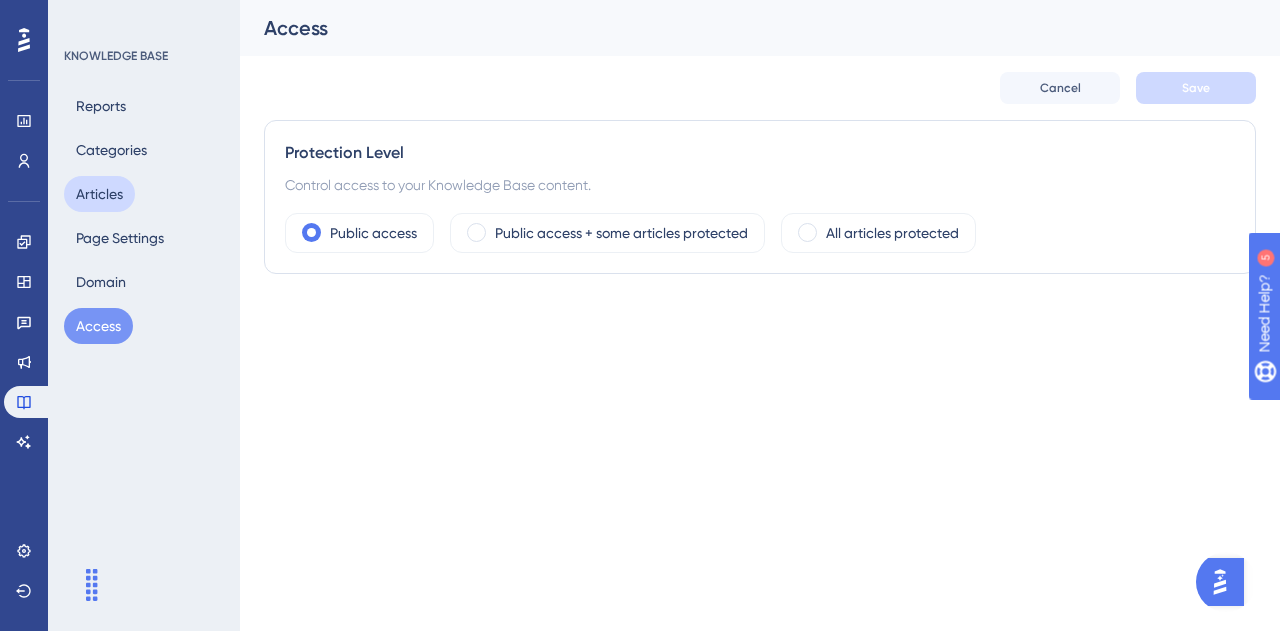 click on "Articles" at bounding box center (99, 194) 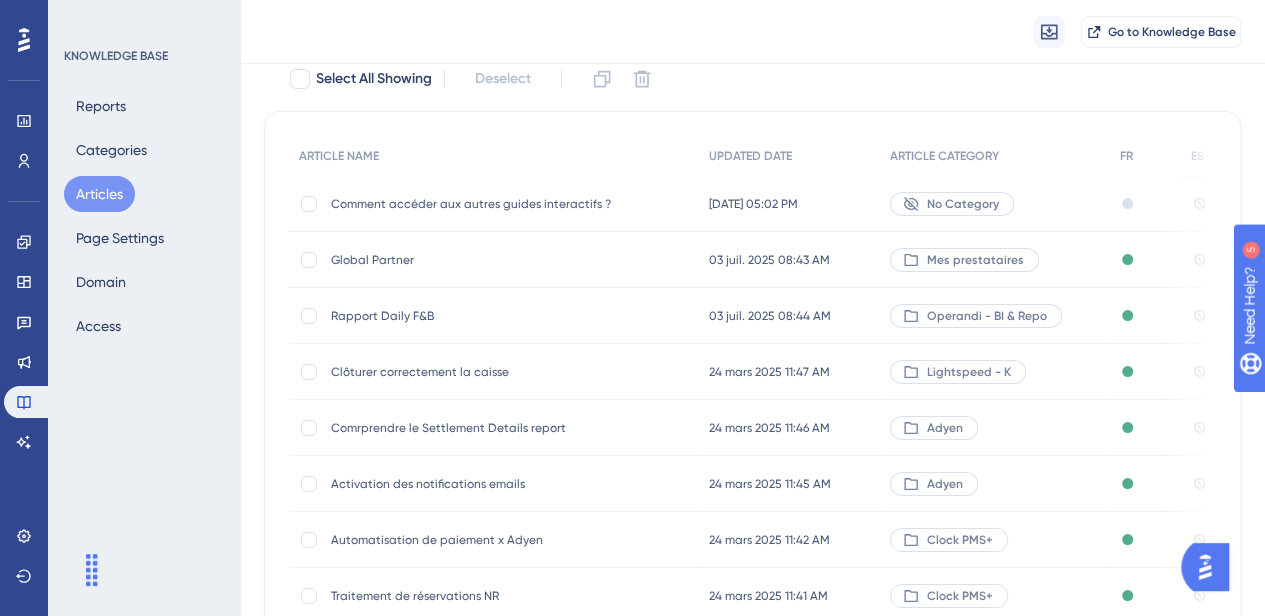 scroll, scrollTop: 128, scrollLeft: 0, axis: vertical 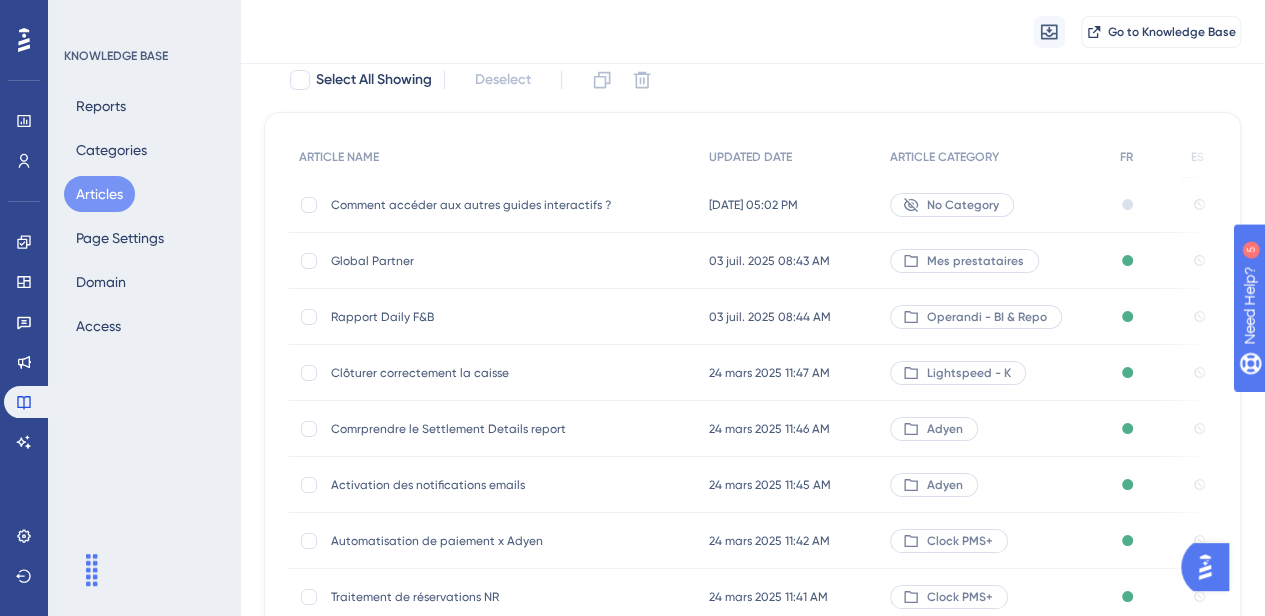 click on "No Category" at bounding box center [963, 205] 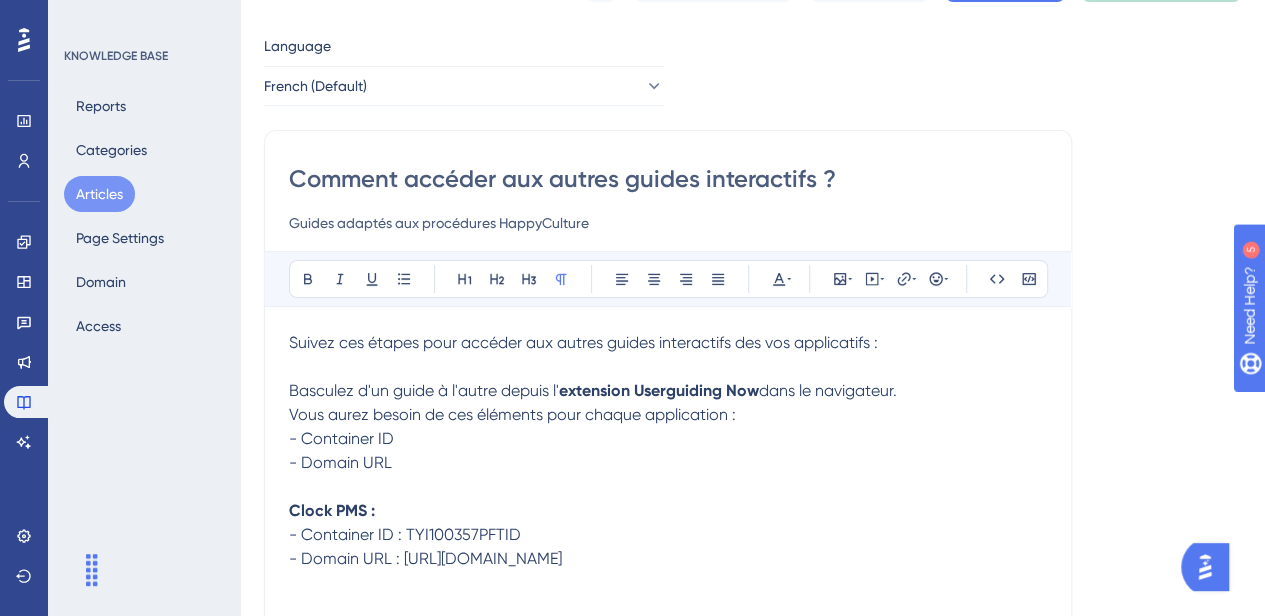 scroll, scrollTop: 0, scrollLeft: 0, axis: both 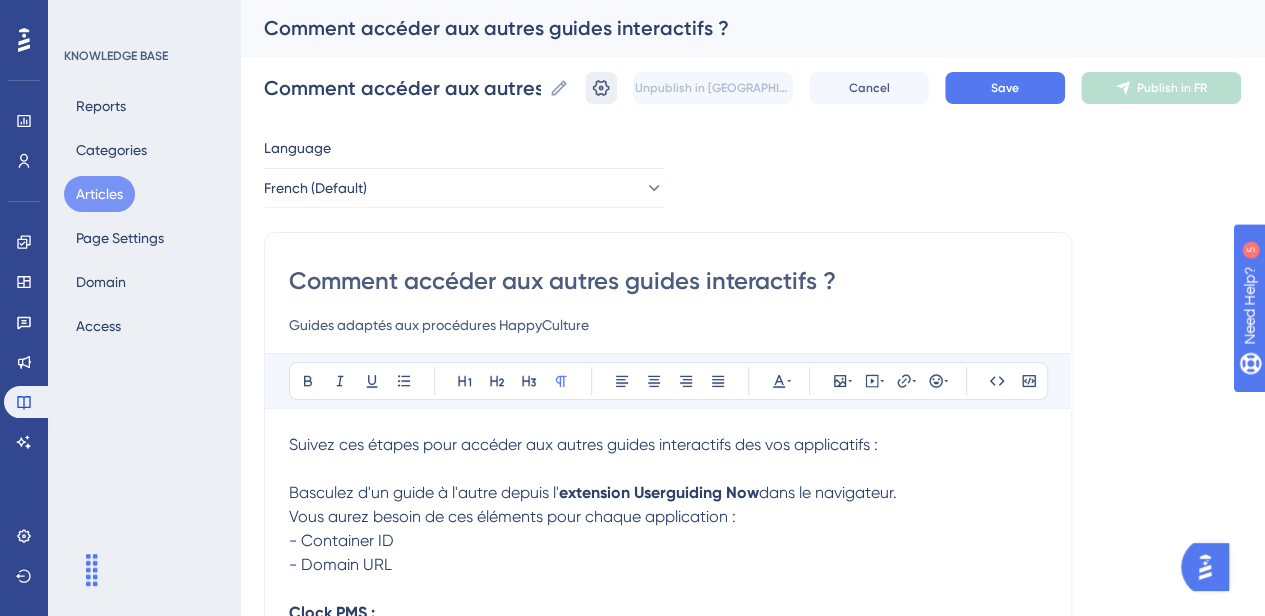 click 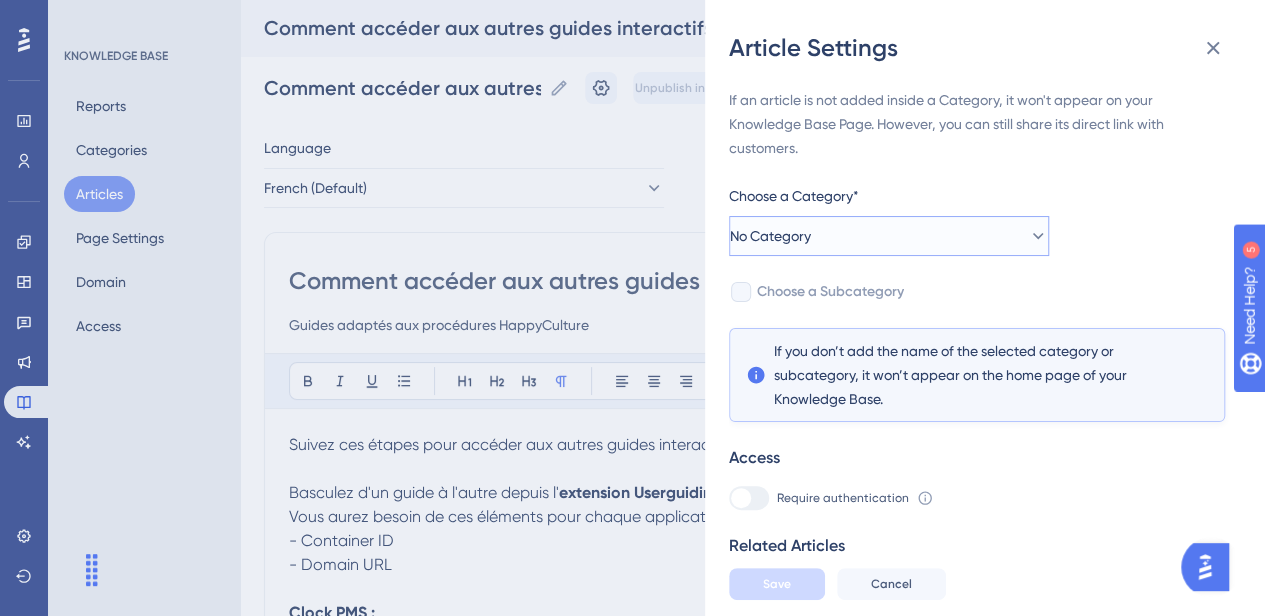 click on "No Category" at bounding box center (889, 236) 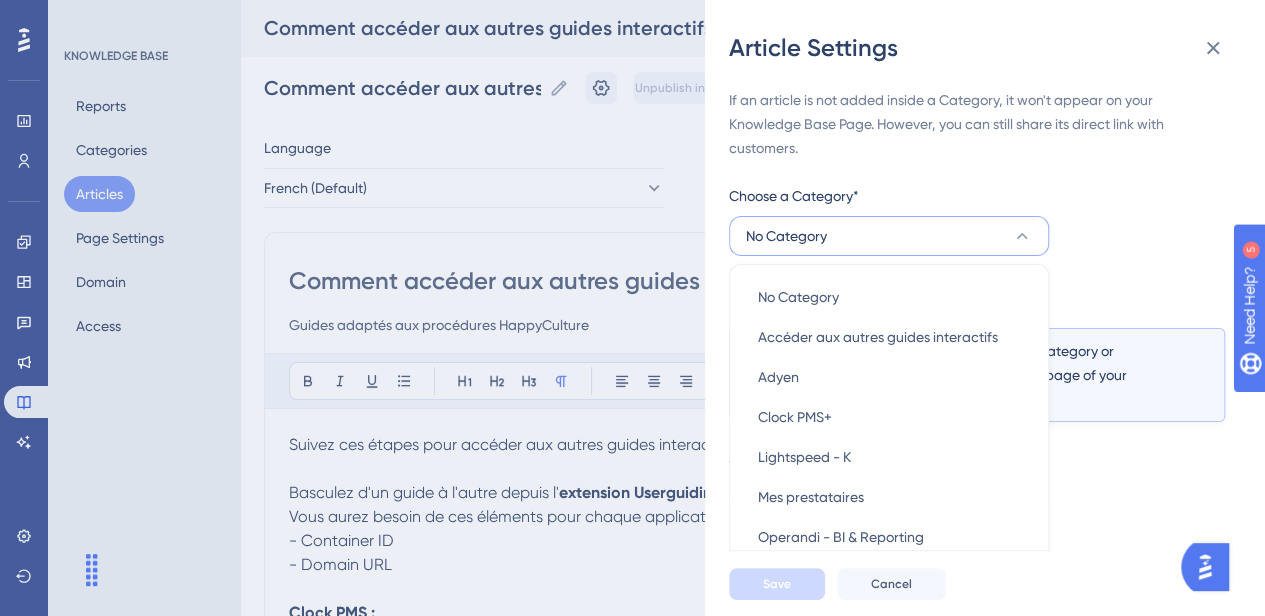 scroll, scrollTop: 58, scrollLeft: 0, axis: vertical 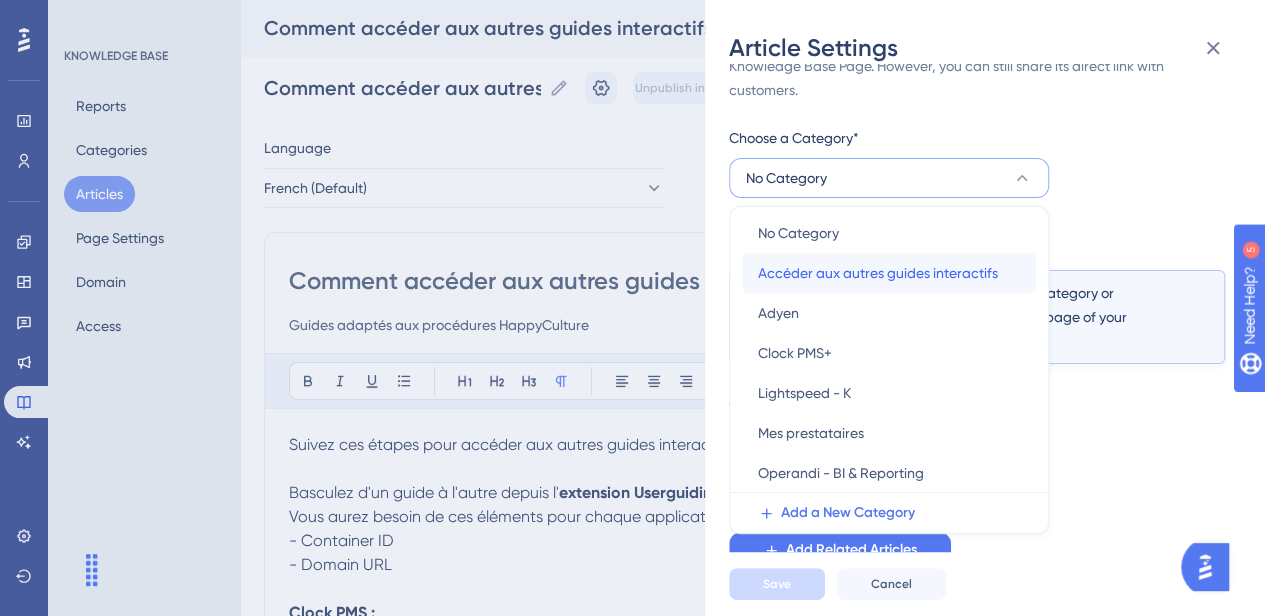 click on "Accéder aux autres guides interactifs" at bounding box center [878, 273] 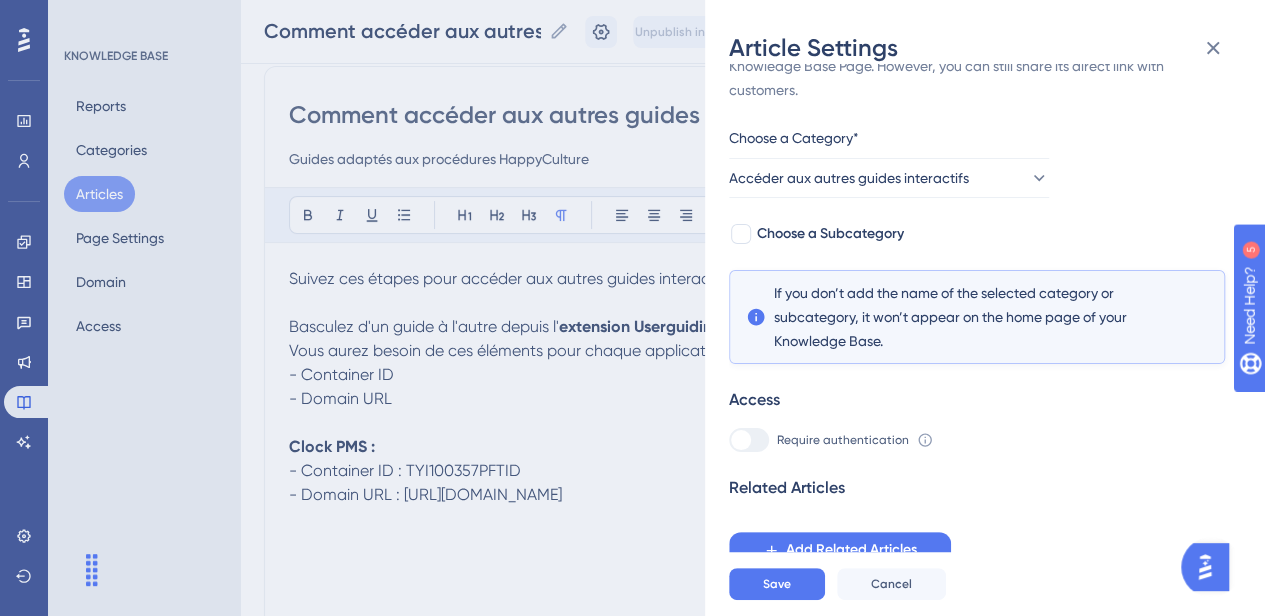 scroll, scrollTop: 160, scrollLeft: 0, axis: vertical 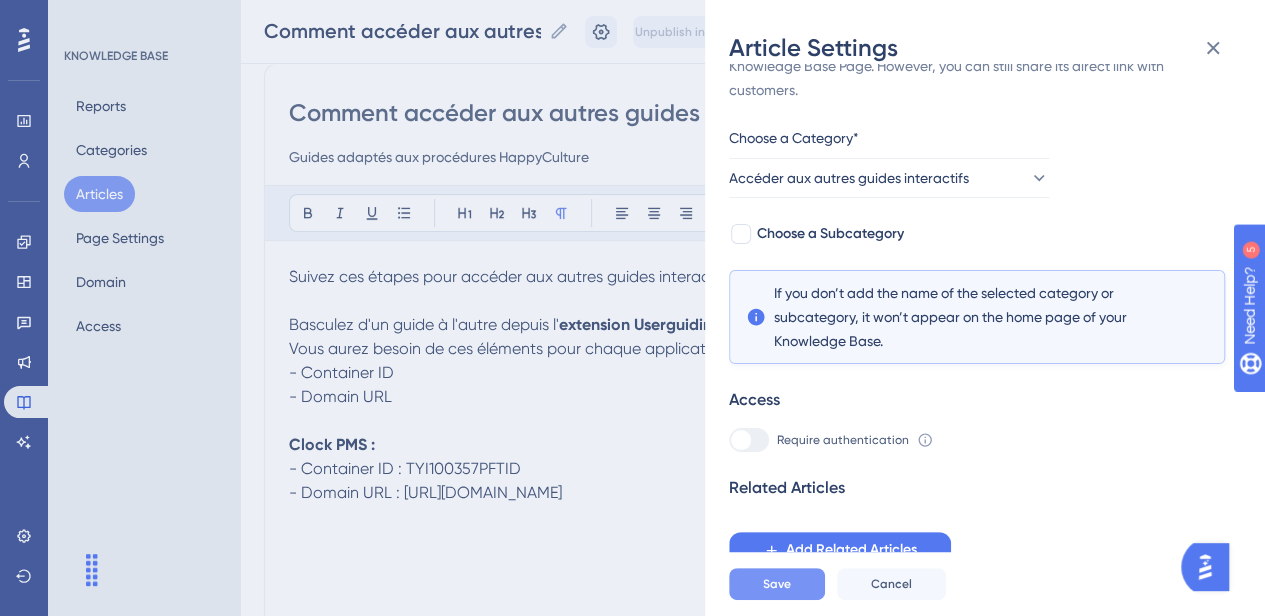 click on "Save" at bounding box center [777, 584] 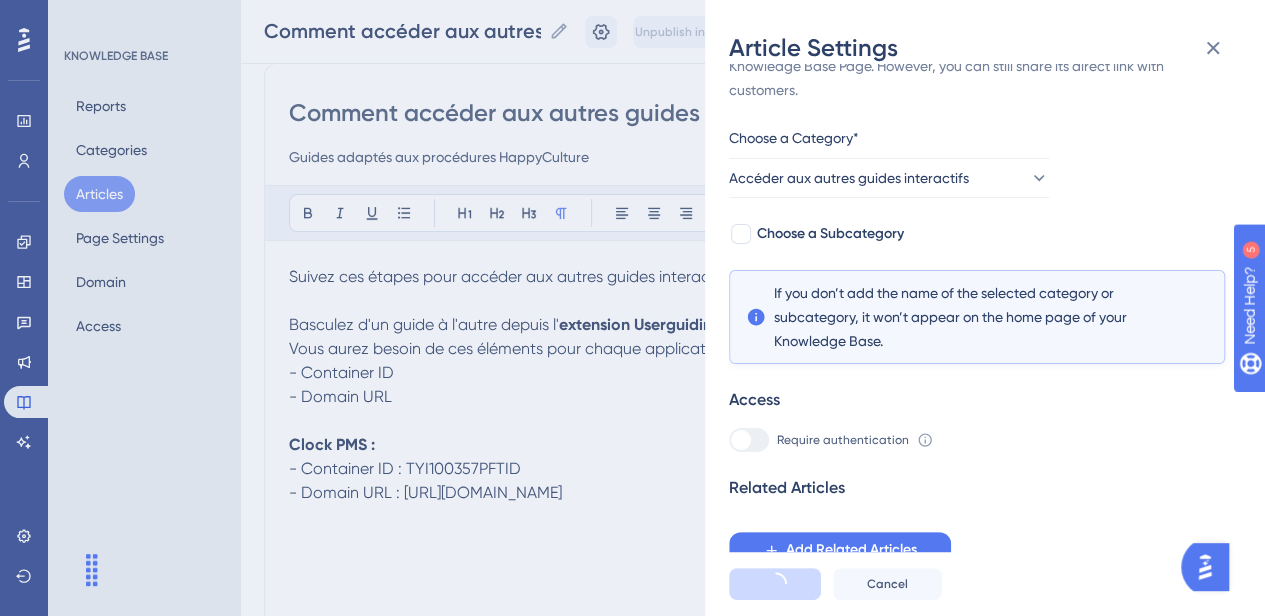scroll, scrollTop: 0, scrollLeft: 0, axis: both 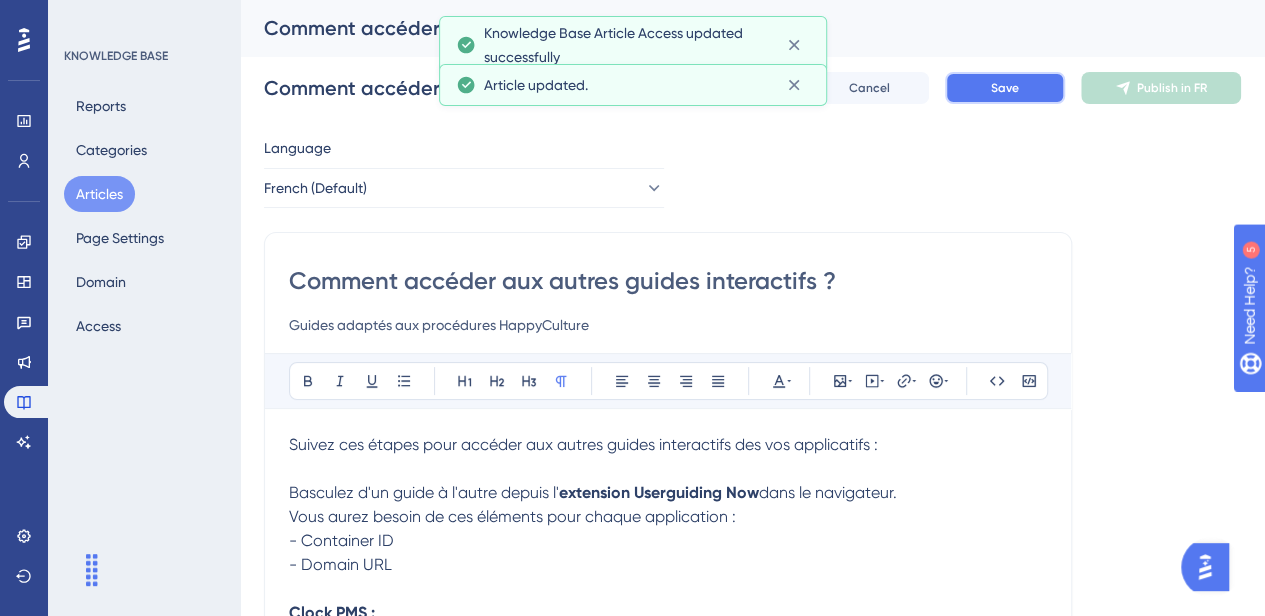 click on "Save" at bounding box center (1005, 88) 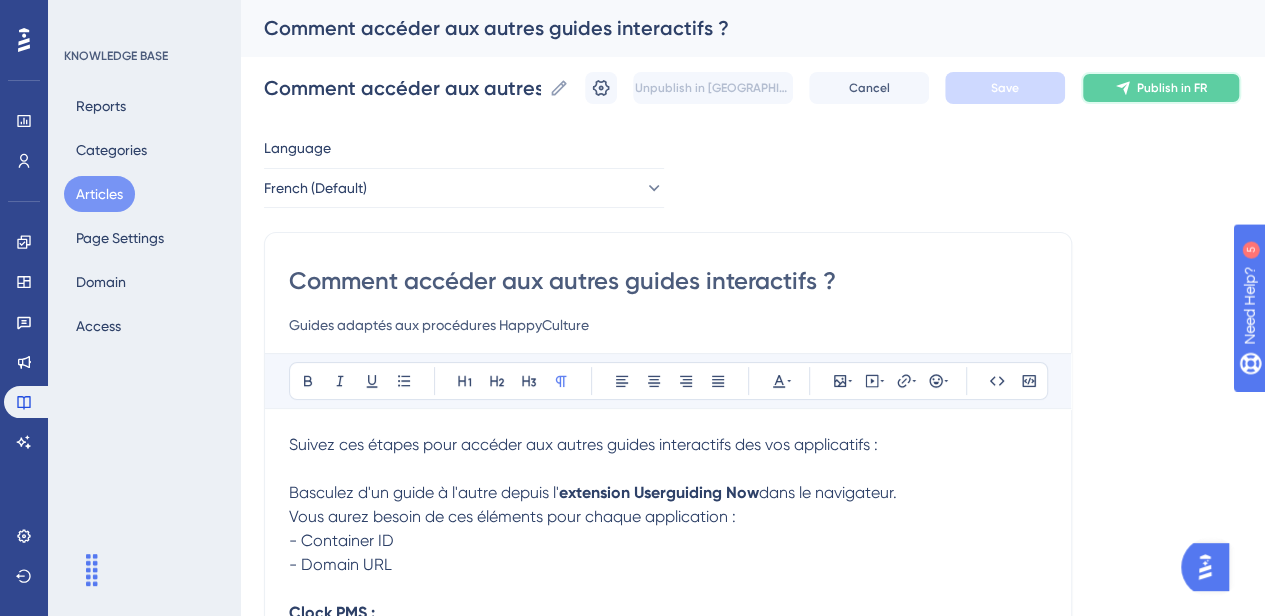 click on "Publish in FR" at bounding box center [1161, 88] 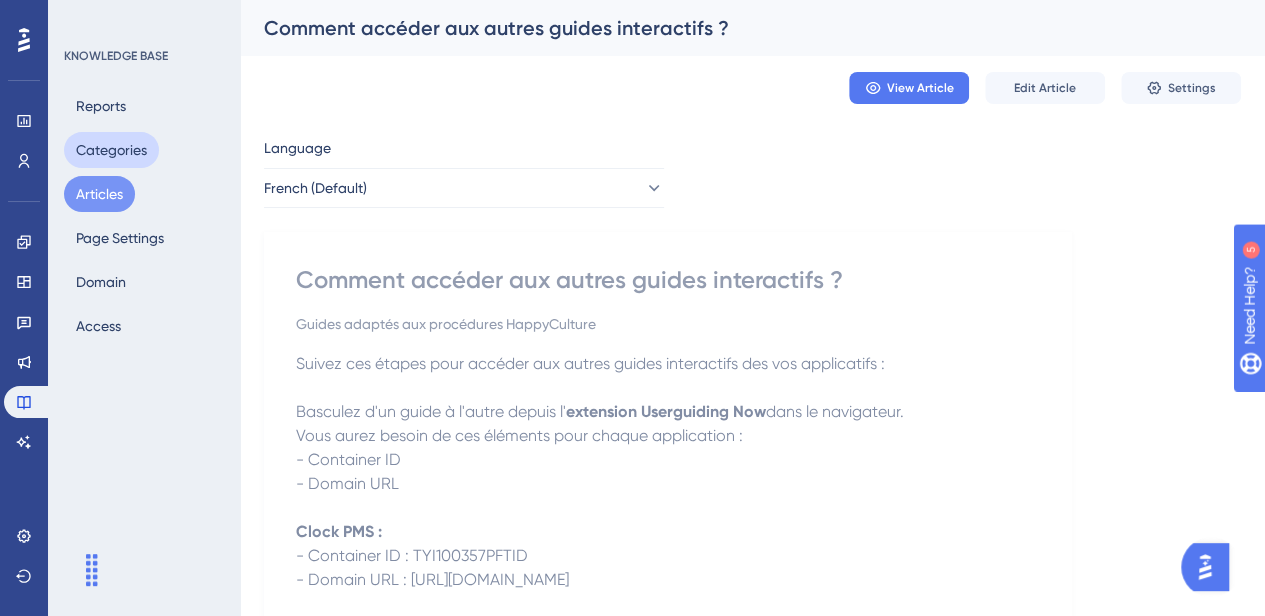click on "Categories" at bounding box center [111, 150] 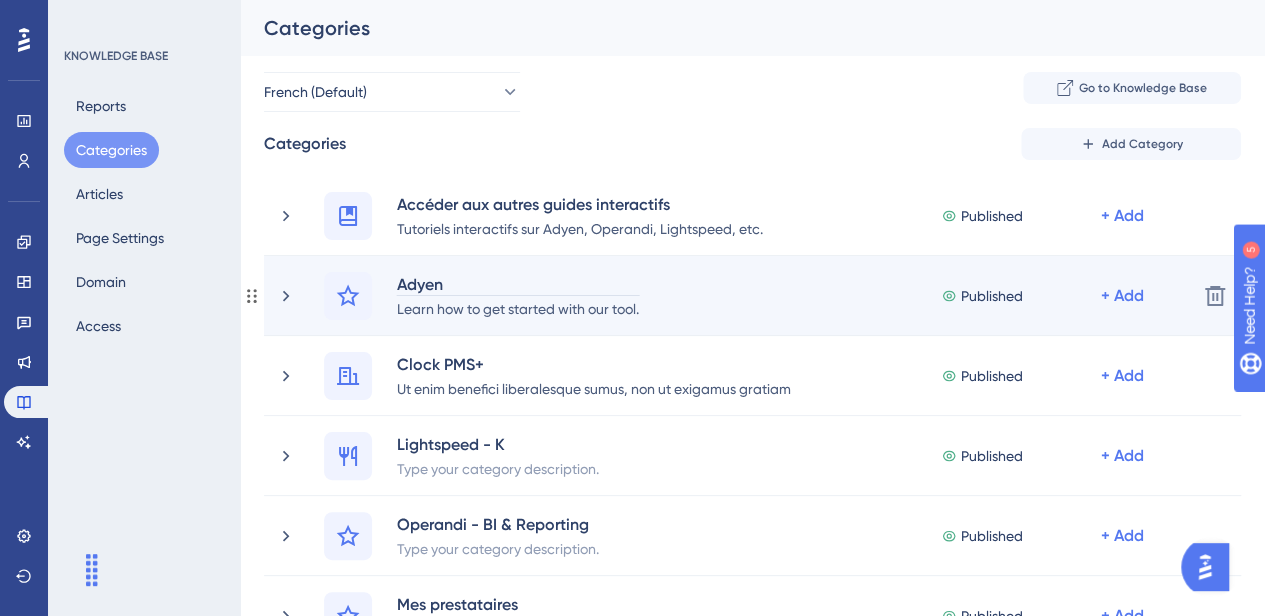 click on "Adyen" at bounding box center [518, 284] 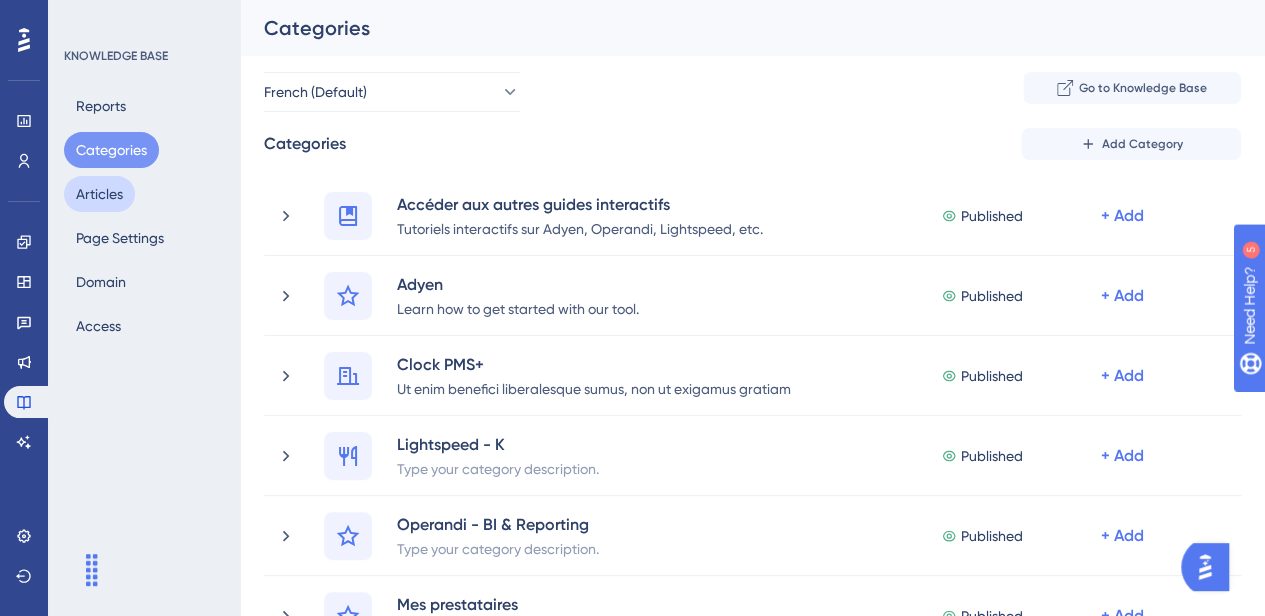 click on "Articles" at bounding box center (99, 194) 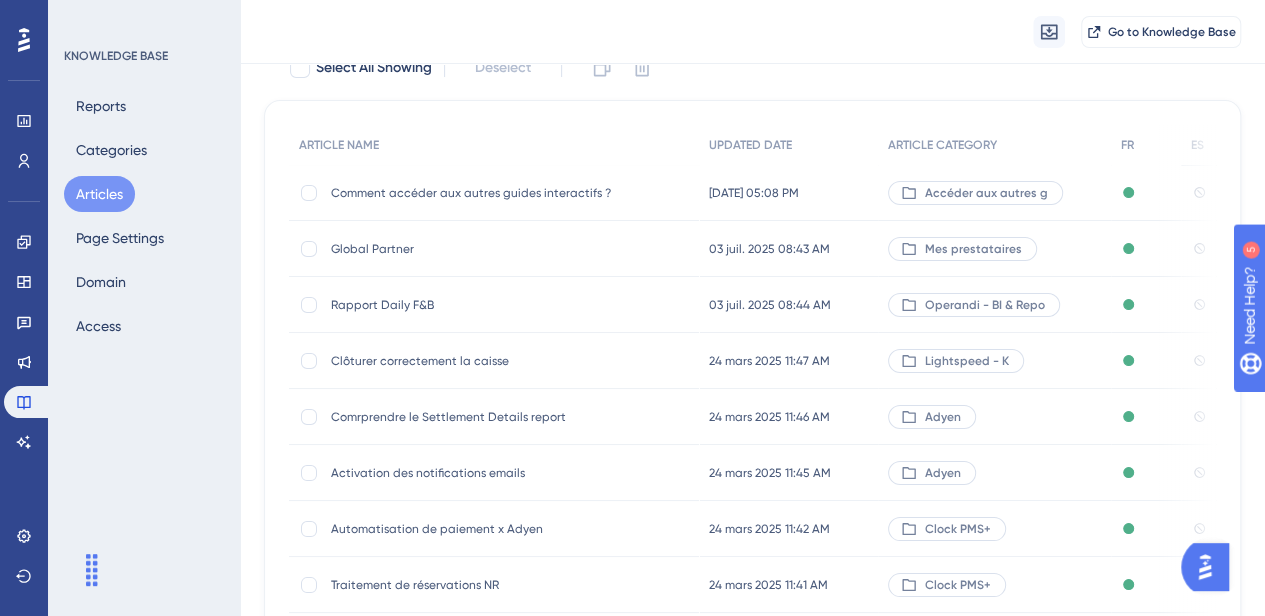 scroll, scrollTop: 256, scrollLeft: 0, axis: vertical 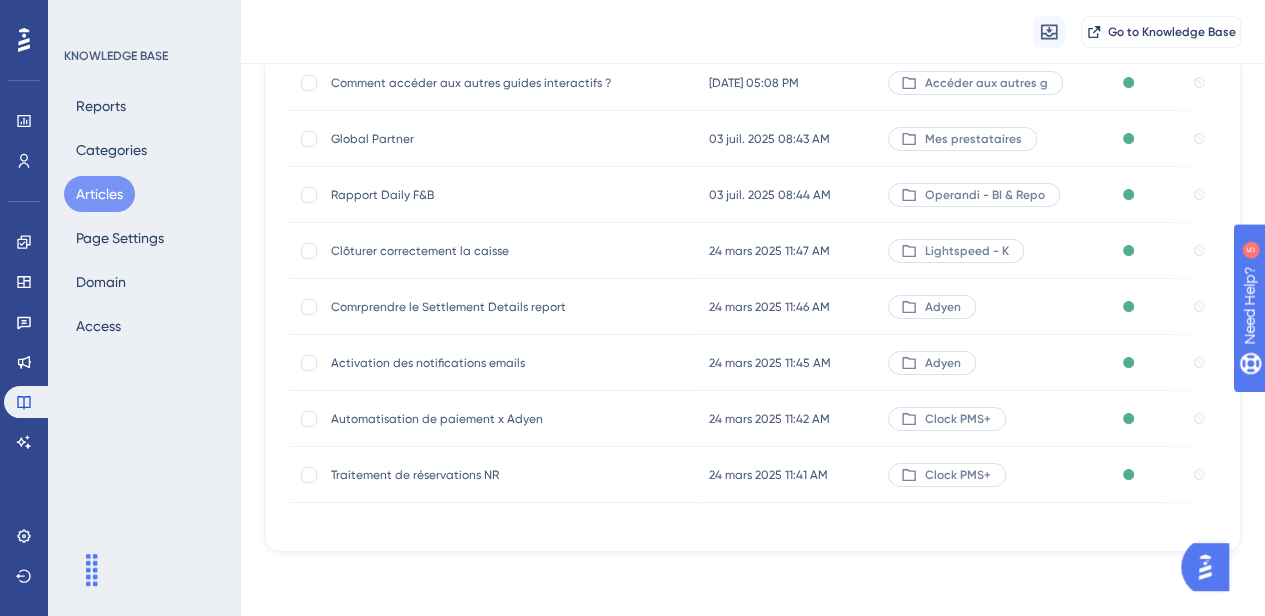 click on "Traitement de réservations NR" at bounding box center (491, 475) 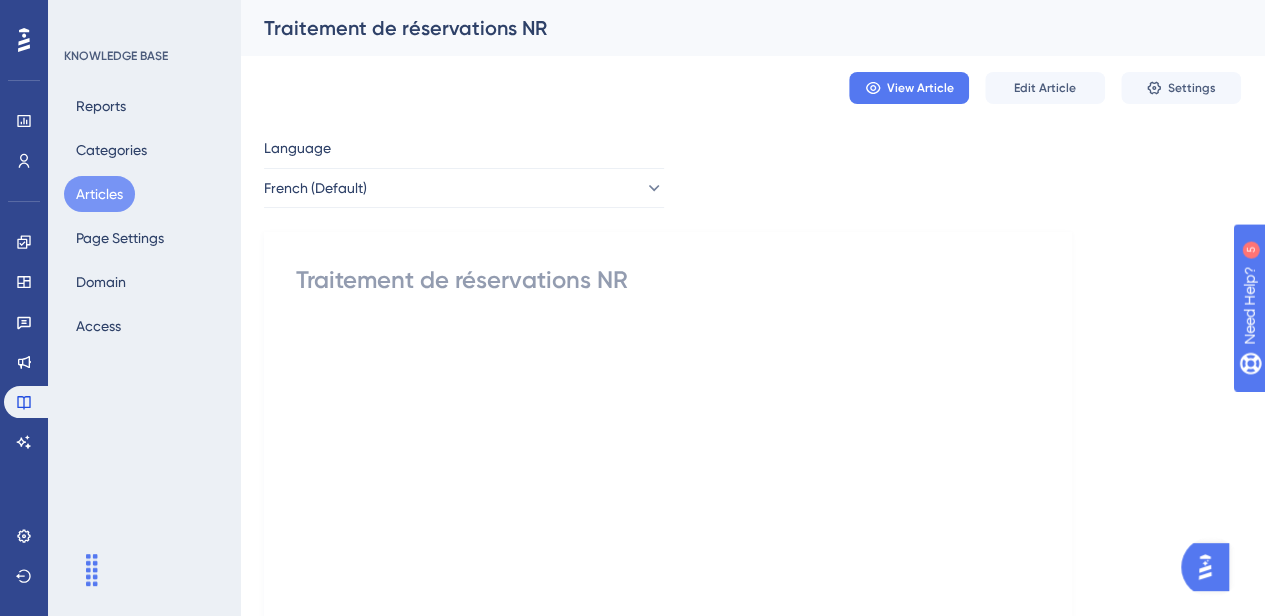 click on "Traitement de réservations NR" at bounding box center (668, 280) 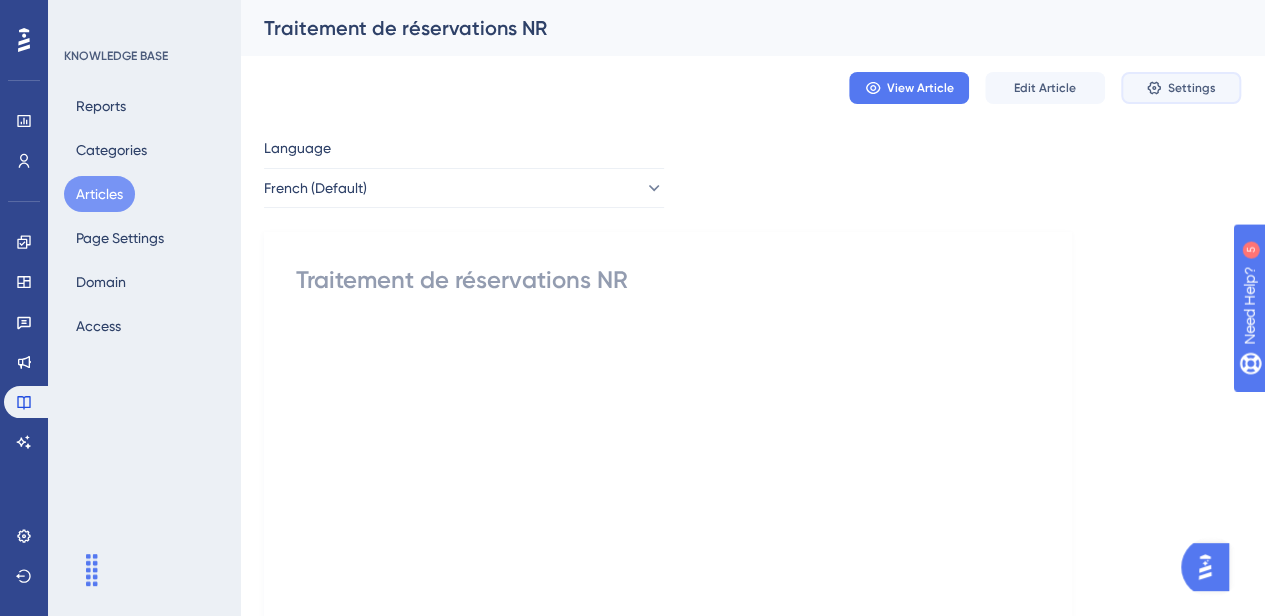 click on "Settings" at bounding box center [1181, 88] 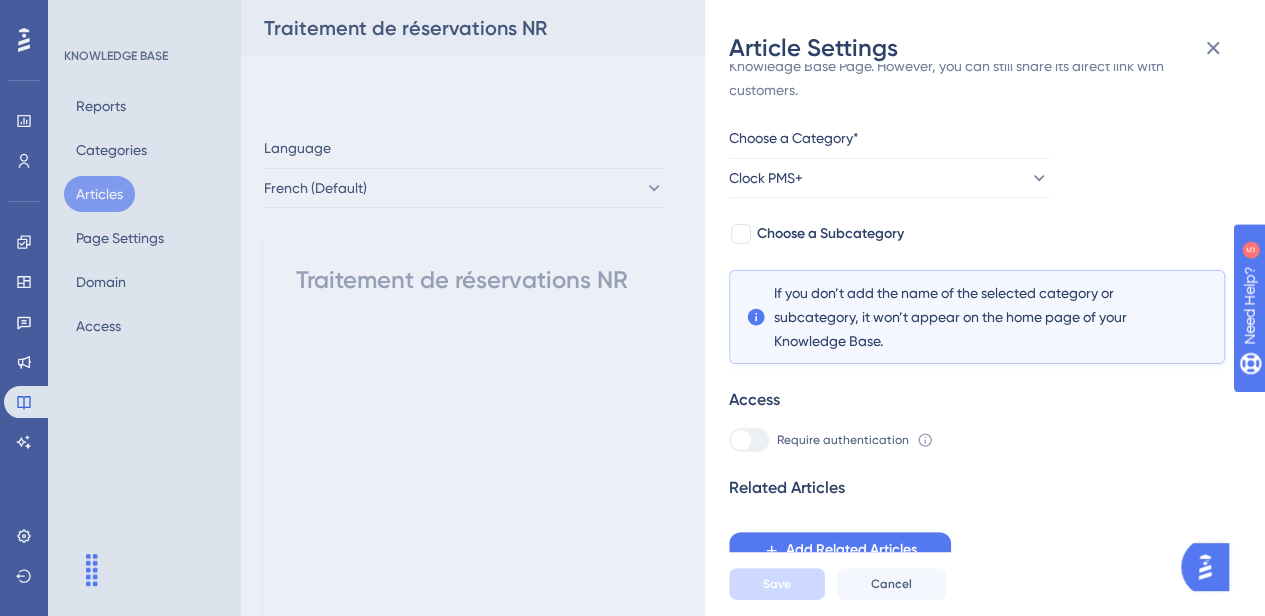 scroll, scrollTop: 0, scrollLeft: 0, axis: both 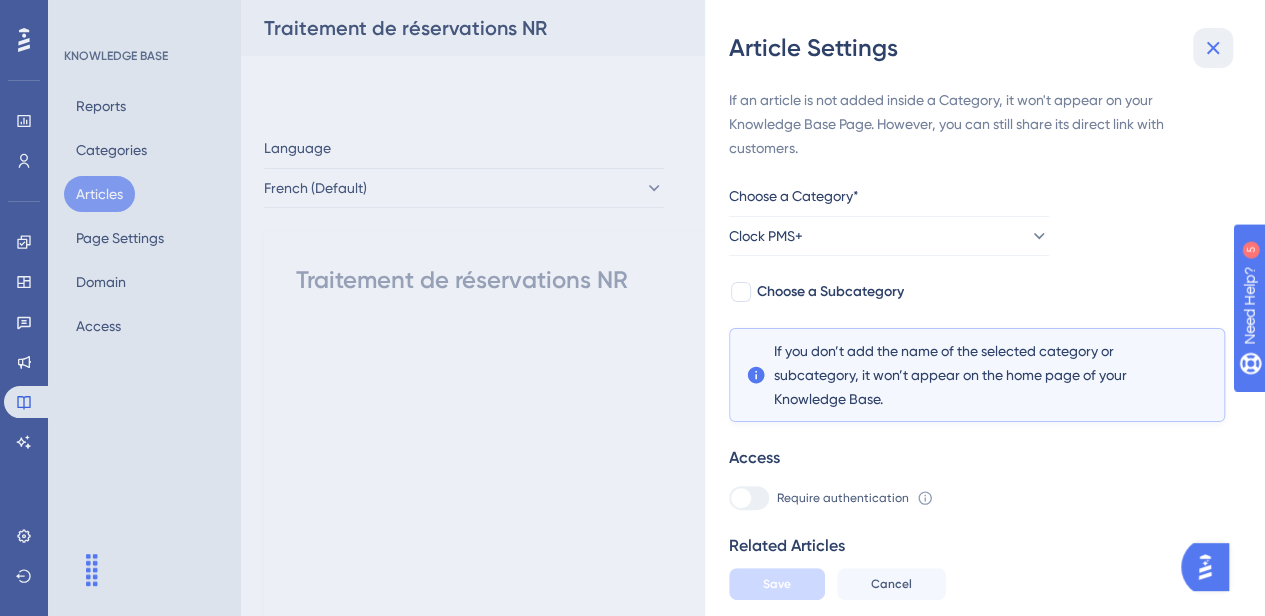 click 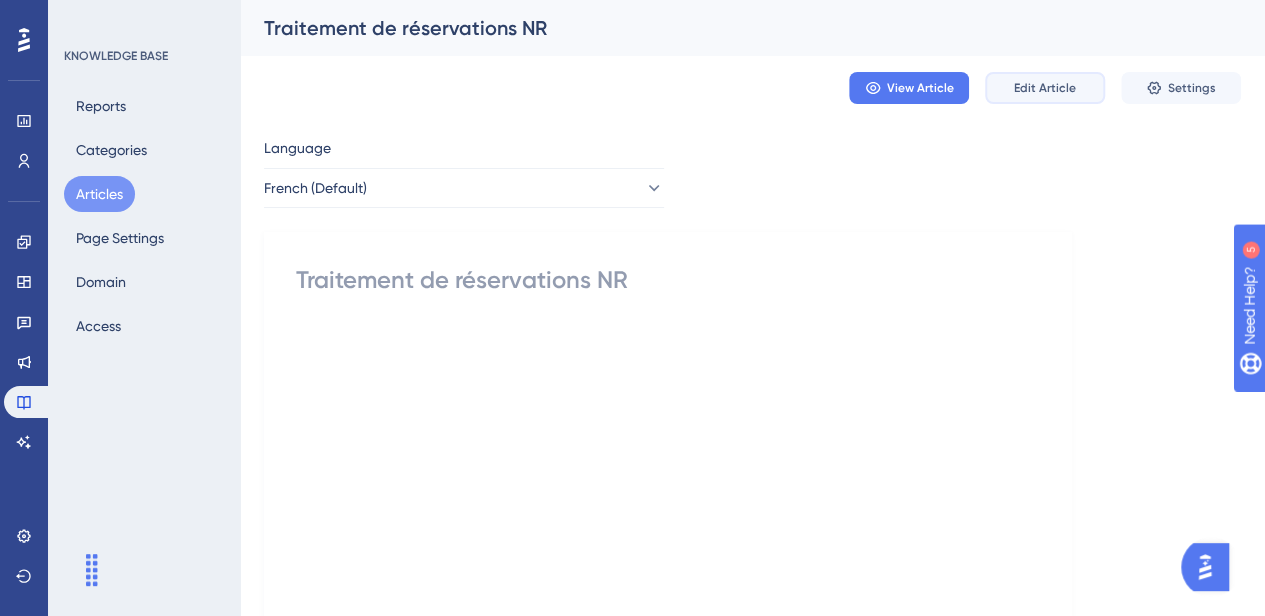click on "Edit Article" at bounding box center (1045, 88) 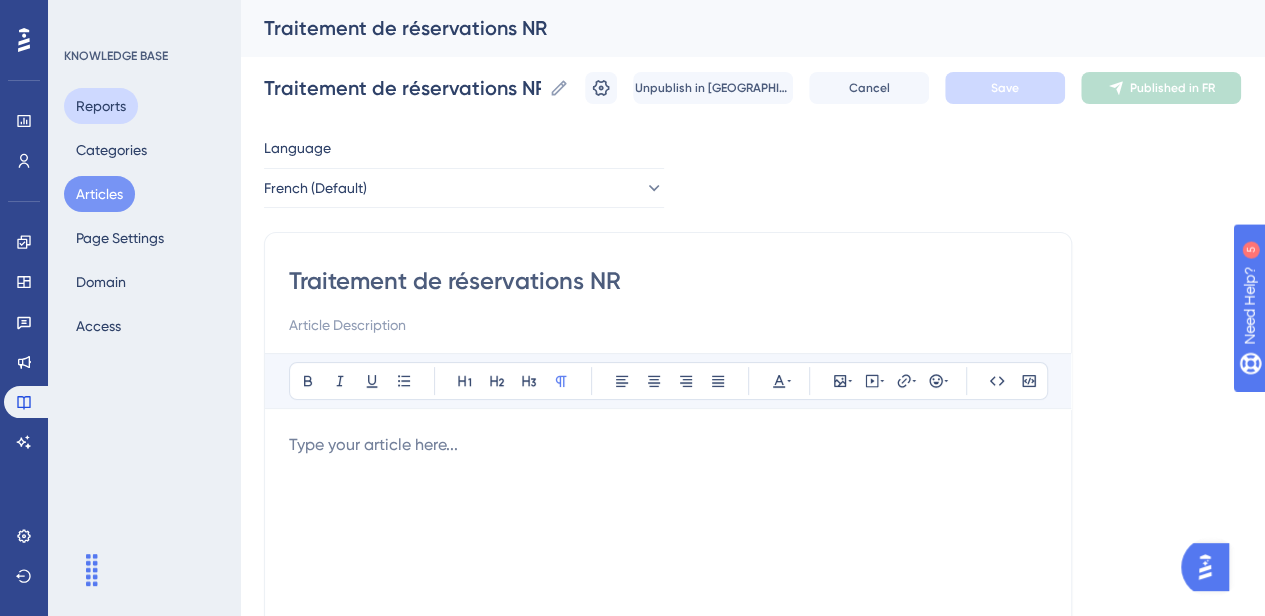 click on "Reports" at bounding box center [101, 106] 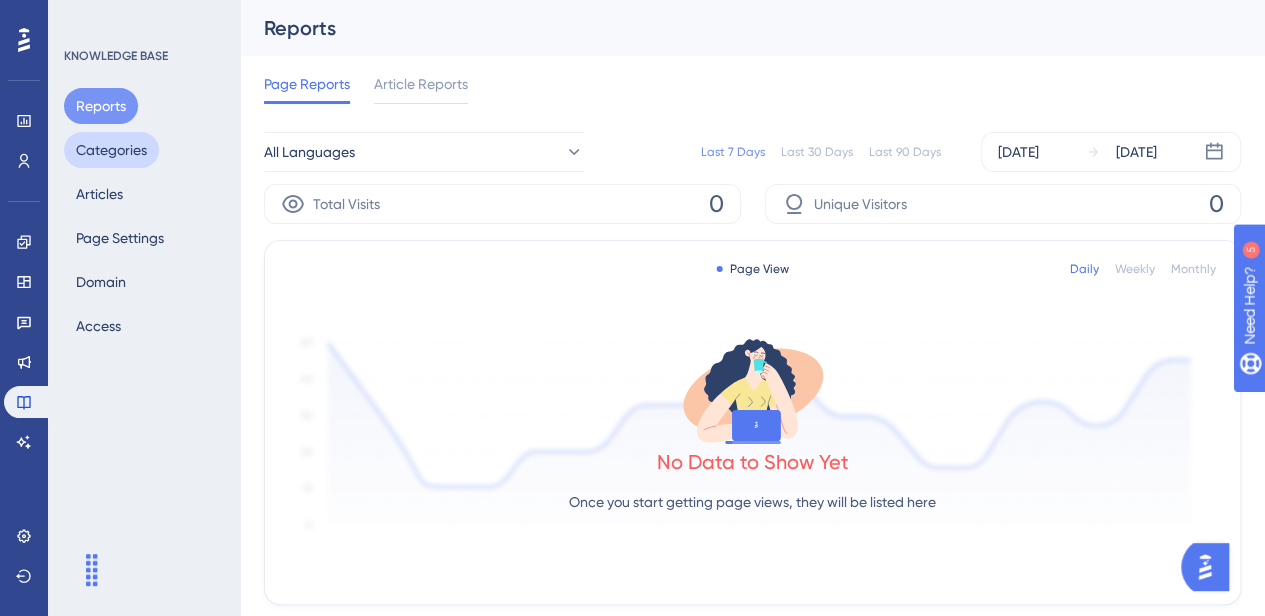 click on "Categories" at bounding box center (111, 150) 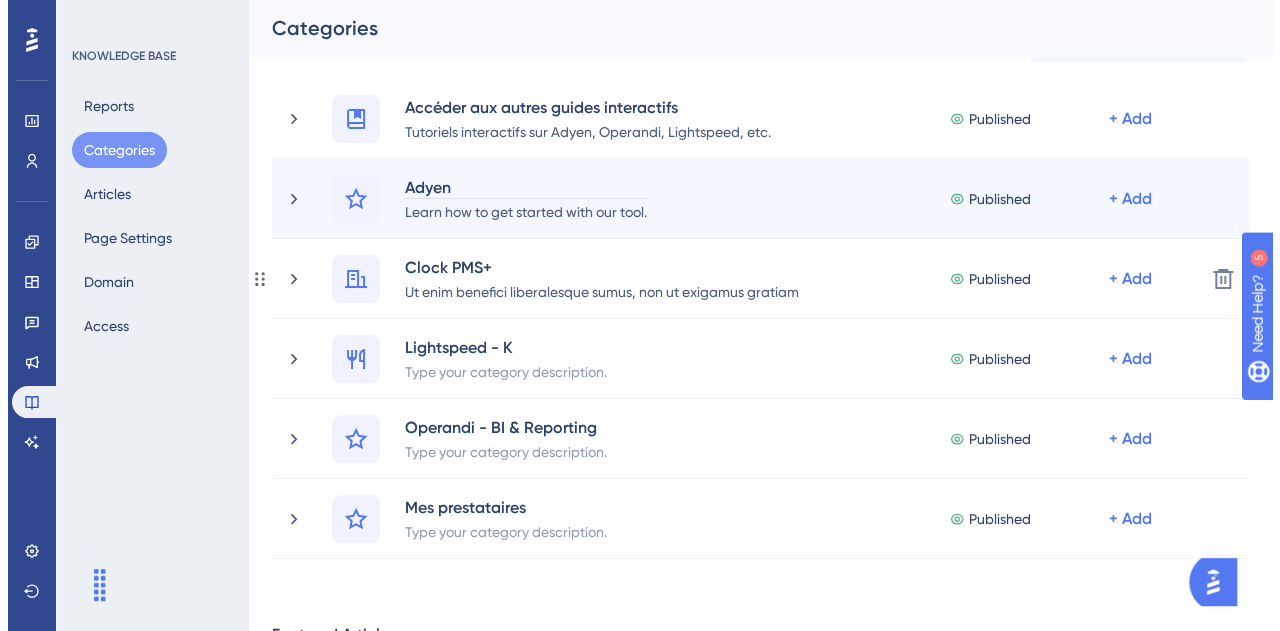 scroll, scrollTop: 0, scrollLeft: 0, axis: both 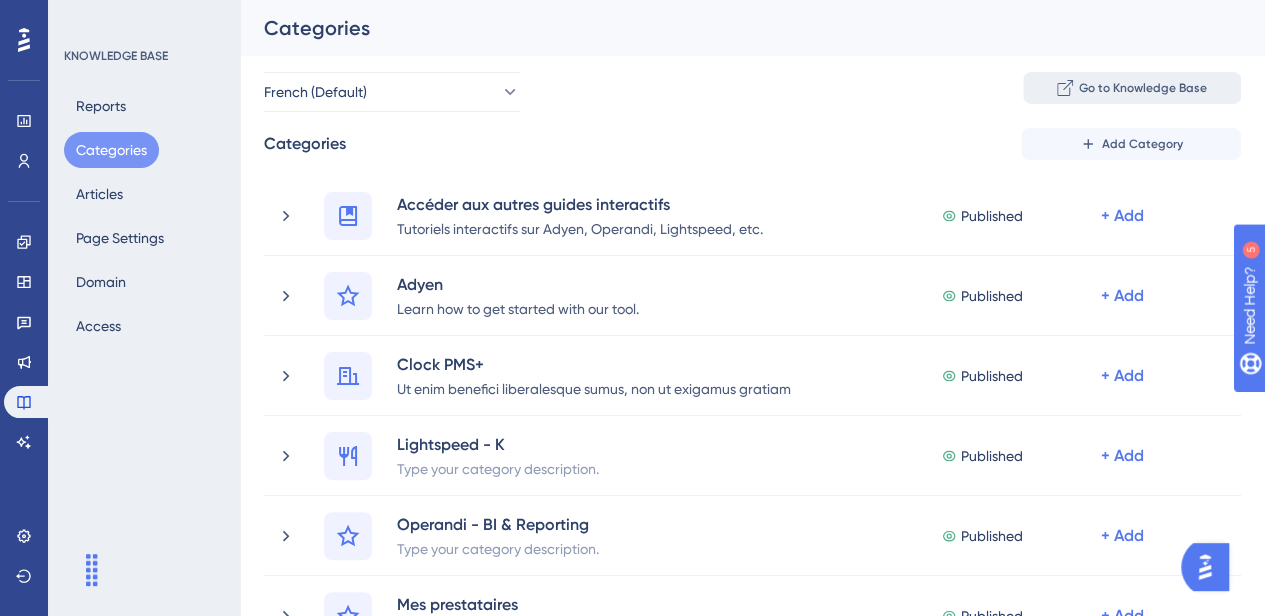 click on "Go to Knowledge Base" at bounding box center (1143, 88) 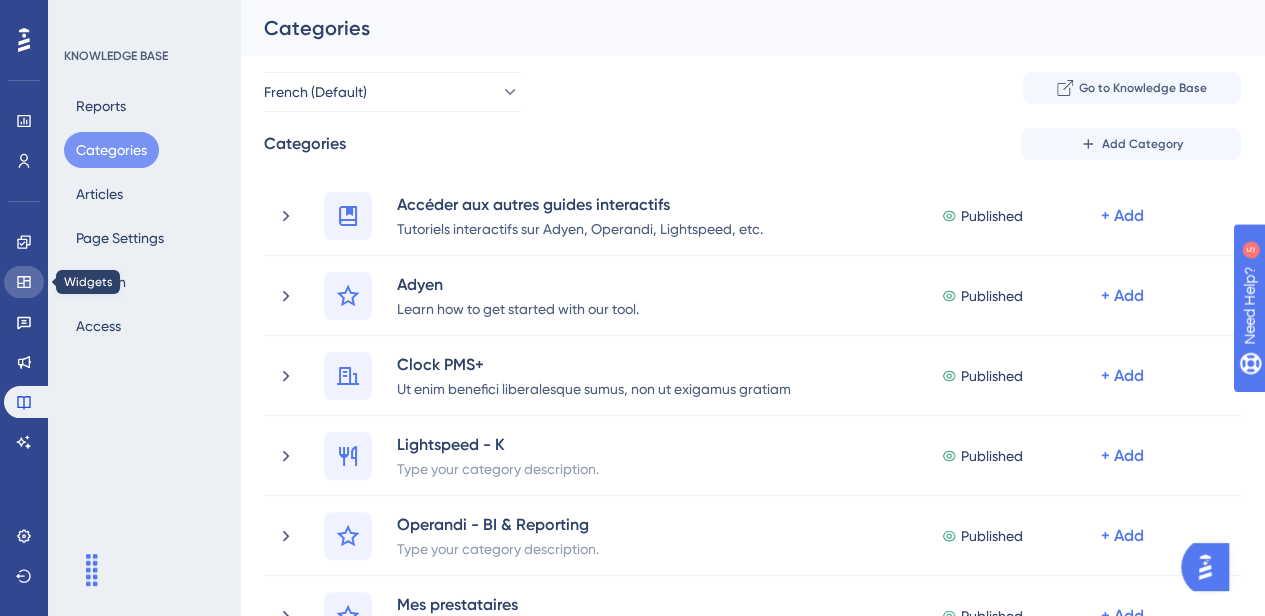 click 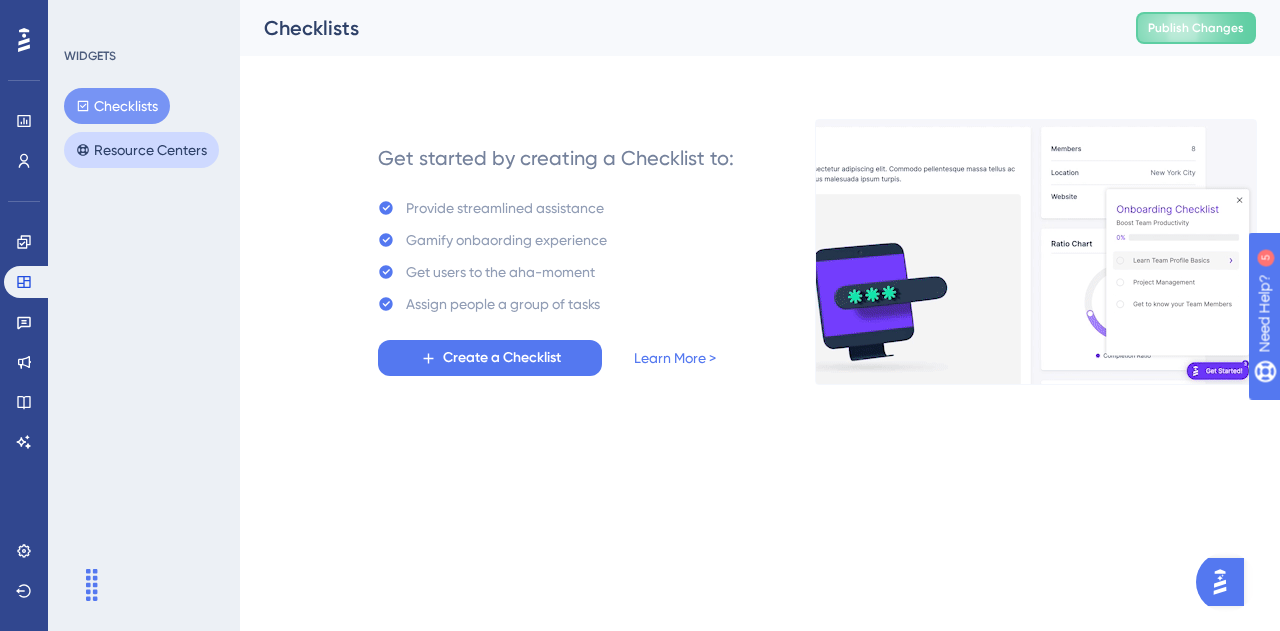 click on "Resource Centers" at bounding box center [141, 150] 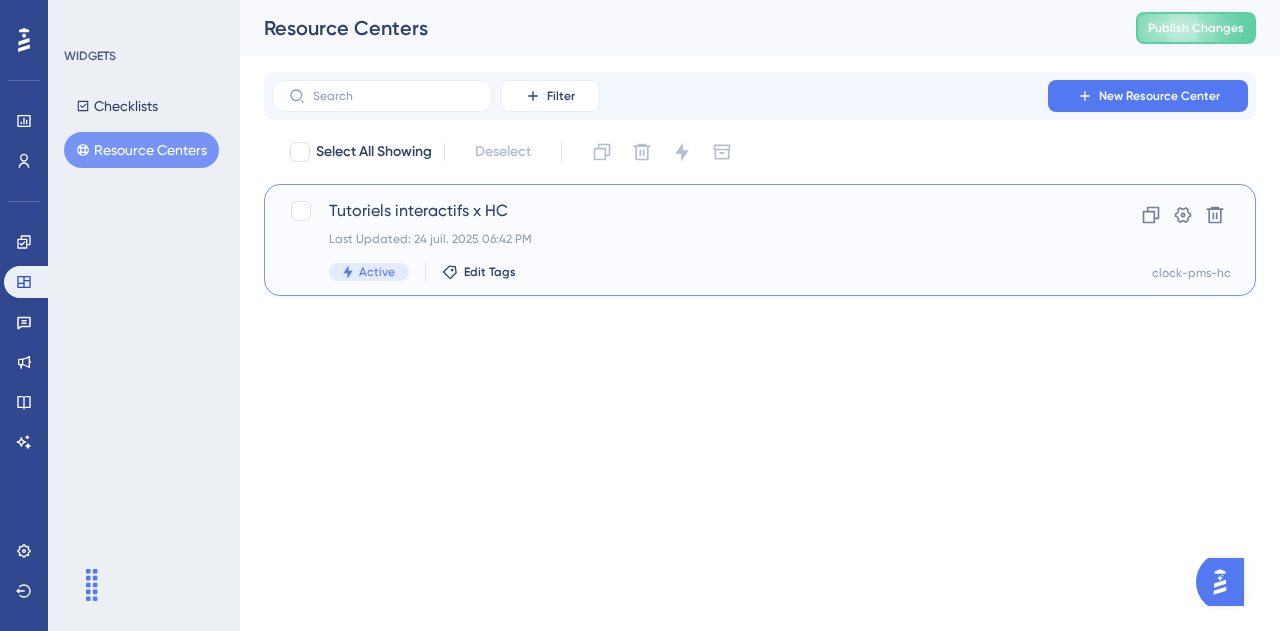 click on "Tutoriels interactifs x HC" at bounding box center (680, 211) 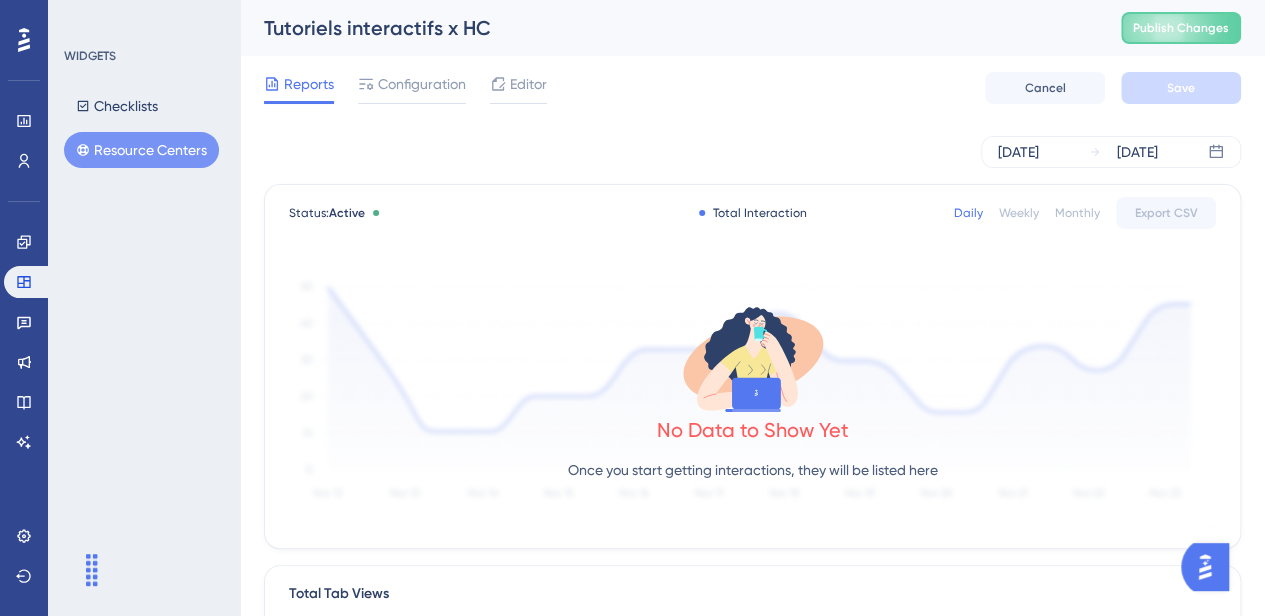 click on "Resource Centers" at bounding box center (141, 150) 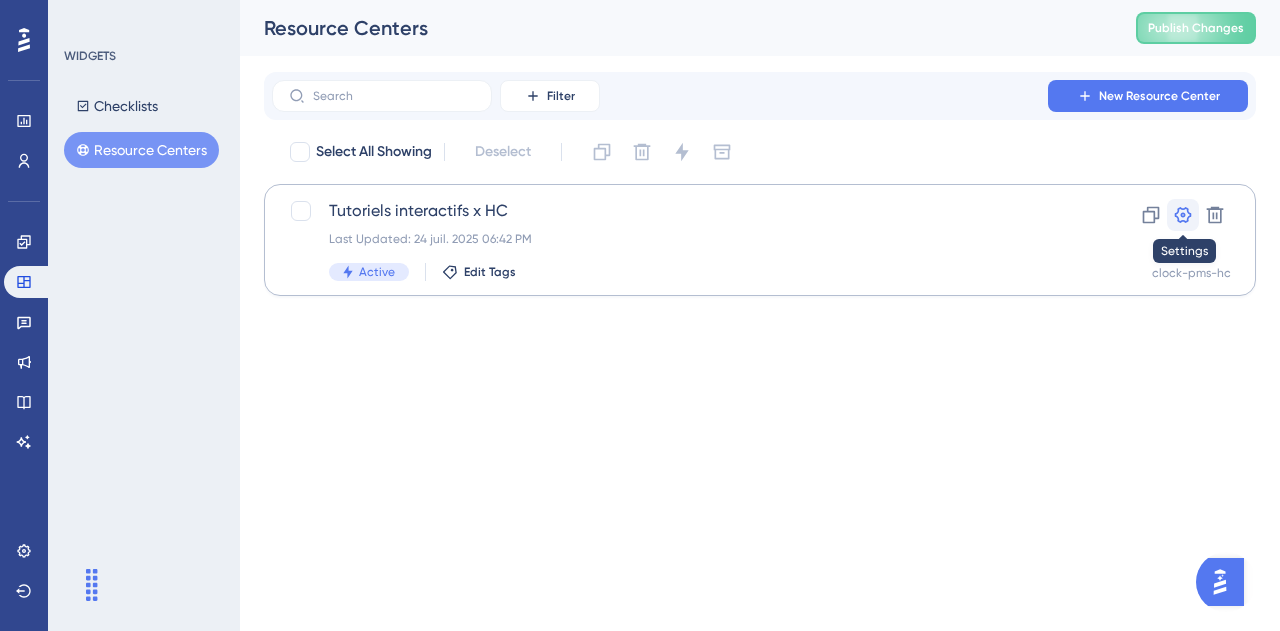 click 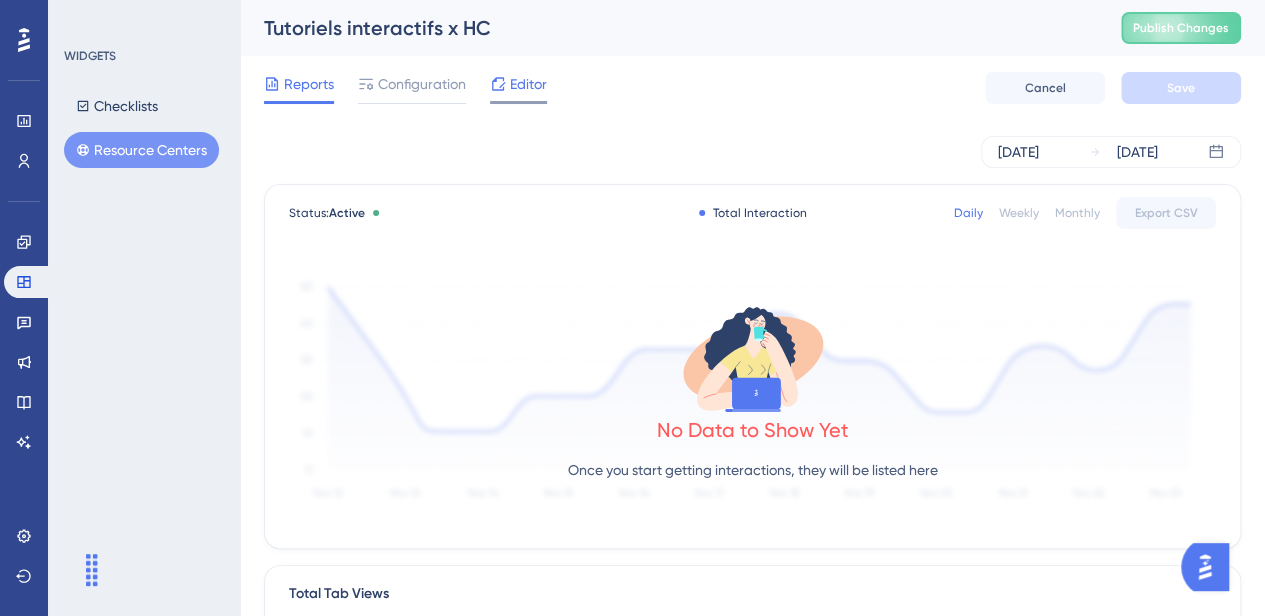 click on "Editor" at bounding box center [528, 84] 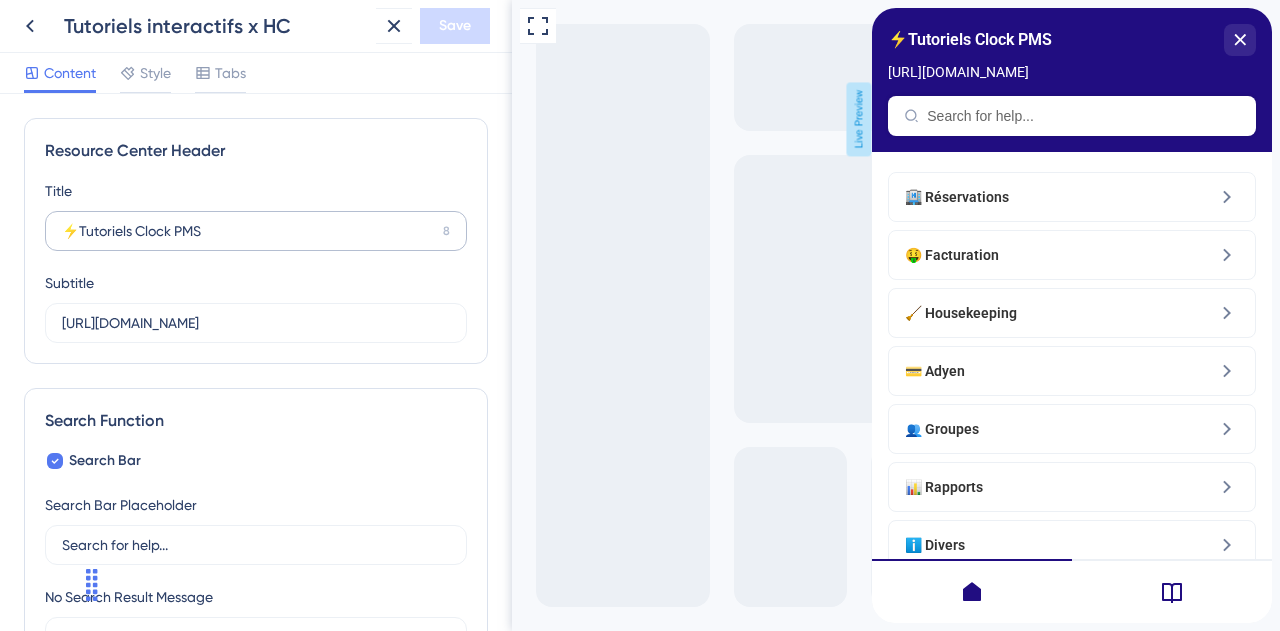 scroll, scrollTop: 0, scrollLeft: 0, axis: both 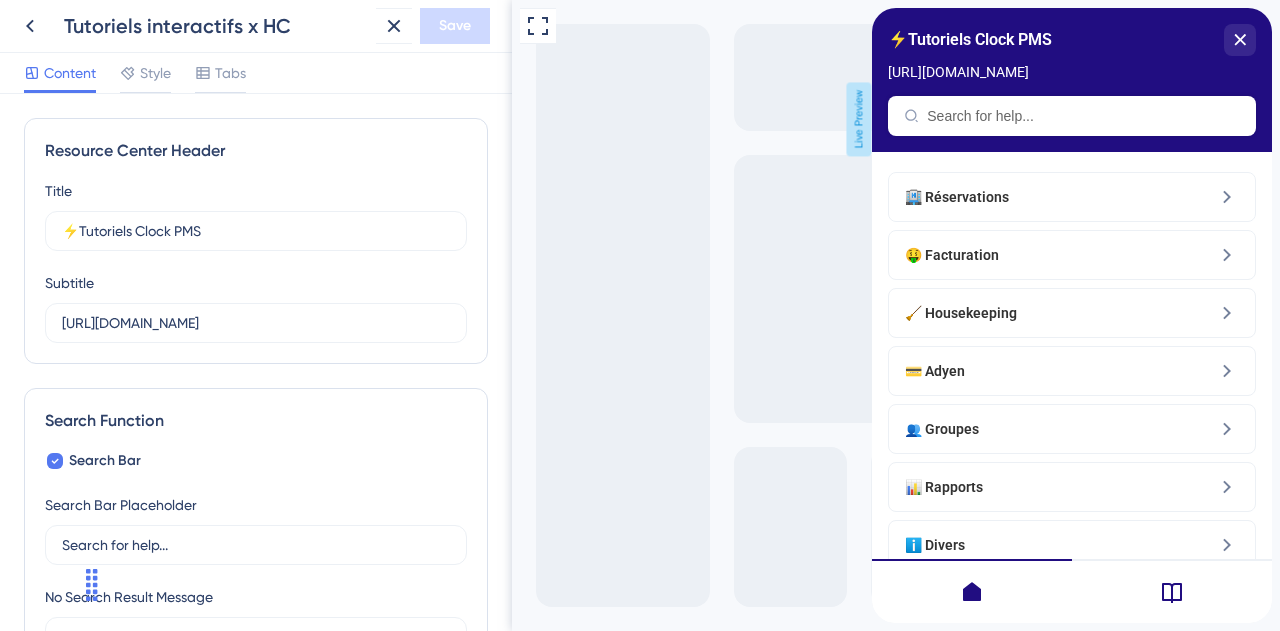 click on "Tutoriels interactifs x HC" at bounding box center [216, 26] 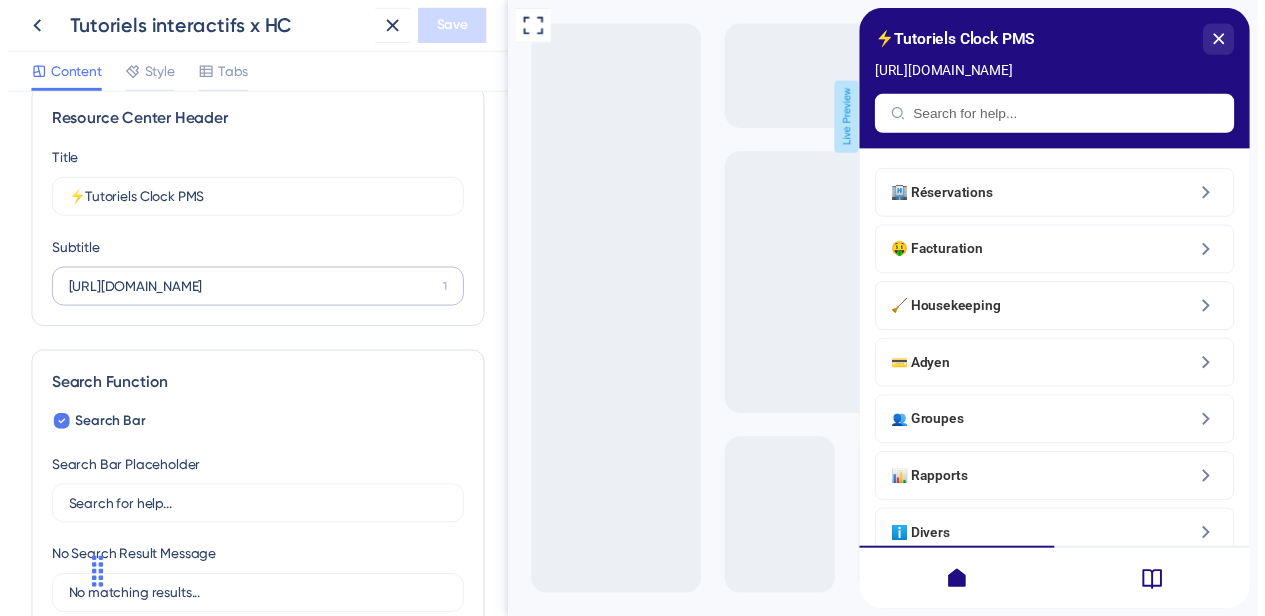 scroll, scrollTop: 0, scrollLeft: 0, axis: both 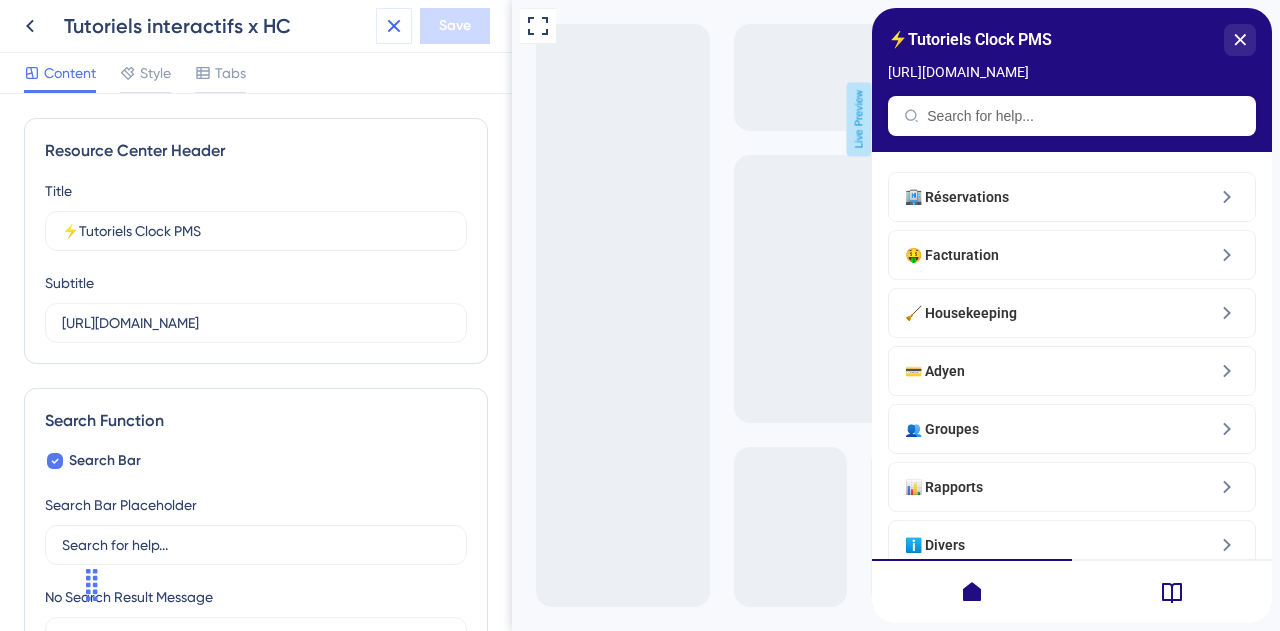click 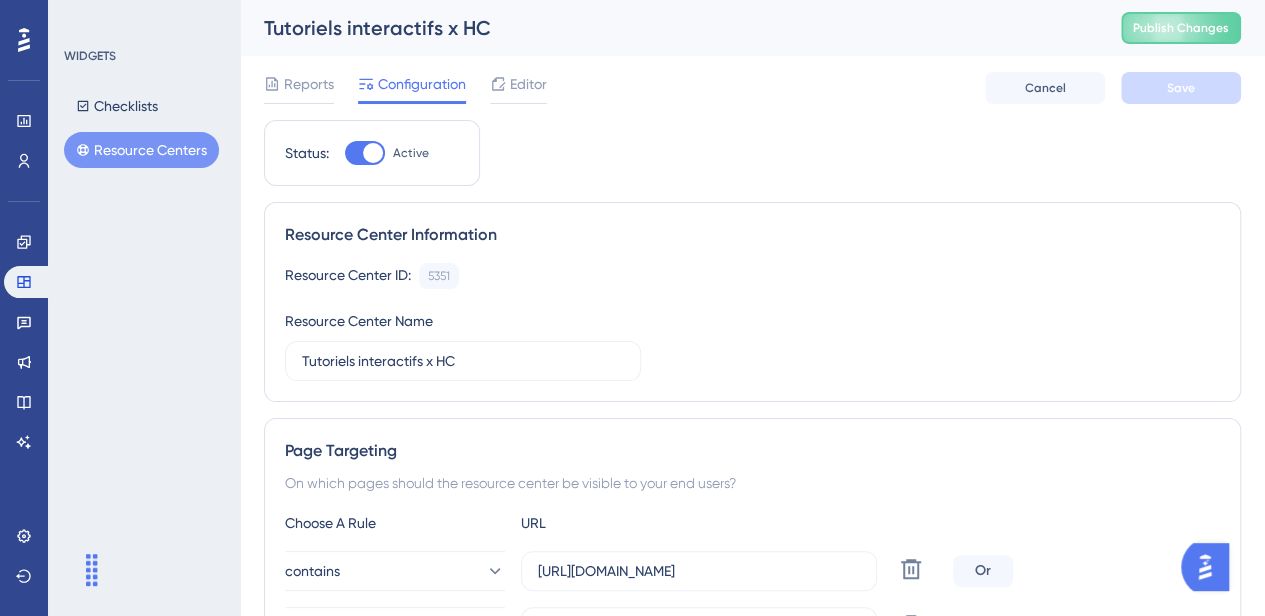 click on "Tutoriels interactifs x HC" at bounding box center (667, 28) 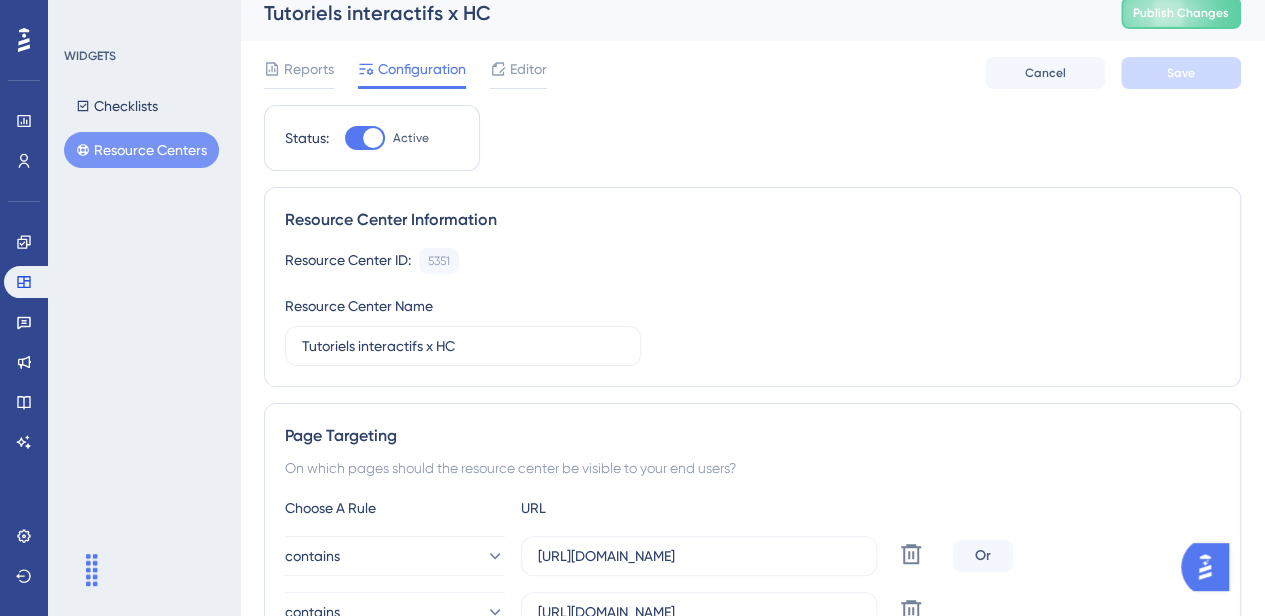scroll, scrollTop: 16, scrollLeft: 0, axis: vertical 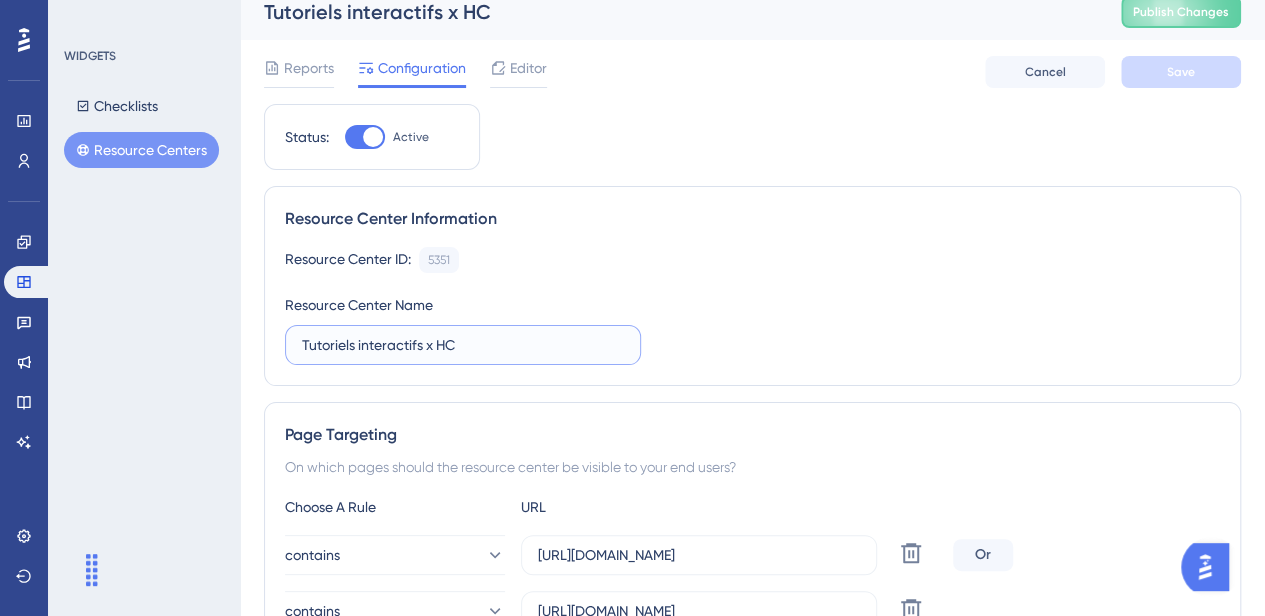 click on "Tutoriels interactifs x HC" at bounding box center [463, 345] 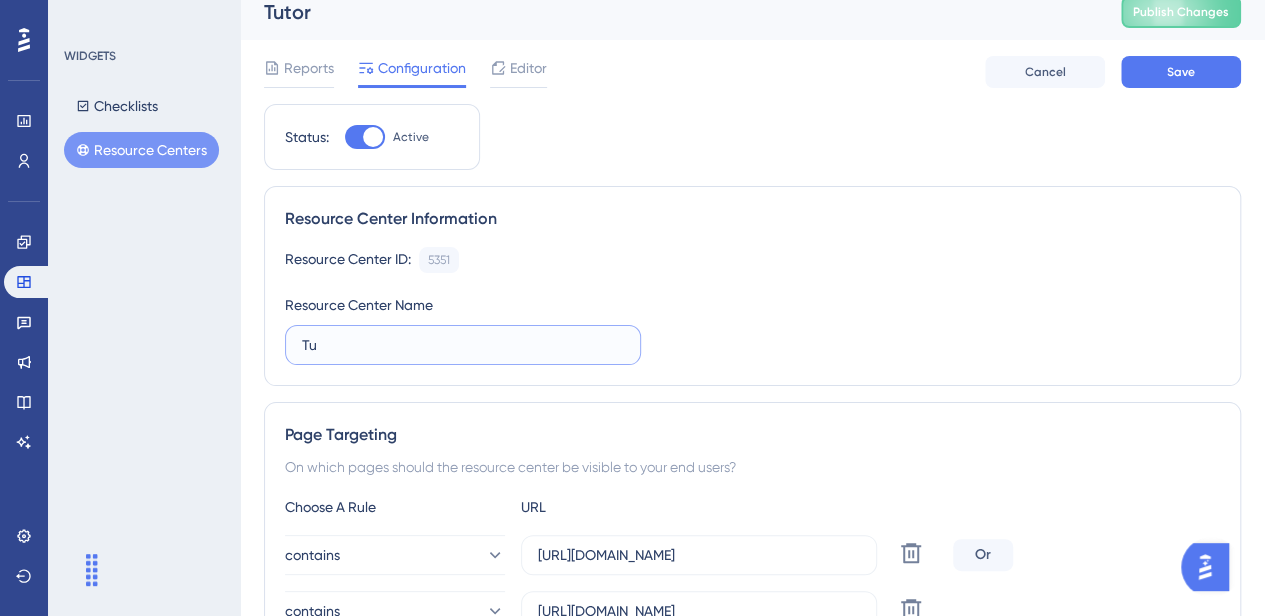 type on "T" 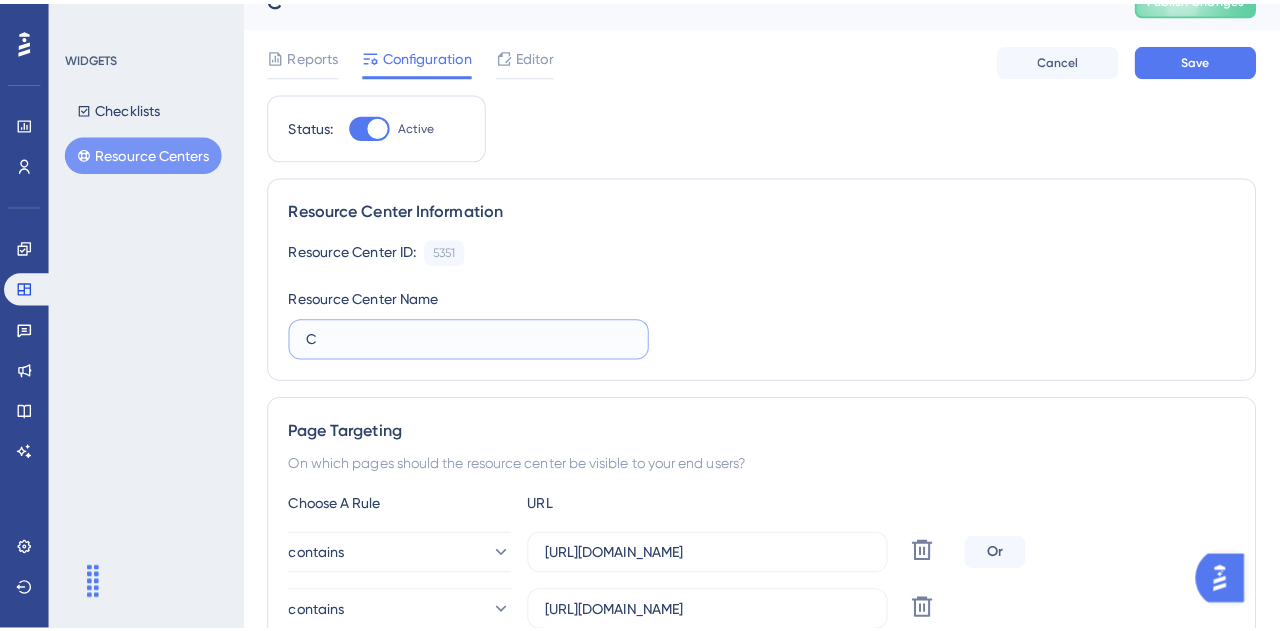 scroll, scrollTop: 16, scrollLeft: 0, axis: vertical 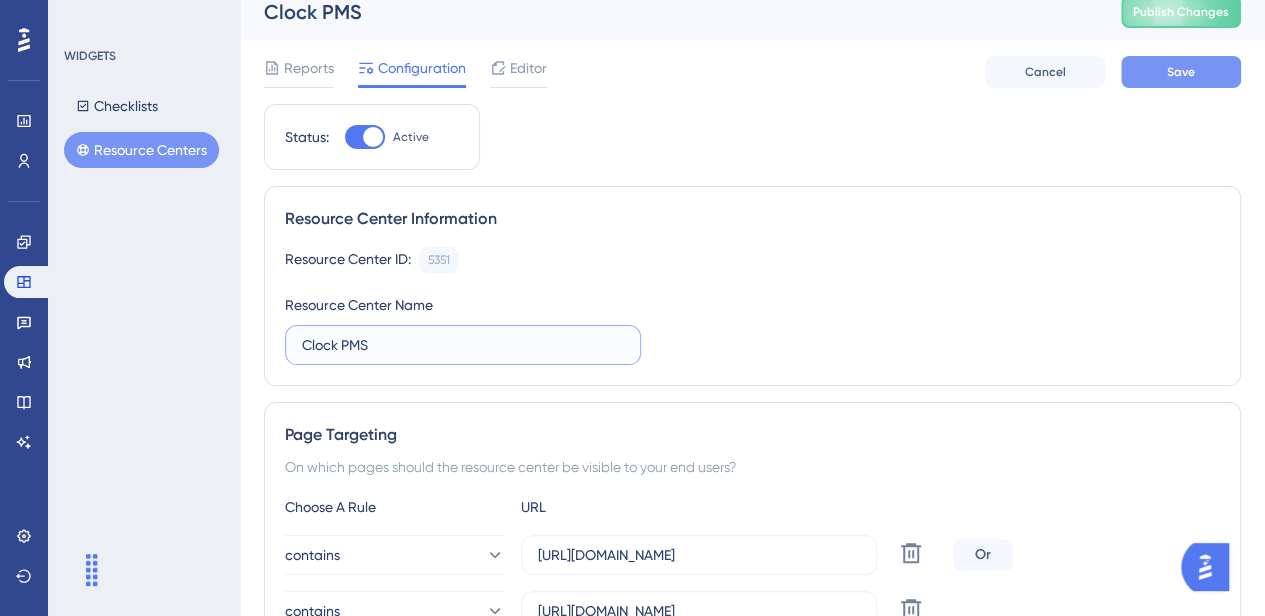 type on "Clock PMS" 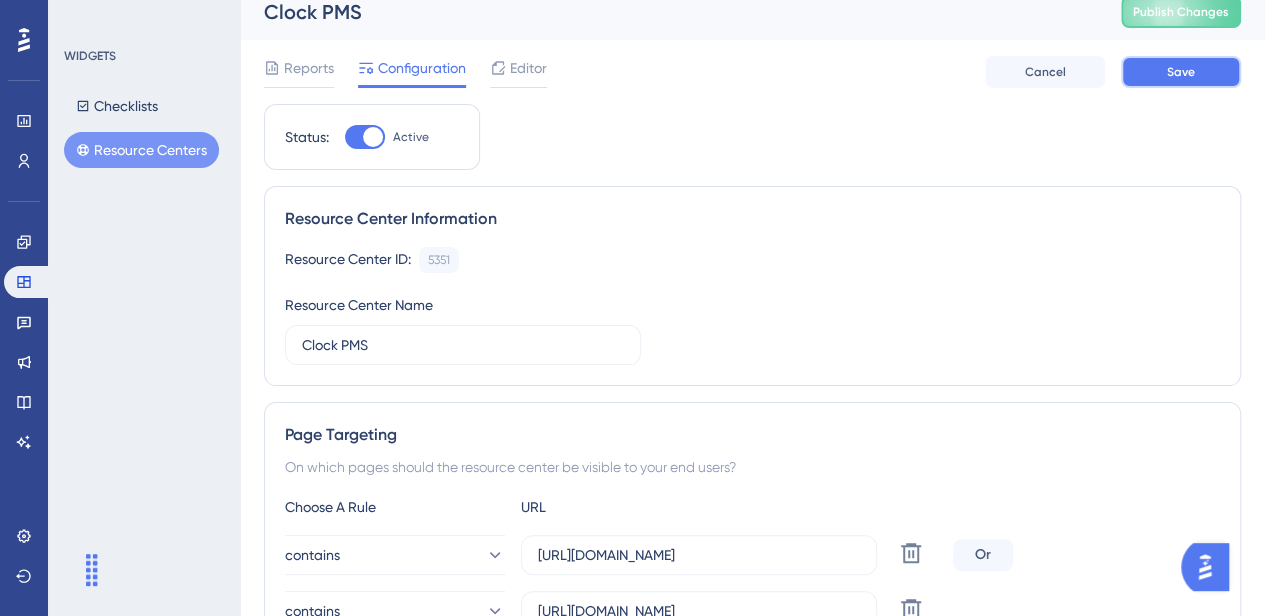 click on "Save" at bounding box center [1181, 72] 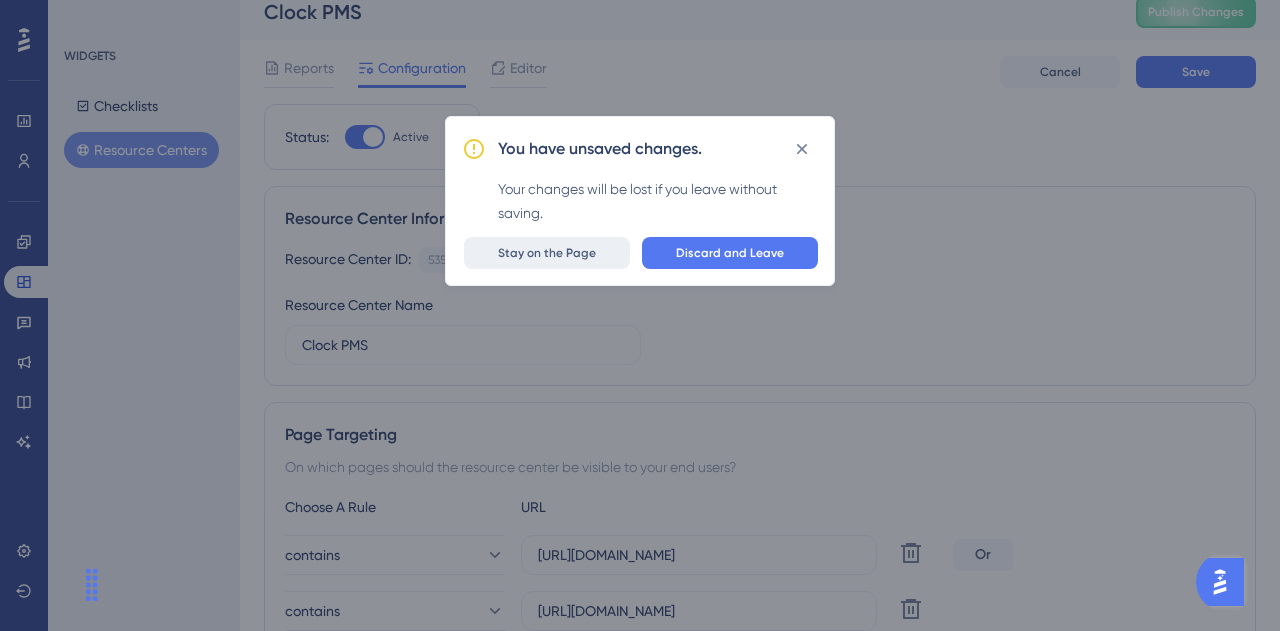 click on "Stay on the Page" at bounding box center (547, 253) 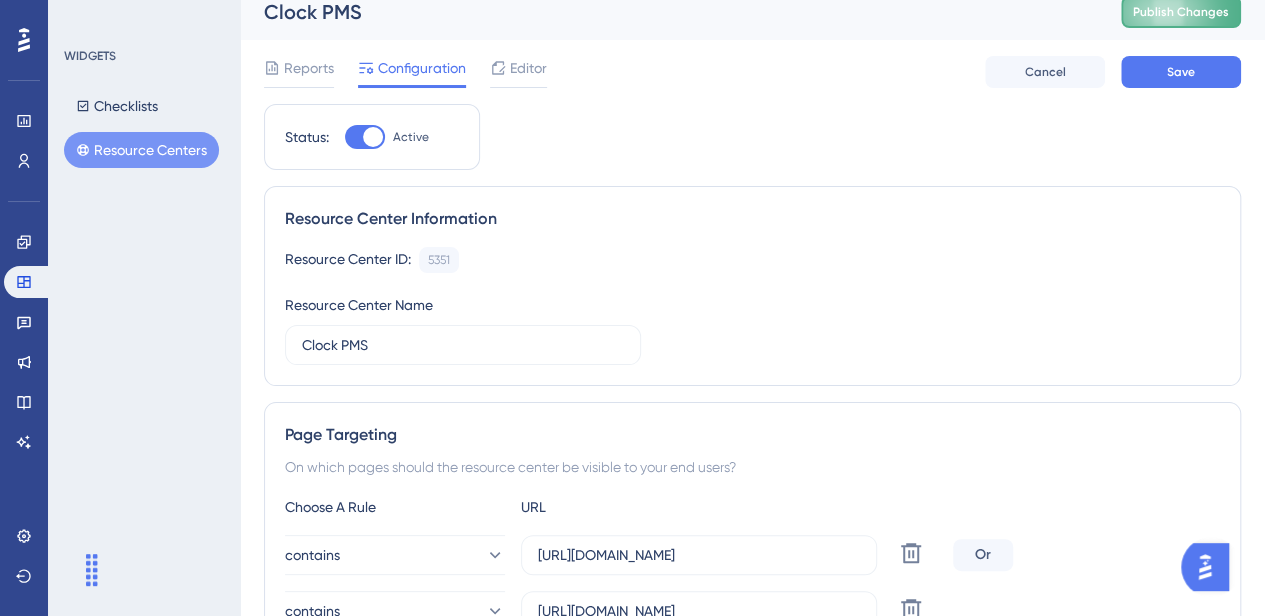 click on "Publish Changes" at bounding box center (1181, 12) 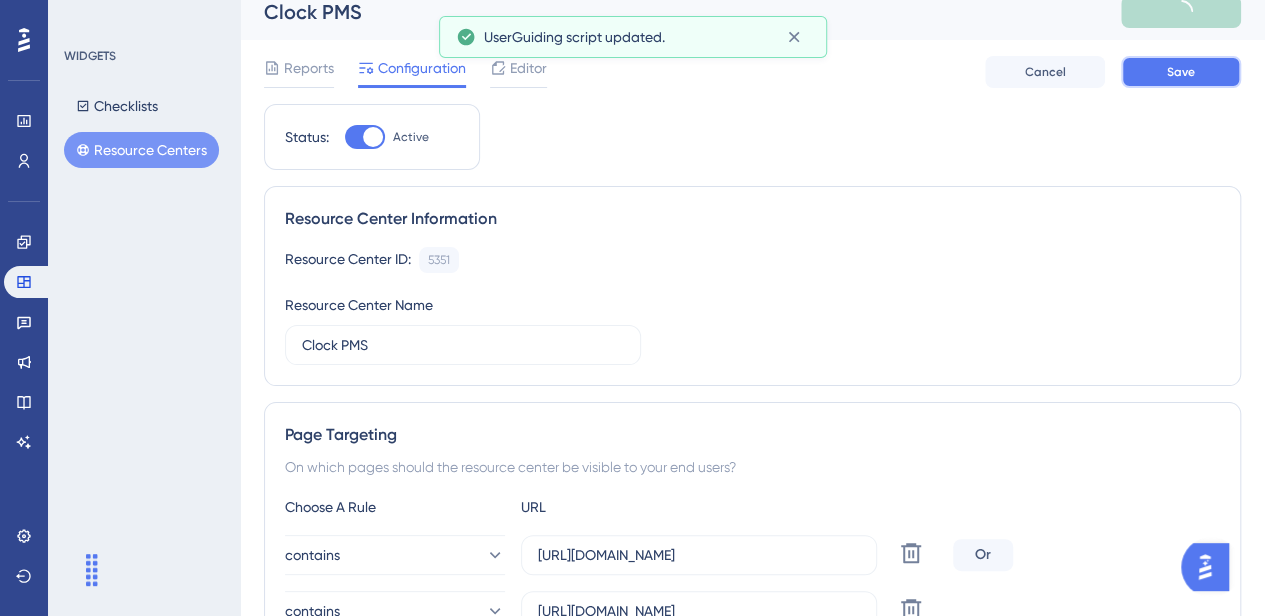 click on "Save" at bounding box center [1181, 72] 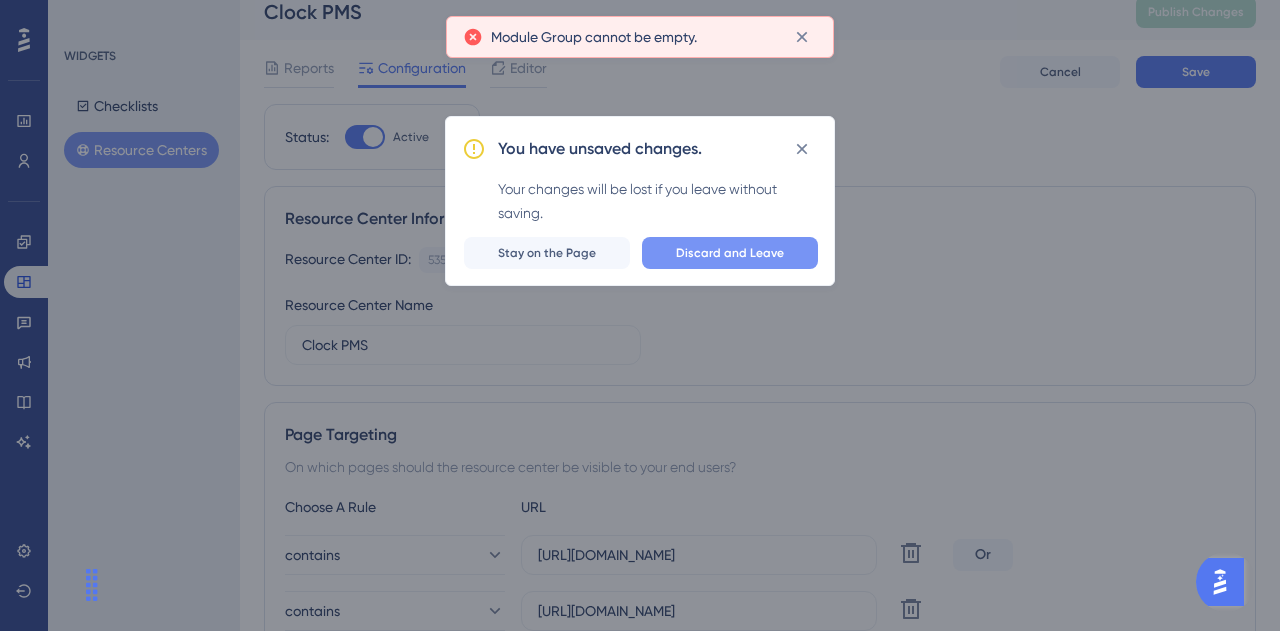 click on "Discard and Leave" at bounding box center (730, 253) 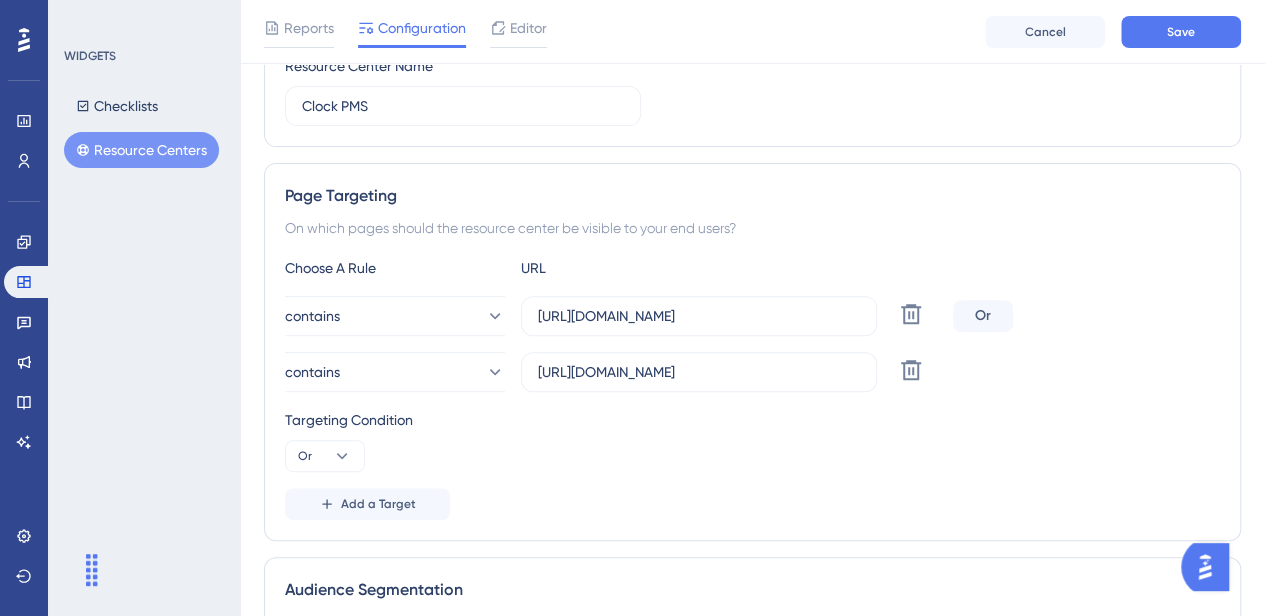 scroll, scrollTop: 264, scrollLeft: 0, axis: vertical 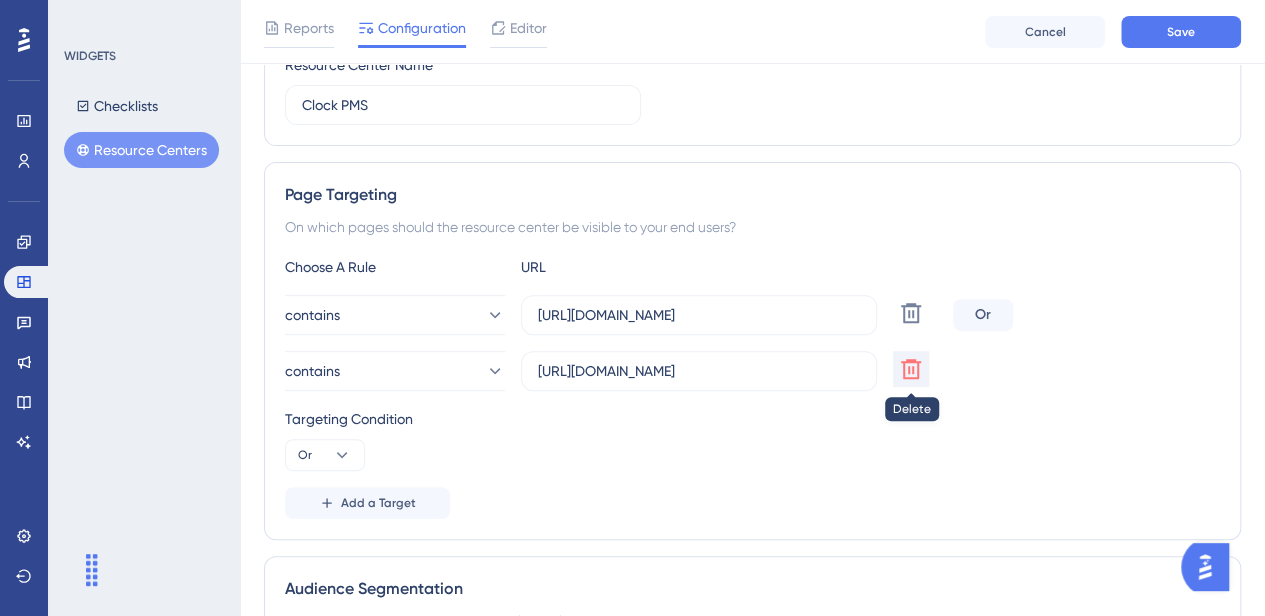 click 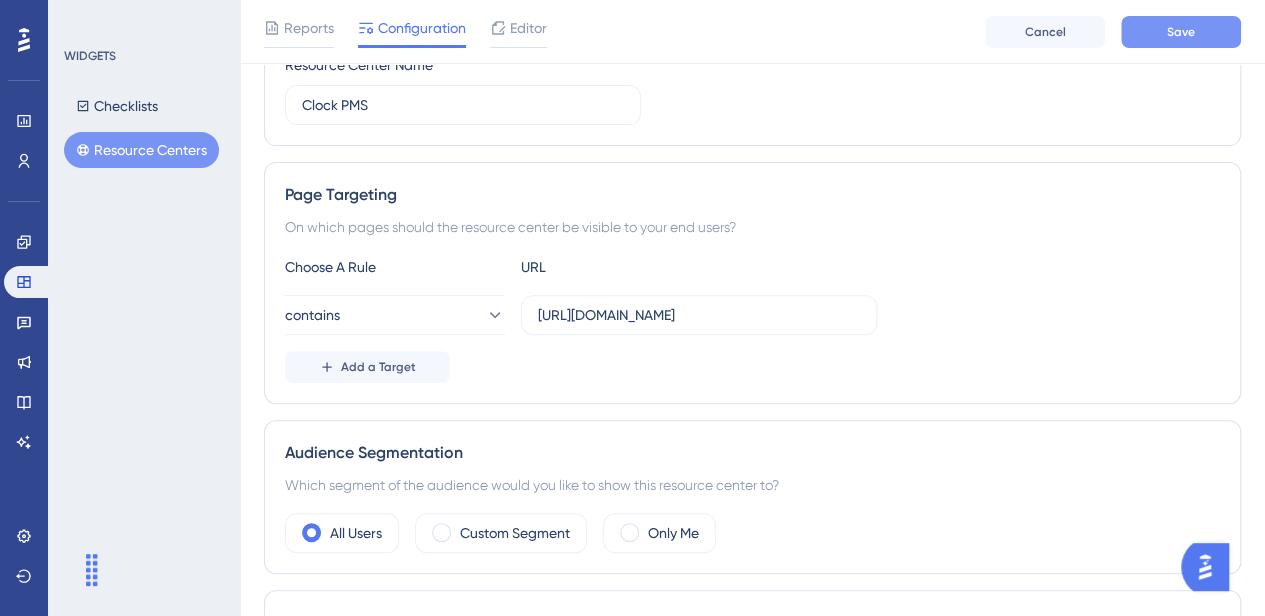 scroll, scrollTop: 0, scrollLeft: 0, axis: both 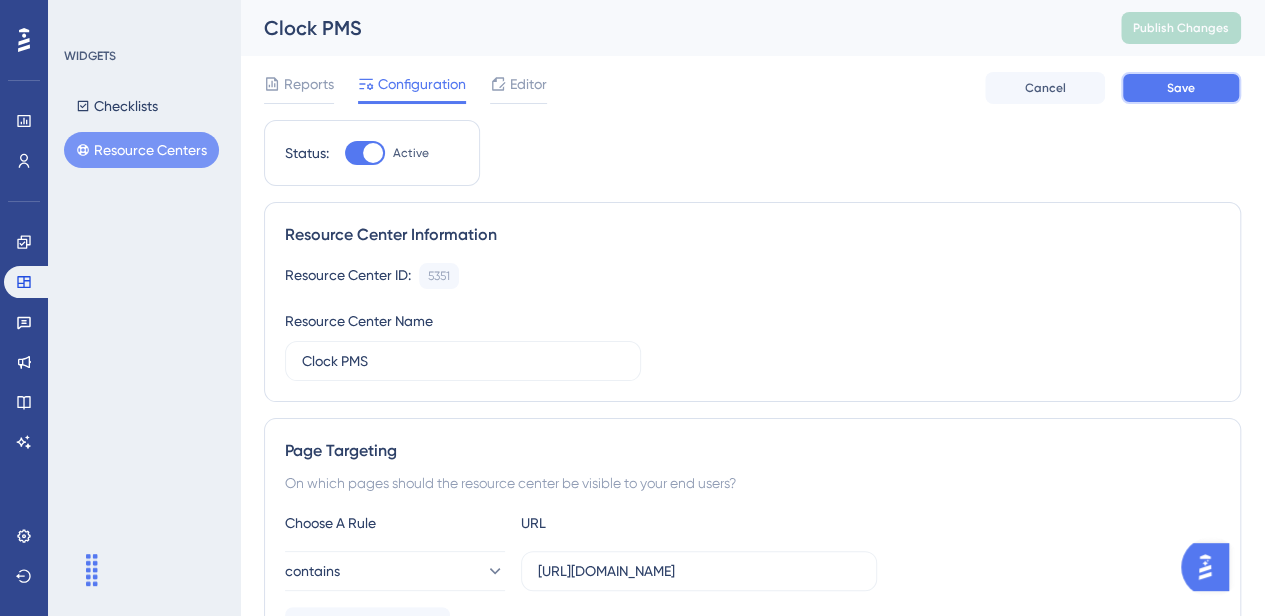 click on "Save" at bounding box center (1181, 88) 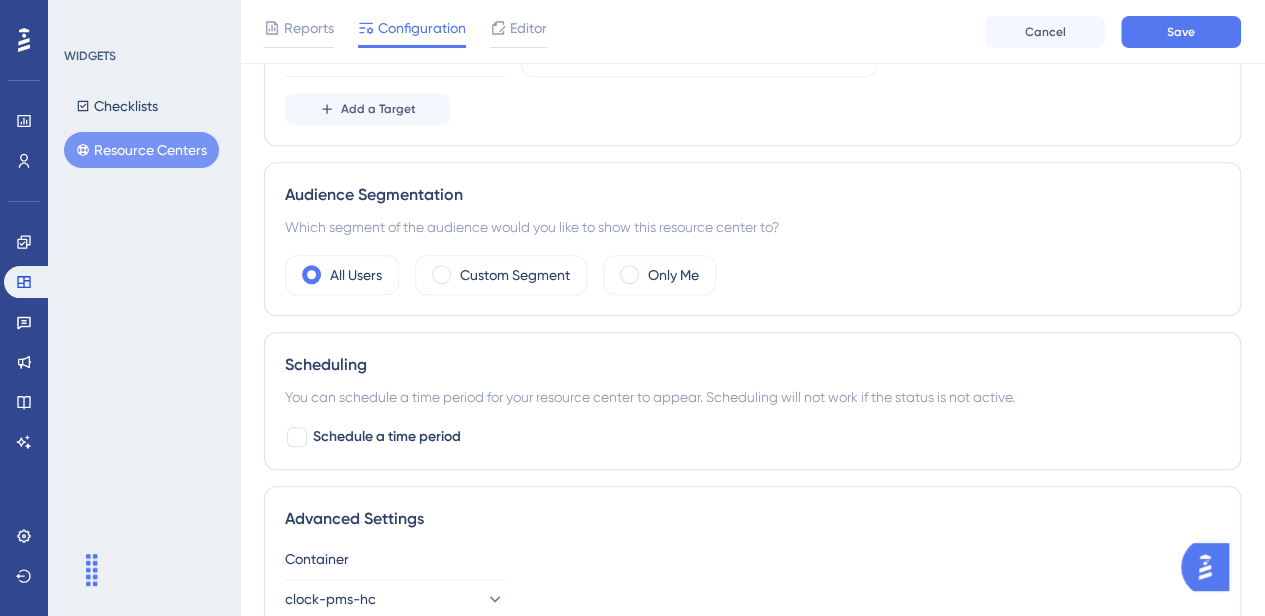 scroll, scrollTop: 660, scrollLeft: 0, axis: vertical 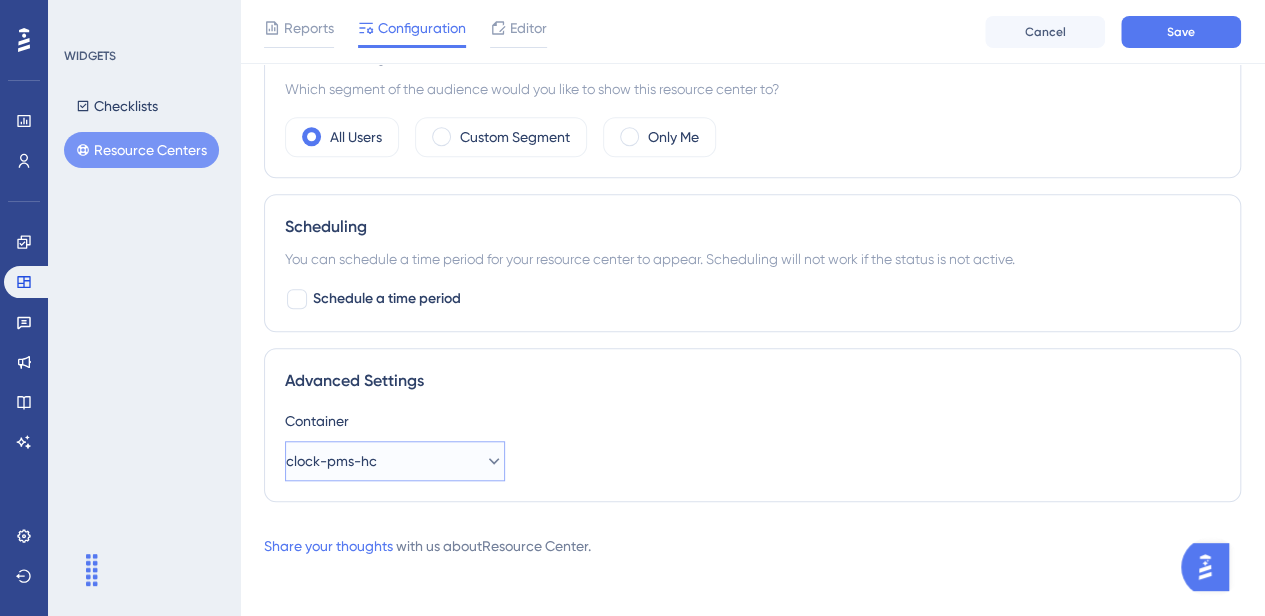 click 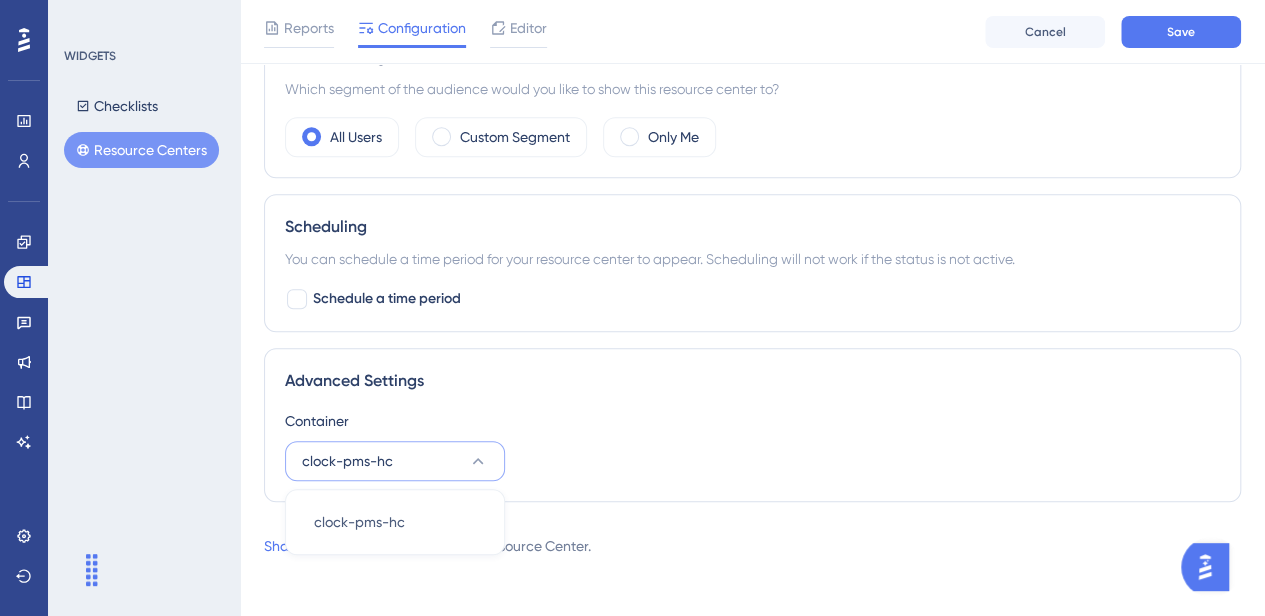 click 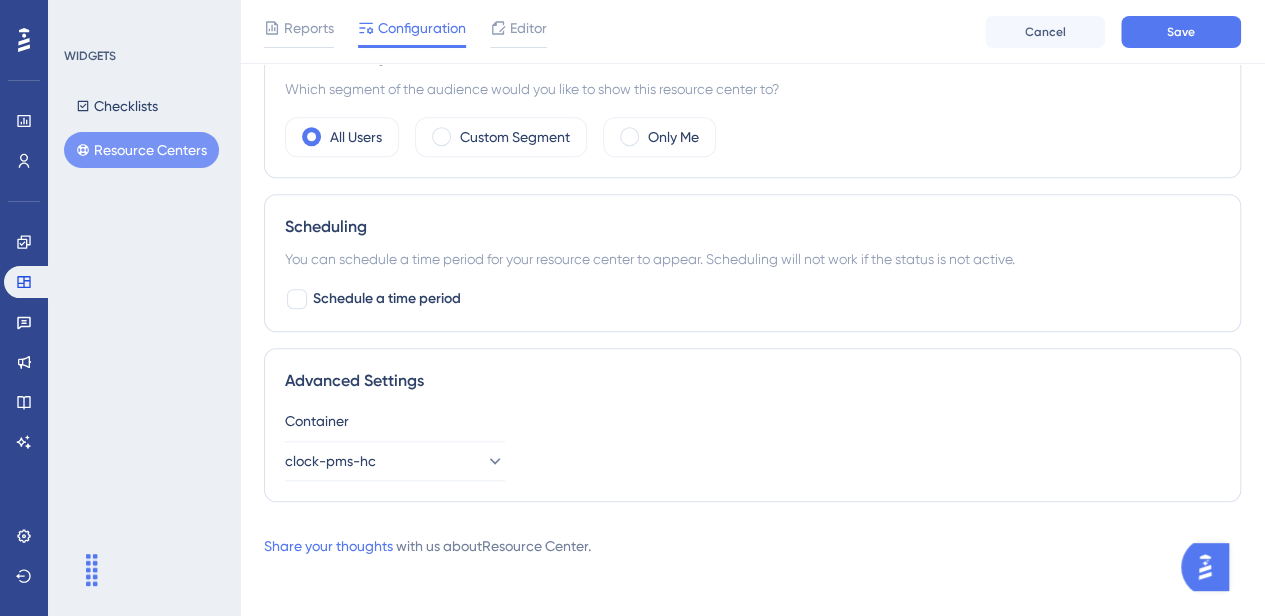 click on "Advanced Settings Container clock-pms-hc" at bounding box center (752, 425) 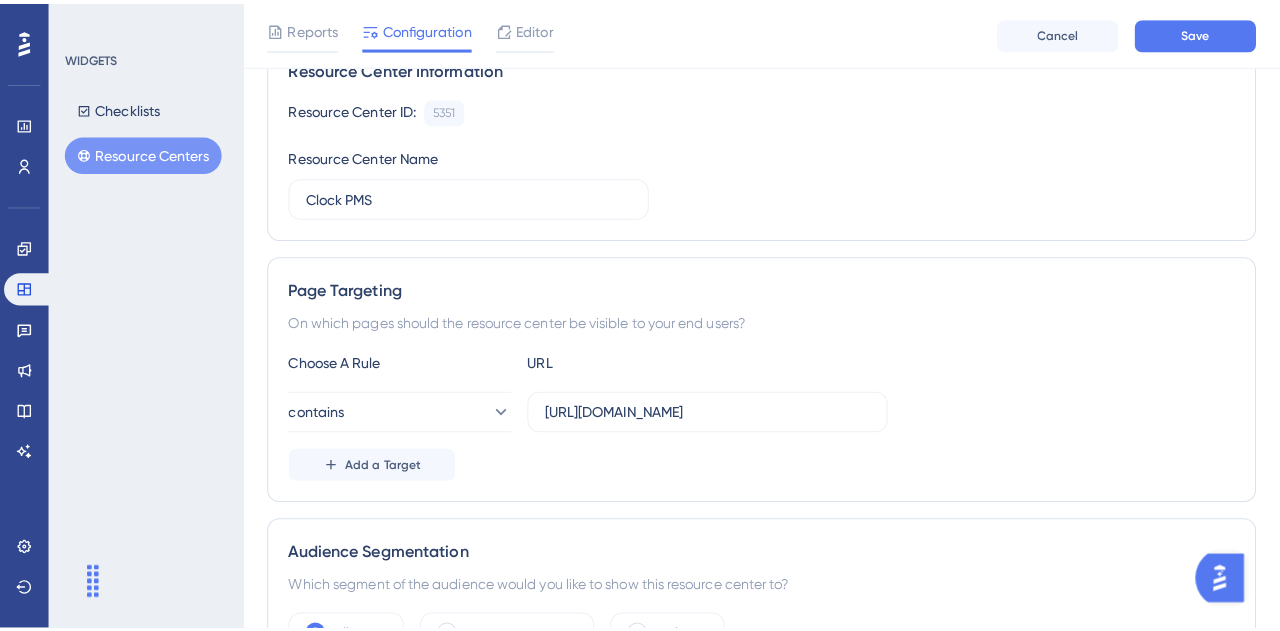 scroll, scrollTop: 0, scrollLeft: 0, axis: both 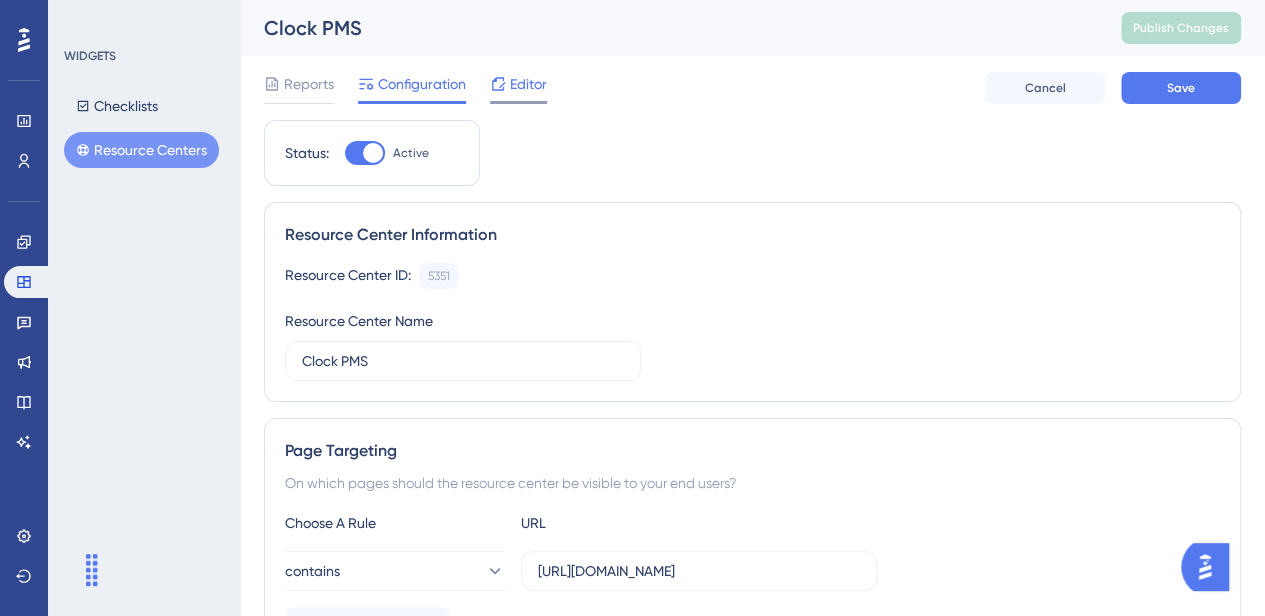 click on "Editor" at bounding box center [528, 84] 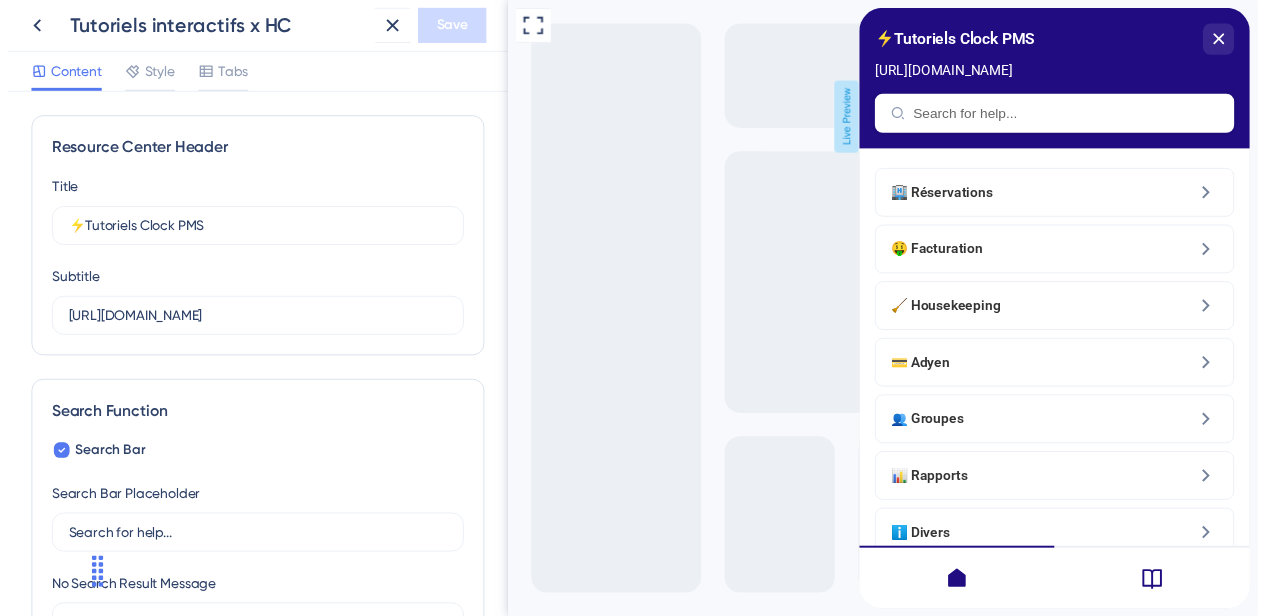 scroll, scrollTop: 0, scrollLeft: 0, axis: both 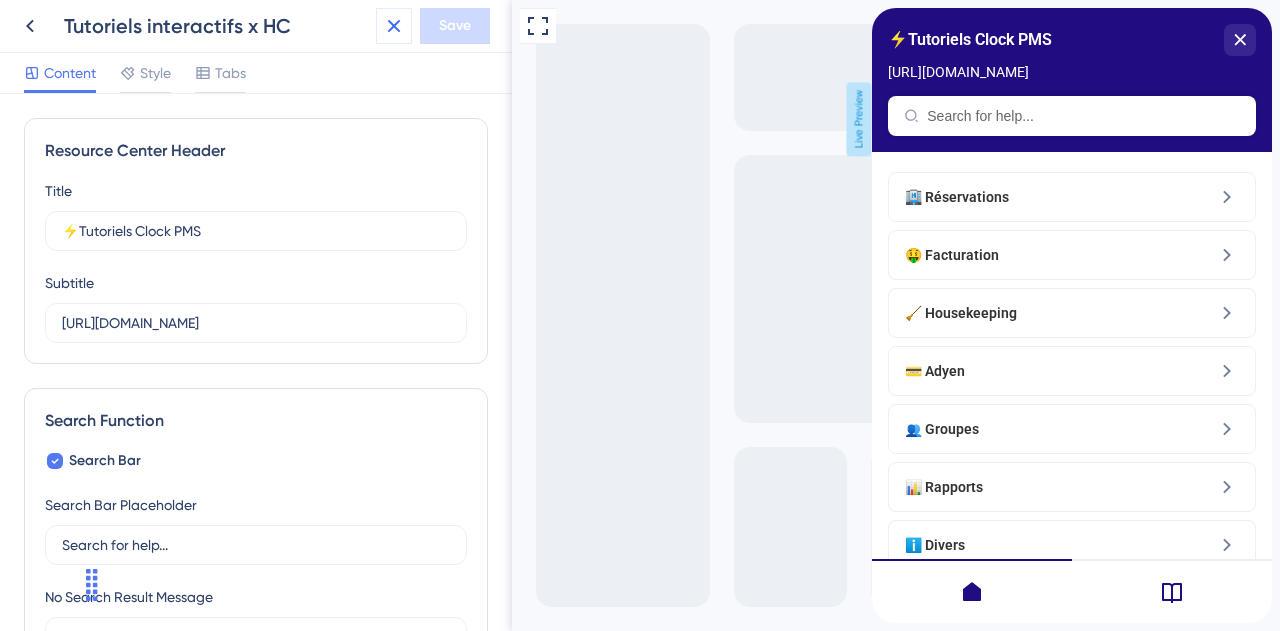 click 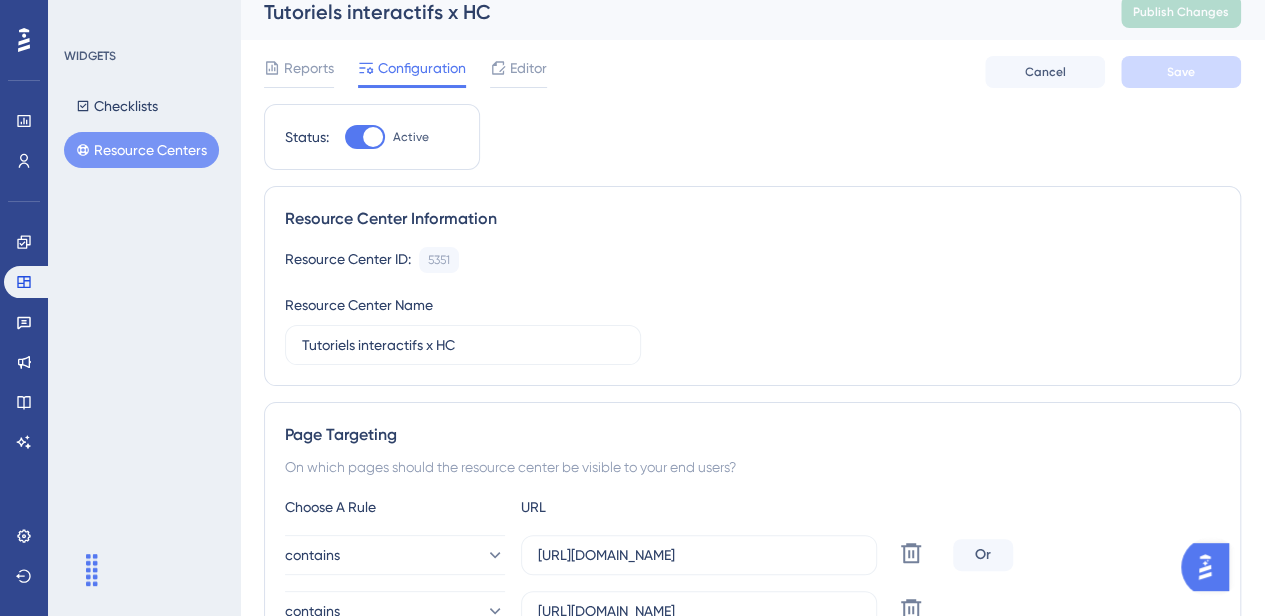 scroll, scrollTop: 18, scrollLeft: 0, axis: vertical 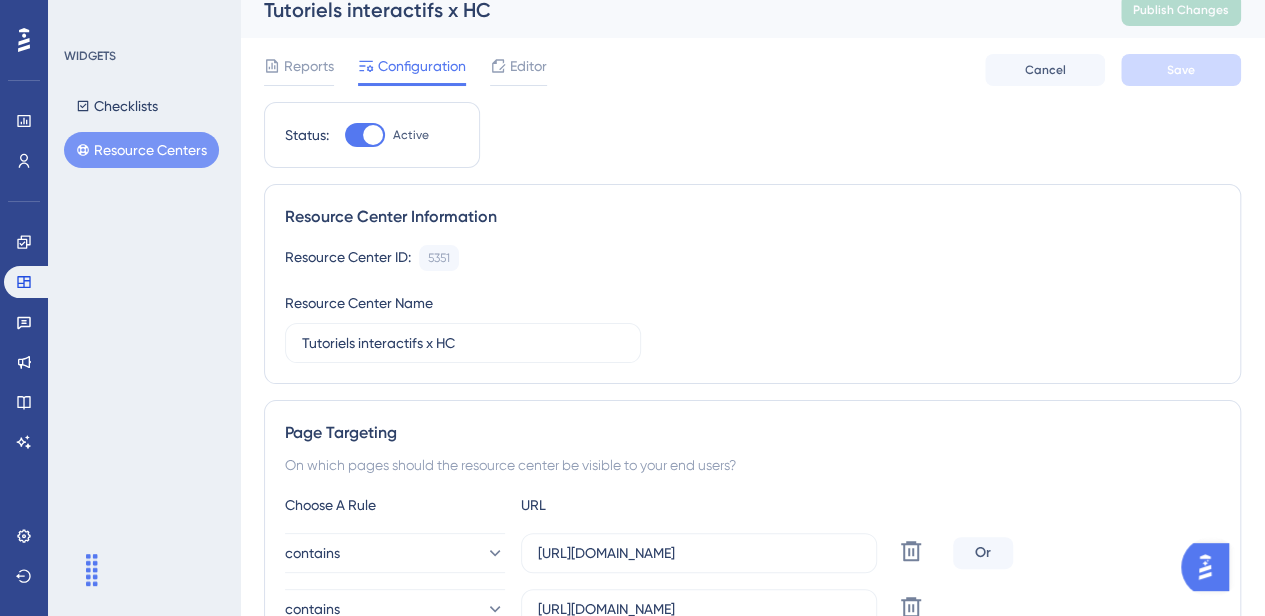 click on "Resource Centers" at bounding box center [141, 150] 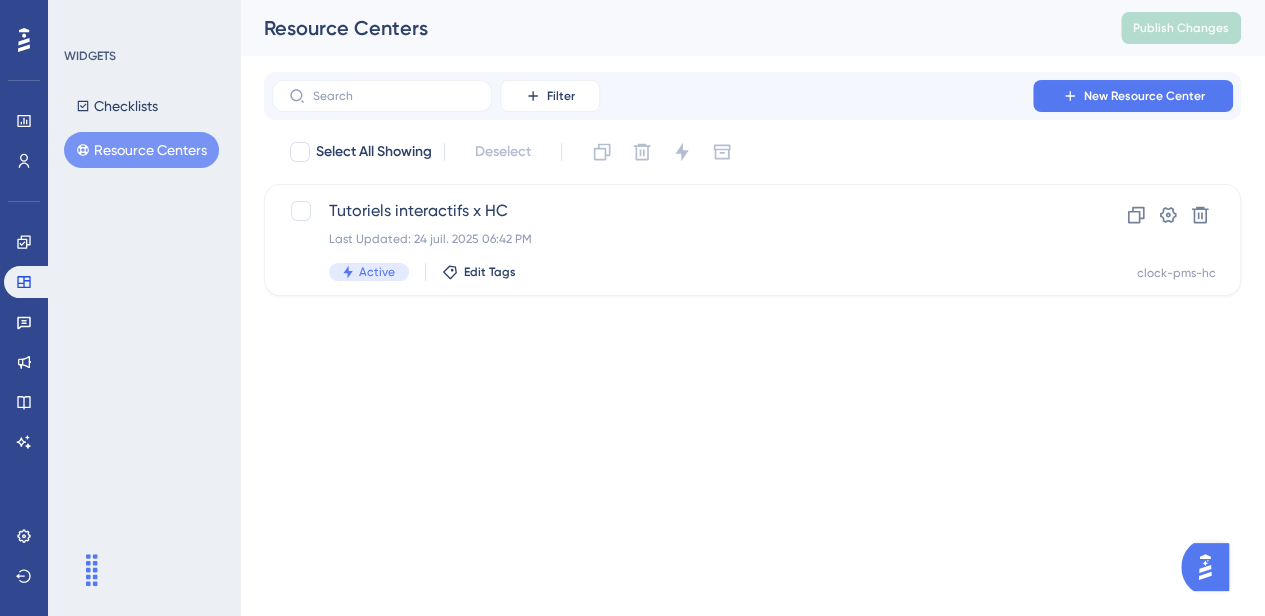 scroll, scrollTop: 0, scrollLeft: 0, axis: both 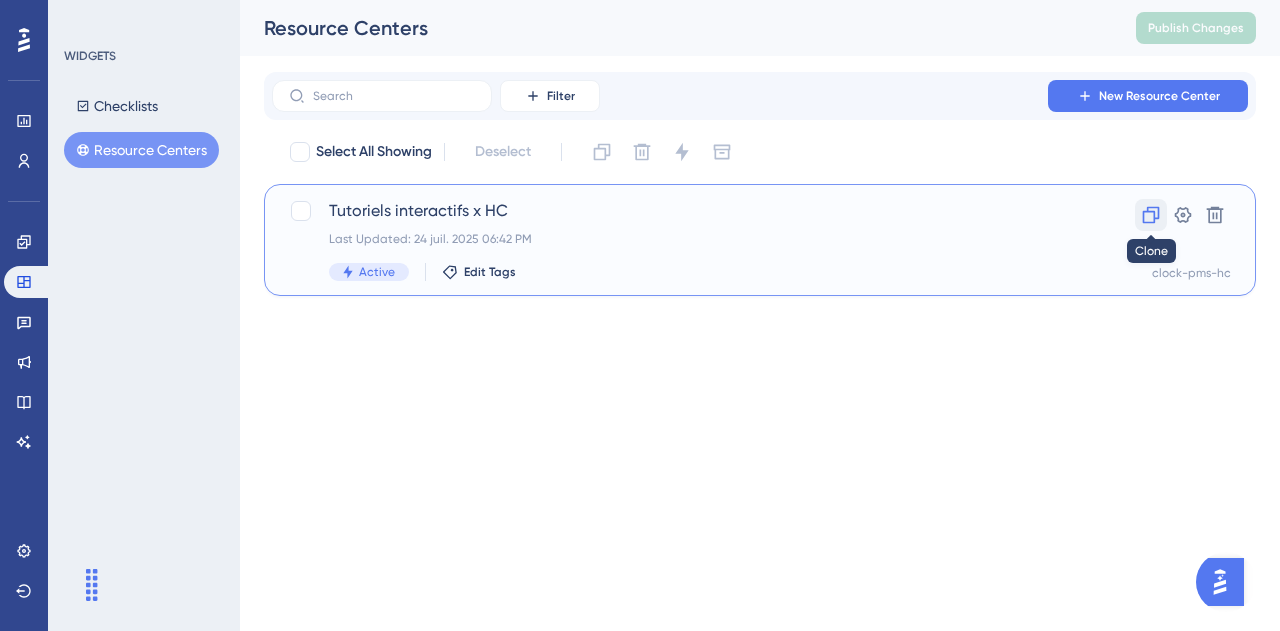 click 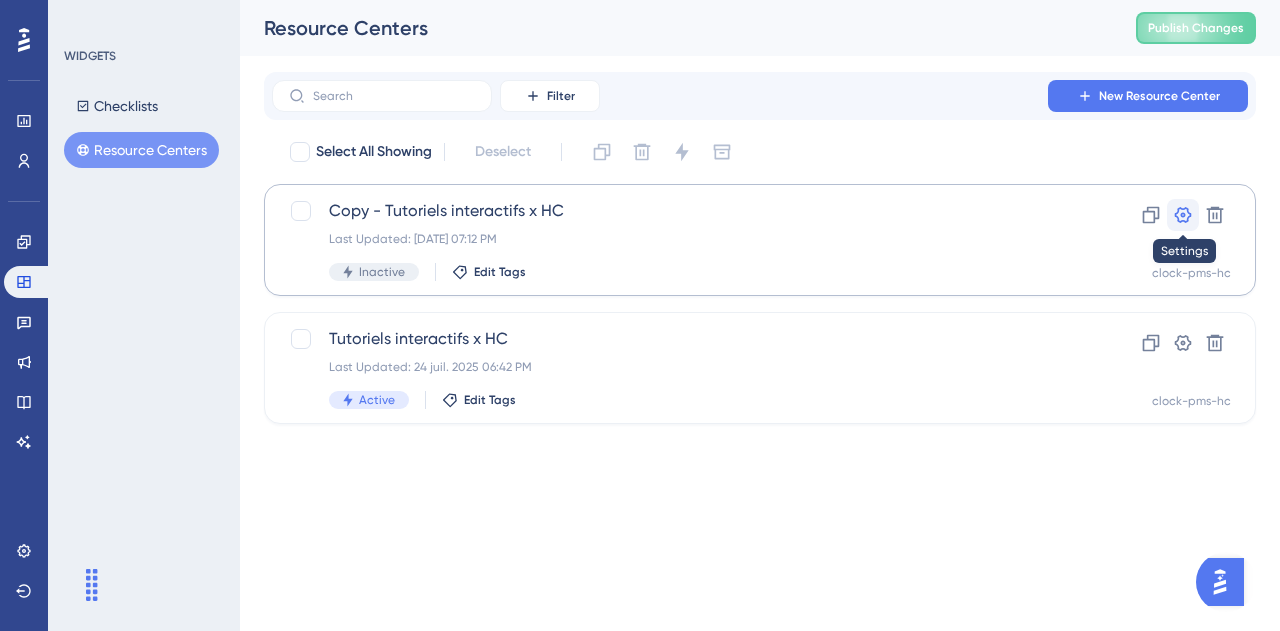 click 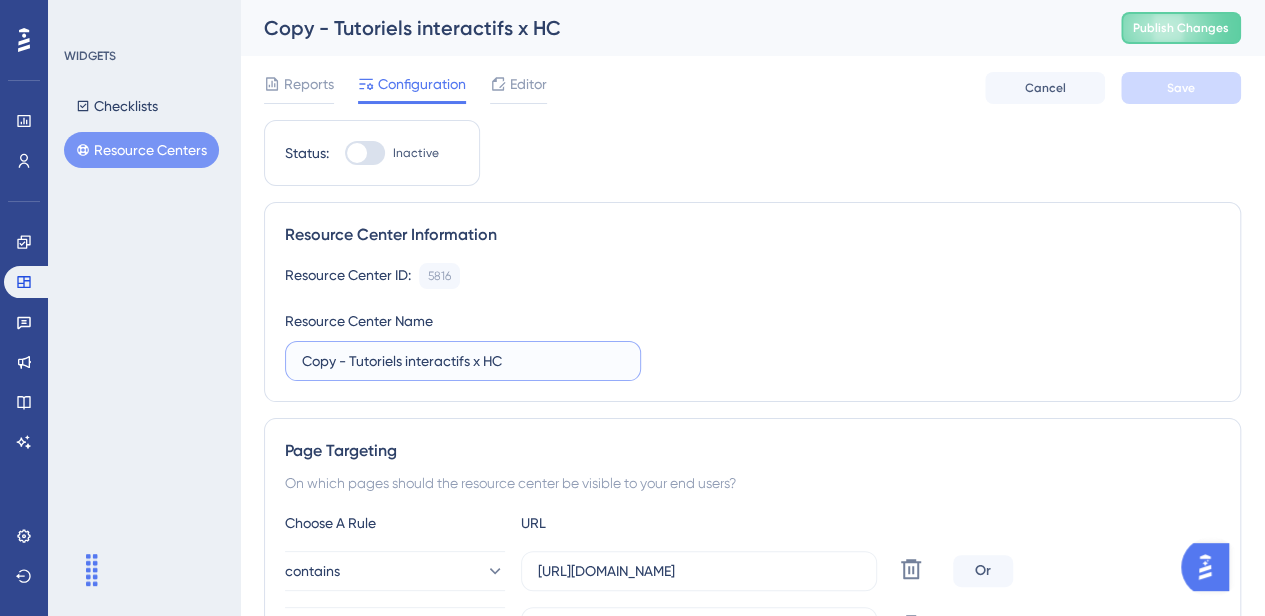 click on "Copy - Tutoriels interactifs x HC" at bounding box center [463, 361] 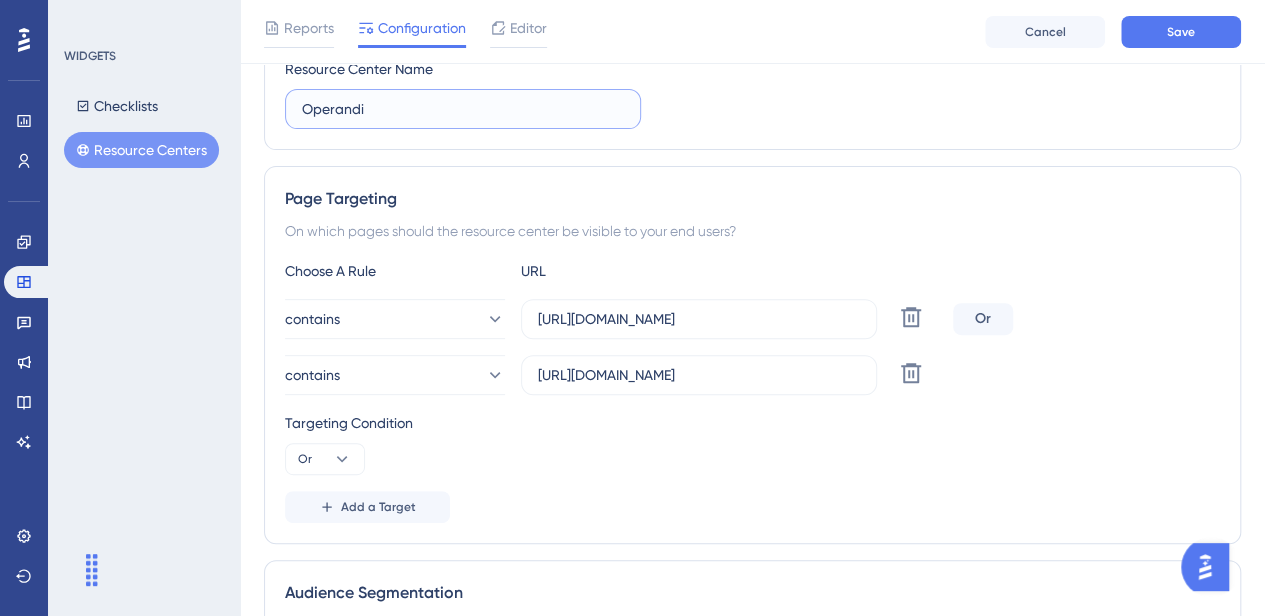 scroll, scrollTop: 285, scrollLeft: 0, axis: vertical 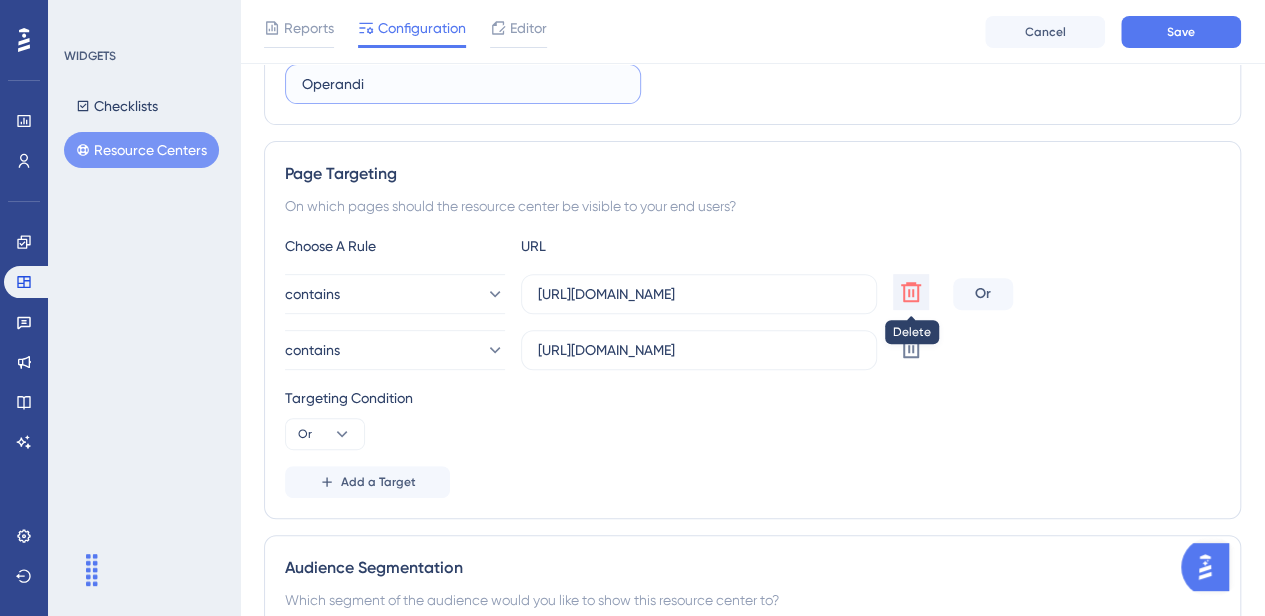 type on "Operandi" 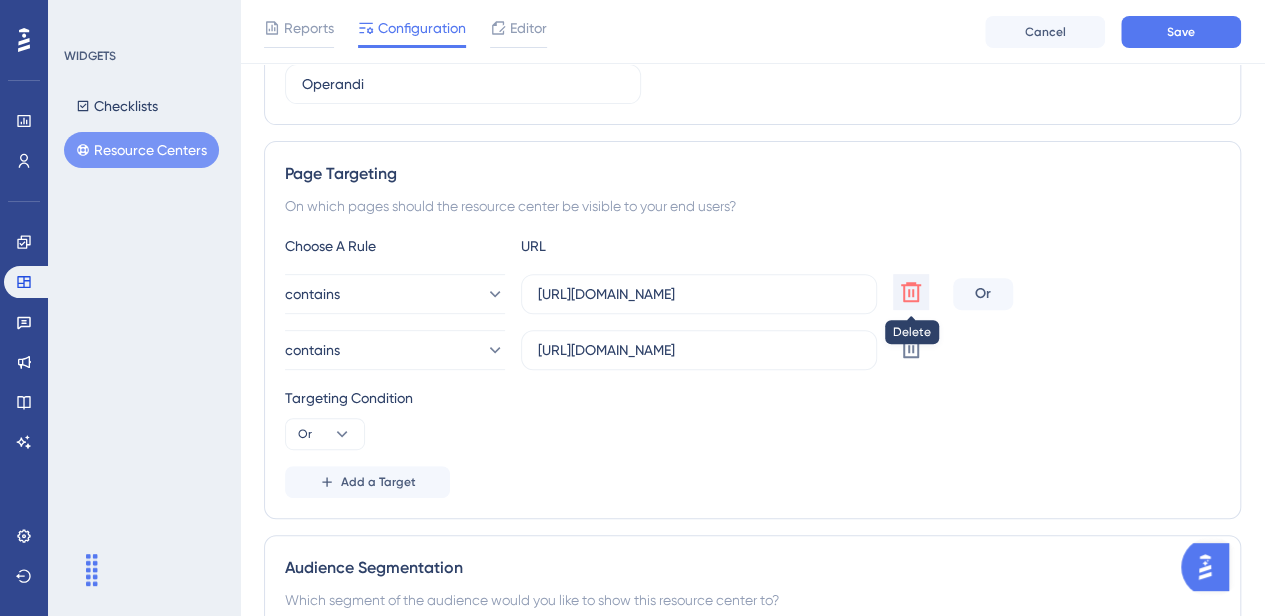 click 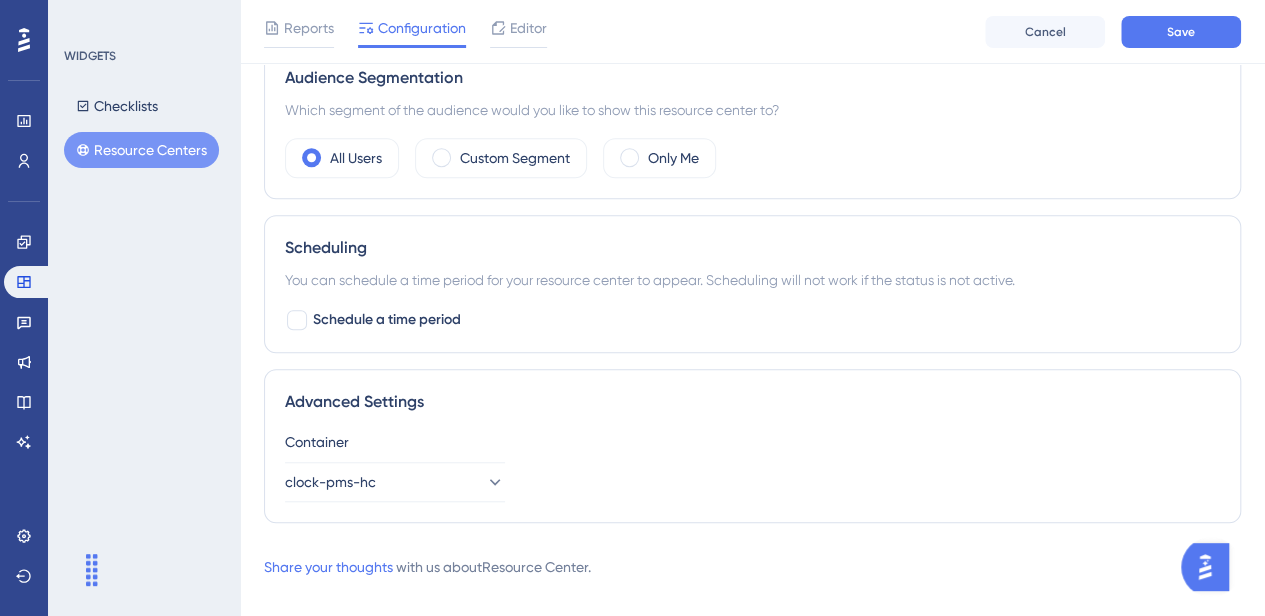 scroll, scrollTop: 660, scrollLeft: 0, axis: vertical 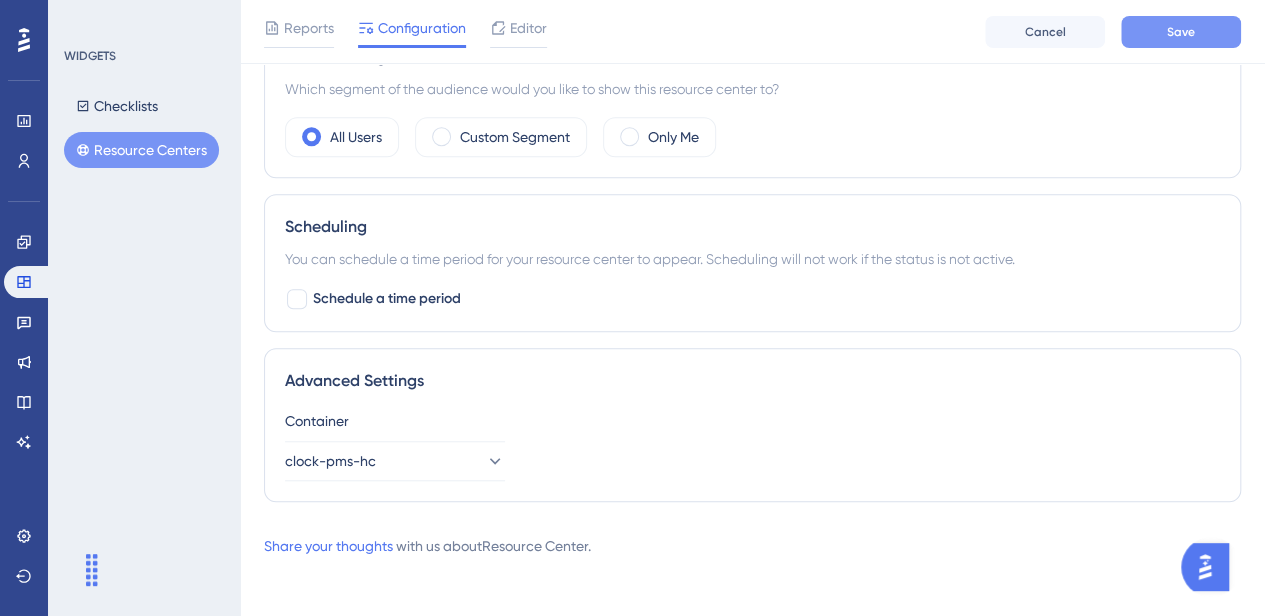 click on "Save" at bounding box center [1181, 32] 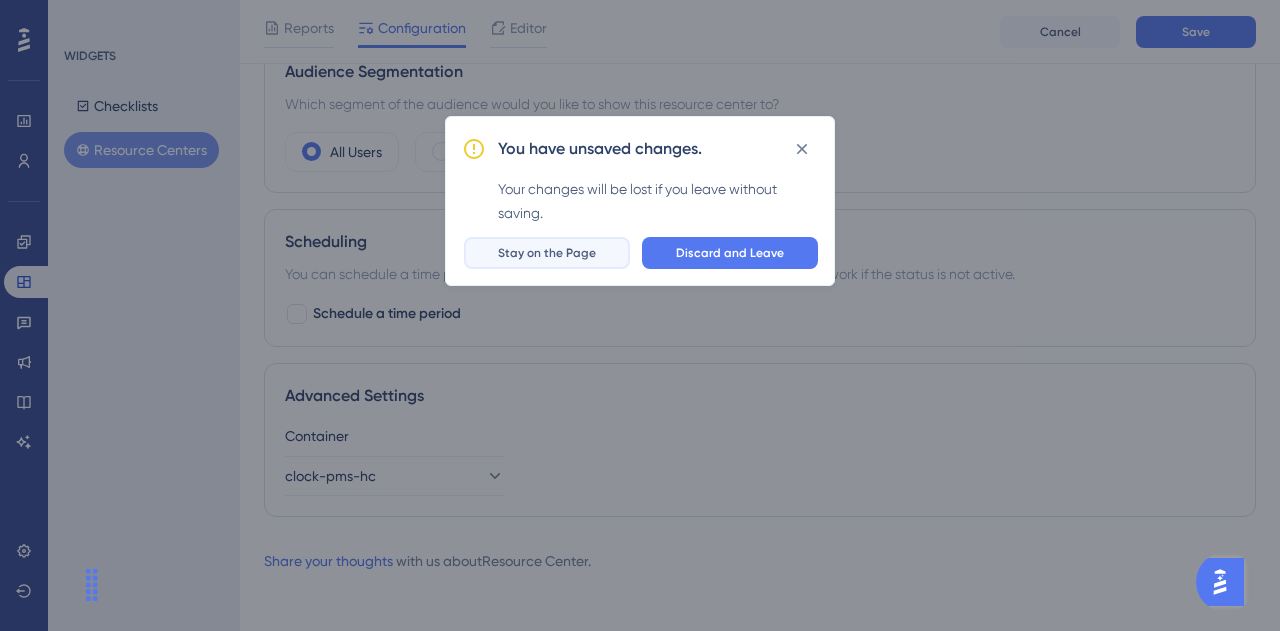 click on "Stay on the Page" at bounding box center [547, 253] 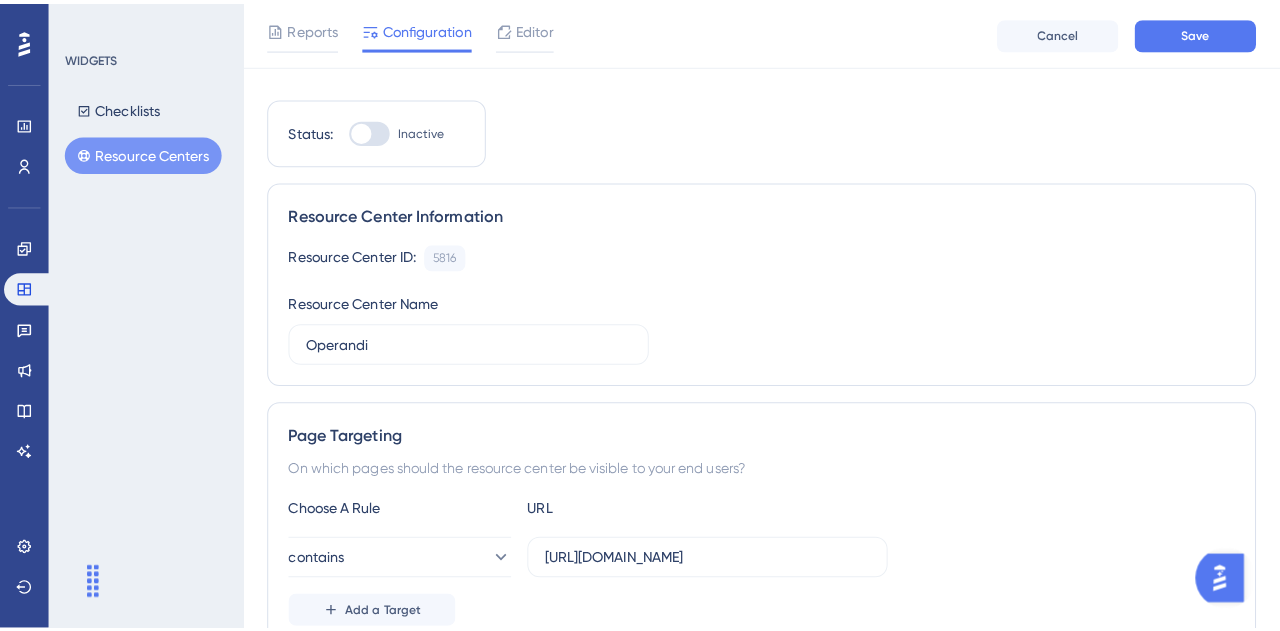 scroll, scrollTop: 0, scrollLeft: 0, axis: both 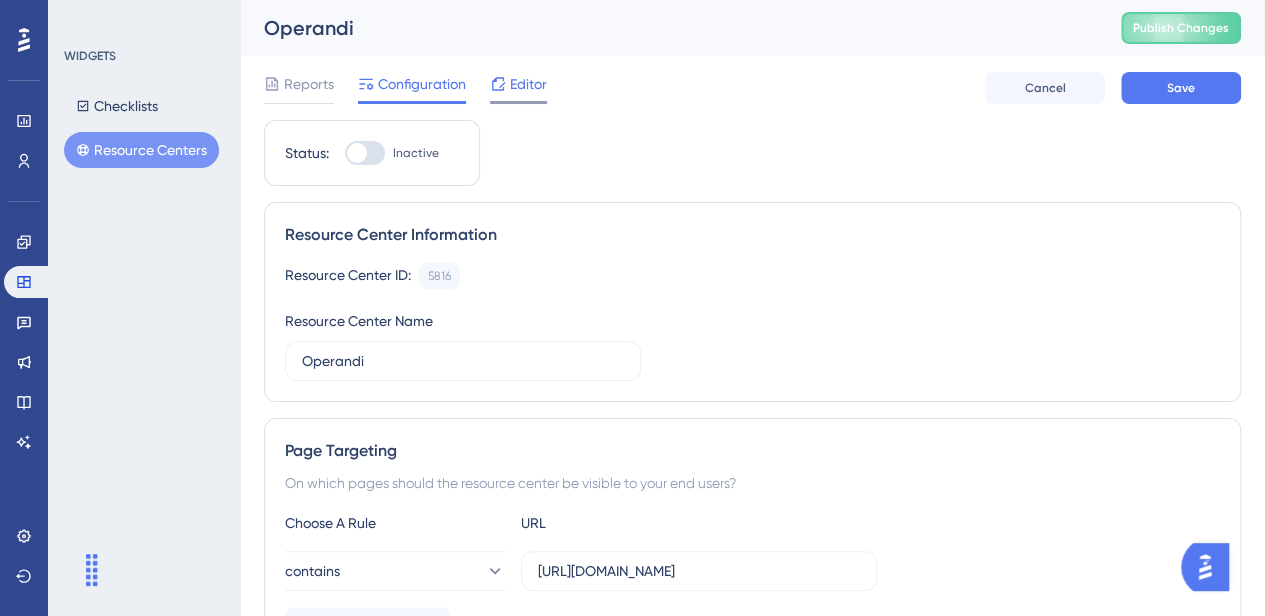 click on "Editor" at bounding box center (528, 84) 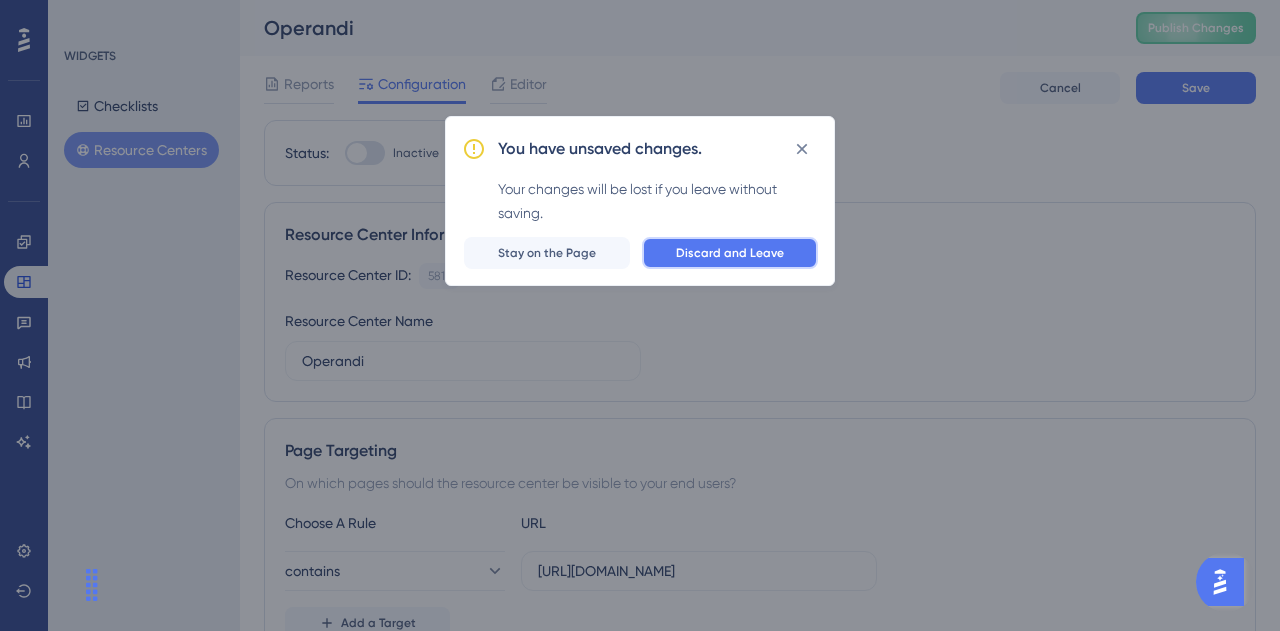 click on "Discard and Leave" at bounding box center [730, 253] 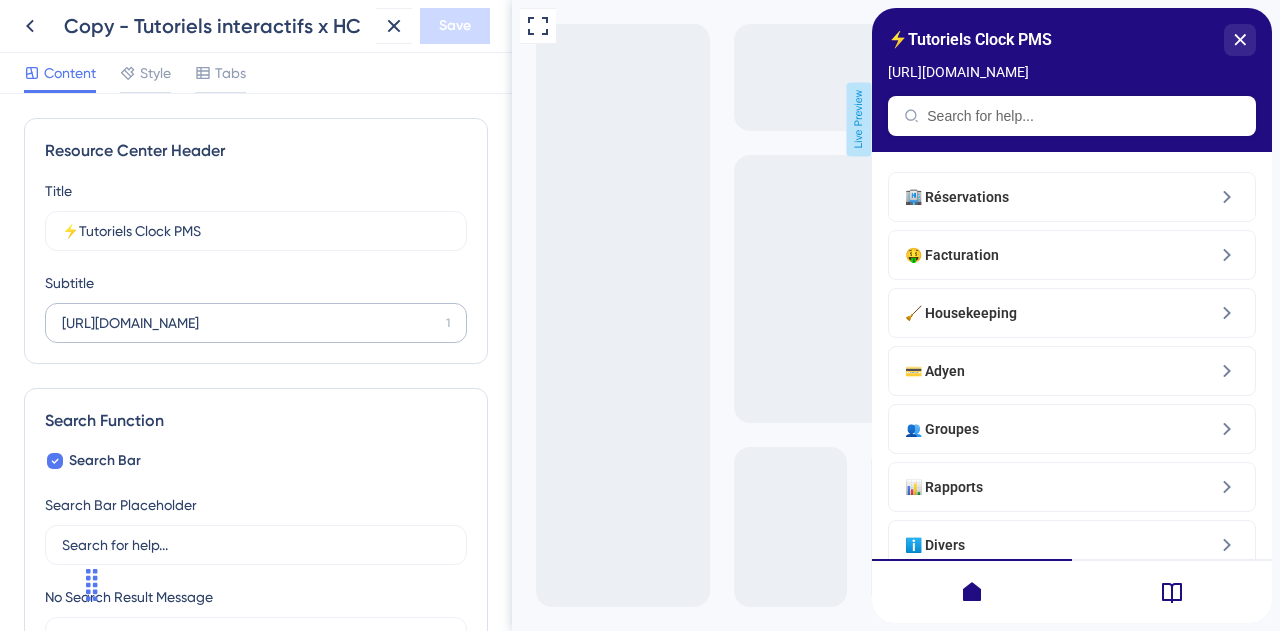 scroll, scrollTop: 0, scrollLeft: 0, axis: both 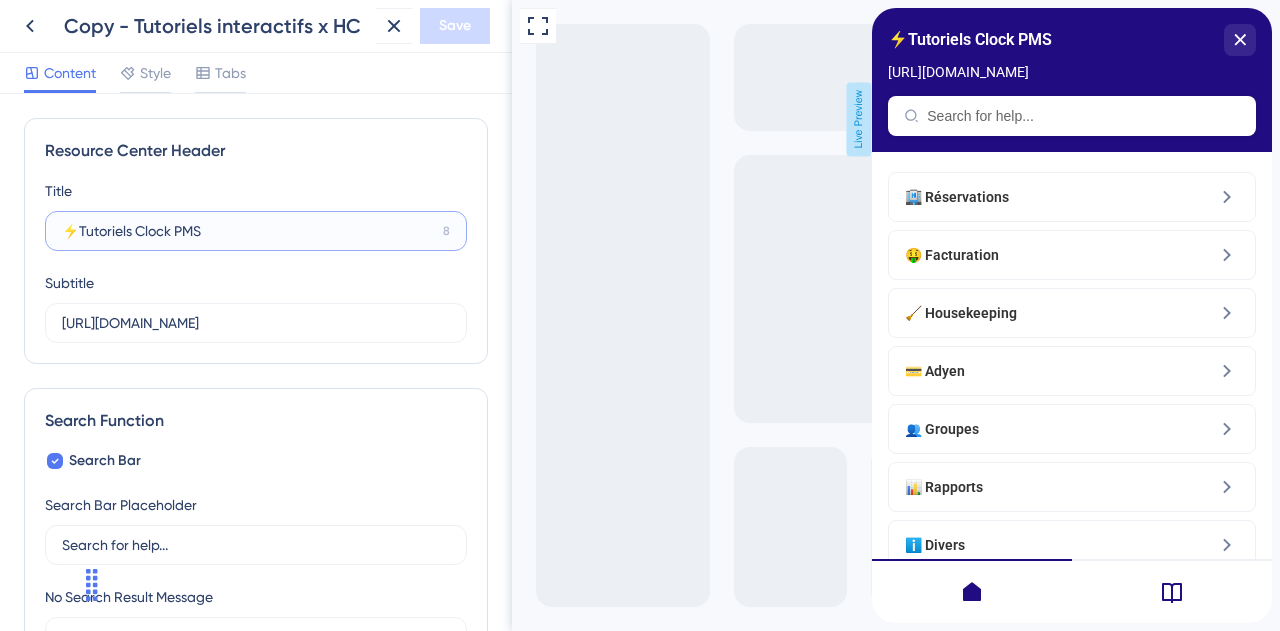 click on "⚡Tutoriels Clock PMS" at bounding box center [248, 231] 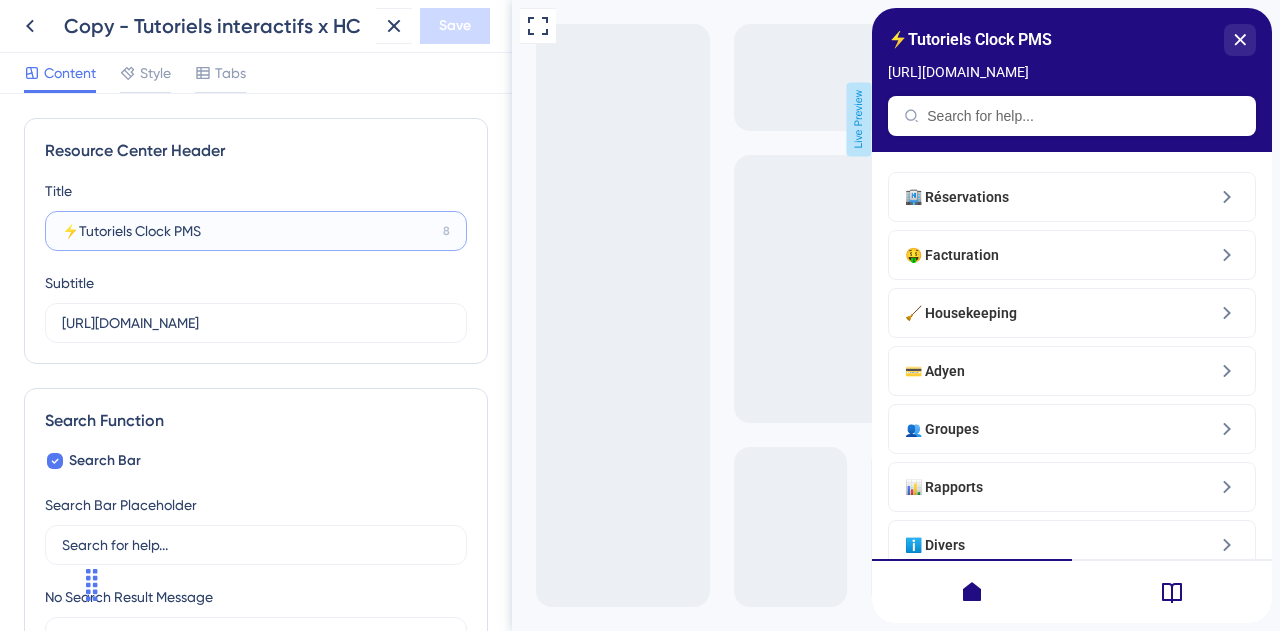 click on "⚡Tutoriels Clock PMS" at bounding box center (248, 231) 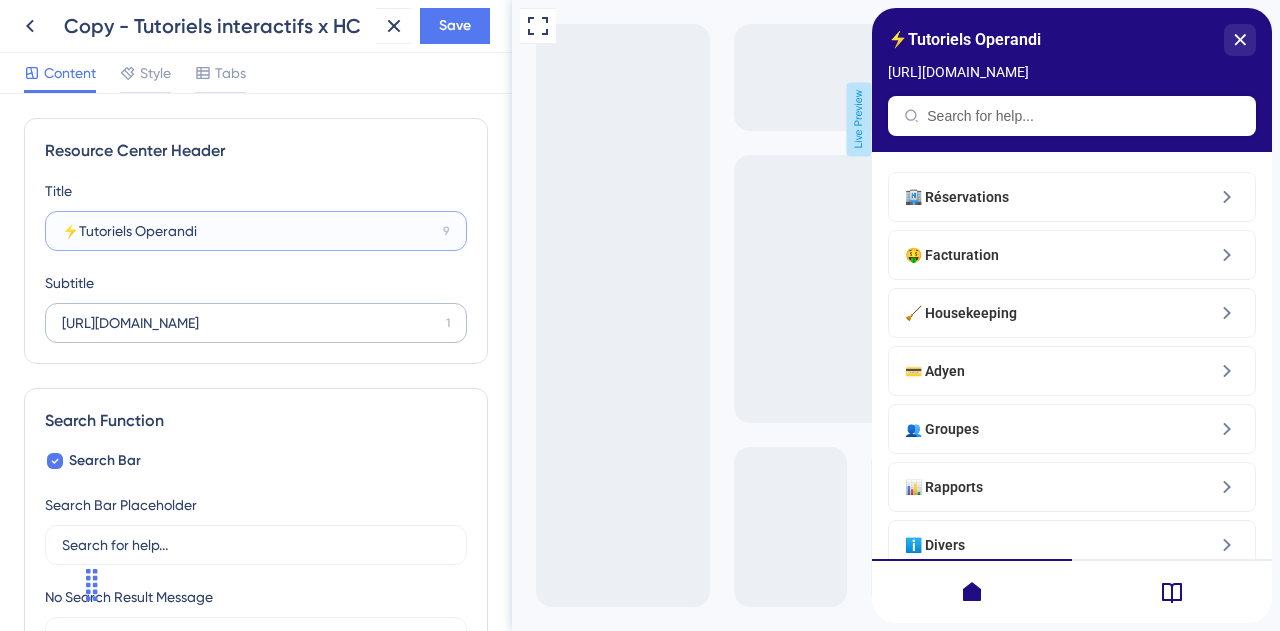 type on "⚡Tutoriels Operandi" 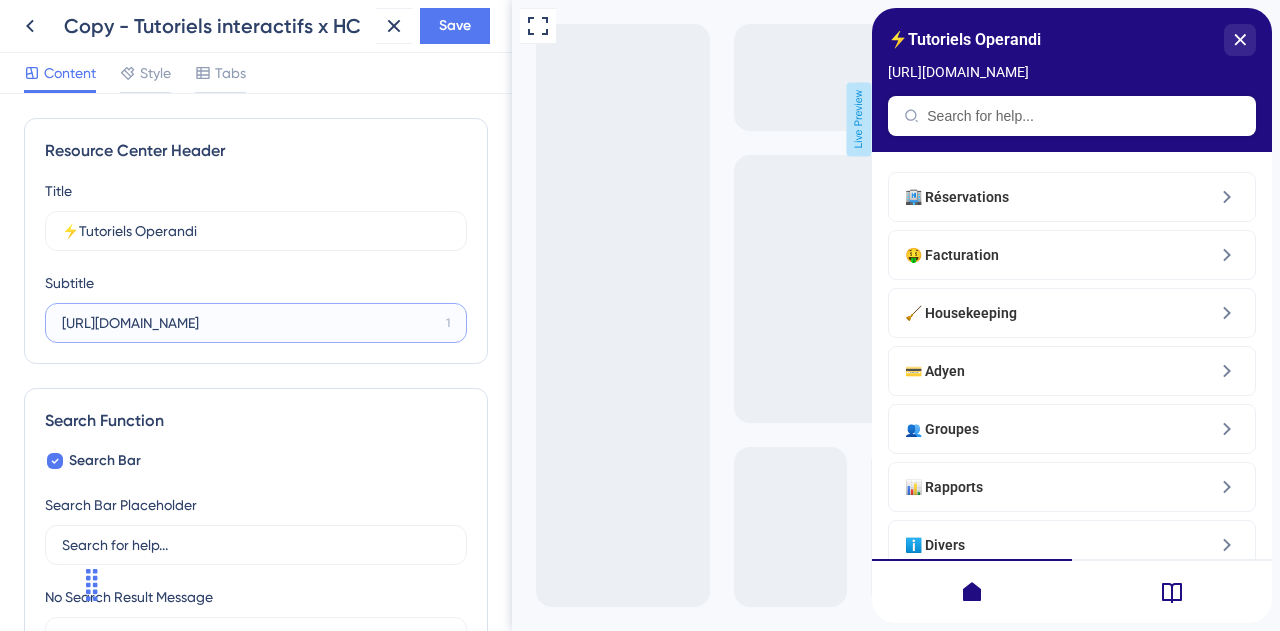 click on "https://sky-eu1.clock-software.com/" at bounding box center (250, 323) 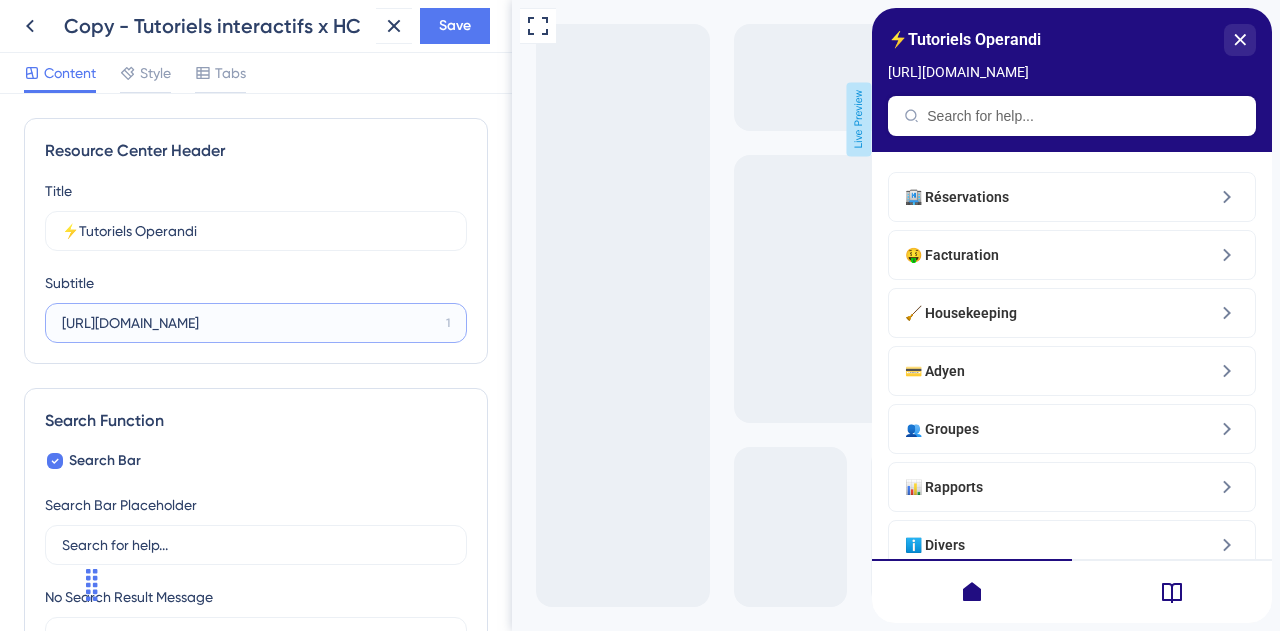 paste on "data.happyculture.io/login" 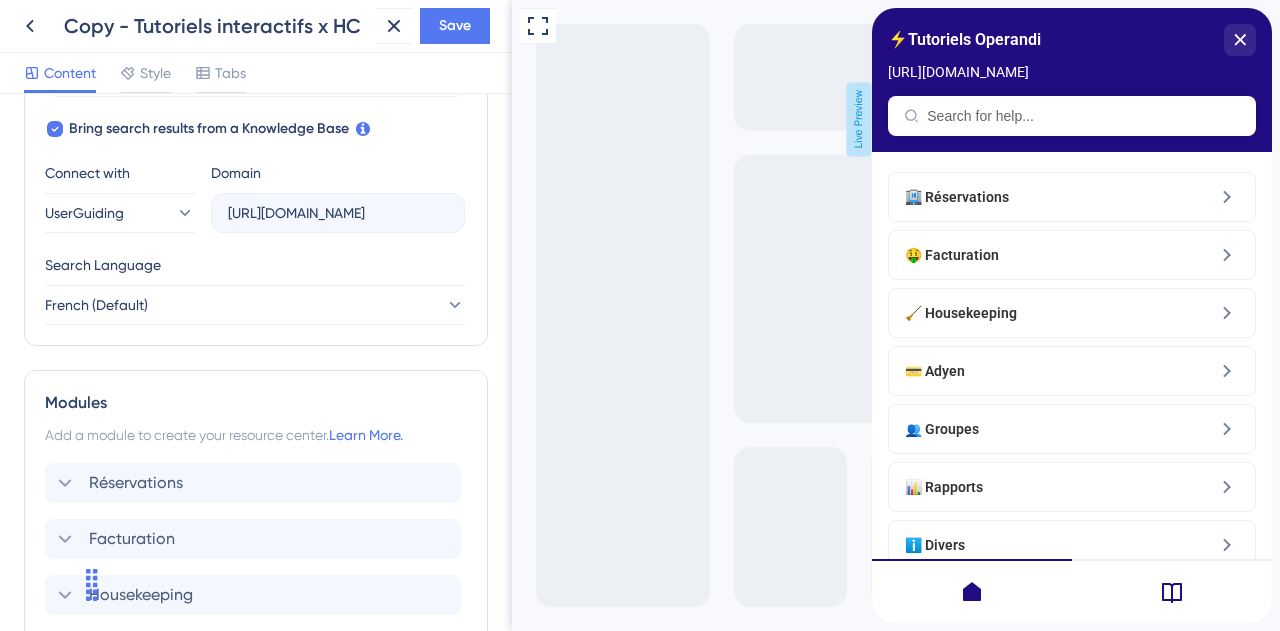 scroll, scrollTop: 646, scrollLeft: 0, axis: vertical 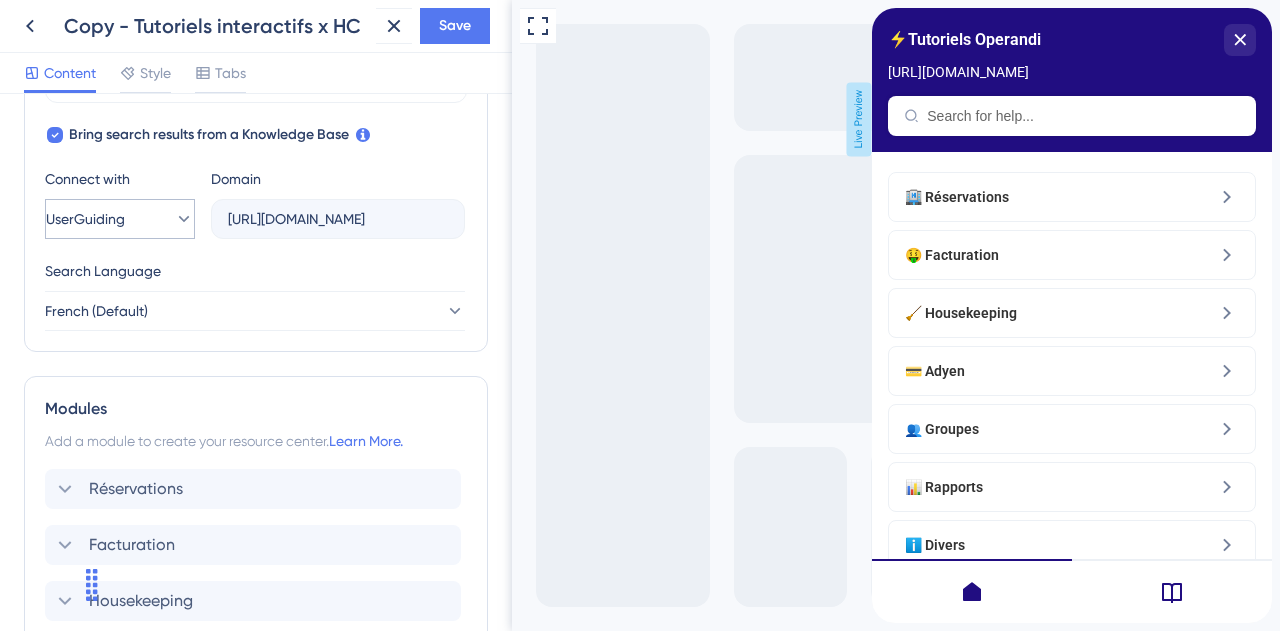 type on "[URL][DOMAIN_NAME]" 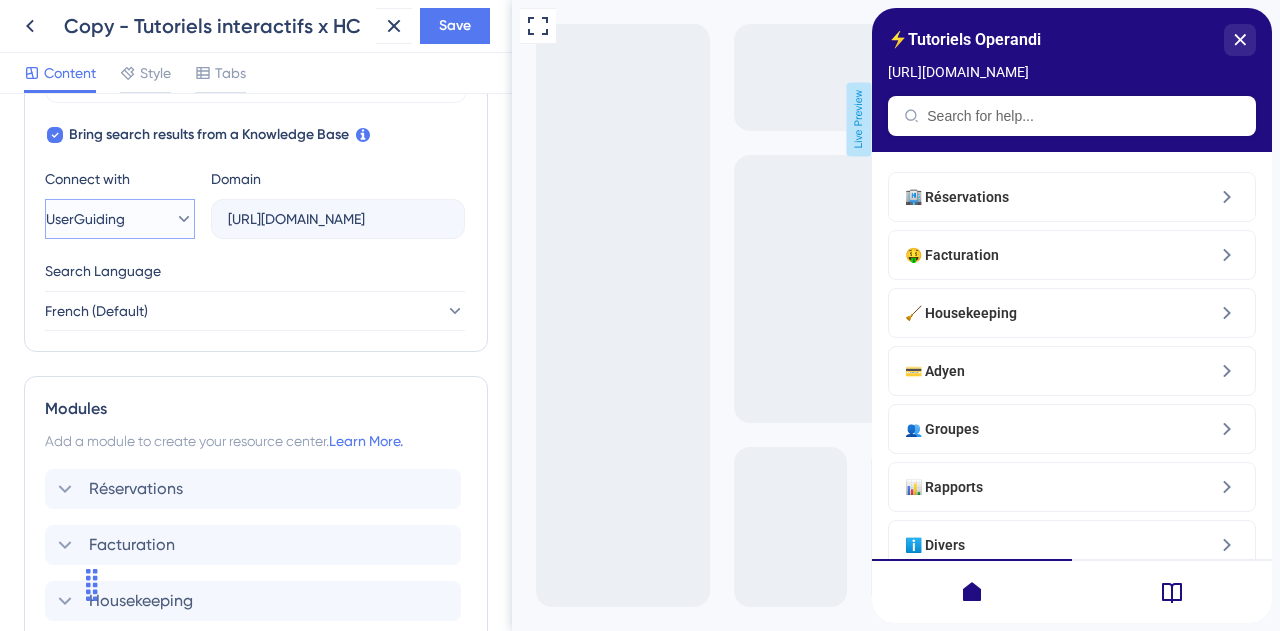 click 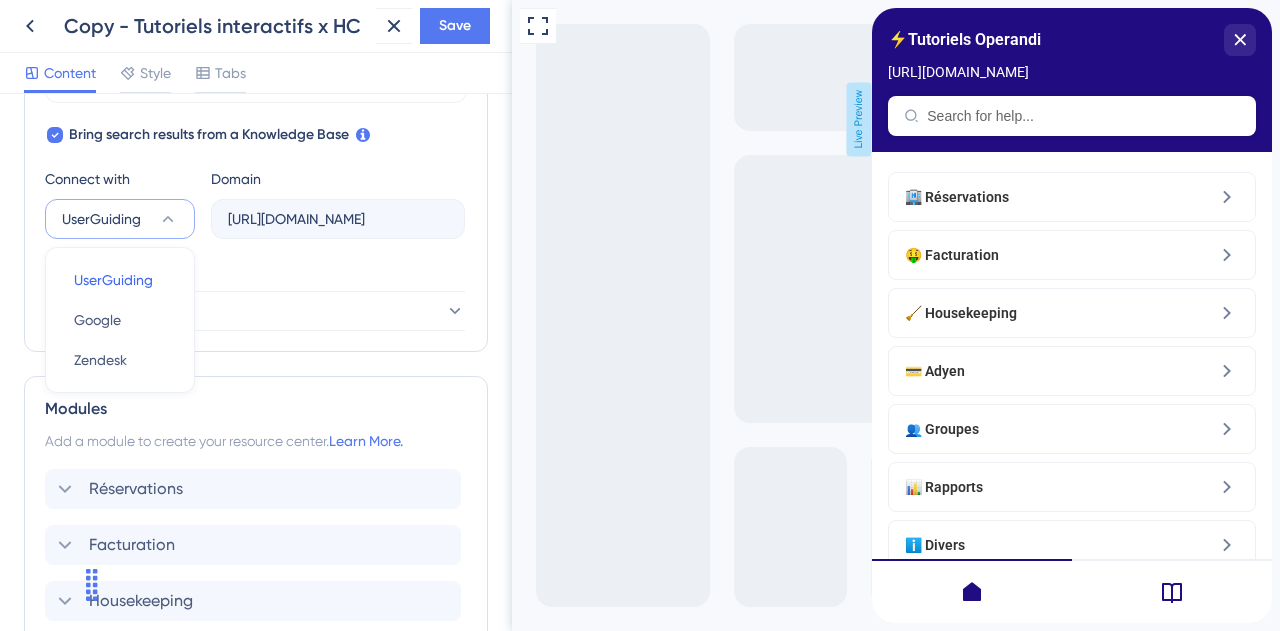 click 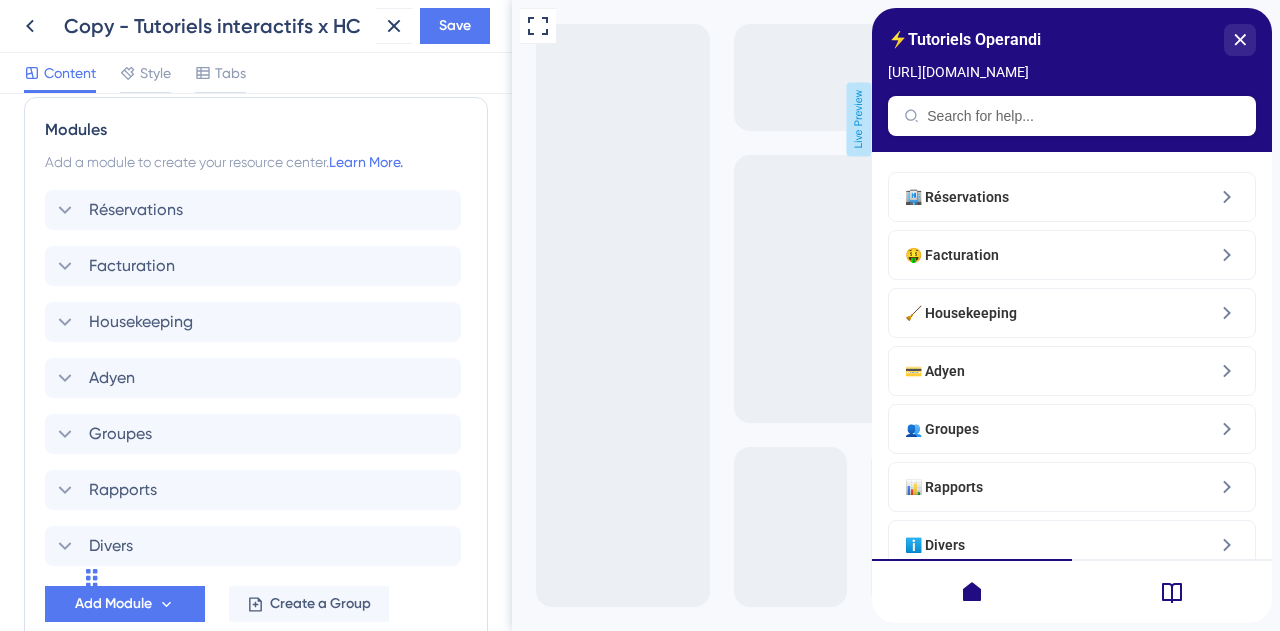 scroll, scrollTop: 932, scrollLeft: 0, axis: vertical 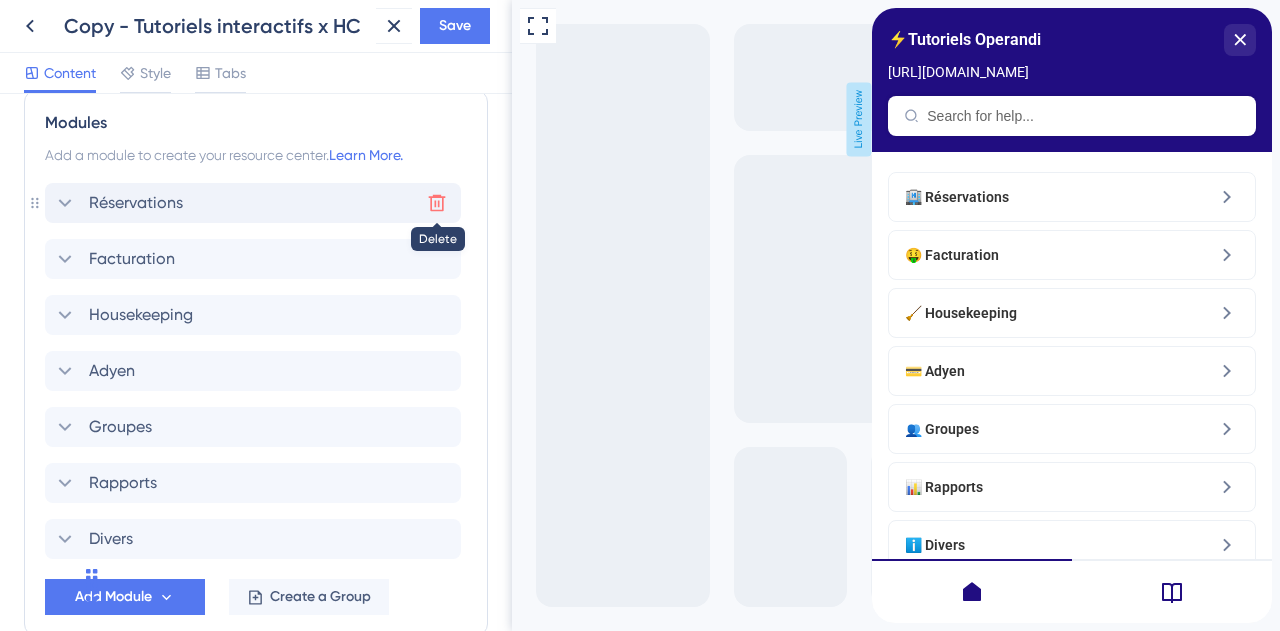 click 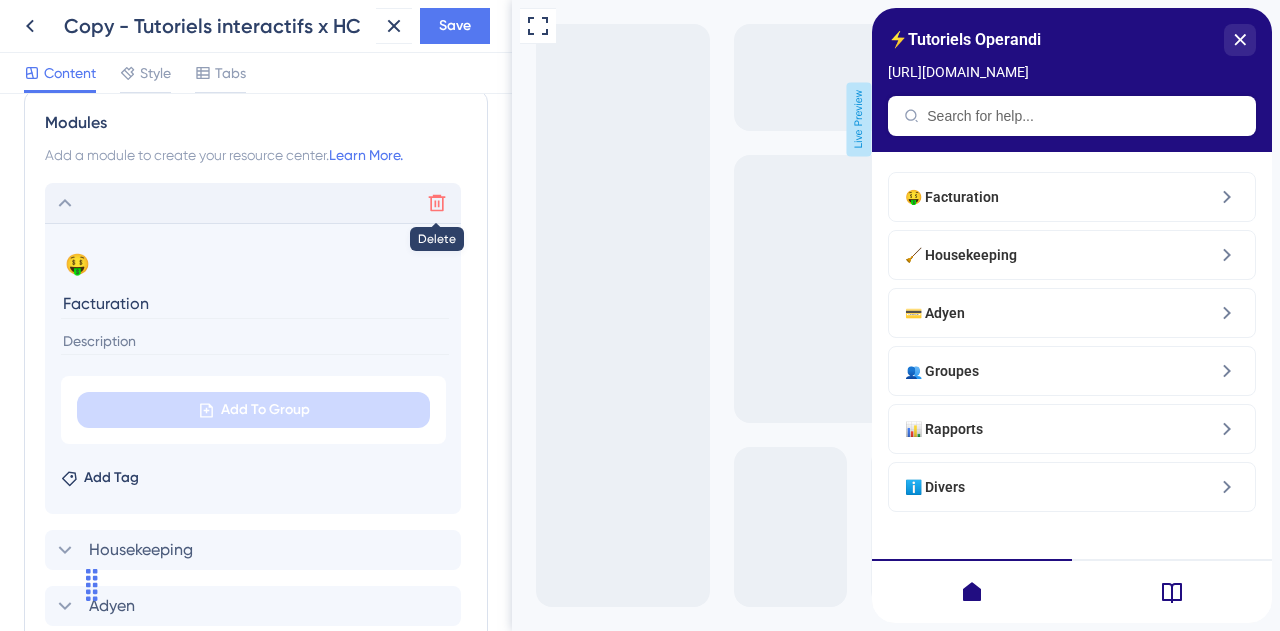click 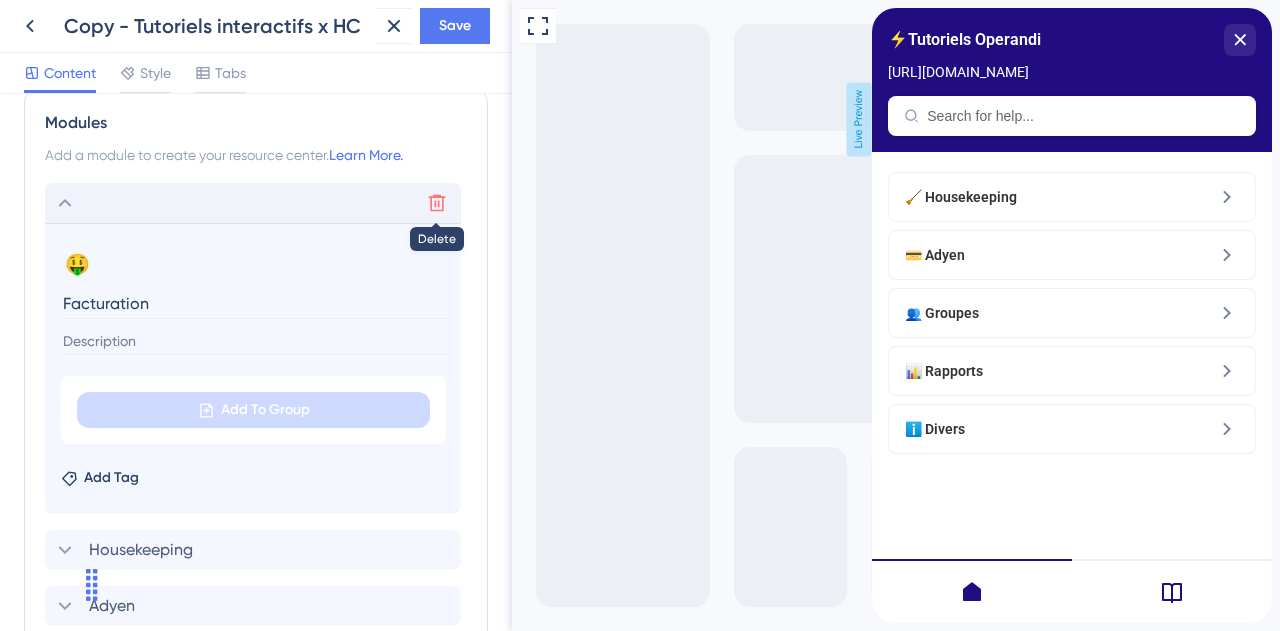scroll, scrollTop: 926, scrollLeft: 0, axis: vertical 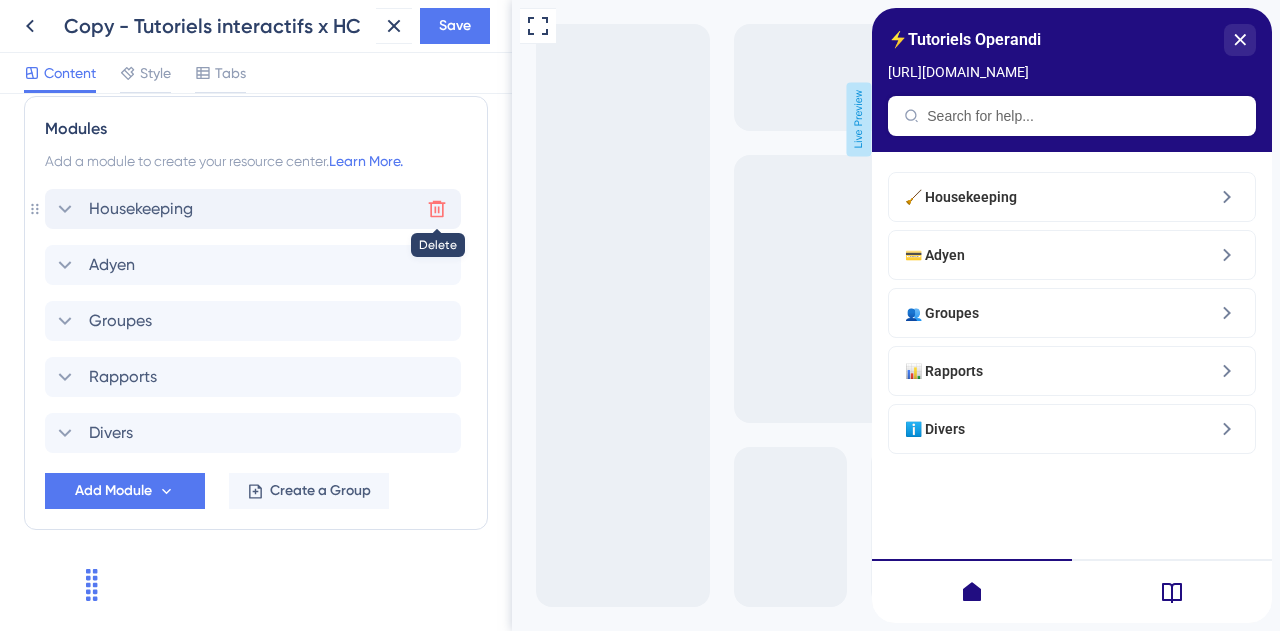 click 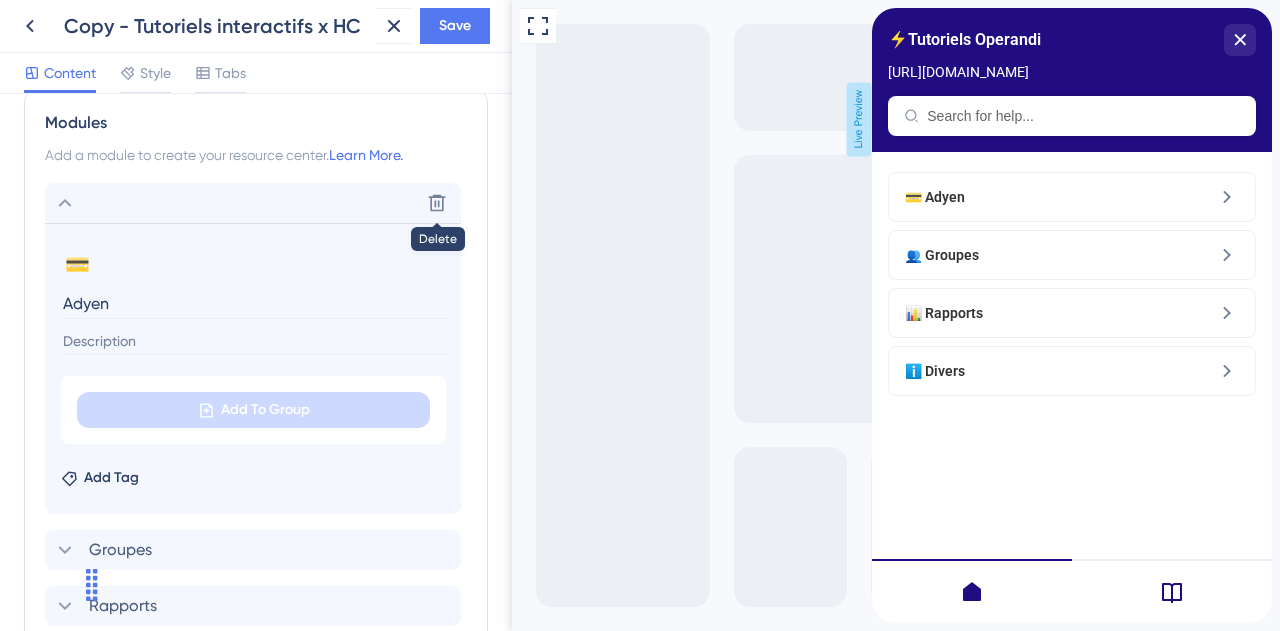 click 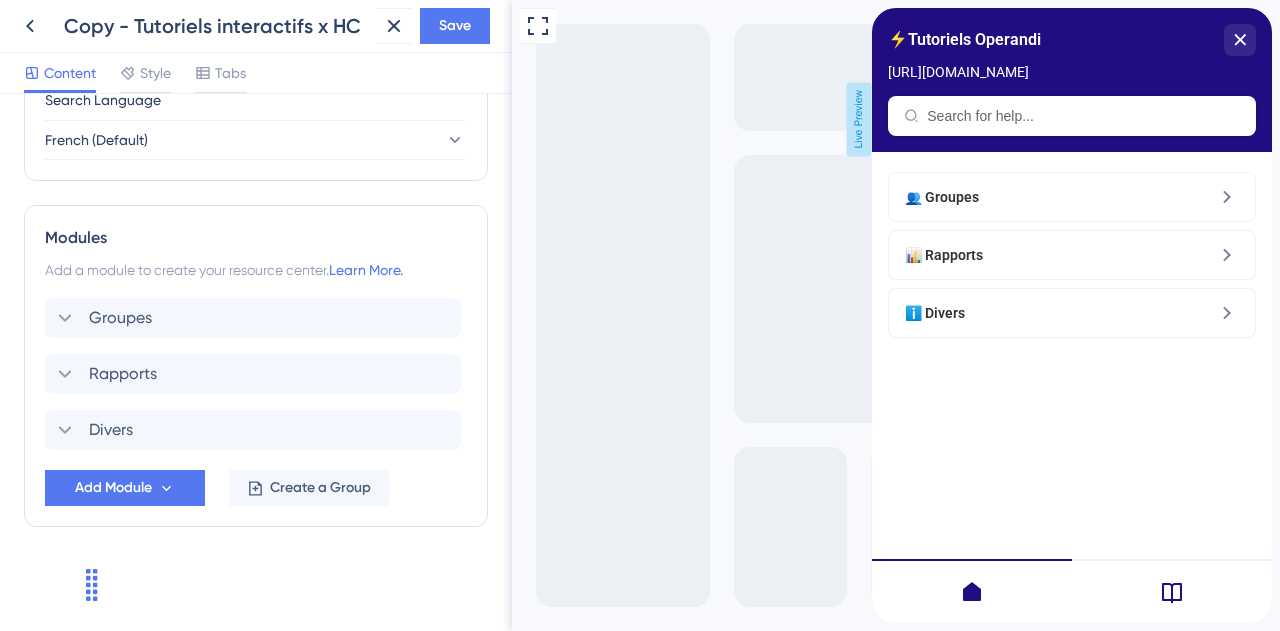 scroll, scrollTop: 814, scrollLeft: 0, axis: vertical 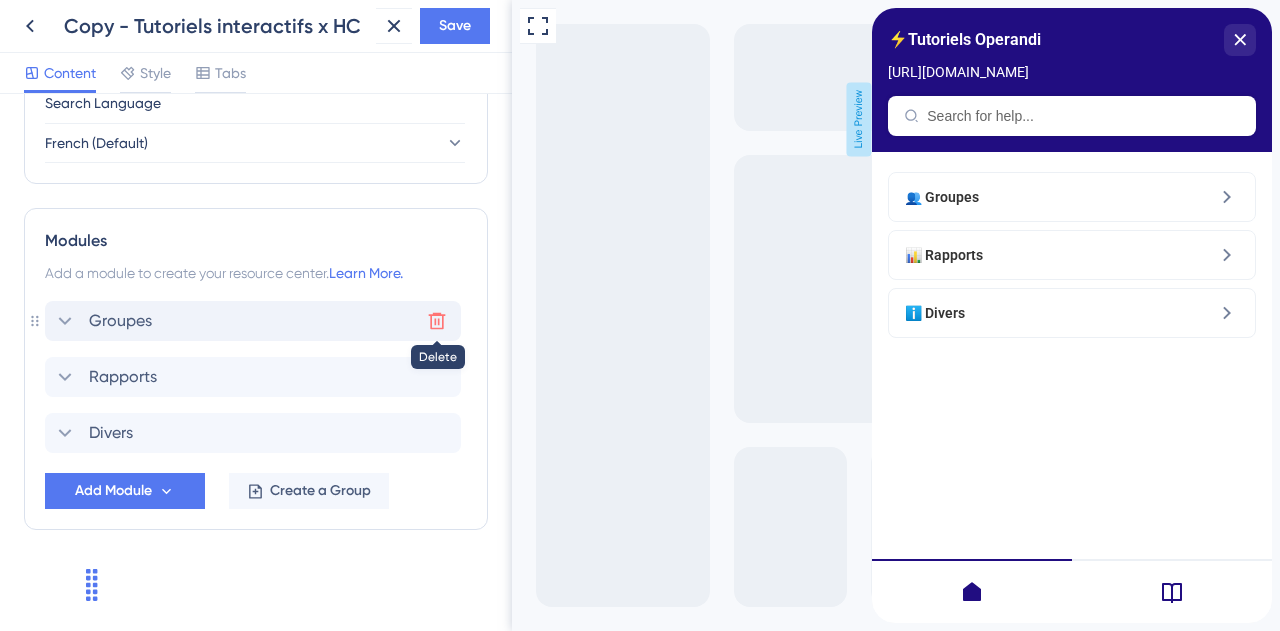 click 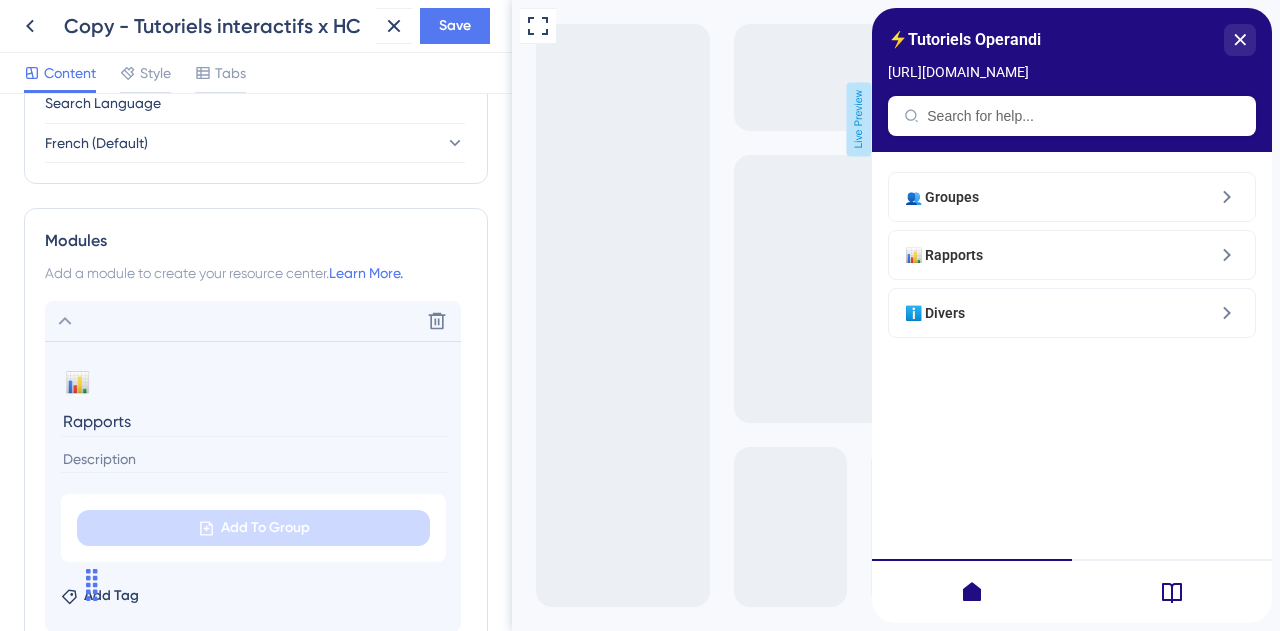 scroll, scrollTop: 932, scrollLeft: 0, axis: vertical 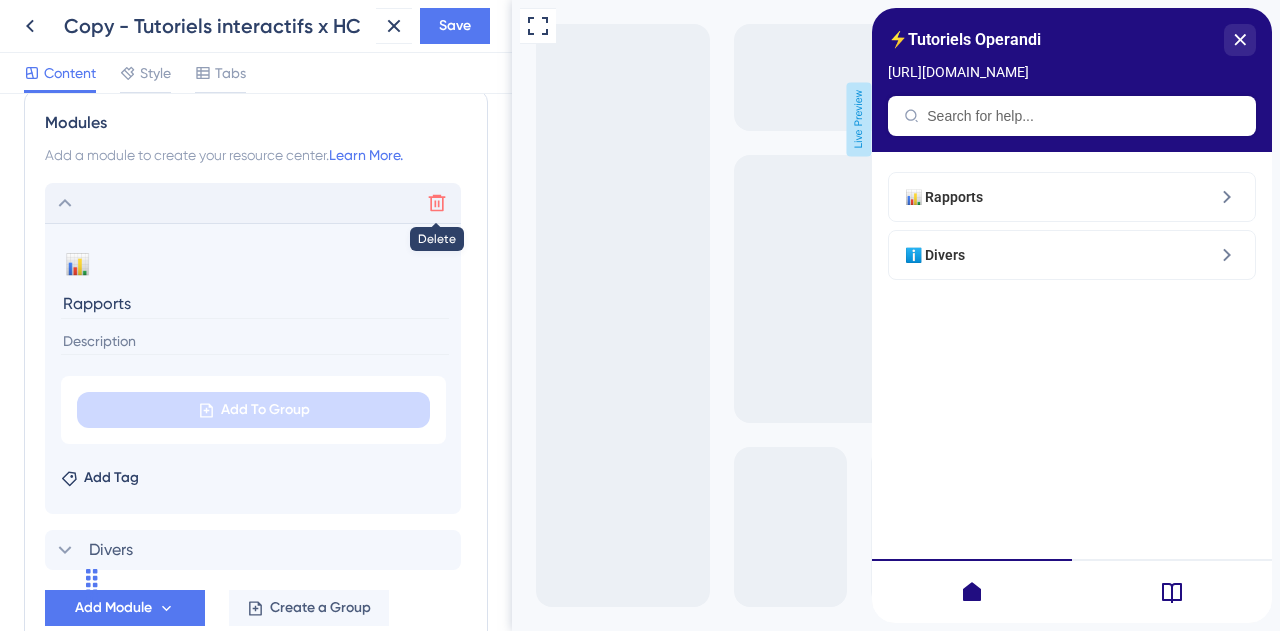 click 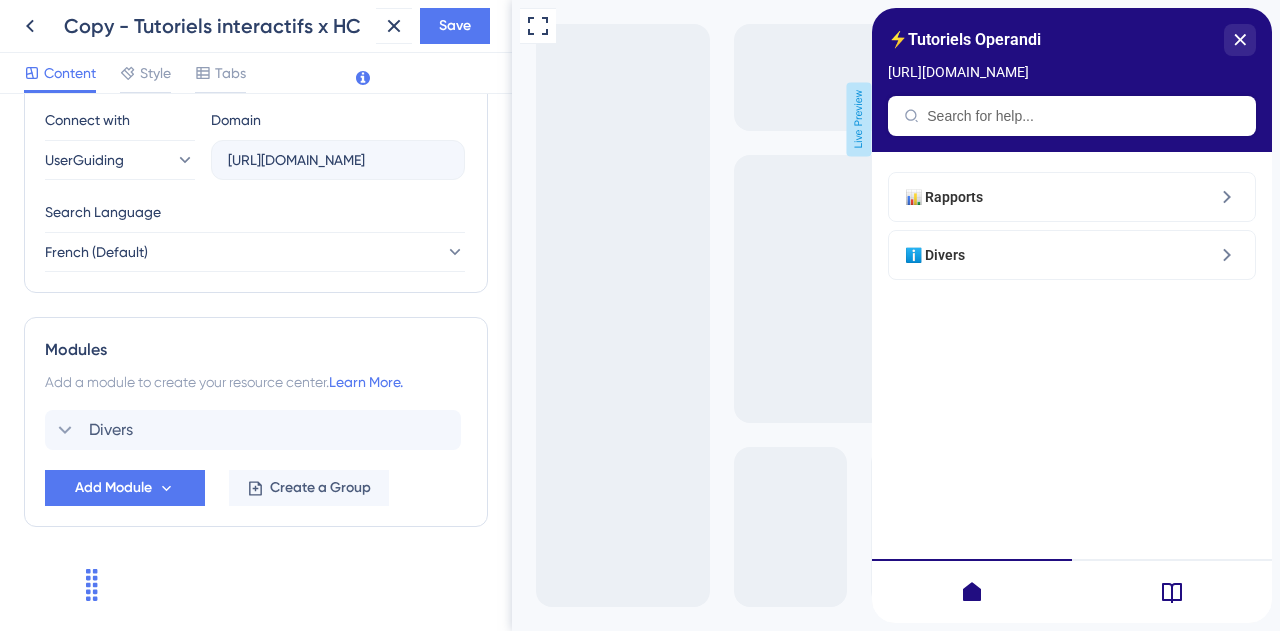 scroll, scrollTop: 702, scrollLeft: 0, axis: vertical 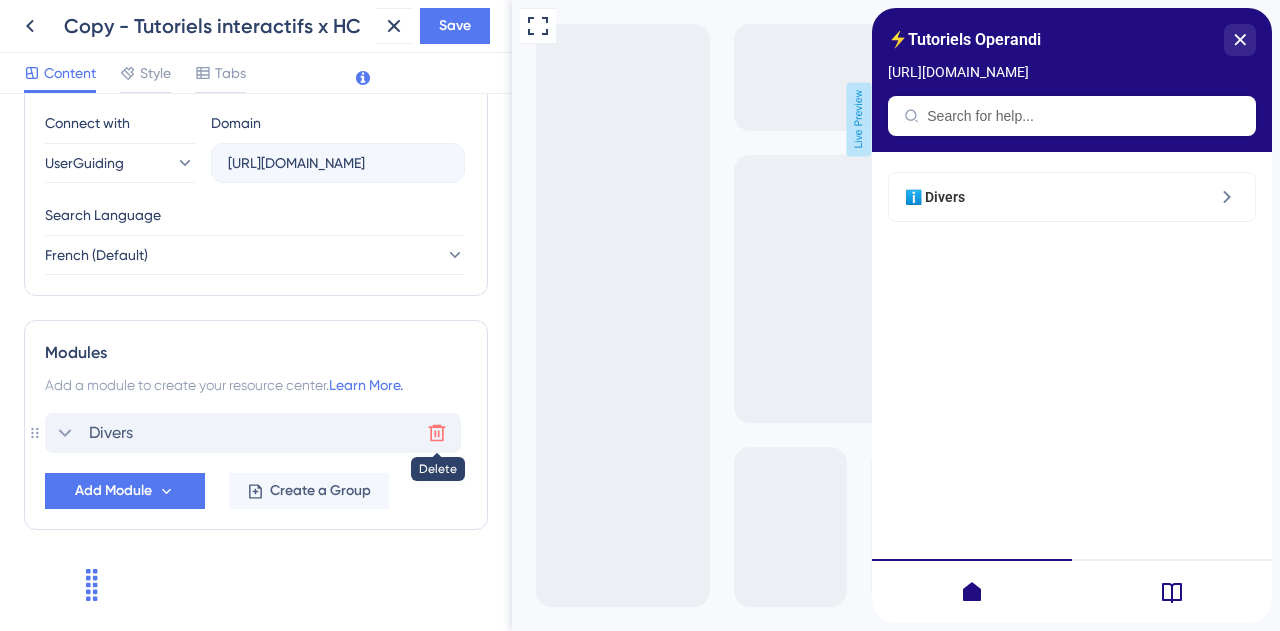 click 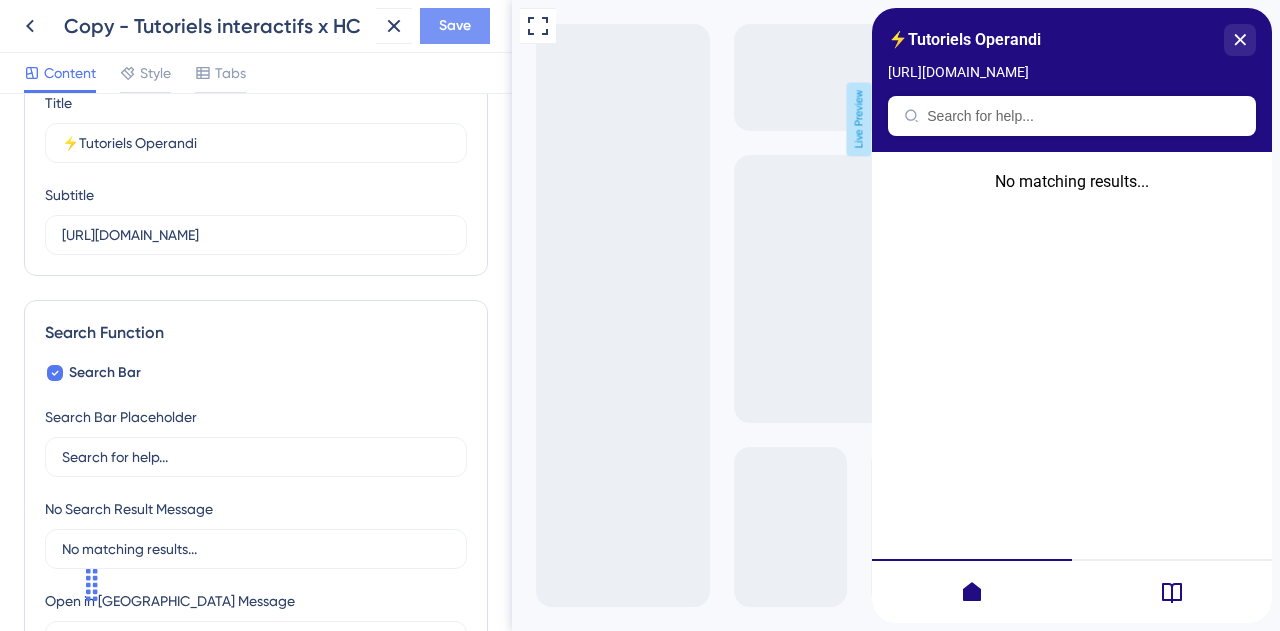 scroll, scrollTop: 0, scrollLeft: 0, axis: both 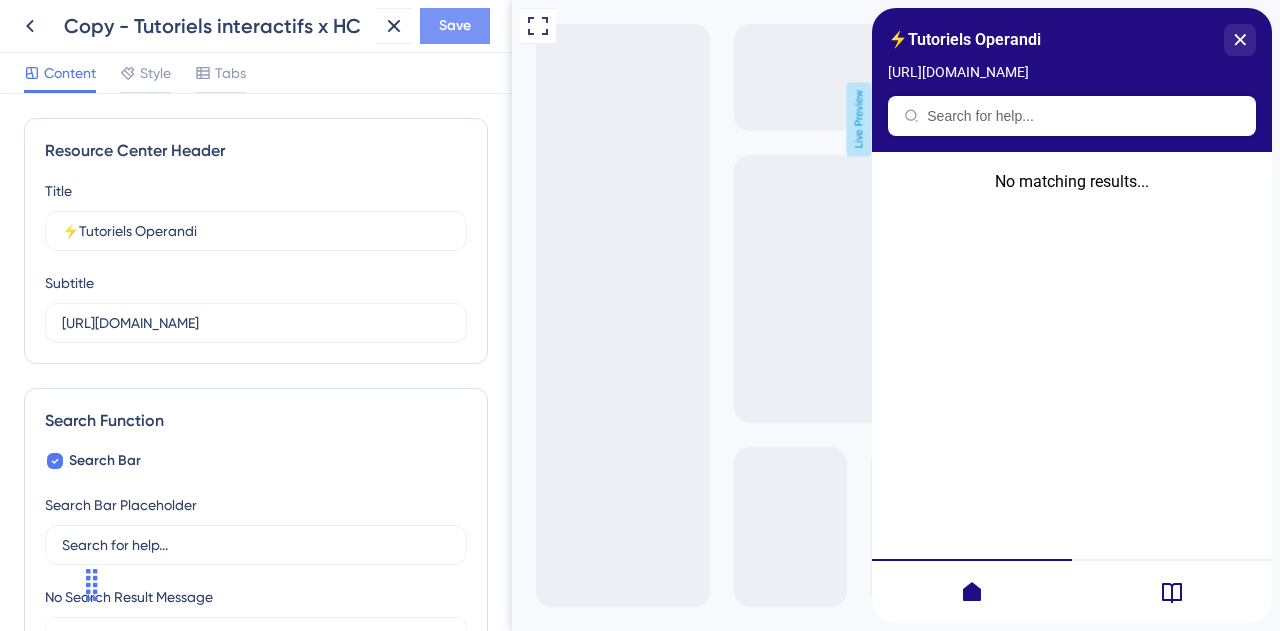click on "Save" at bounding box center (455, 26) 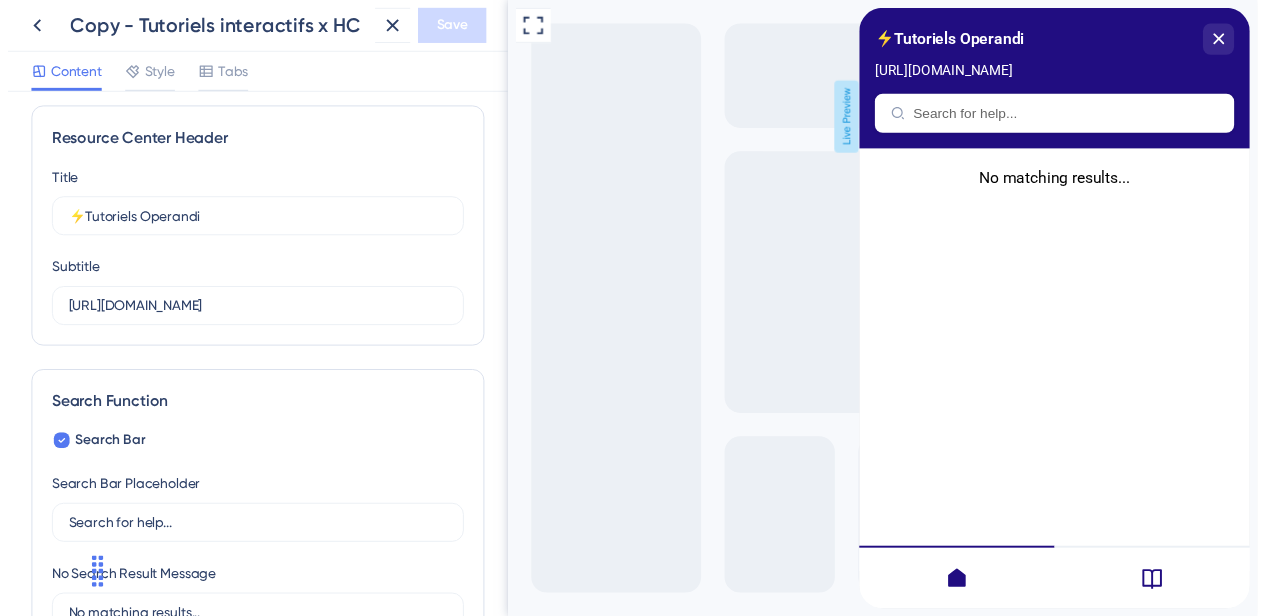 scroll, scrollTop: 0, scrollLeft: 0, axis: both 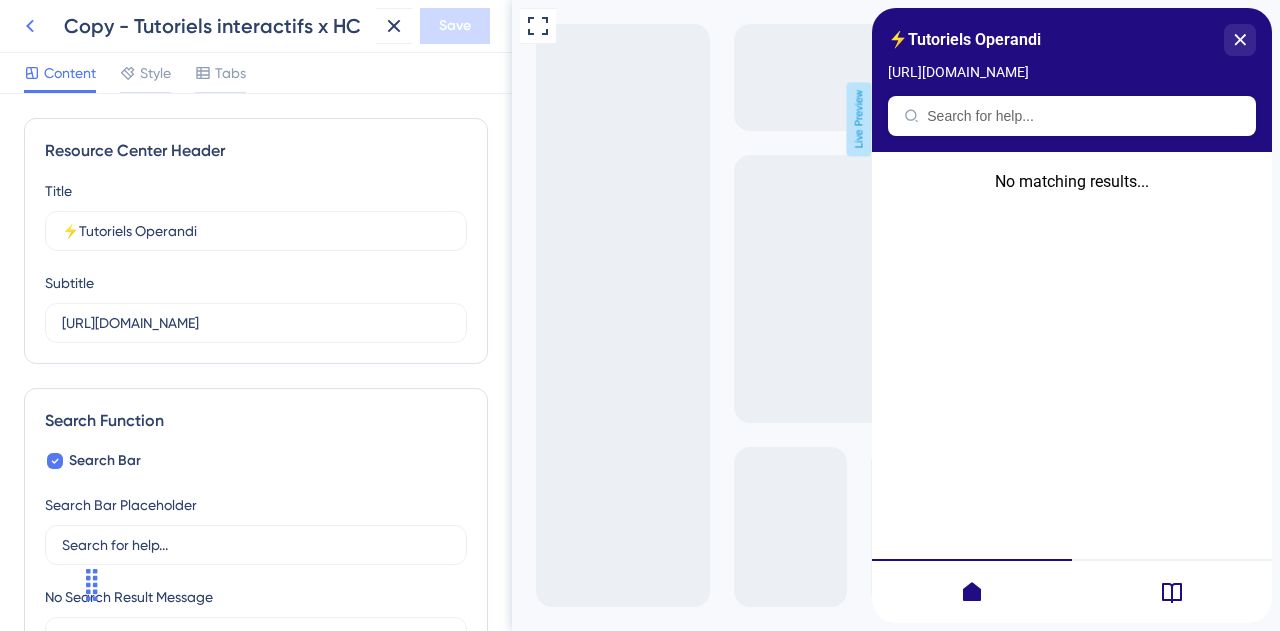 click 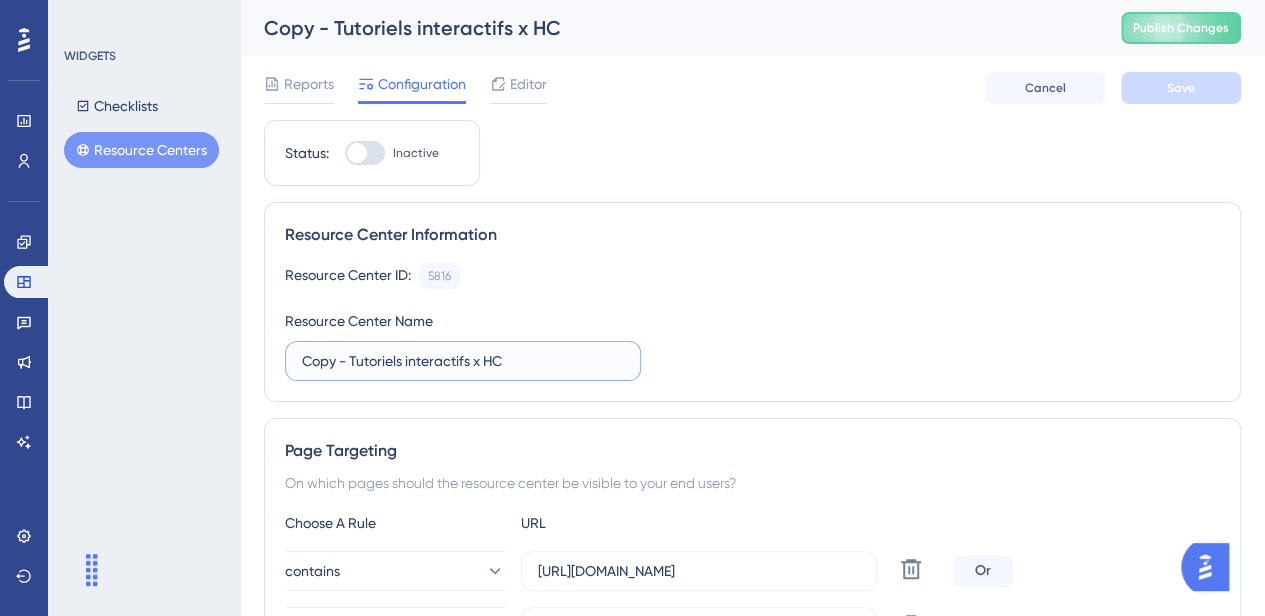 click on "Copy - Tutoriels interactifs x HC" at bounding box center [463, 361] 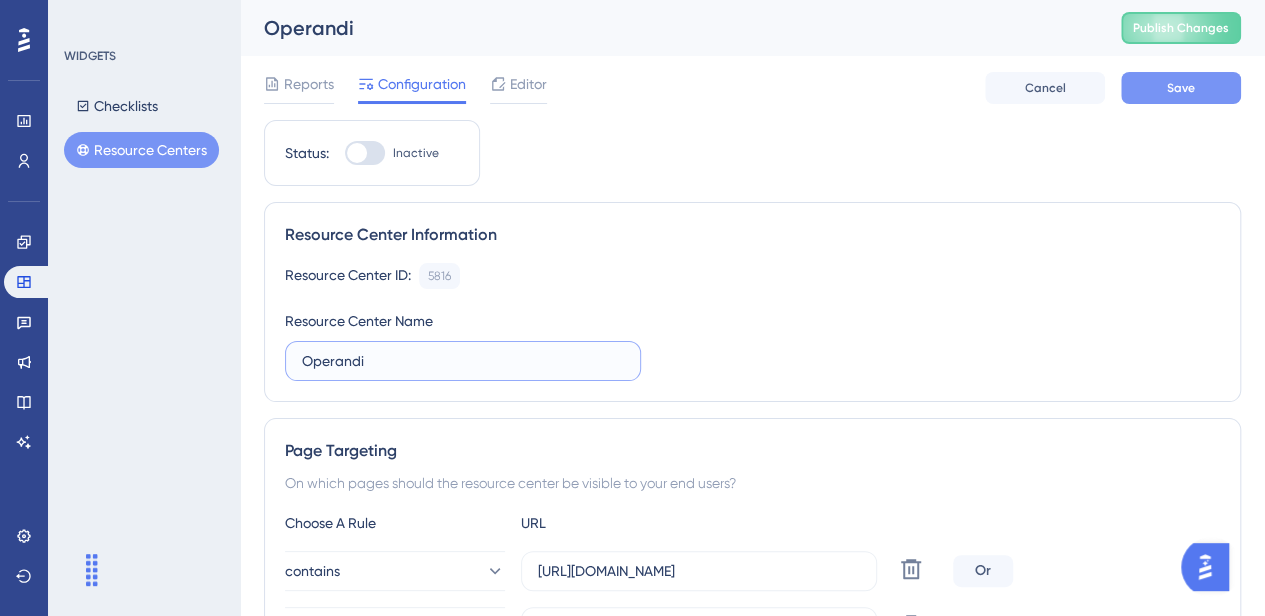 type on "Operandi" 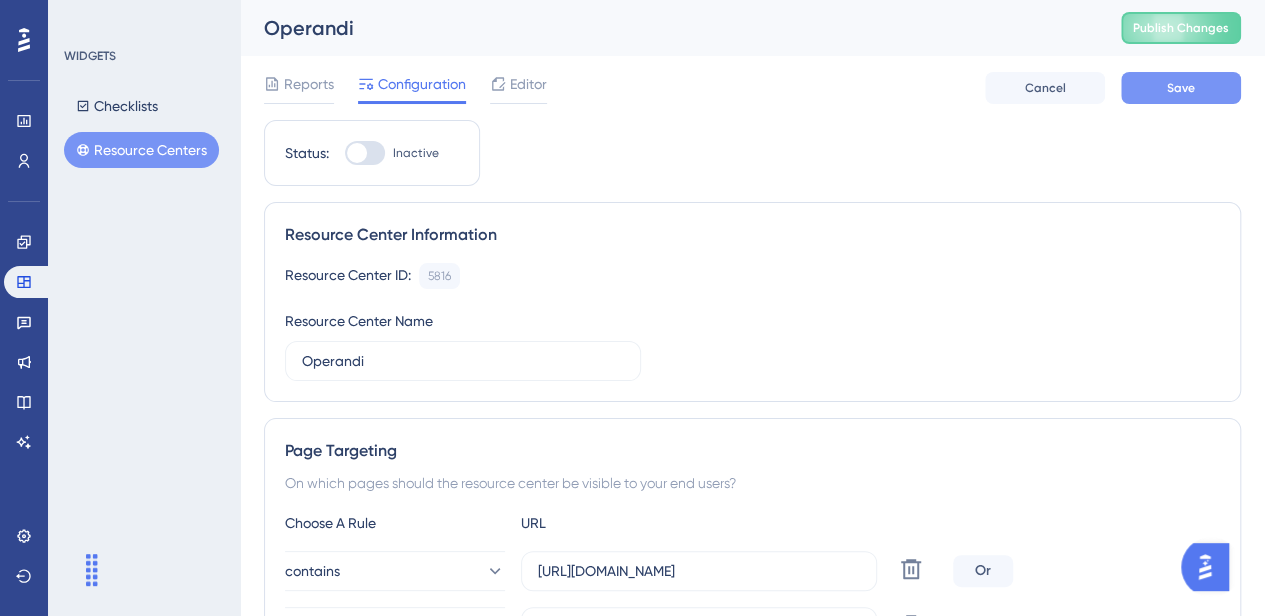 click on "Save" at bounding box center (1181, 88) 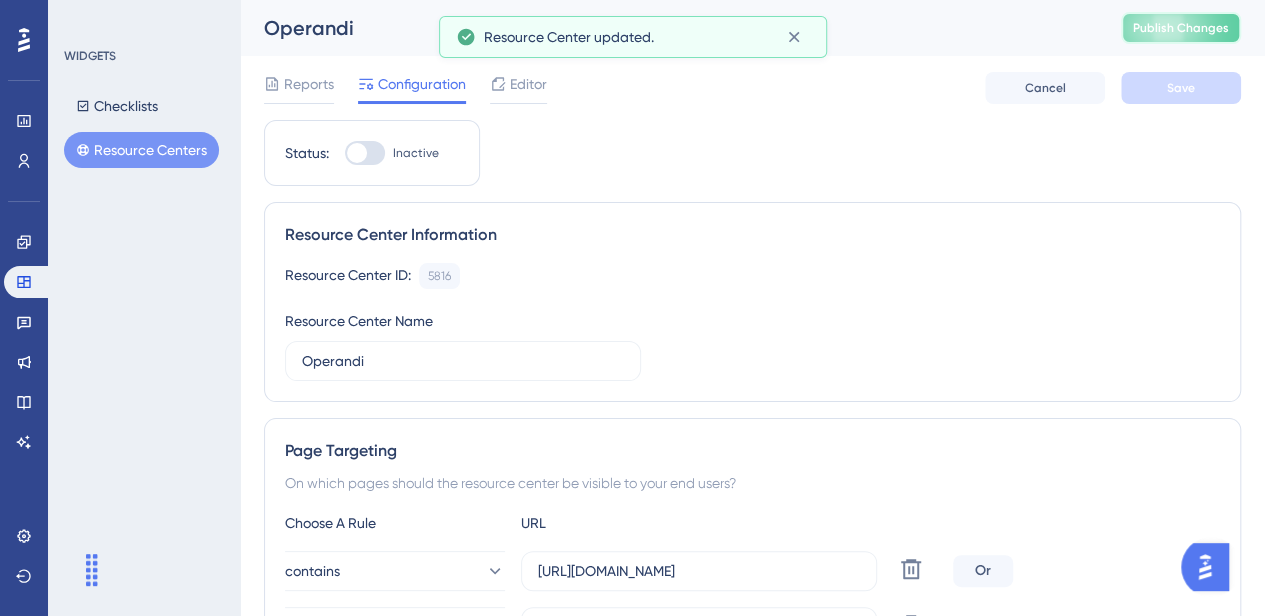 click on "Publish Changes" at bounding box center [1181, 28] 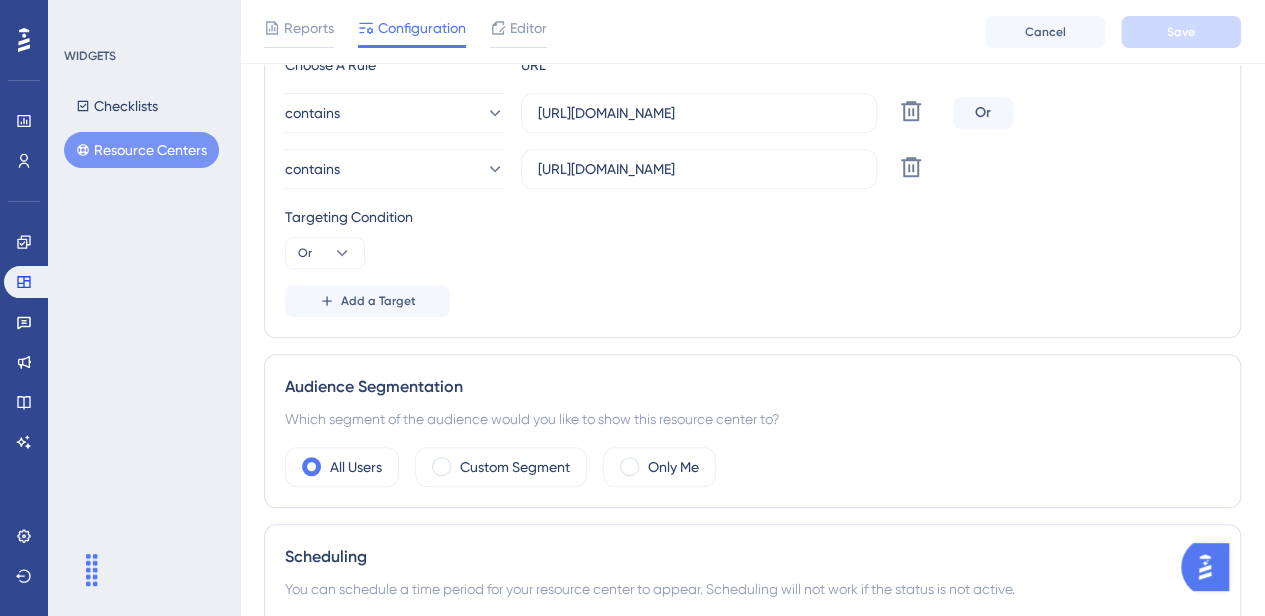 scroll, scrollTop: 796, scrollLeft: 0, axis: vertical 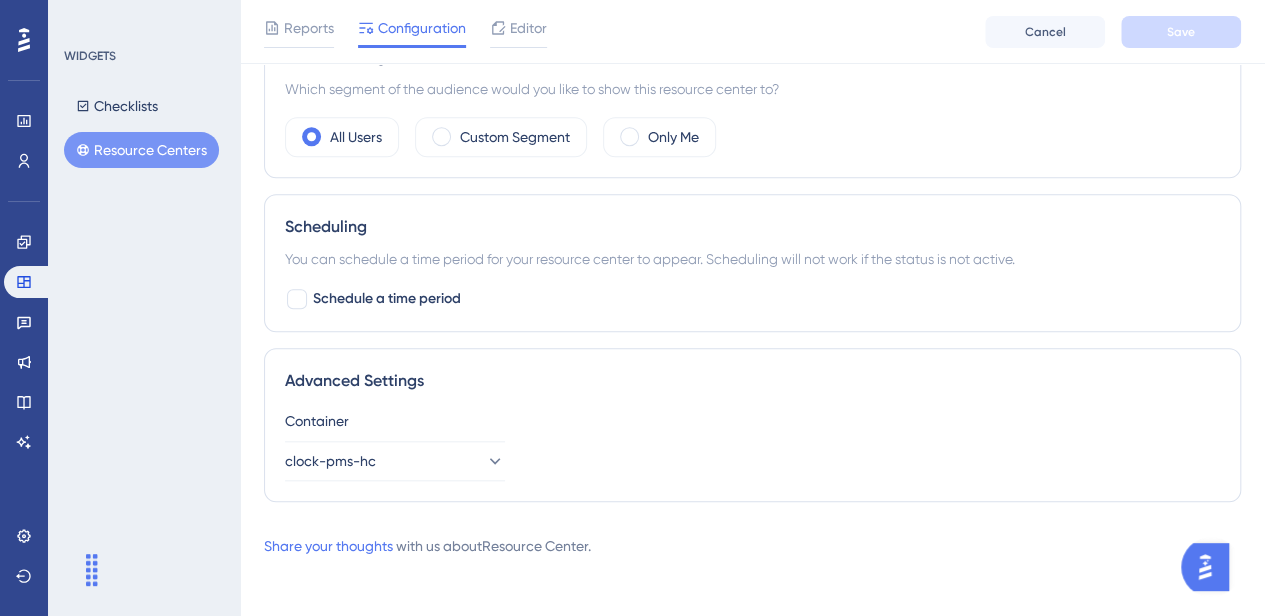 click on "WIDGETS Checklists Resource Centers" at bounding box center (144, 308) 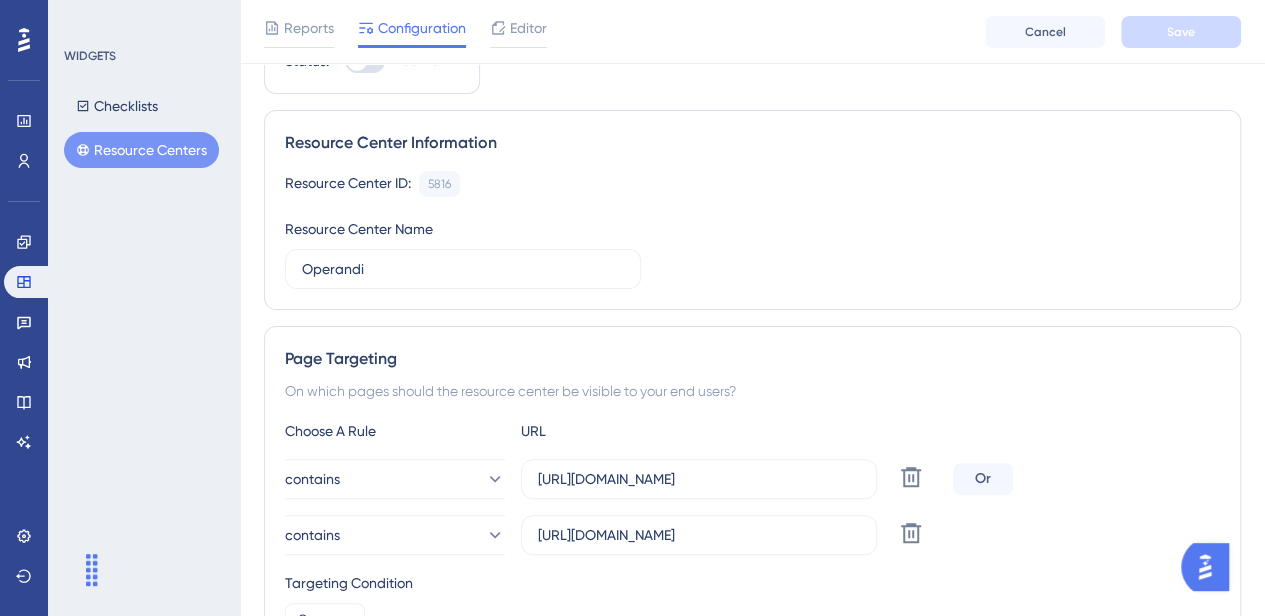 scroll, scrollTop: 105, scrollLeft: 0, axis: vertical 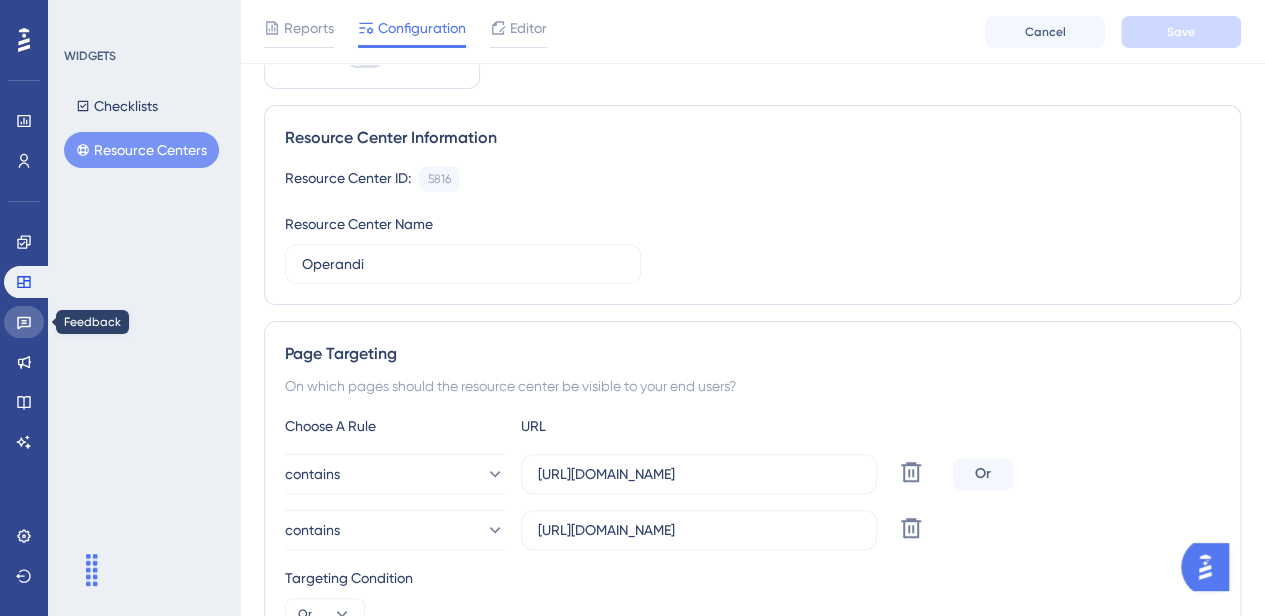 click 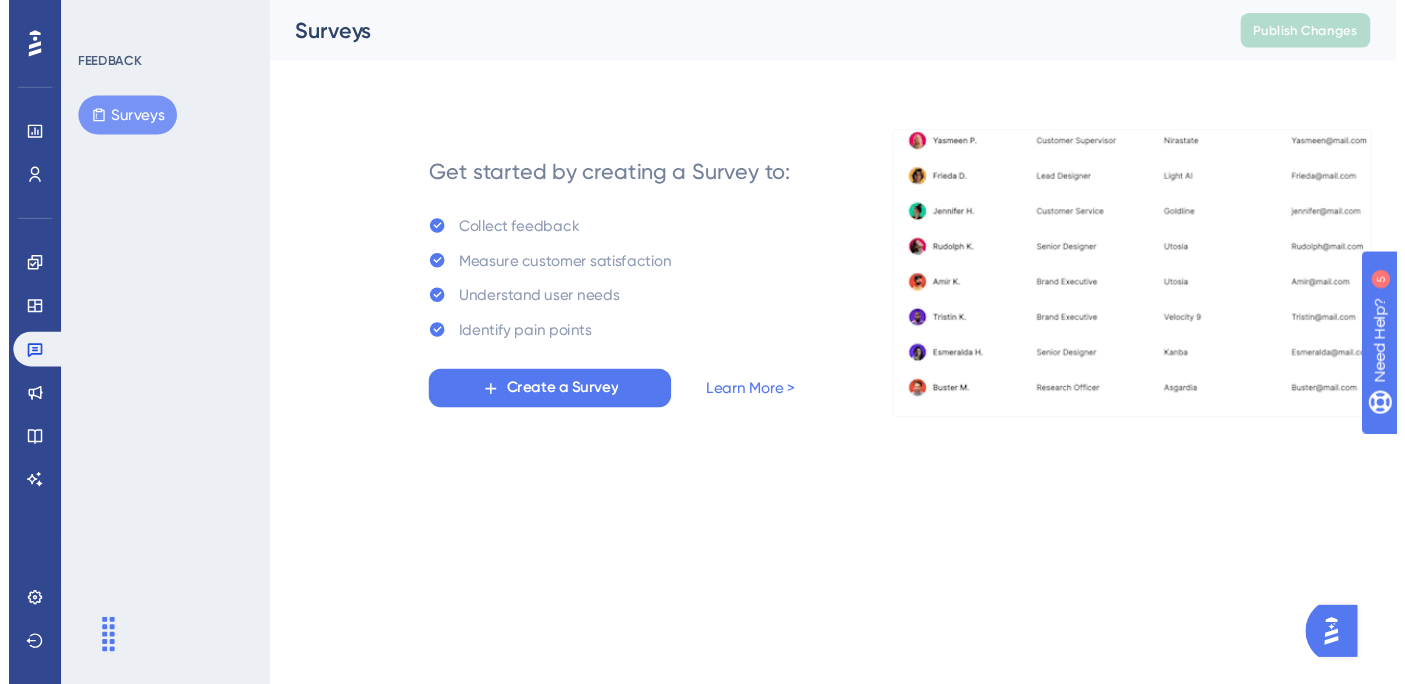 scroll, scrollTop: 0, scrollLeft: 0, axis: both 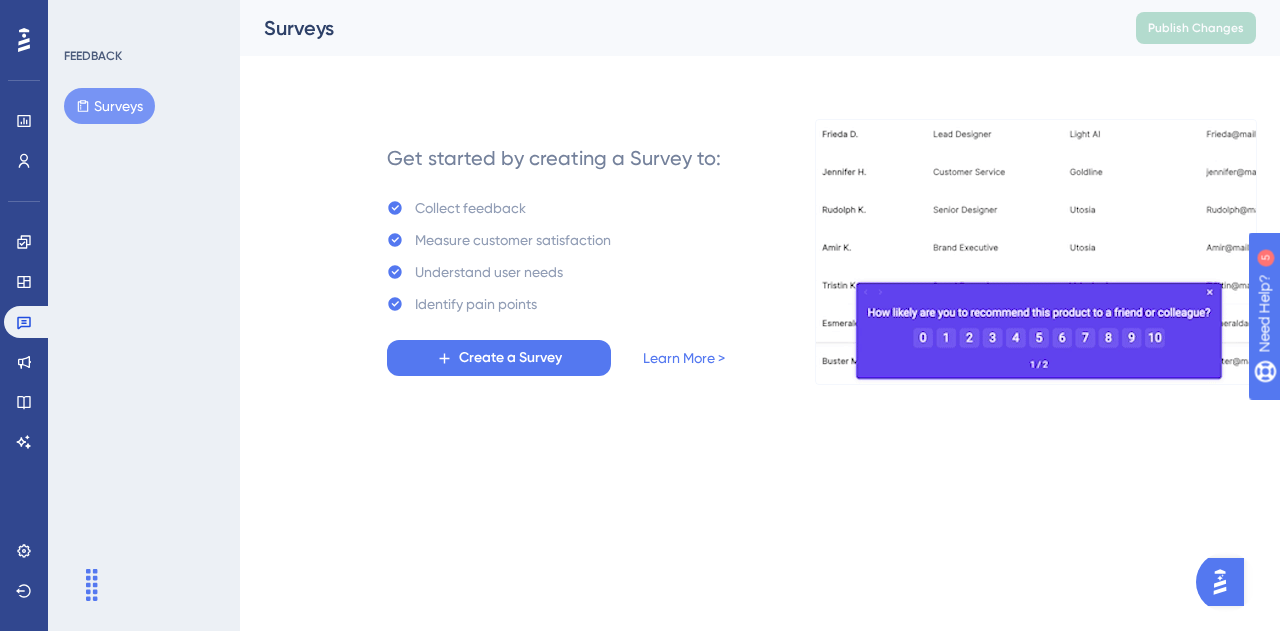 click 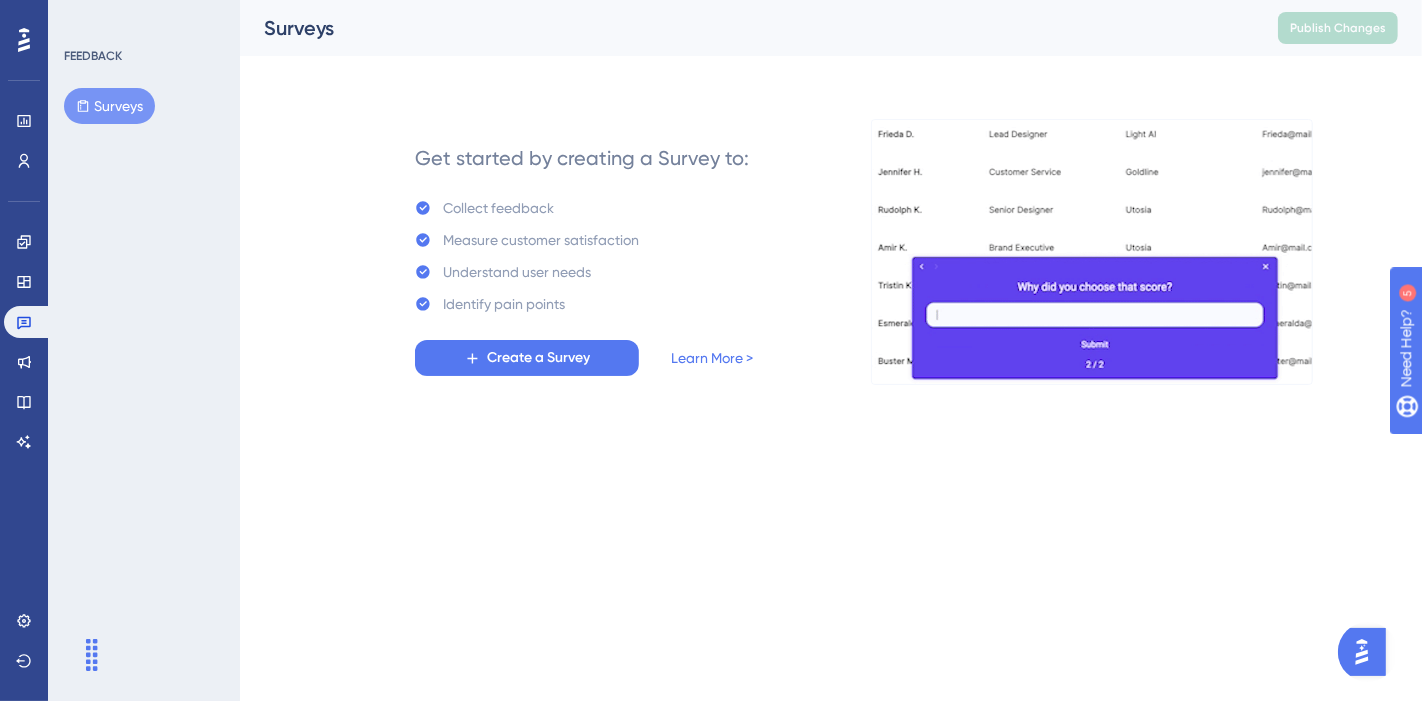 drag, startPoint x: 1042, startPoint y: 27, endPoint x: 167, endPoint y: 624, distance: 1059.2611 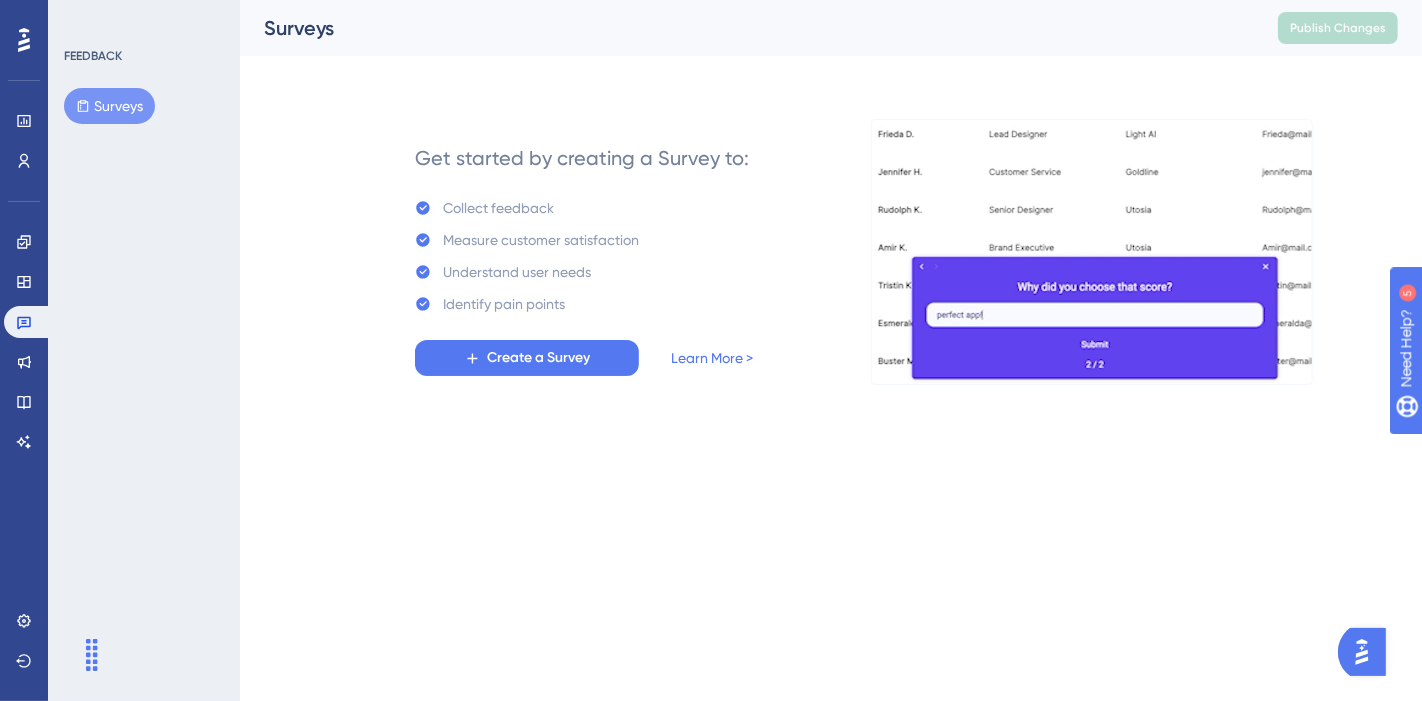 click on "FEEDBACK Surveys" at bounding box center [144, 350] 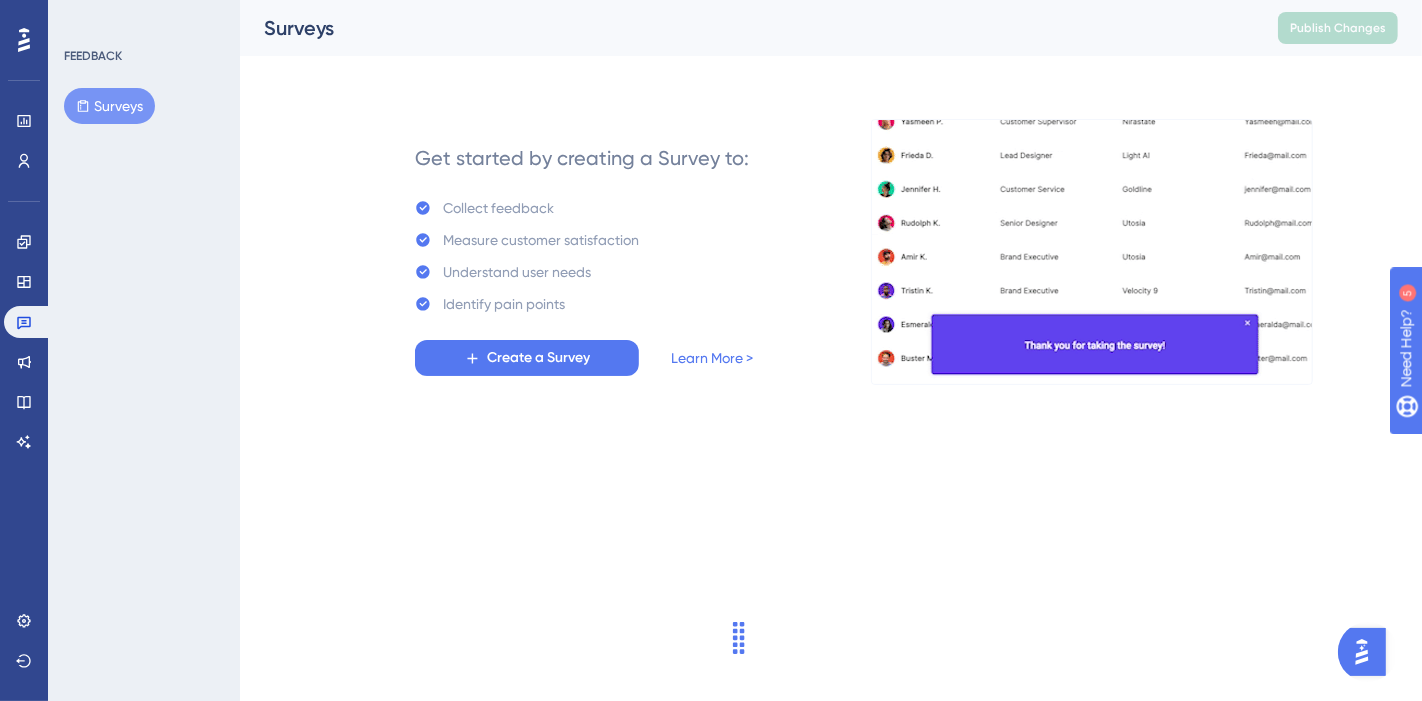 drag, startPoint x: 95, startPoint y: 653, endPoint x: 742, endPoint y: 636, distance: 647.2233 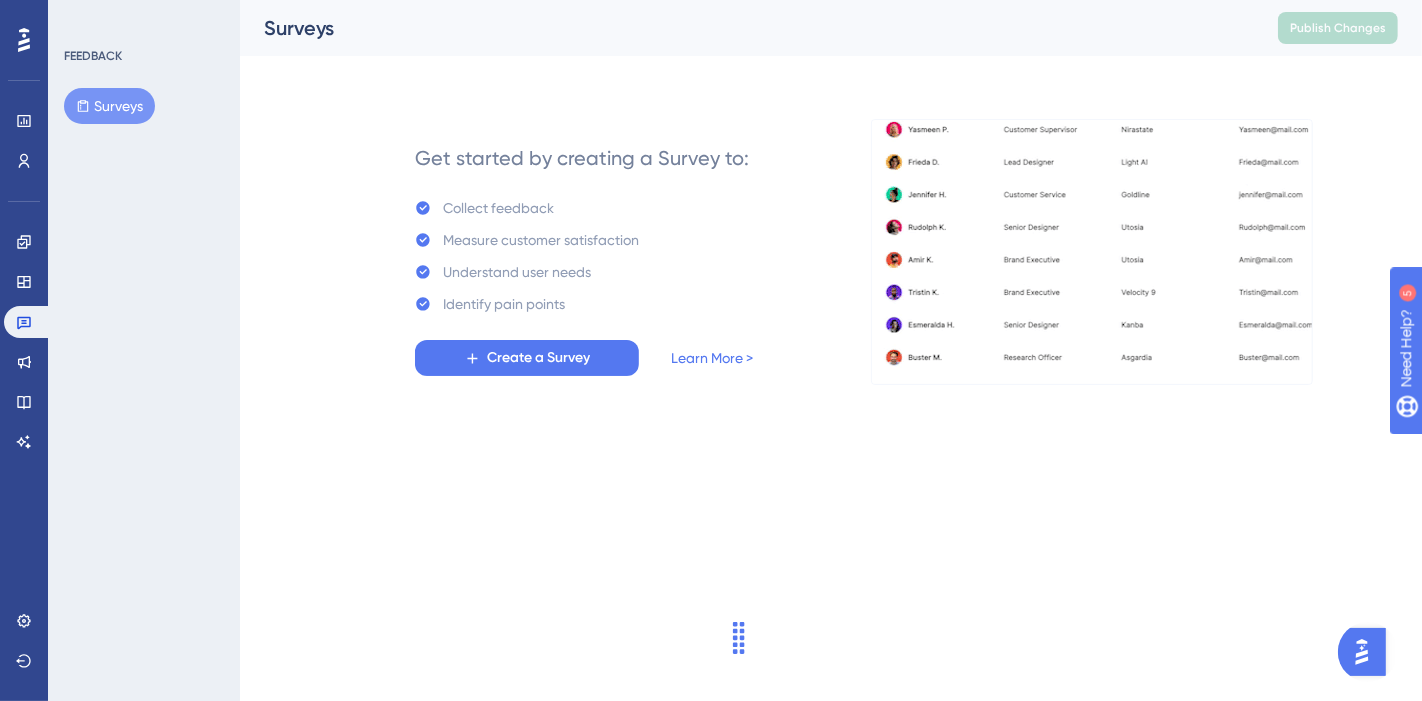 click at bounding box center (697, 636) 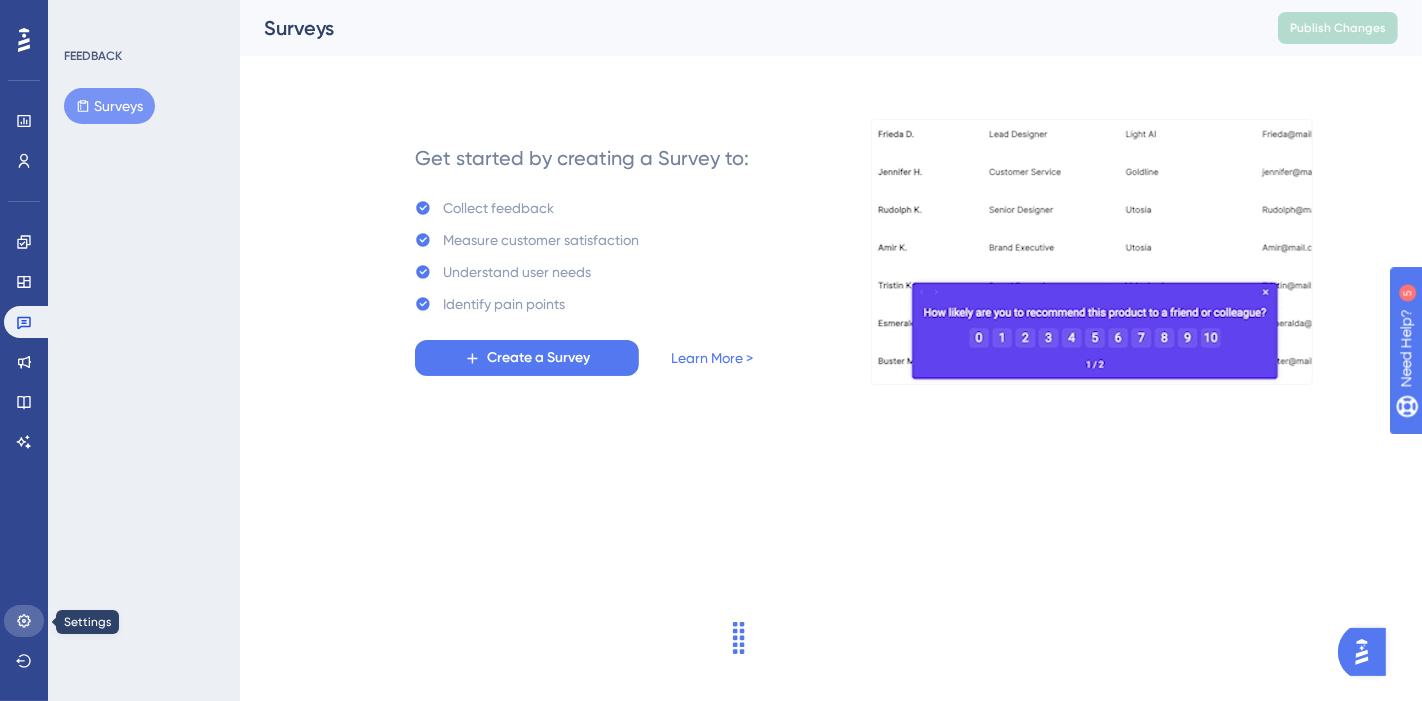 click 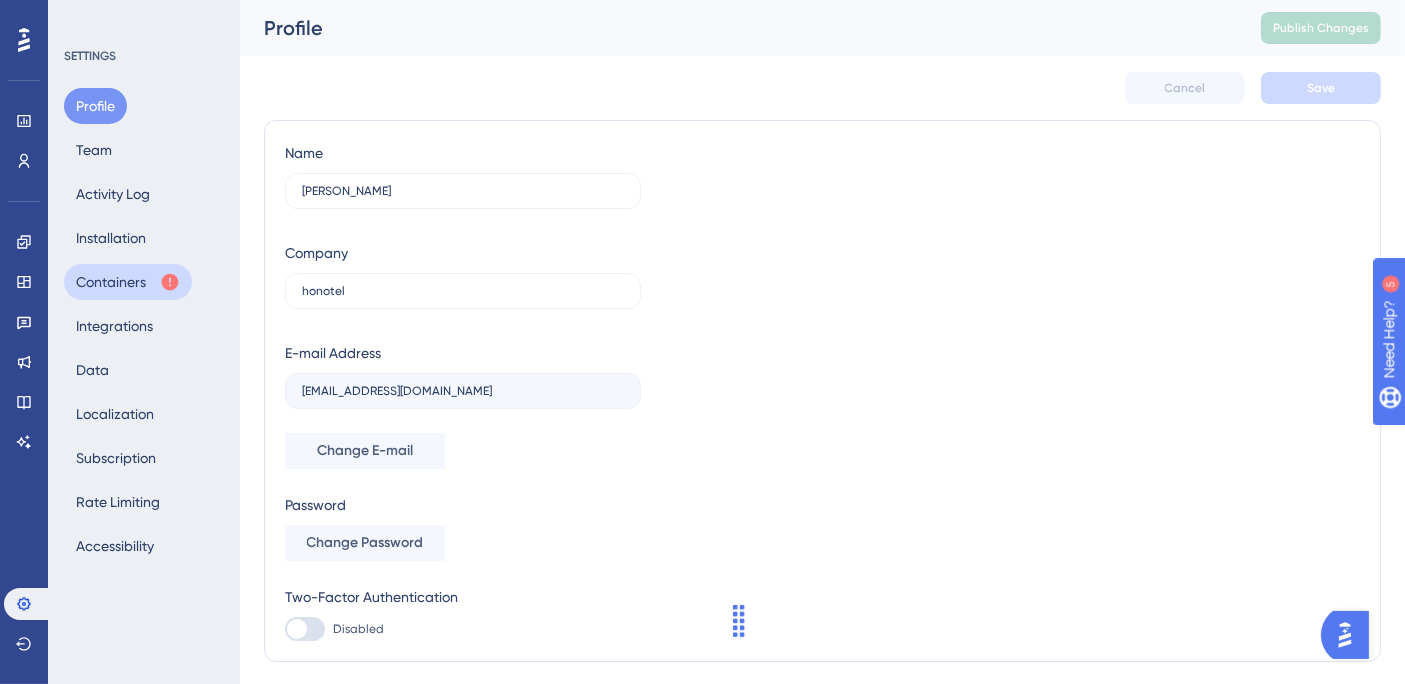 click 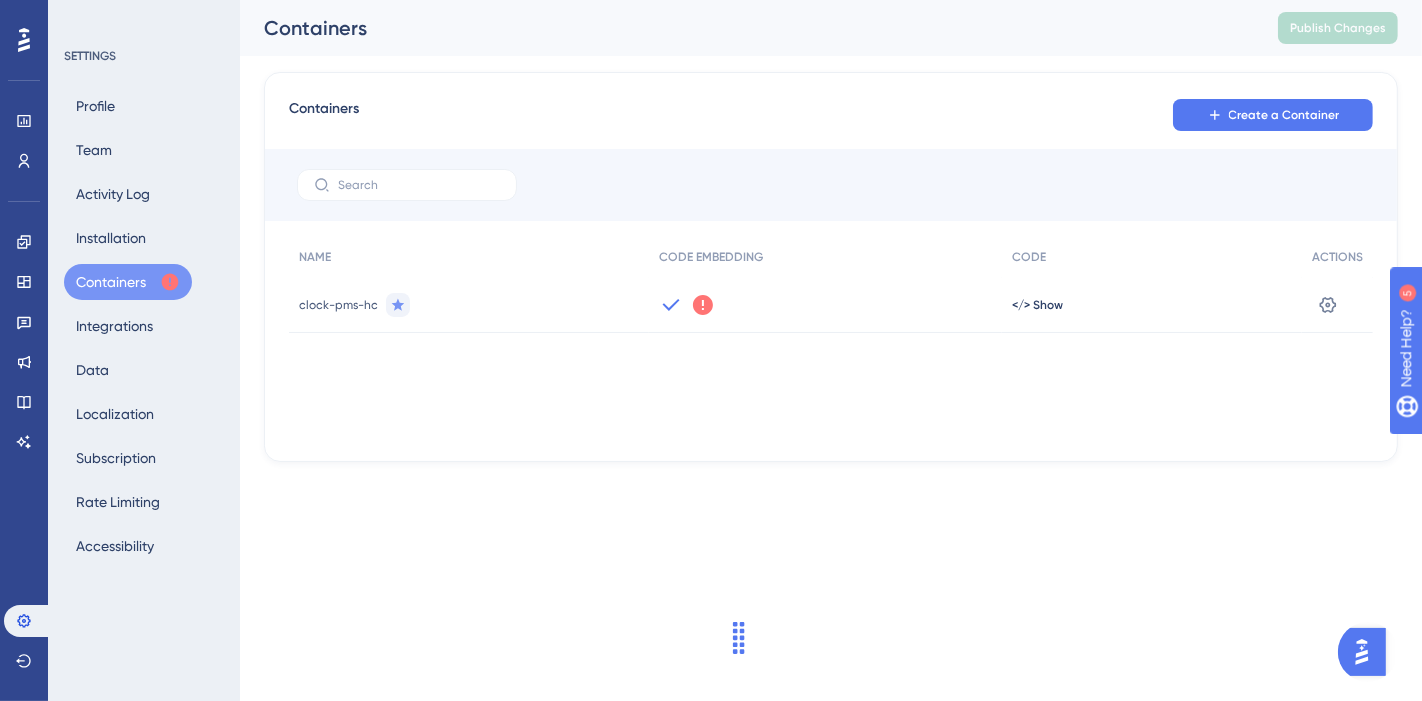 click 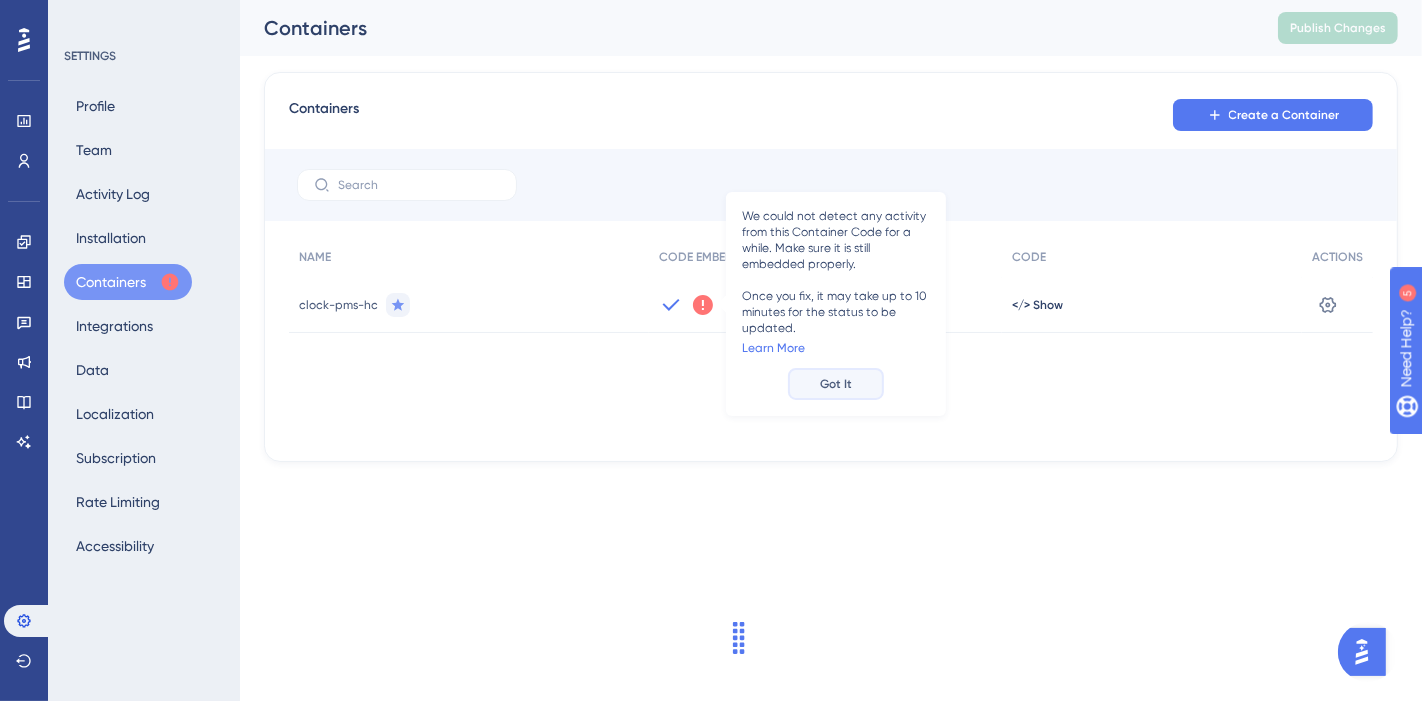 click on "Got It" at bounding box center [836, 384] 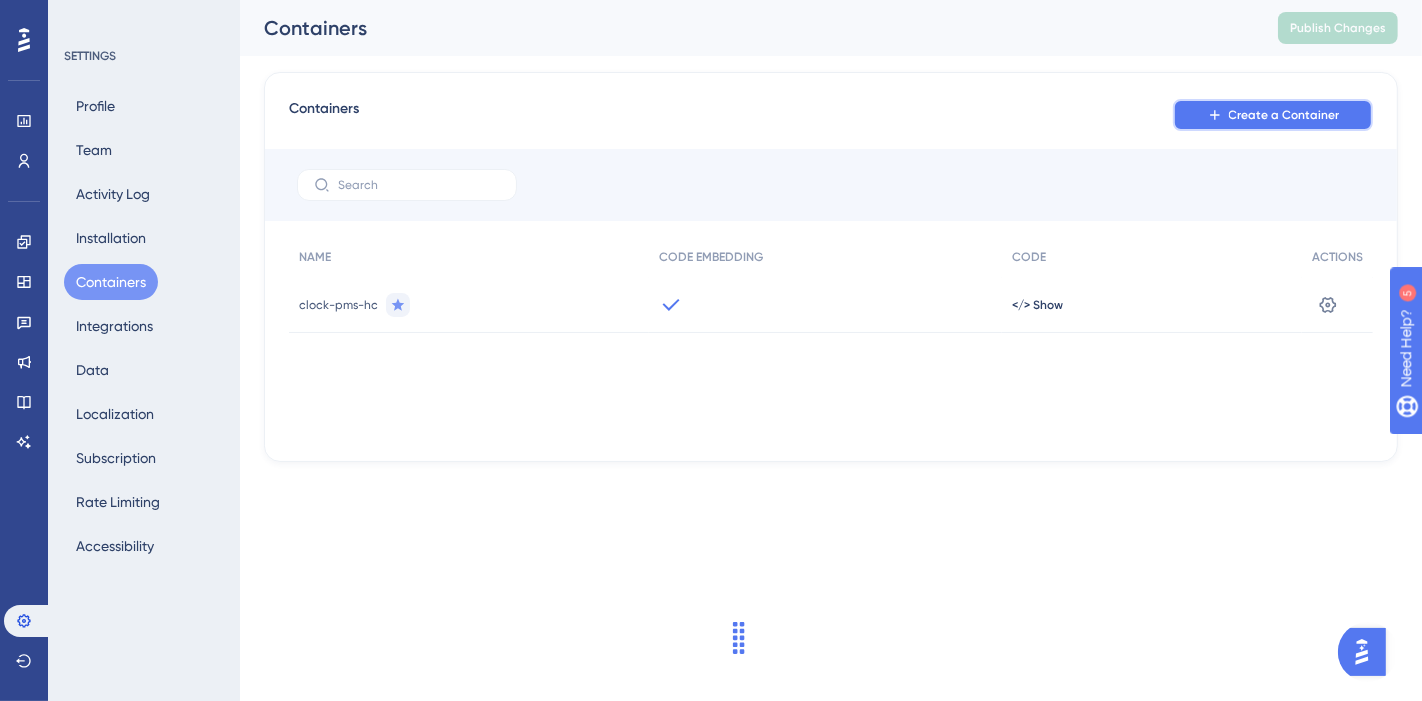 click 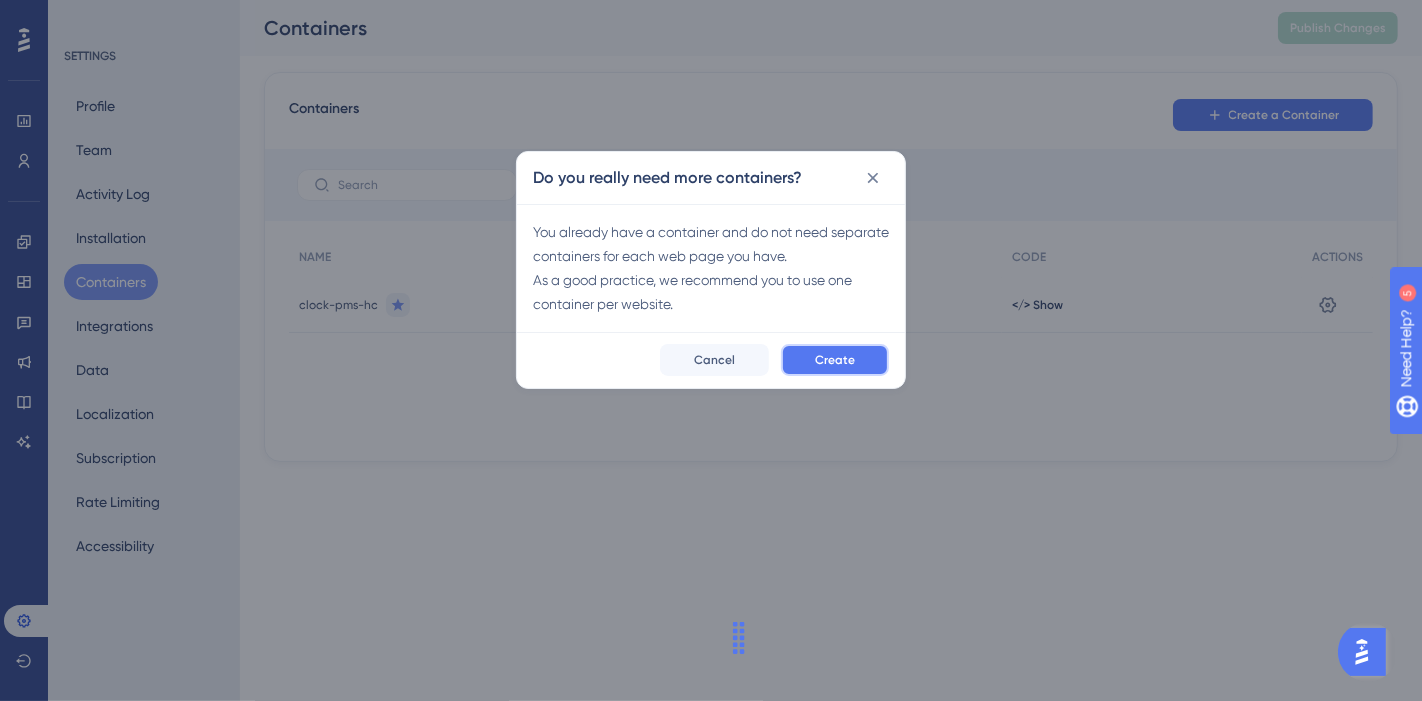 click on "Create" at bounding box center (835, 360) 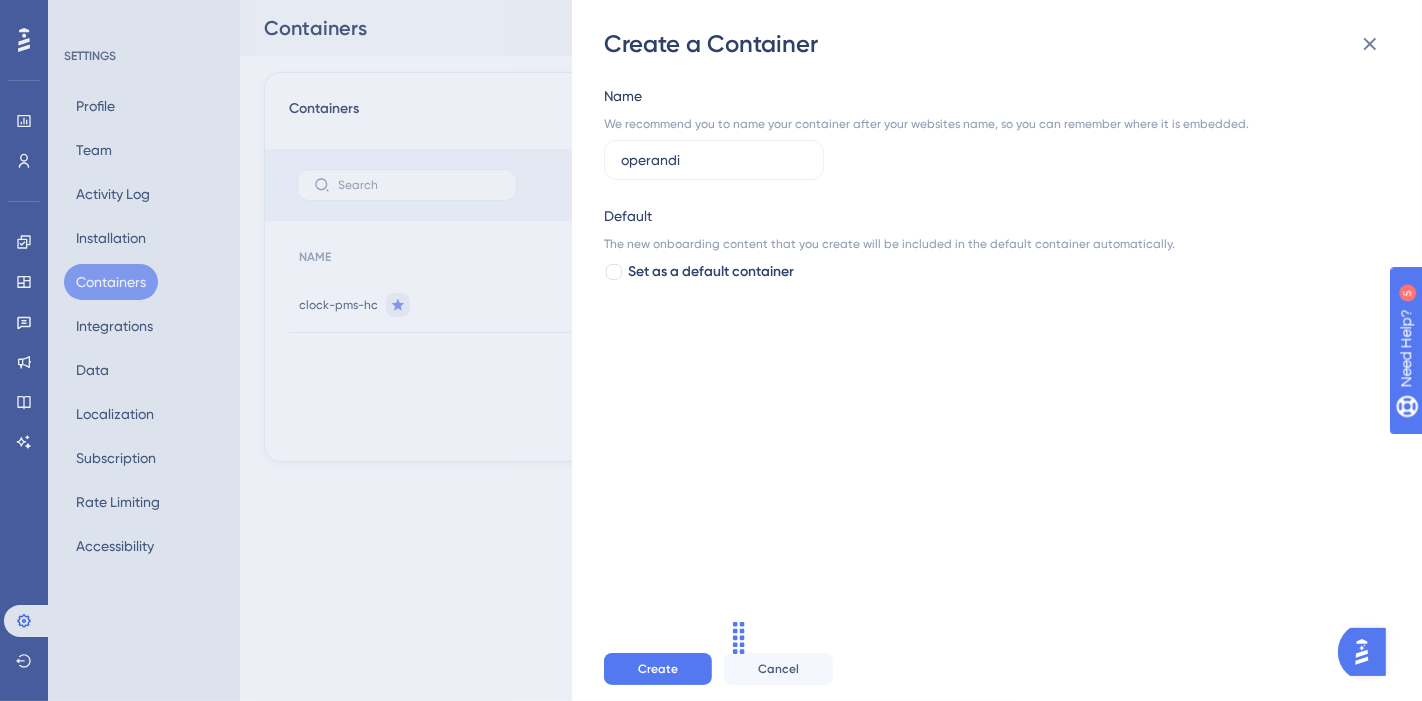 type on "operandi" 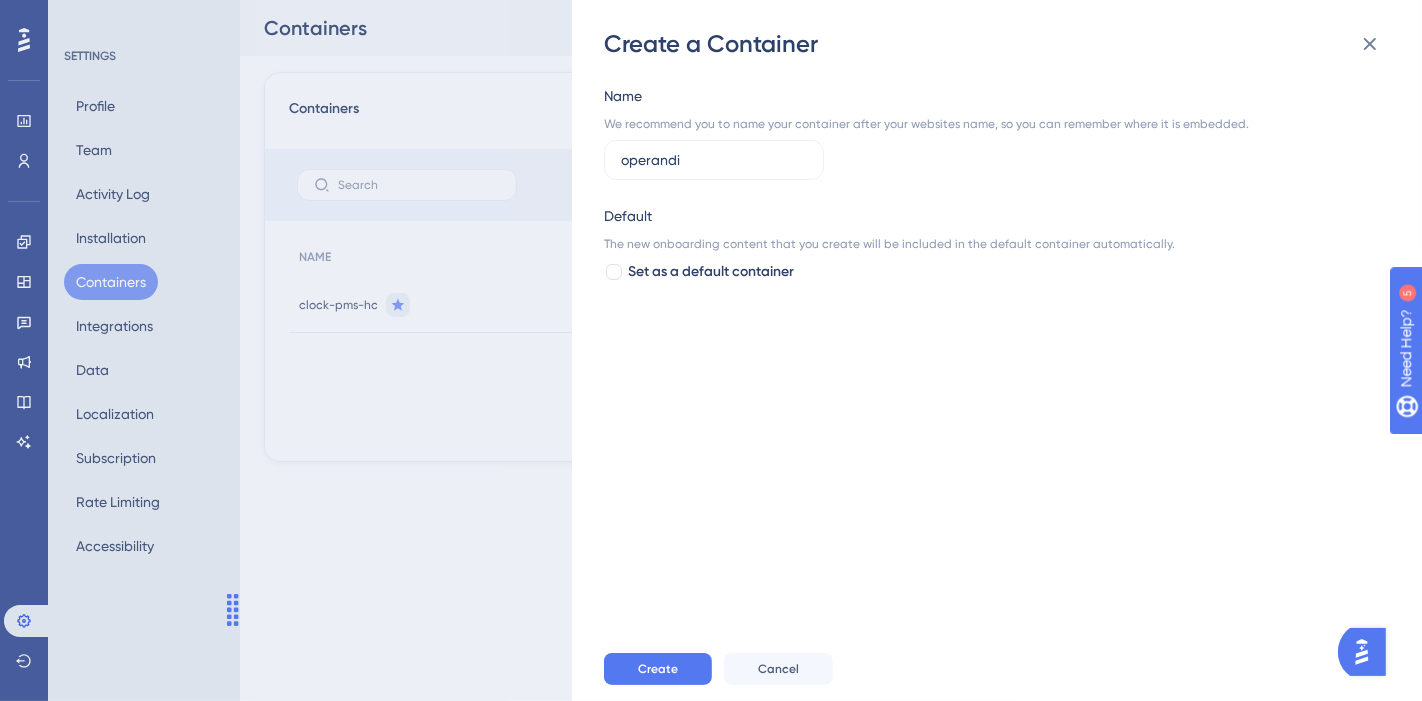 drag, startPoint x: 746, startPoint y: 630, endPoint x: 240, endPoint y: 601, distance: 506.83035 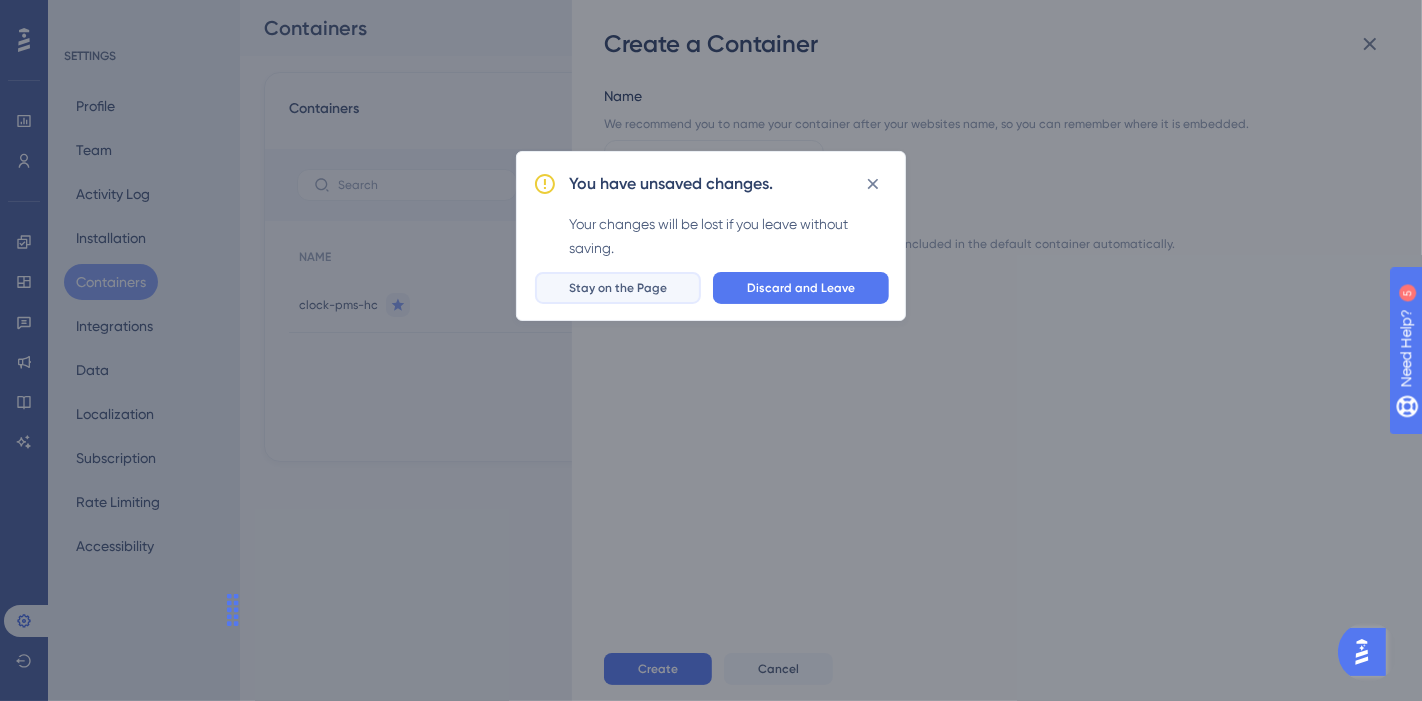 click on "Stay on the Page" at bounding box center [618, 288] 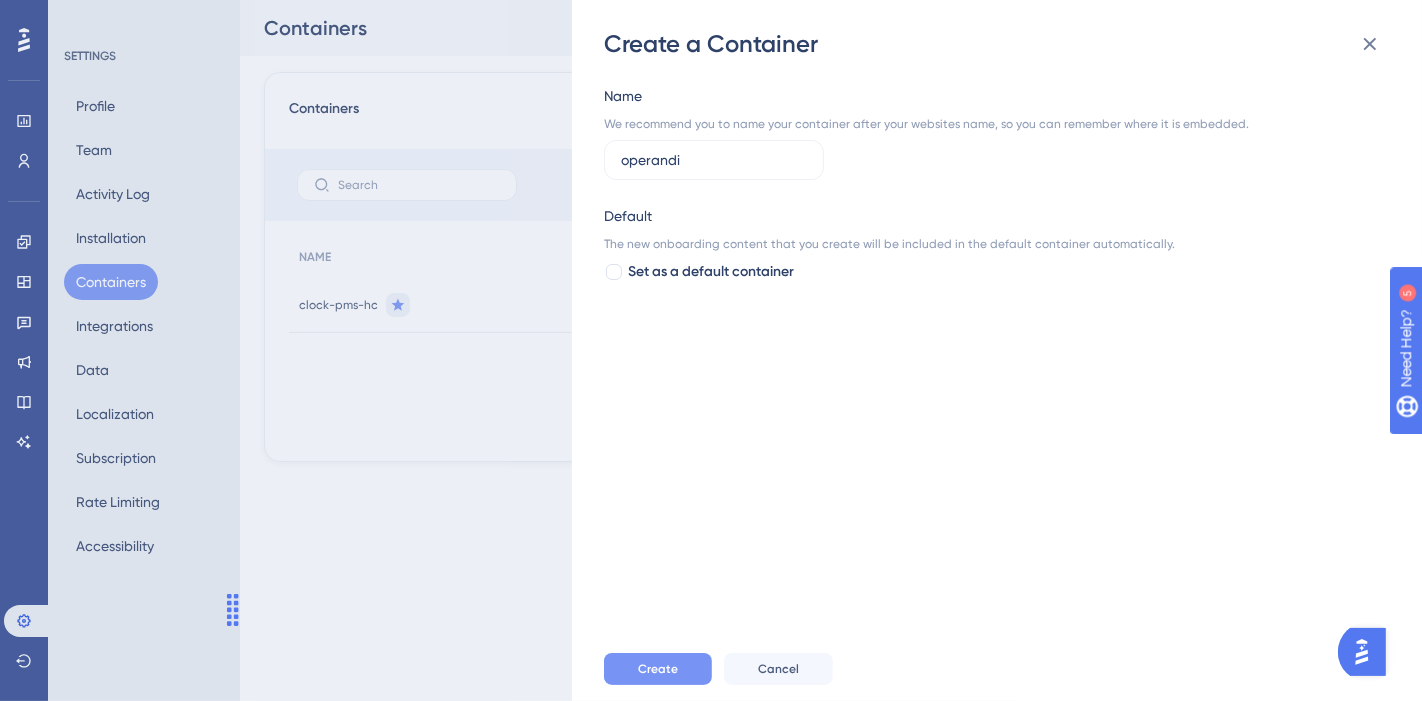 click on "Create" at bounding box center [658, 669] 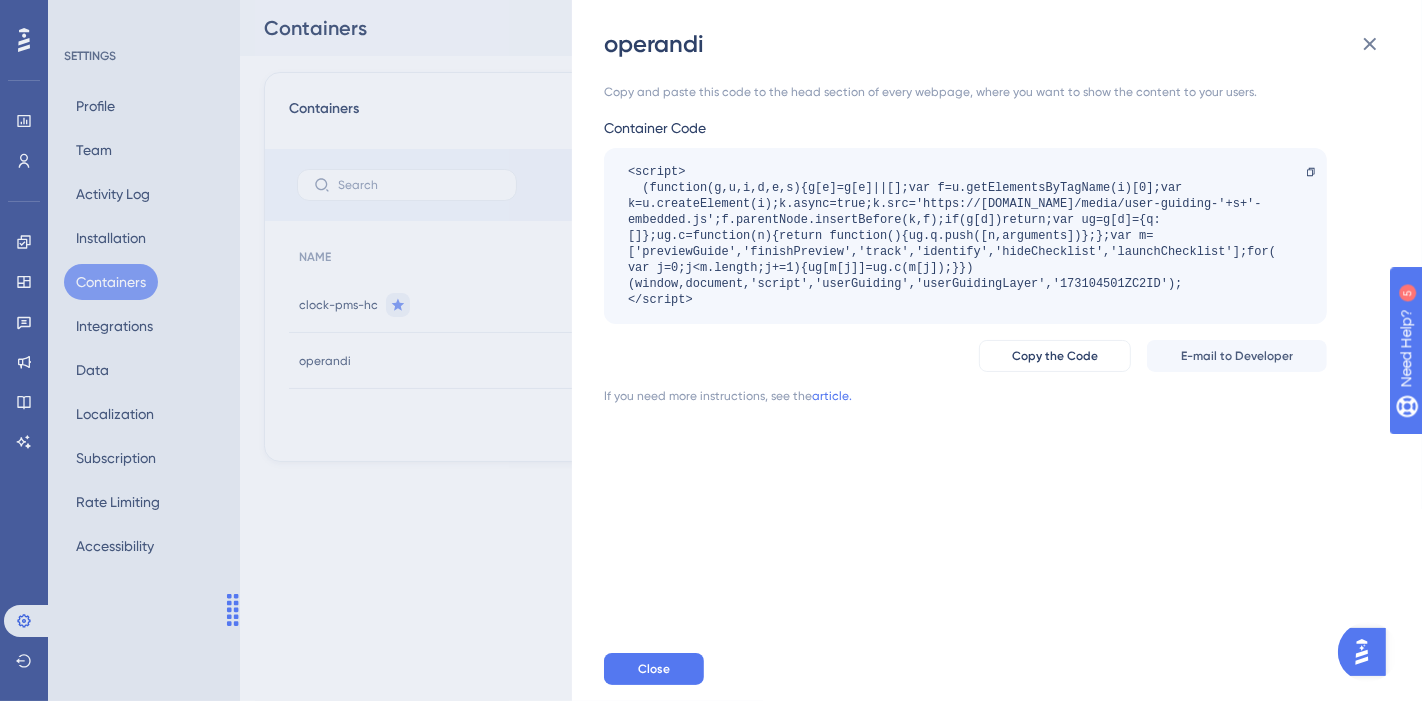 click on "<script>
(function(g,u,i,d,e,s){g[e]=g[e]||[];var f=u.getElementsByTagName(i)[0];var k=u.createElement(i);k.async=true;k.src='https://static.userguiding.com/media/user-guiding-'+s+'-embedded.js';f.parentNode.insertBefore(k,f);if(g[d])return;var ug=g[d]={q:[]};ug.c=function(n){return function(){ug.q.push([n,arguments])};};var m=['previewGuide','finishPreview','track','identify','hideChecklist','launchChecklist'];for(var j=0;j<m.length;j+=1){ug[m[j]]=ug.c(m[j]);}})(window,document,'script','userGuiding','userGuidingLayer','173104501ZC2ID');
</script>" at bounding box center (955, 236) 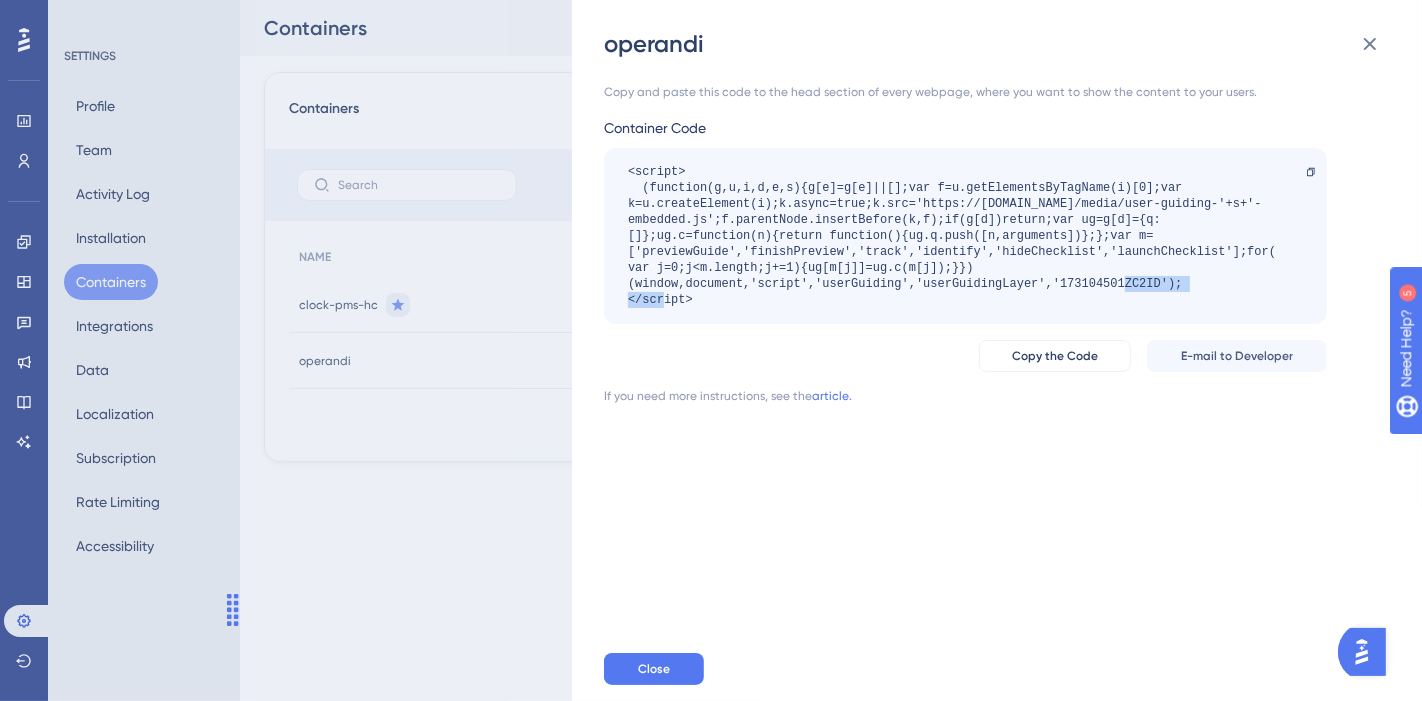 click on "<script>
(function(g,u,i,d,e,s){g[e]=g[e]||[];var f=u.getElementsByTagName(i)[0];var k=u.createElement(i);k.async=true;k.src='https://static.userguiding.com/media/user-guiding-'+s+'-embedded.js';f.parentNode.insertBefore(k,f);if(g[d])return;var ug=g[d]={q:[]};ug.c=function(n){return function(){ug.q.push([n,arguments])};};var m=['previewGuide','finishPreview','track','identify','hideChecklist','launchChecklist'];for(var j=0;j<m.length;j+=1){ug[m[j]]=ug.c(m[j]);}})(window,document,'script','userGuiding','userGuidingLayer','173104501ZC2ID');
</script>" at bounding box center [955, 236] 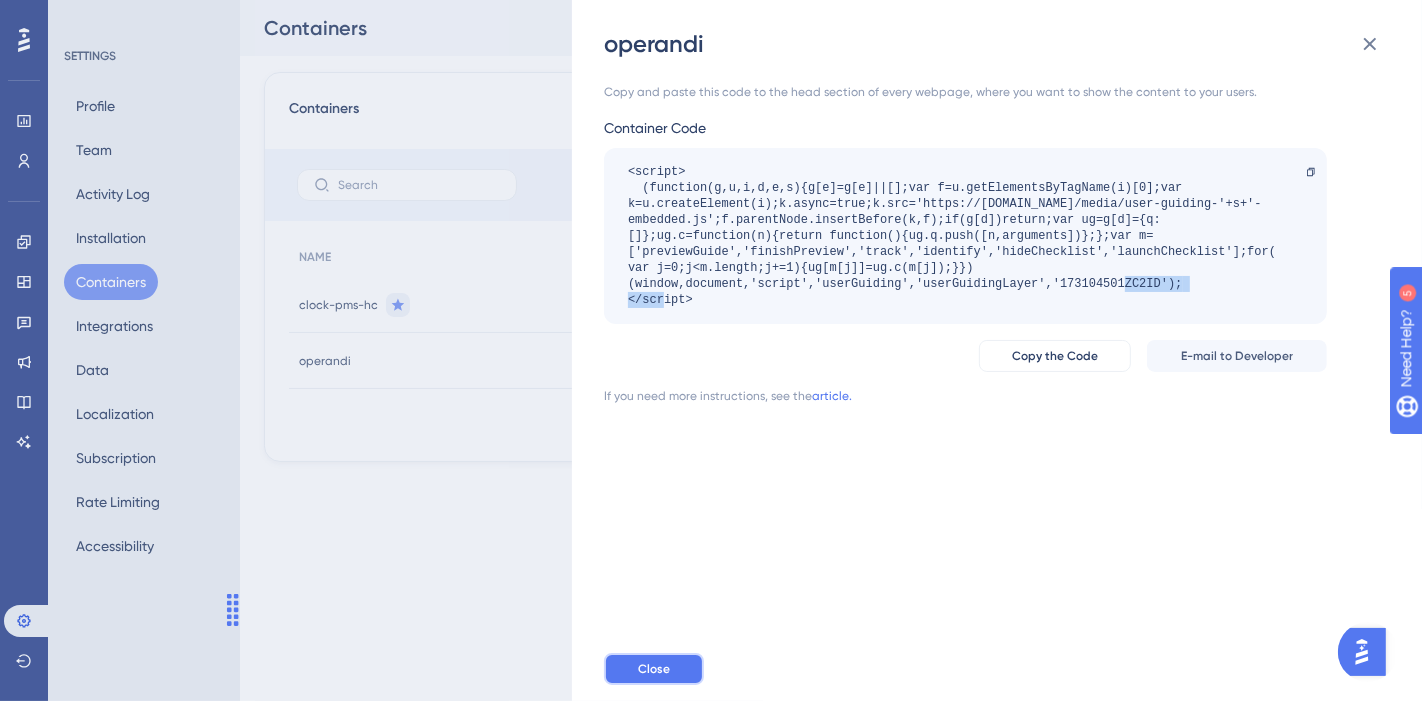 click on "Close" at bounding box center [654, 669] 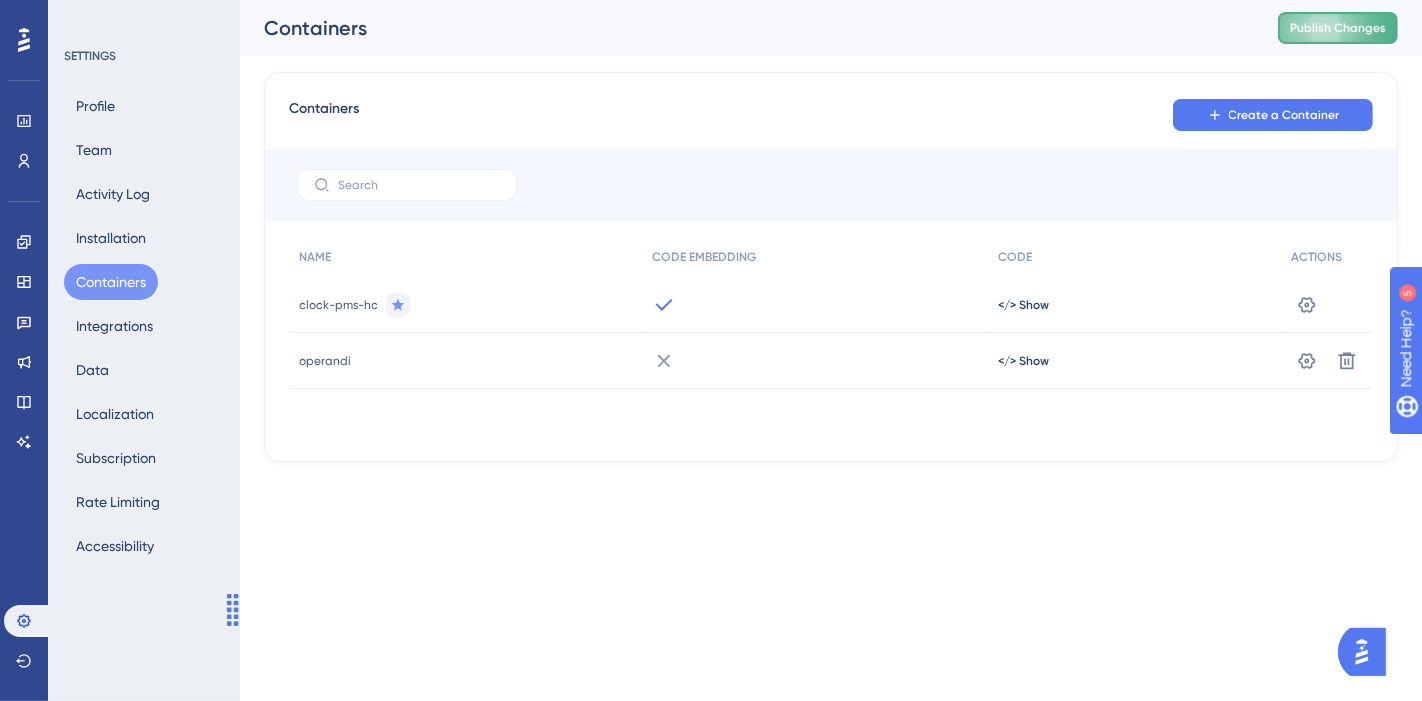 click on "Publish Changes" at bounding box center (1338, 28) 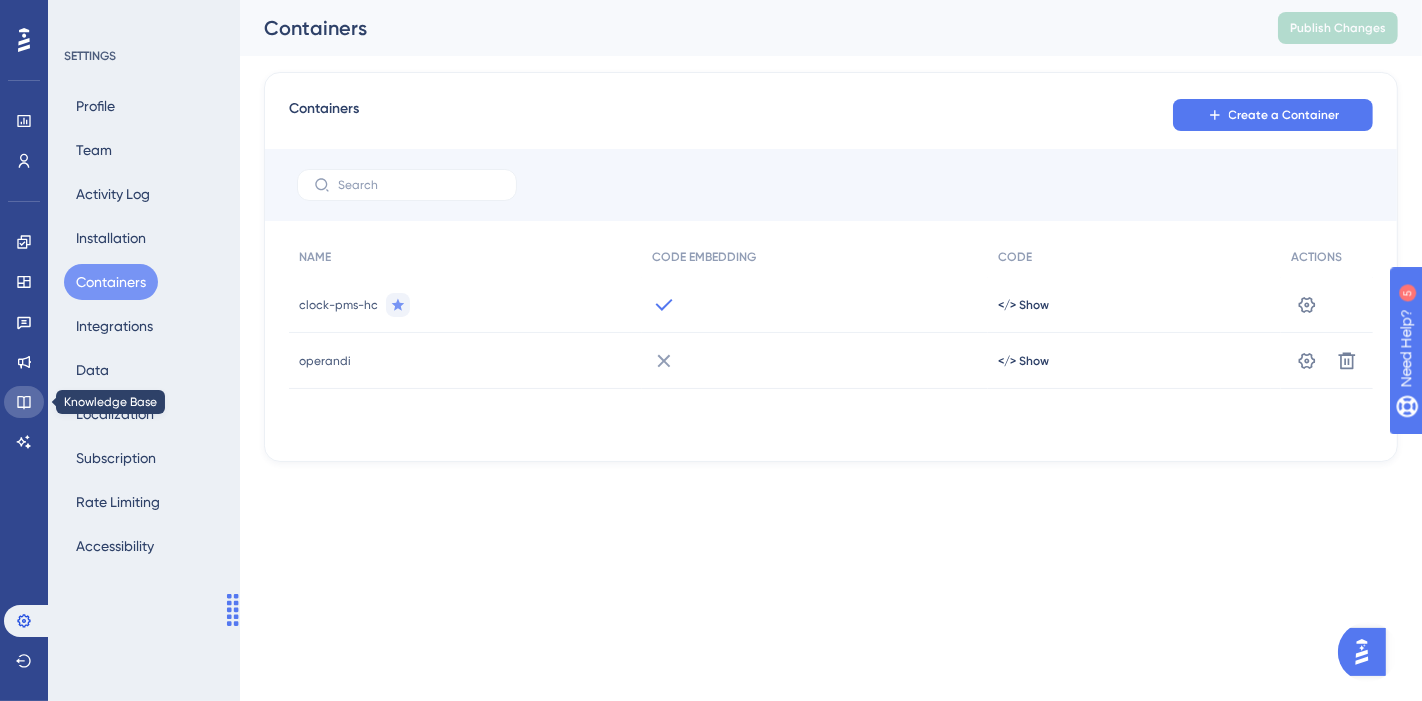 click 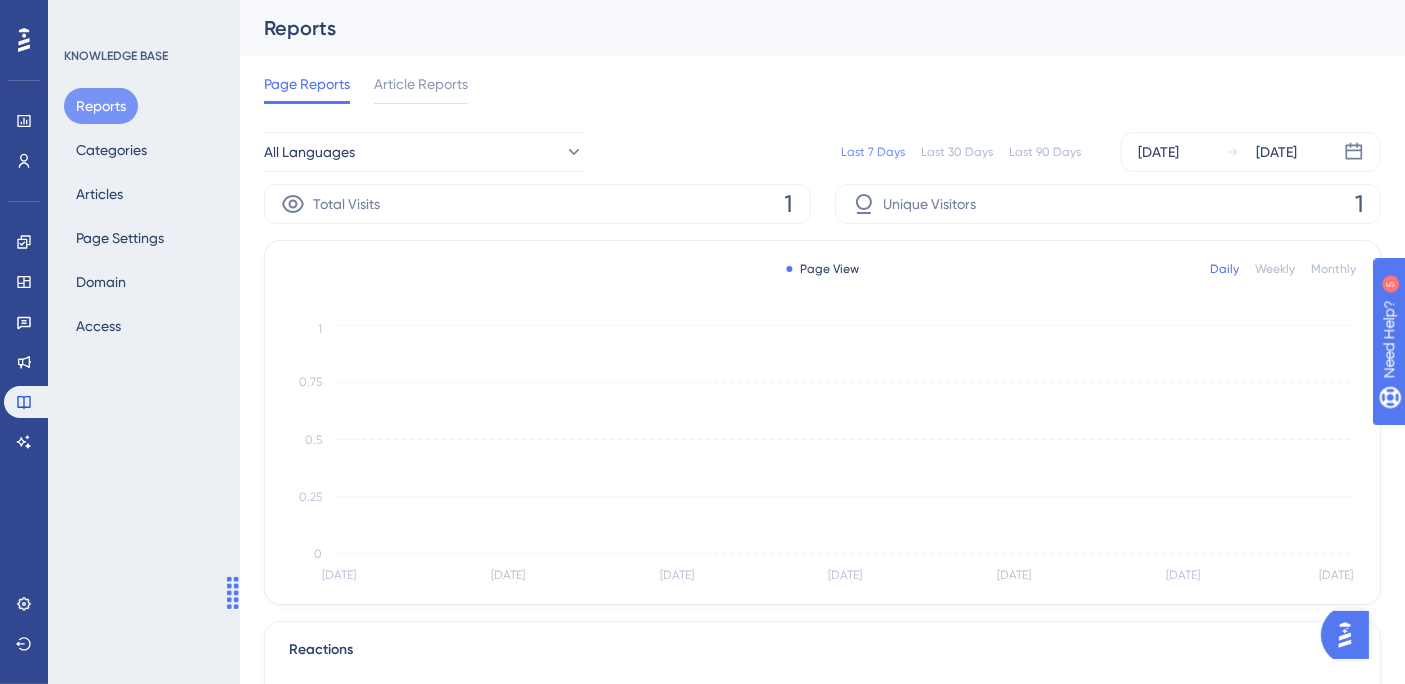 click on "Reports Categories Articles Page Settings Domain Access" at bounding box center (145, 216) 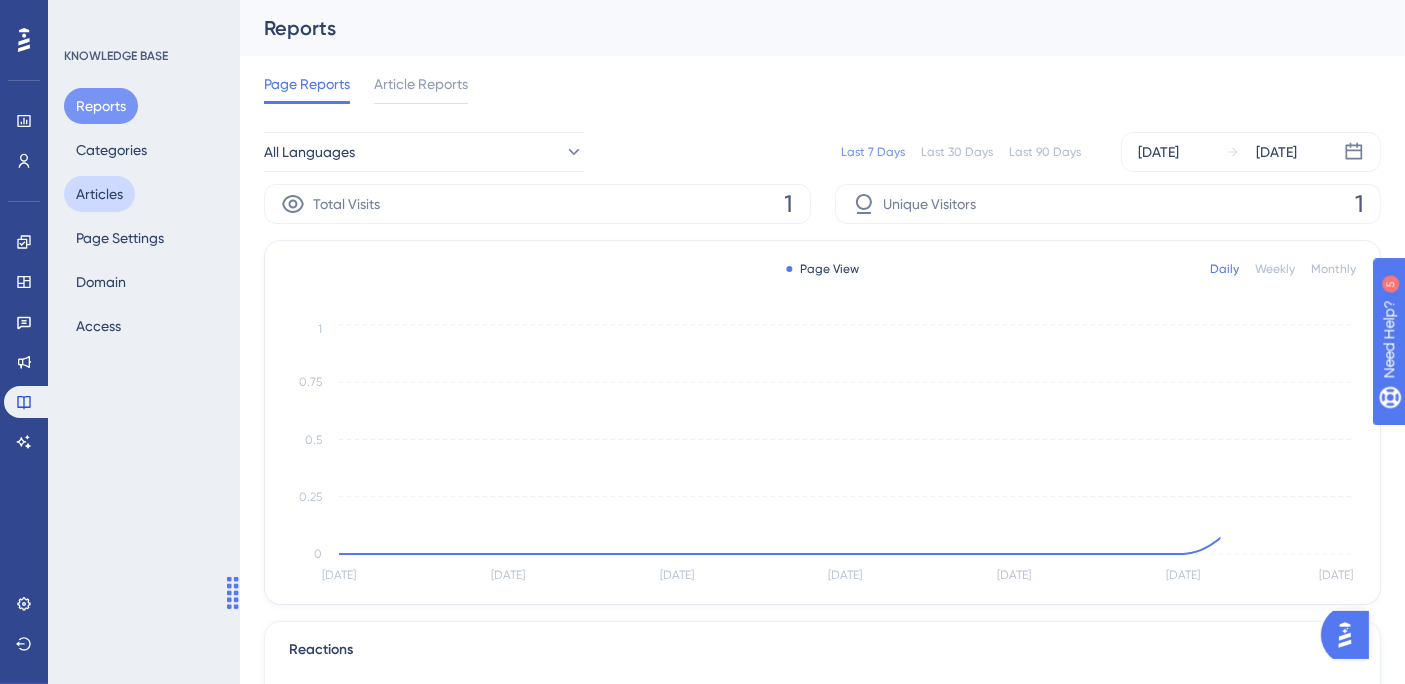 click on "Articles" at bounding box center (99, 194) 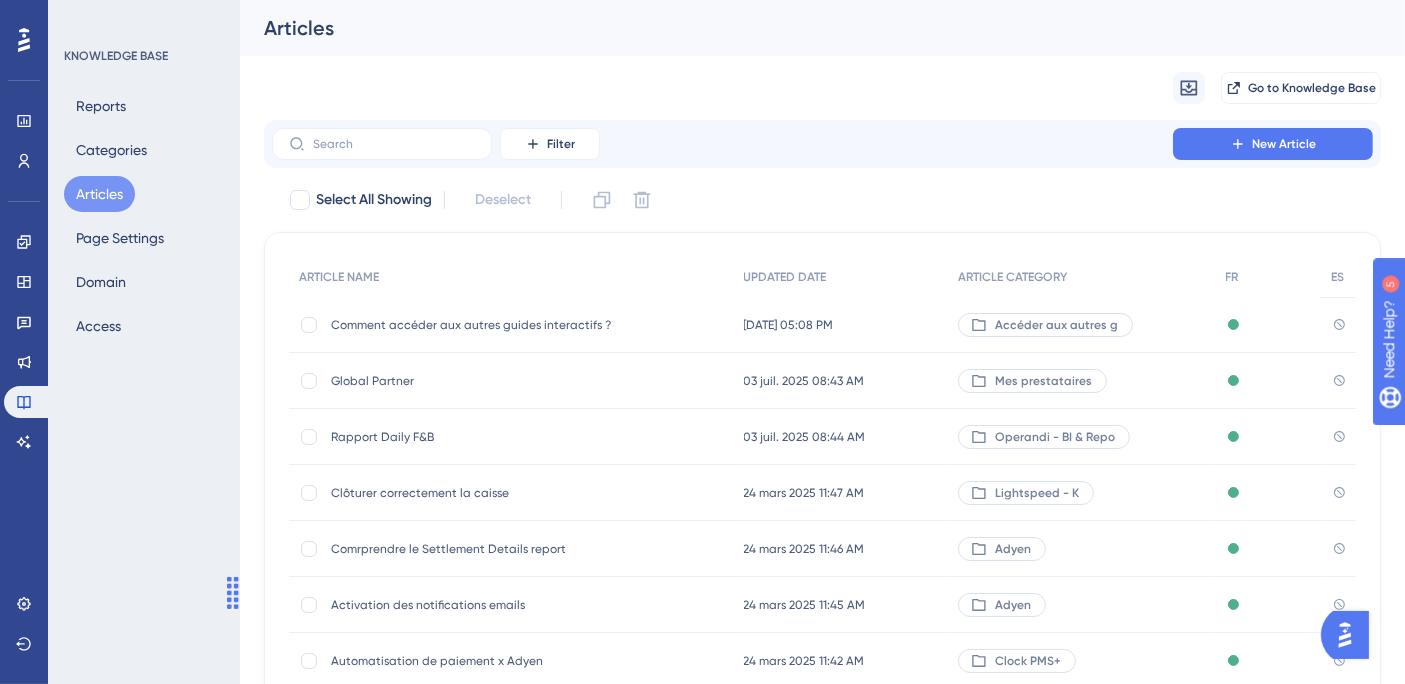 click on "Comment accéder aux autres guides interactifs ?" at bounding box center (491, 325) 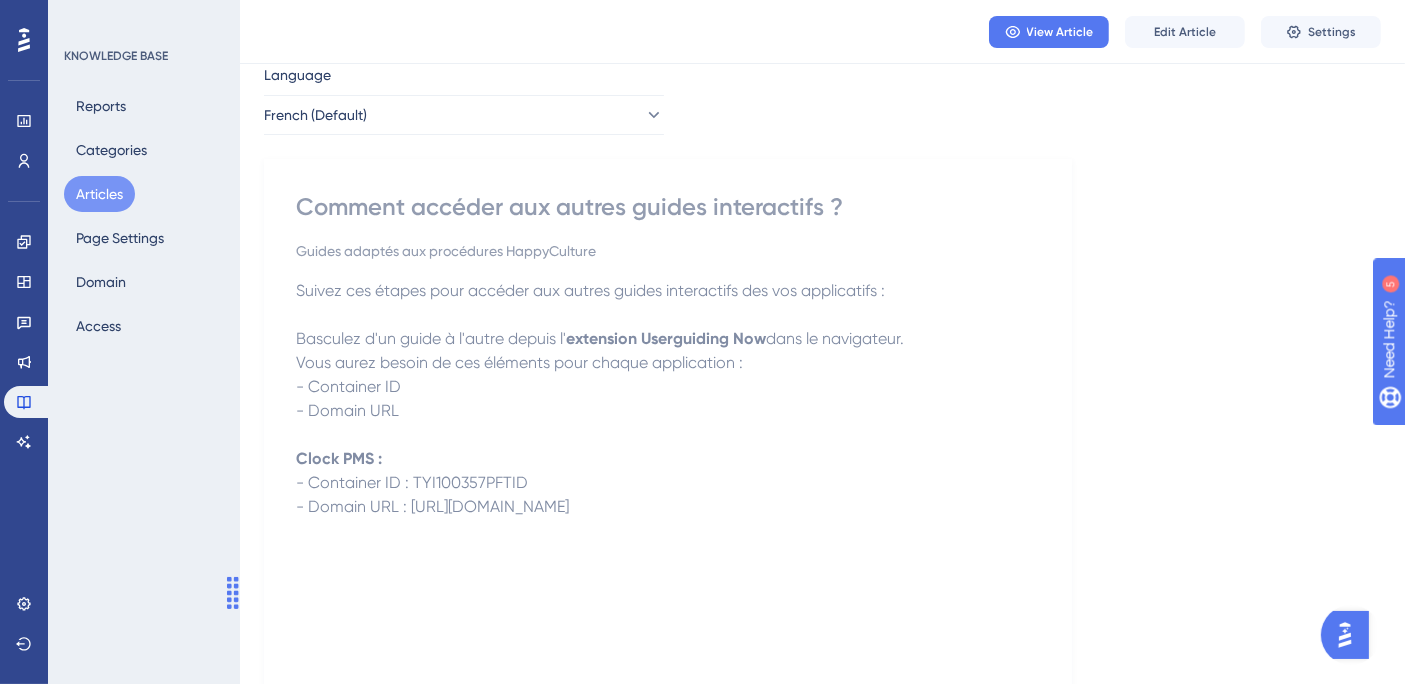 scroll, scrollTop: 0, scrollLeft: 0, axis: both 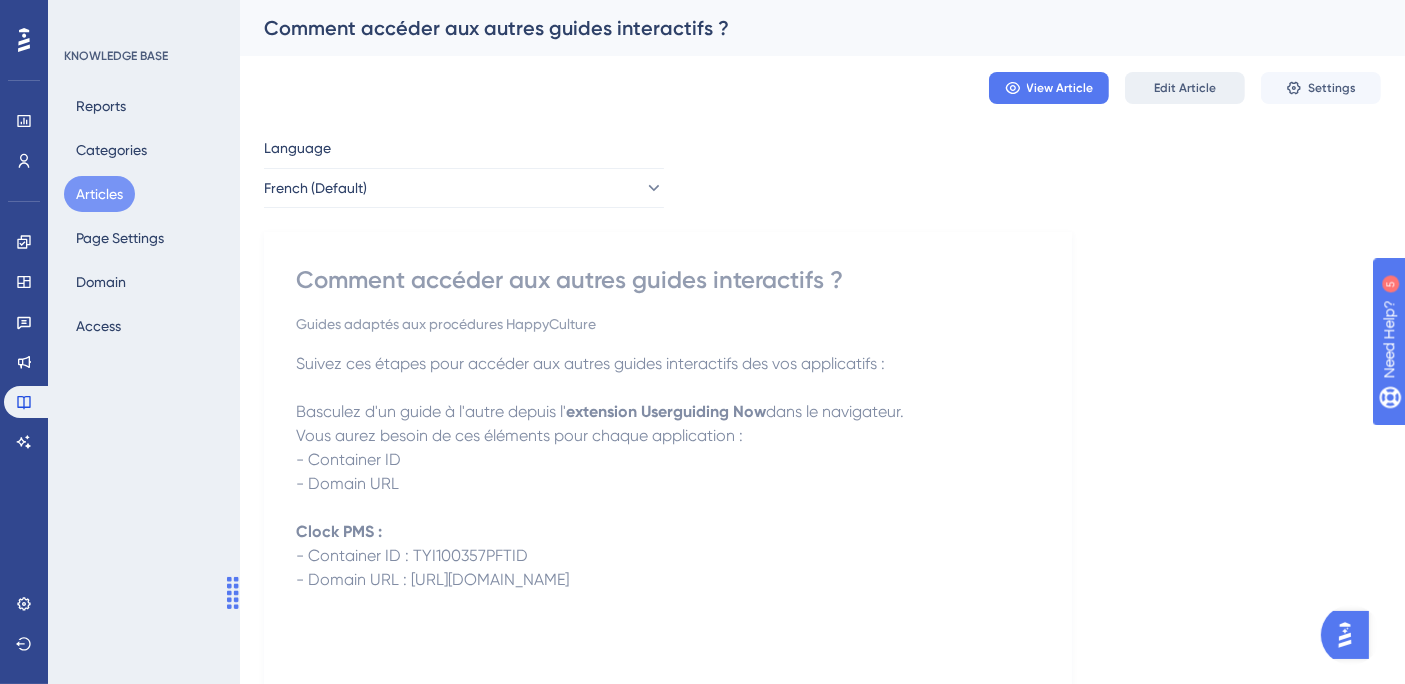 click on "Edit Article" at bounding box center [1185, 88] 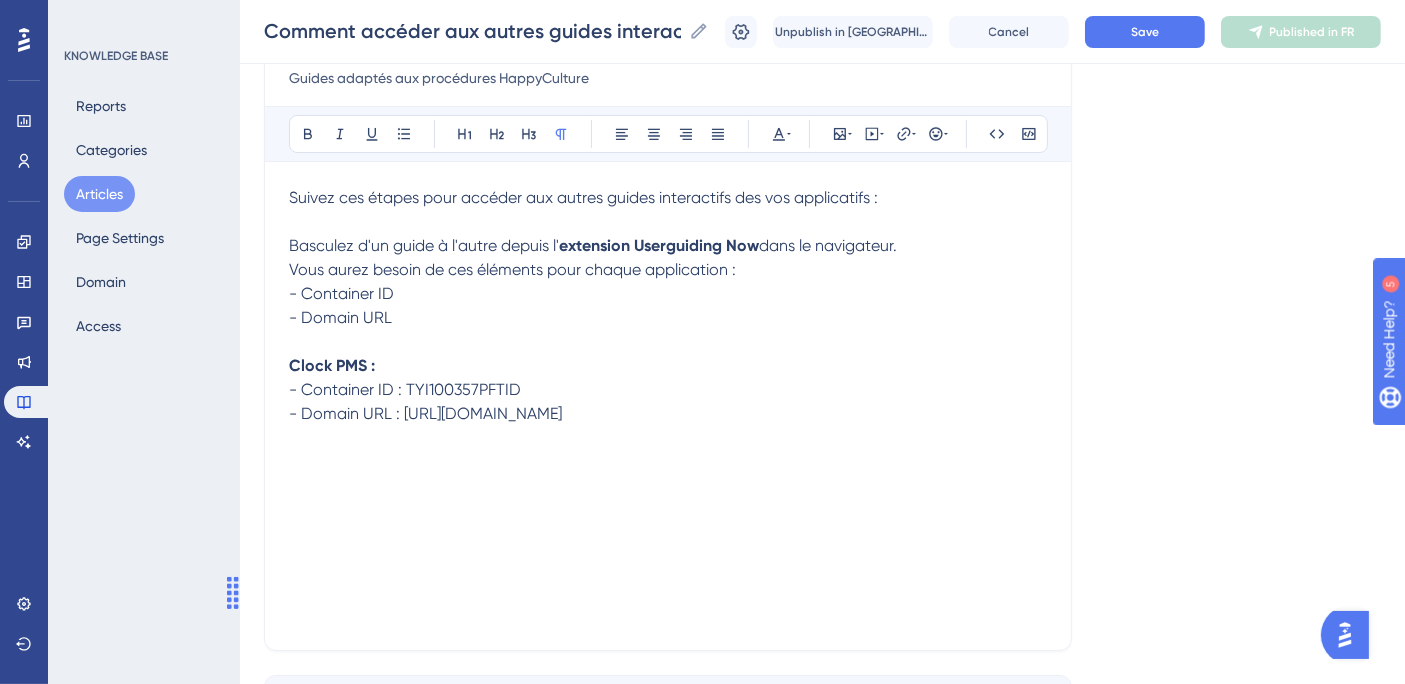 scroll, scrollTop: 251, scrollLeft: 0, axis: vertical 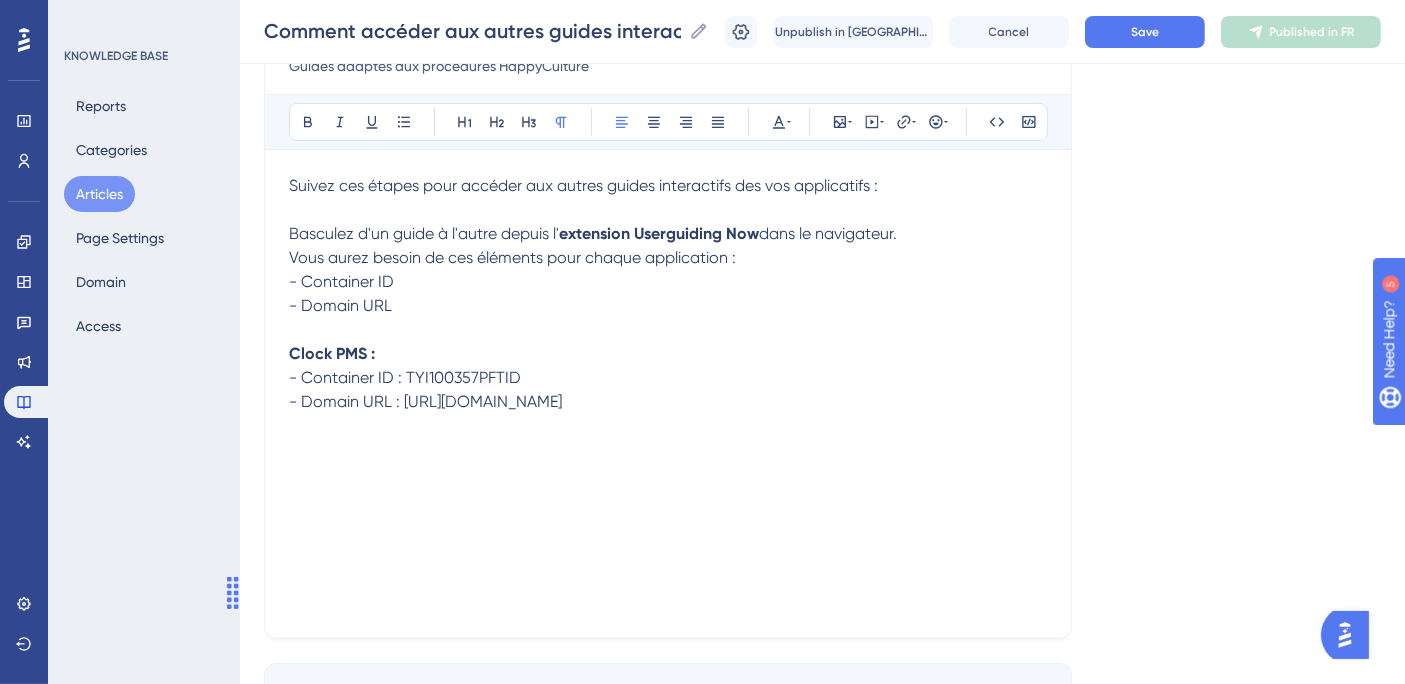 click on "- Domain URL : https://sky-eu1.clock-software.com/" at bounding box center [668, 402] 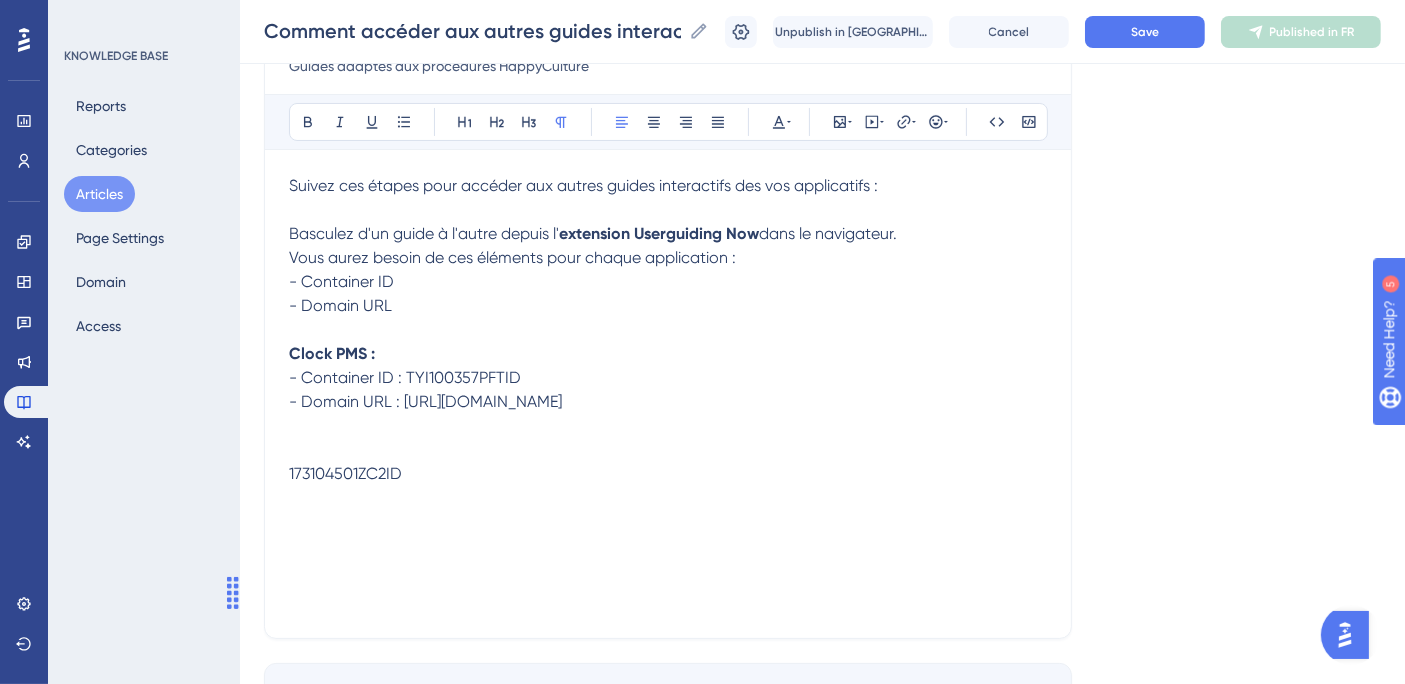 drag, startPoint x: 696, startPoint y: 397, endPoint x: 285, endPoint y: 352, distance: 413.45618 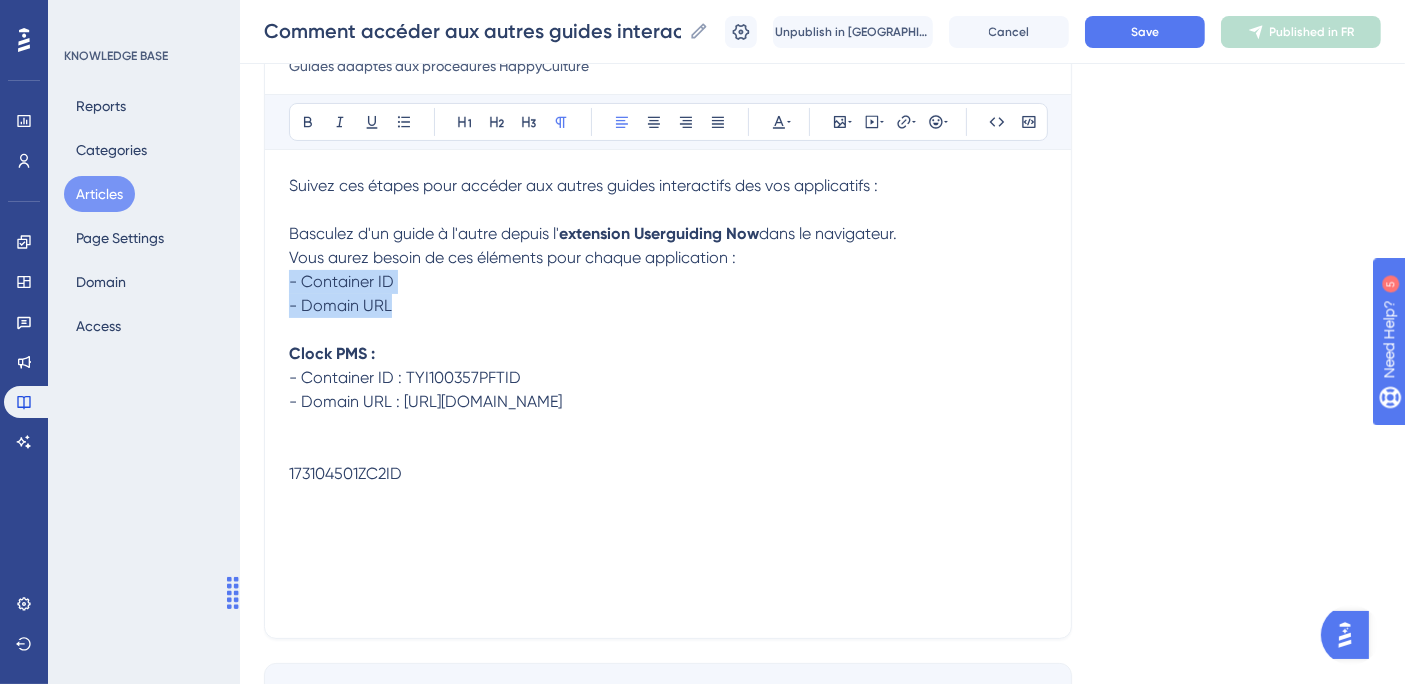 drag, startPoint x: 402, startPoint y: 307, endPoint x: 273, endPoint y: 284, distance: 131.03435 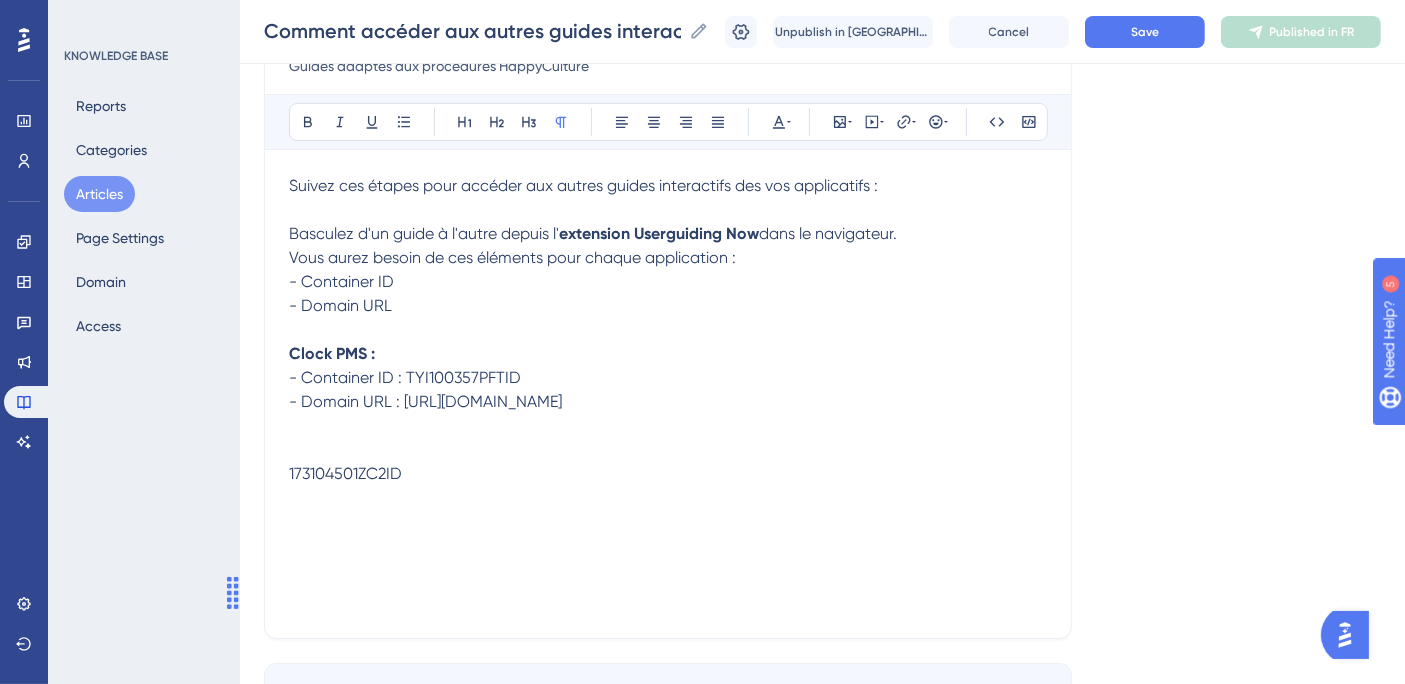 click at bounding box center (668, 426) 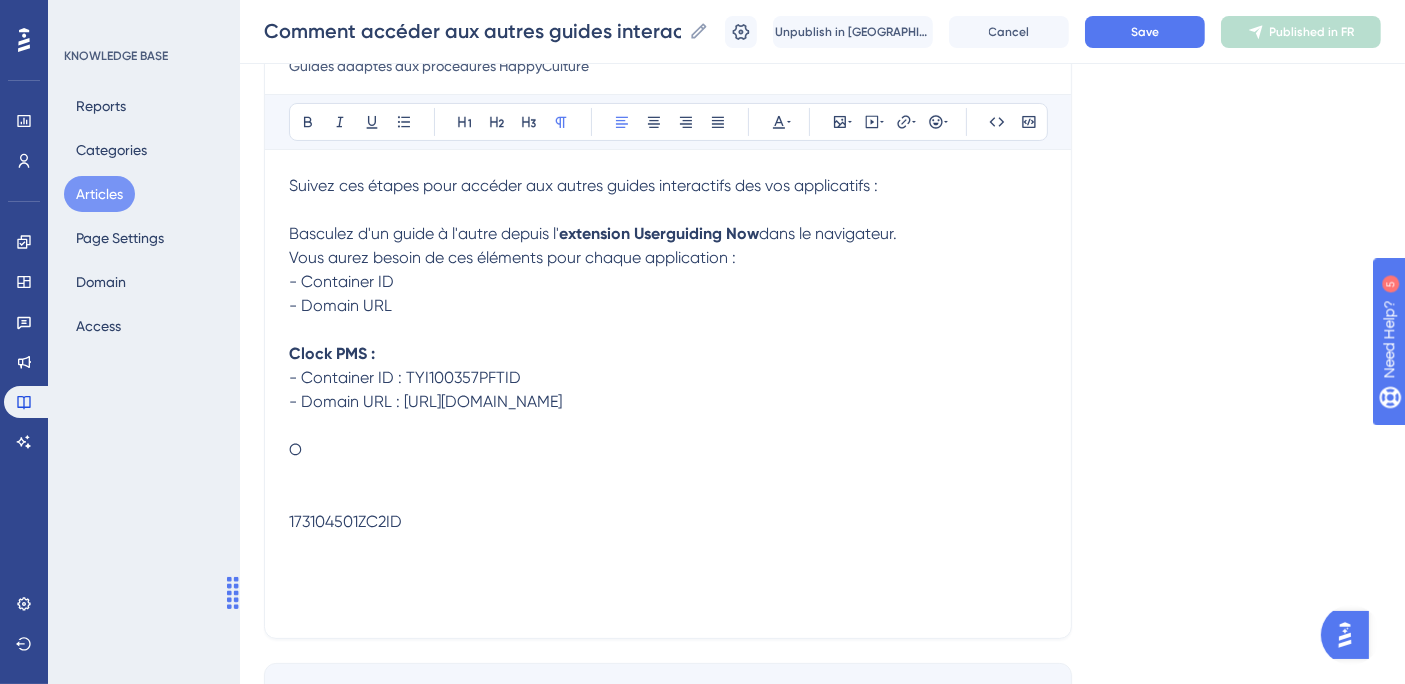 type 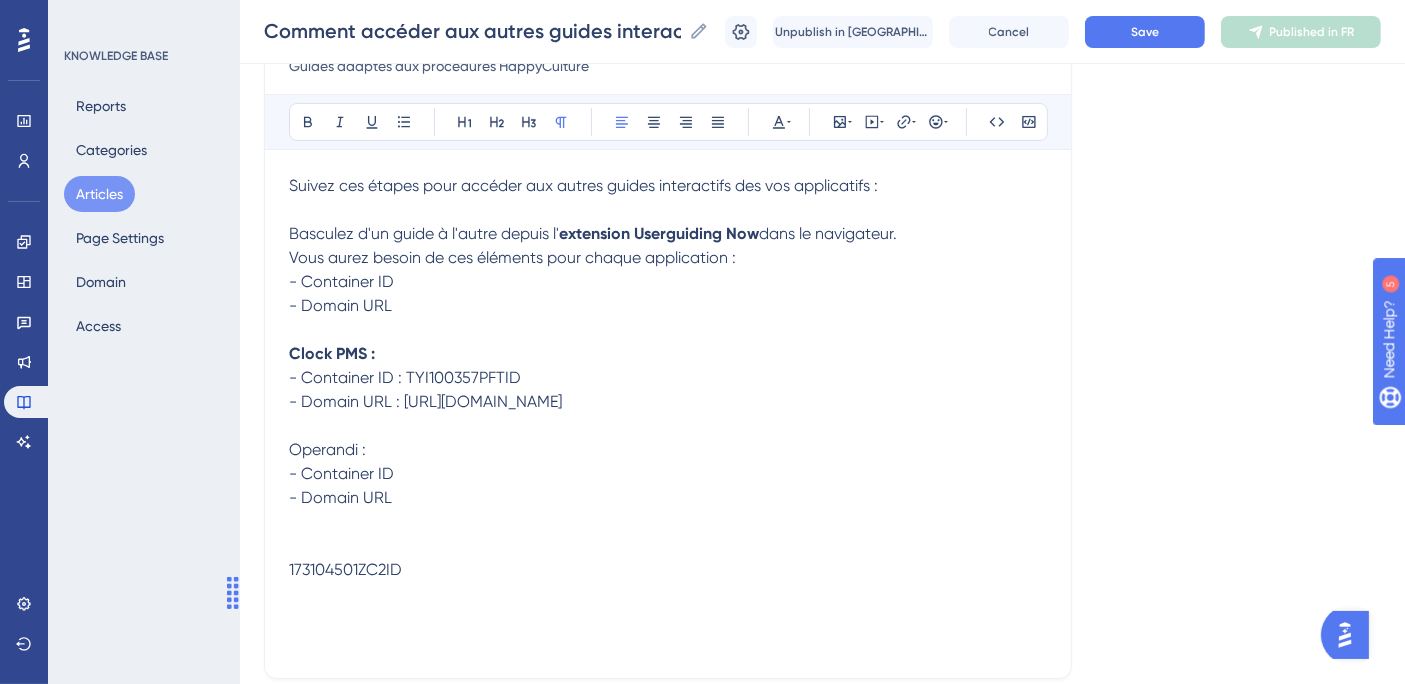 click on "173104501ZC2ID" at bounding box center (345, 569) 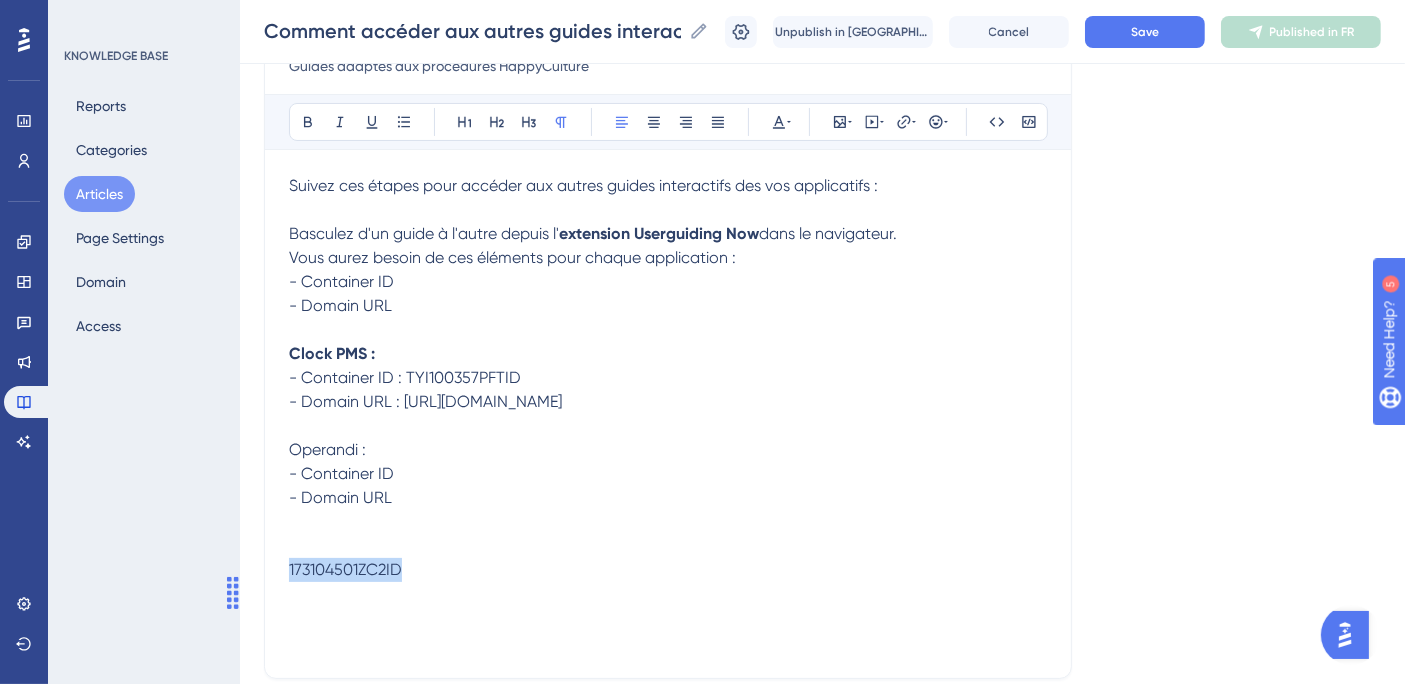 click on "173104501ZC2ID" at bounding box center [345, 569] 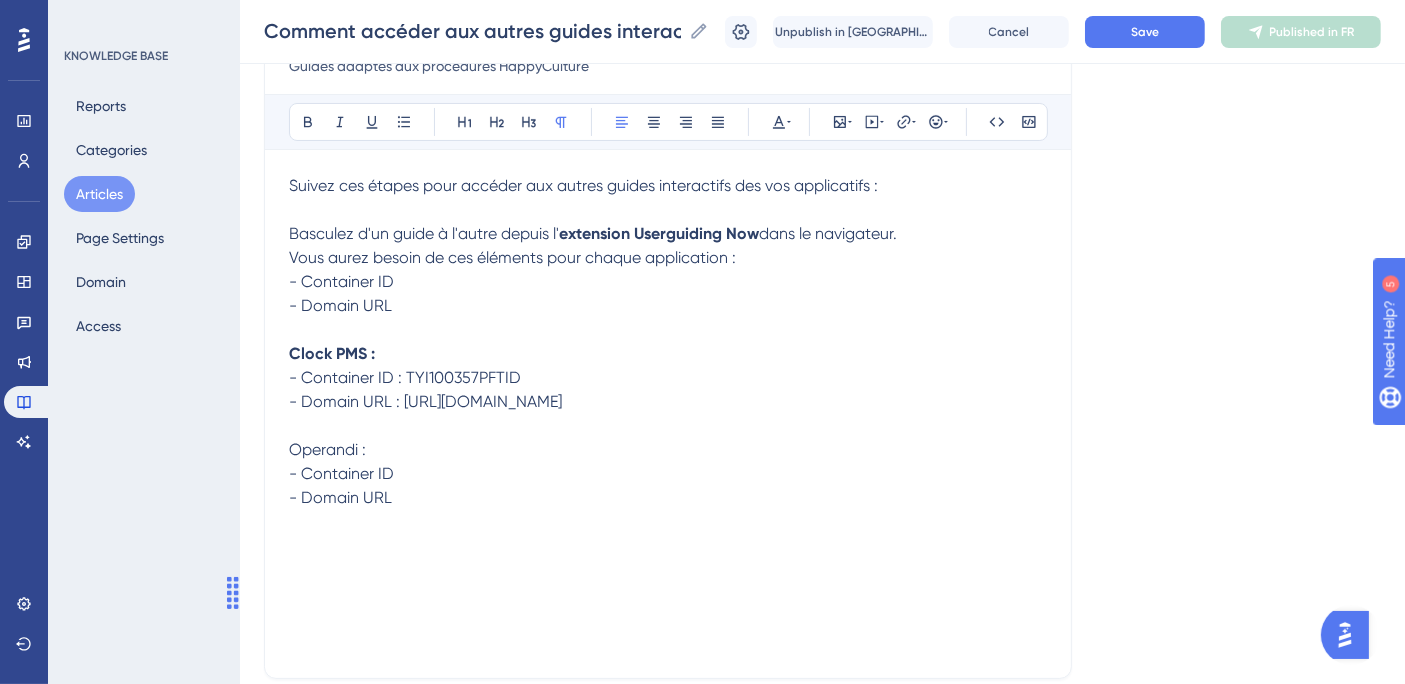 click on "- Container ID" at bounding box center [668, 474] 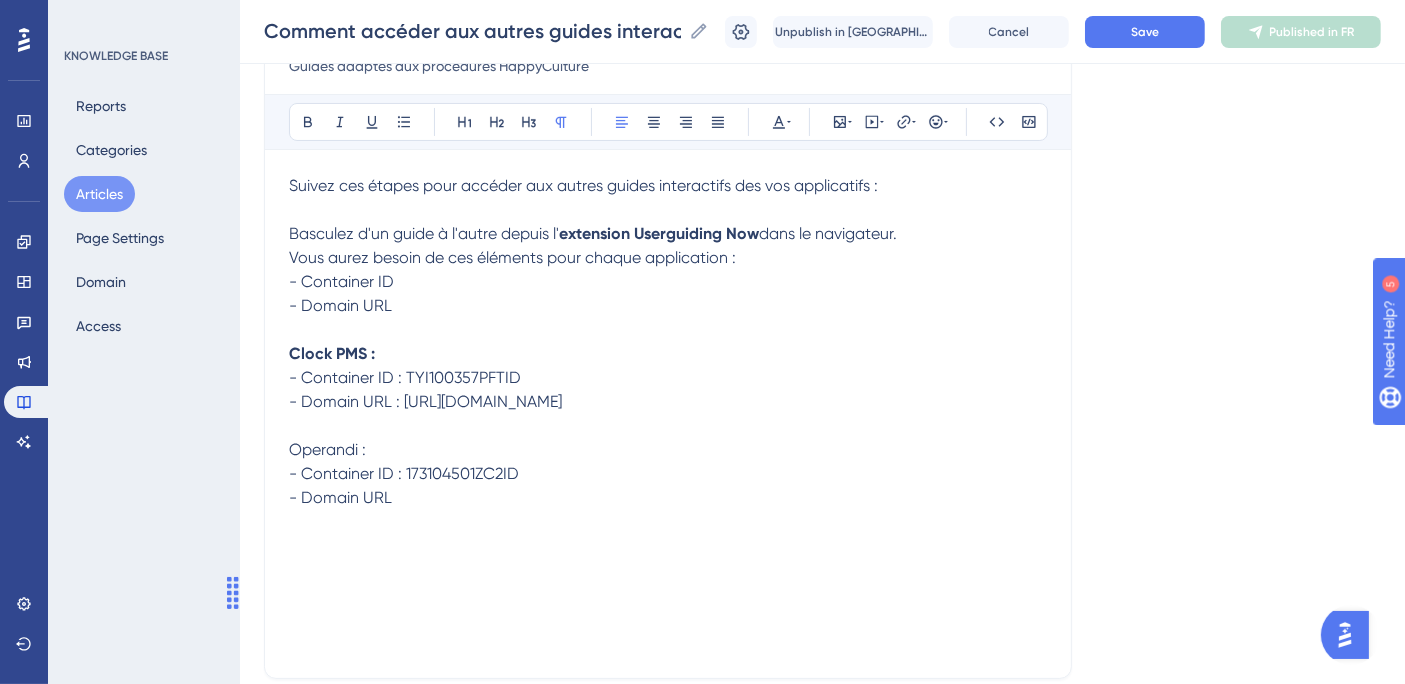 click on "- Domain URL" at bounding box center (668, 498) 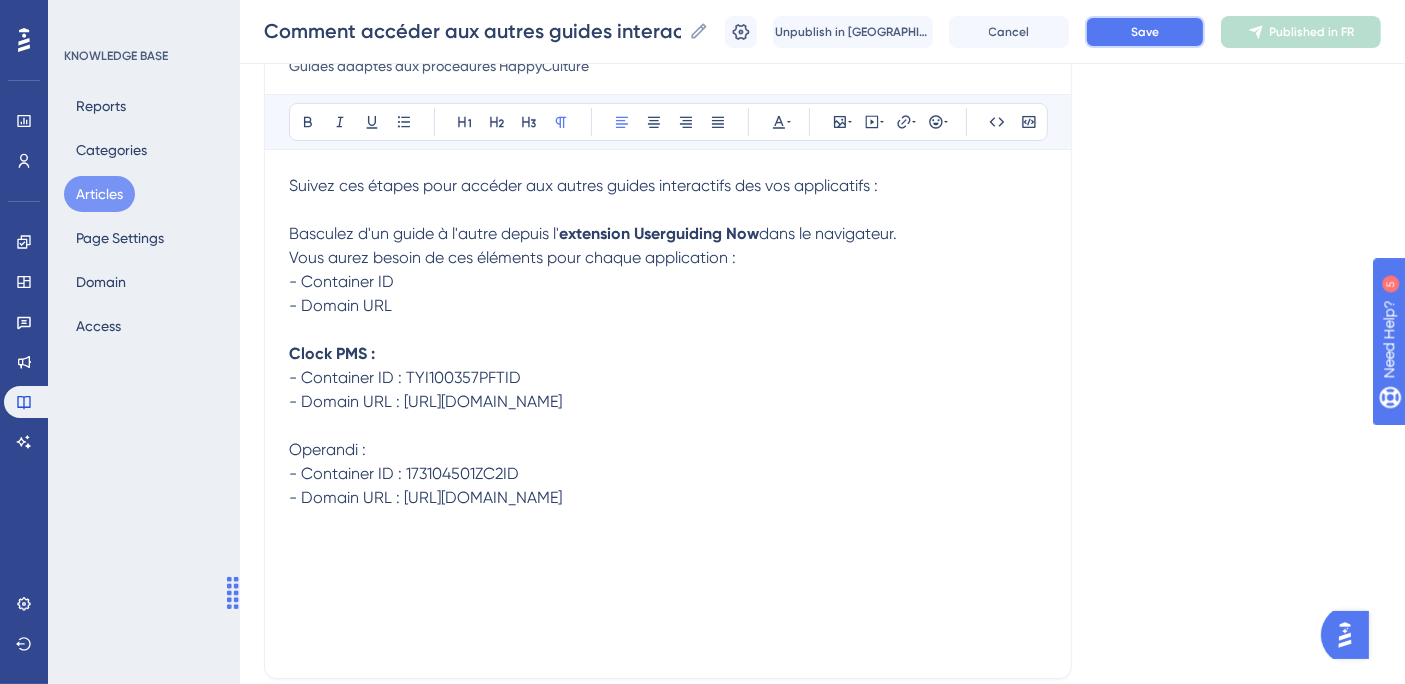 click on "Save" at bounding box center [1145, 32] 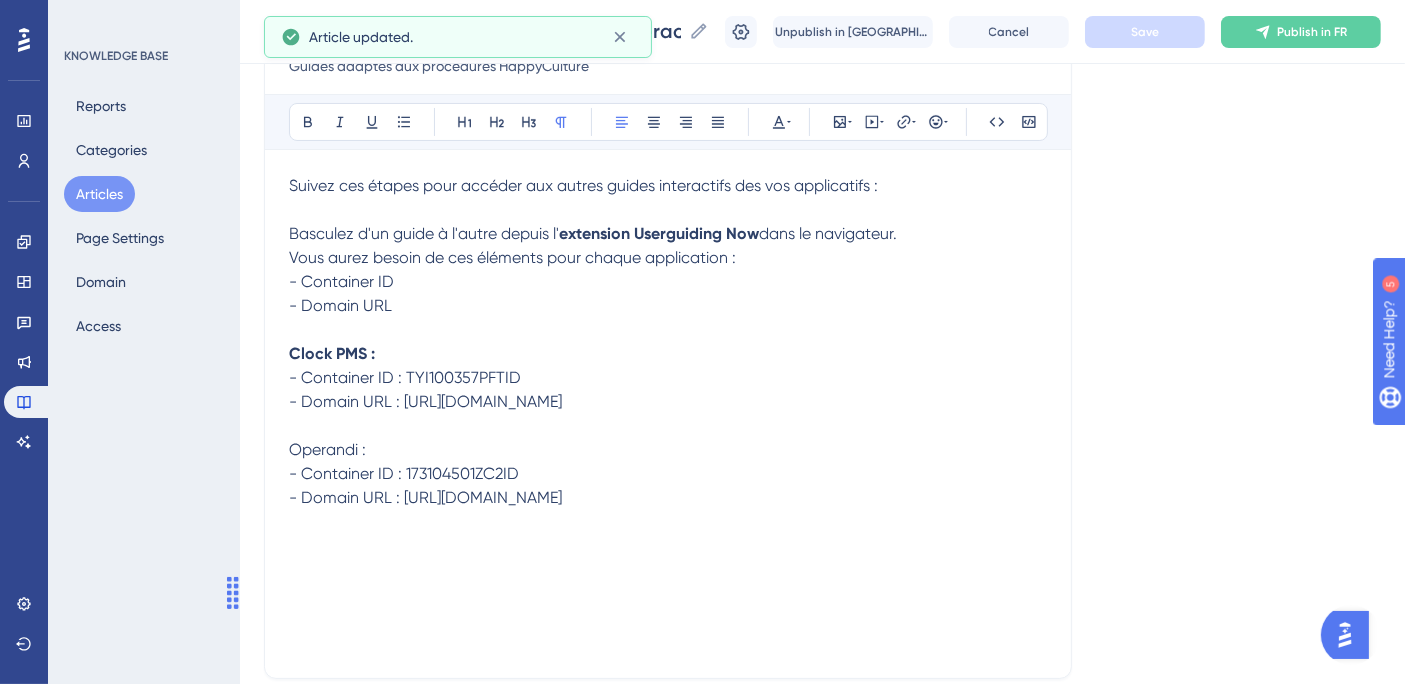 click on "Operandi :" at bounding box center [327, 449] 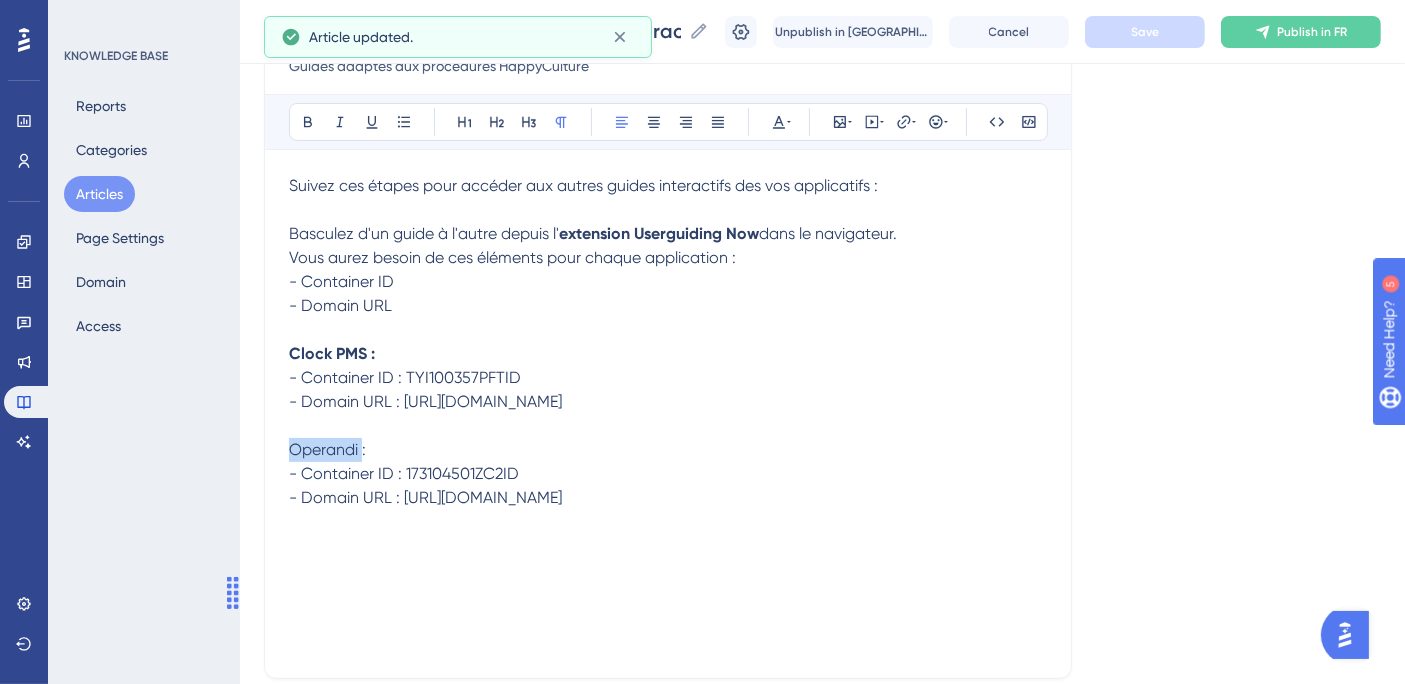 click on "Operandi :" at bounding box center [327, 449] 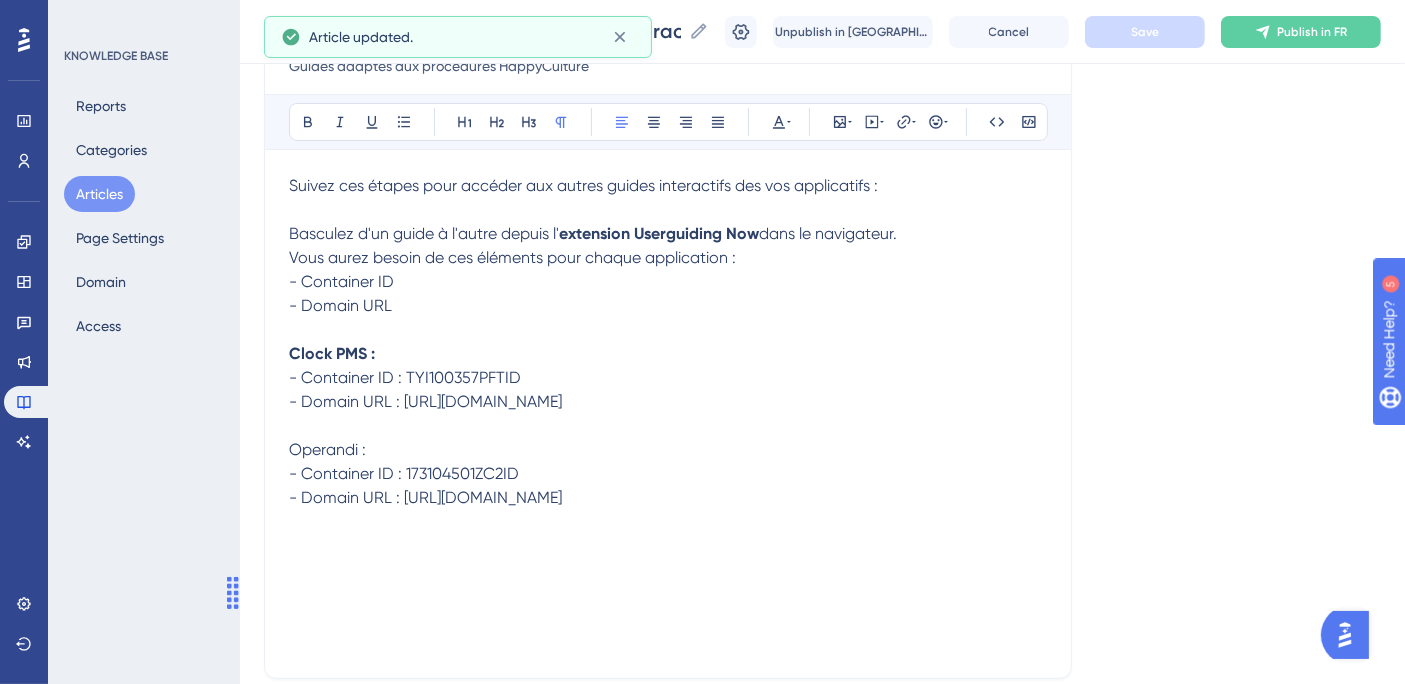 click on "Operandi :" at bounding box center [668, 450] 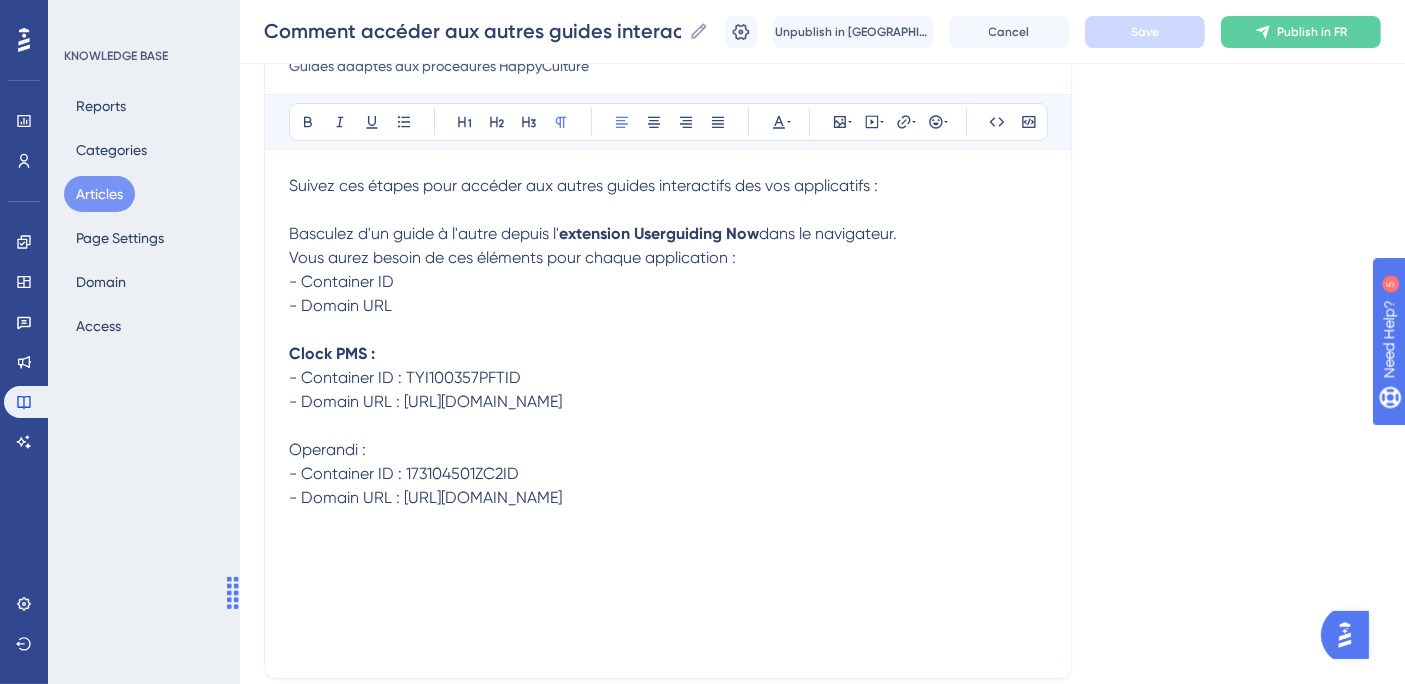 click on "Bold Italic Underline Bullet Point Heading 1 Heading 2 Heading 3 Normal Align Left Align Center Align Right Align Justify Text Color Insert Image Embed Video Hyperlink Emojis Code Code Block" at bounding box center [668, 122] 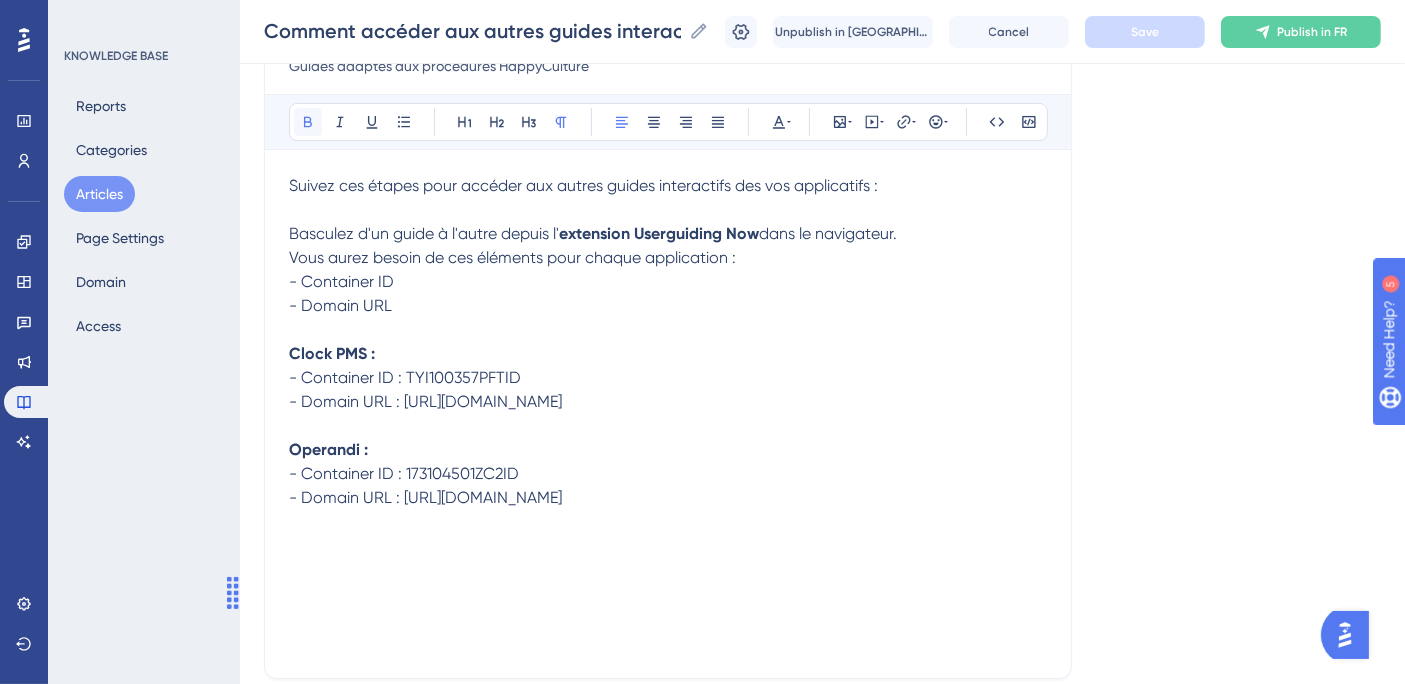 click 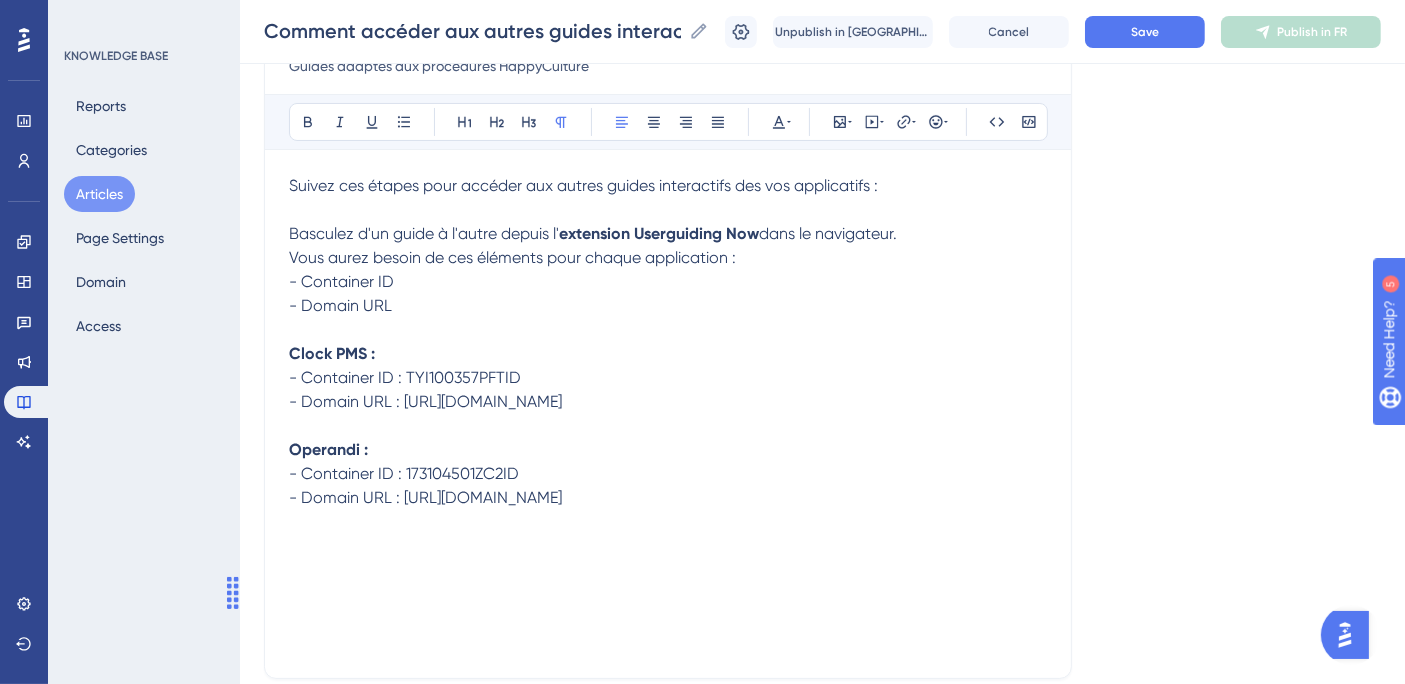 click on "- Container ID : 173104501ZC2ID" at bounding box center (668, 474) 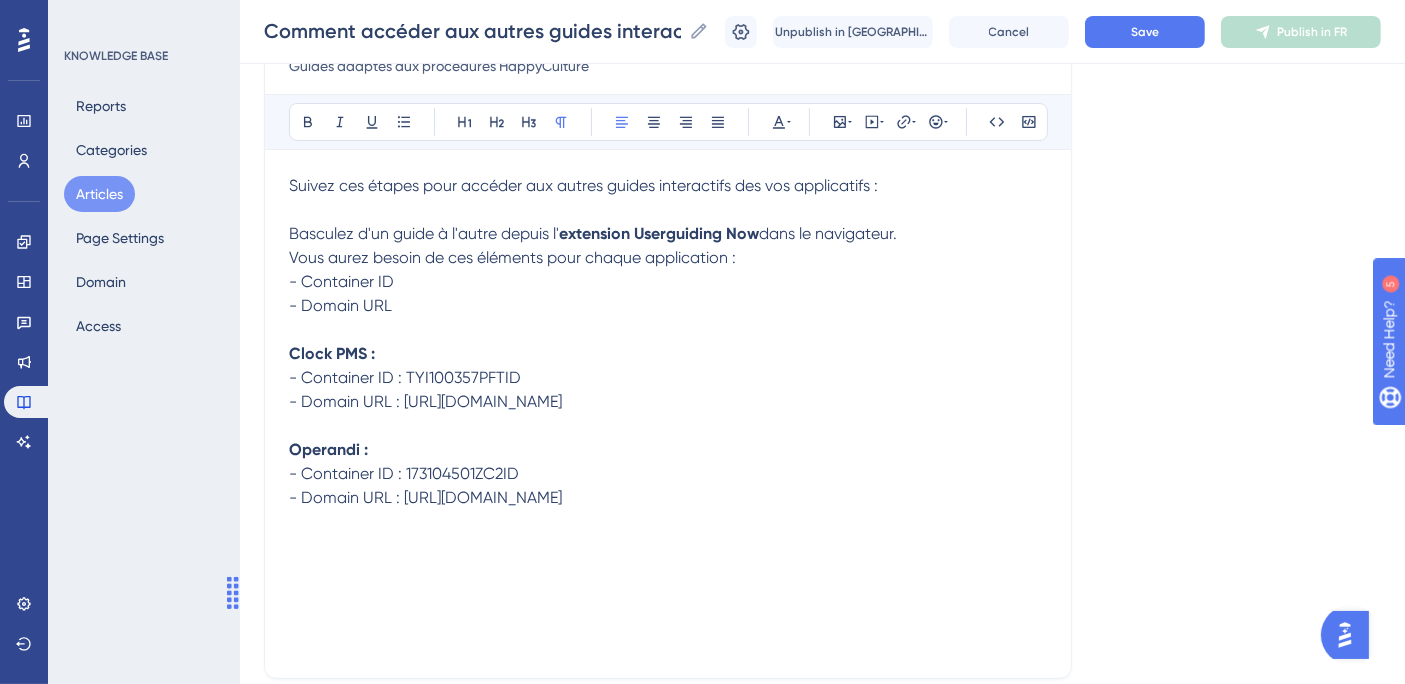 drag, startPoint x: 651, startPoint y: 500, endPoint x: 280, endPoint y: 179, distance: 490.5935 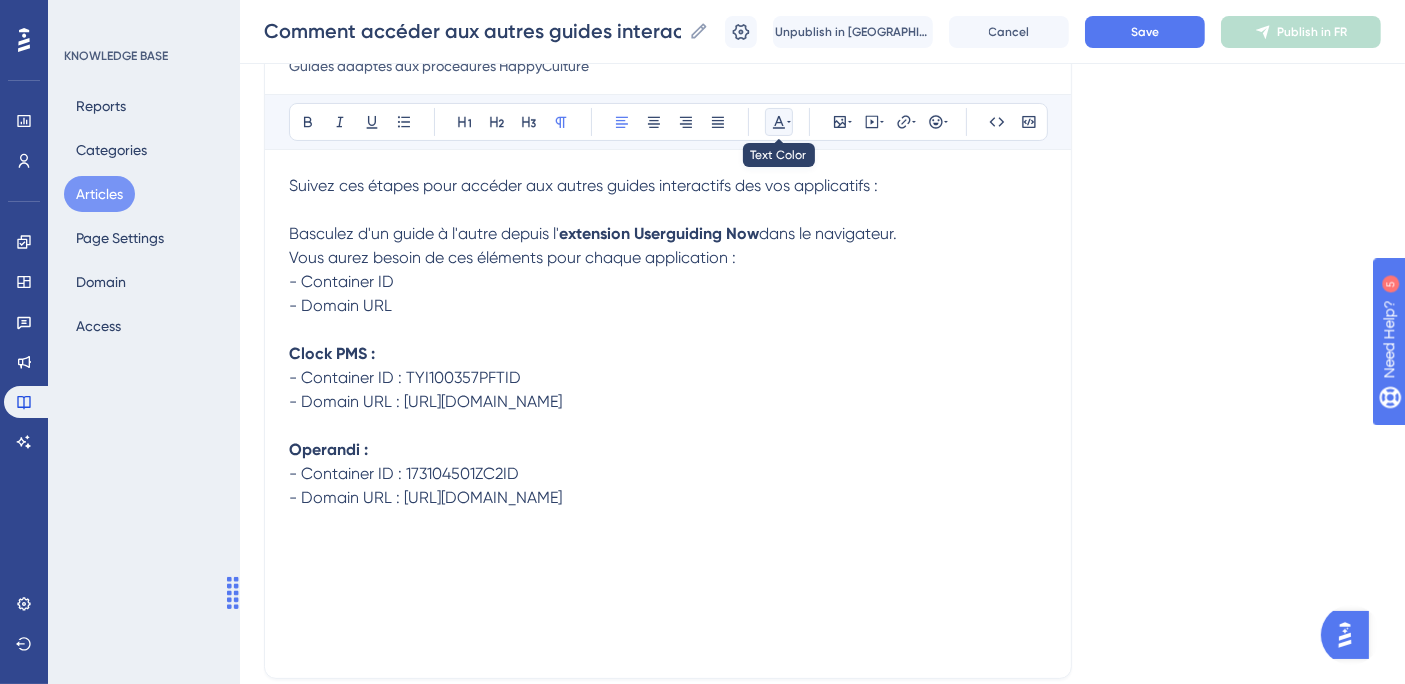 click 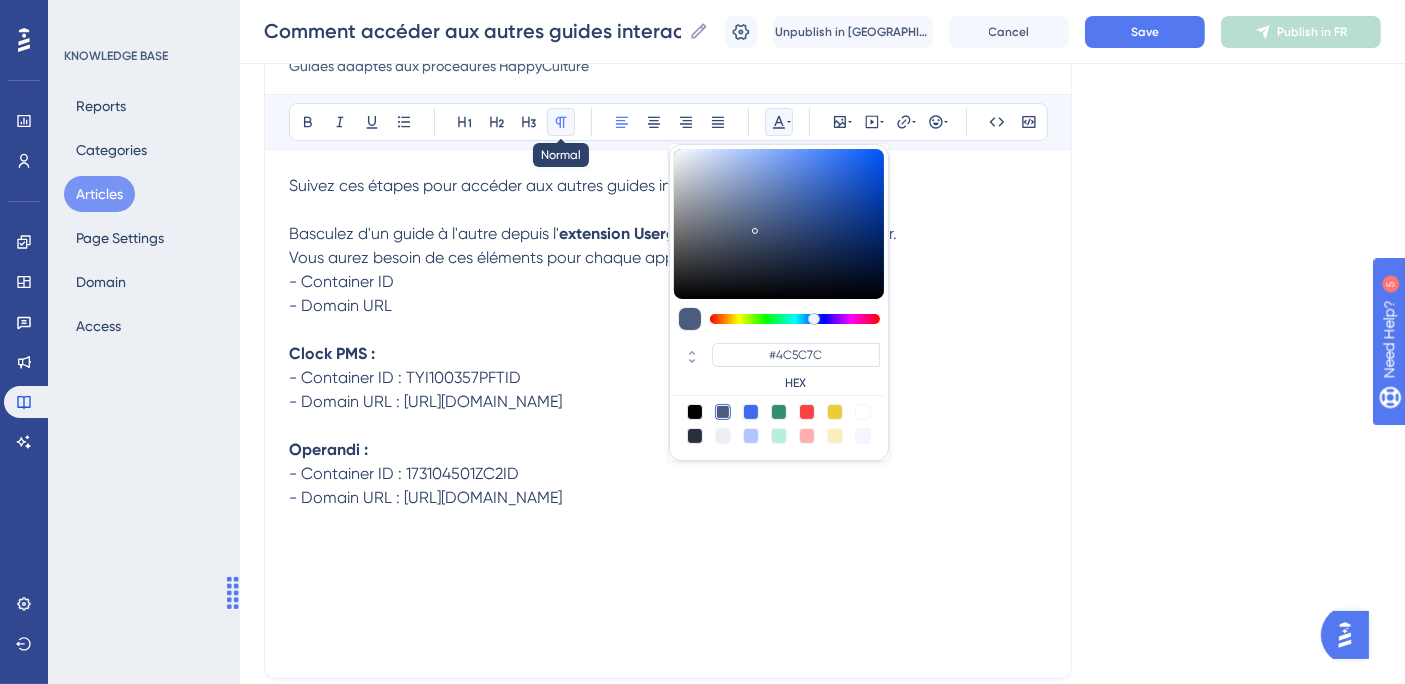 click 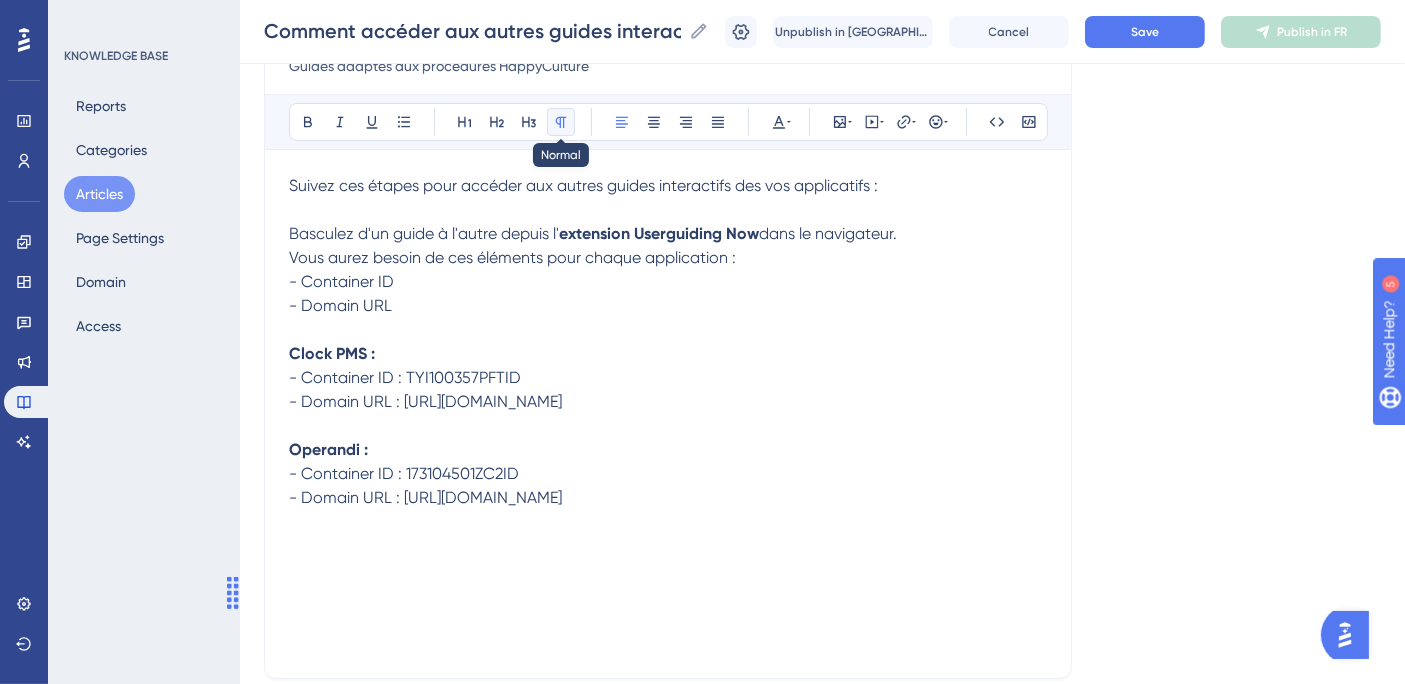 click 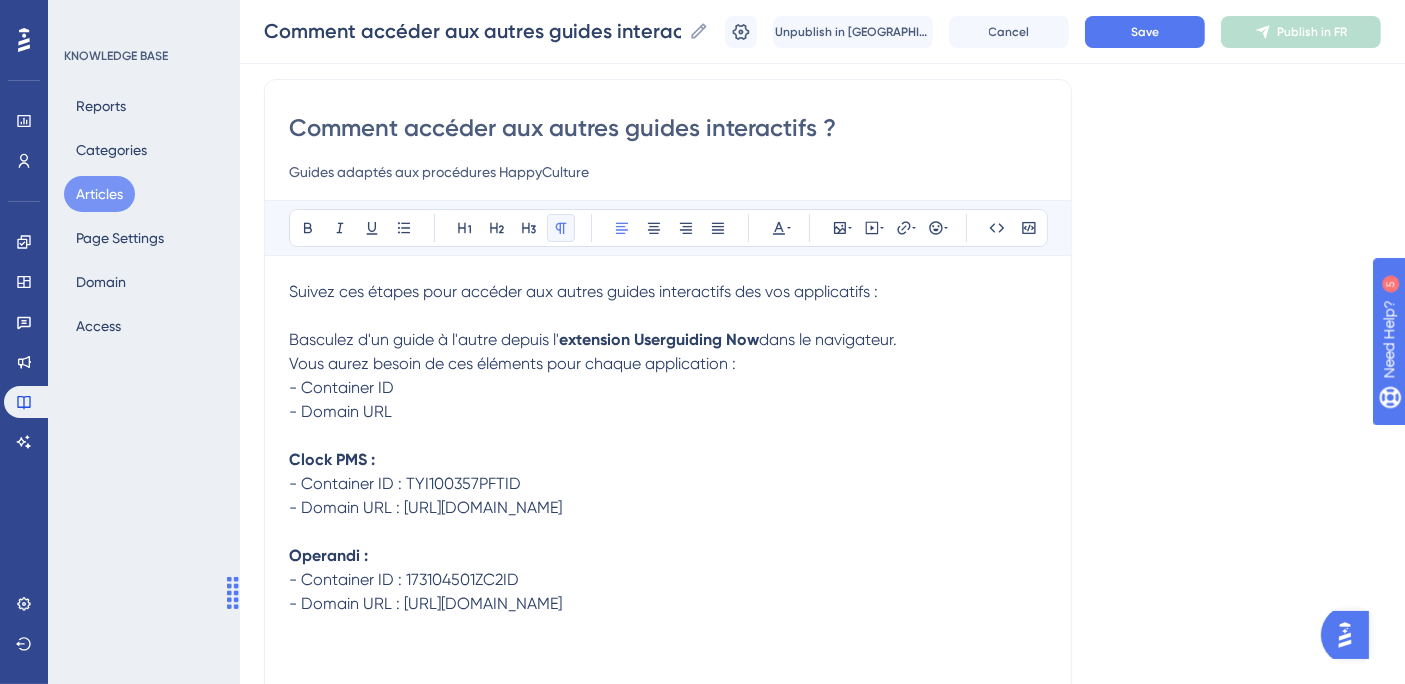 scroll, scrollTop: 148, scrollLeft: 0, axis: vertical 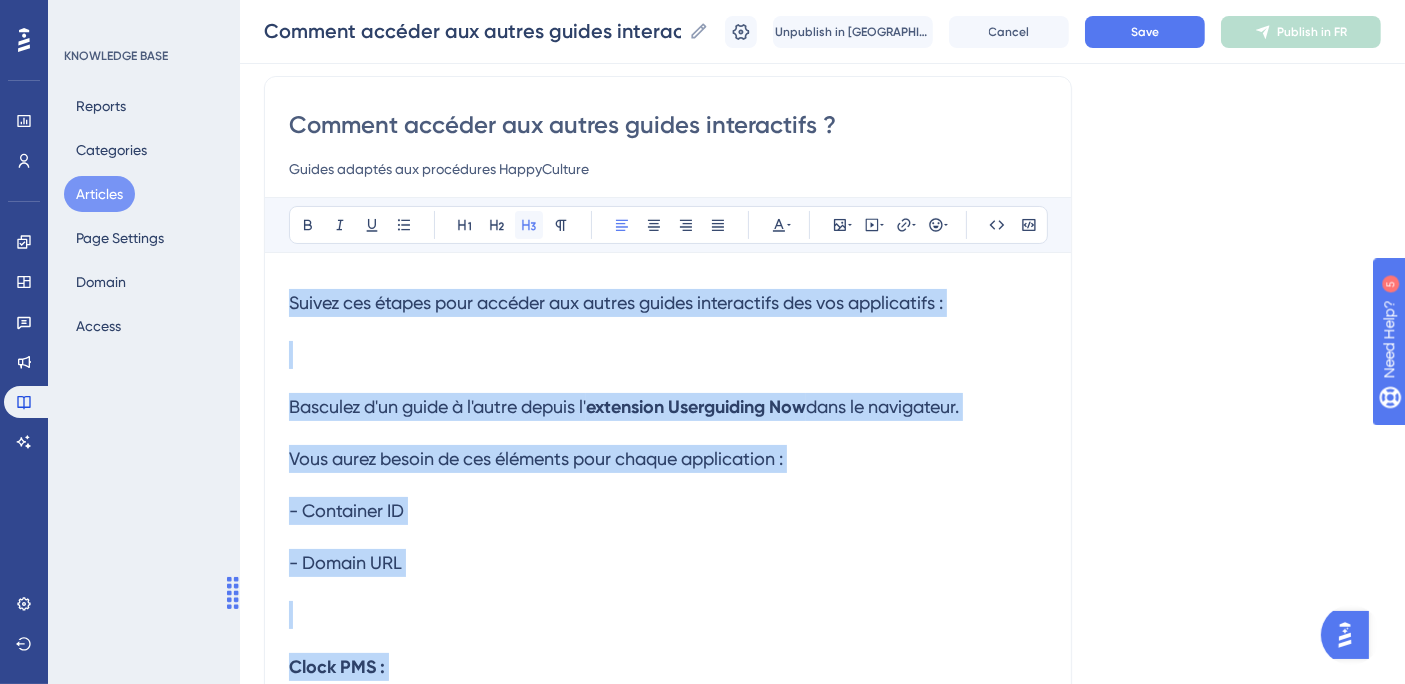 click 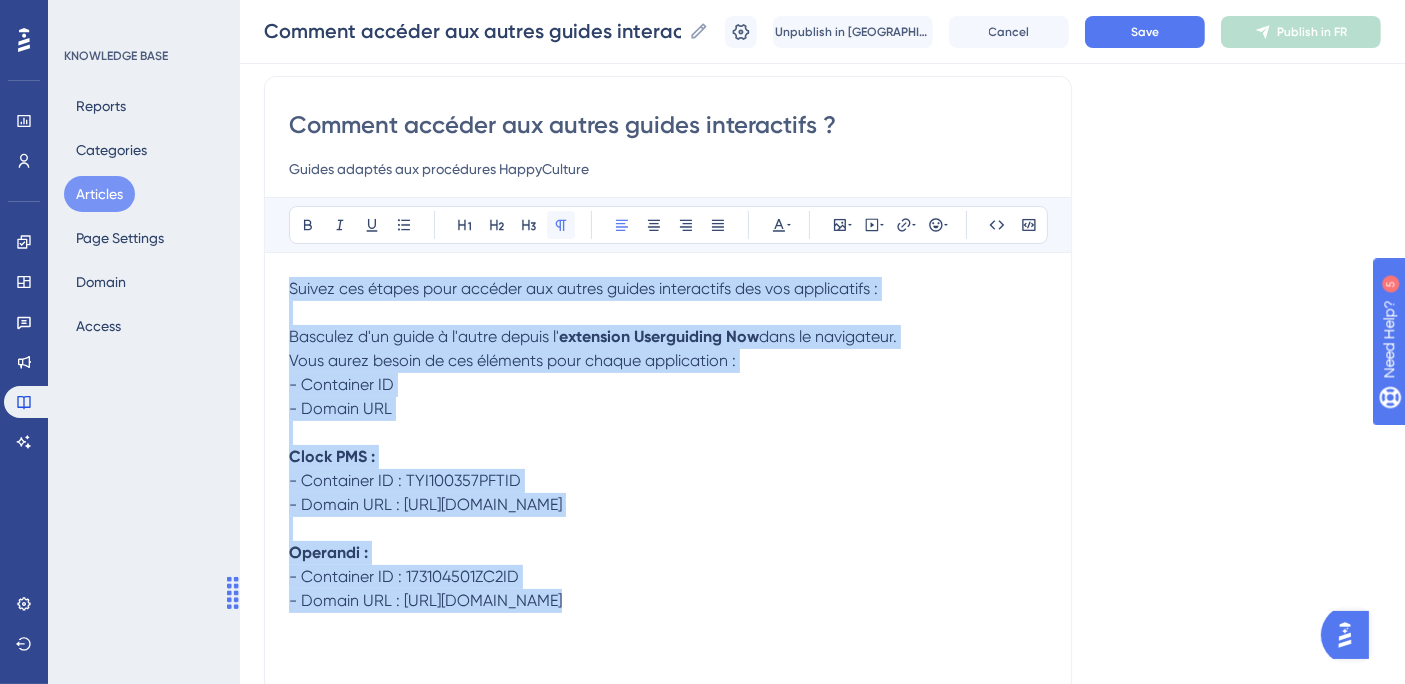 click 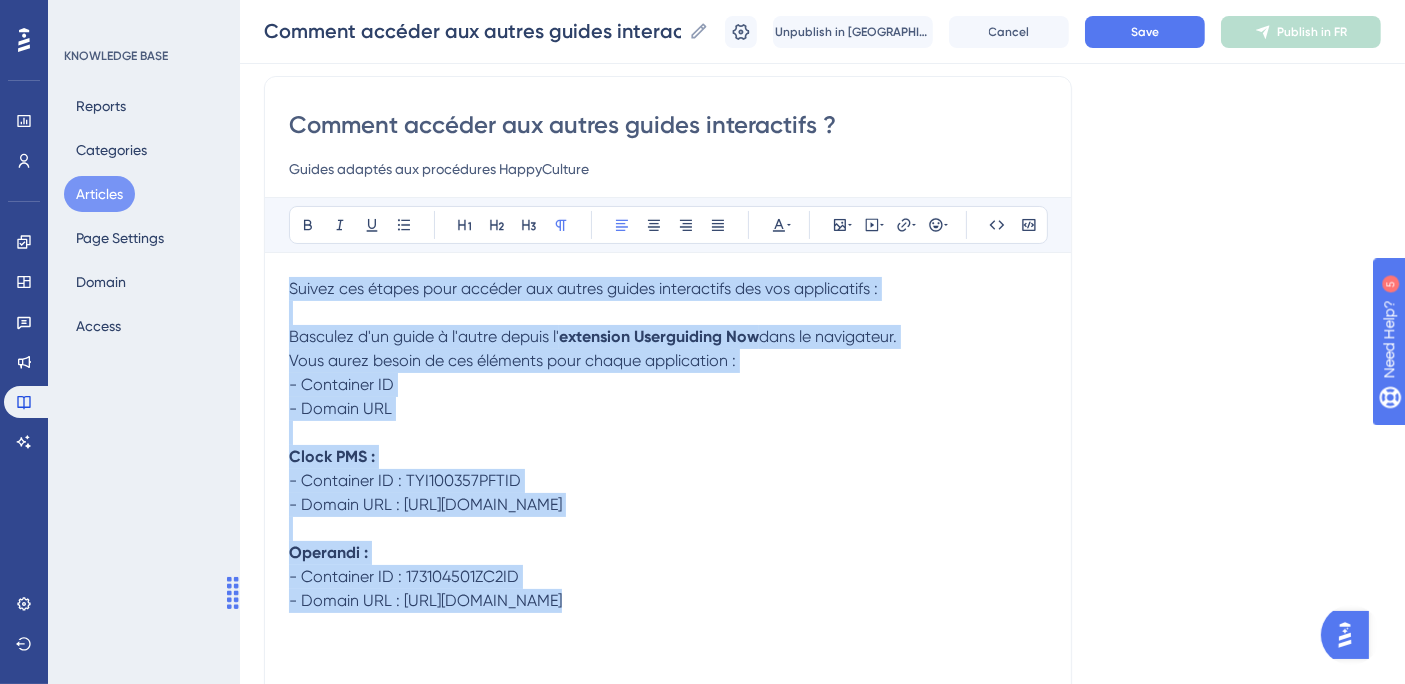 click on "- Container ID" at bounding box center (668, 385) 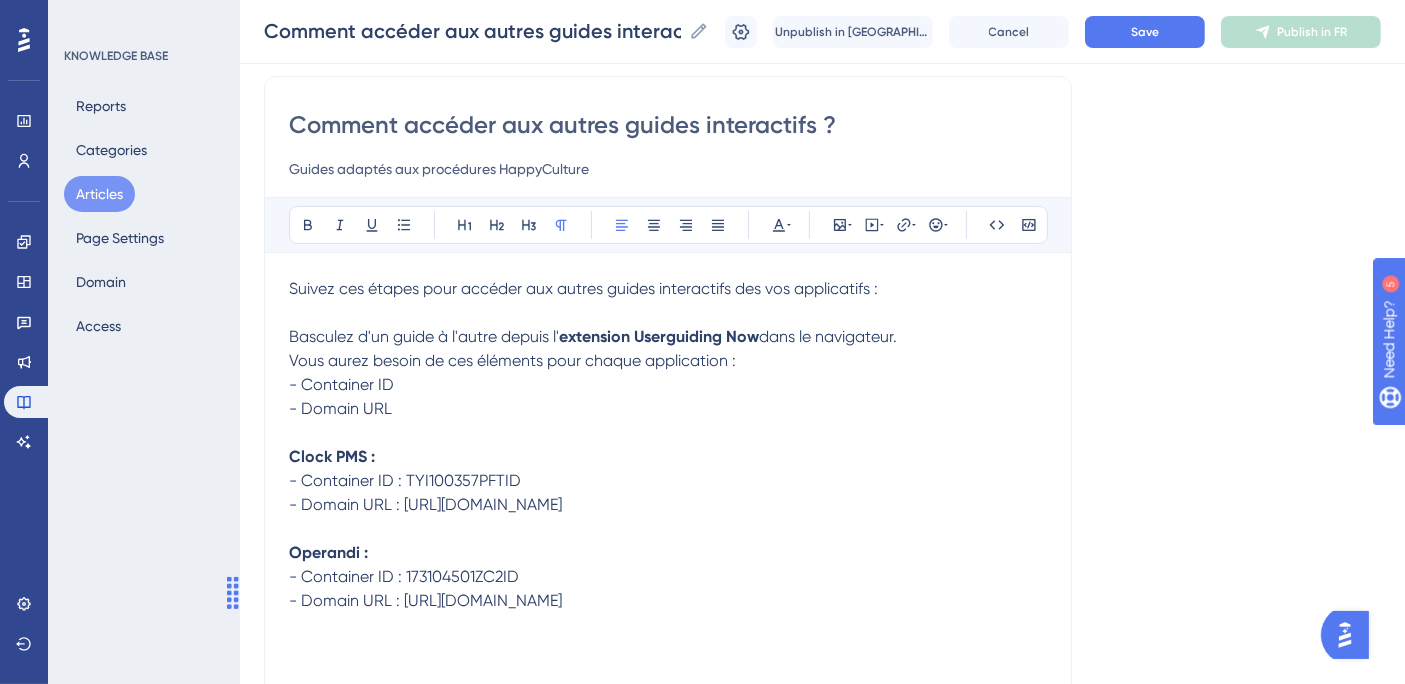 click on "Clock PMS :" at bounding box center [332, 456] 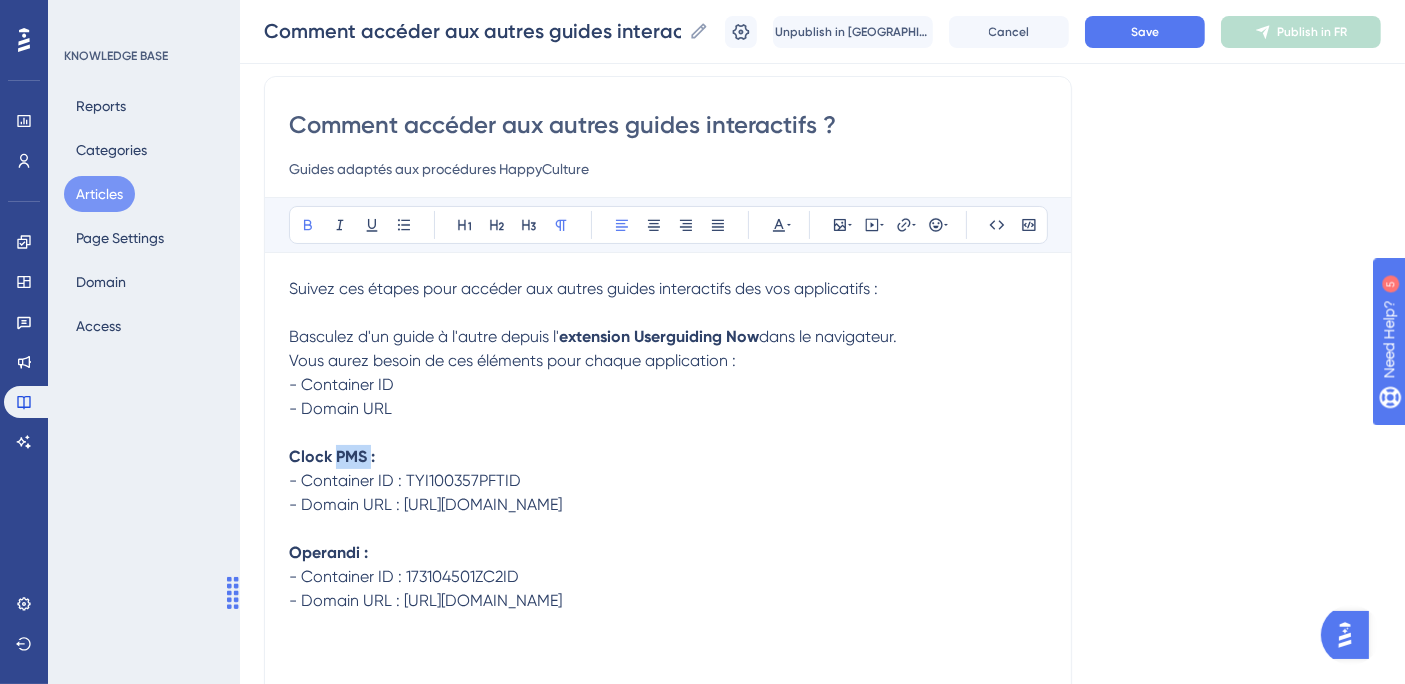 click on "Clock PMS :" at bounding box center [332, 456] 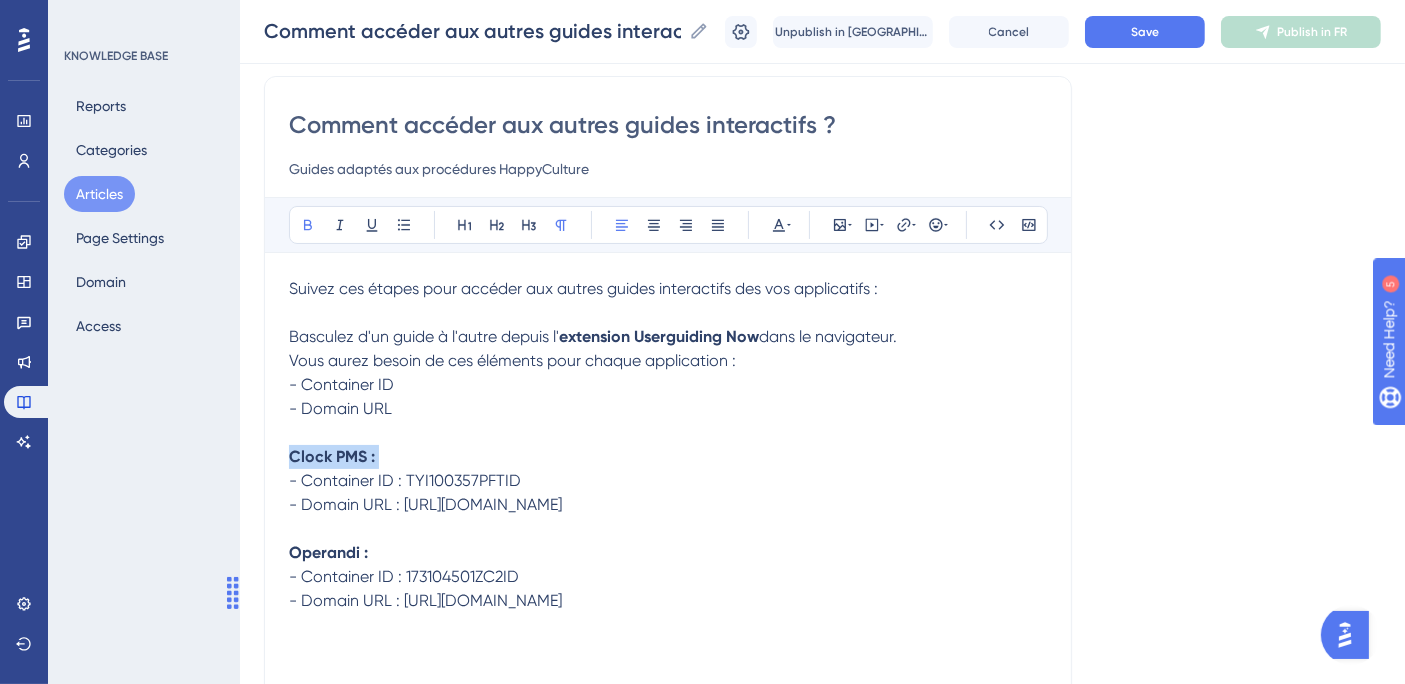 click on "Clock PMS :" at bounding box center (332, 456) 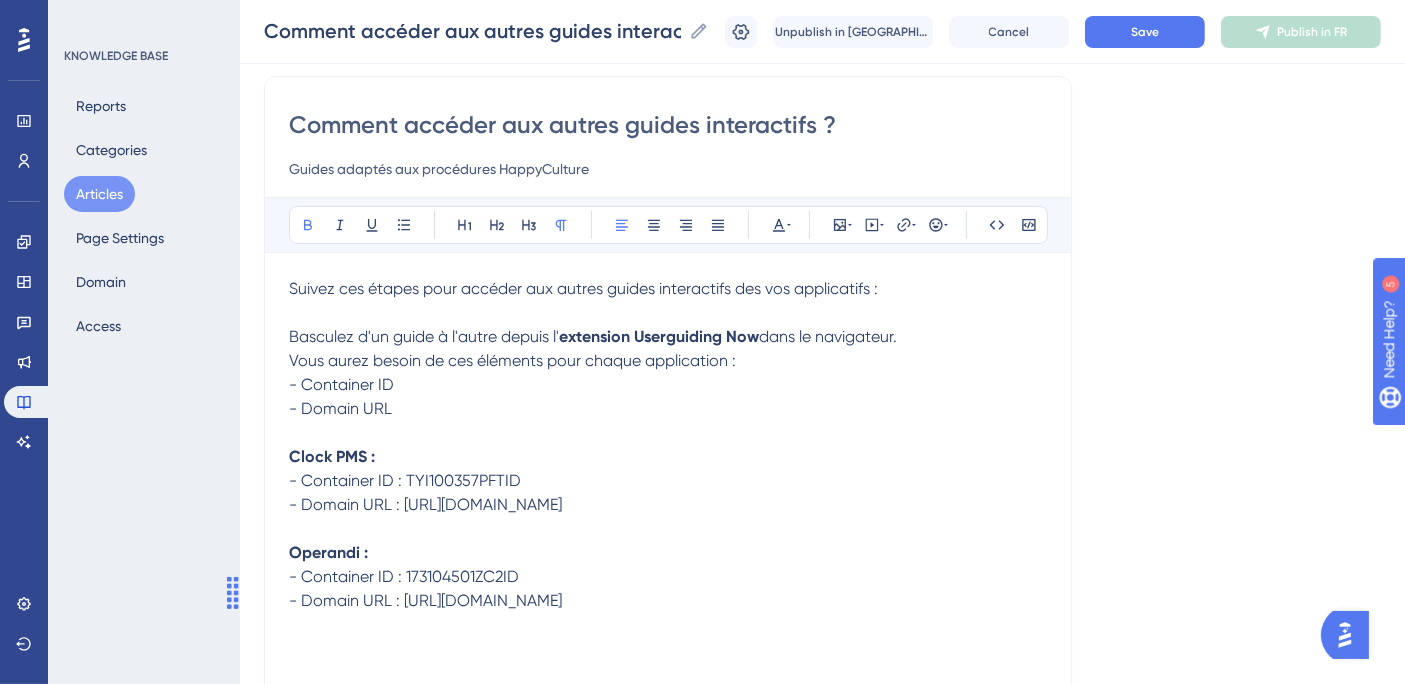 click on "Clock PMS :" at bounding box center (668, 457) 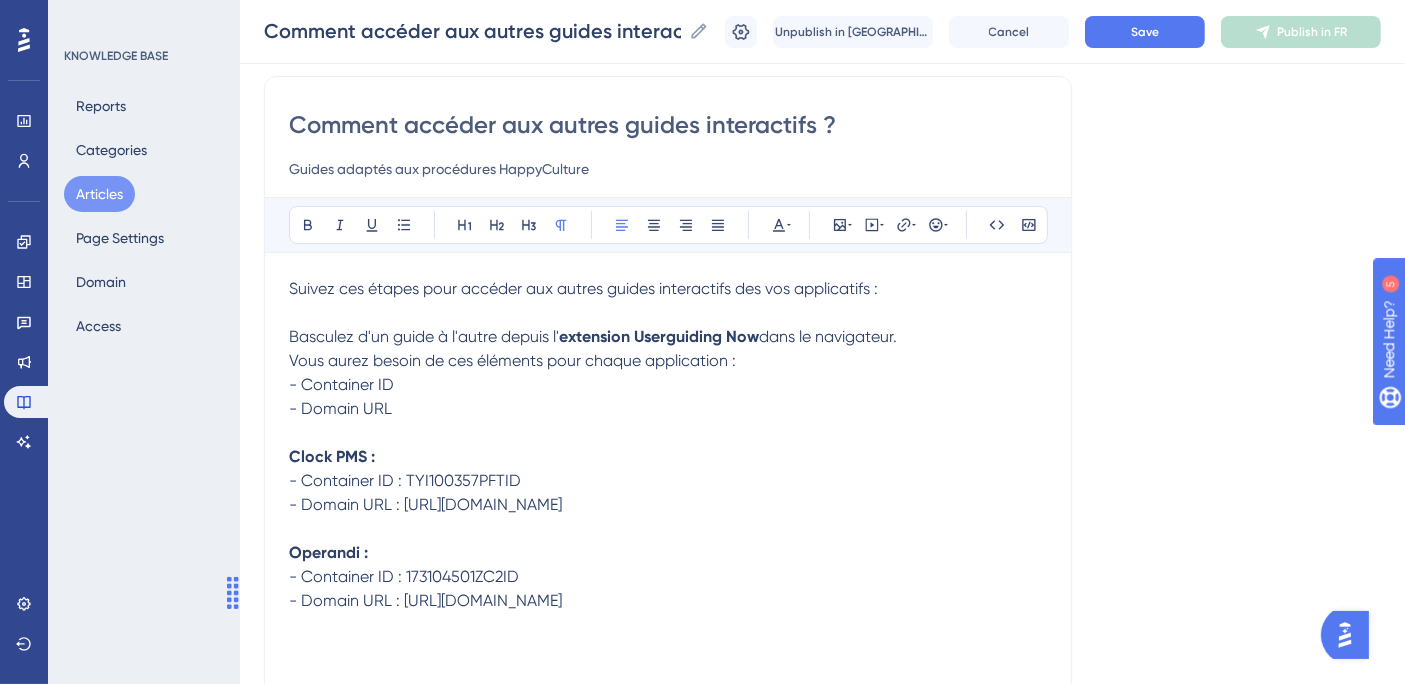 click on "- Domain URL : https://data.happyculture.io/" at bounding box center [668, 601] 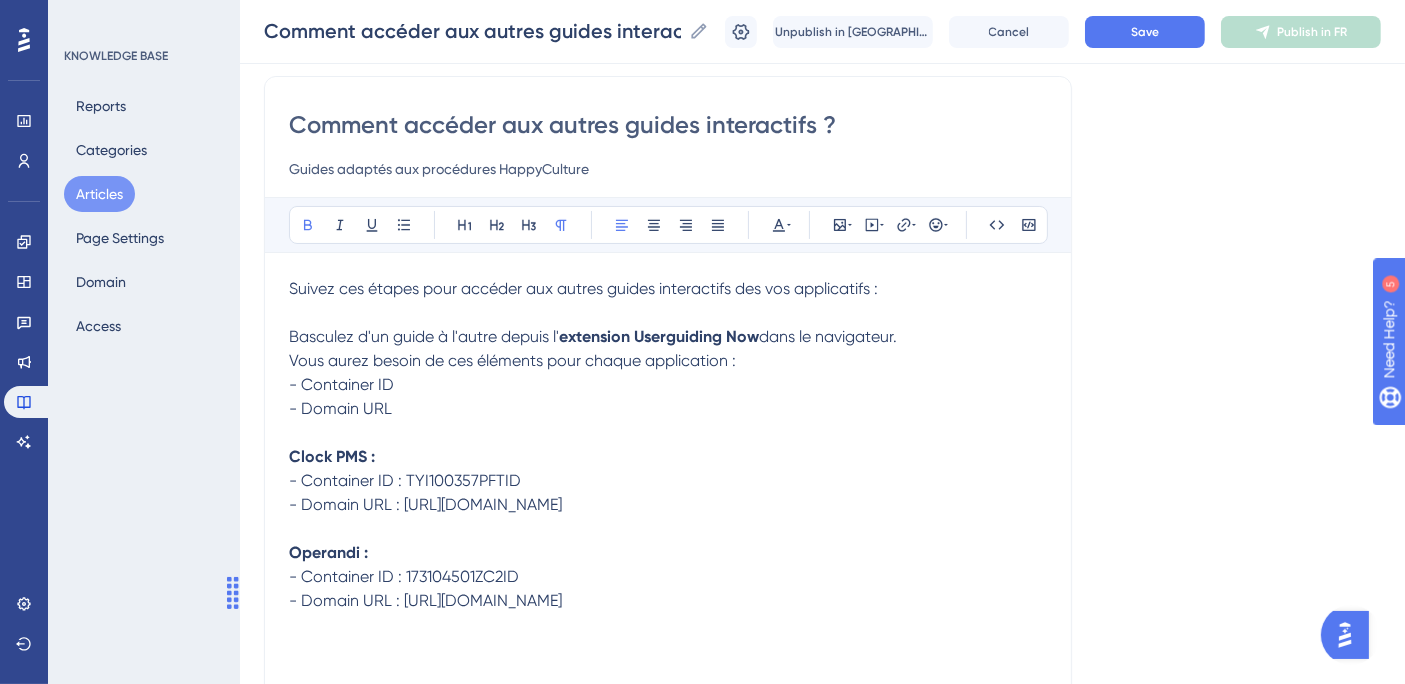 click on "Clock PMS :" at bounding box center (668, 457) 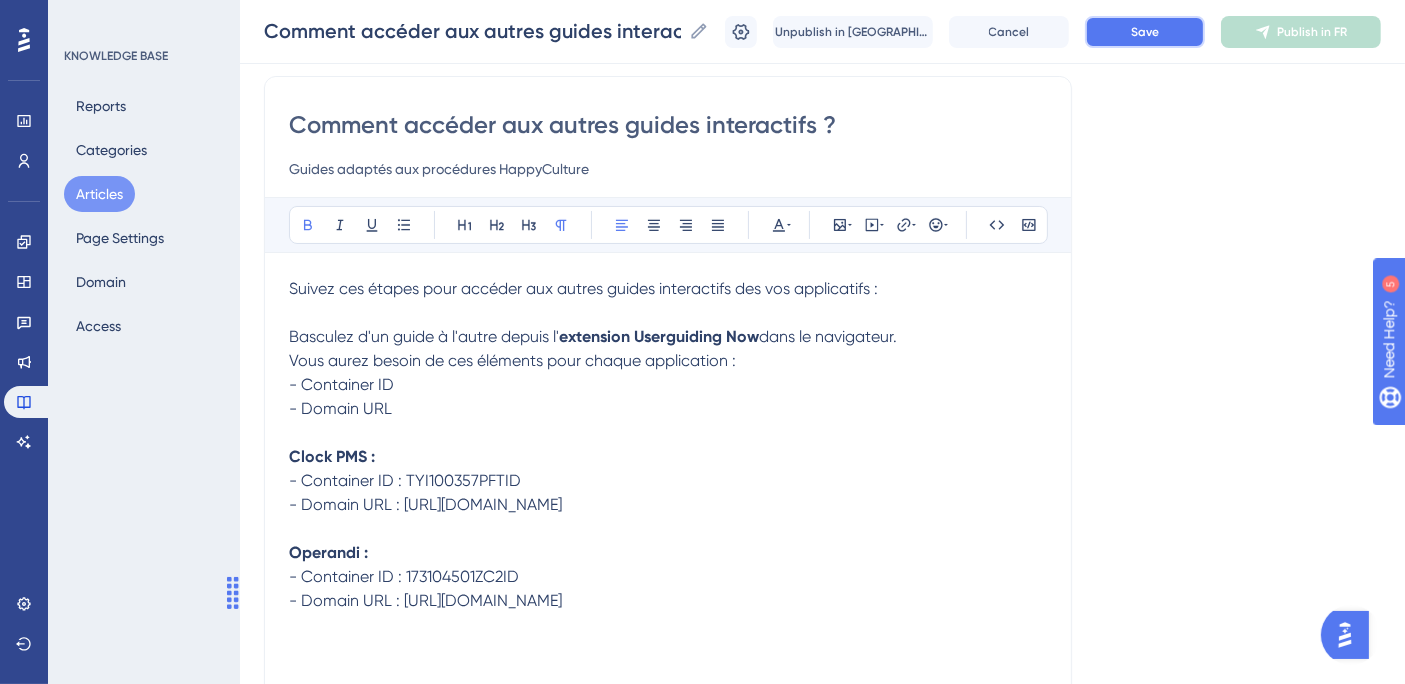 click on "Save" at bounding box center [1145, 32] 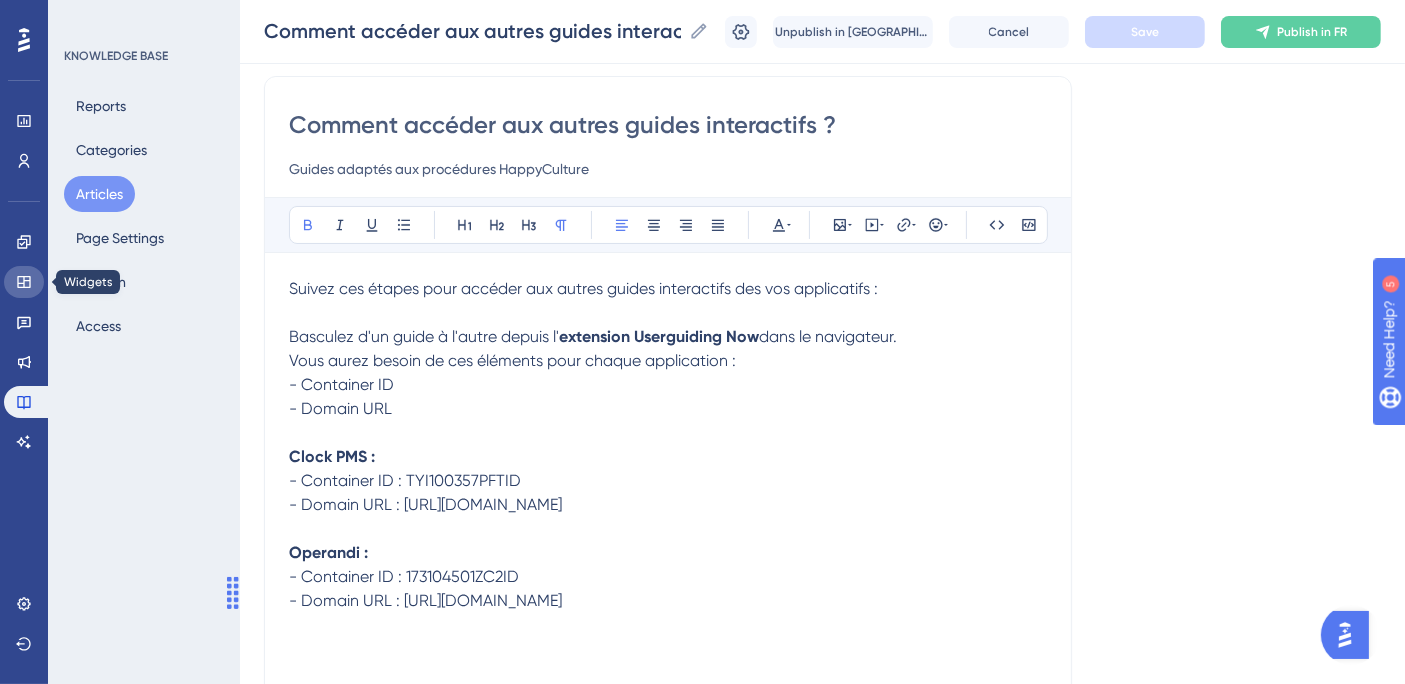 click 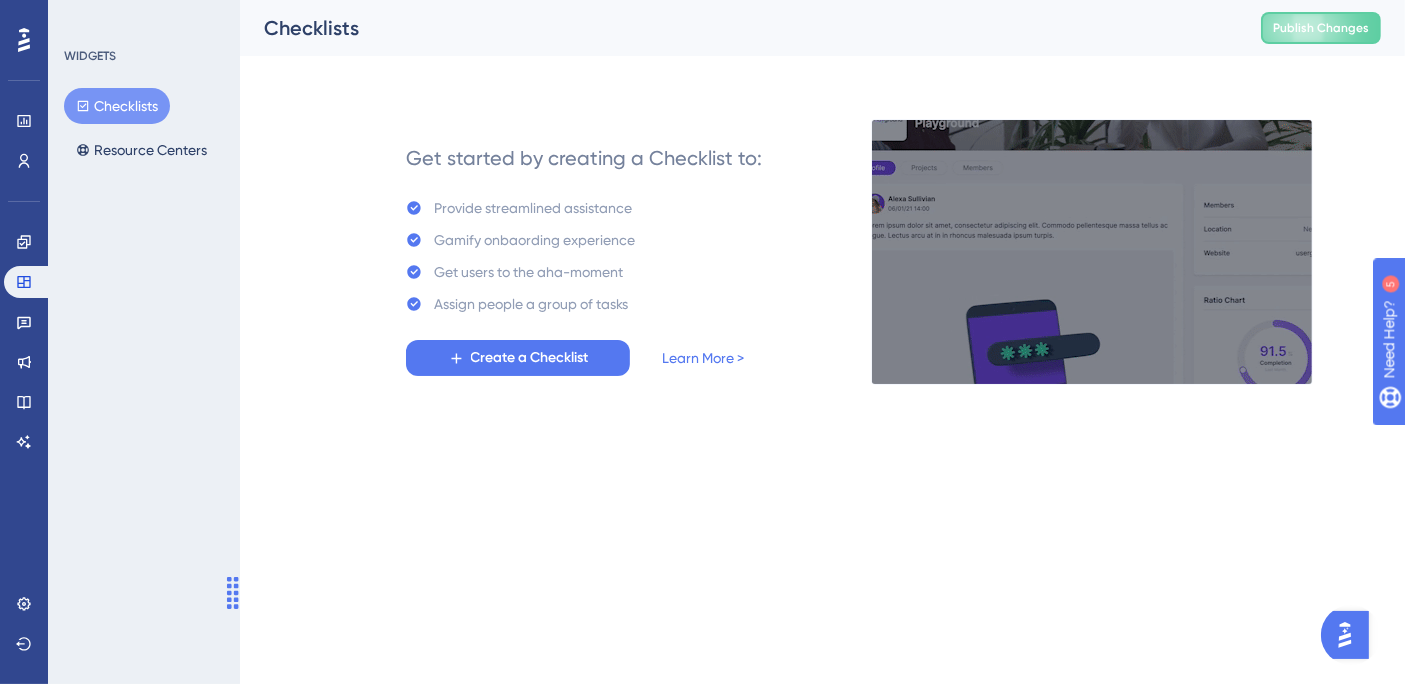 scroll, scrollTop: 0, scrollLeft: 0, axis: both 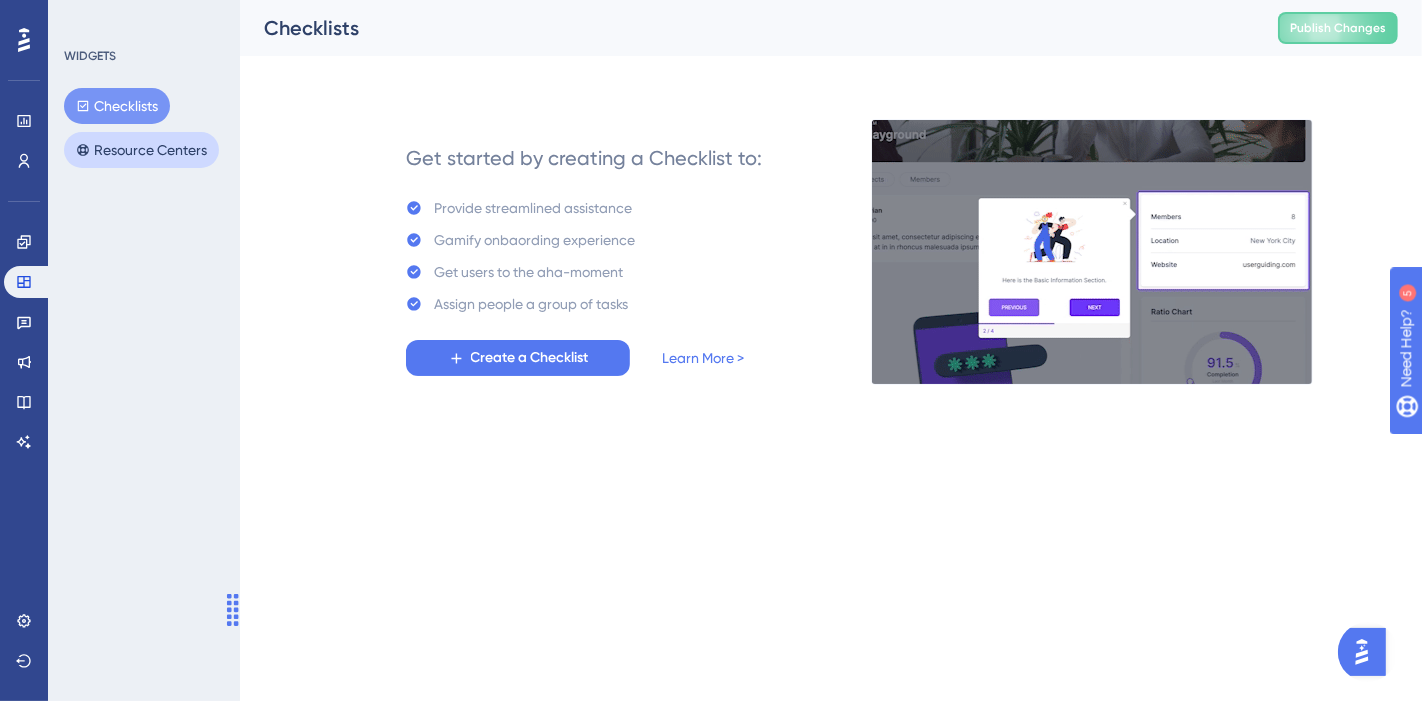 click on "Resource Centers" at bounding box center (141, 150) 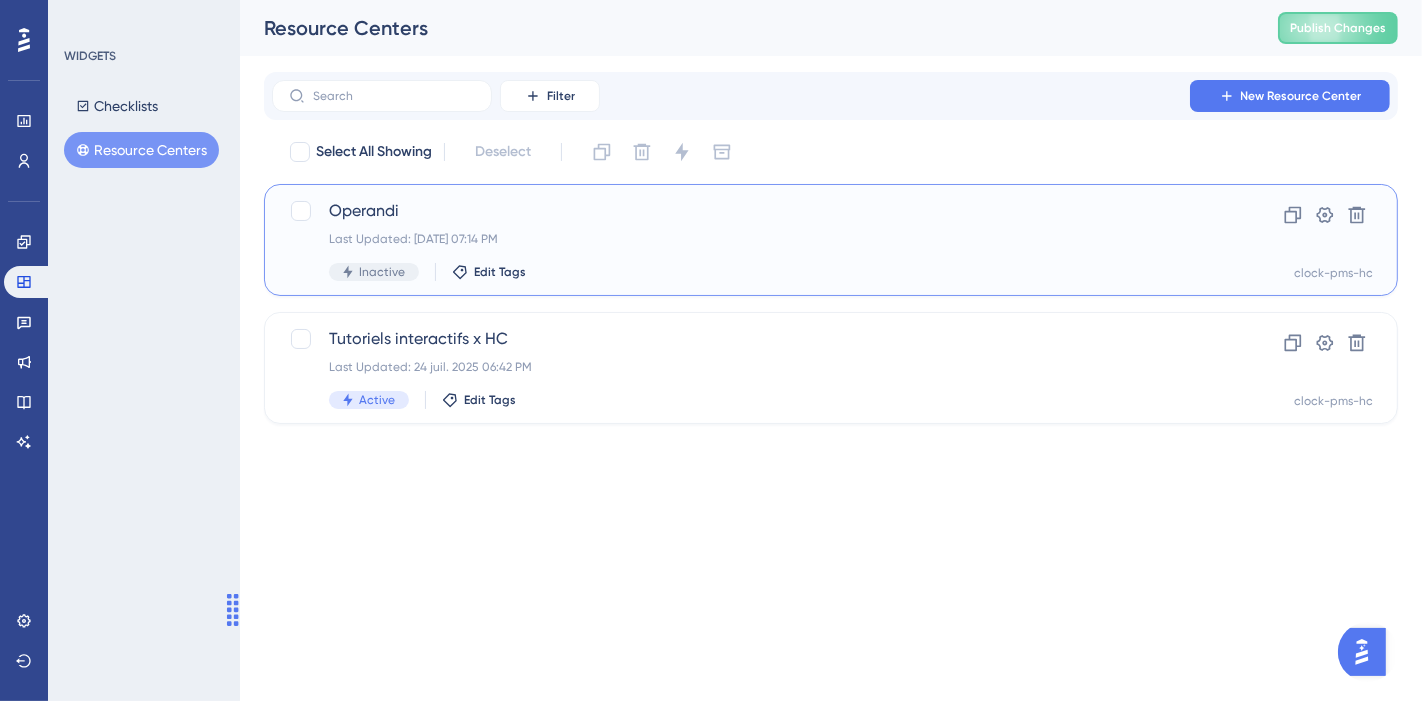 click on "Operandi Last Updated: 24 juil. 2025 07:14 PM Inactive Edit Tags" at bounding box center (751, 240) 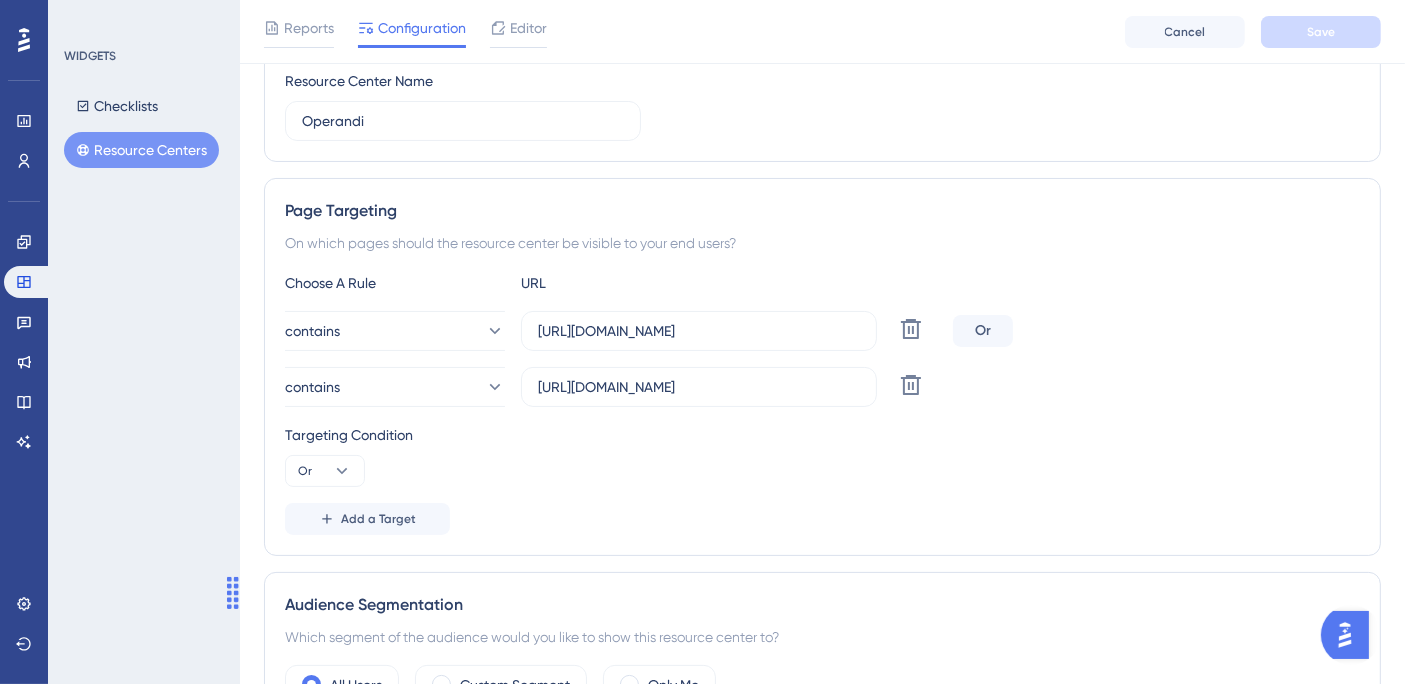 scroll, scrollTop: 250, scrollLeft: 0, axis: vertical 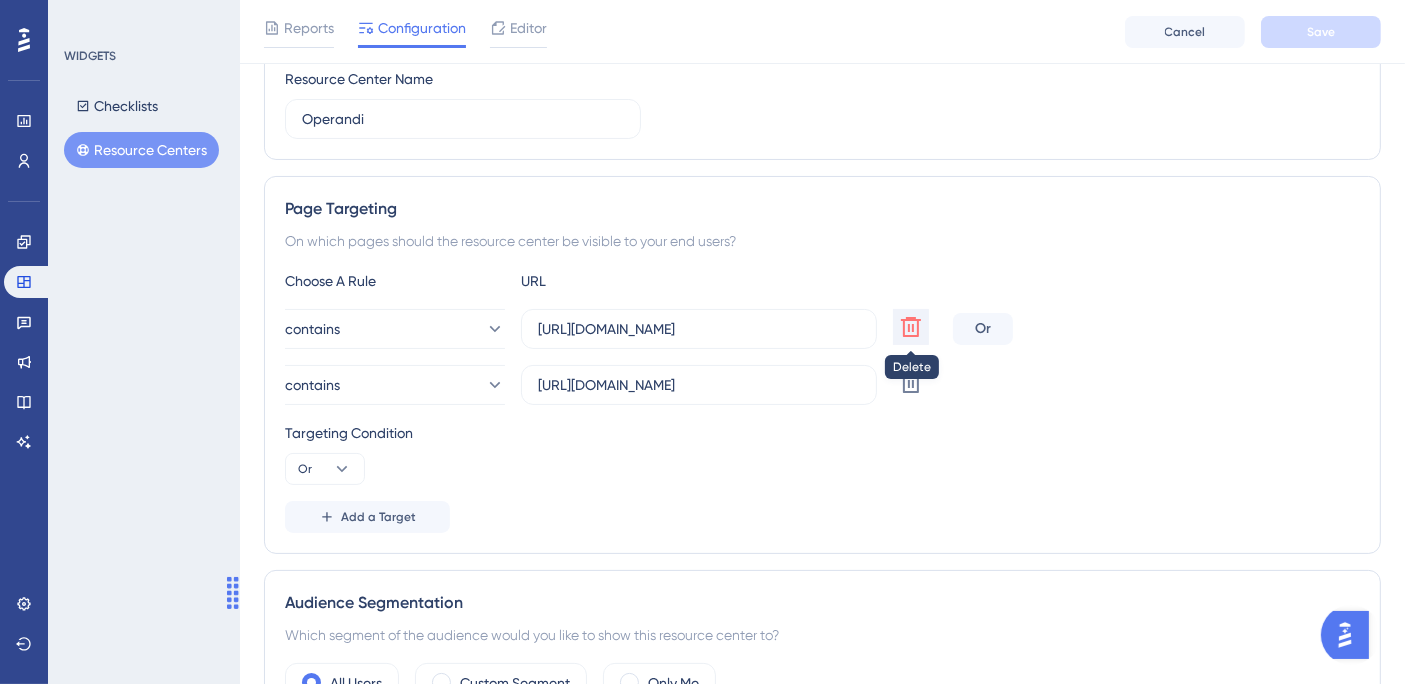 click 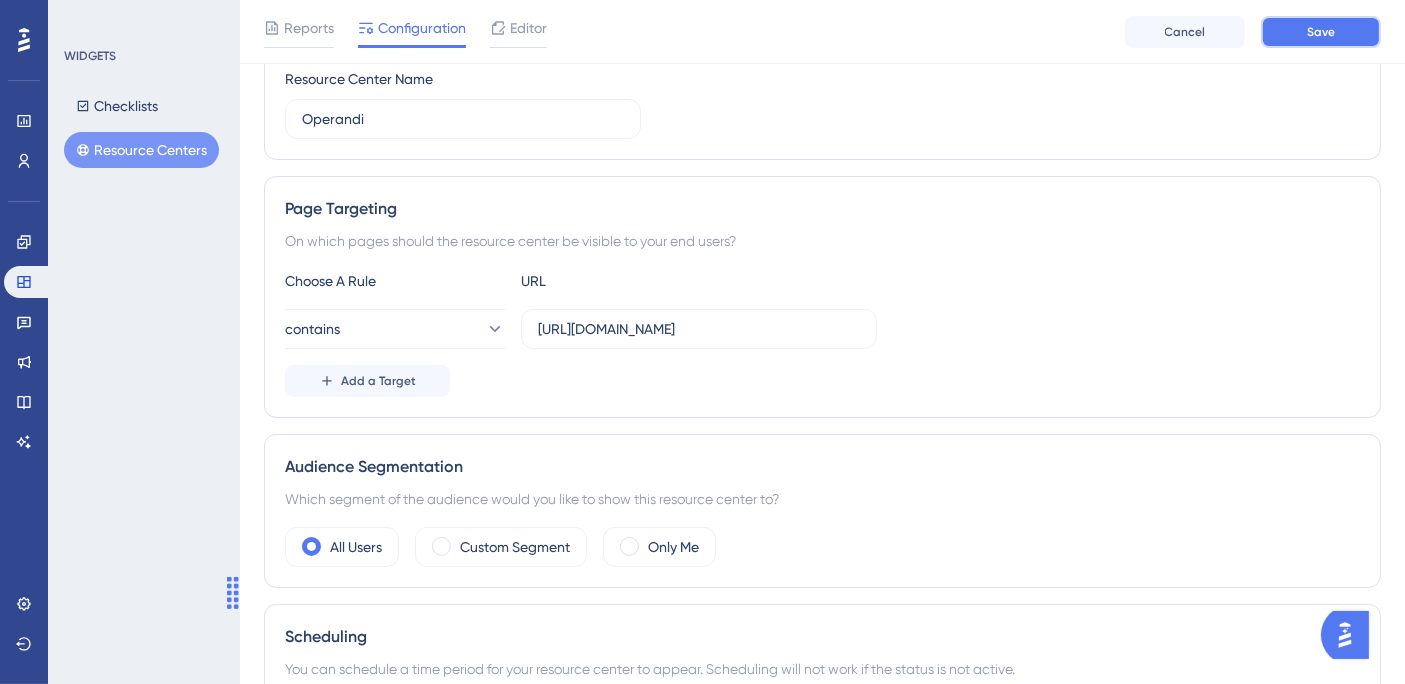 click on "Save" at bounding box center [1321, 32] 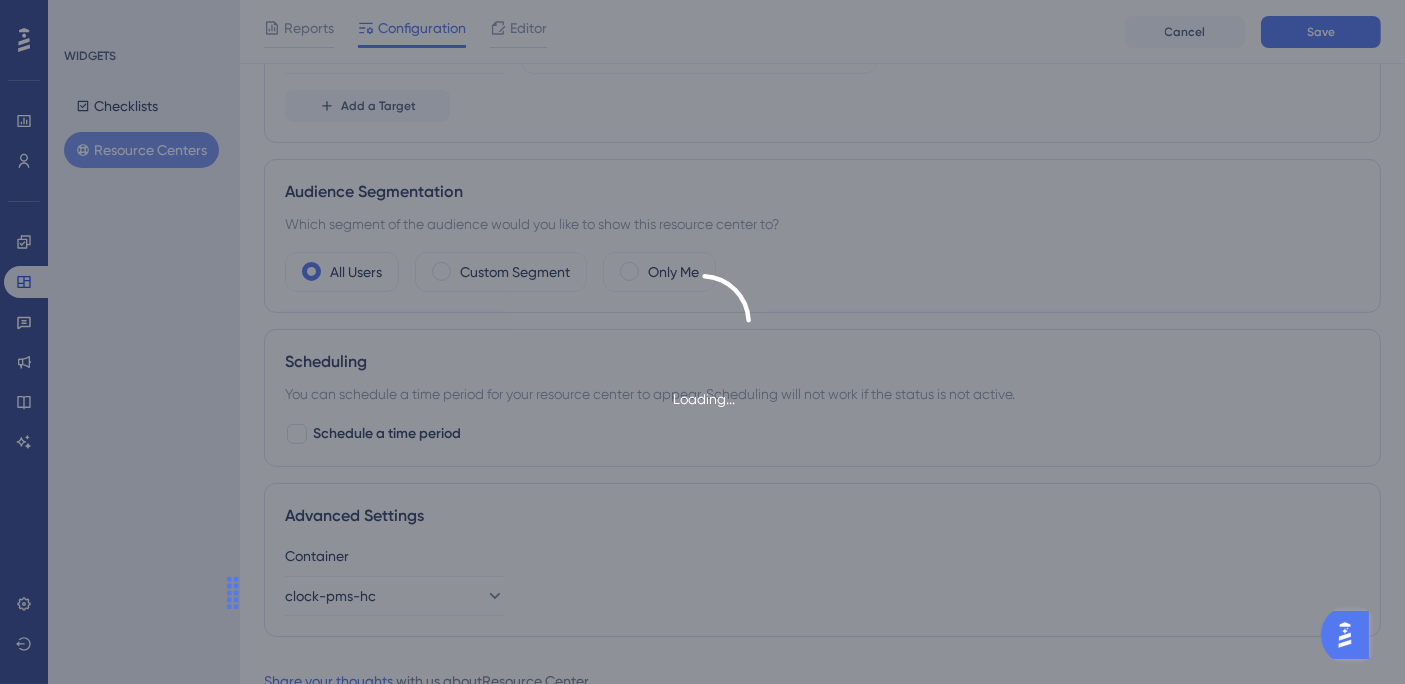 scroll, scrollTop: 593, scrollLeft: 0, axis: vertical 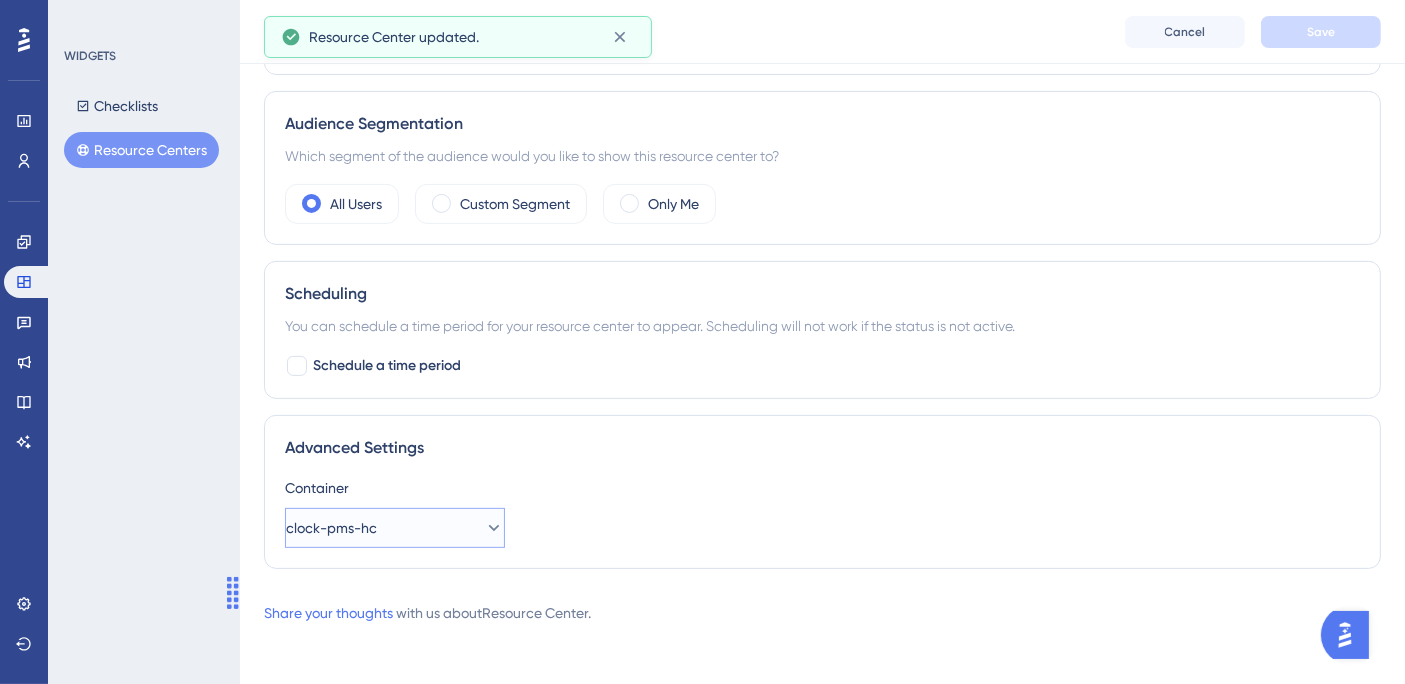 click 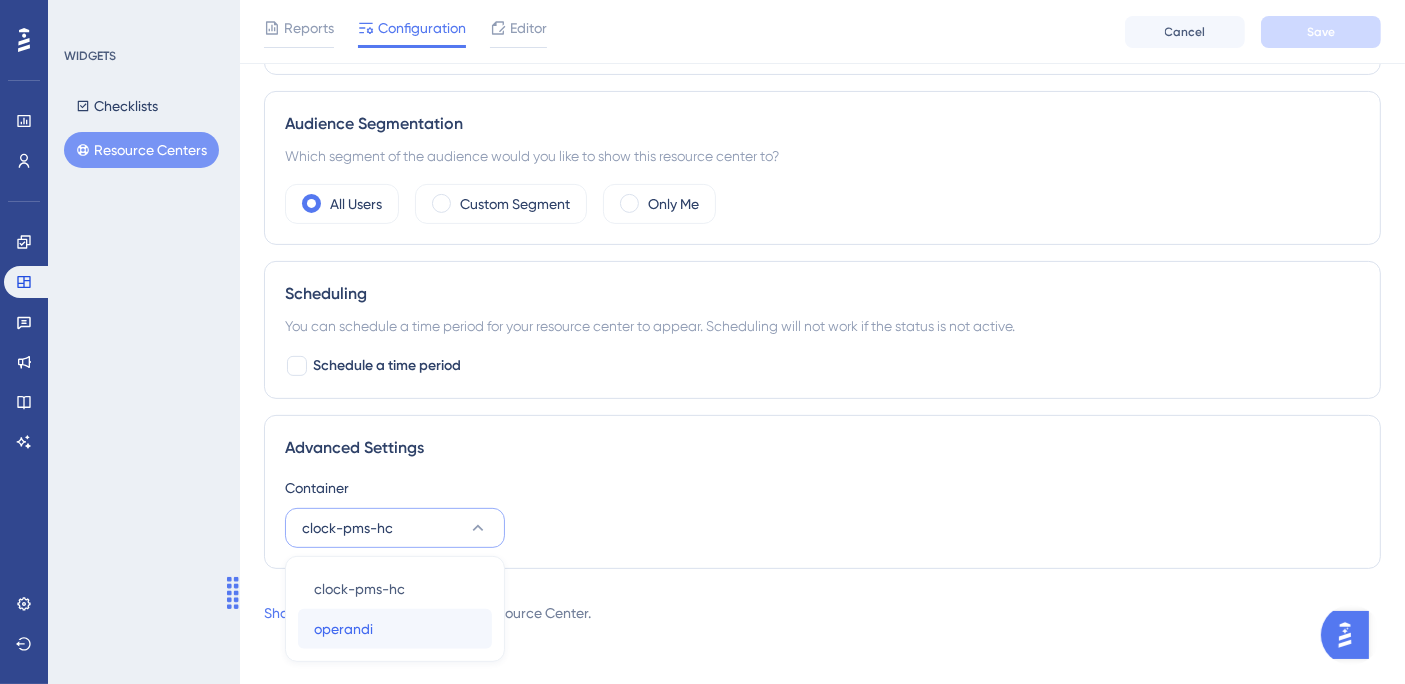 click on "operandi operandi" at bounding box center (395, 629) 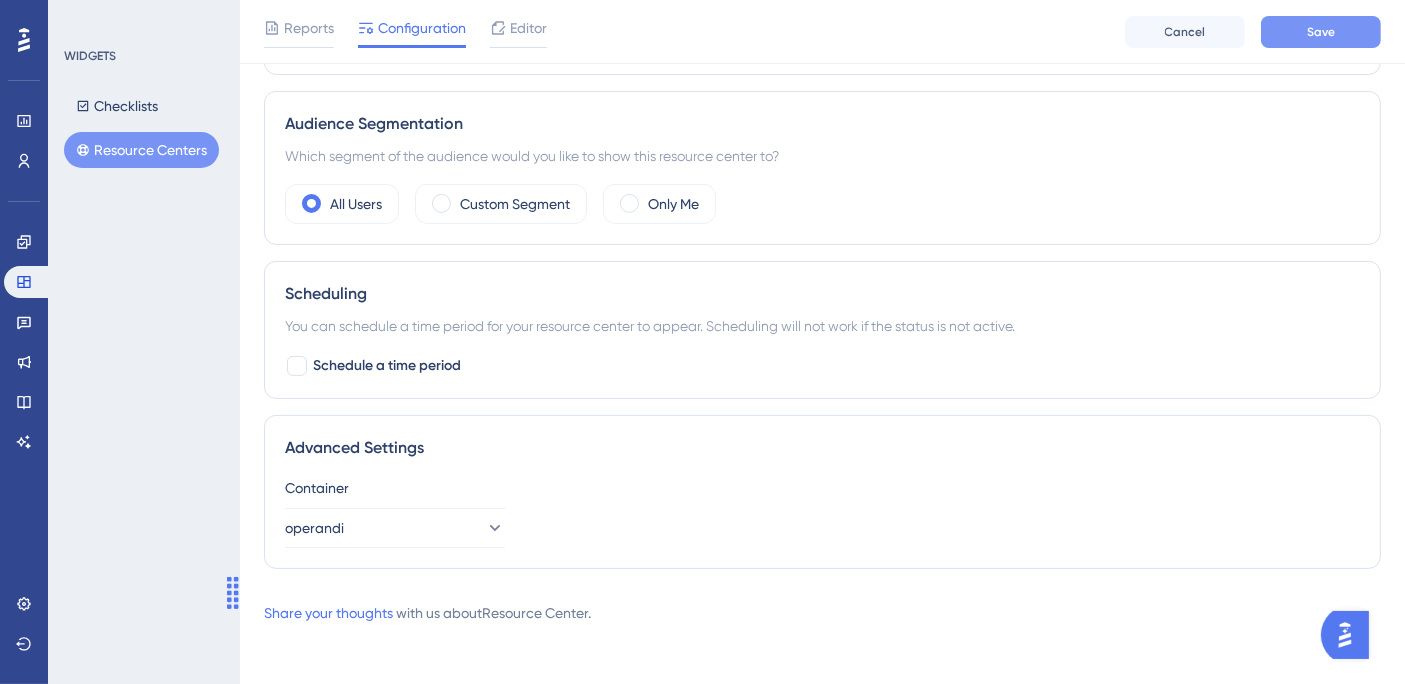 click on "Save" at bounding box center [1321, 32] 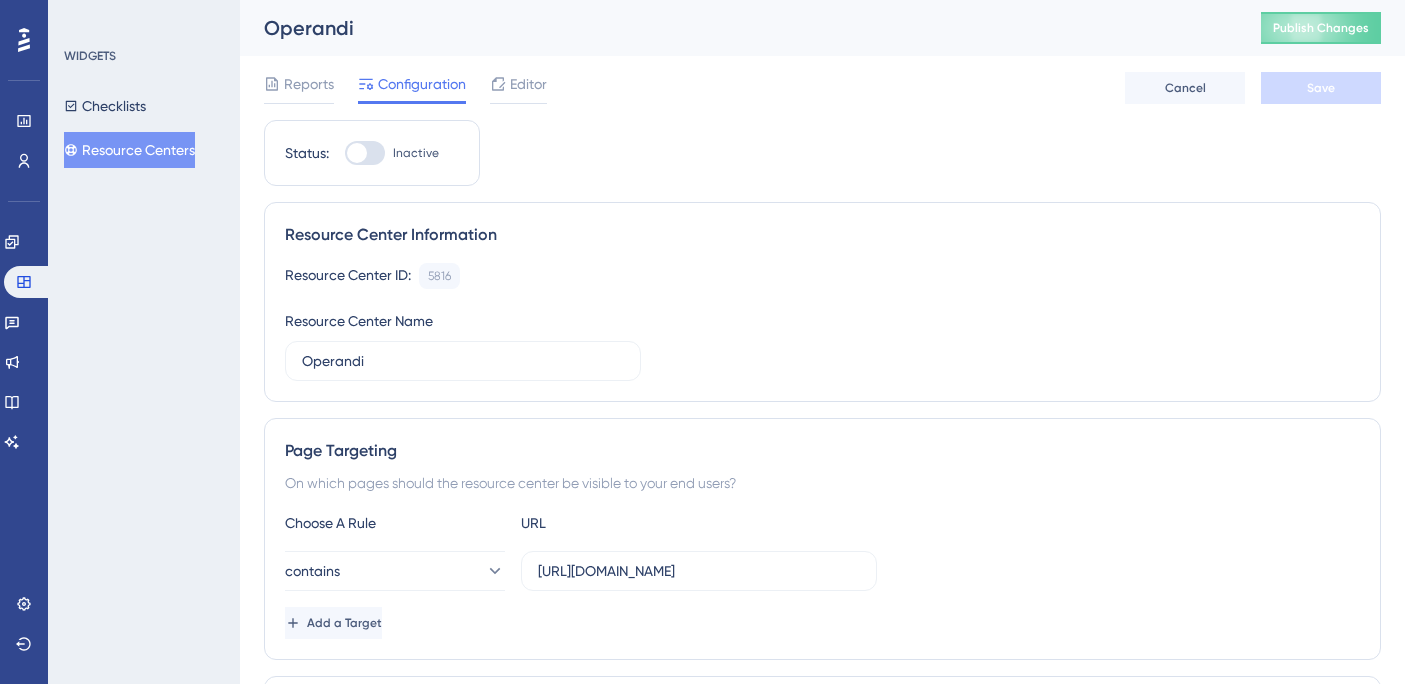 scroll, scrollTop: 0, scrollLeft: 0, axis: both 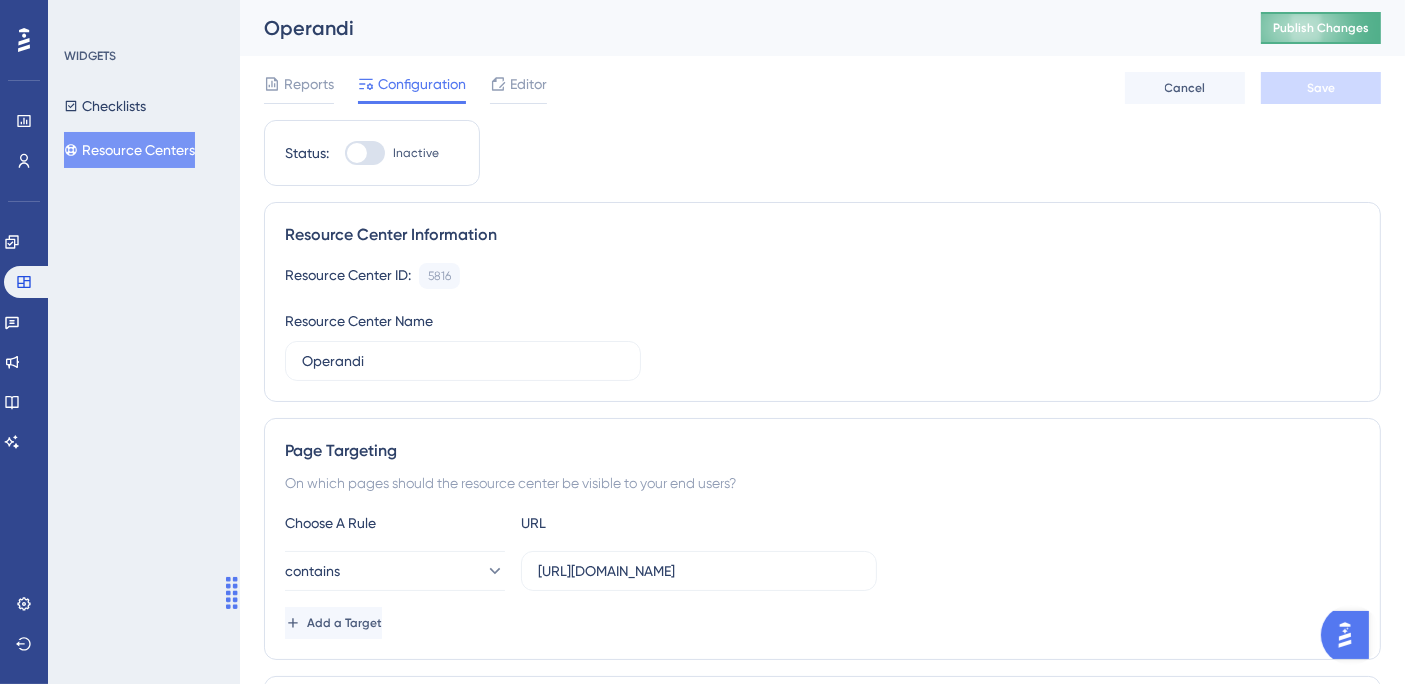 click on "Publish Changes" at bounding box center (1321, 28) 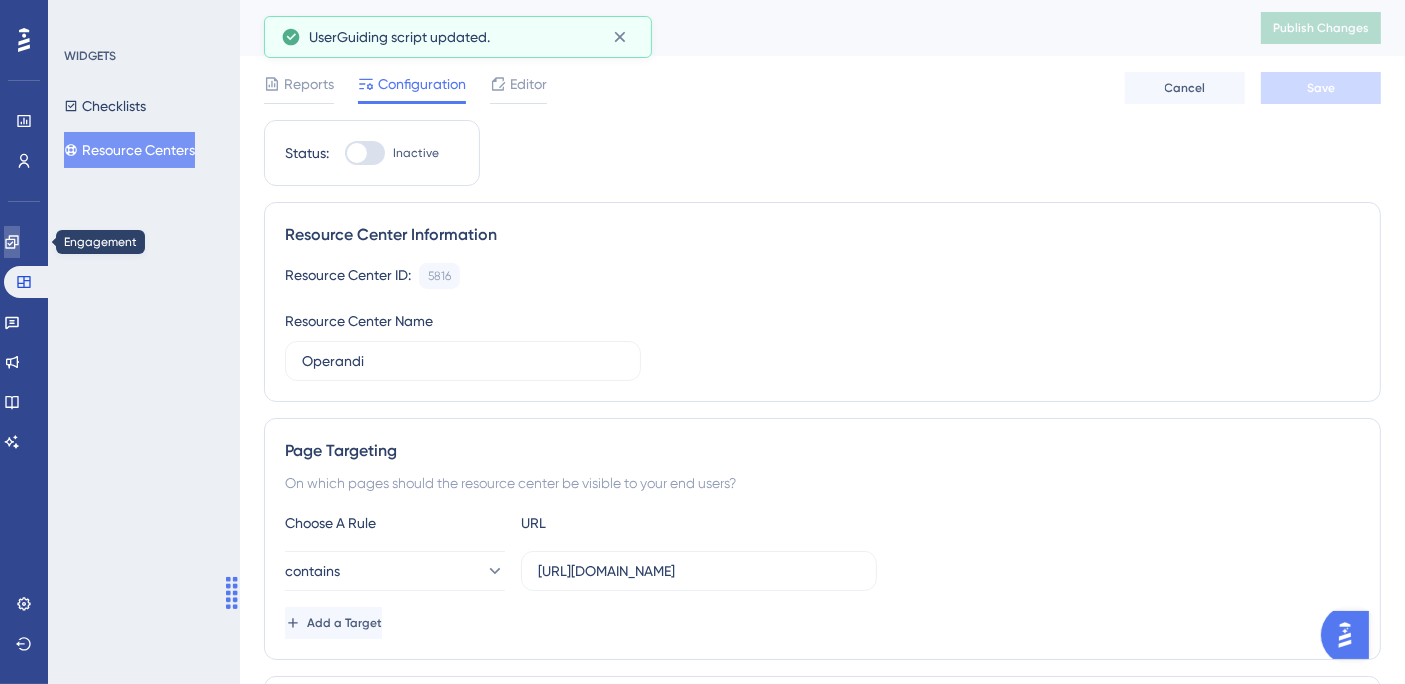 click 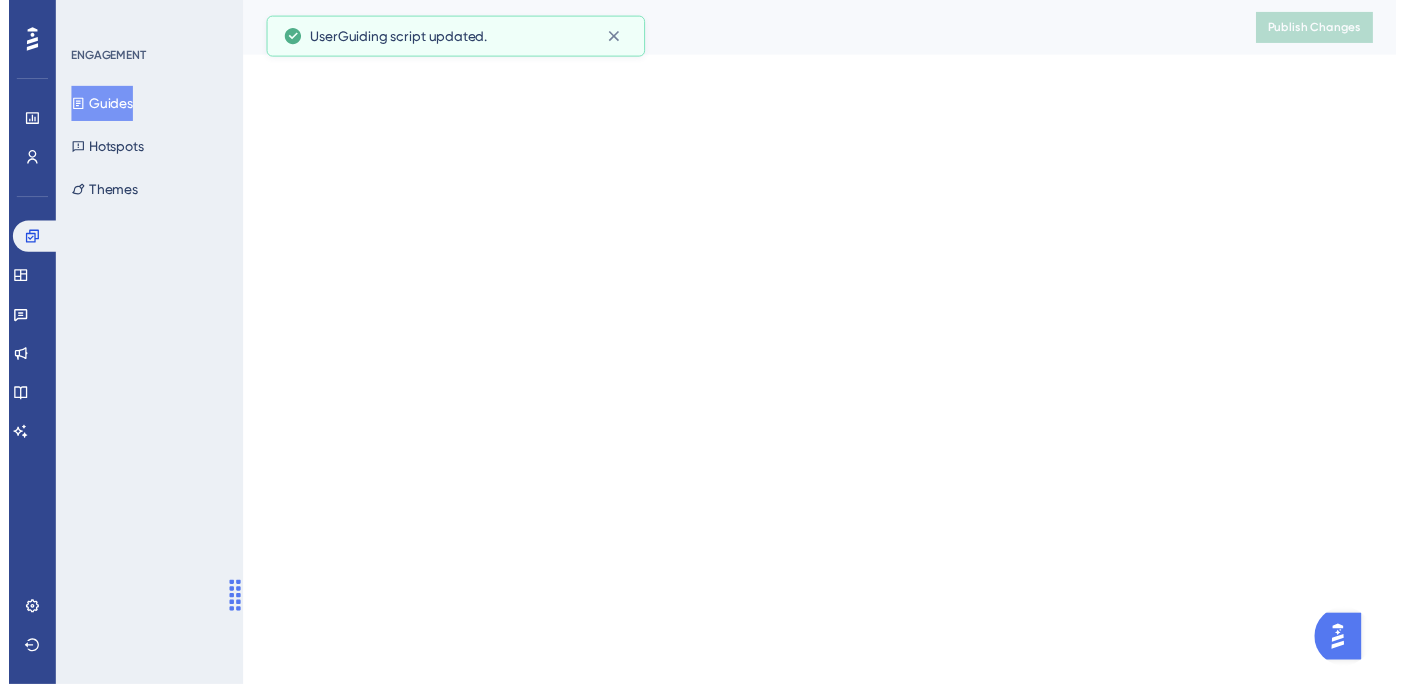 scroll, scrollTop: 0, scrollLeft: 0, axis: both 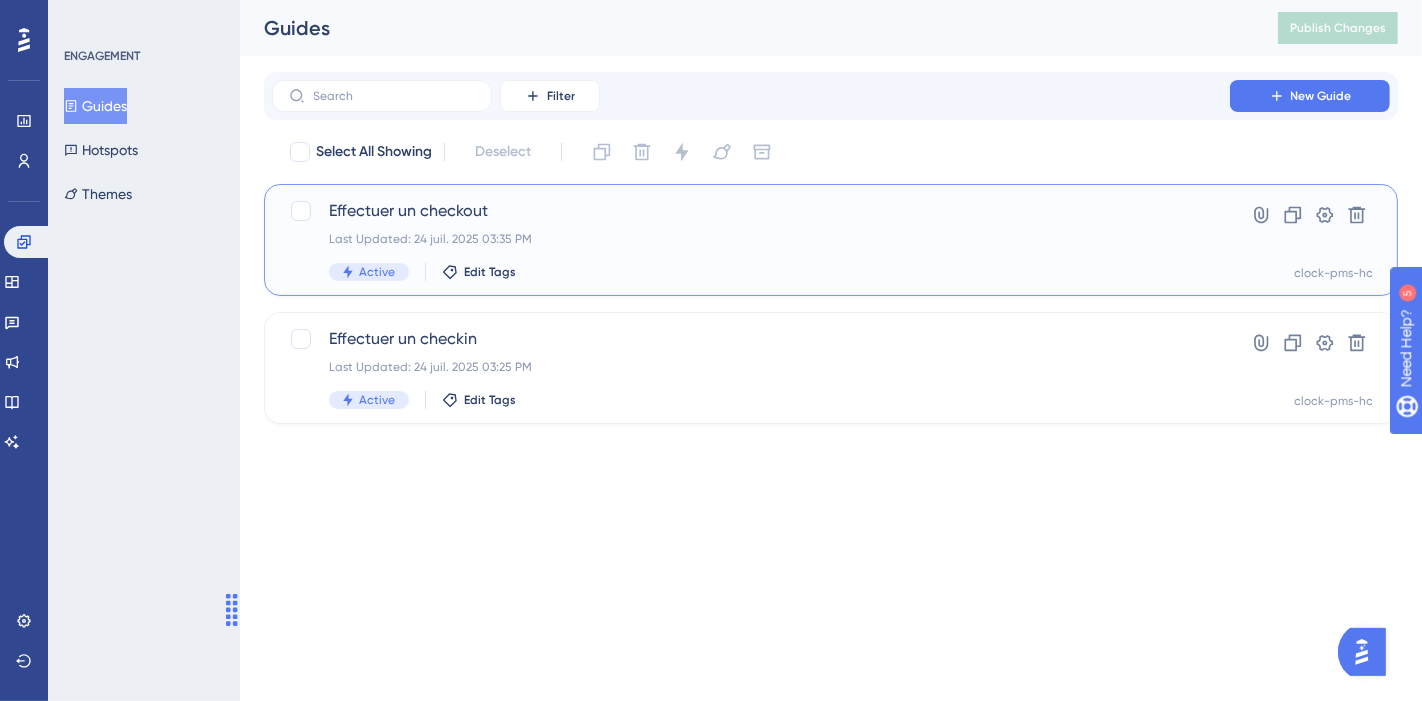 click on "Last Updated: 24 juil. 2025 03:35 PM" at bounding box center (751, 239) 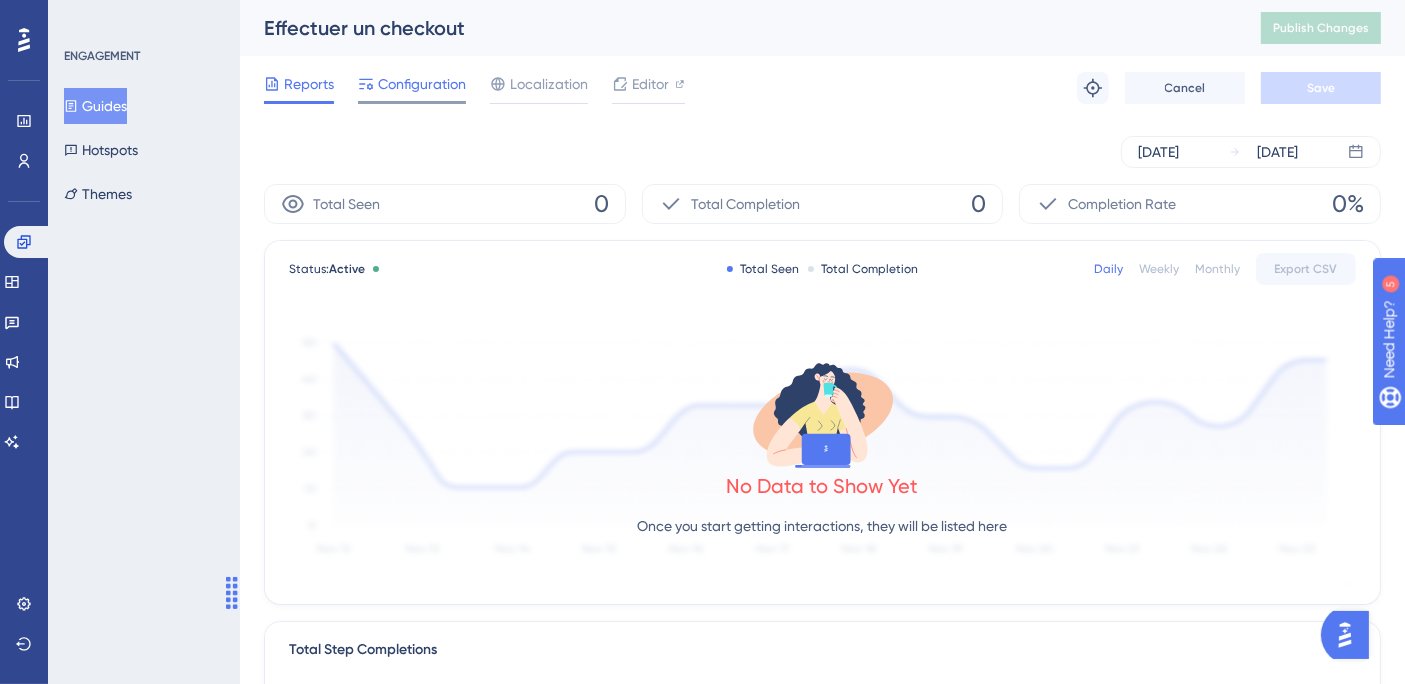 click on "Configuration" at bounding box center (422, 84) 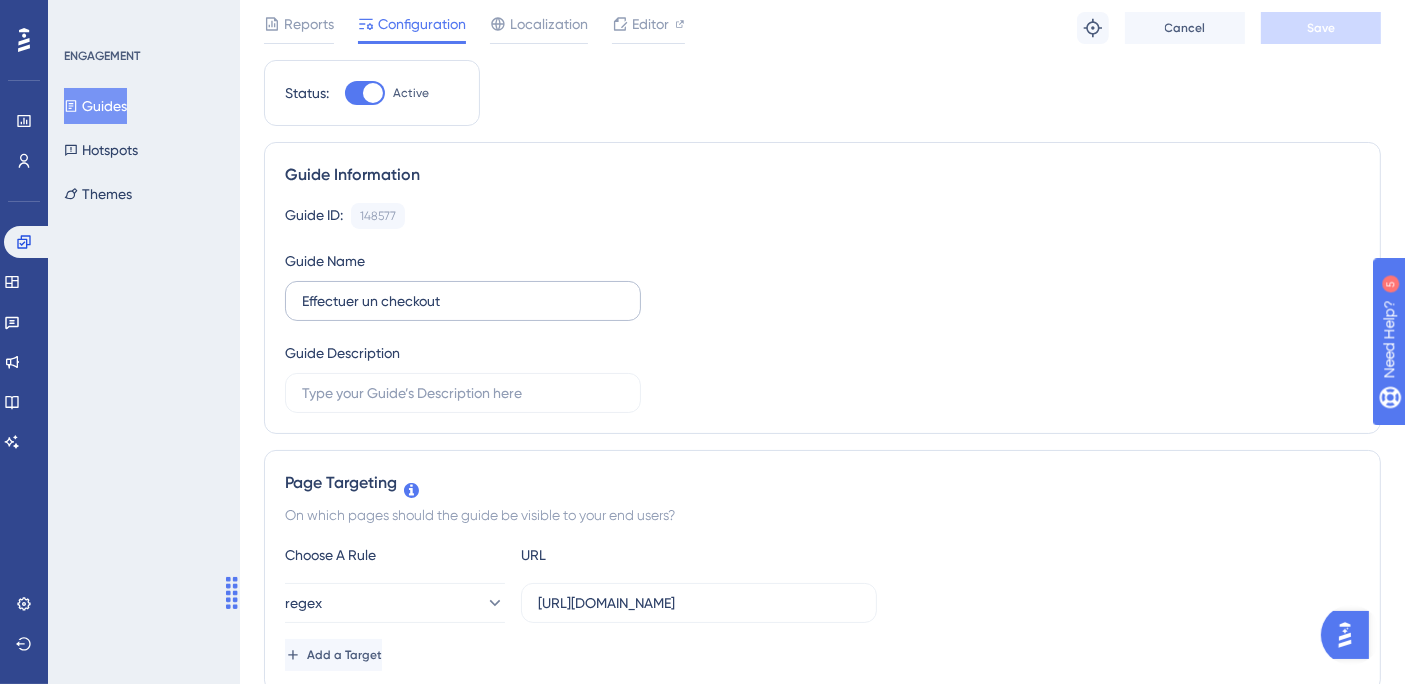 scroll, scrollTop: 0, scrollLeft: 0, axis: both 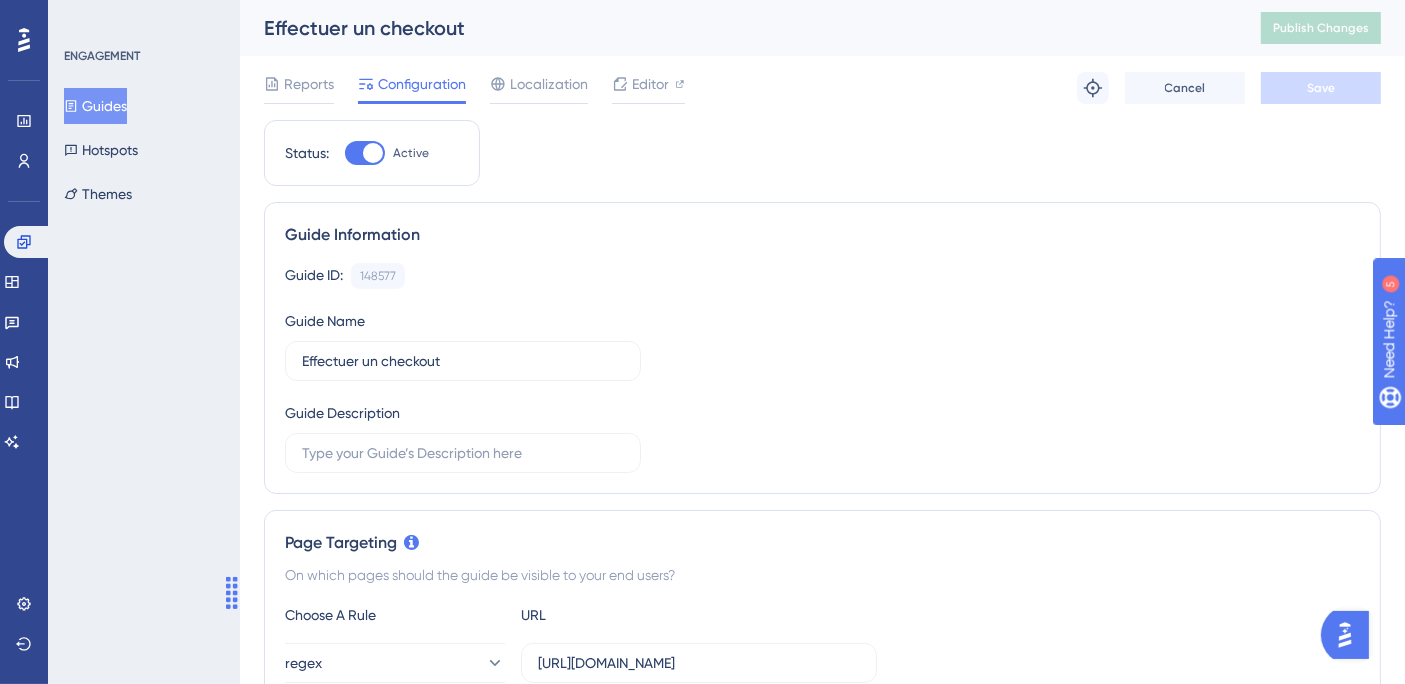 click on "Guides" at bounding box center (95, 106) 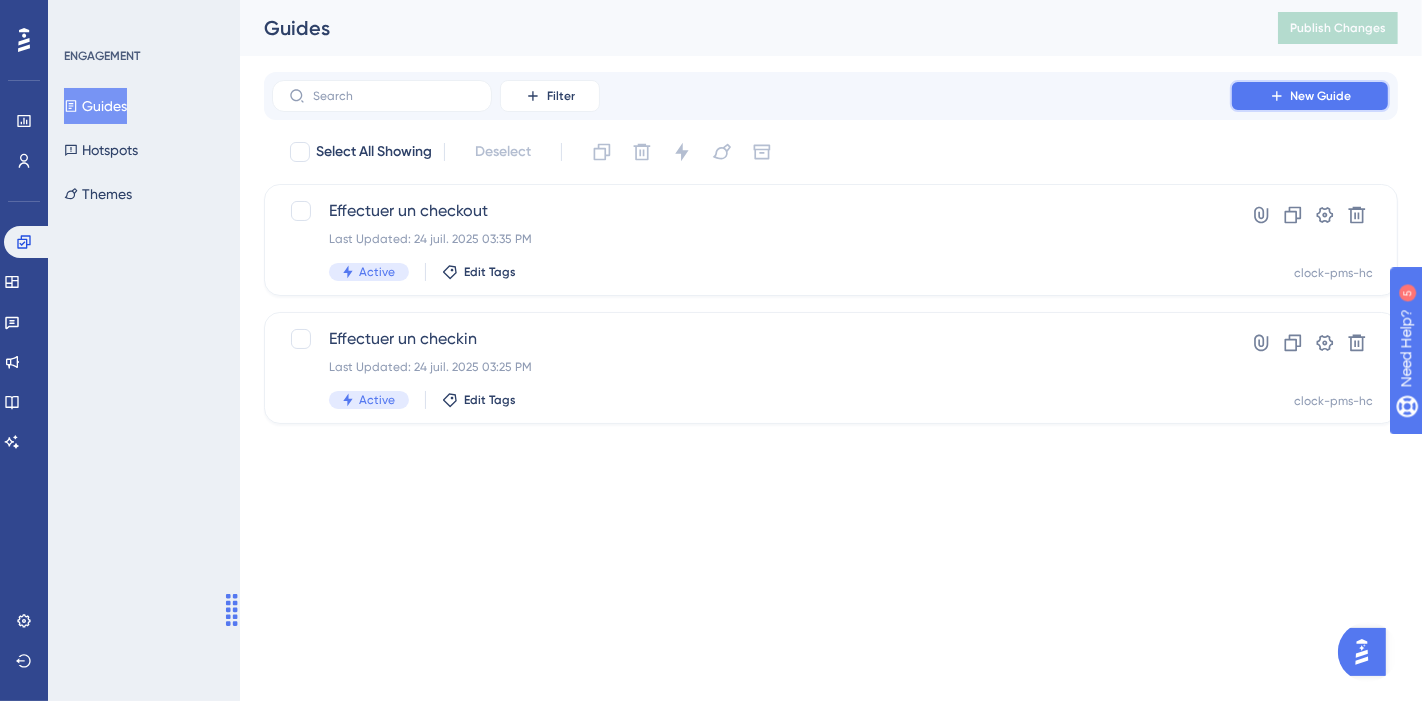 click 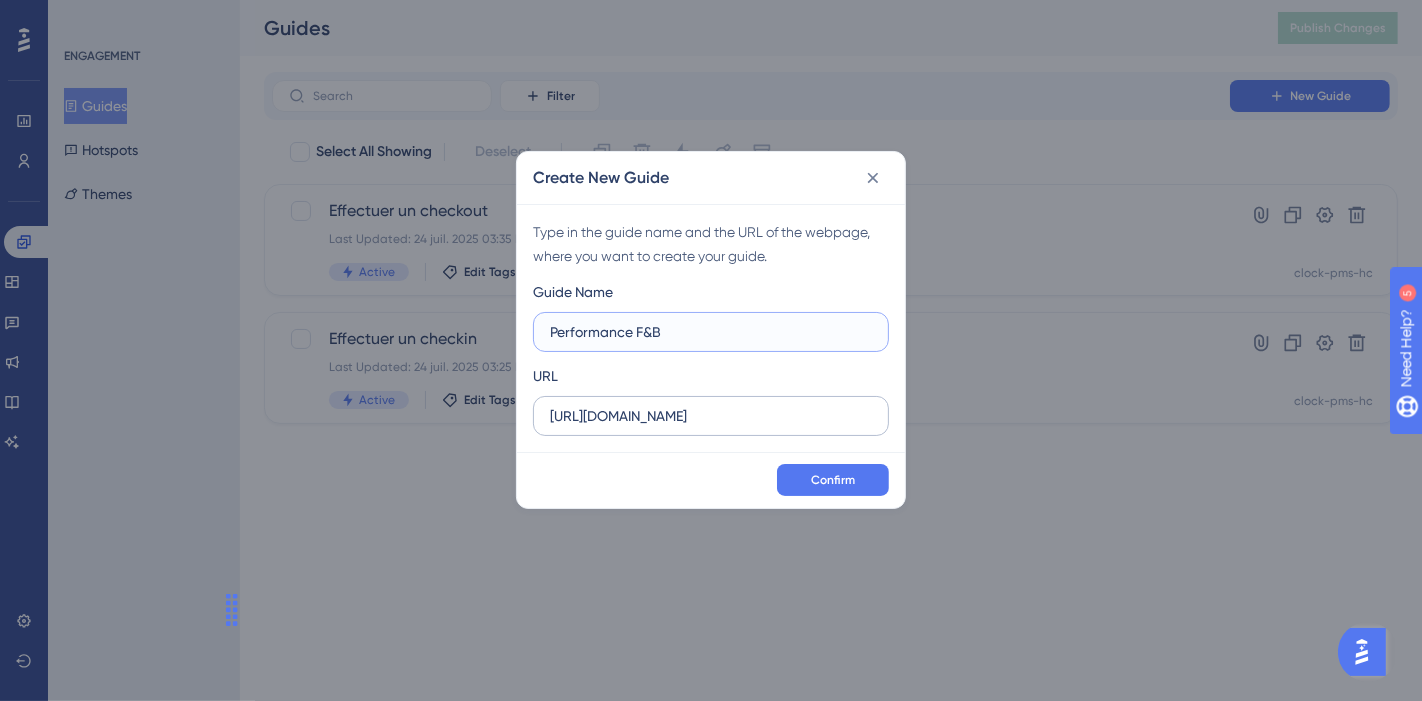 type on "Performance F&B" 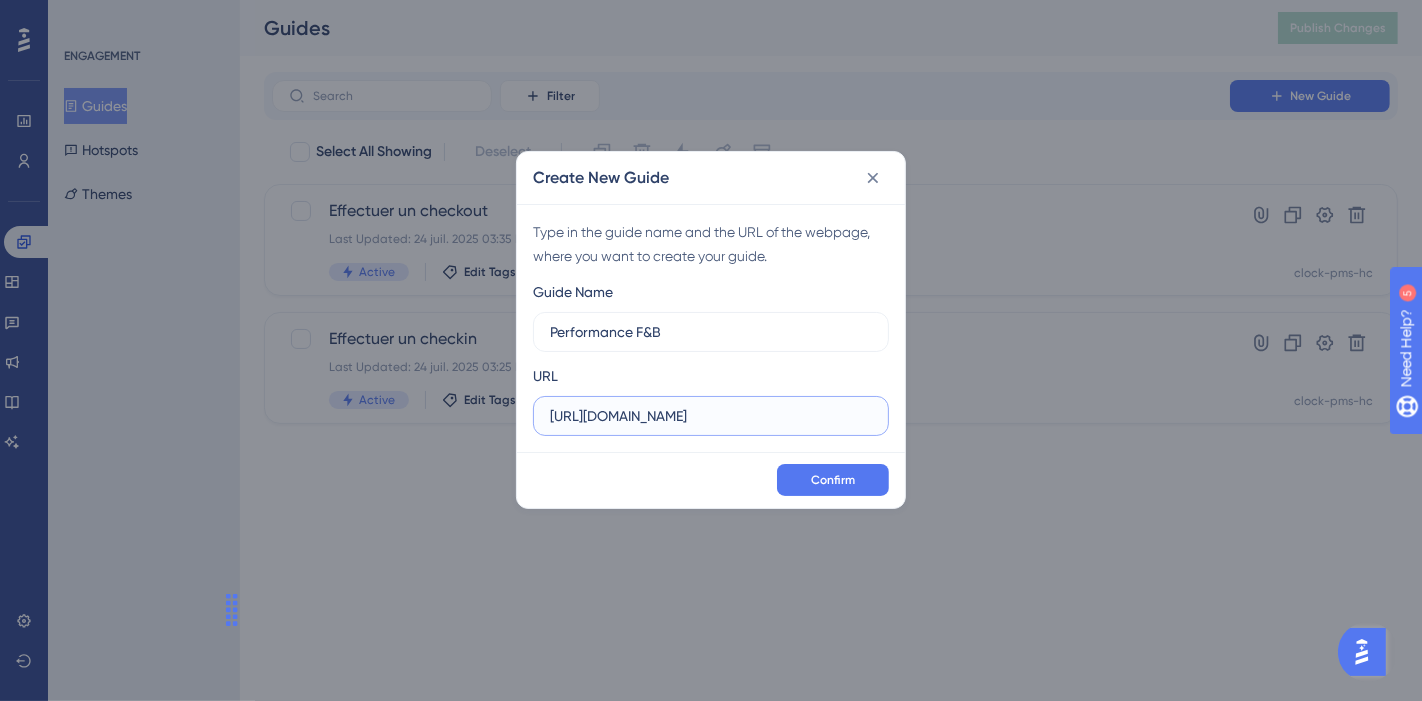 click on "https://sky-eu1.clock-software.com" at bounding box center [711, 416] 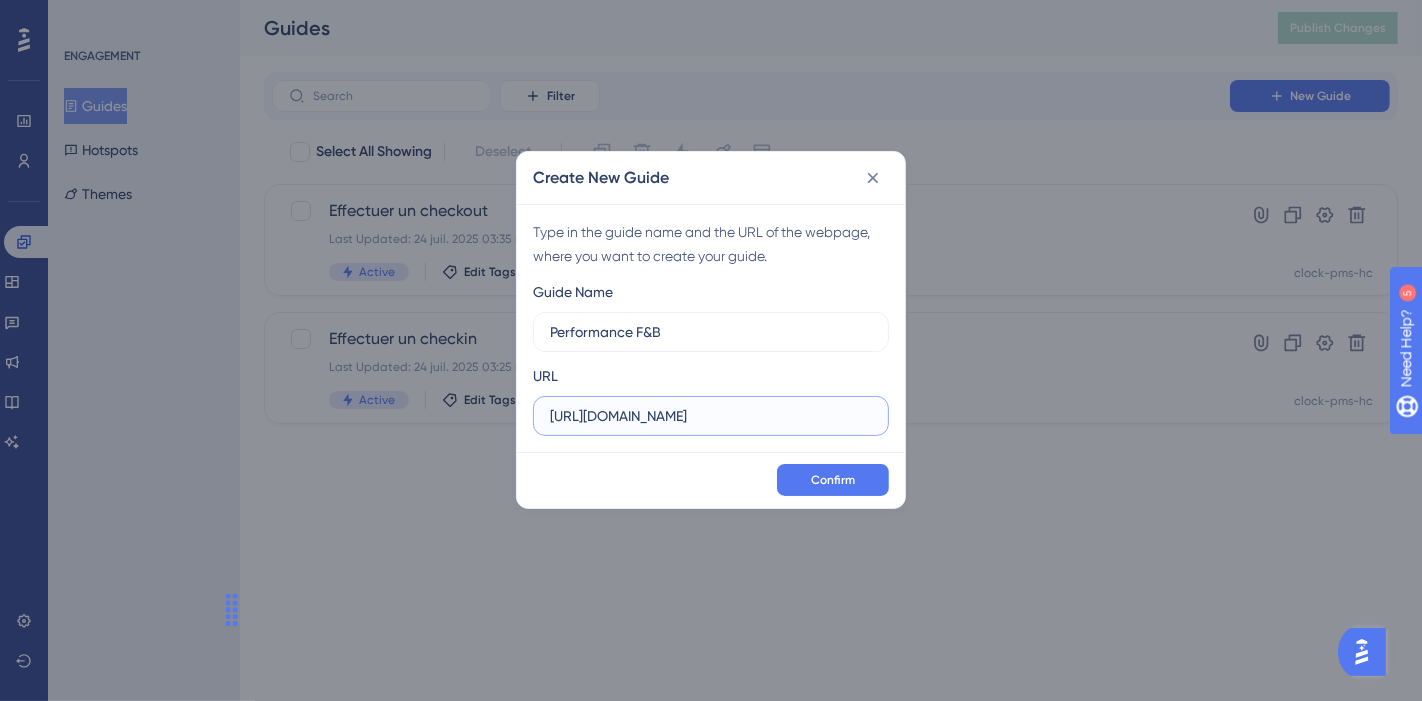 paste on "data.happyculture.io/" 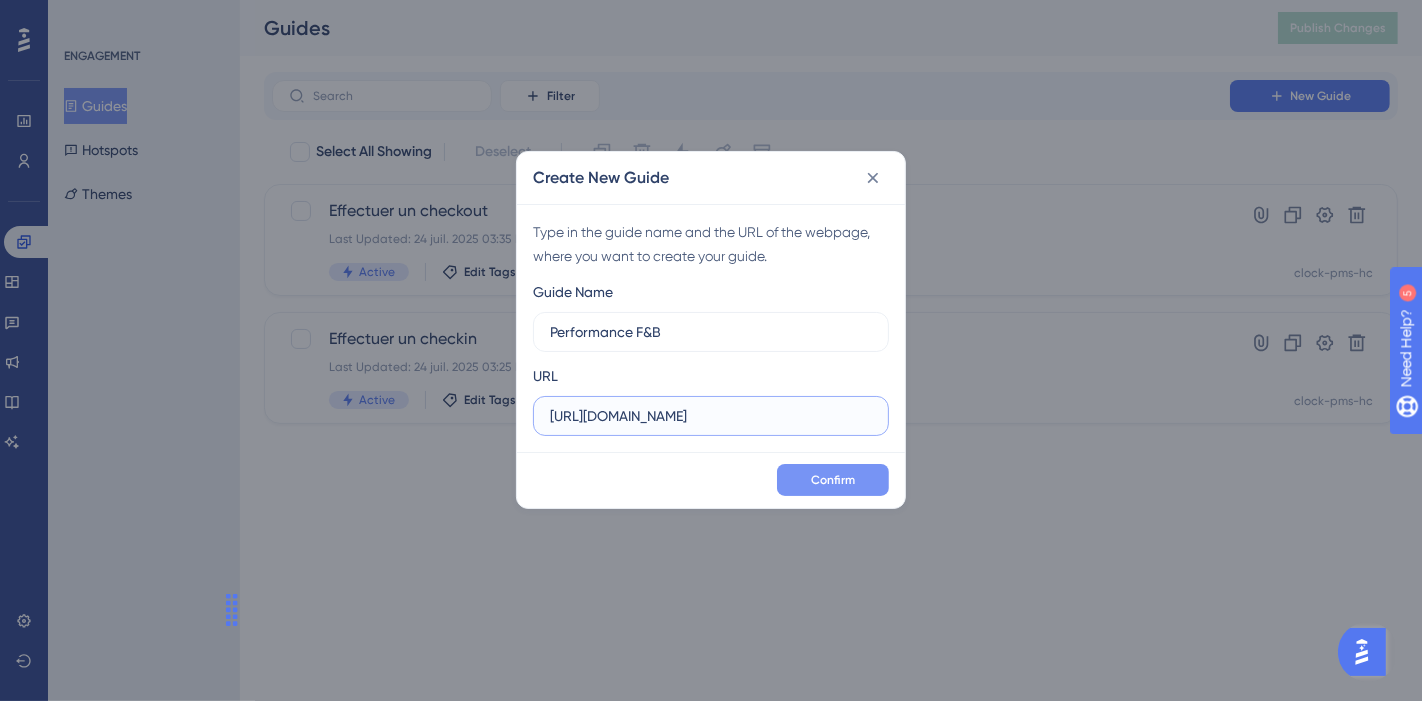 type on "[URL][DOMAIN_NAME]" 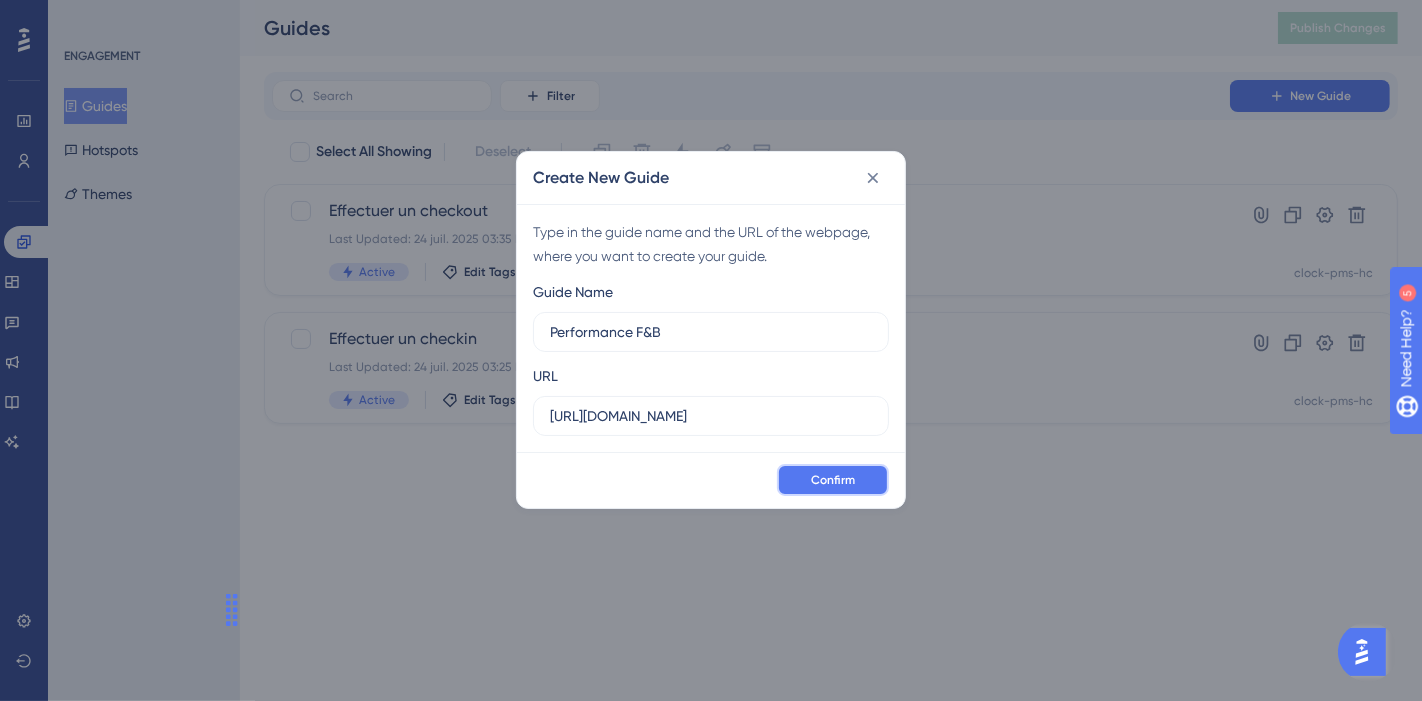 click on "Confirm" at bounding box center (833, 480) 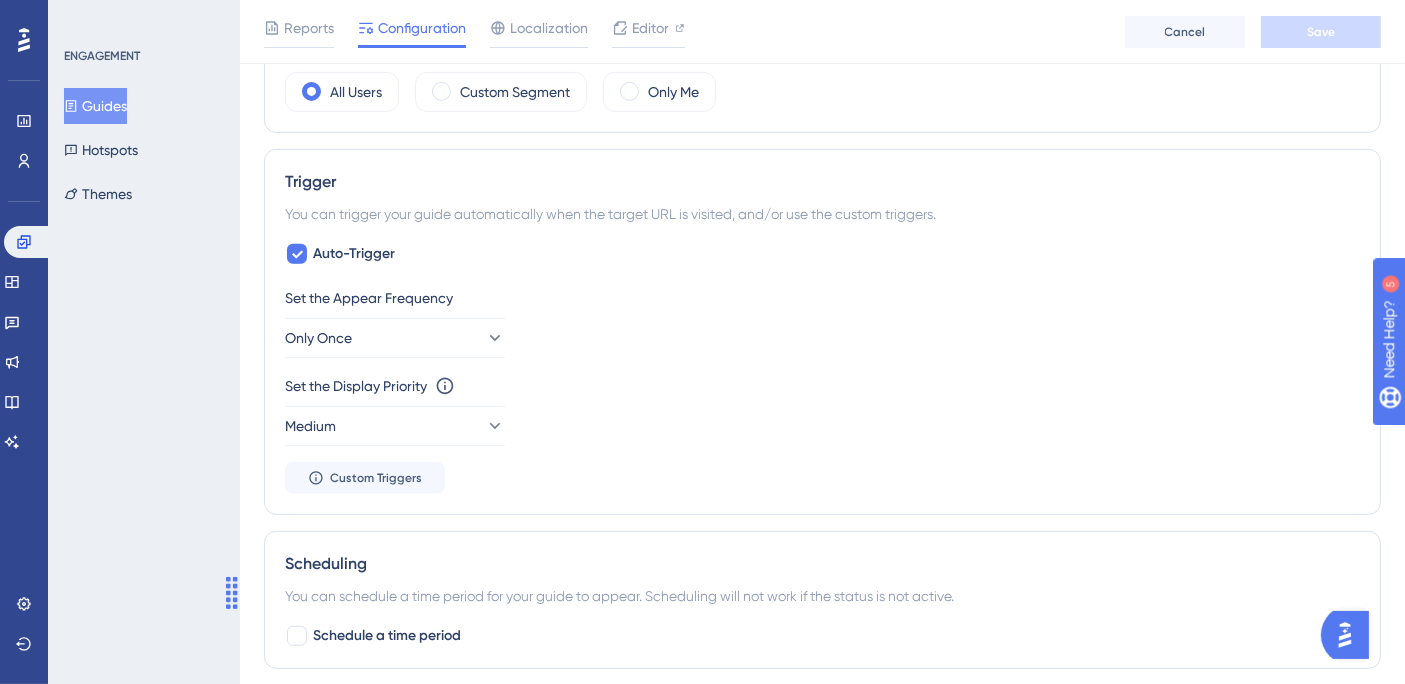 scroll, scrollTop: 672, scrollLeft: 0, axis: vertical 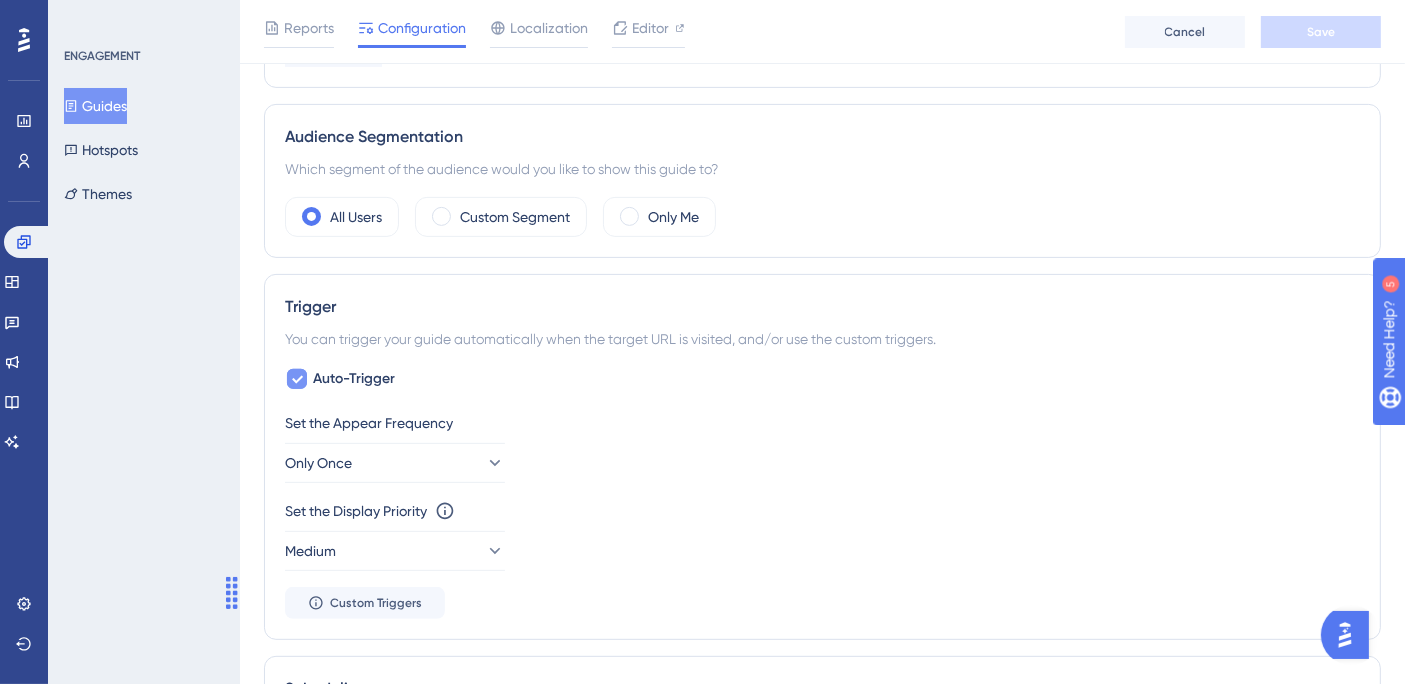 click 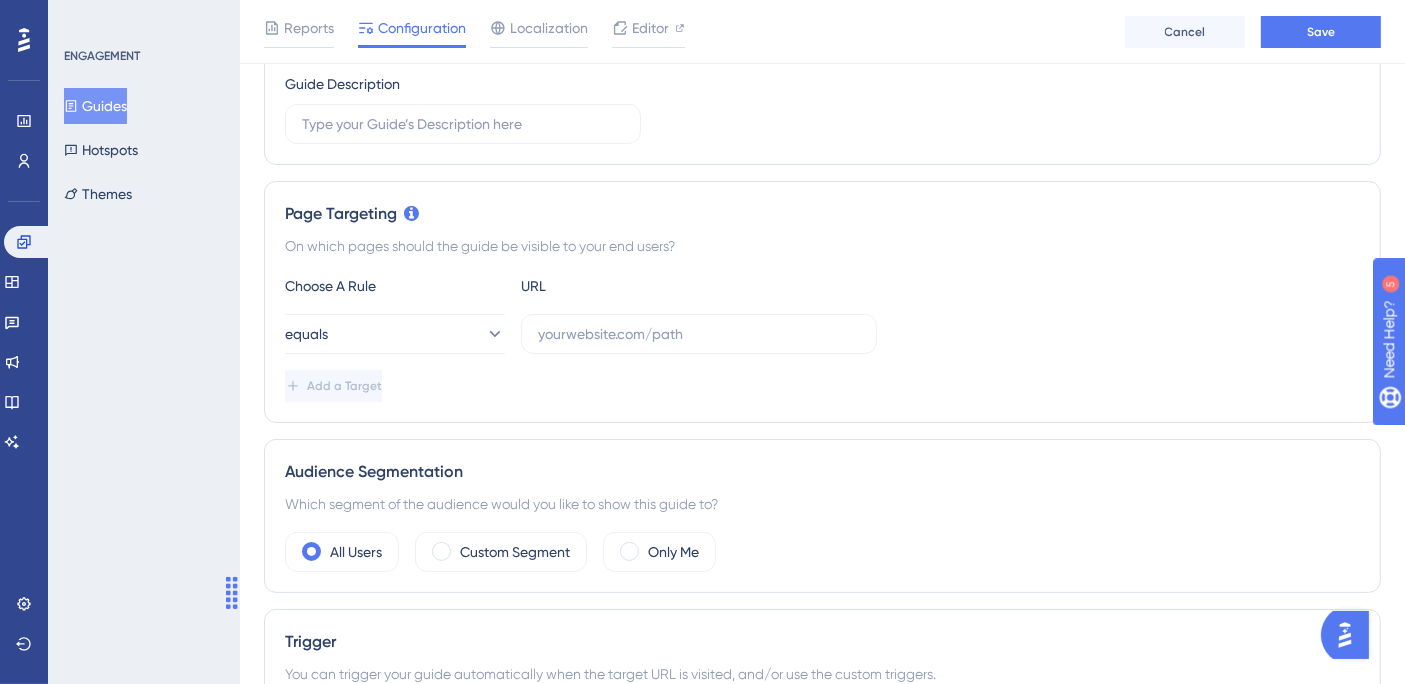 scroll, scrollTop: 333, scrollLeft: 0, axis: vertical 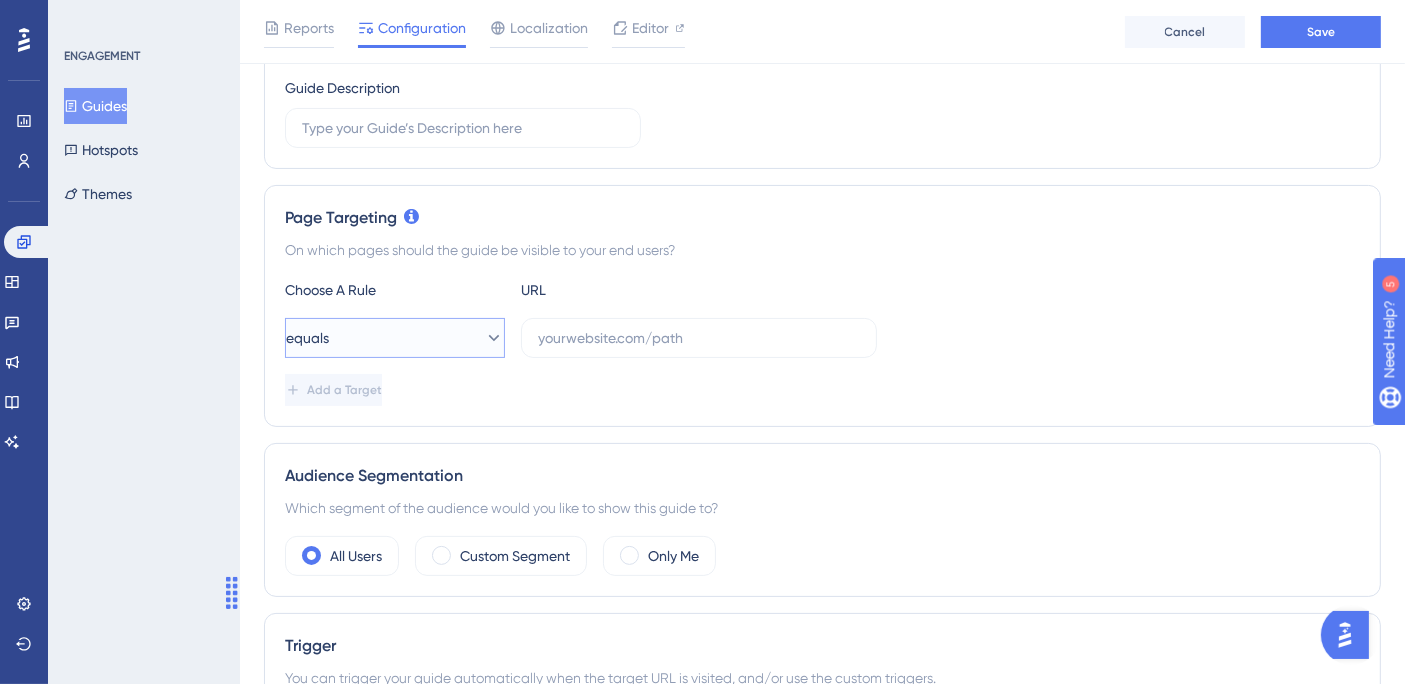 click 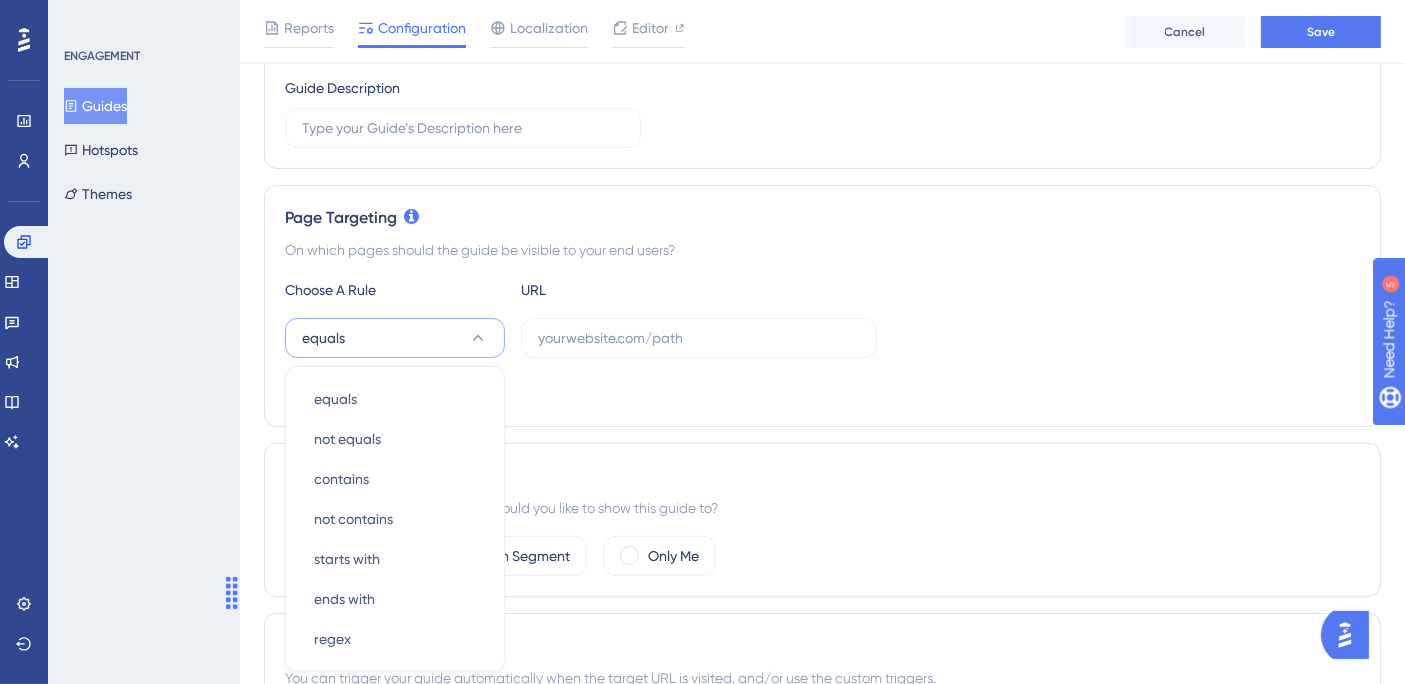 scroll, scrollTop: 505, scrollLeft: 0, axis: vertical 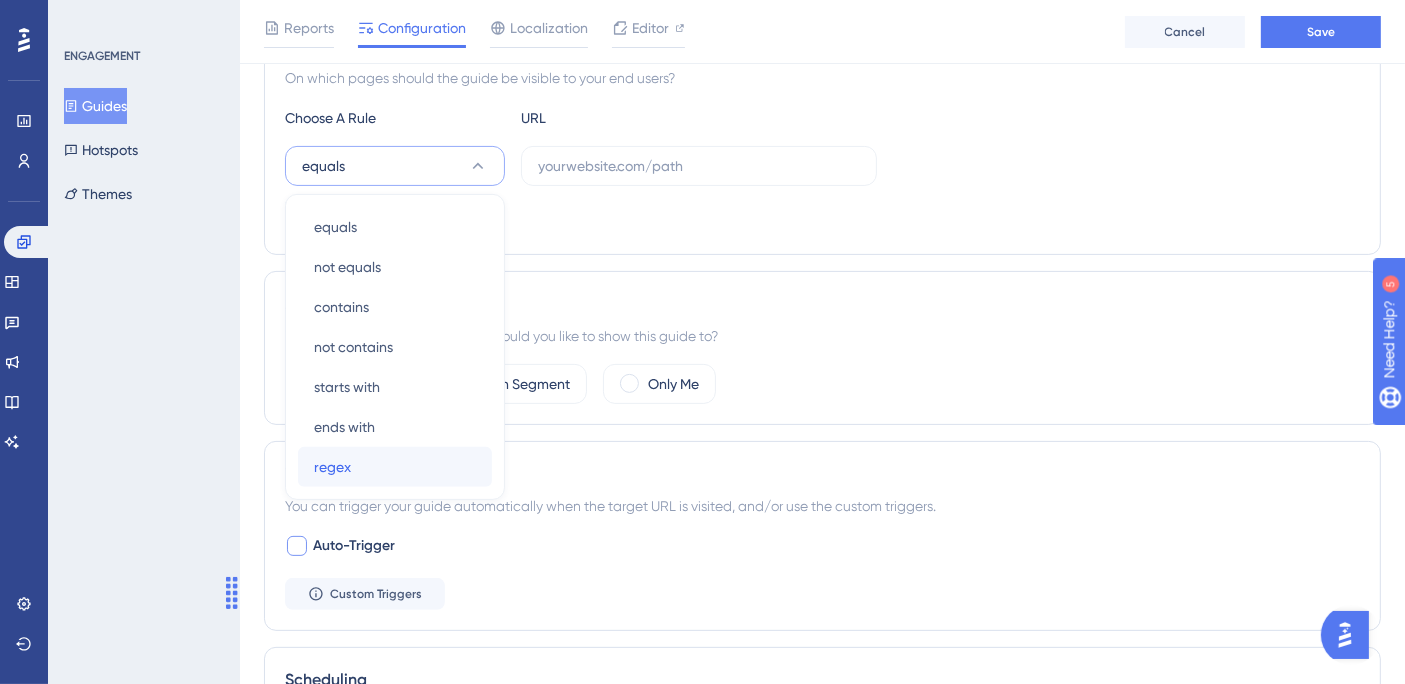 click on "regex regex" at bounding box center [395, 467] 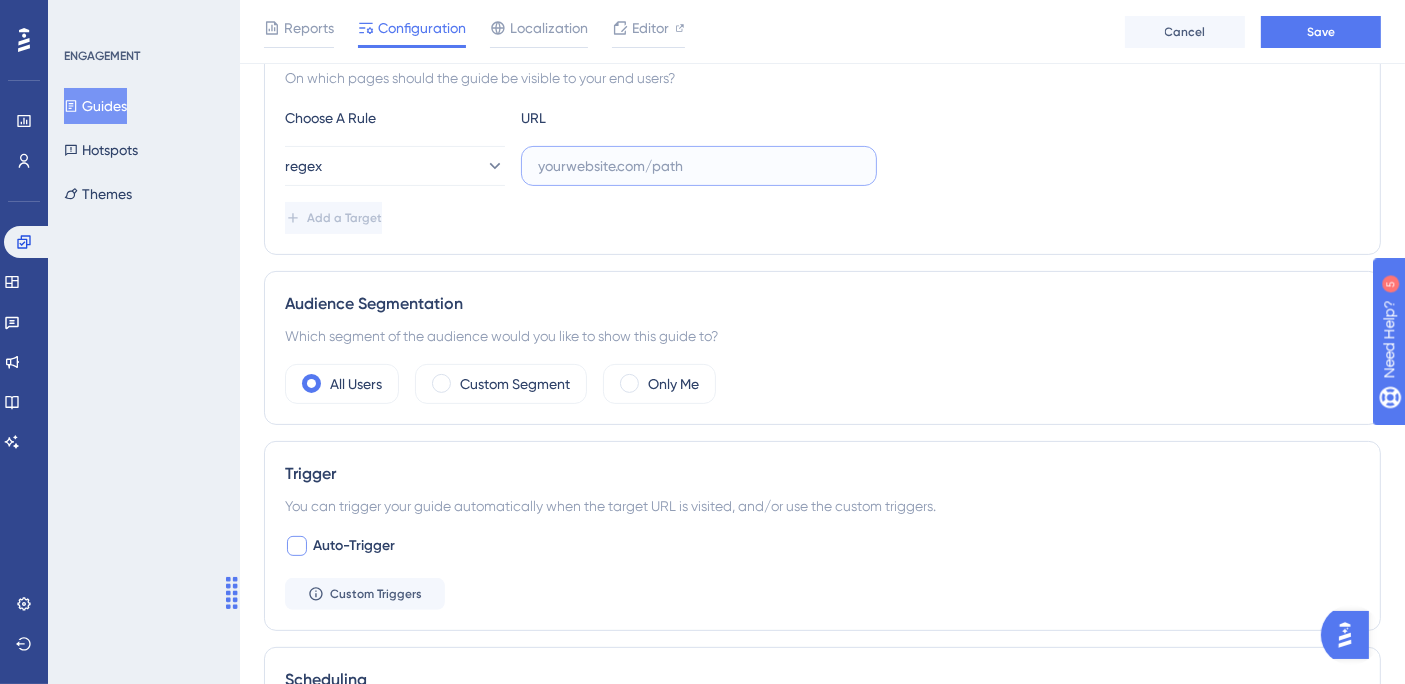 click at bounding box center (699, 166) 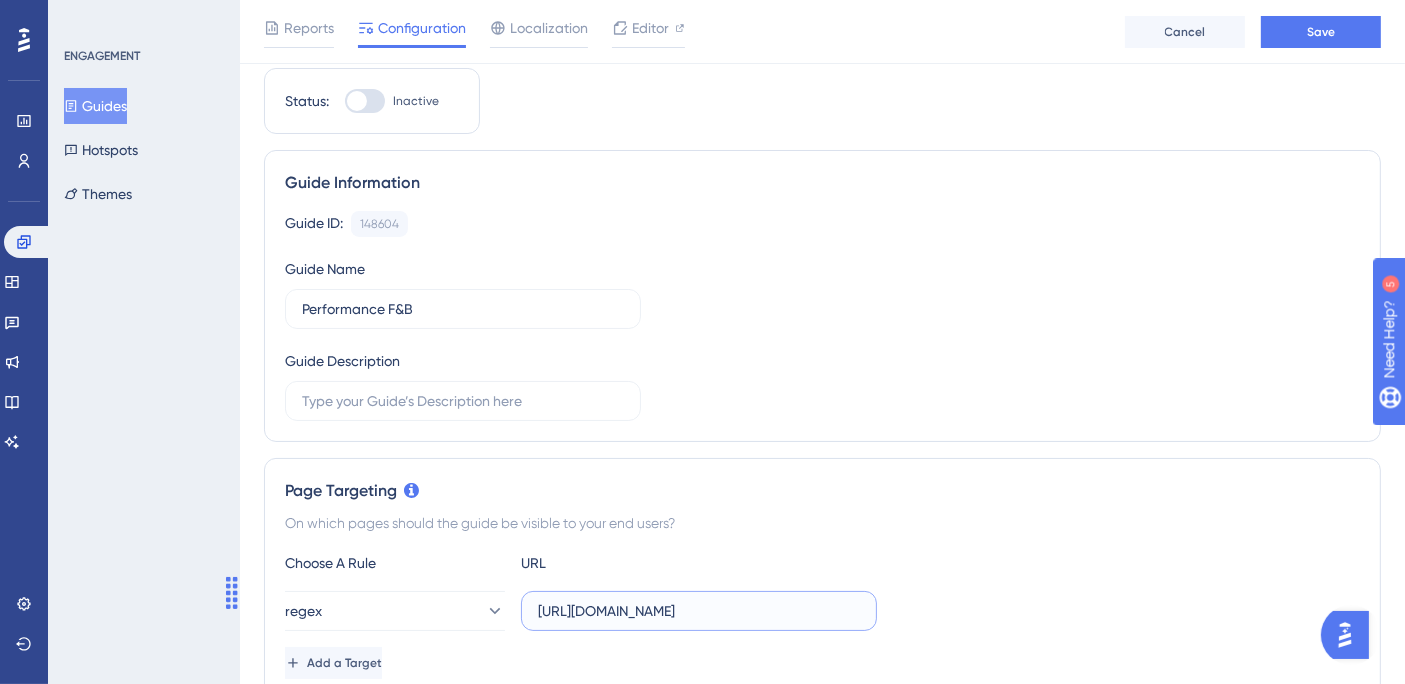 scroll, scrollTop: 0, scrollLeft: 0, axis: both 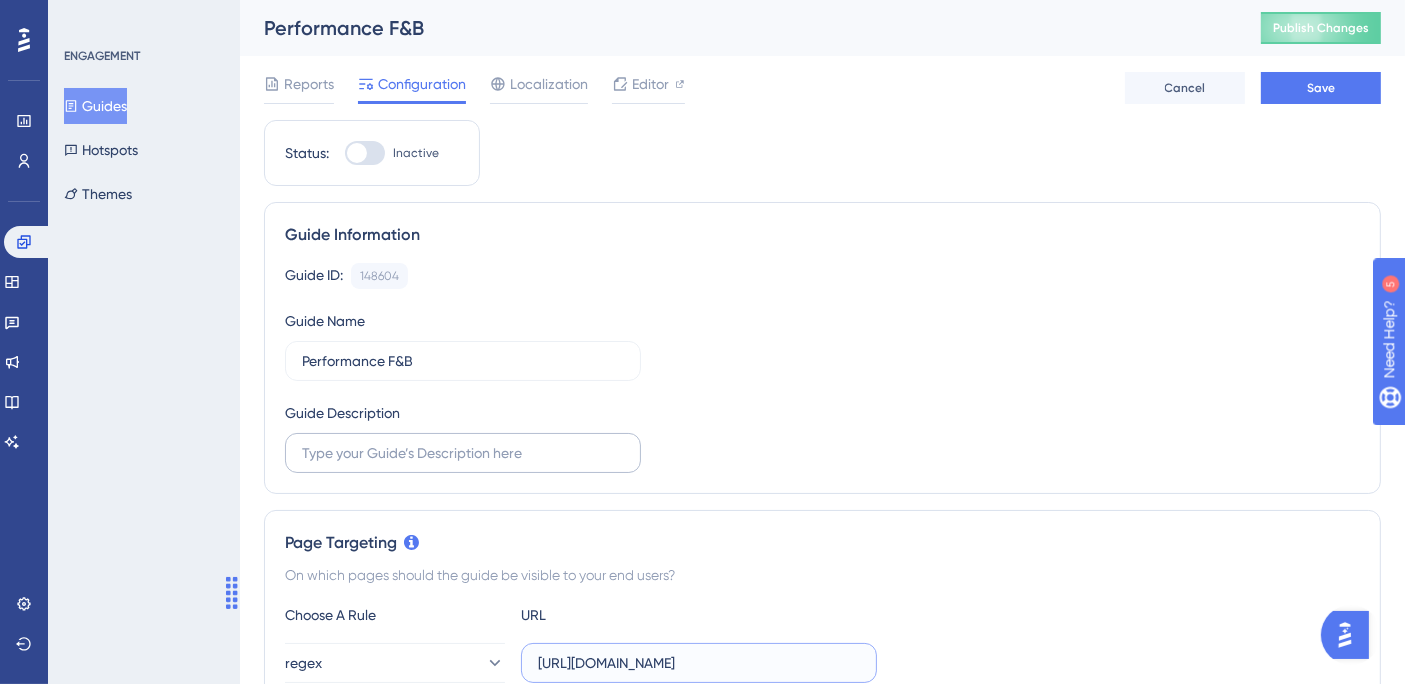 type on "[URL][DOMAIN_NAME]" 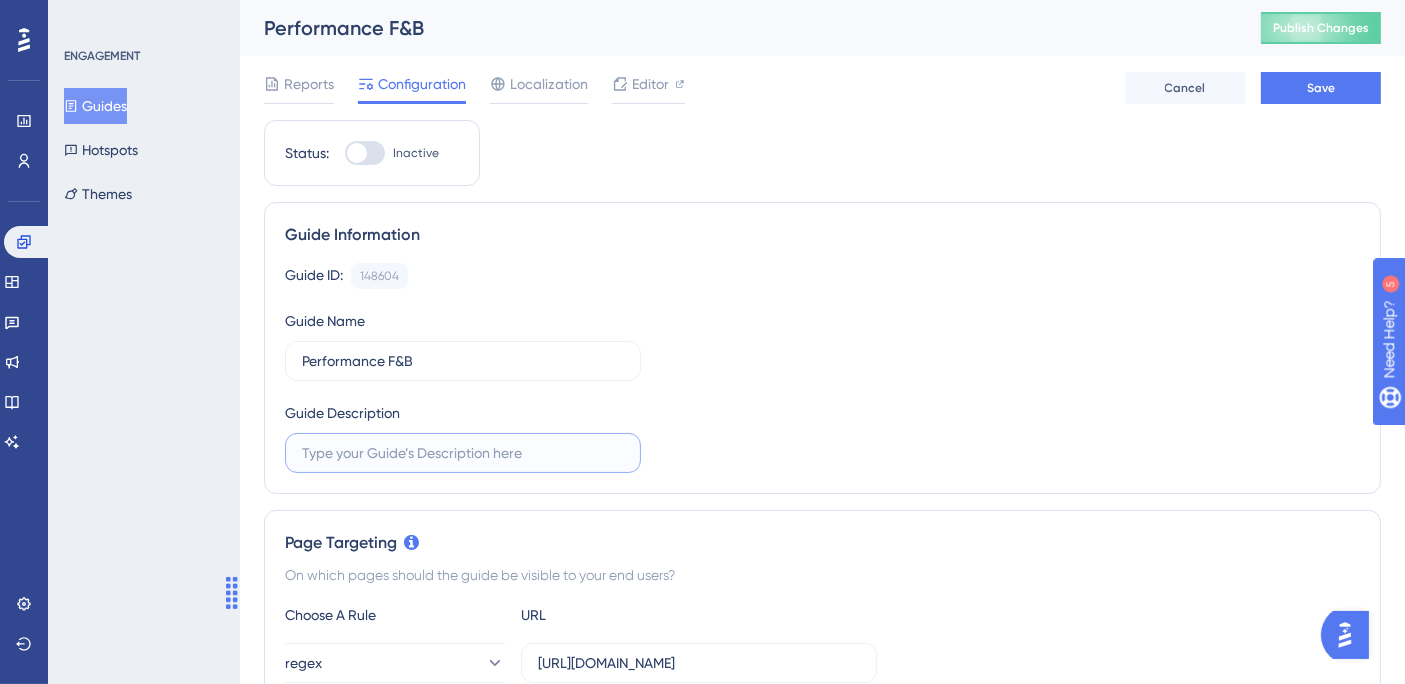 click at bounding box center [463, 453] 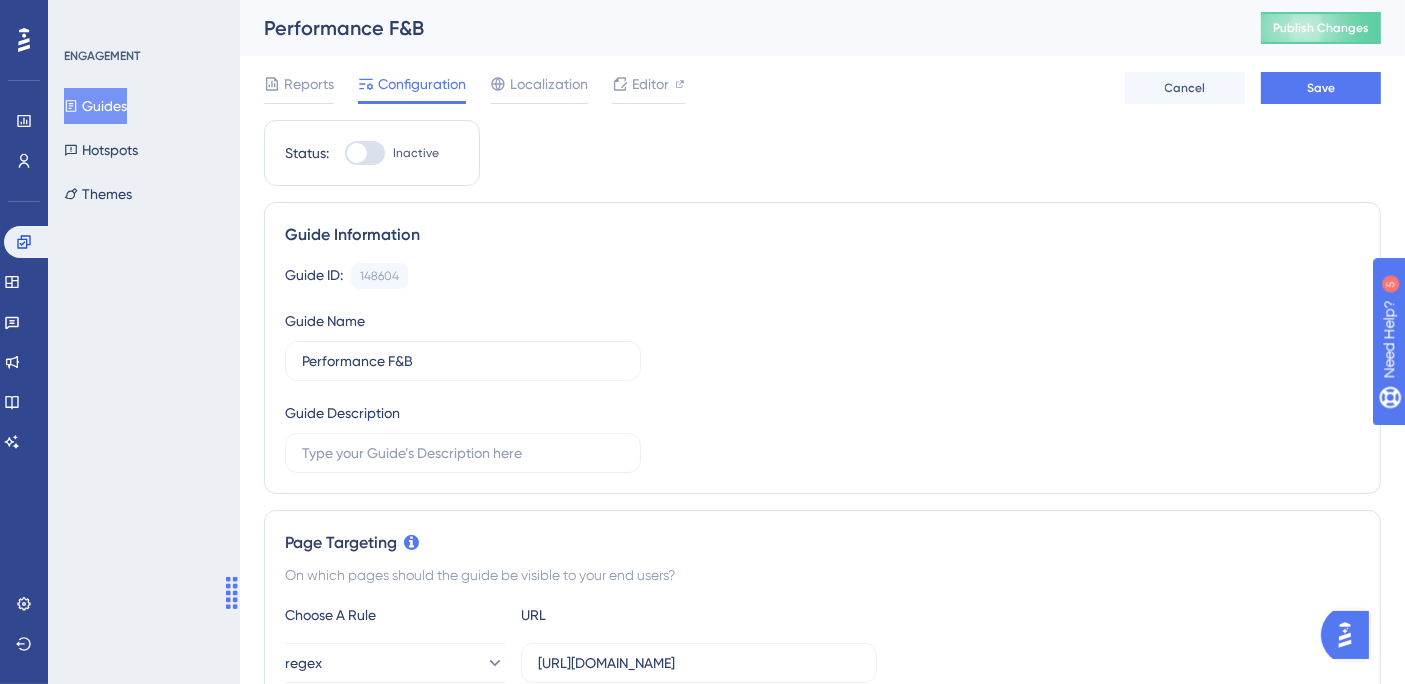 click at bounding box center [365, 153] 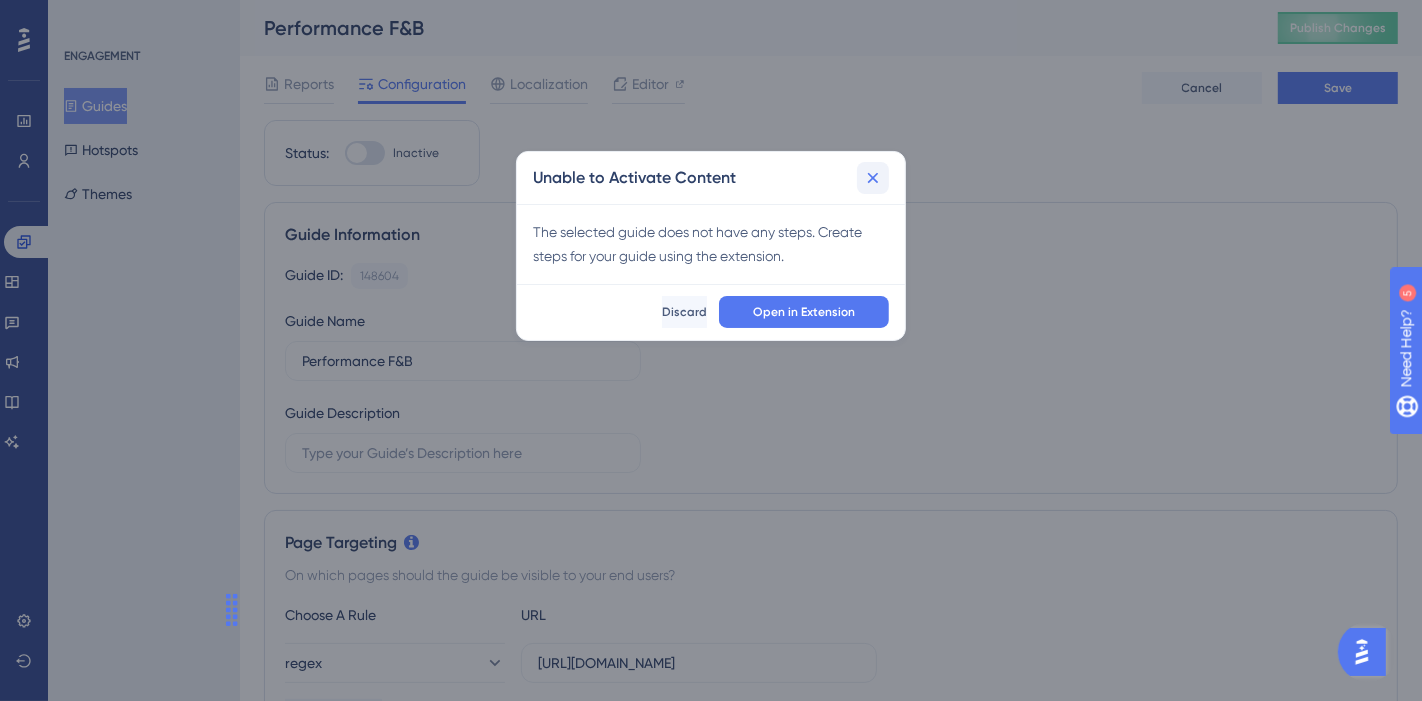click 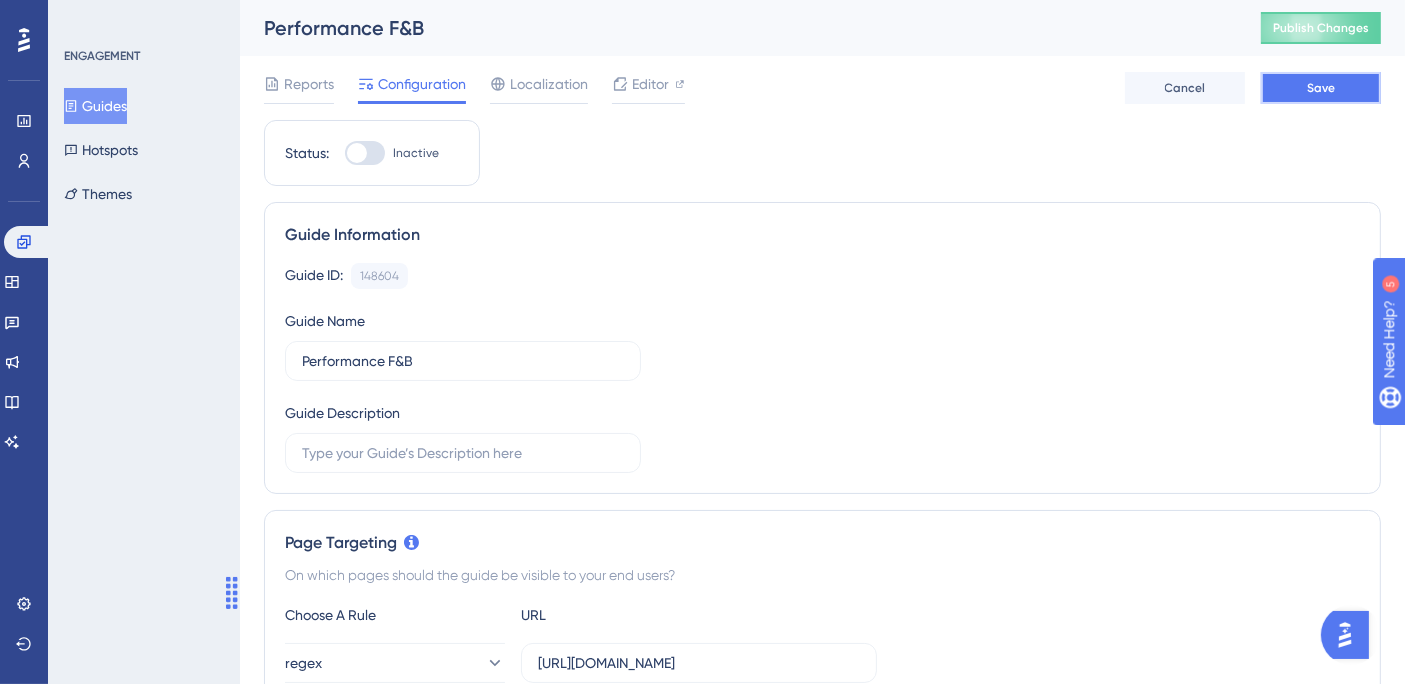 click on "Save" at bounding box center (1321, 88) 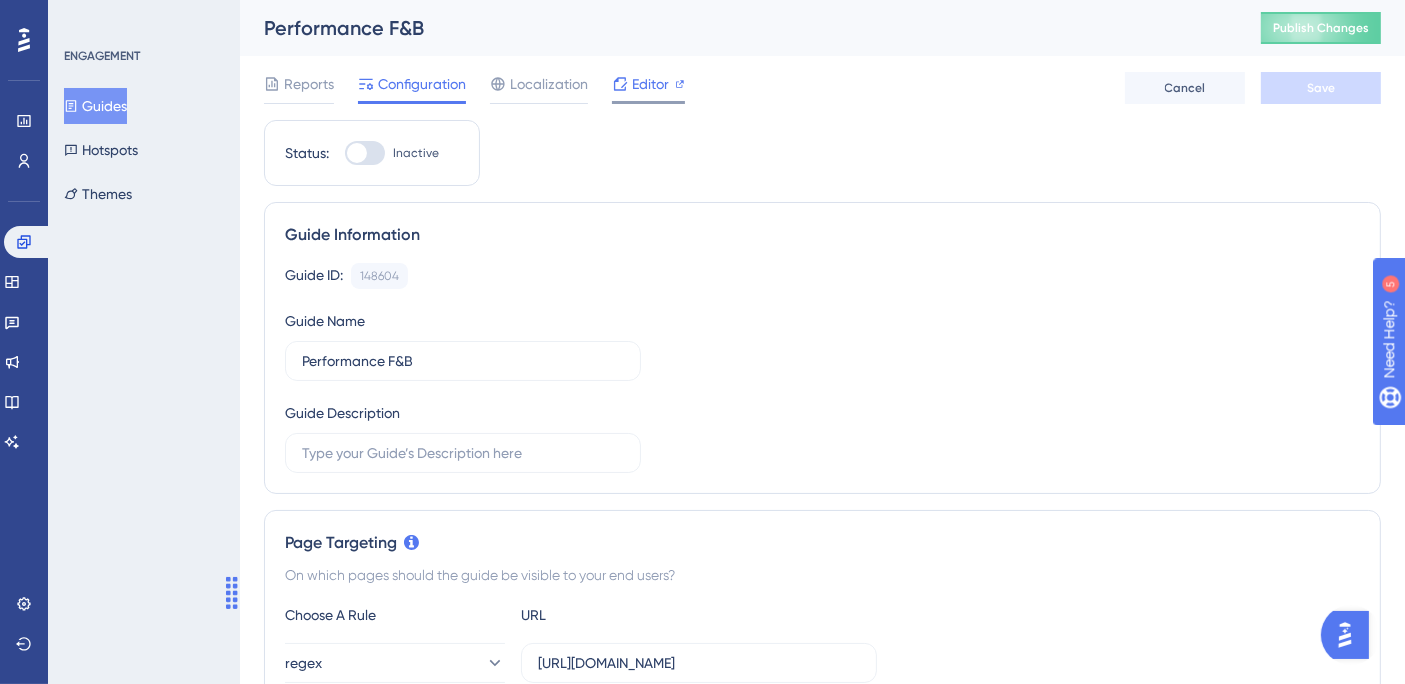 click on "Editor" at bounding box center [650, 84] 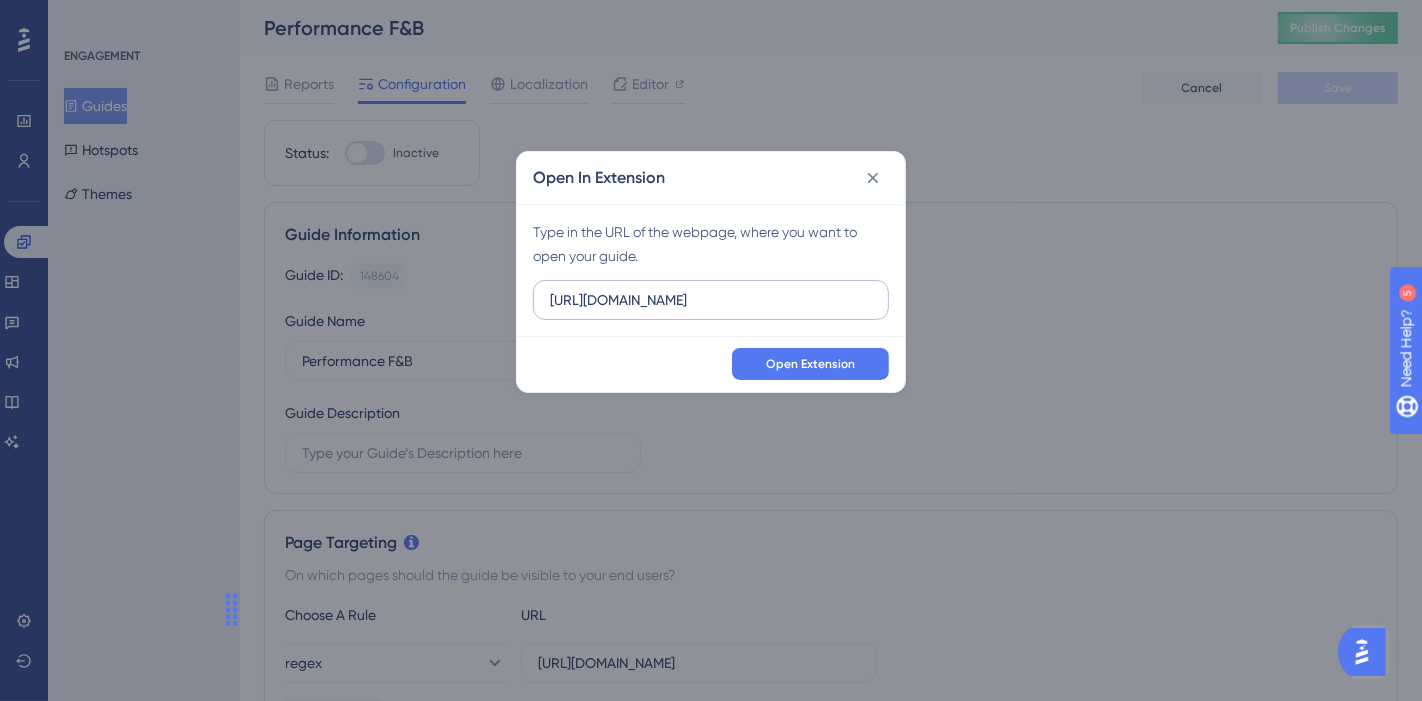 click on "https://sky-eu1.clock-software.com" at bounding box center (711, 300) 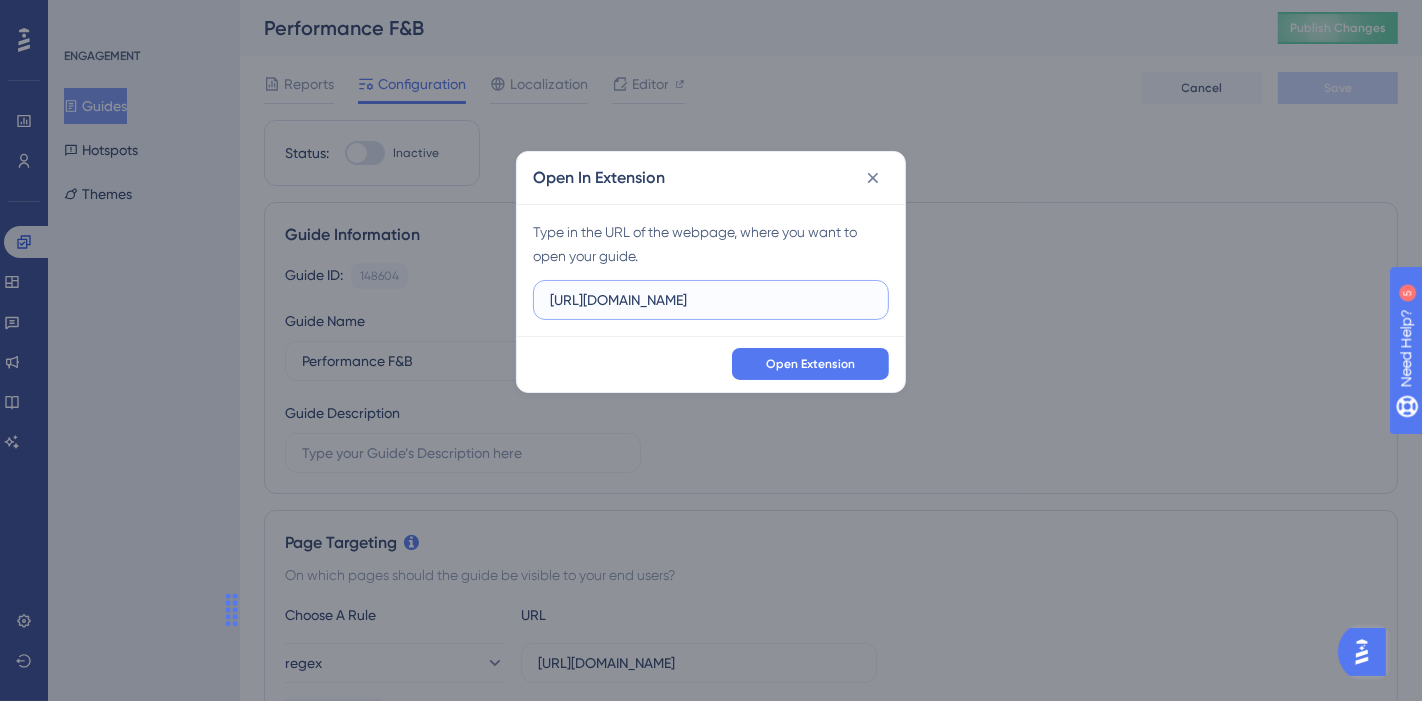 click on "https://sky-eu1.clock-software.com" at bounding box center [711, 300] 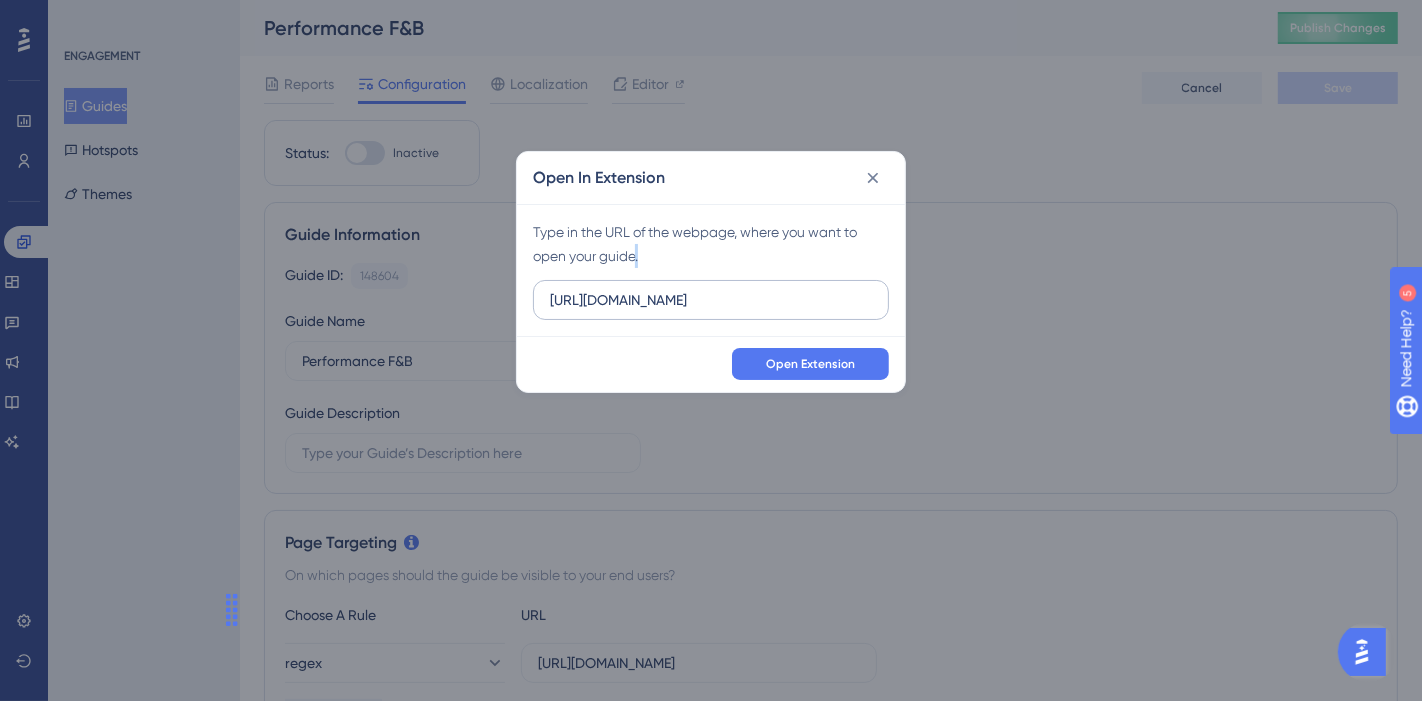 click on "https://sky-eu1.clock-software.com" at bounding box center (711, 300) 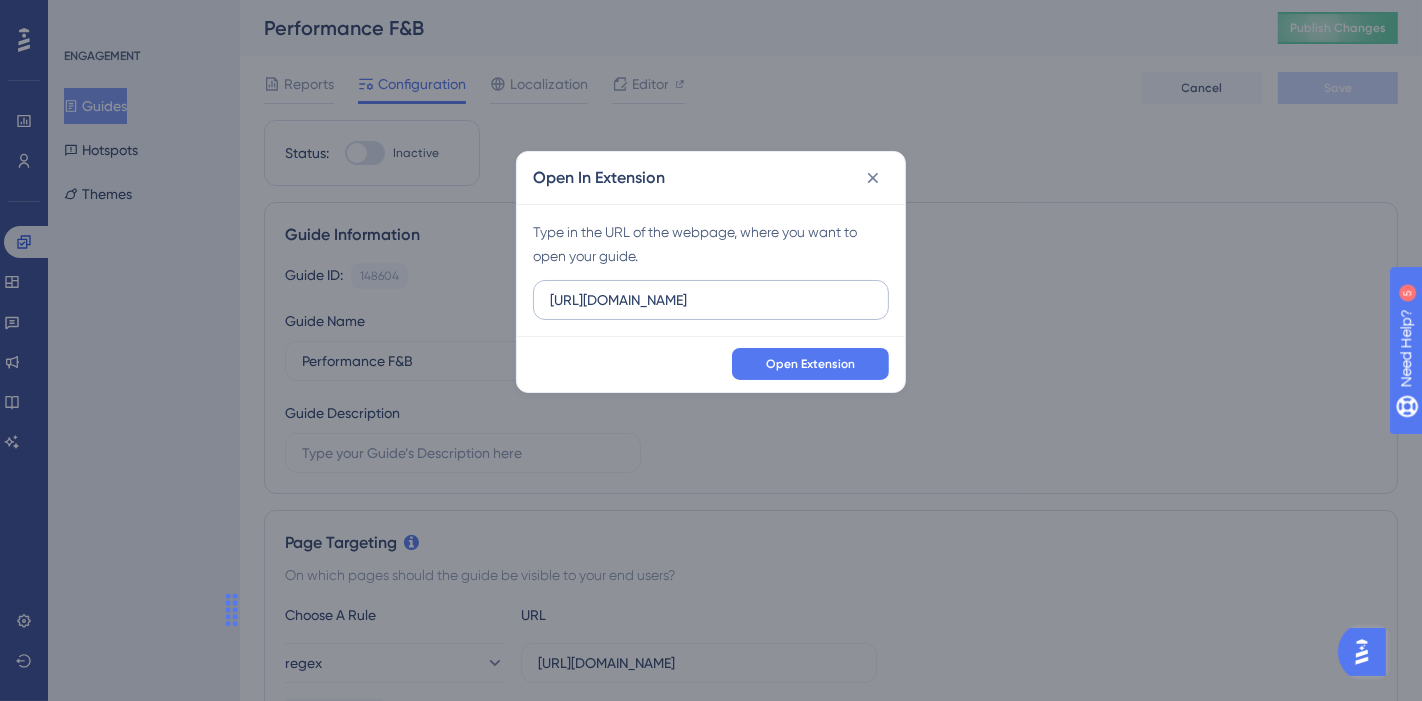 click on "https://sky-eu1.clock-software.com" at bounding box center [711, 300] 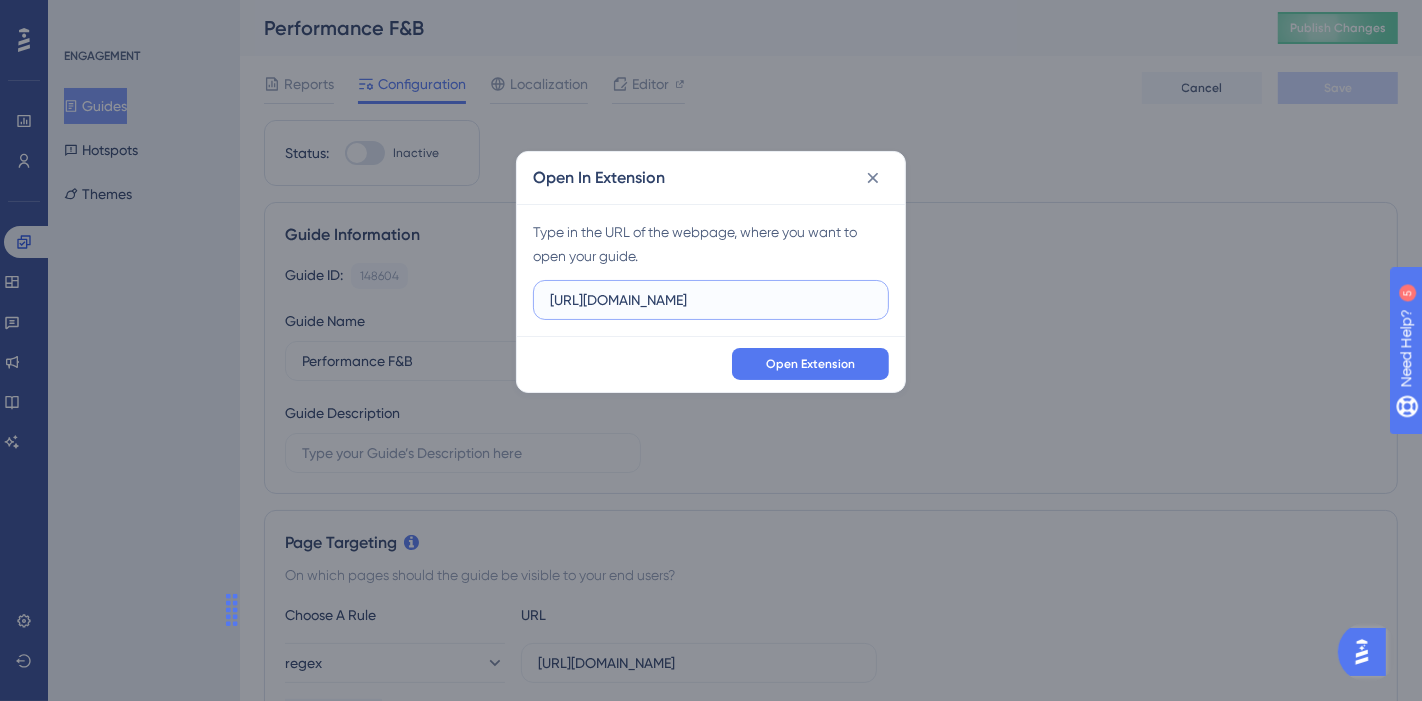 click on "https://sky-eu1.clock-software.com" at bounding box center [711, 300] 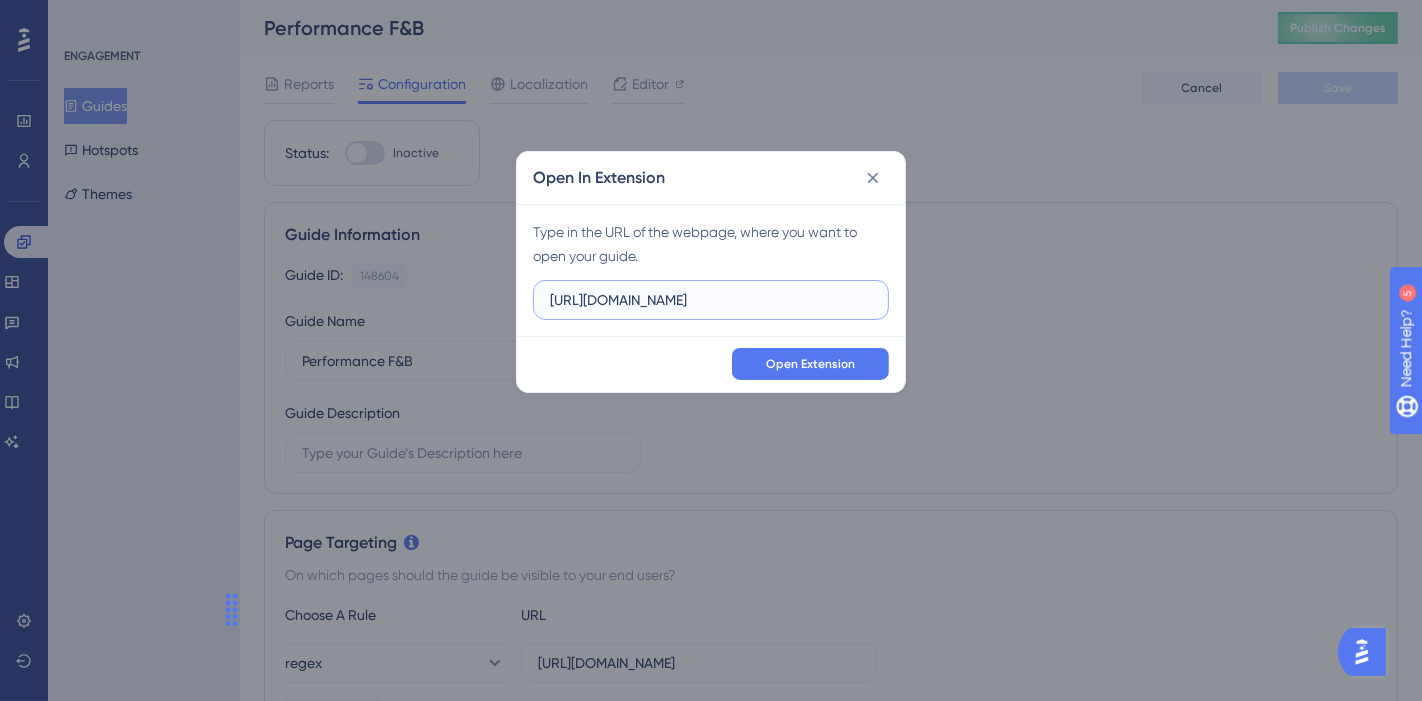 click on "https://sky-eu1.clock-software.com" at bounding box center (711, 300) 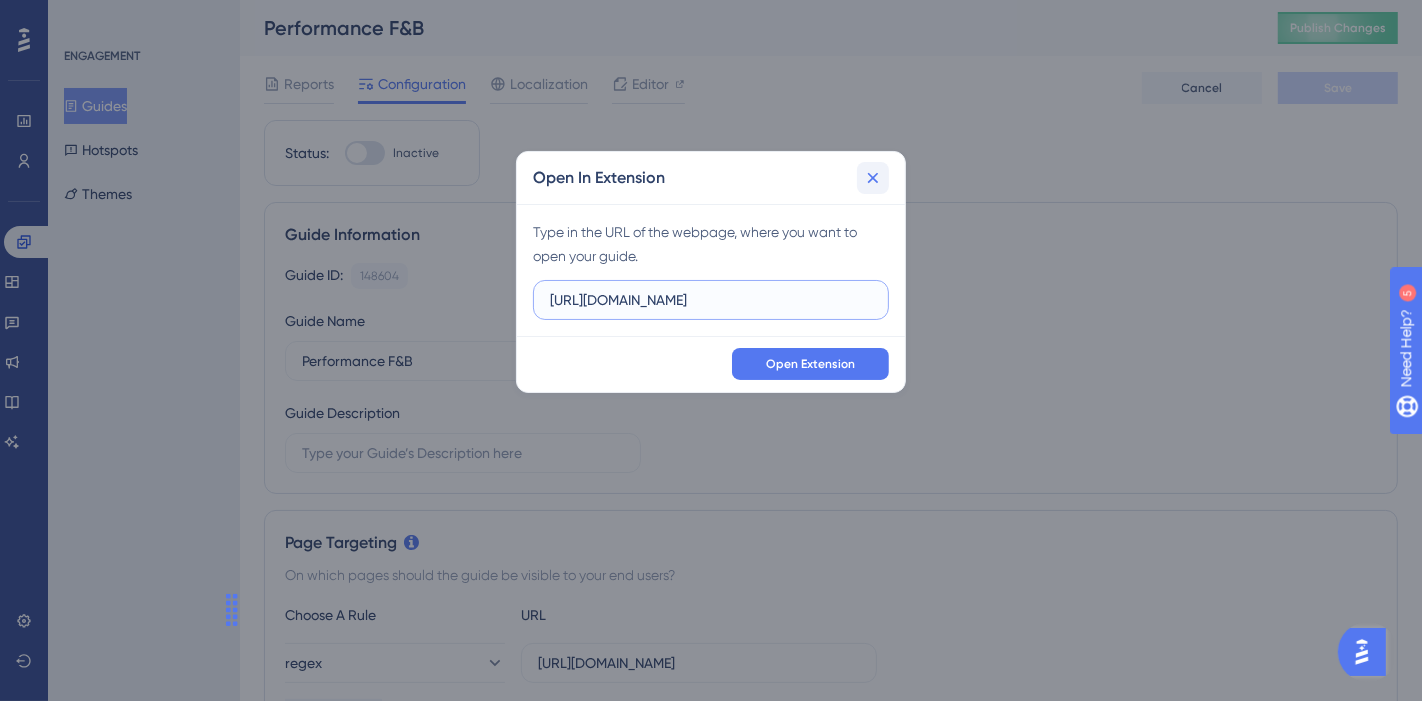 type on "[URL][DOMAIN_NAME]" 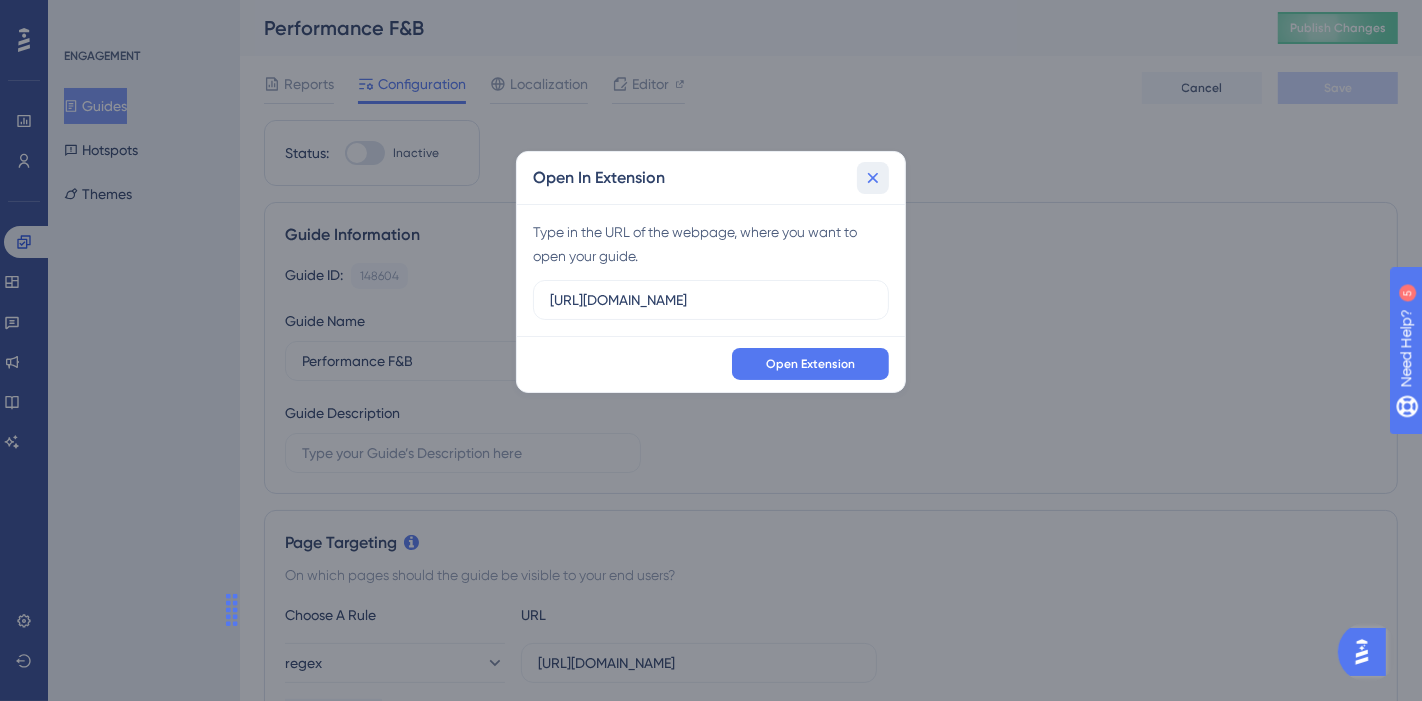 click 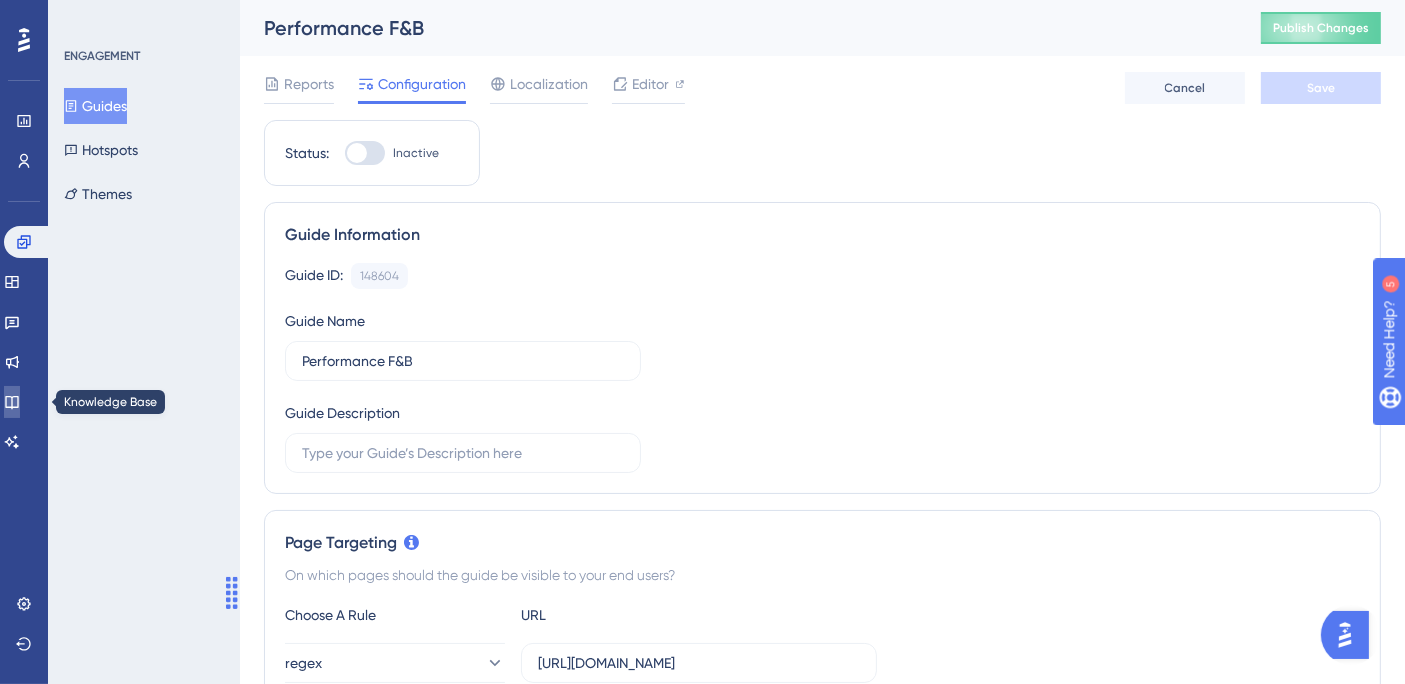 click at bounding box center (12, 402) 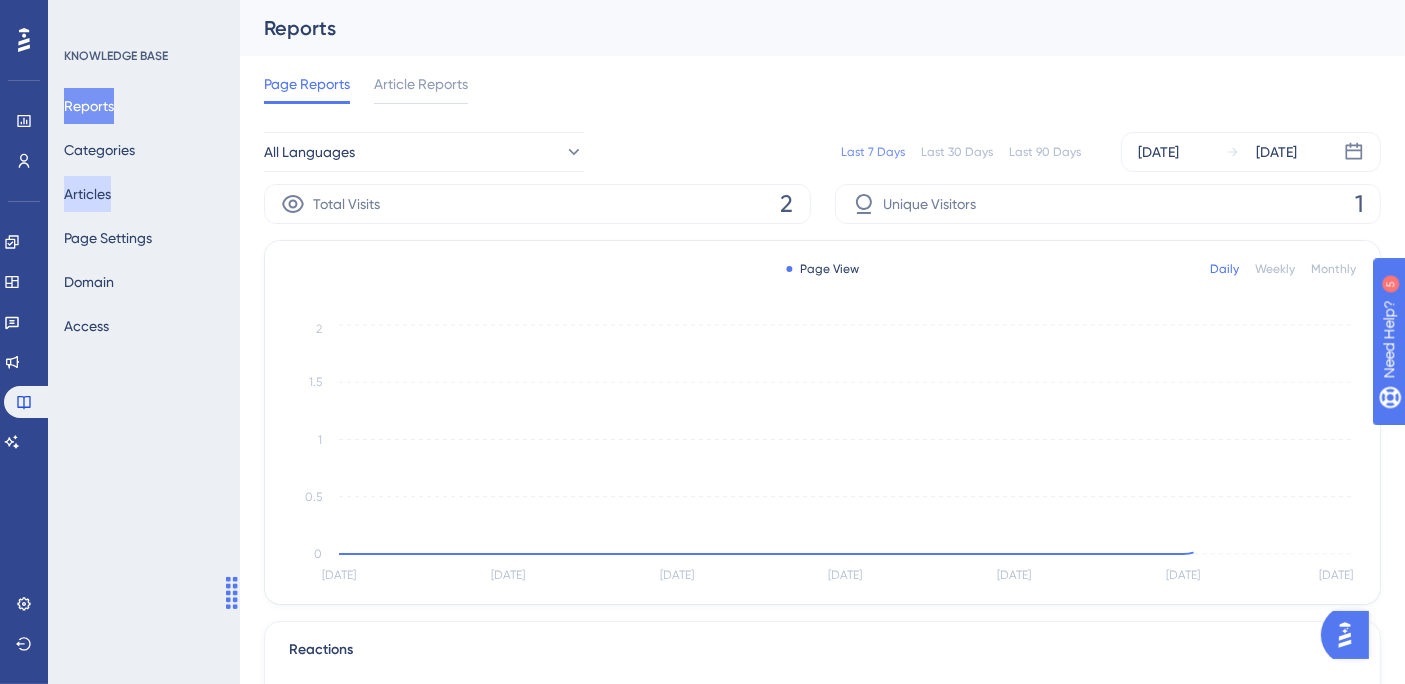 click on "Articles" at bounding box center (87, 194) 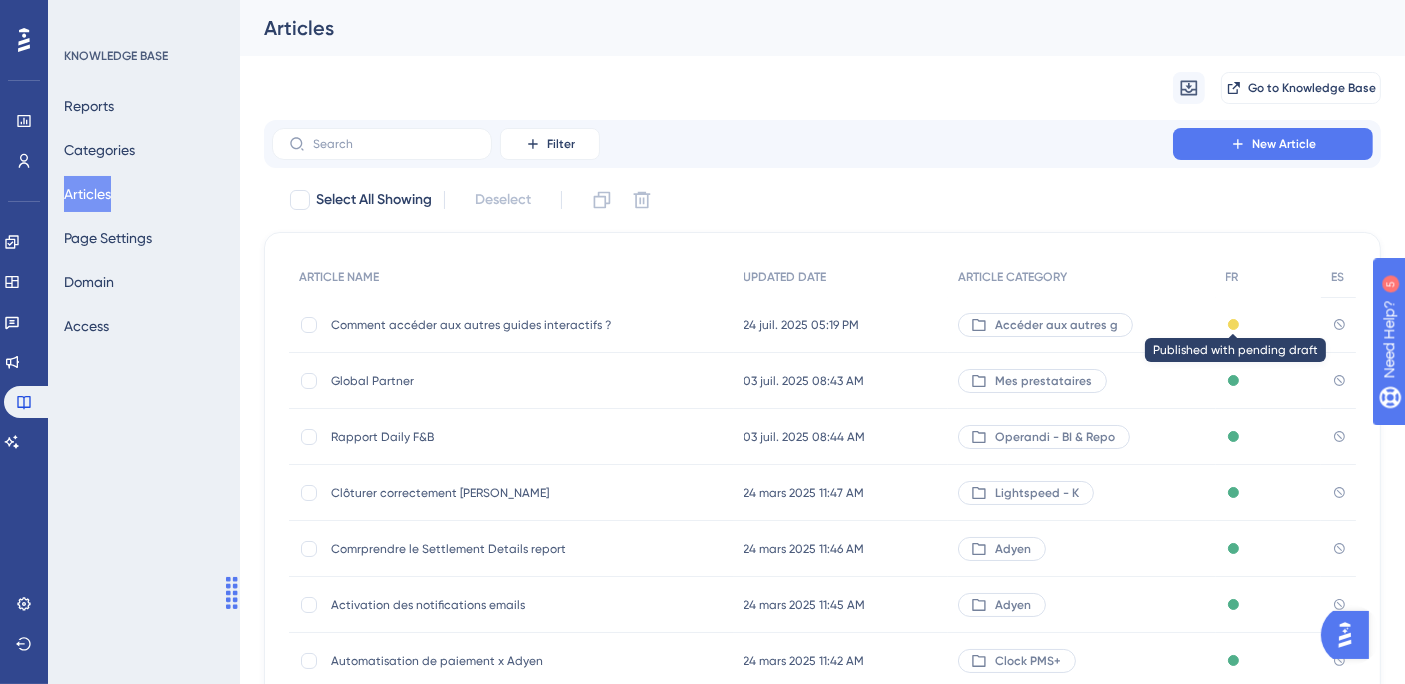 click at bounding box center [1233, 324] 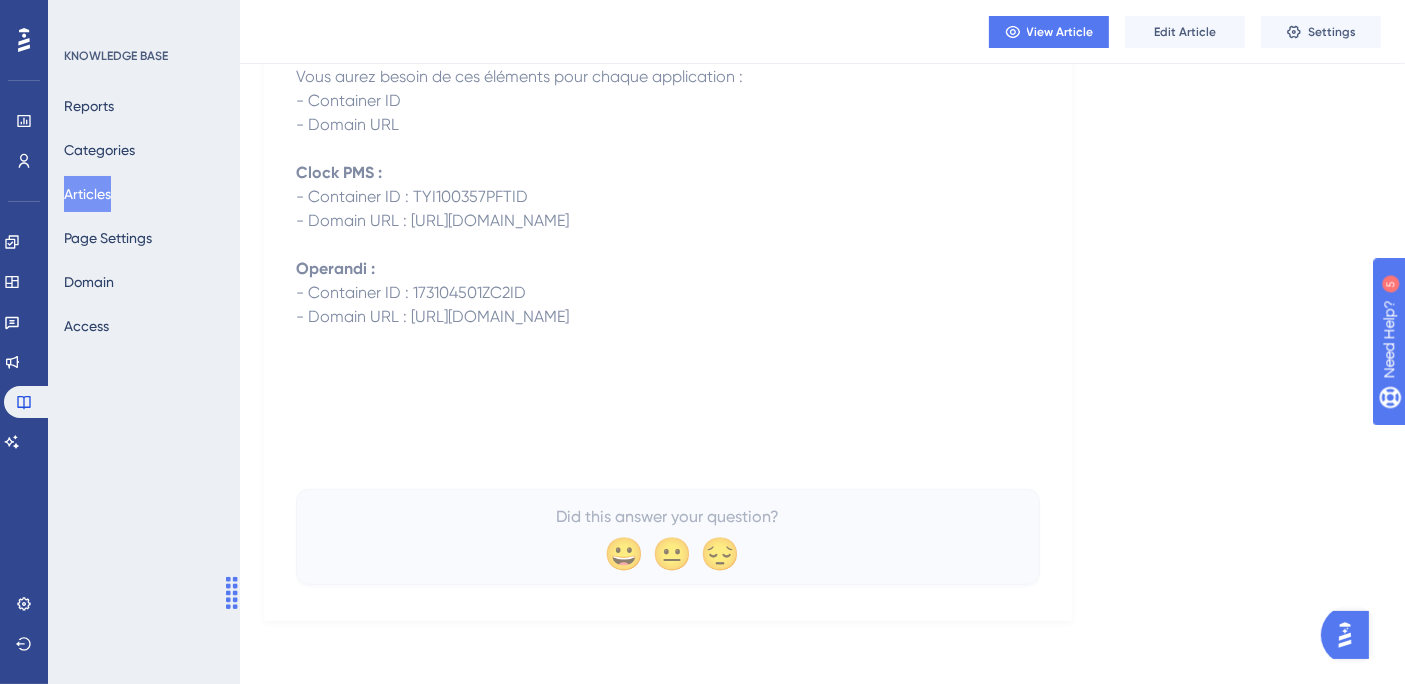 scroll, scrollTop: 0, scrollLeft: 0, axis: both 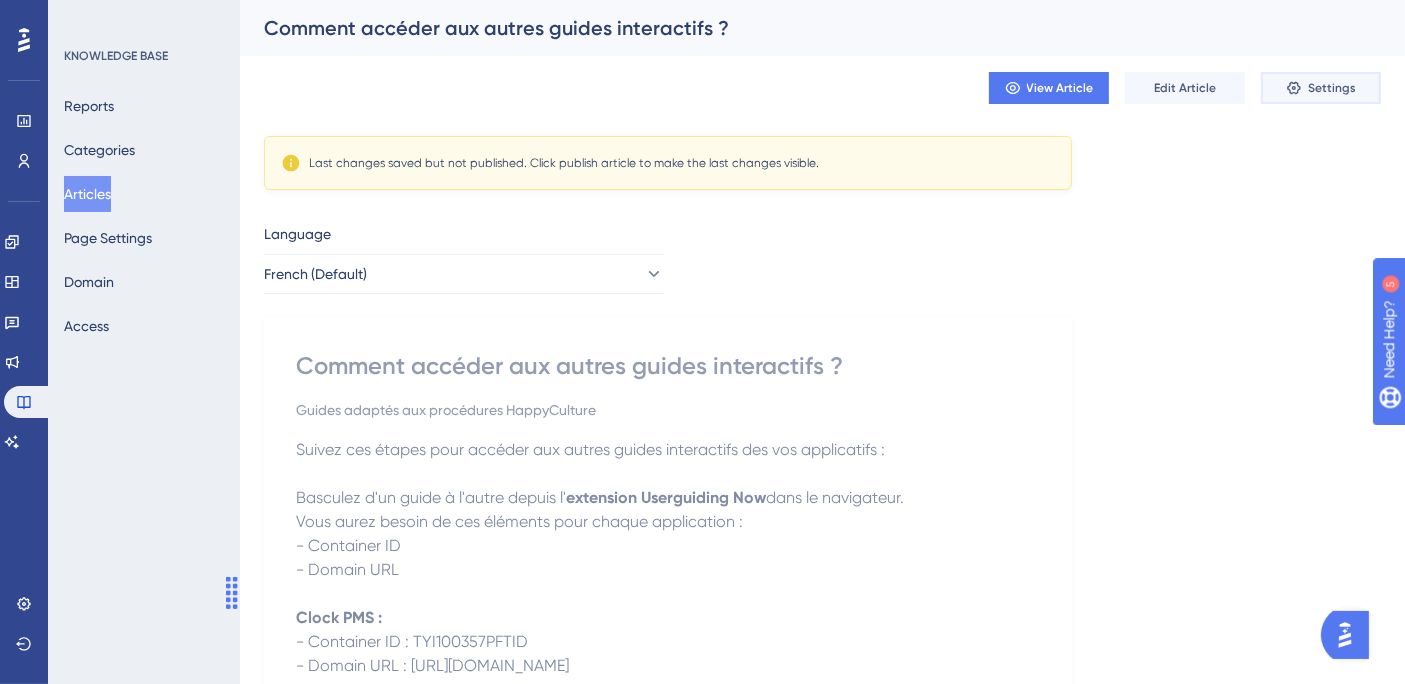 click on "Settings" at bounding box center [1332, 88] 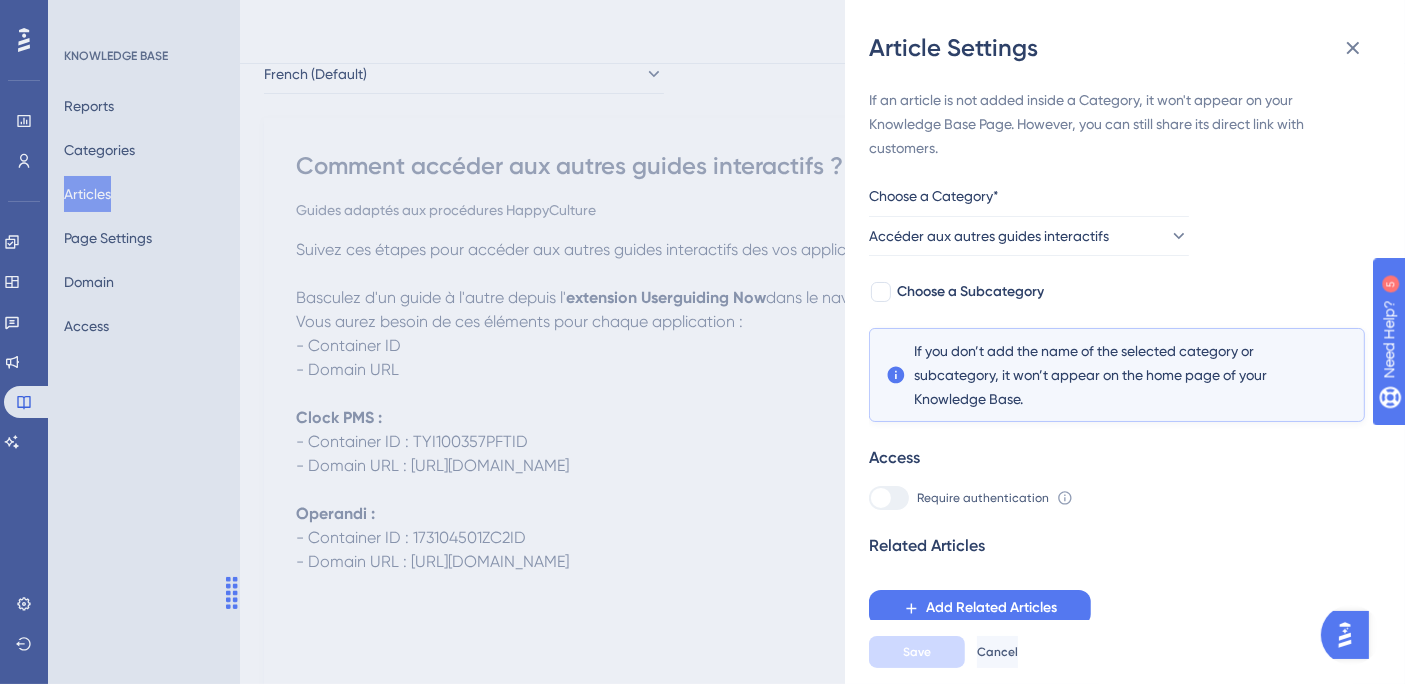 scroll, scrollTop: 0, scrollLeft: 0, axis: both 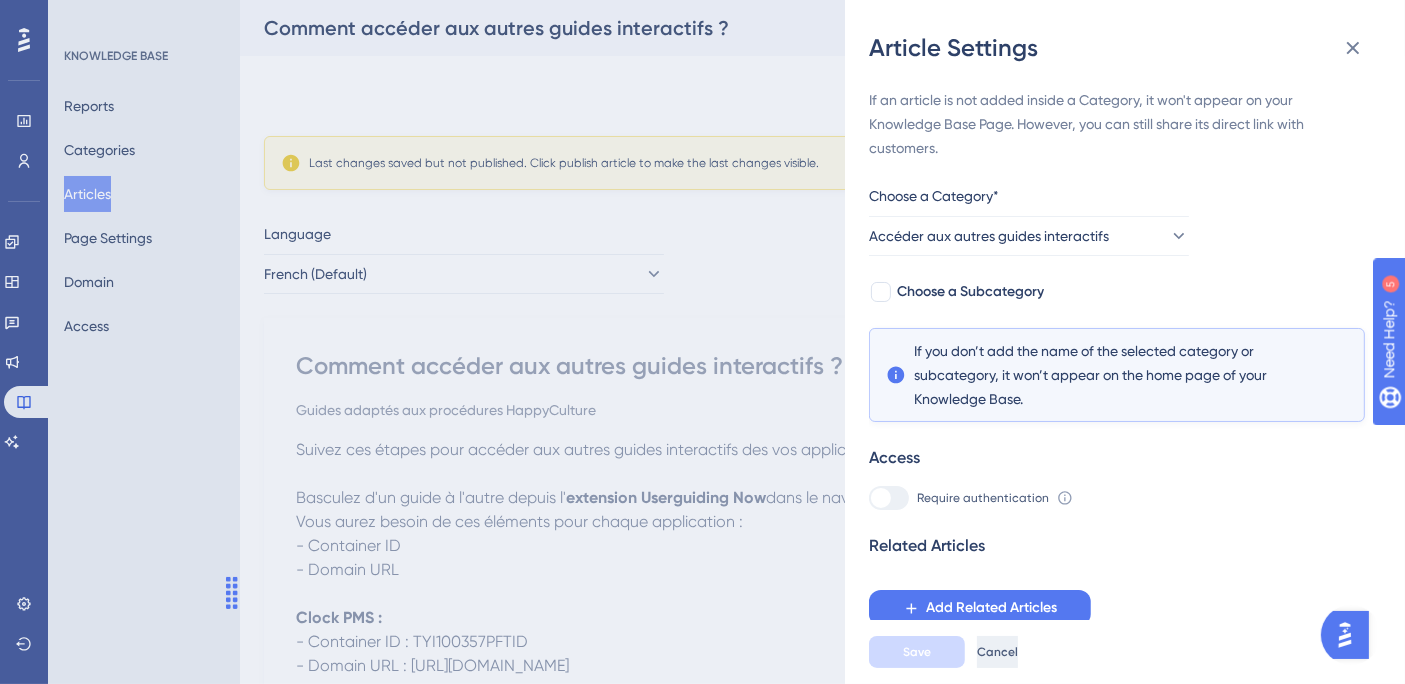 click on "Cancel" at bounding box center [997, 652] 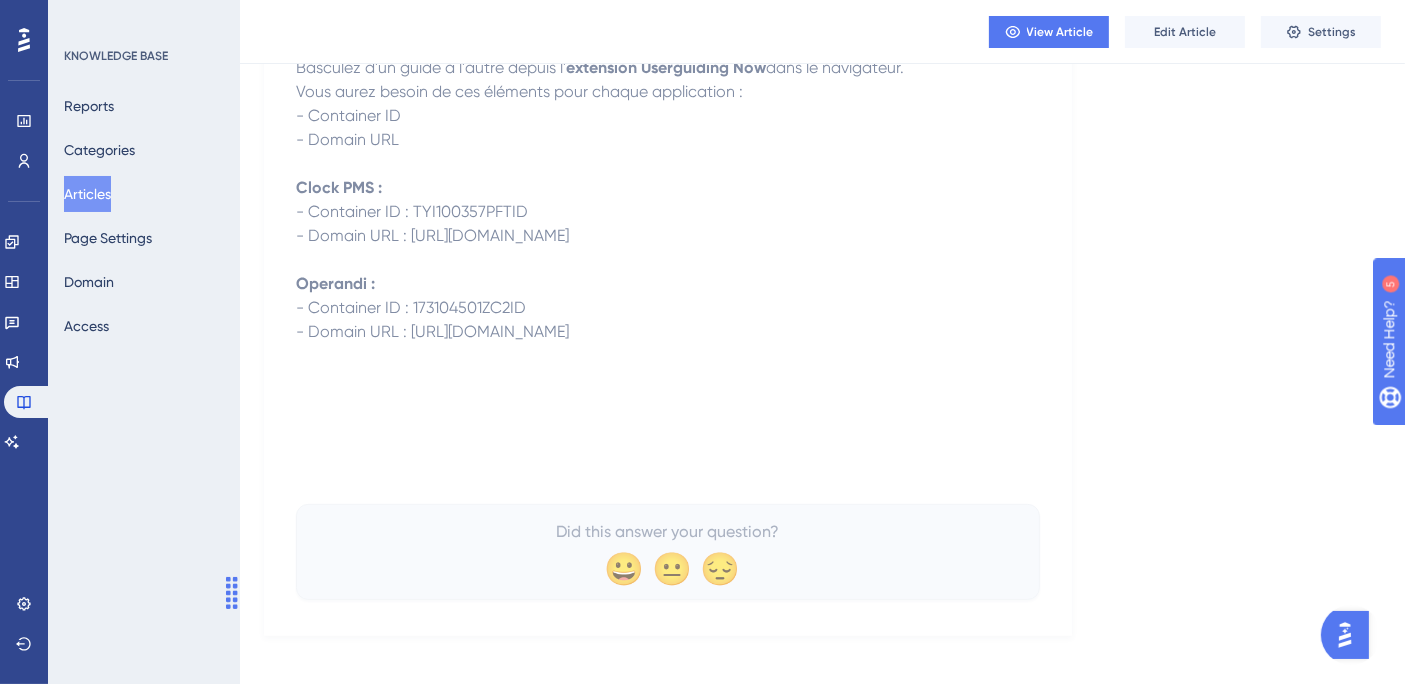 scroll, scrollTop: 0, scrollLeft: 0, axis: both 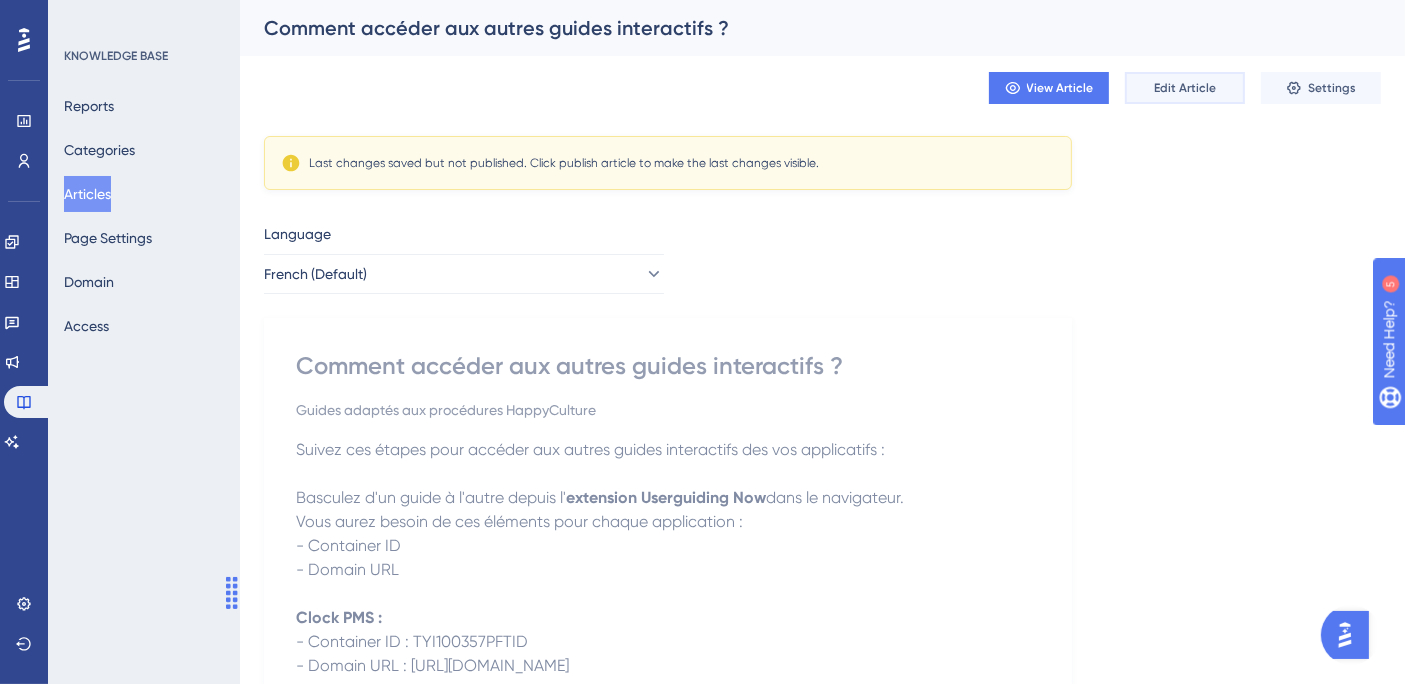 click on "Edit Article" at bounding box center (1185, 88) 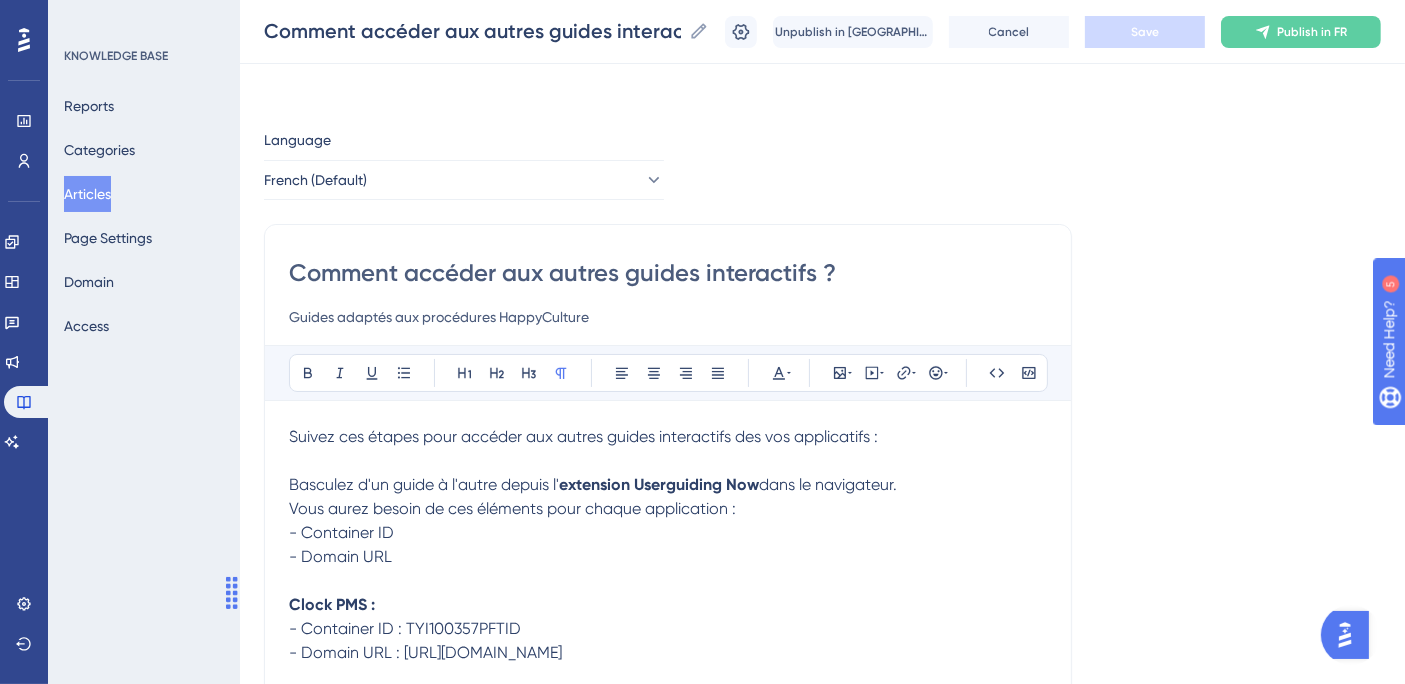 scroll, scrollTop: 207, scrollLeft: 0, axis: vertical 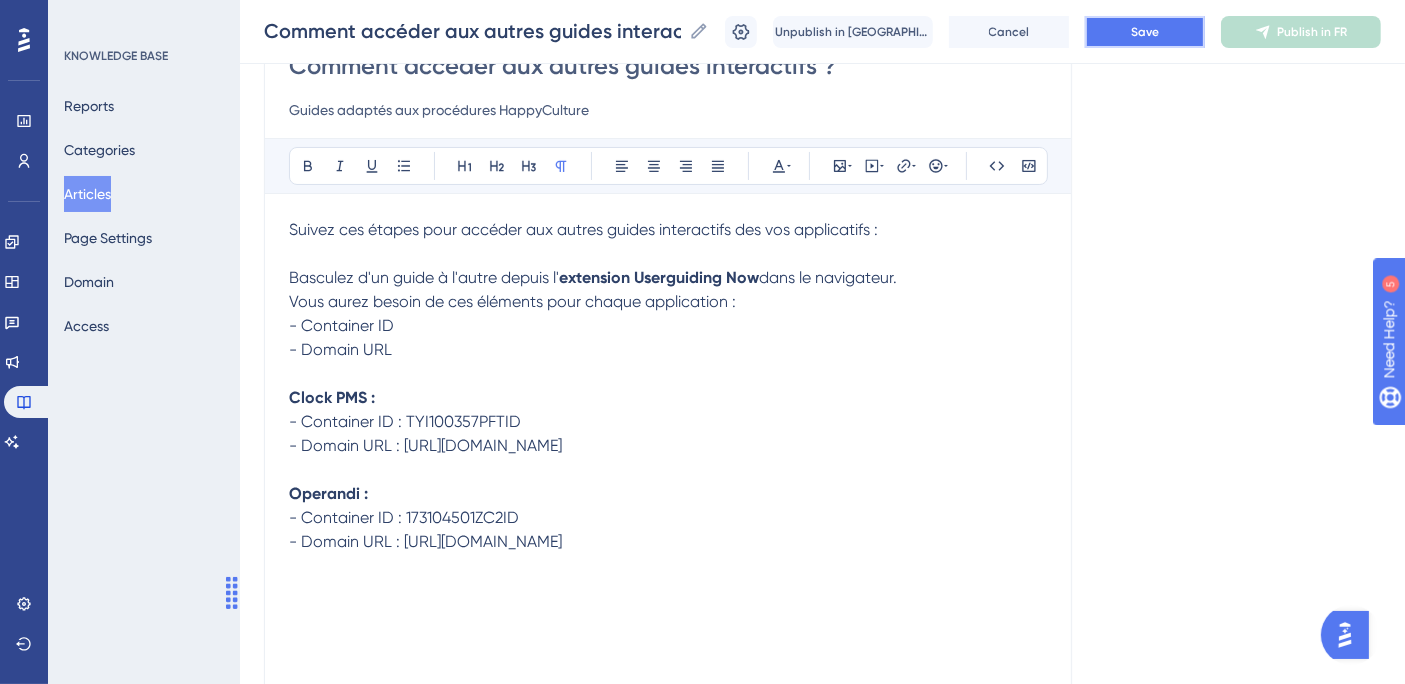 click on "Save" at bounding box center [1145, 32] 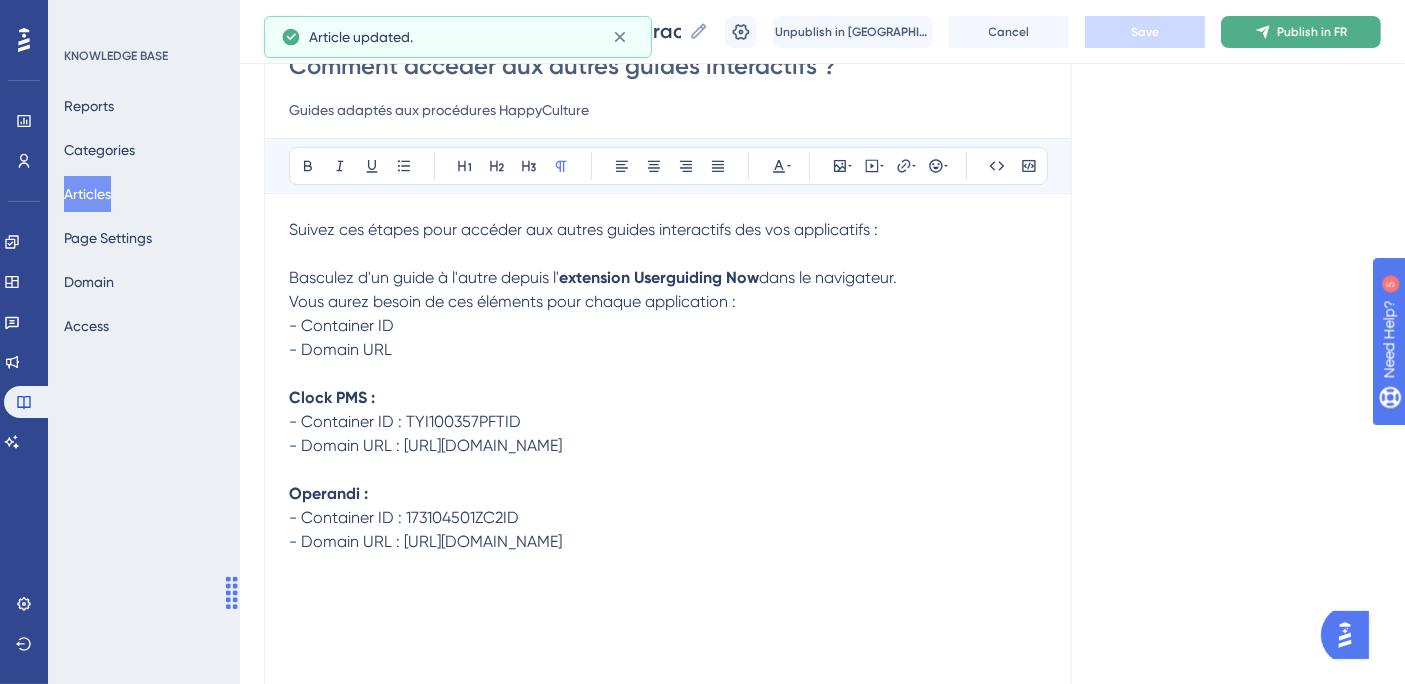 click 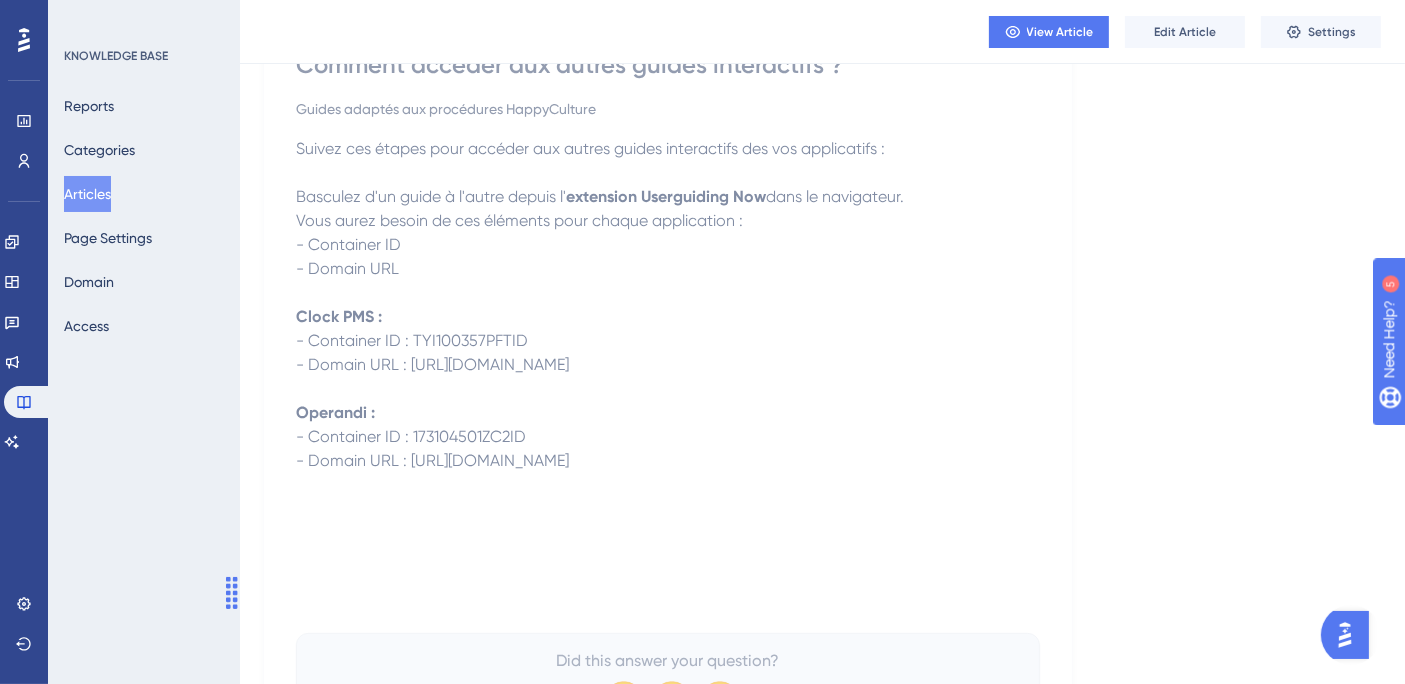 click on "- Domain URL : https://data.happyculture.io/" at bounding box center (432, 460) 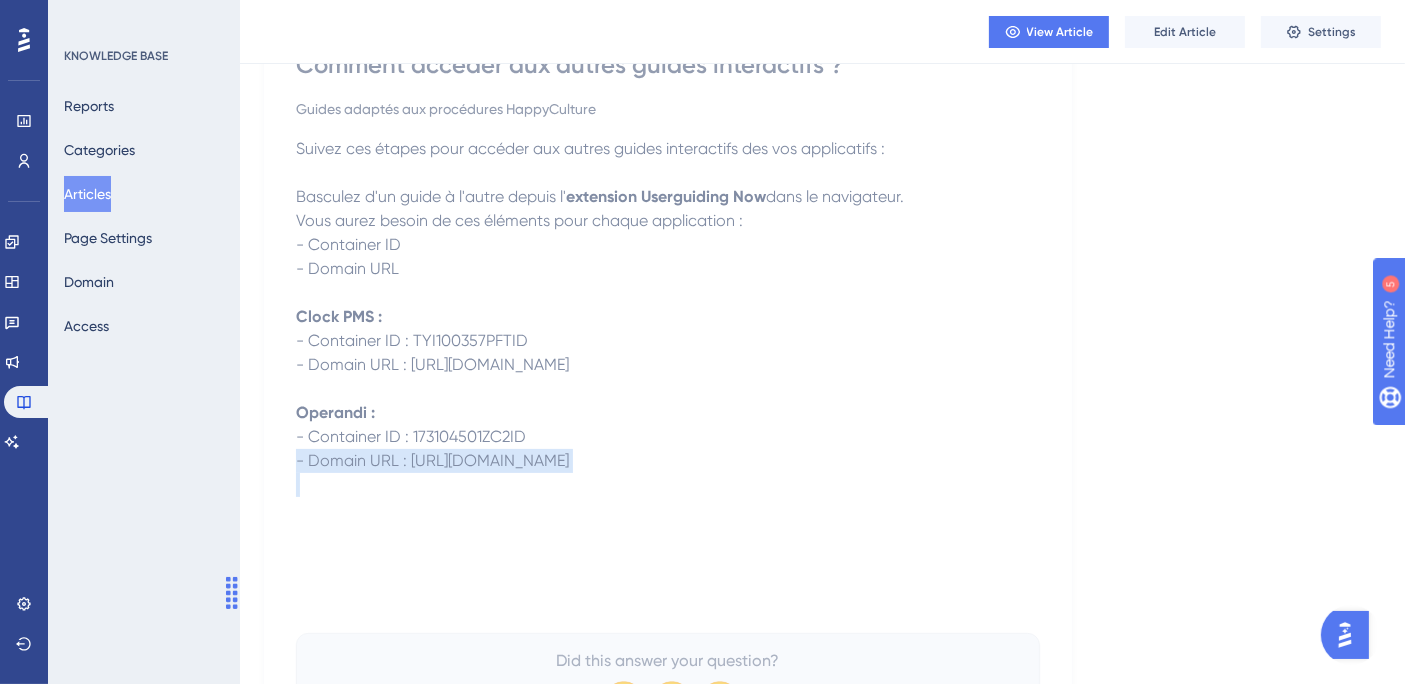click on "- Domain URL : https://data.happyculture.io/" at bounding box center [432, 460] 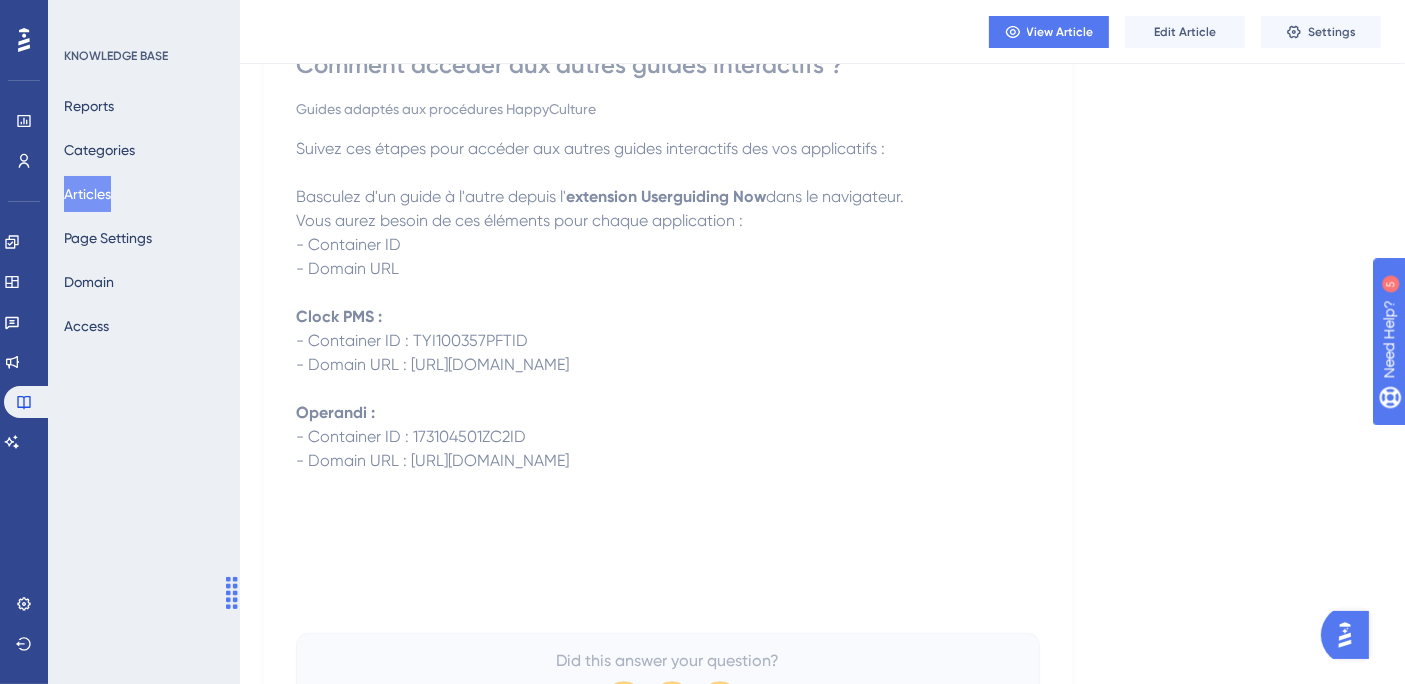 drag, startPoint x: 626, startPoint y: 463, endPoint x: 410, endPoint y: 470, distance: 216.1134 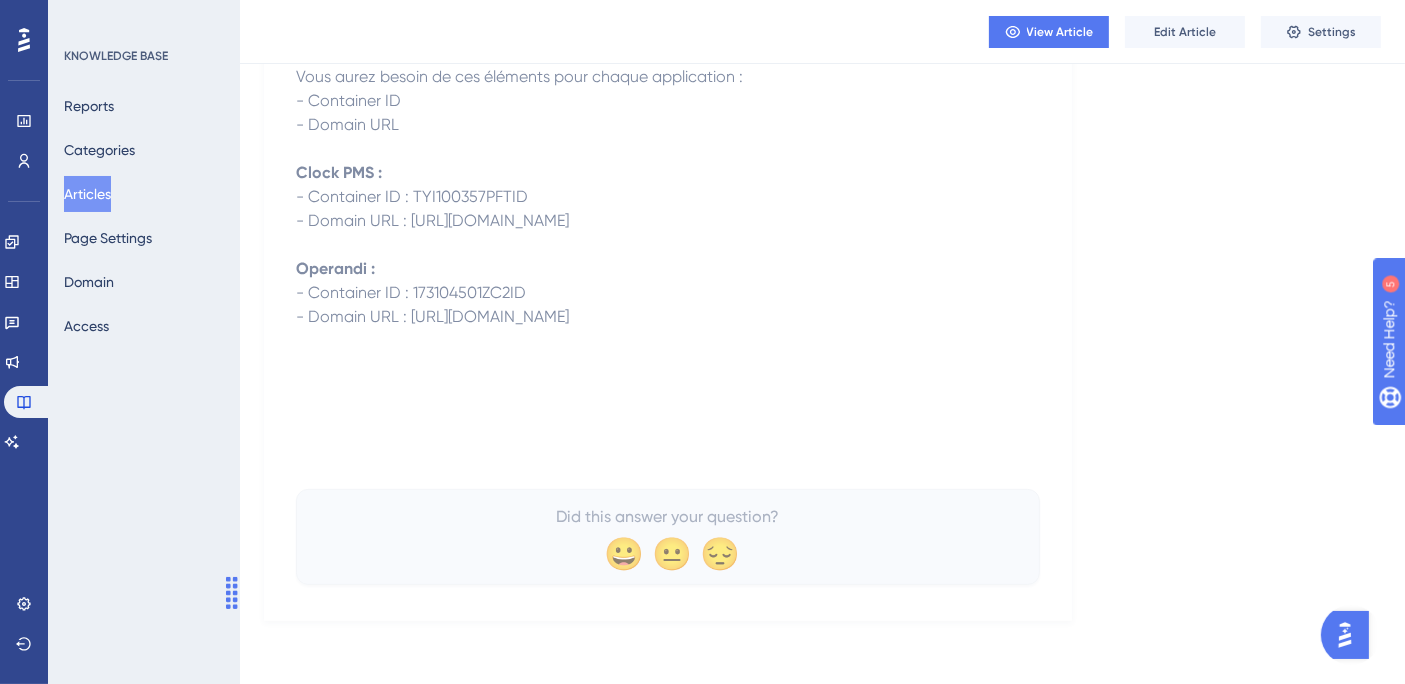 scroll, scrollTop: 0, scrollLeft: 0, axis: both 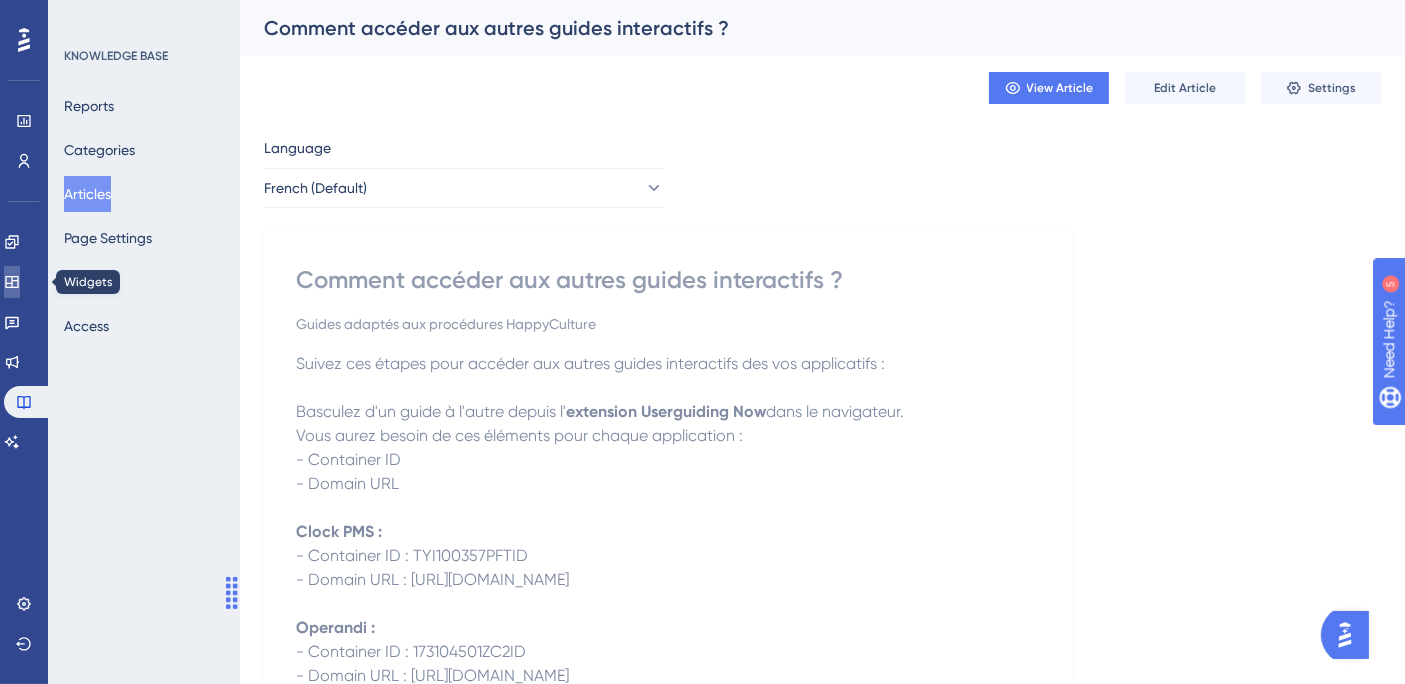 click 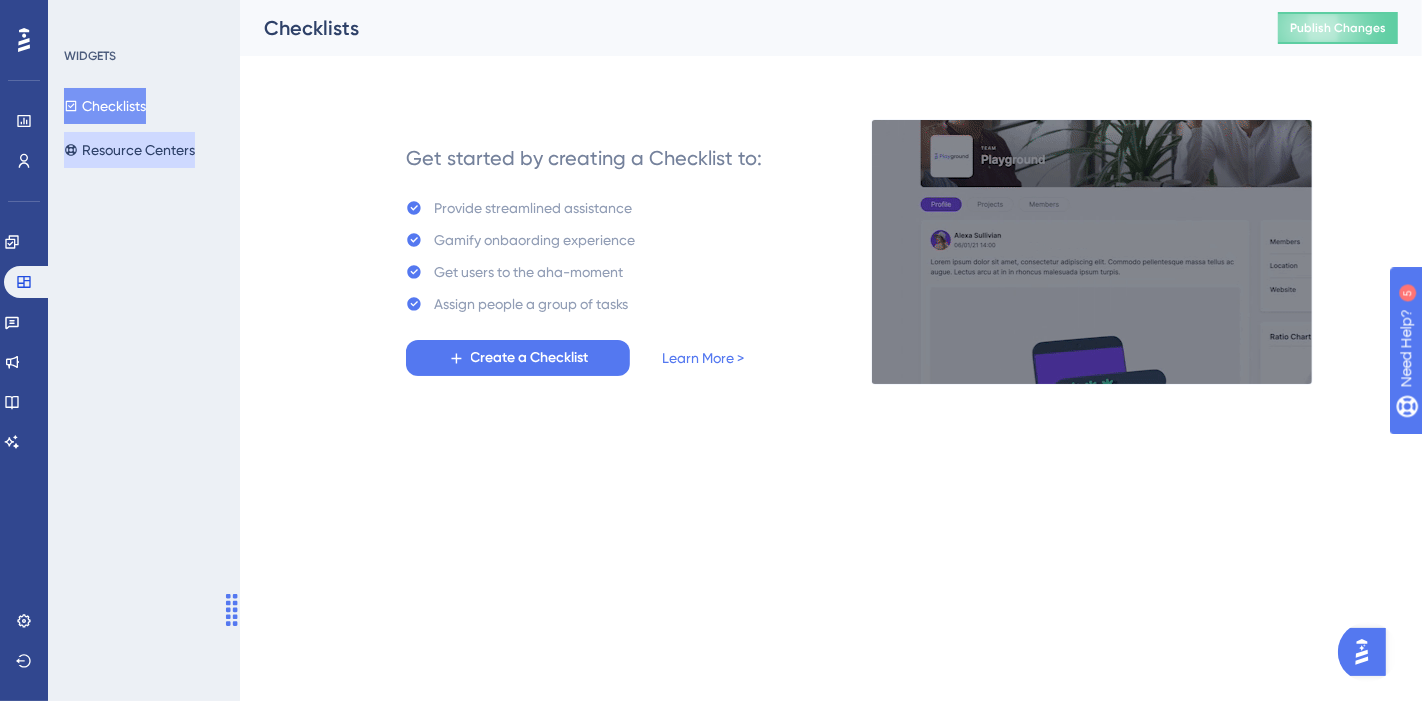 click on "Resource Centers" at bounding box center (129, 150) 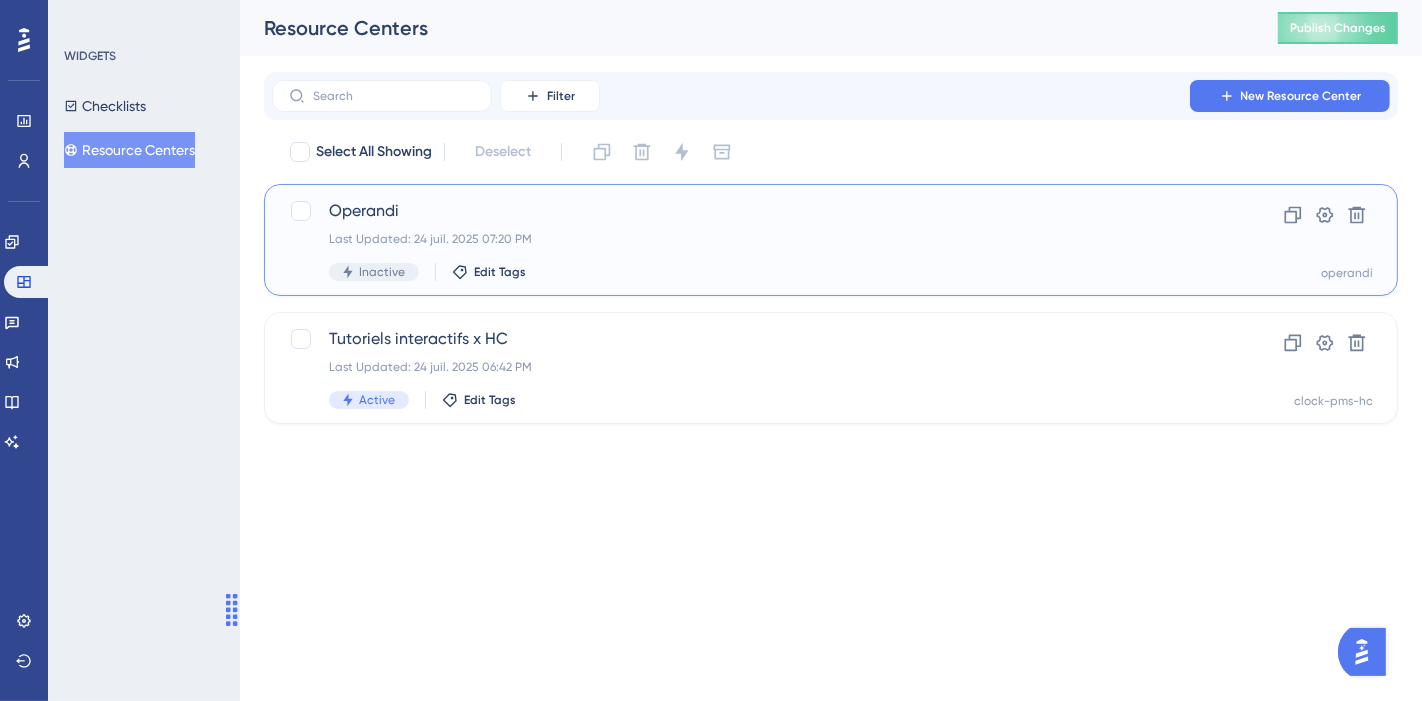 click on "Operandi" at bounding box center (751, 211) 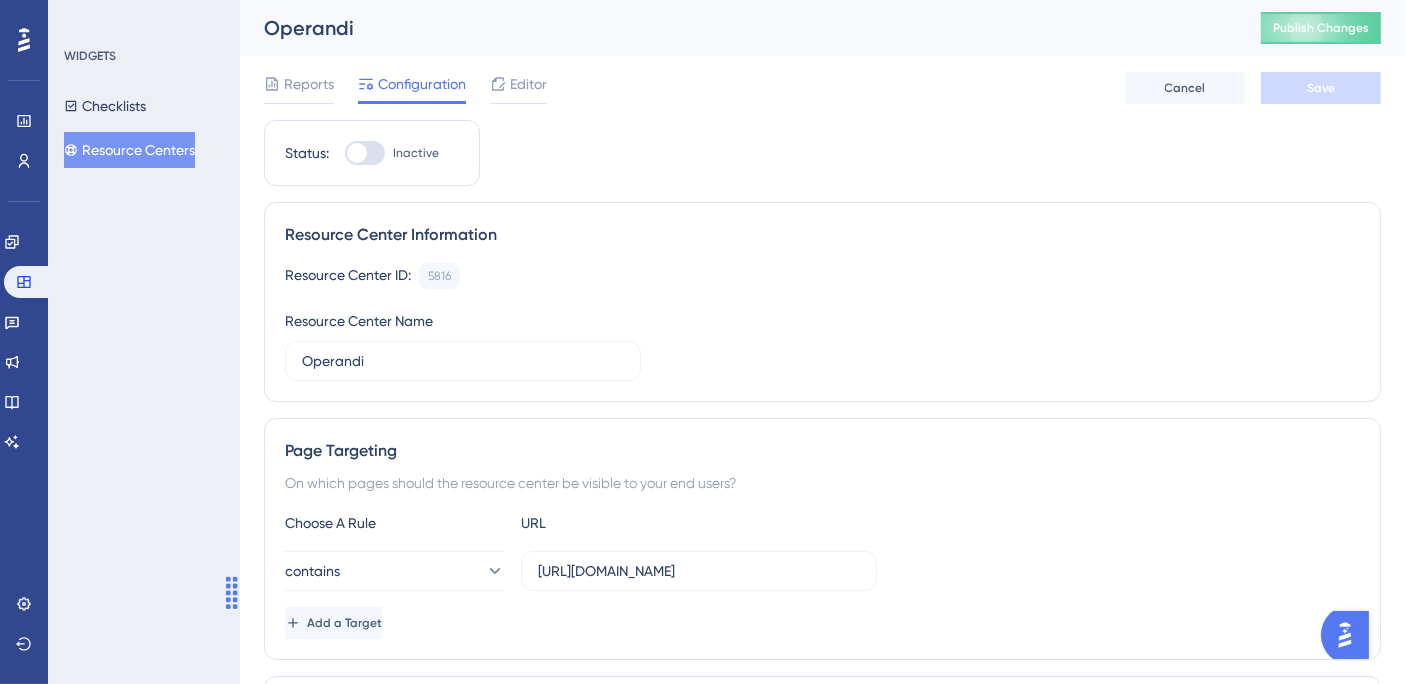 click at bounding box center (365, 153) 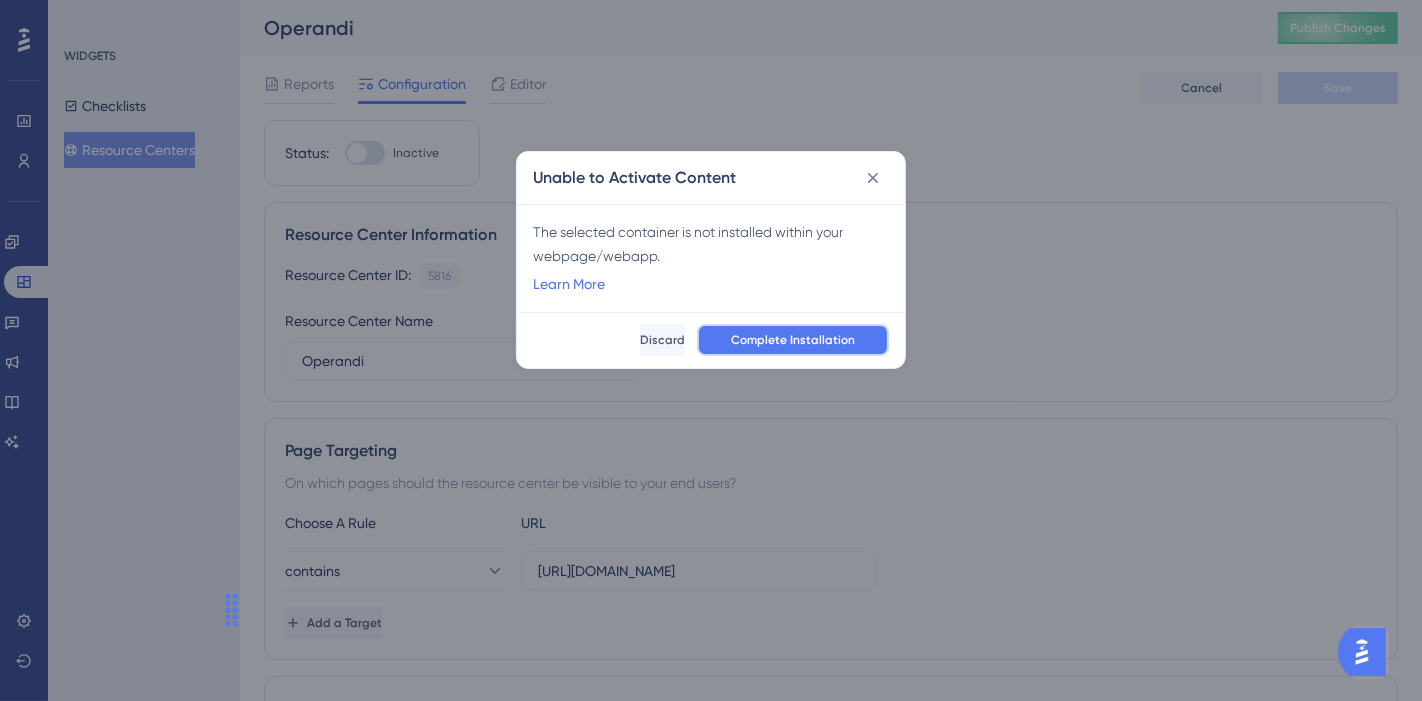 click on "Complete Installation" at bounding box center [793, 340] 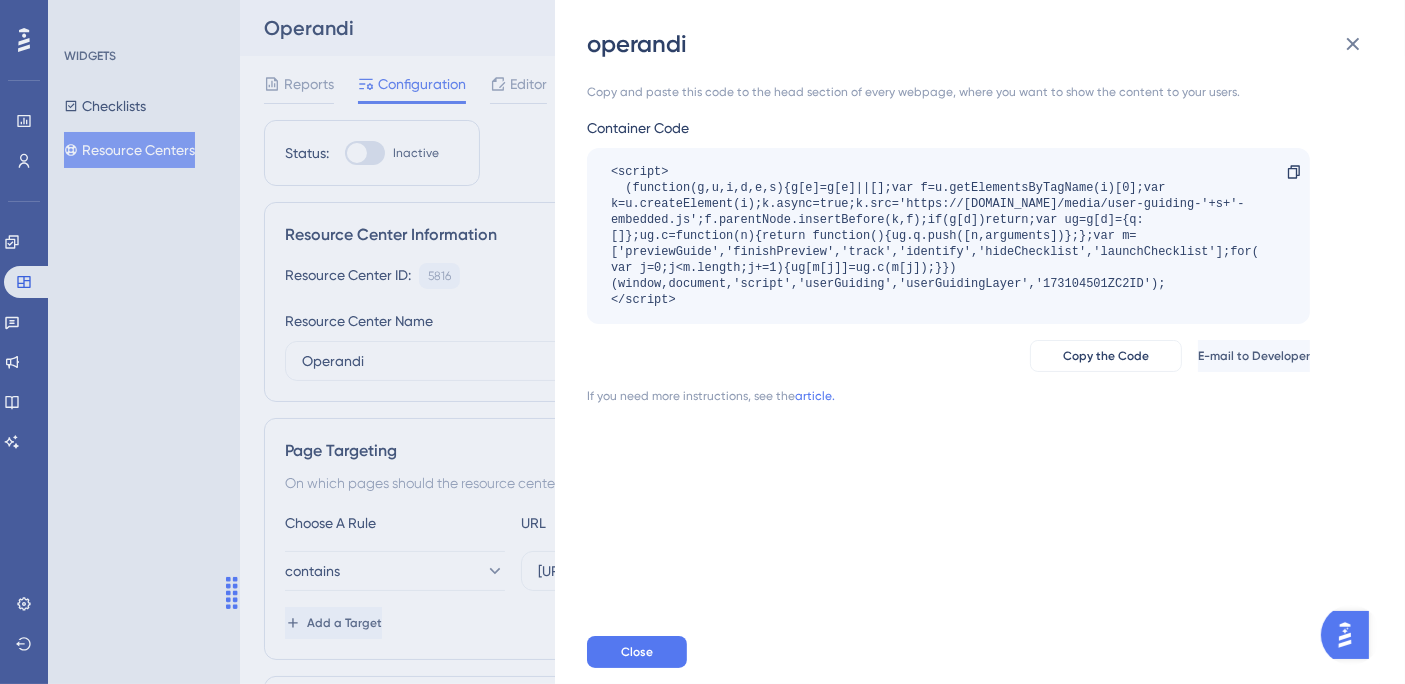 scroll, scrollTop: 0, scrollLeft: 0, axis: both 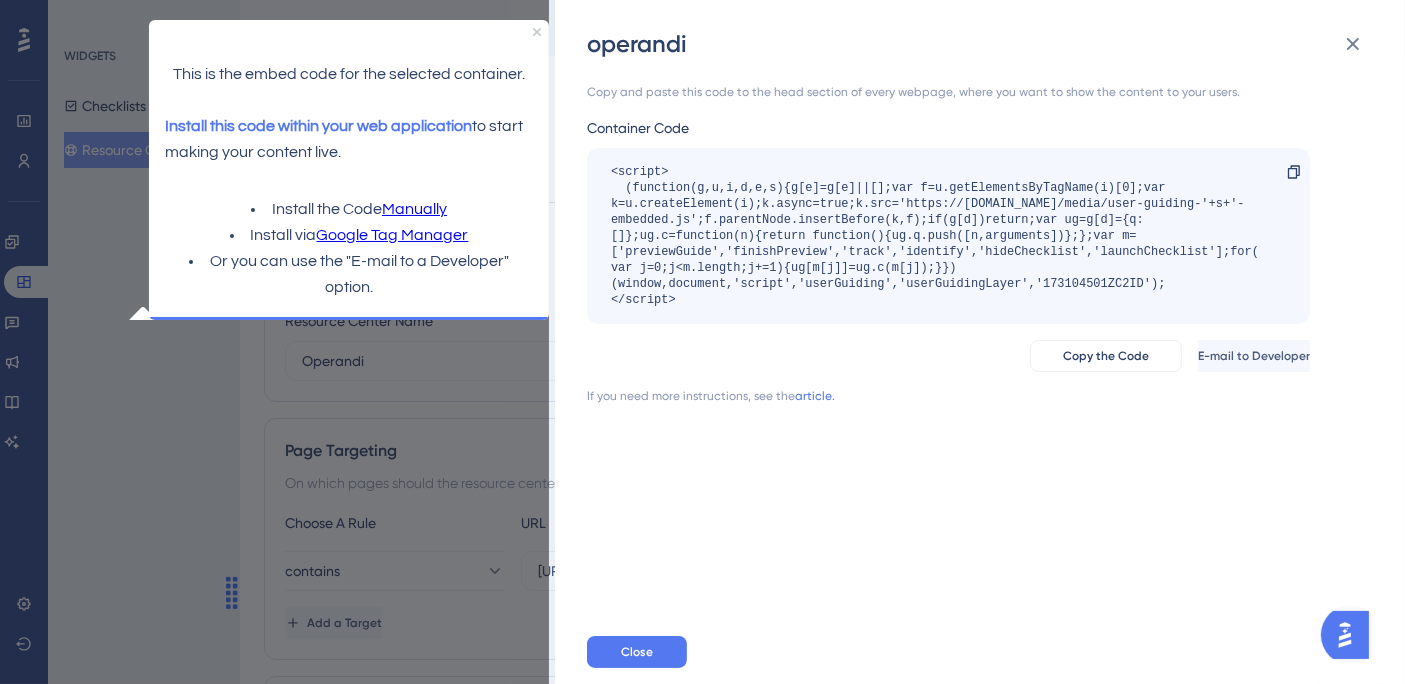 click on "<script>
(function(g,u,i,d,e,s){g[e]=g[e]||[];var f=u.getElementsByTagName(i)[0];var k=u.createElement(i);k.async=true;k.src='https://static.userguiding.com/media/user-guiding-'+s+'-embedded.js';f.parentNode.insertBefore(k,f);if(g[d])return;var ug=g[d]={q:[]};ug.c=function(n){return function(){ug.q.push([n,arguments])};};var m=['previewGuide','finishPreview','track','identify','hideChecklist','launchChecklist'];for(var j=0;j<m.length;j+=1){ug[m[j]]=ug.c(m[j]);}})(window,document,'script','userGuiding','userGuidingLayer','173104501ZC2ID');
</script>" at bounding box center [938, 236] 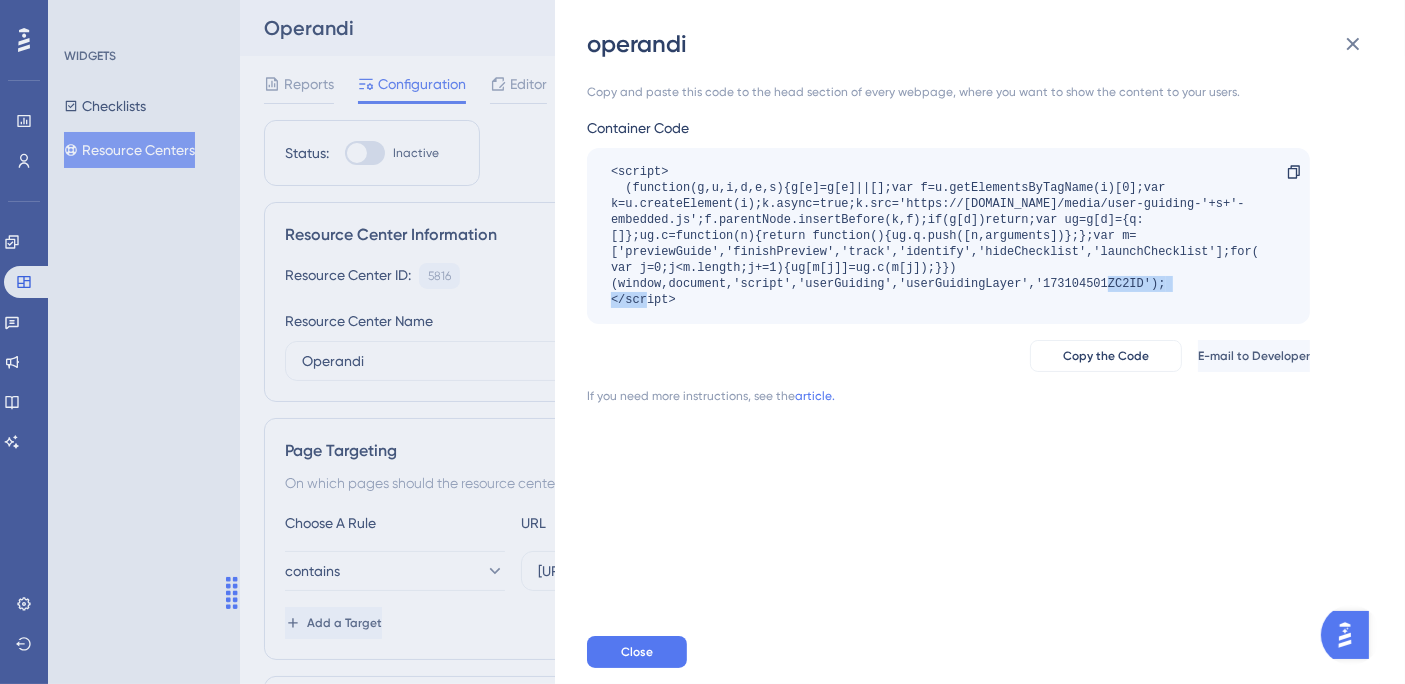 click on "<script>
(function(g,u,i,d,e,s){g[e]=g[e]||[];var f=u.getElementsByTagName(i)[0];var k=u.createElement(i);k.async=true;k.src='https://static.userguiding.com/media/user-guiding-'+s+'-embedded.js';f.parentNode.insertBefore(k,f);if(g[d])return;var ug=g[d]={q:[]};ug.c=function(n){return function(){ug.q.push([n,arguments])};};var m=['previewGuide','finishPreview','track','identify','hideChecklist','launchChecklist'];for(var j=0;j<m.length;j+=1){ug[m[j]]=ug.c(m[j]);}})(window,document,'script','userGuiding','userGuidingLayer','173104501ZC2ID');
</script>" at bounding box center [938, 236] 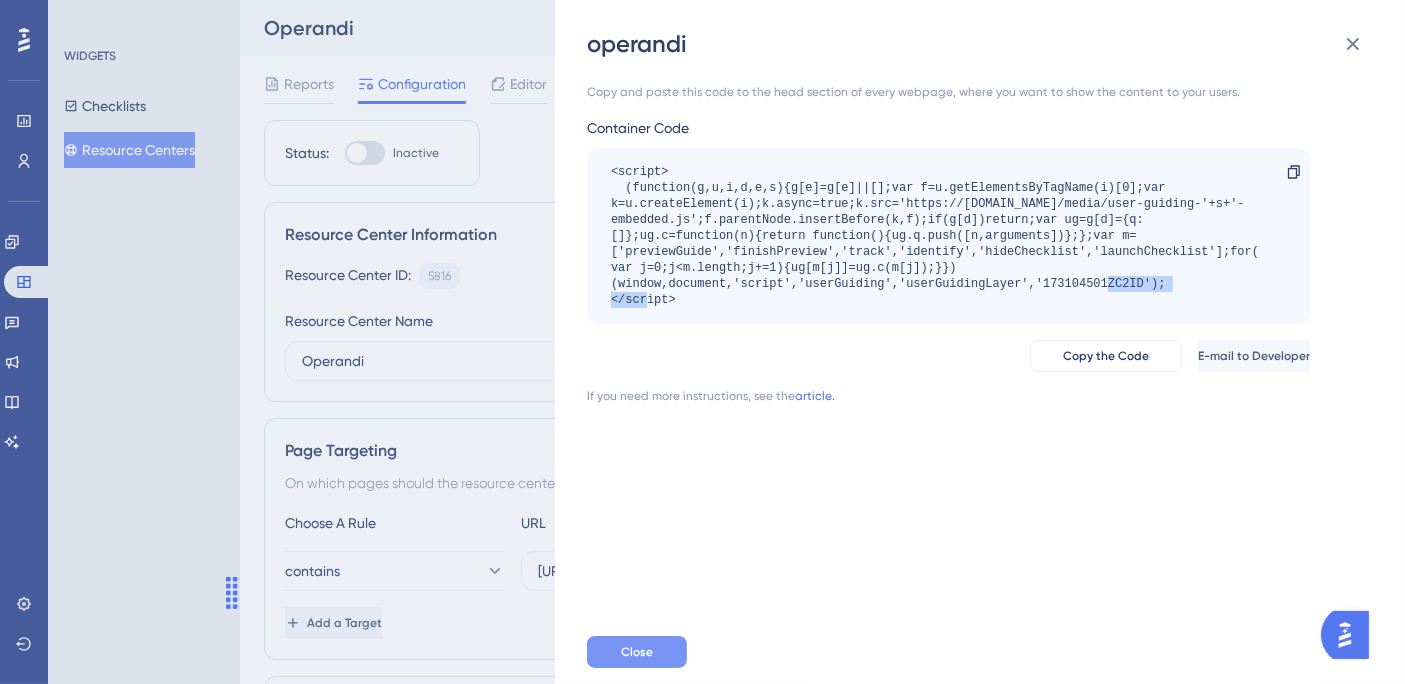 click on "Close" at bounding box center (637, 652) 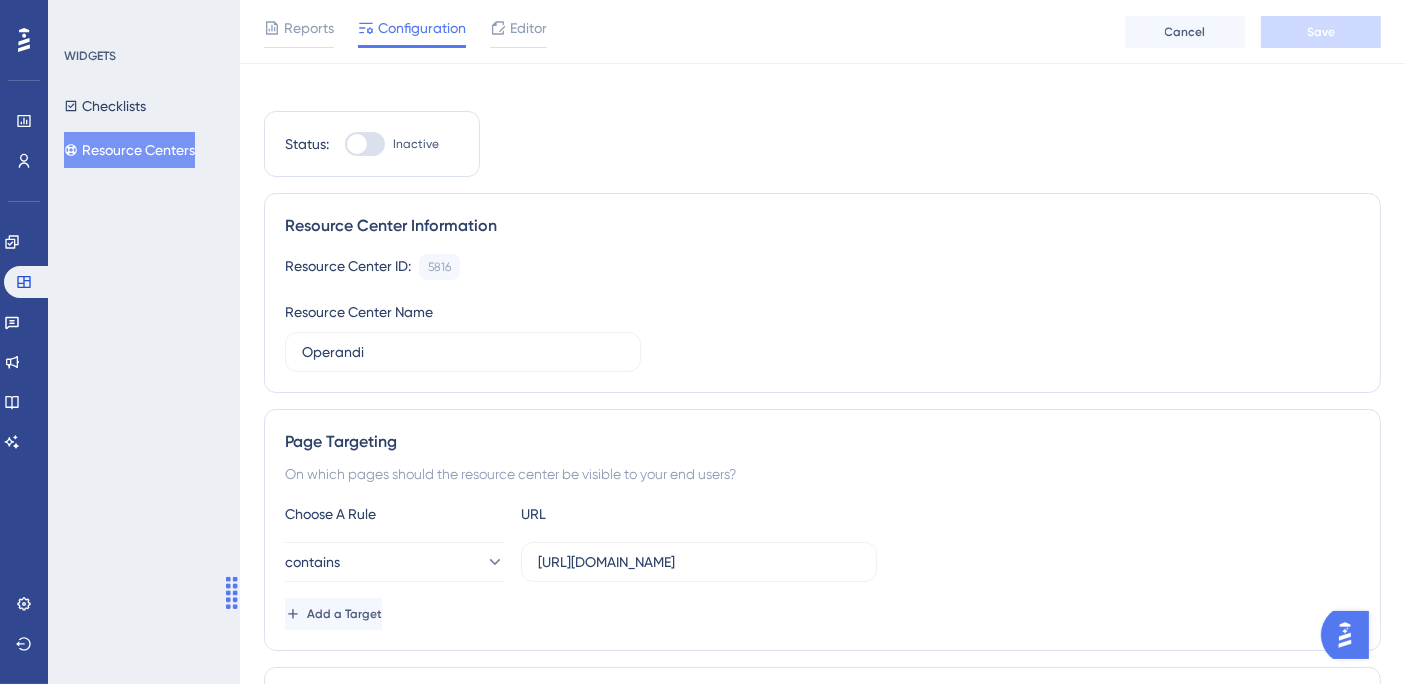 scroll, scrollTop: 0, scrollLeft: 0, axis: both 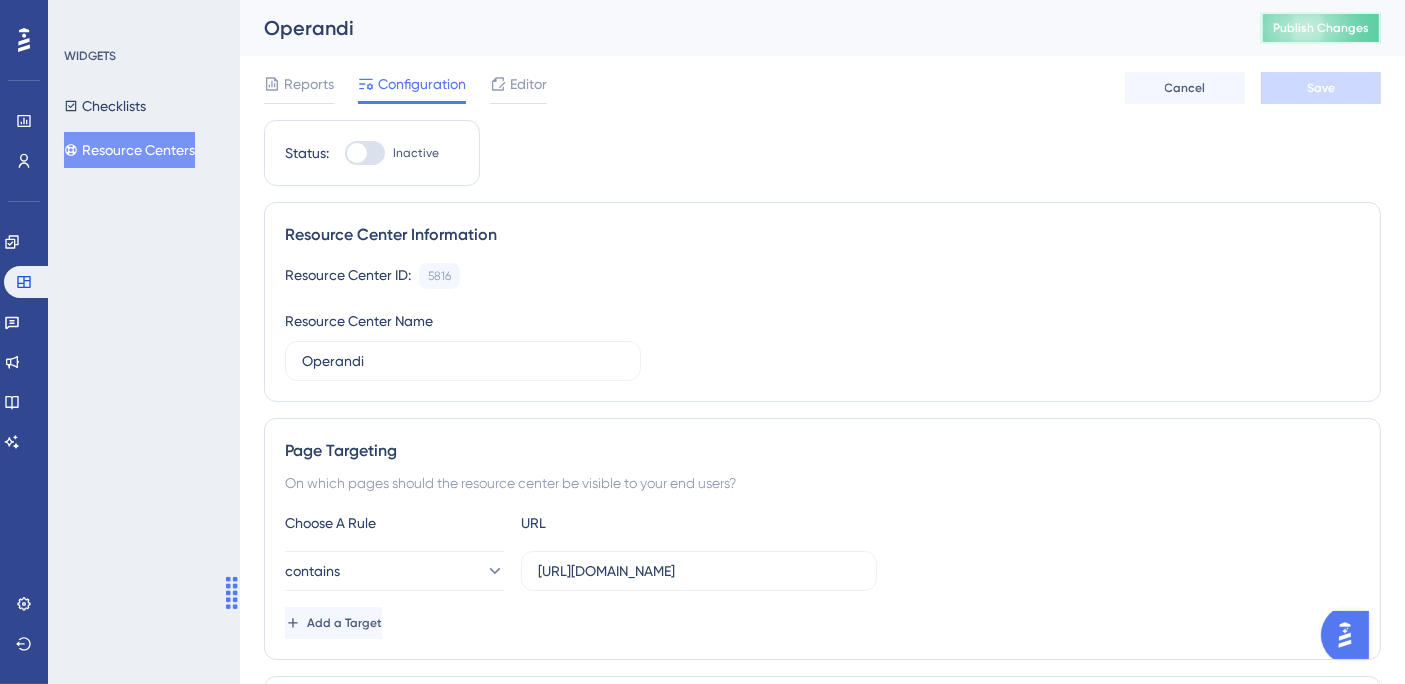 click on "Publish Changes" at bounding box center (1321, 28) 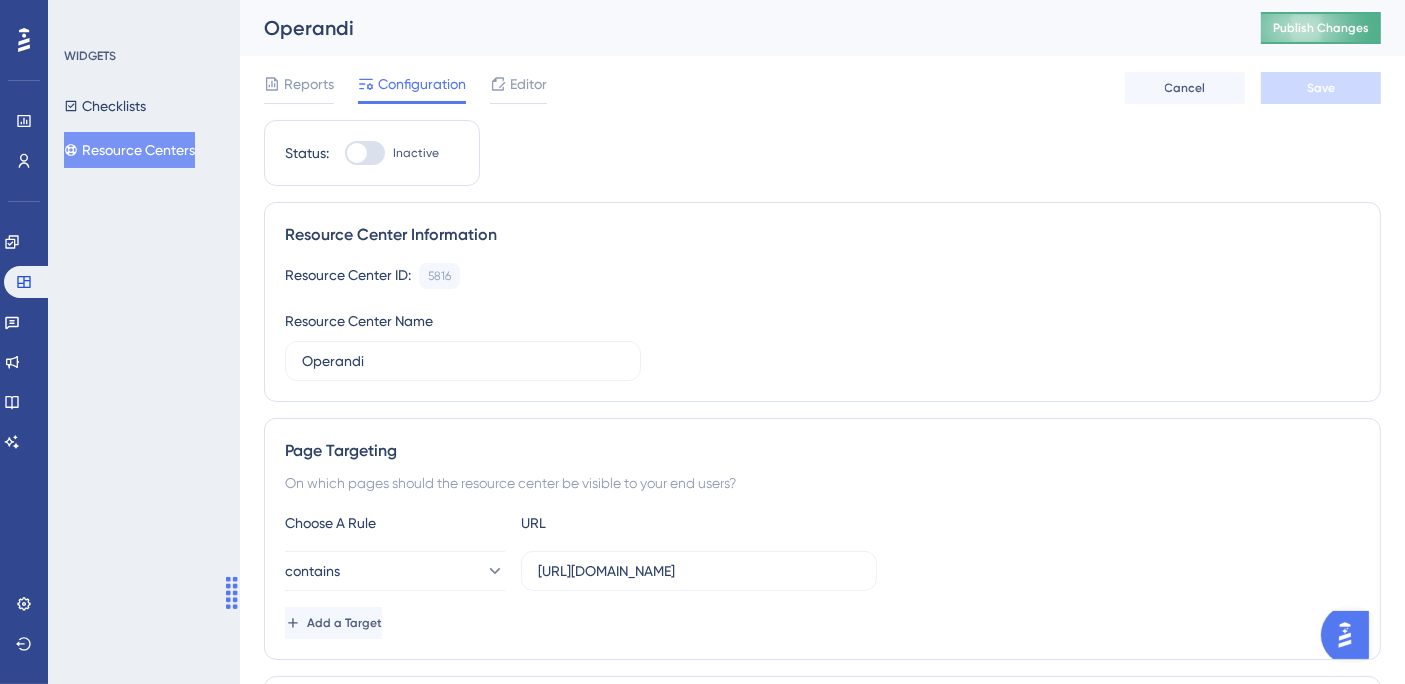 click on "Publish Changes" at bounding box center [1321, 28] 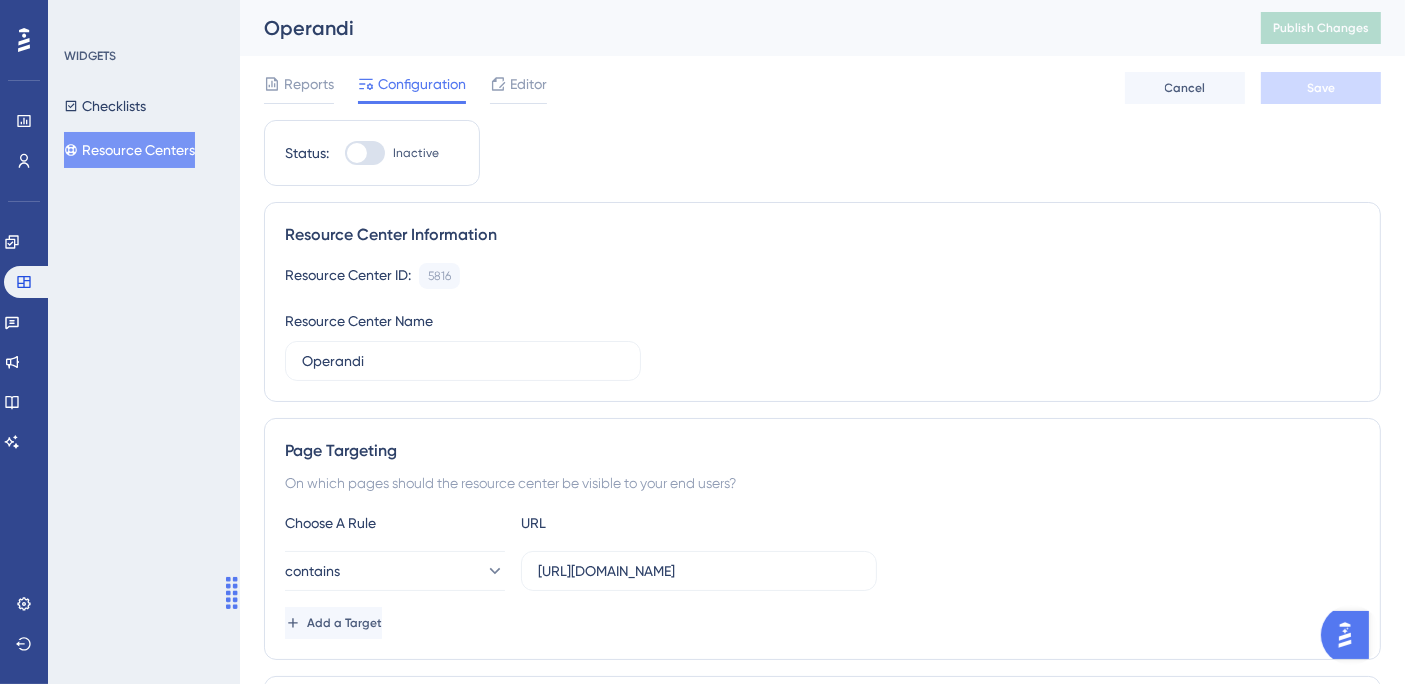 click at bounding box center (365, 153) 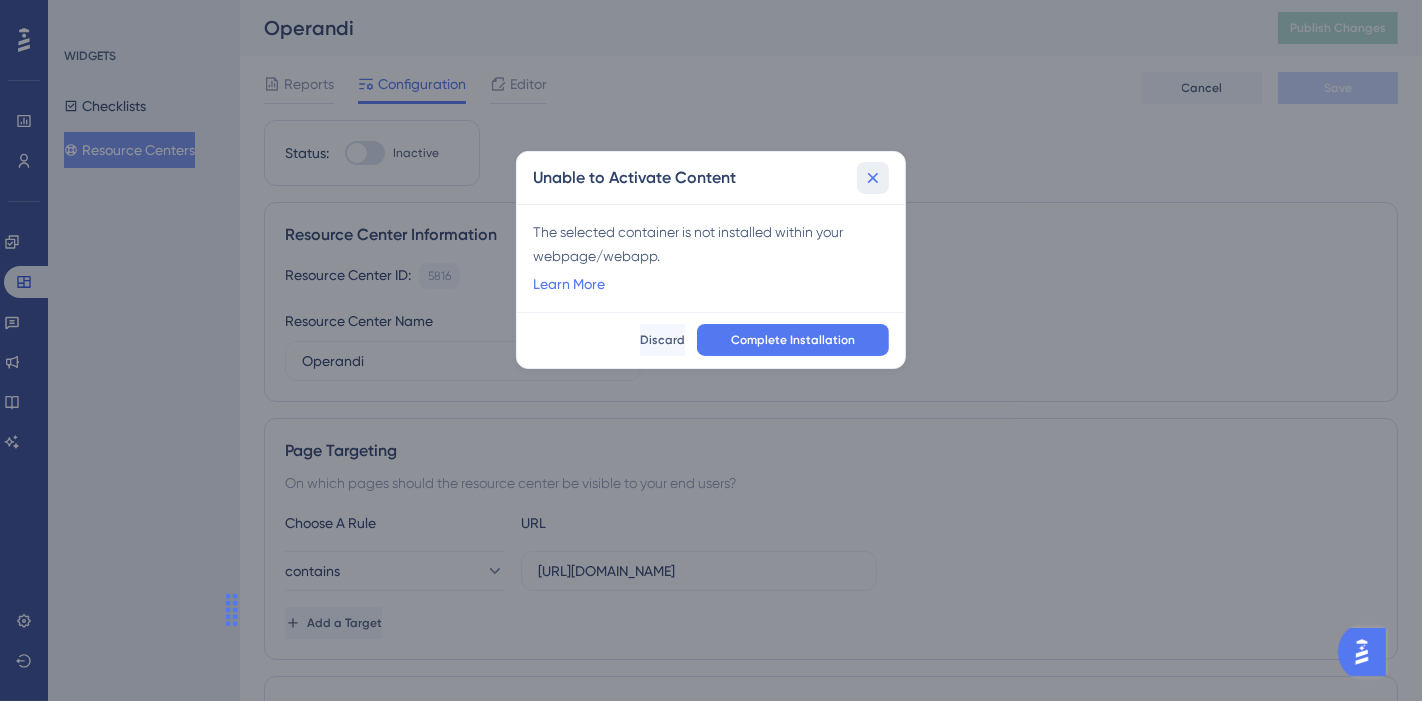 click 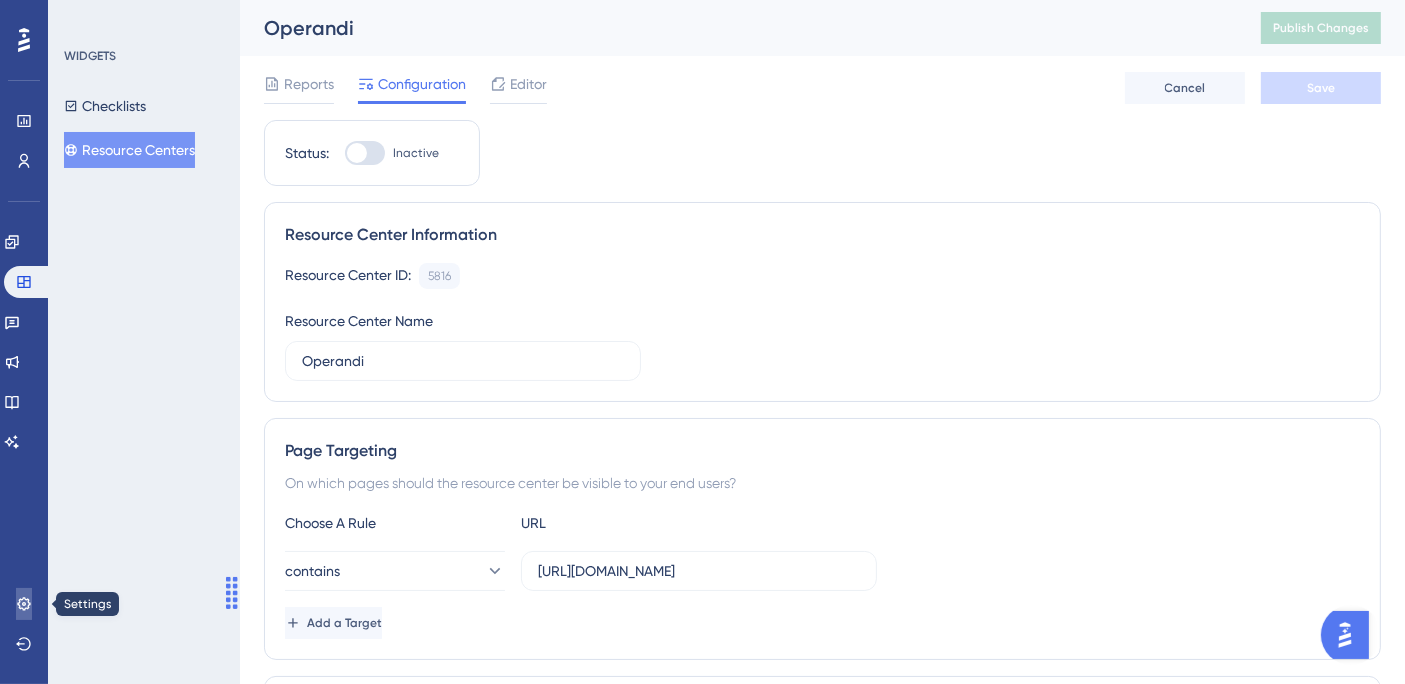 click at bounding box center [24, 604] 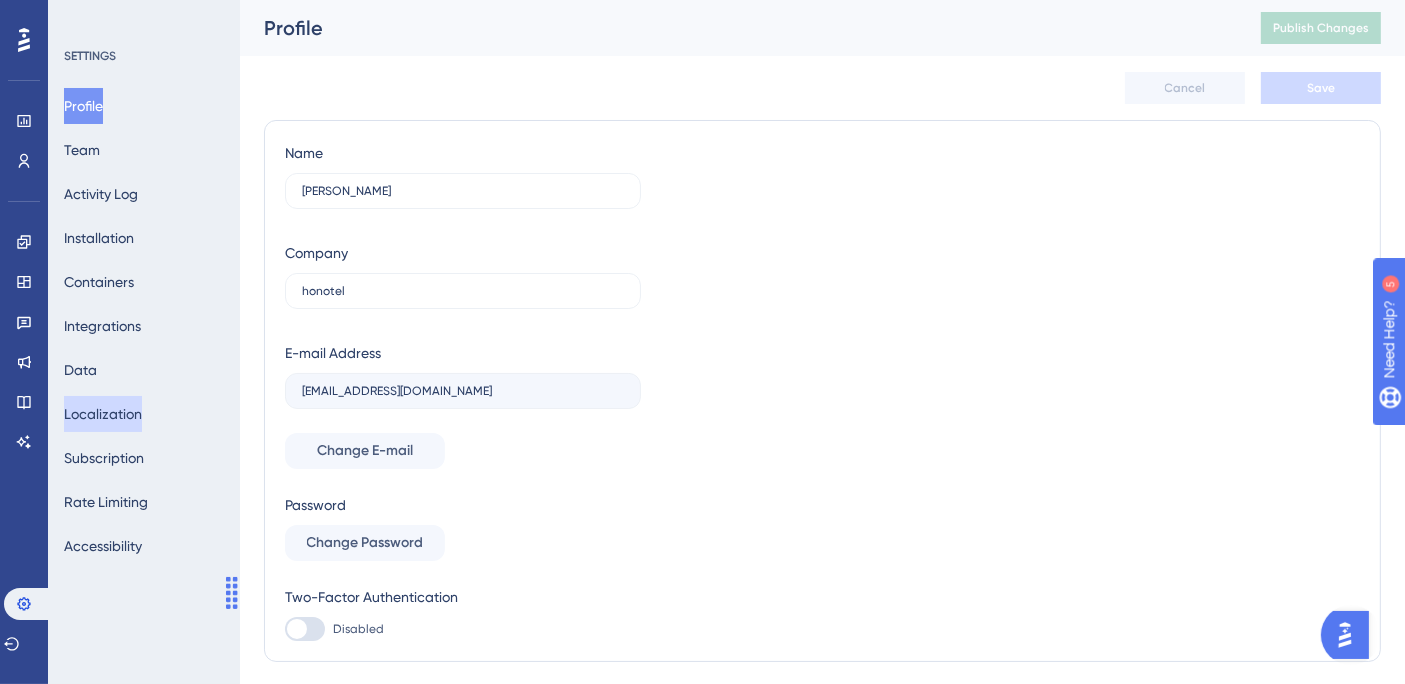 scroll, scrollTop: 57, scrollLeft: 0, axis: vertical 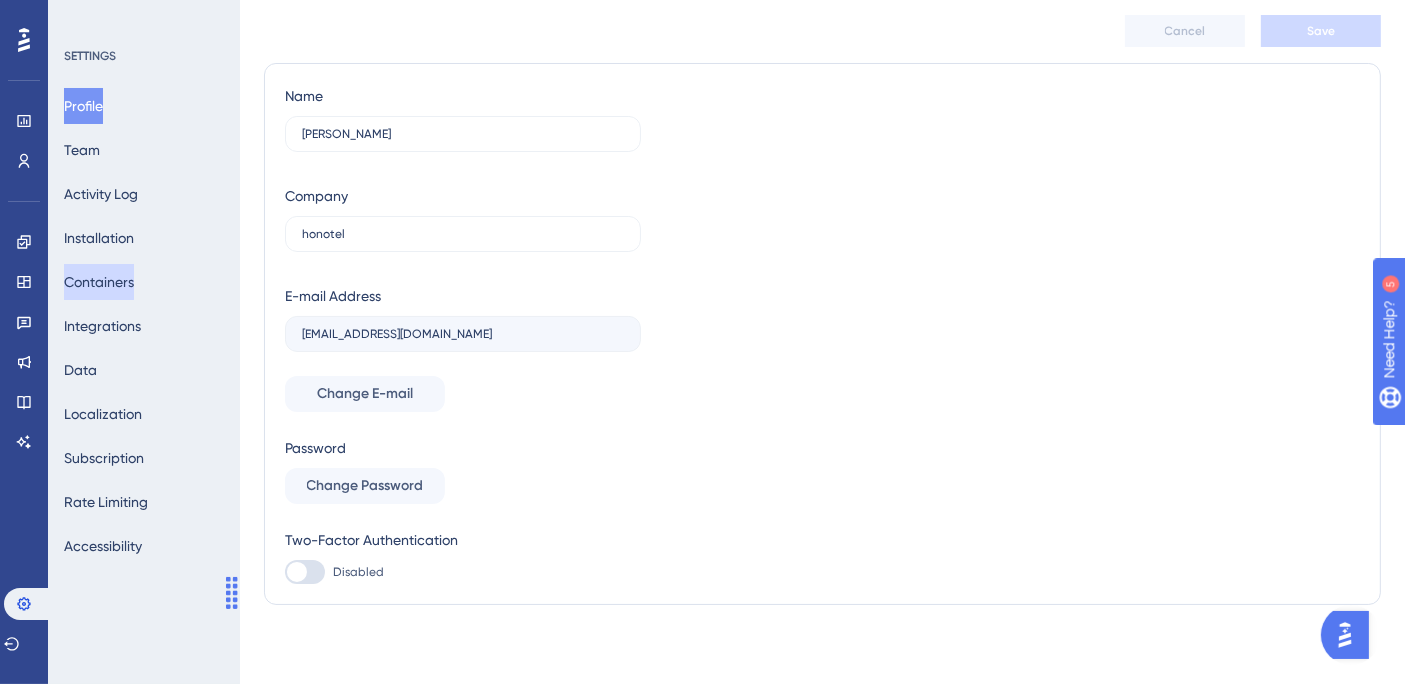 click on "Containers" at bounding box center [99, 282] 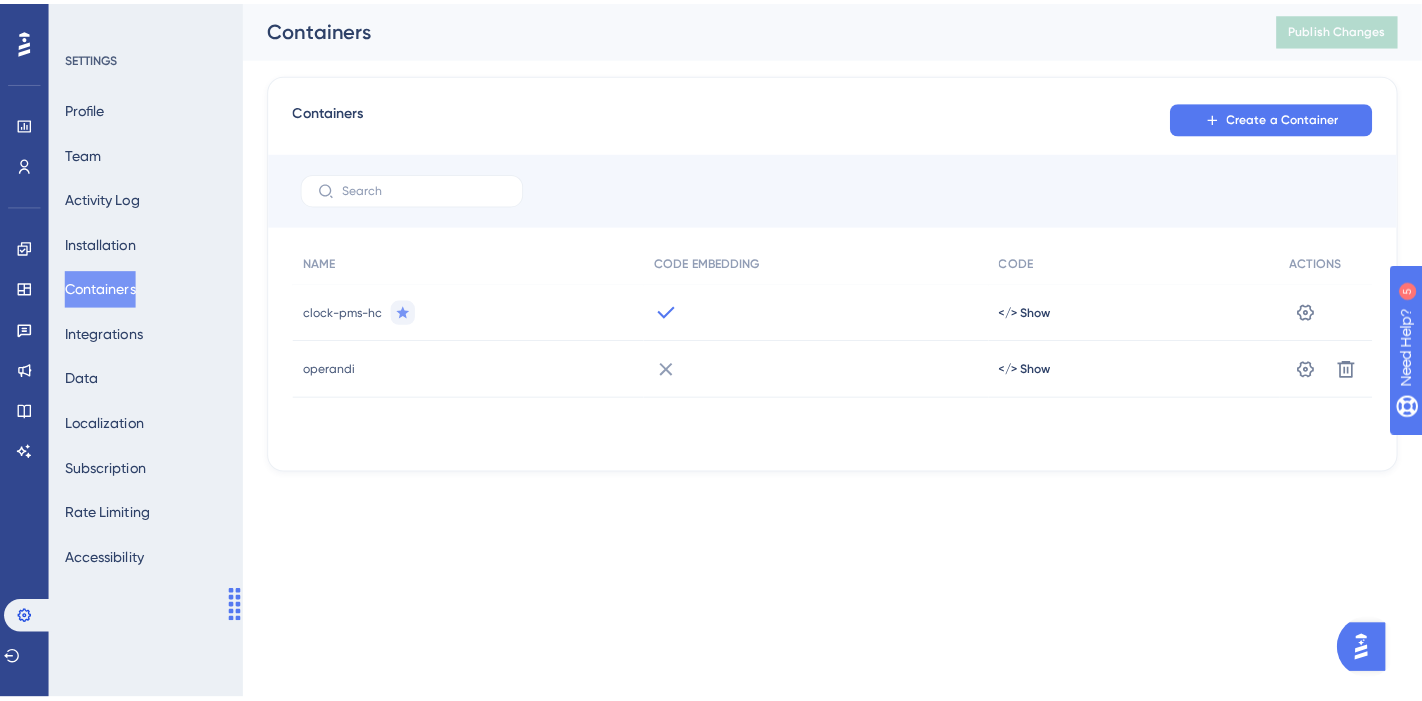 scroll, scrollTop: 0, scrollLeft: 0, axis: both 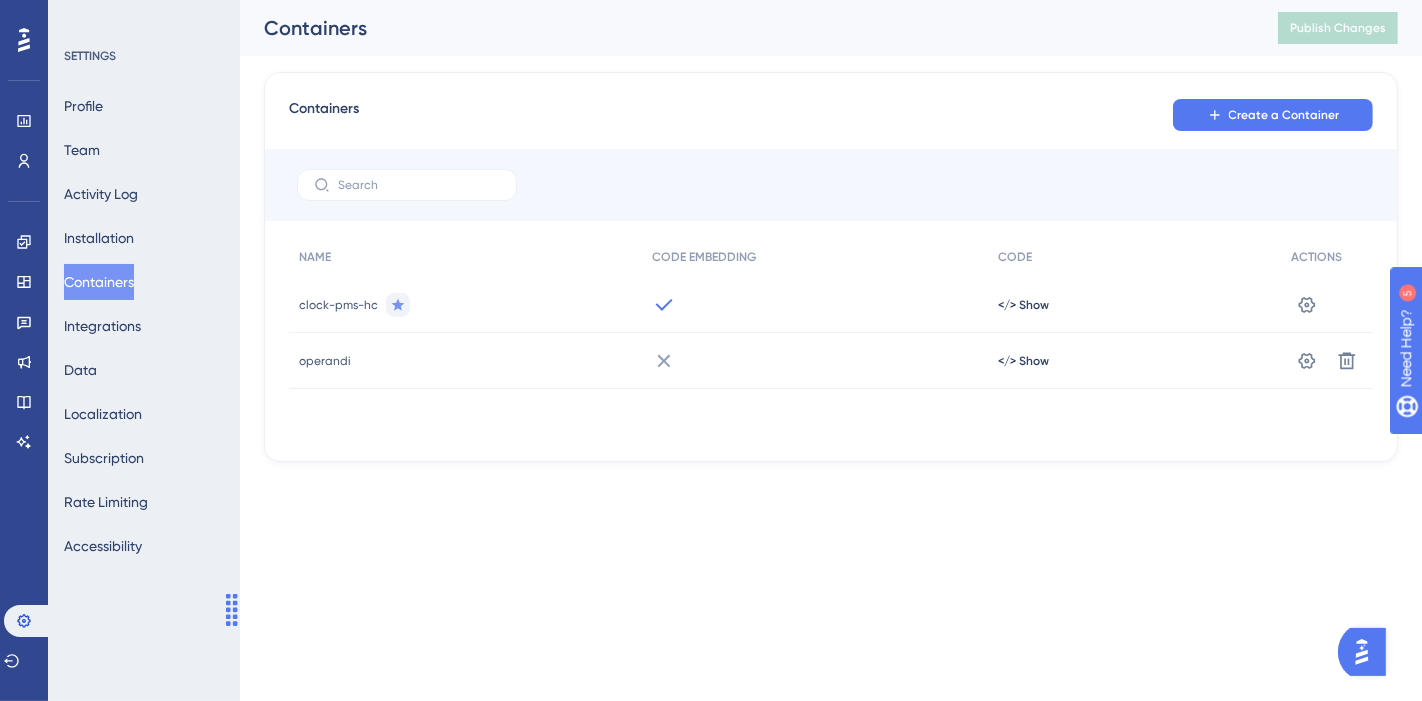 click 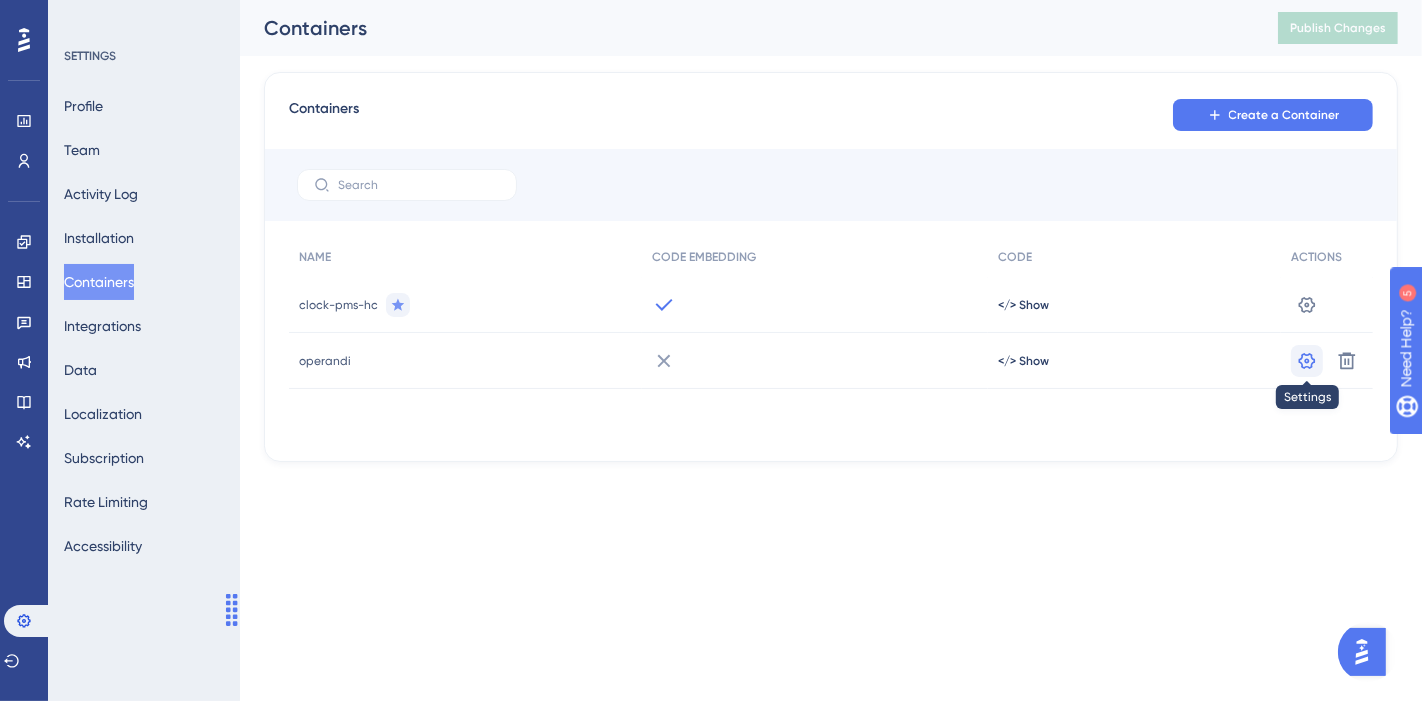 click 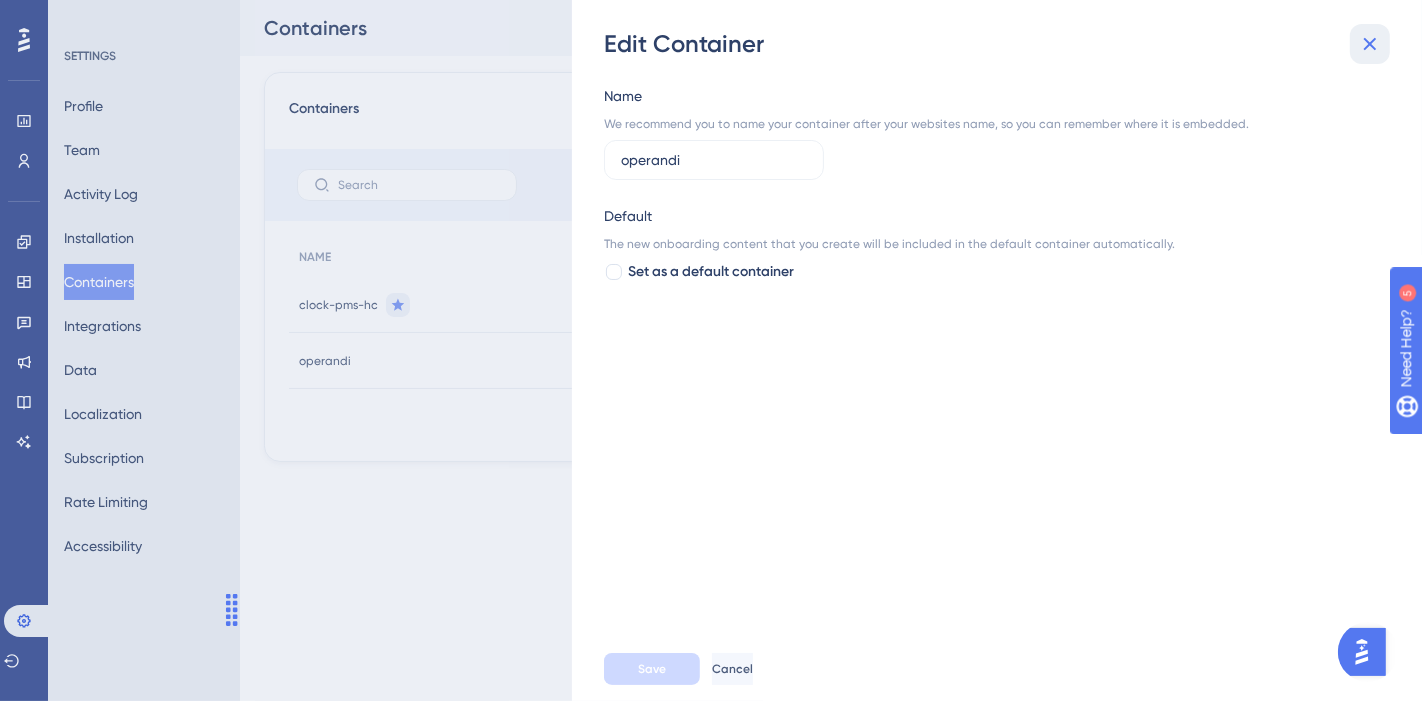 click 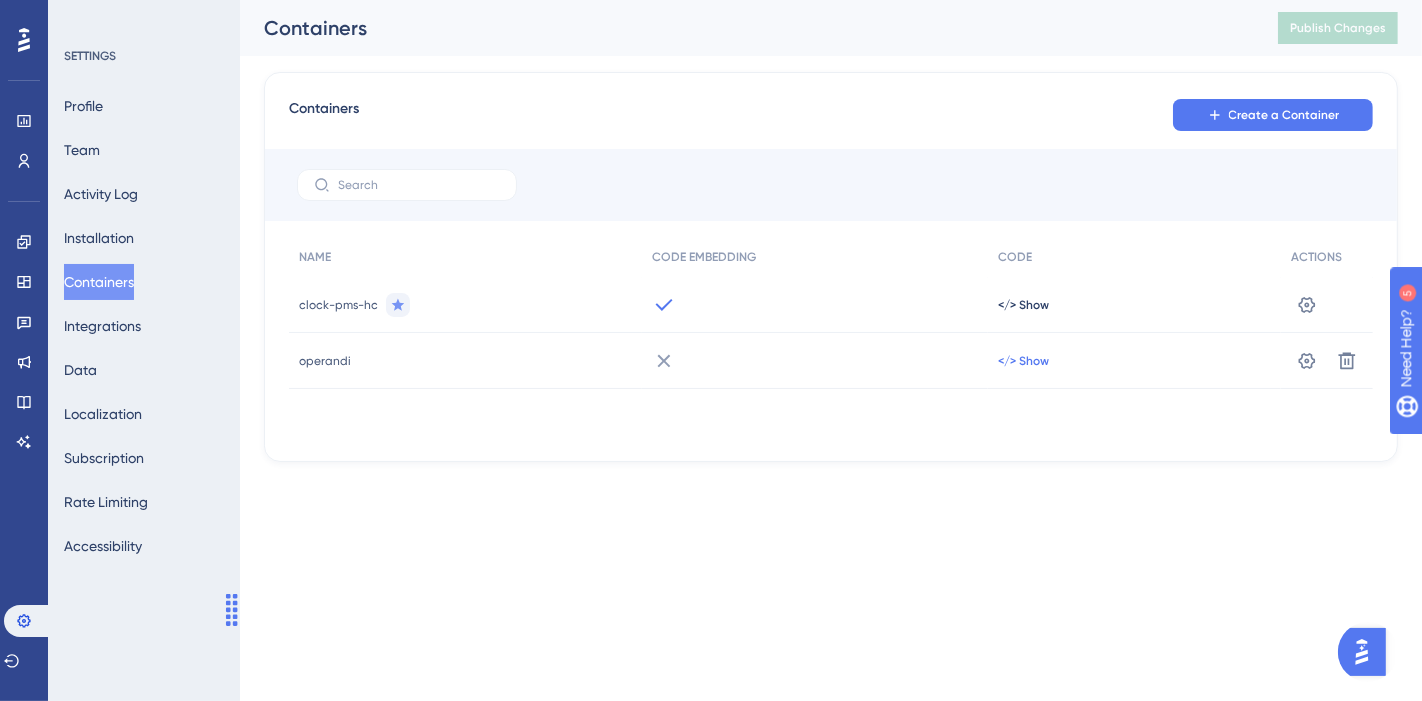 click on "</> Show" at bounding box center (1023, 305) 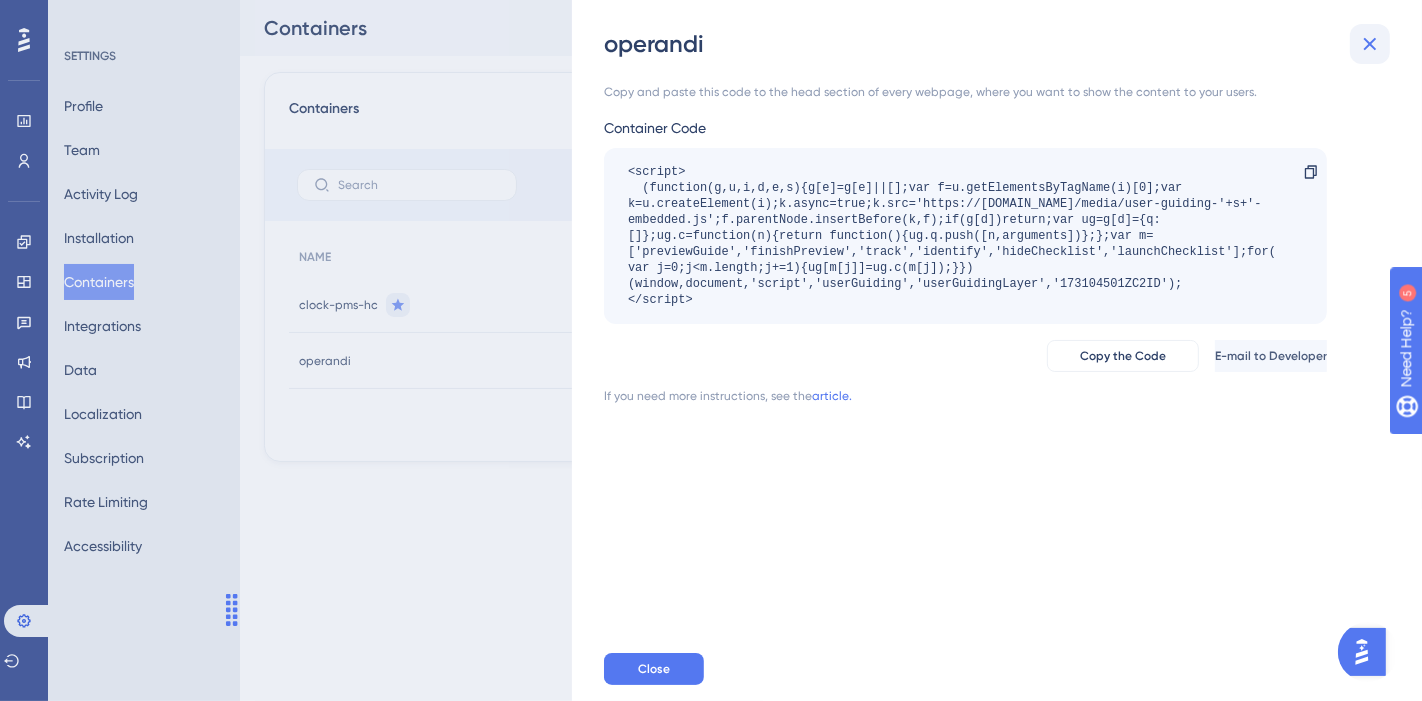 click 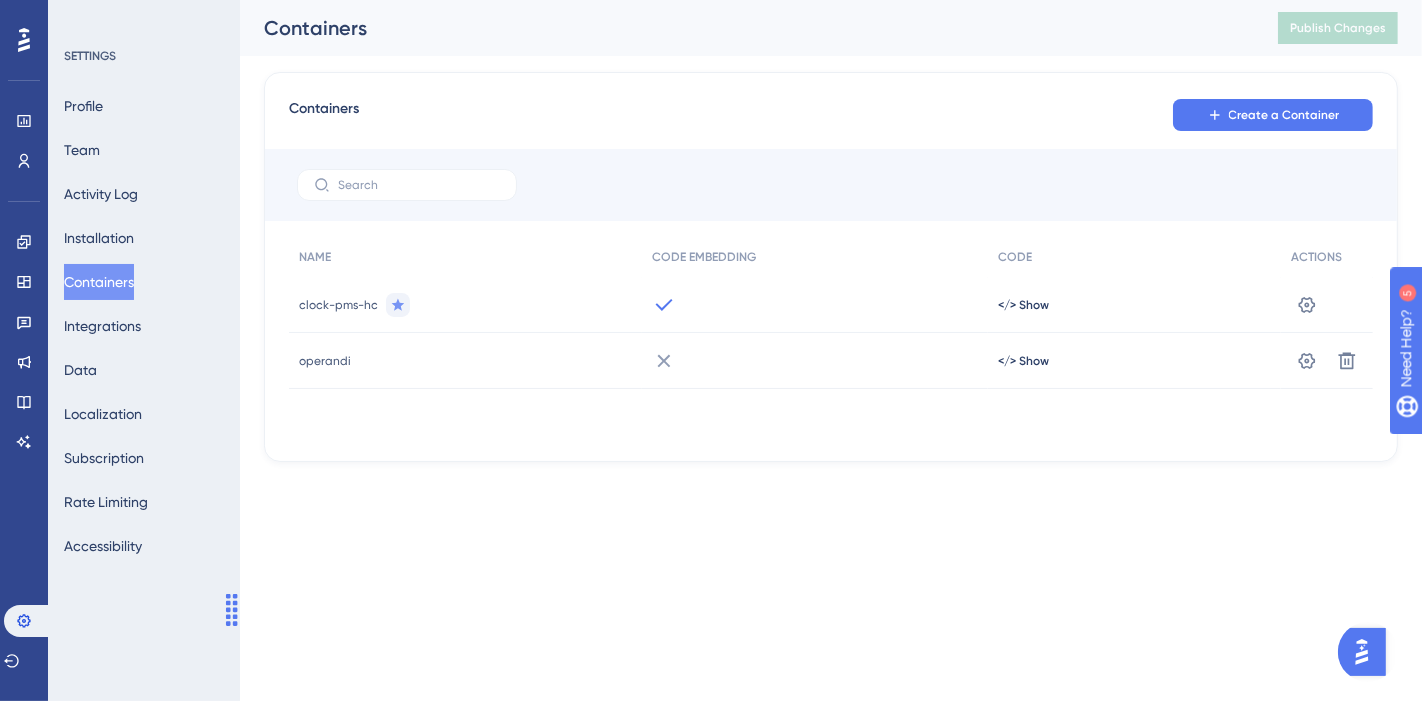 click on "operandi" at bounding box center (325, 361) 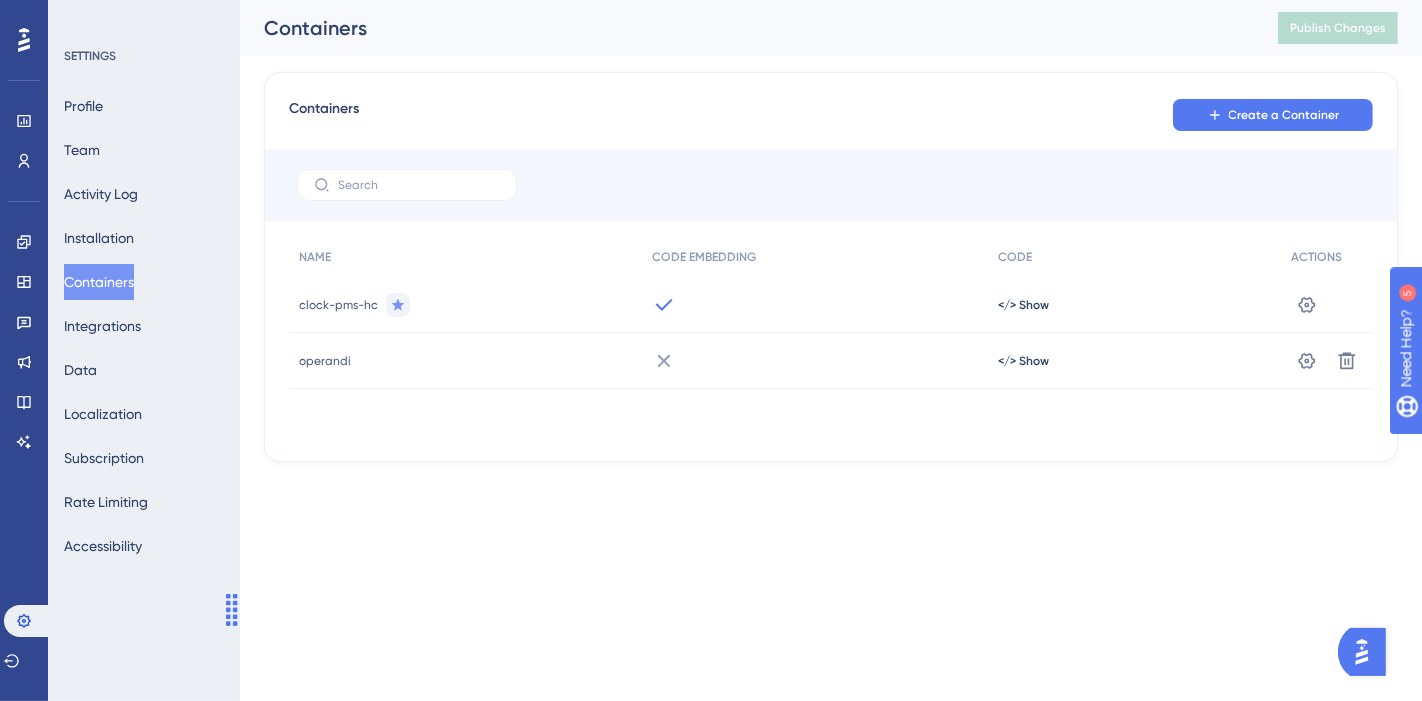 click 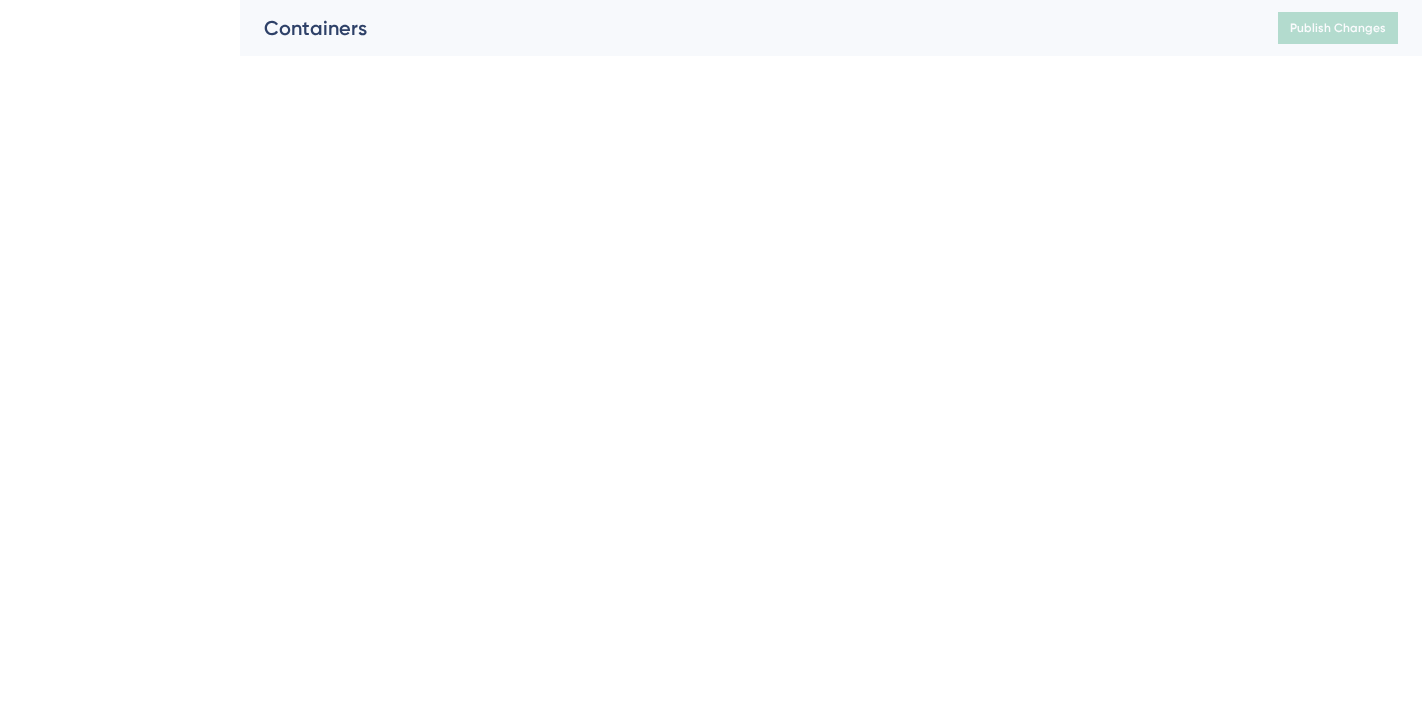 scroll, scrollTop: 0, scrollLeft: 0, axis: both 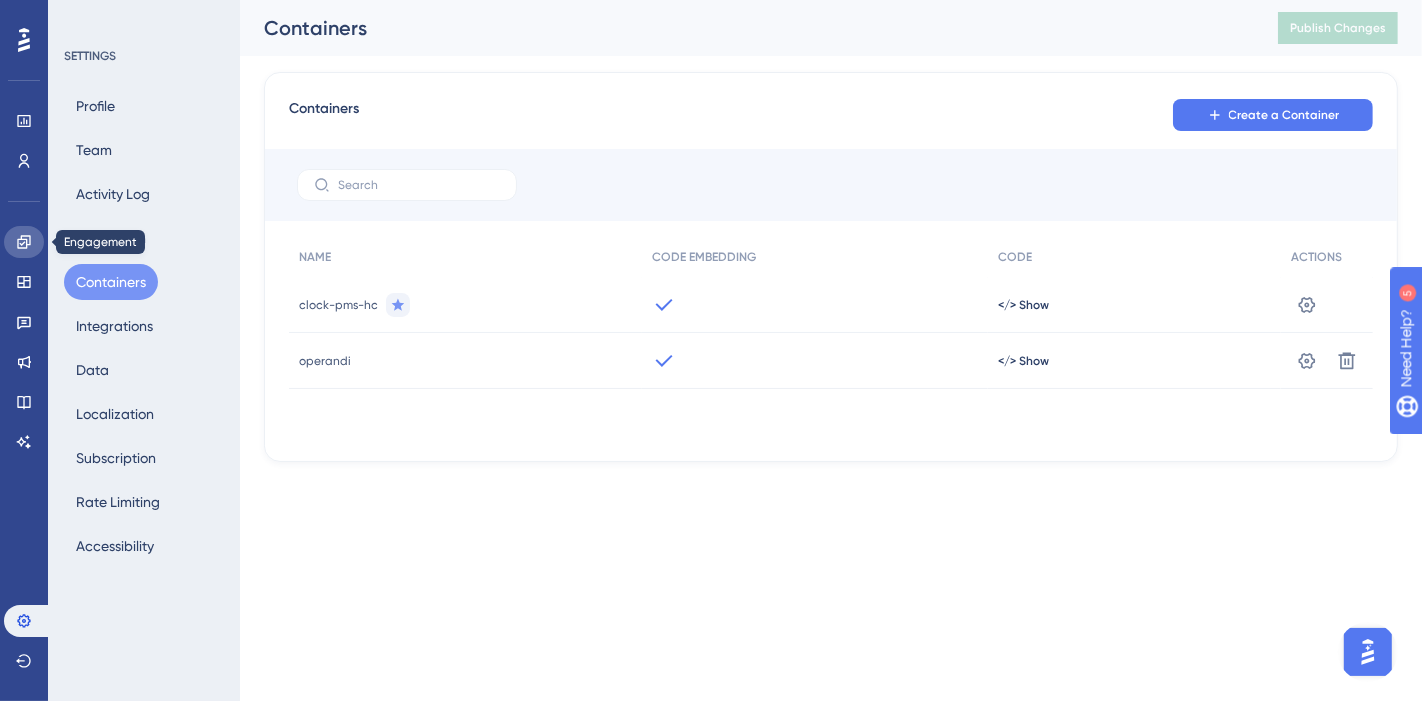 click 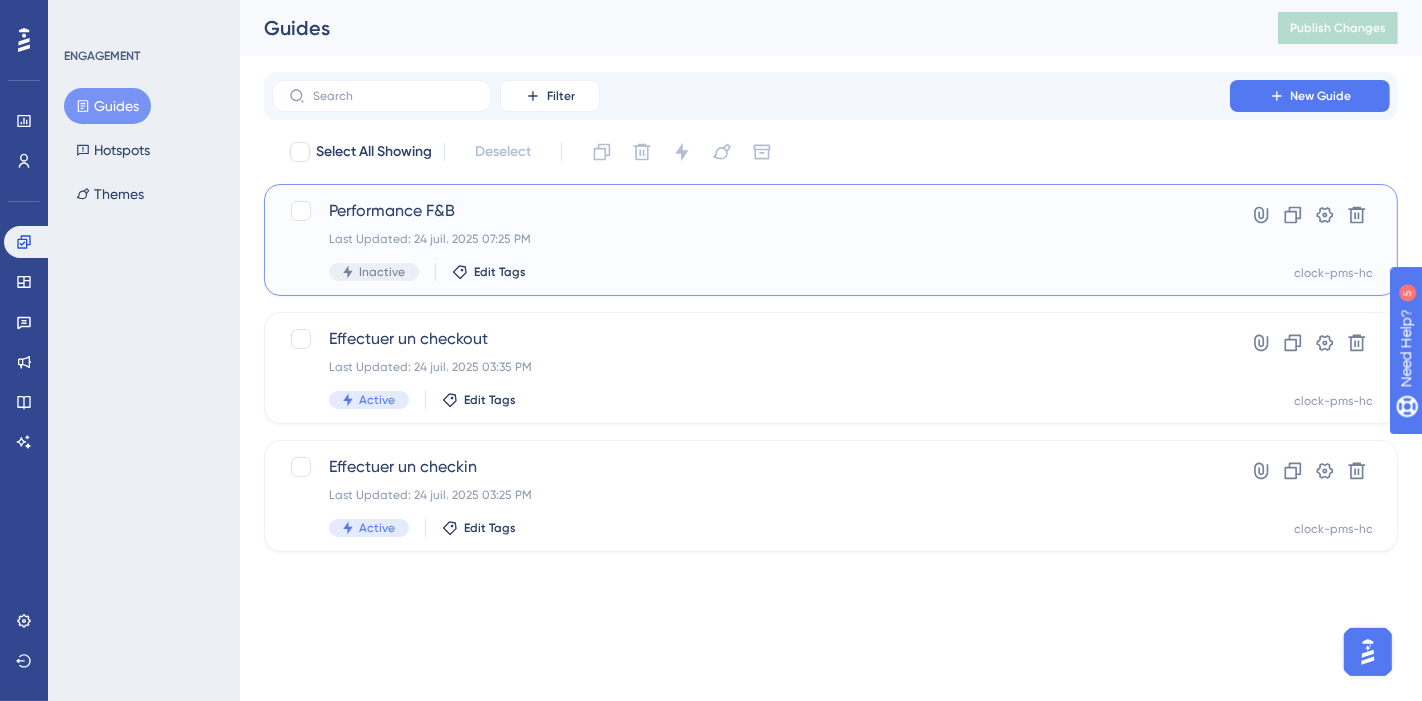 click on "Performance F&B Last Updated: 24 juil. 2025 07:25 PM Inactive Edit Tags" at bounding box center [751, 240] 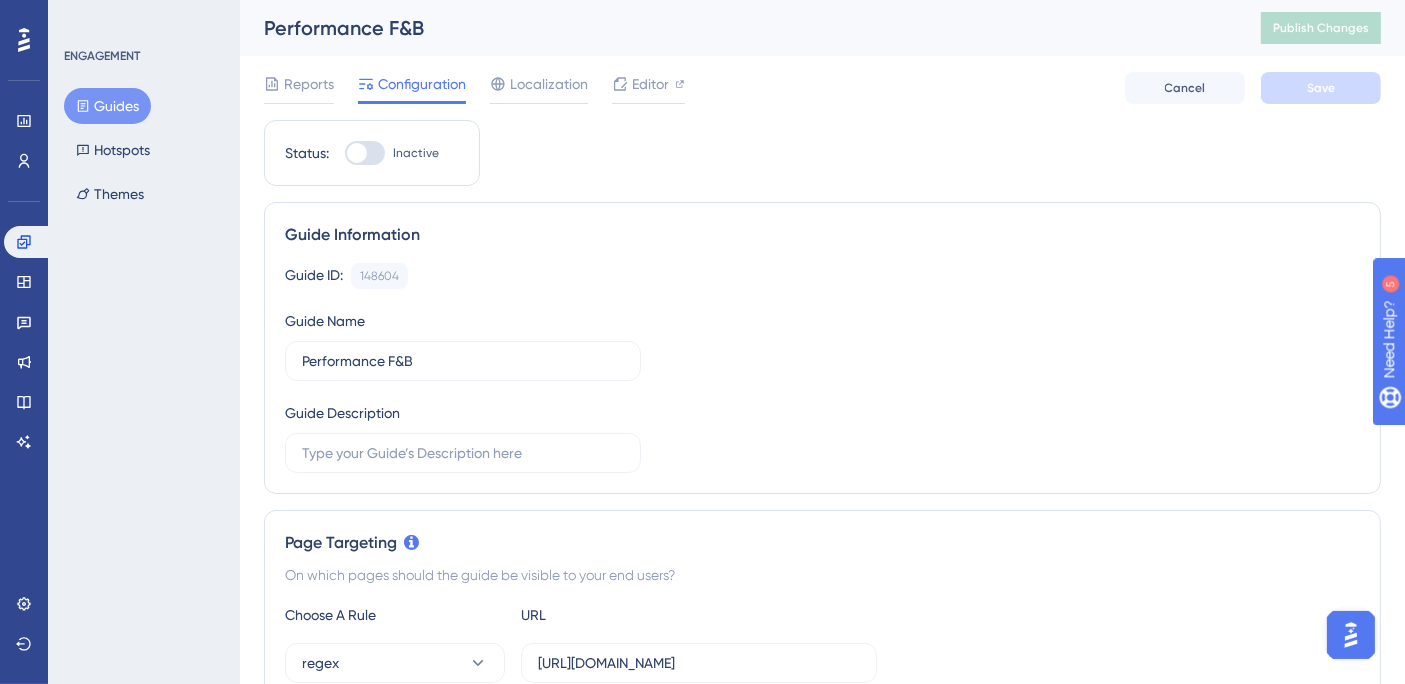 click at bounding box center [365, 153] 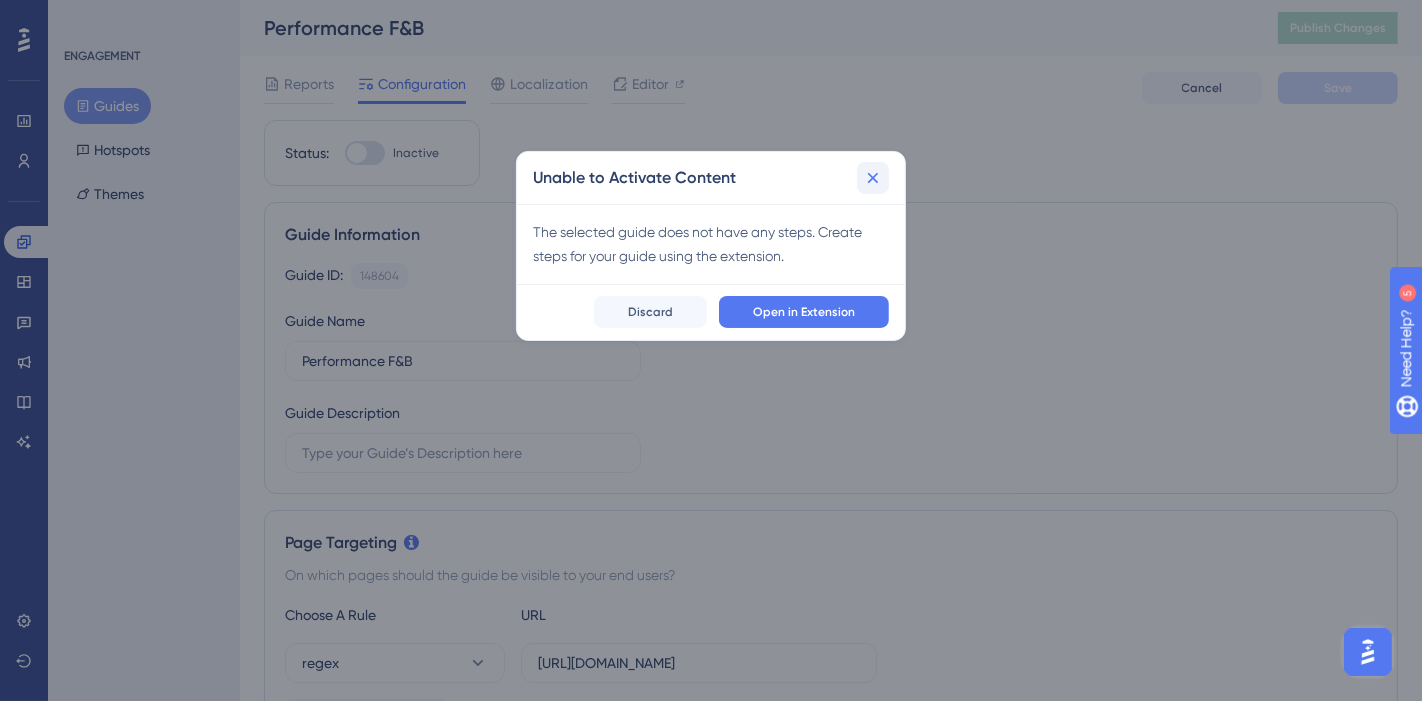 click 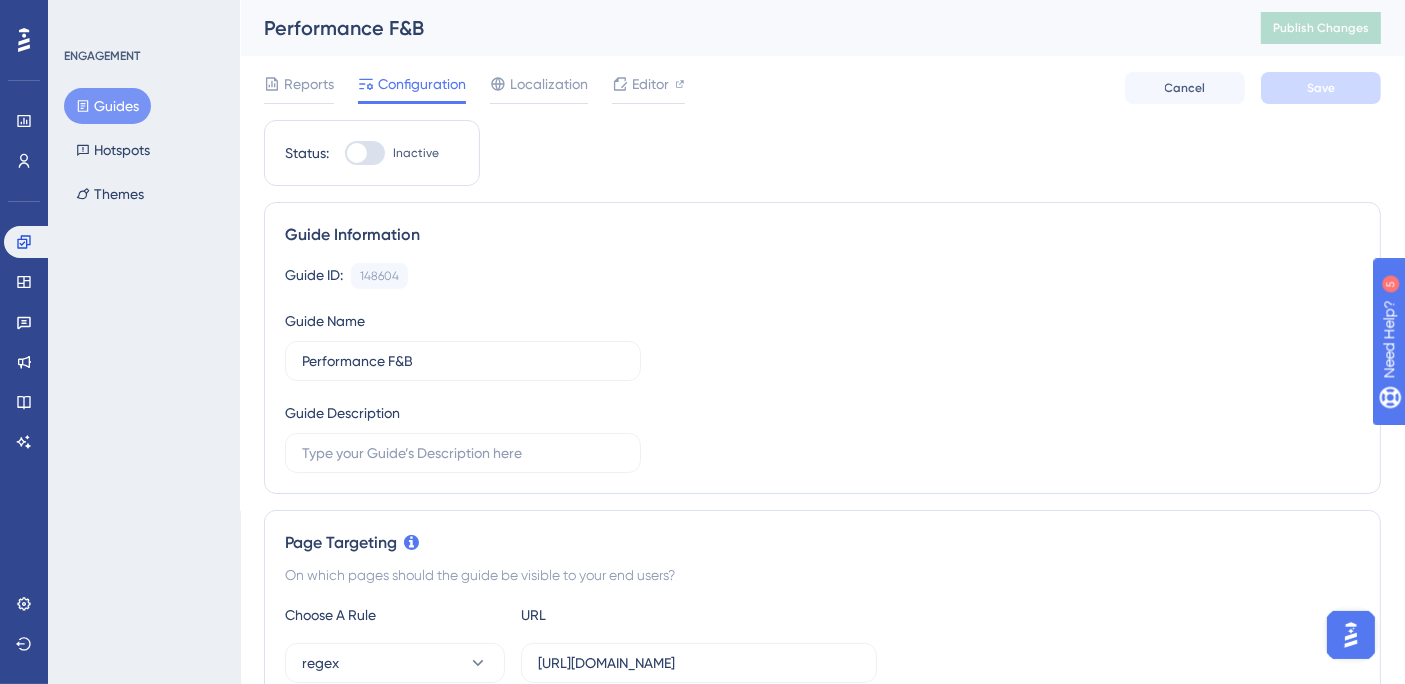scroll, scrollTop: 0, scrollLeft: 16, axis: horizontal 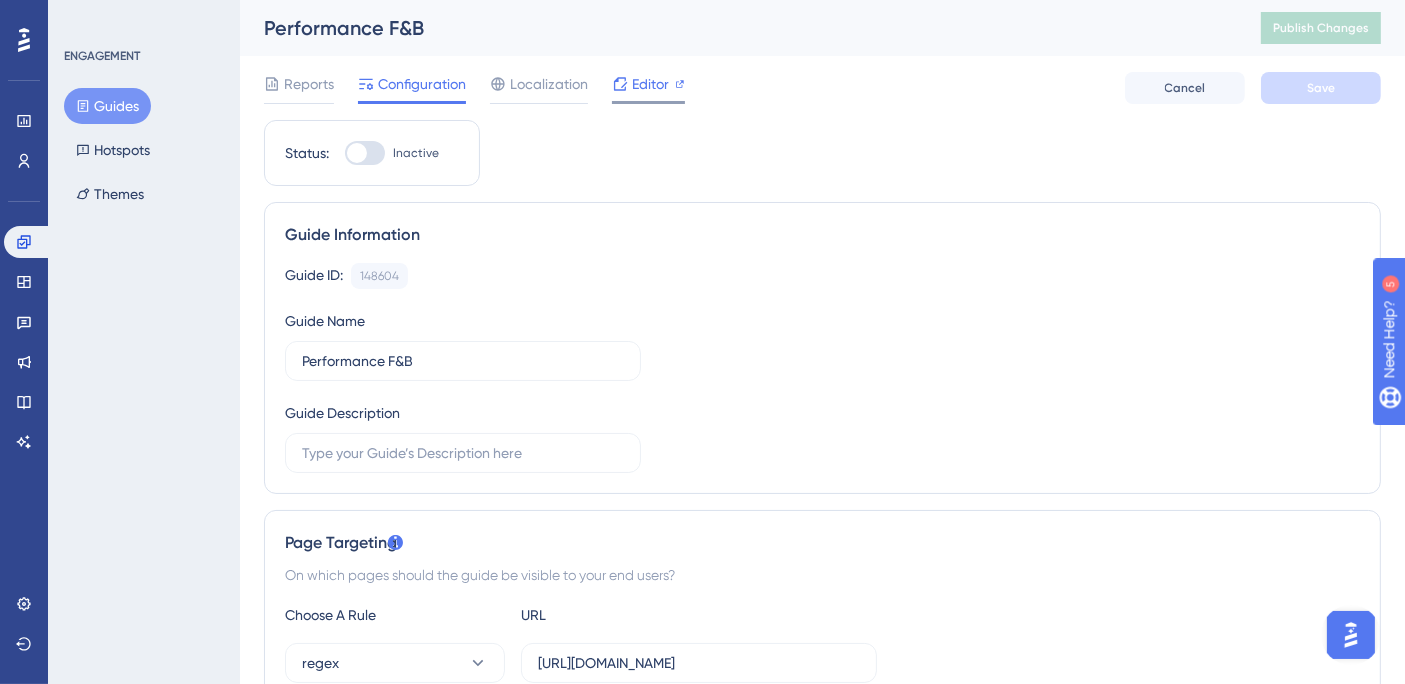 click at bounding box center (680, 84) 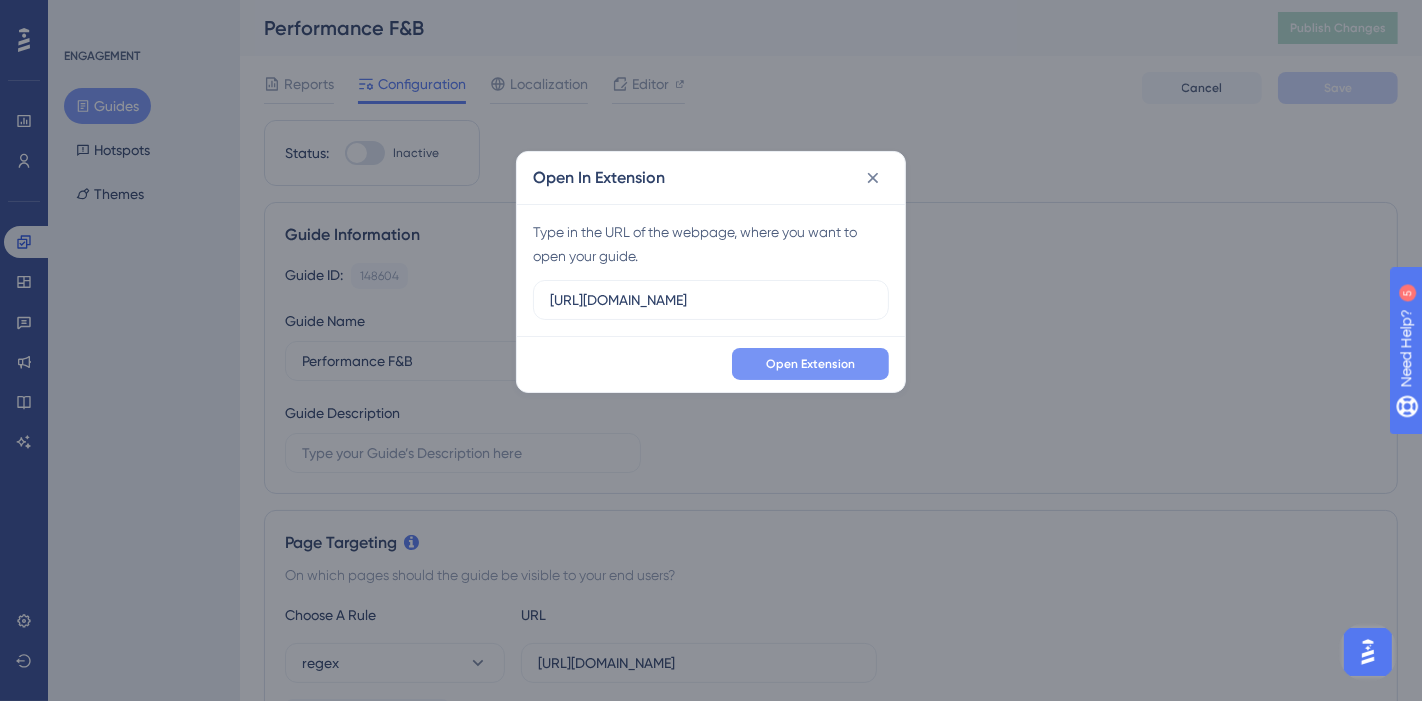click on "Open Extension" at bounding box center (810, 364) 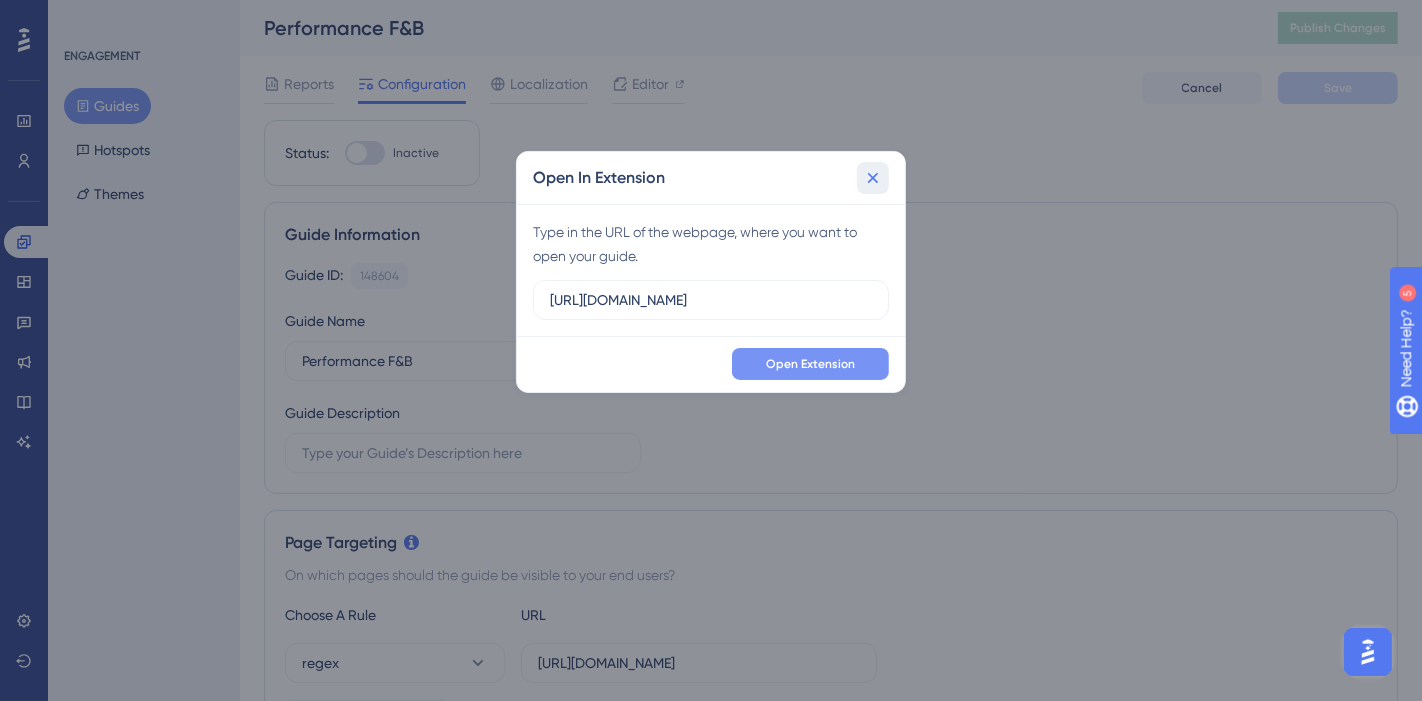 click 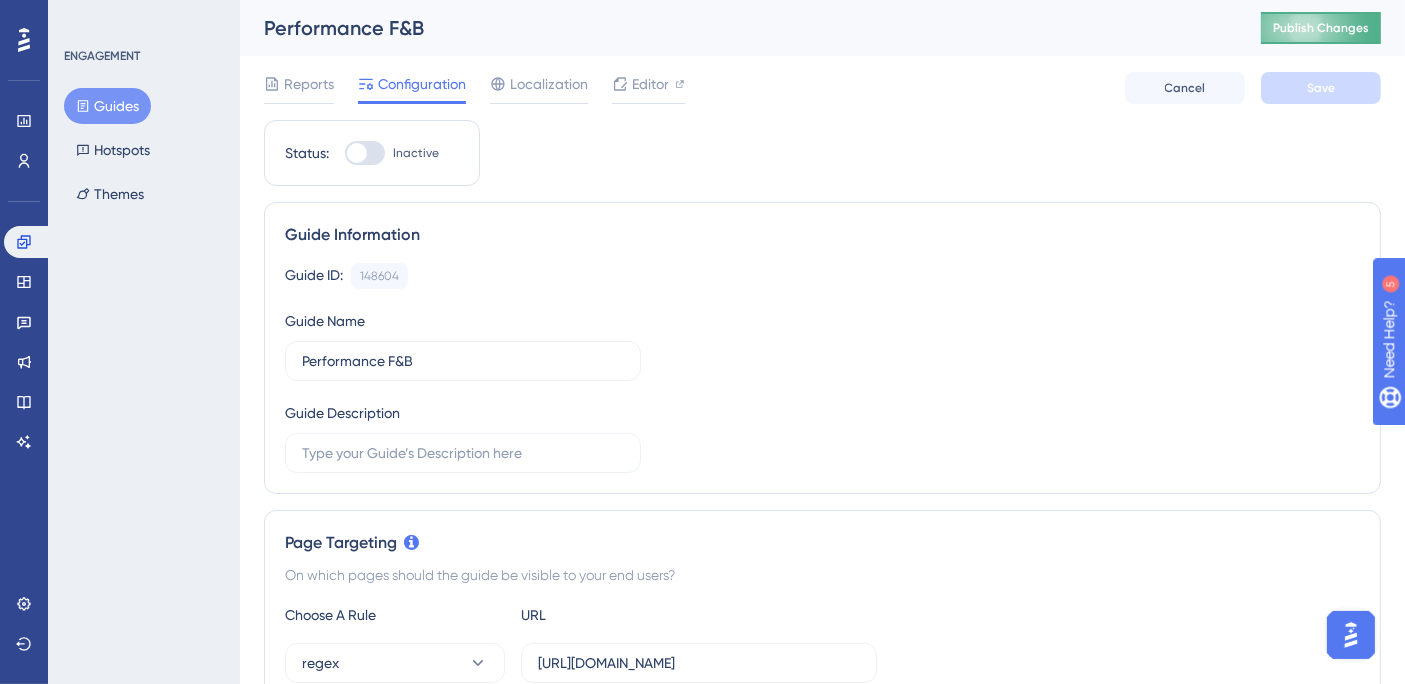 click on "Publish Changes" at bounding box center (1321, 28) 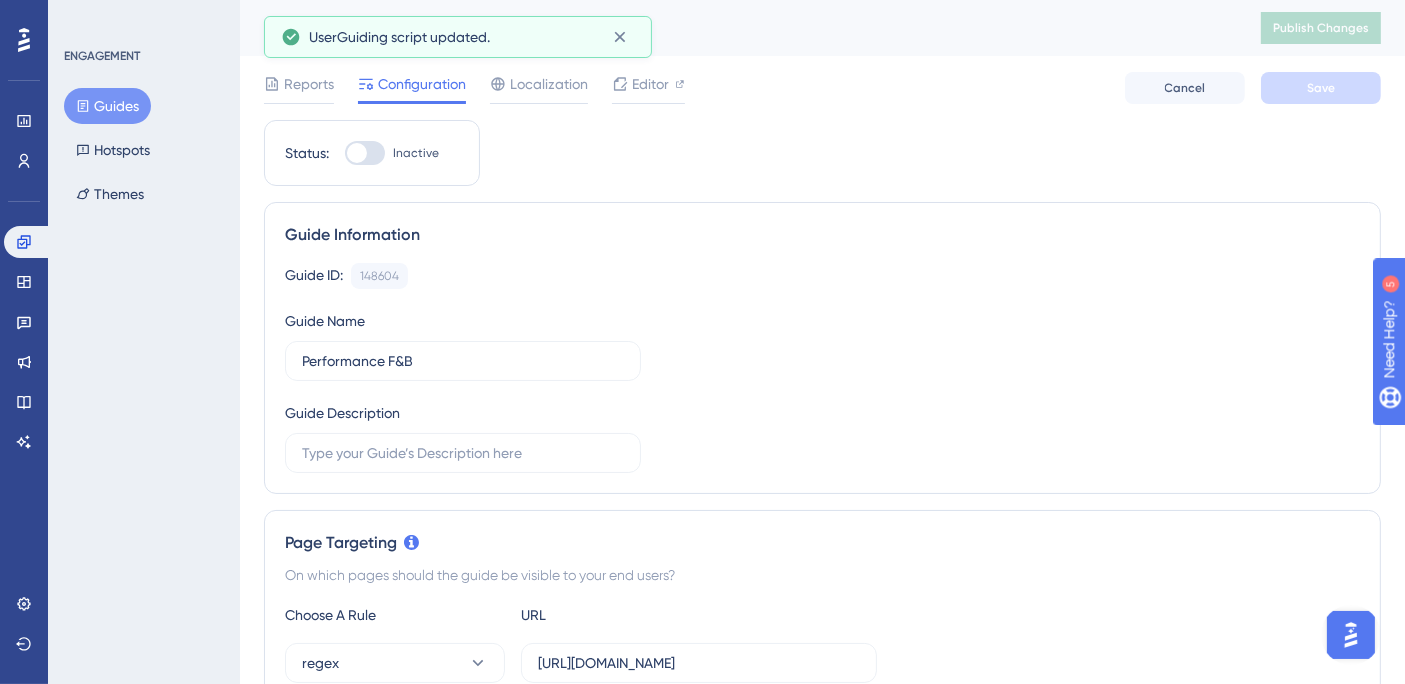 click at bounding box center (357, 153) 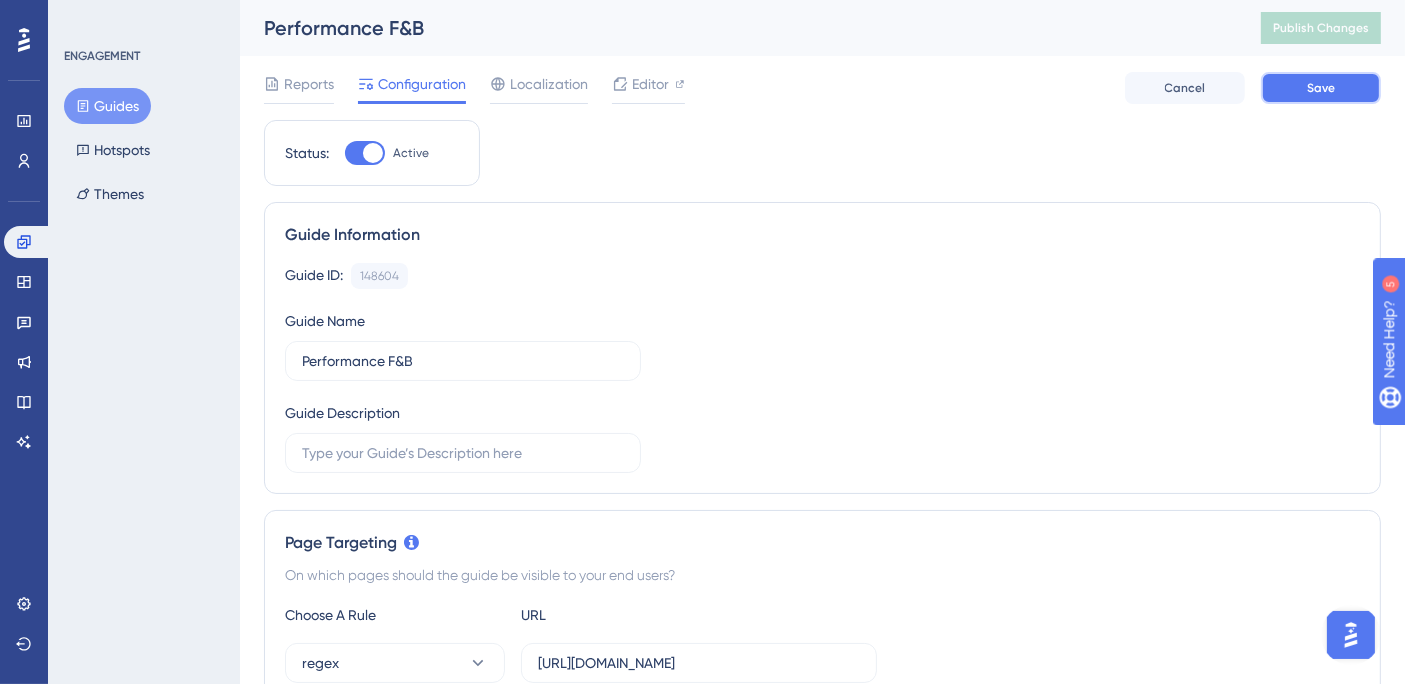 click on "Save" at bounding box center [1321, 88] 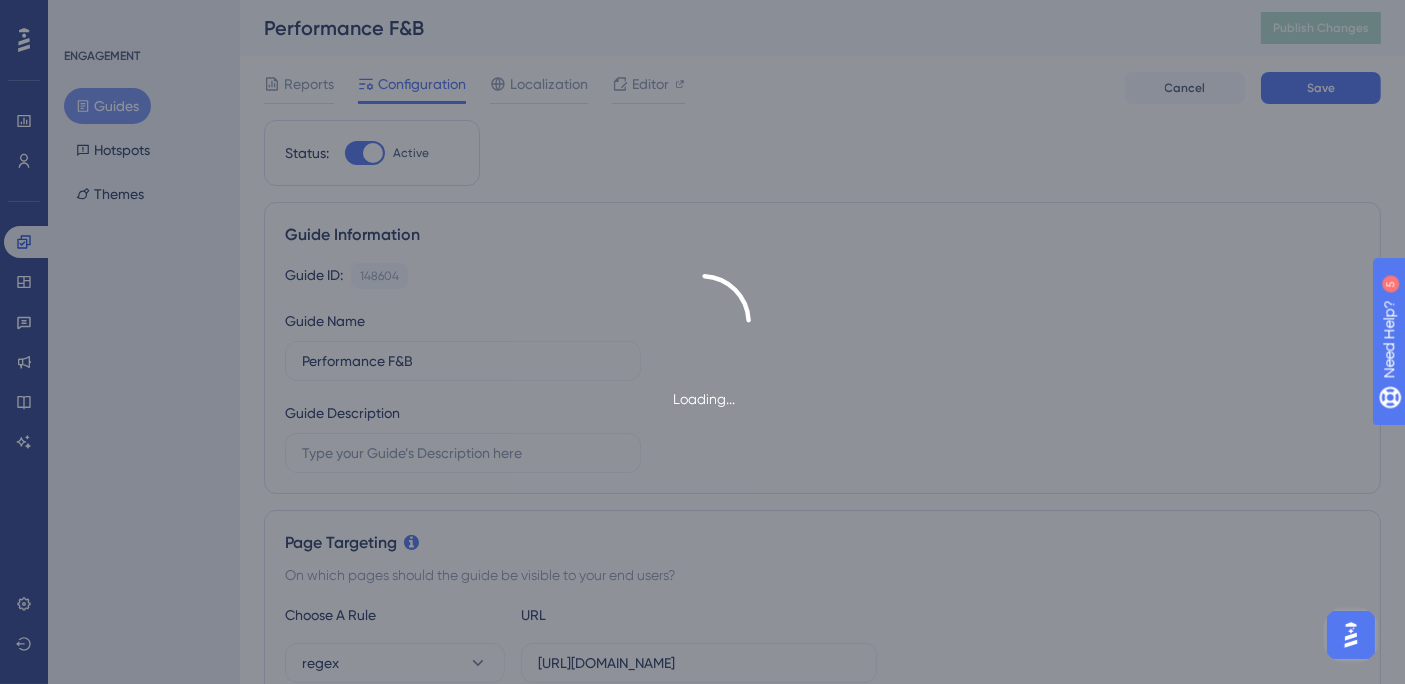 click on "Loading..." at bounding box center [702, 342] 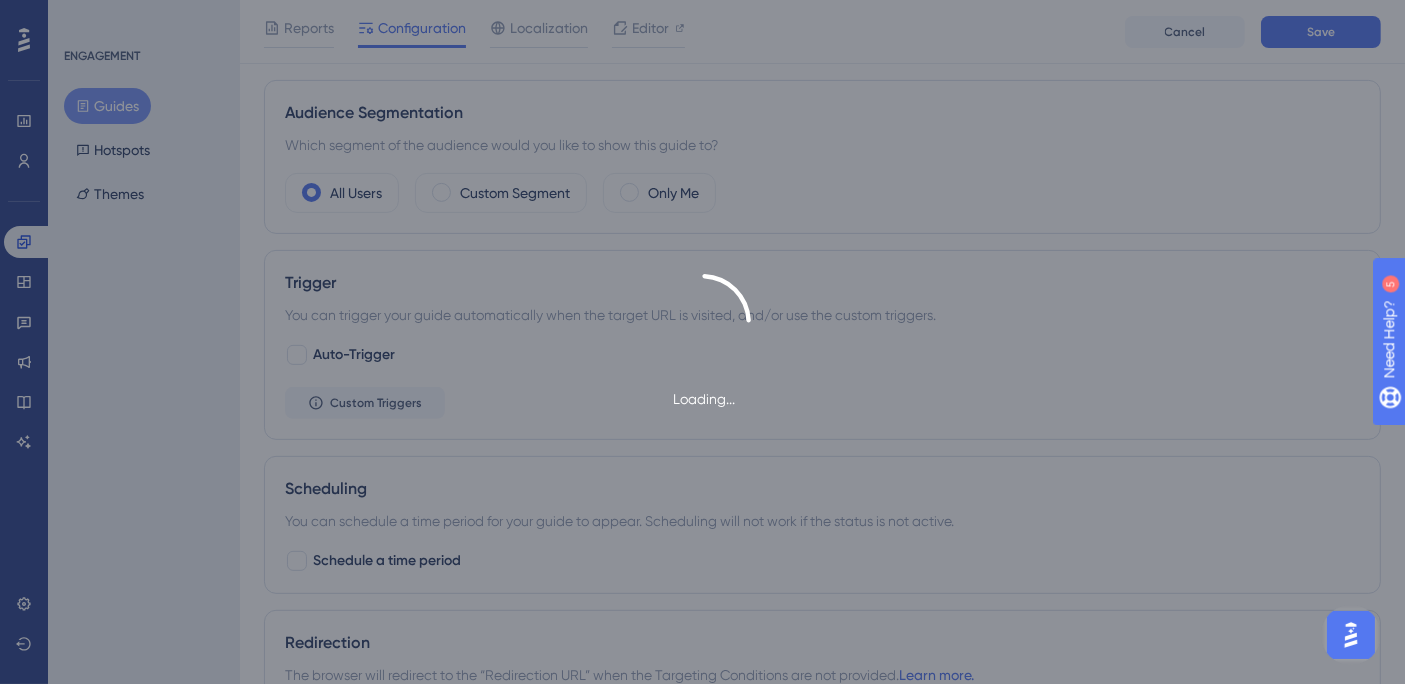 scroll, scrollTop: 0, scrollLeft: 0, axis: both 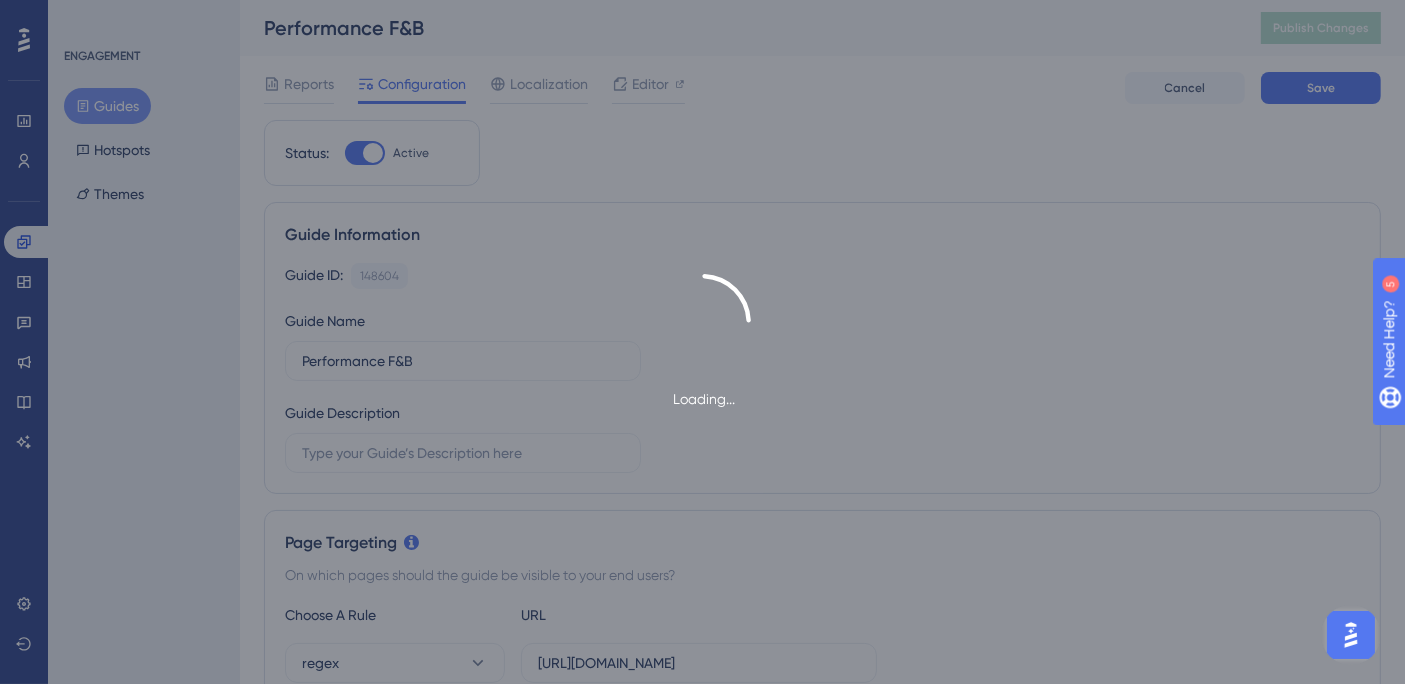 click on "Loading..." at bounding box center (702, 342) 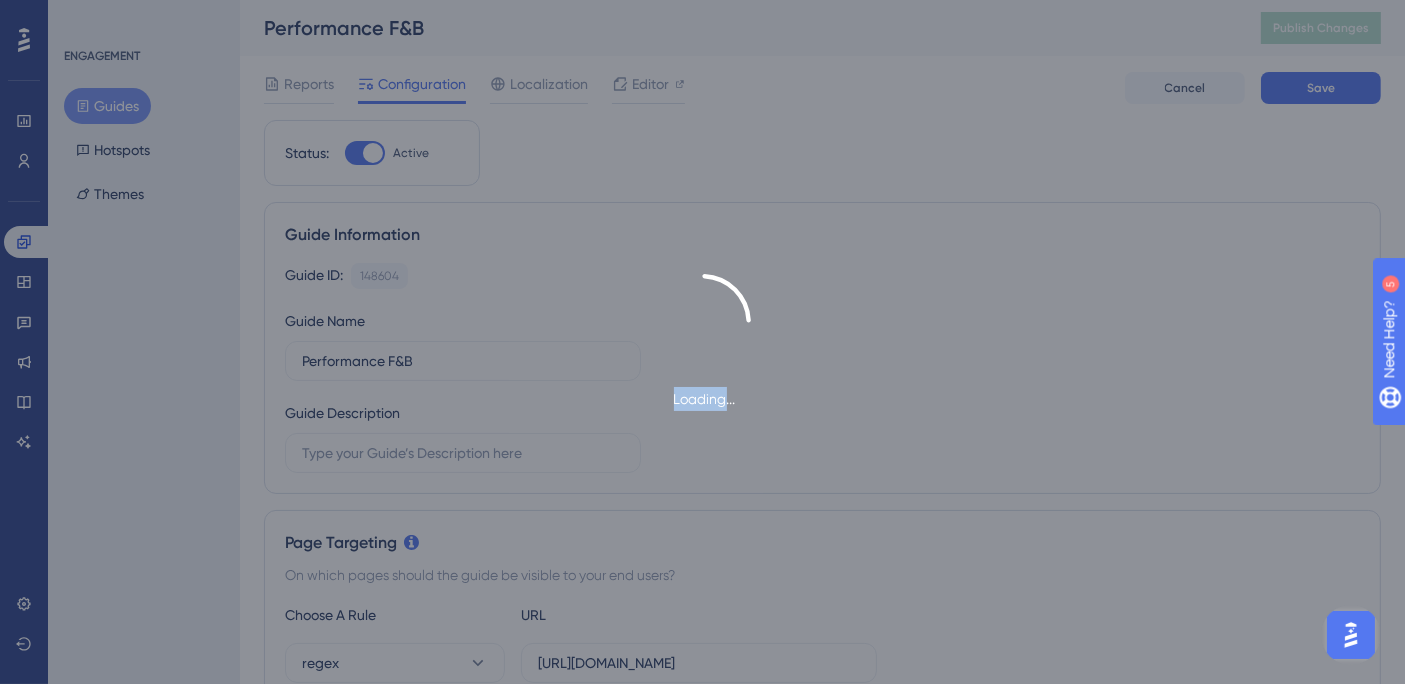 click on "Loading..." at bounding box center [702, 342] 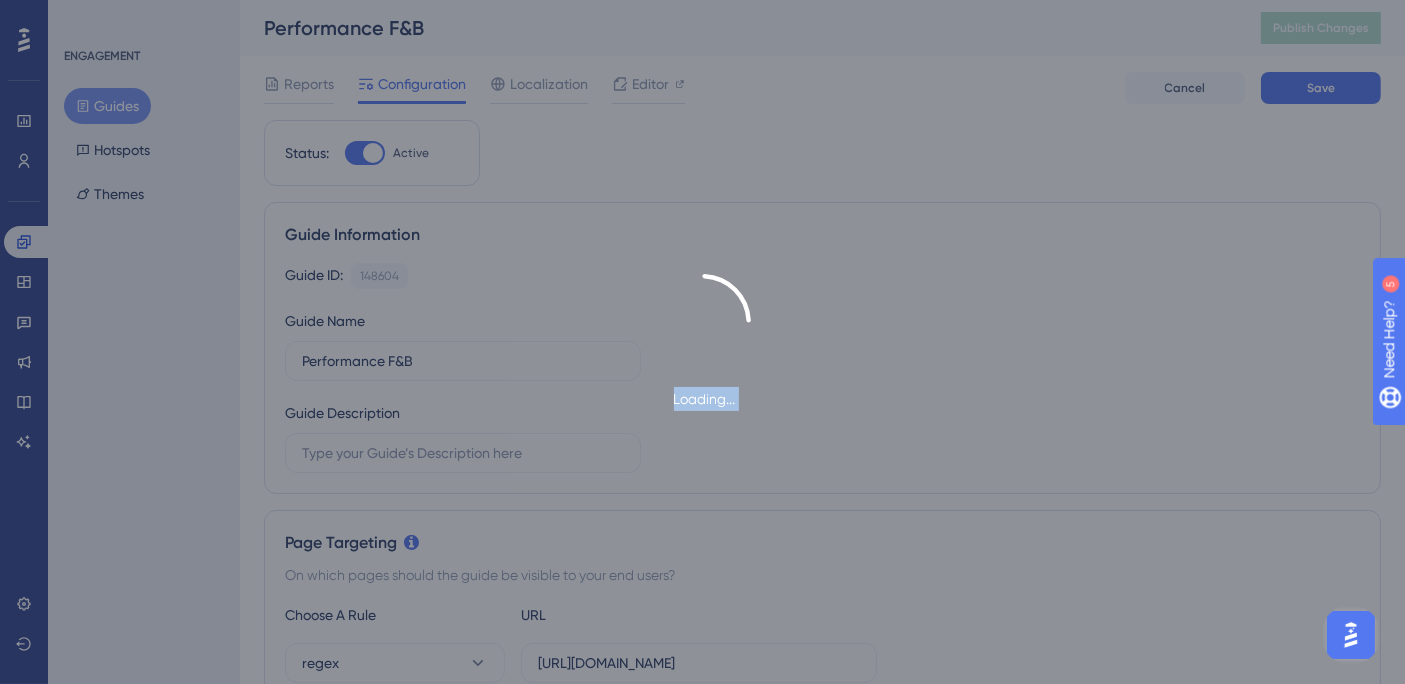 click on "Loading..." at bounding box center (702, 342) 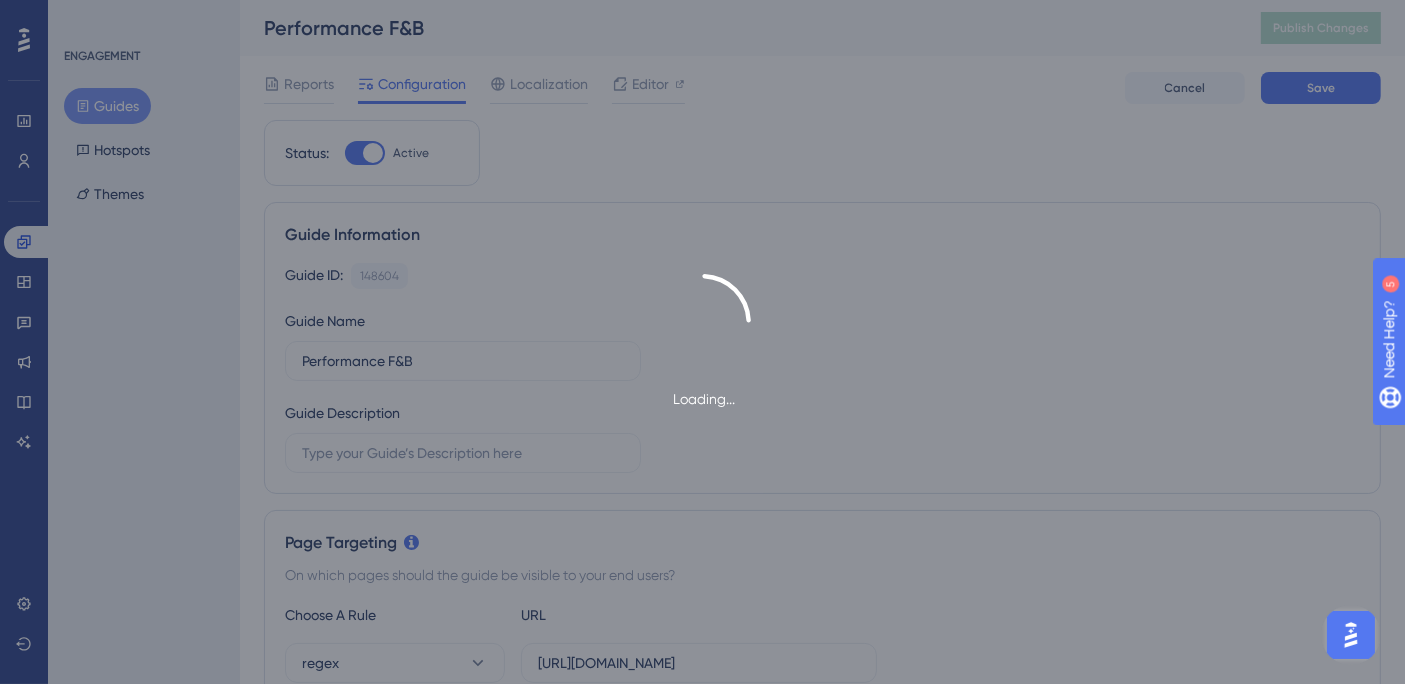 click on "Loading..." at bounding box center [702, 342] 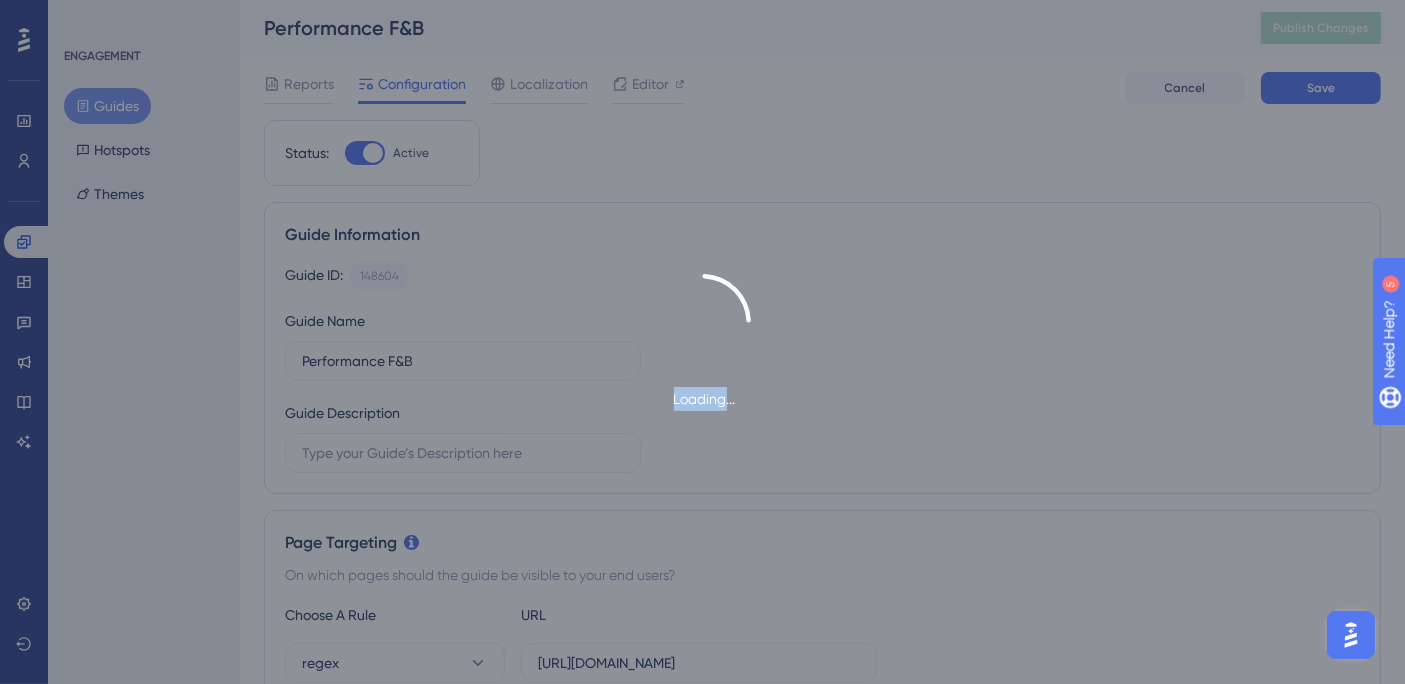 click on "Loading..." at bounding box center [702, 342] 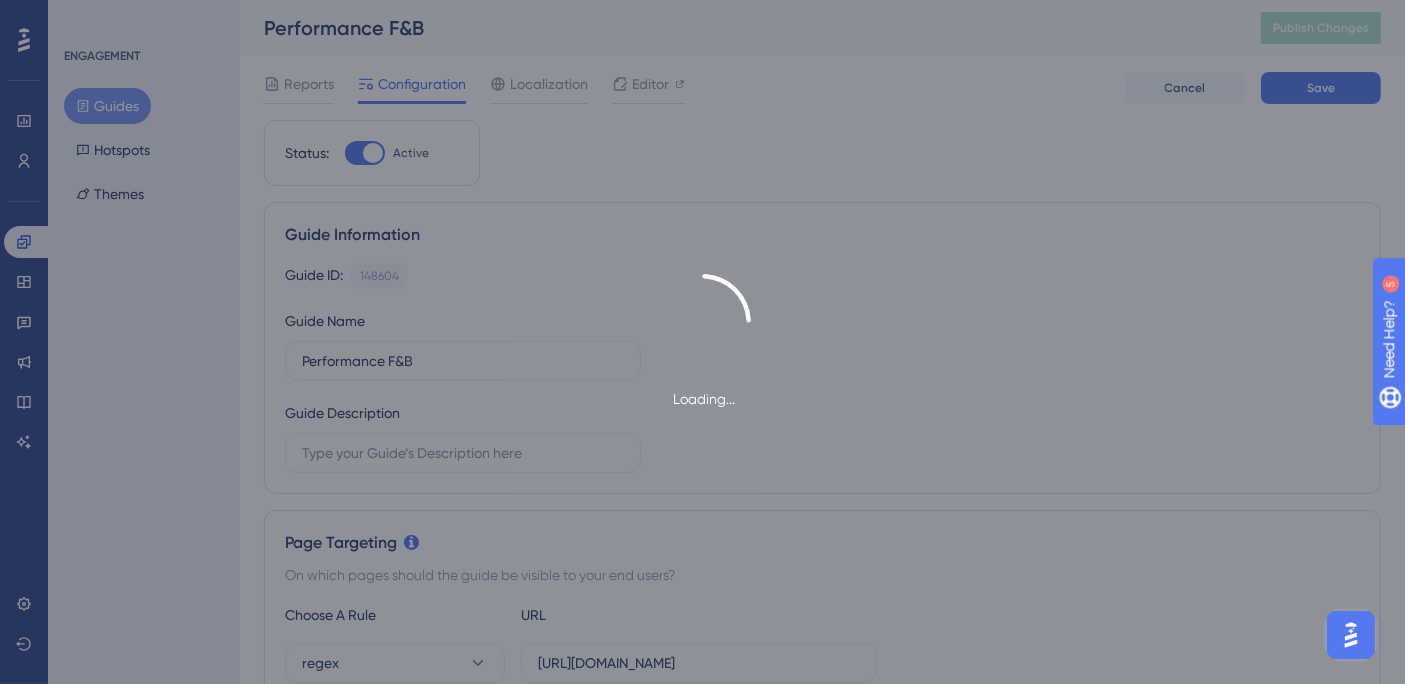 click on "Loading..." at bounding box center [702, 342] 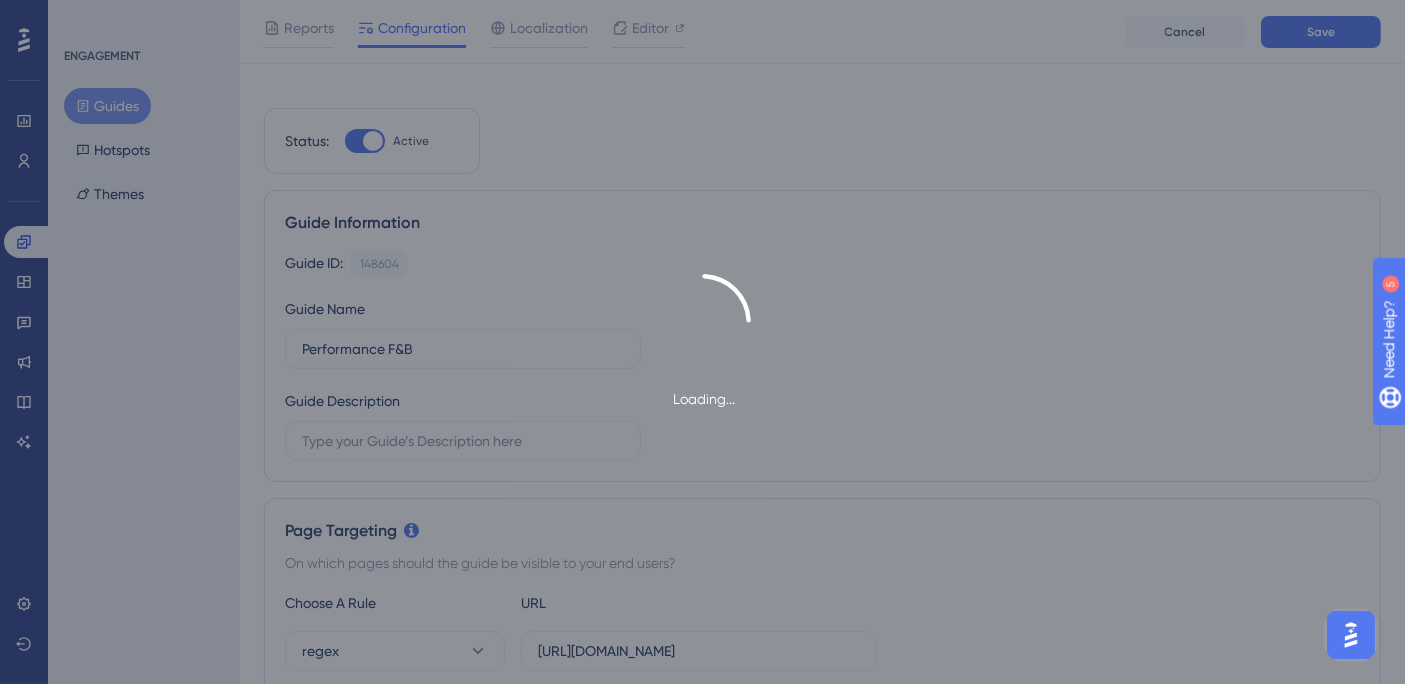 scroll, scrollTop: 0, scrollLeft: 0, axis: both 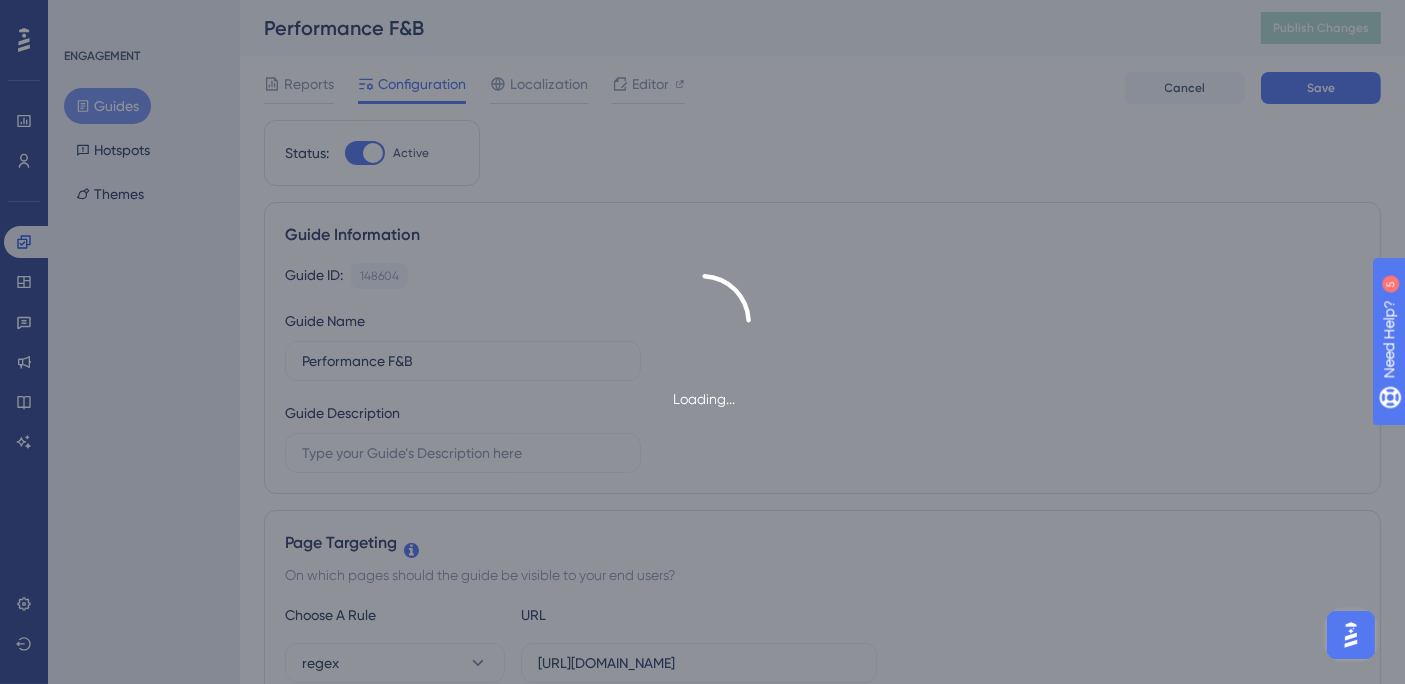click on "Loading..." at bounding box center [702, 342] 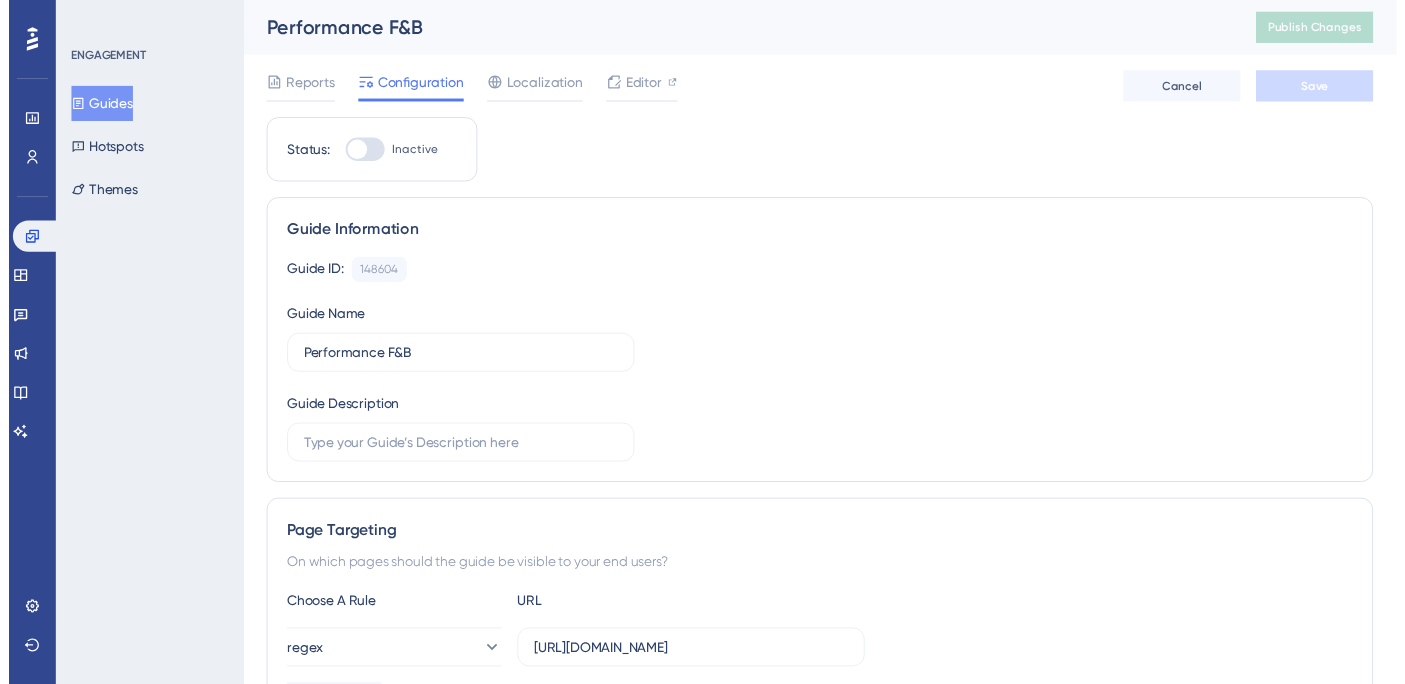 scroll, scrollTop: 0, scrollLeft: 0, axis: both 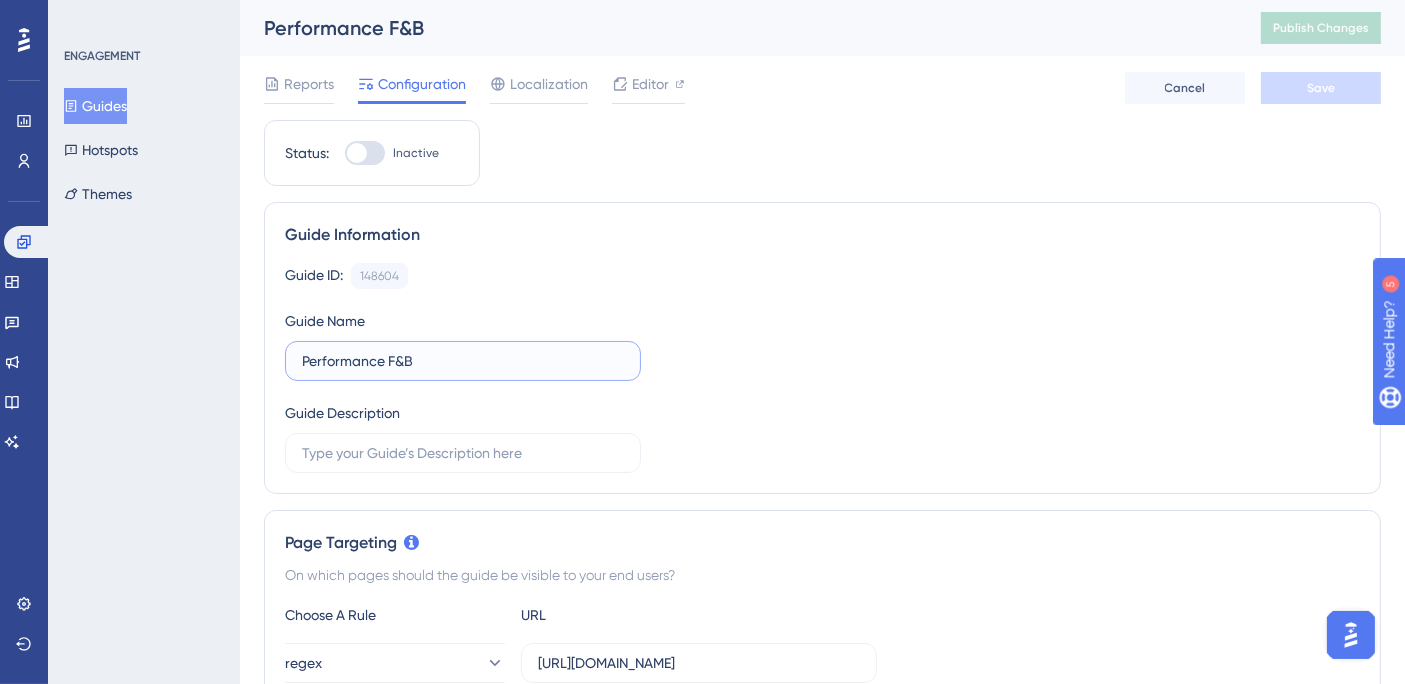 click on "Performance F&B" at bounding box center (463, 361) 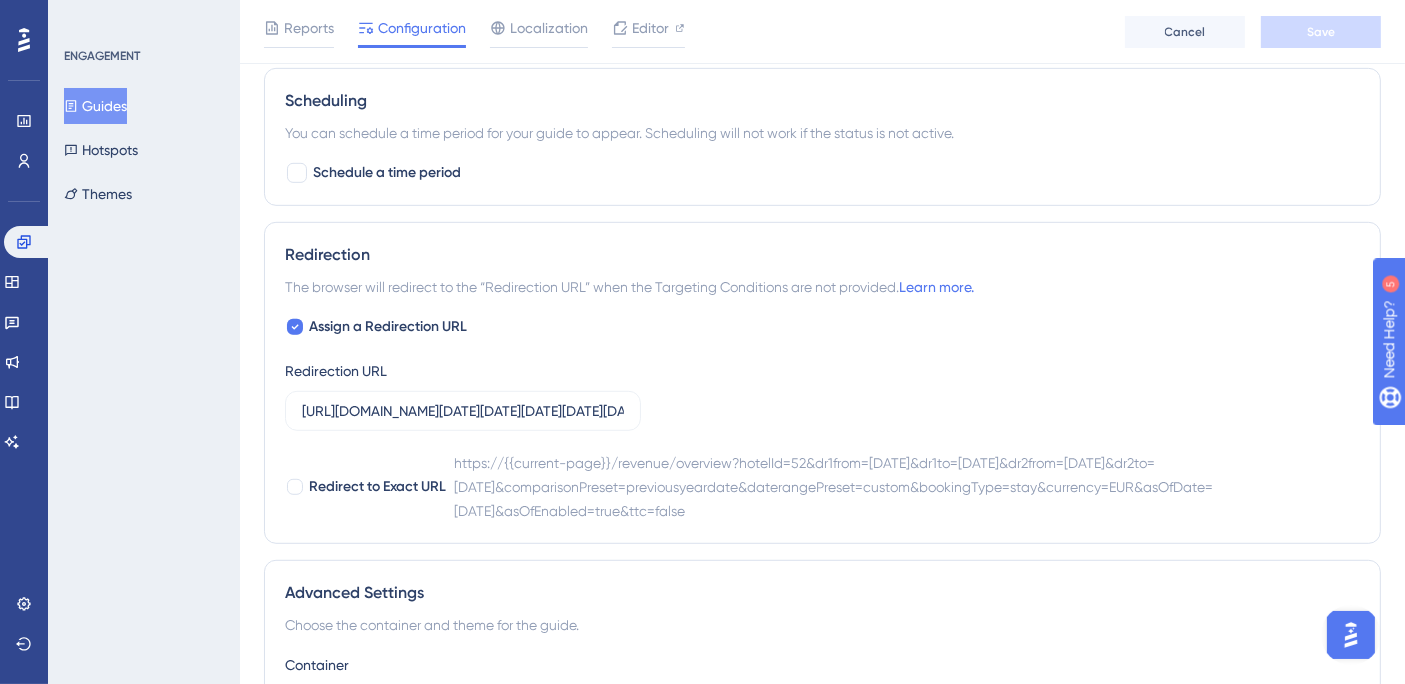 scroll, scrollTop: 1088, scrollLeft: 0, axis: vertical 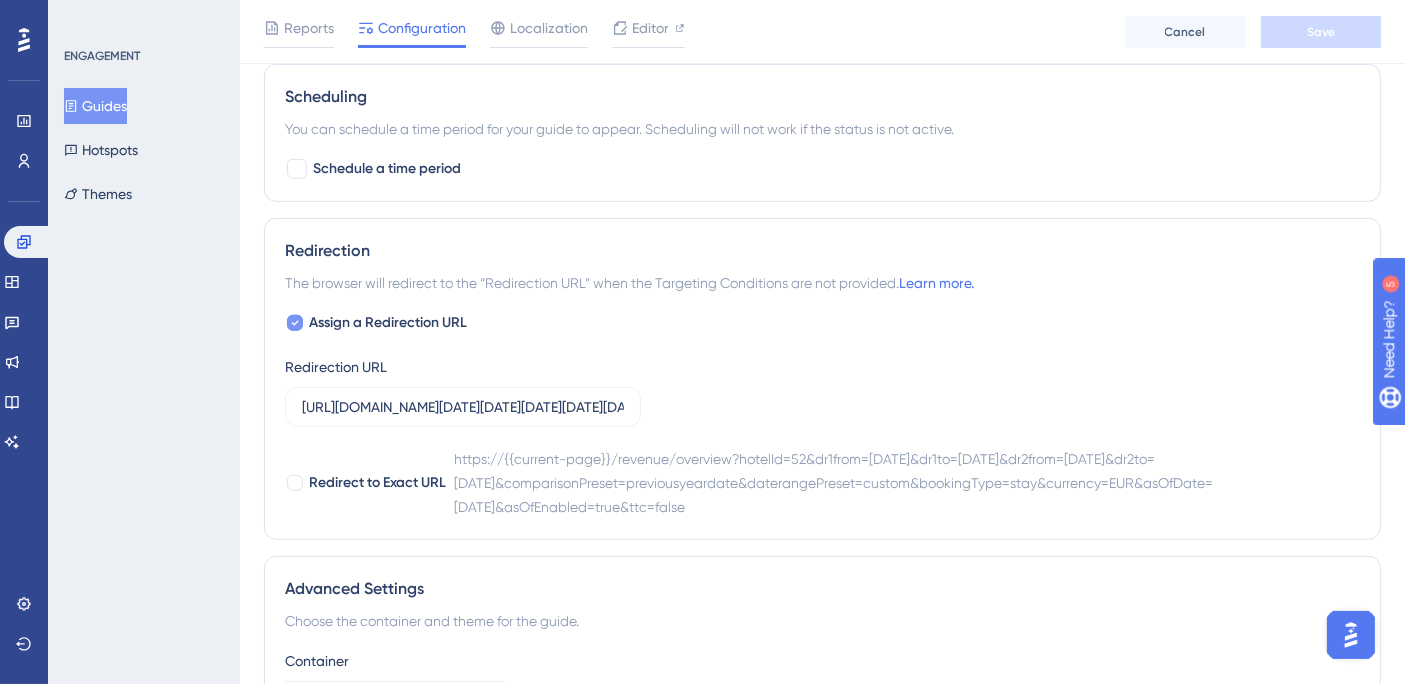 click 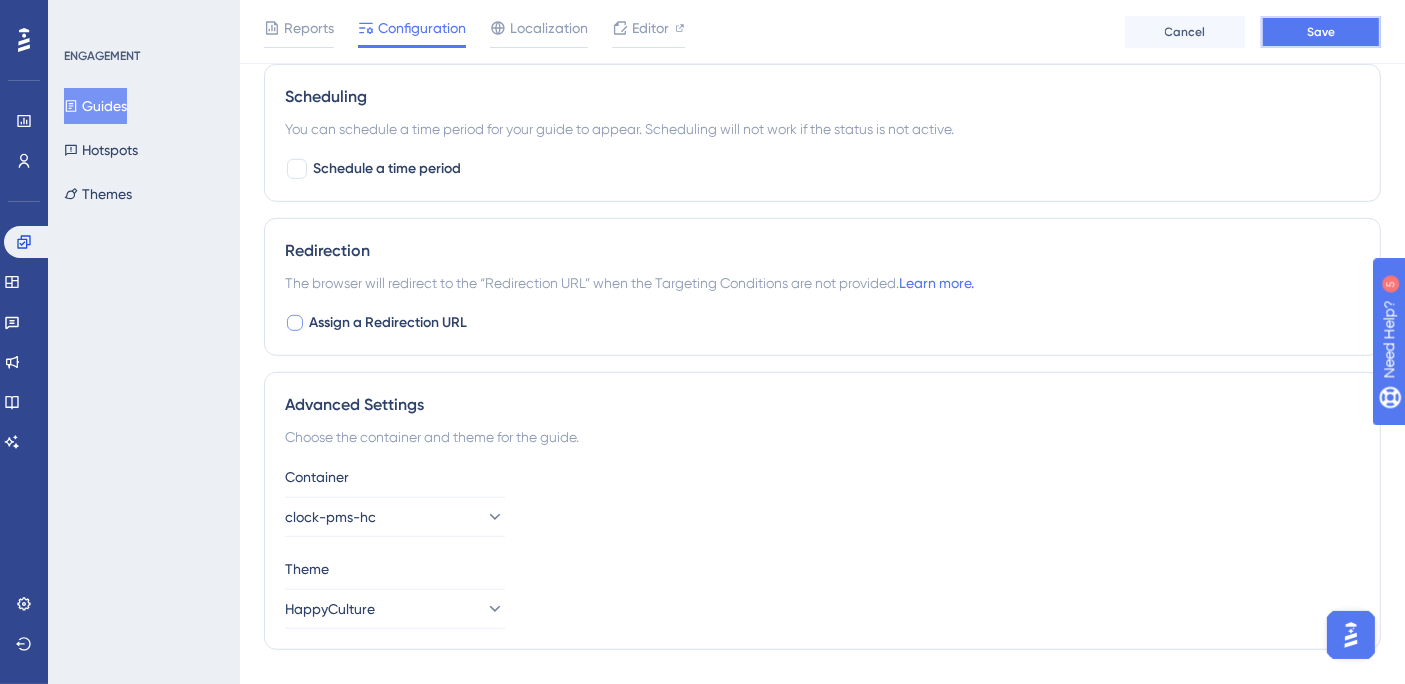 click on "Save" at bounding box center [1321, 32] 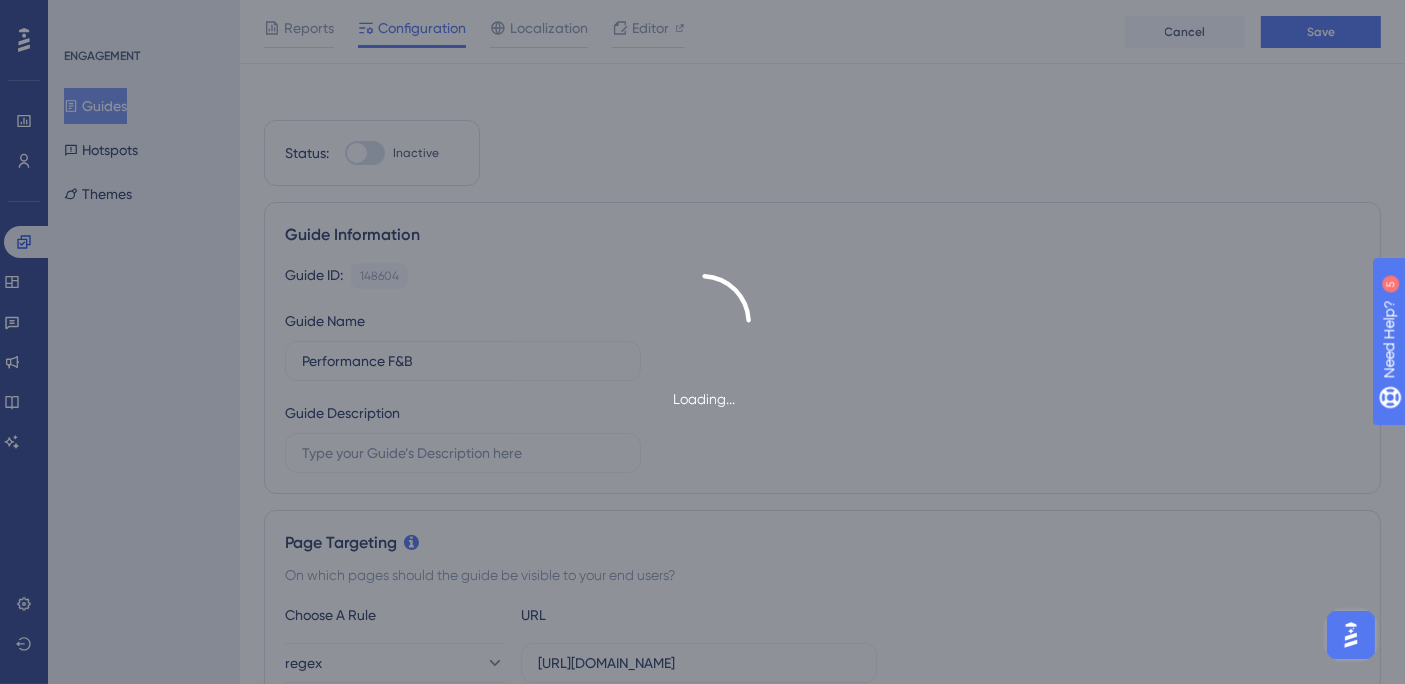 scroll, scrollTop: 0, scrollLeft: 0, axis: both 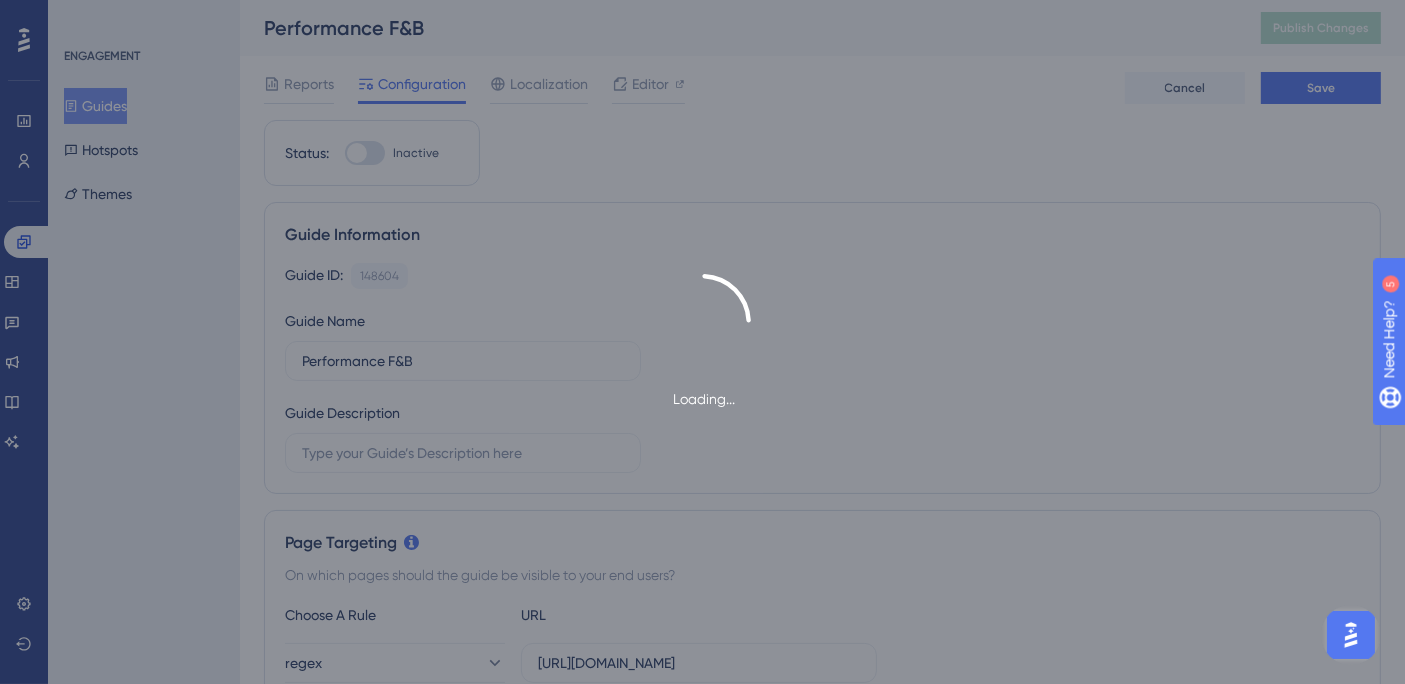 click on "Loading..." at bounding box center [702, 342] 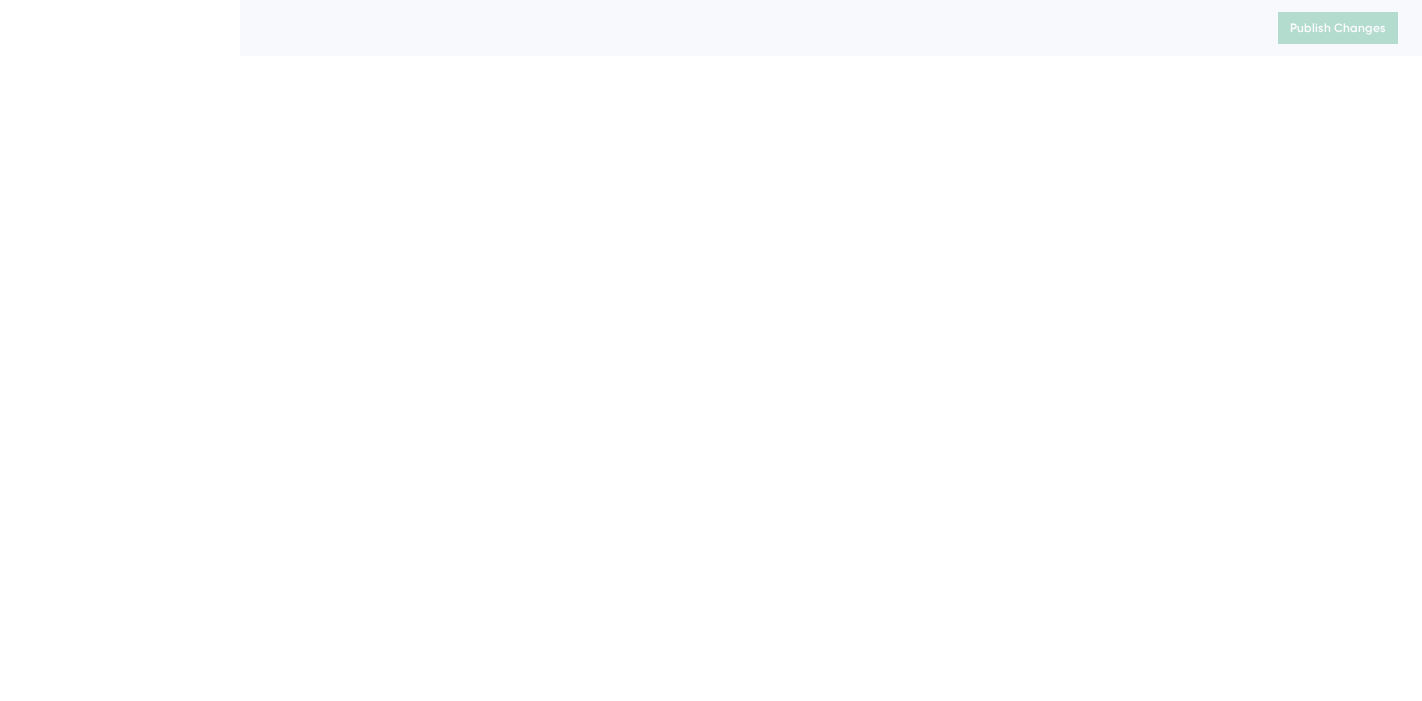 scroll, scrollTop: 0, scrollLeft: 0, axis: both 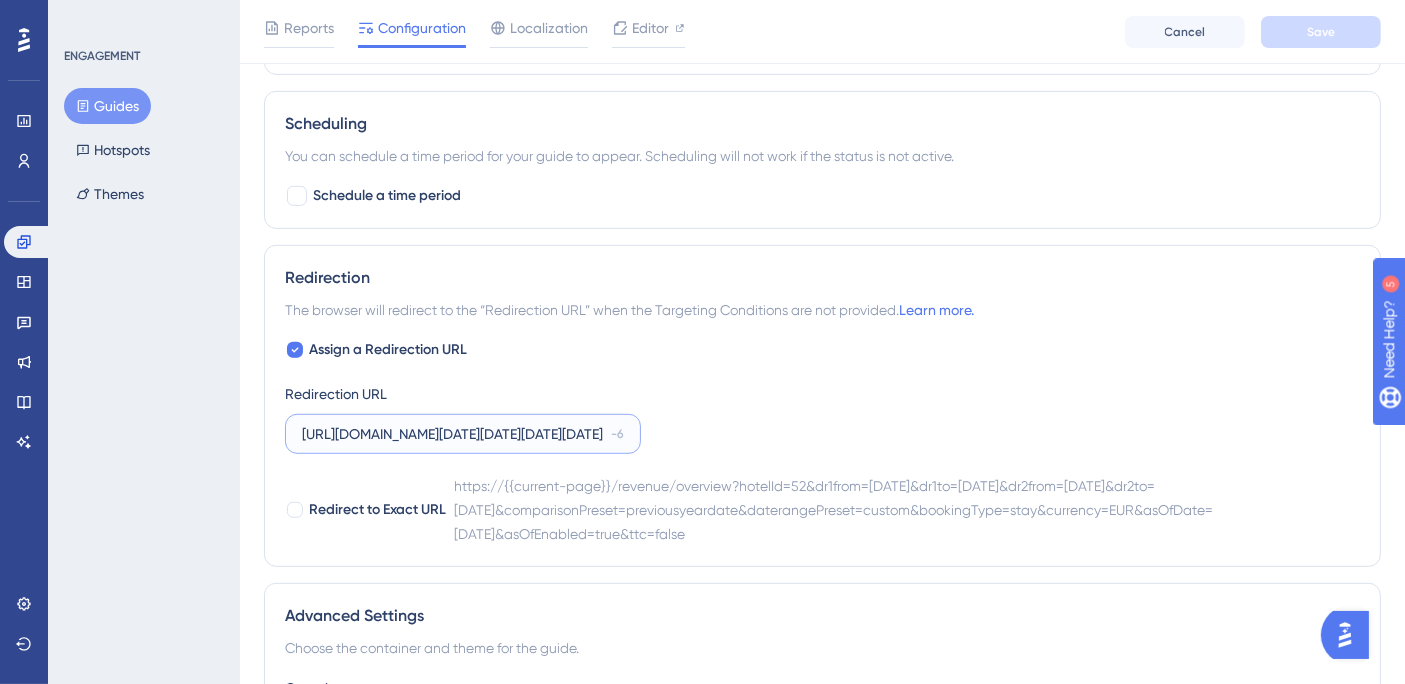 click on "[URL][DOMAIN_NAME][DATE][DATE][DATE][DATE][DATE]" at bounding box center [452, 434] 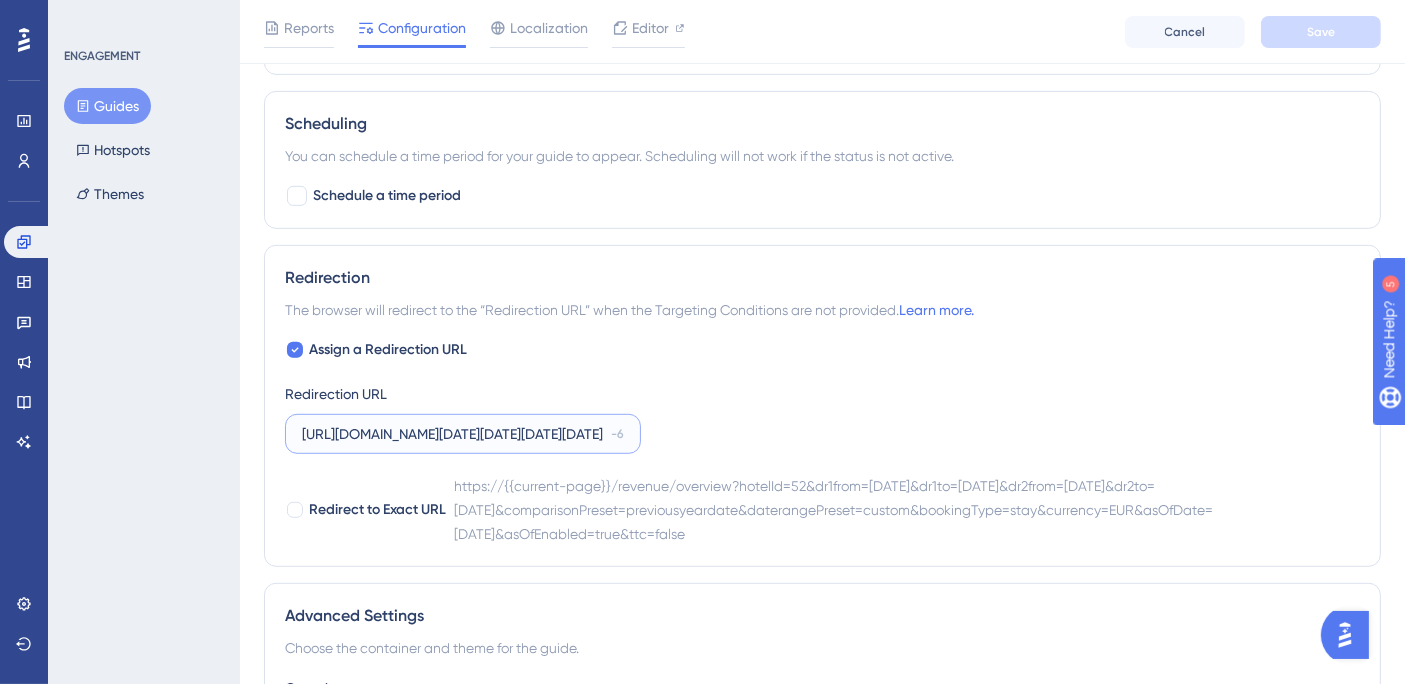 click on "[URL][DOMAIN_NAME][DATE][DATE][DATE][DATE][DATE]" at bounding box center [452, 434] 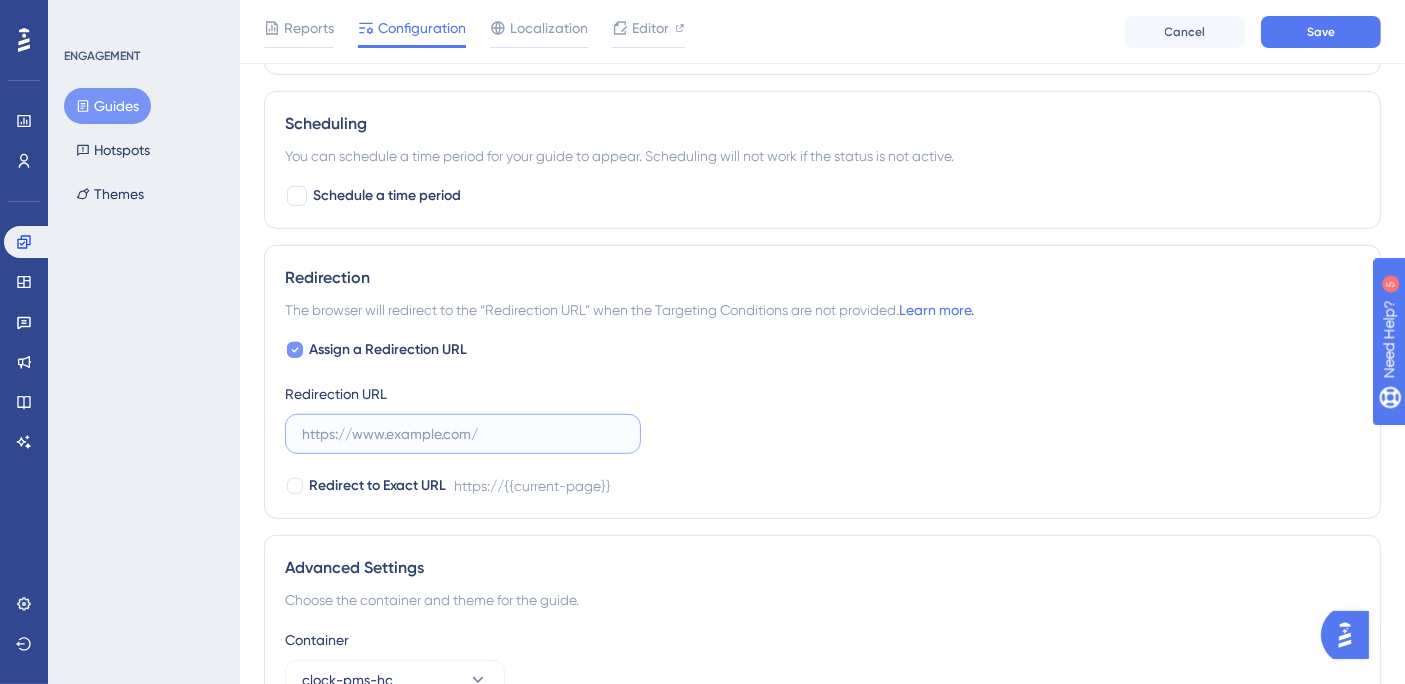 type 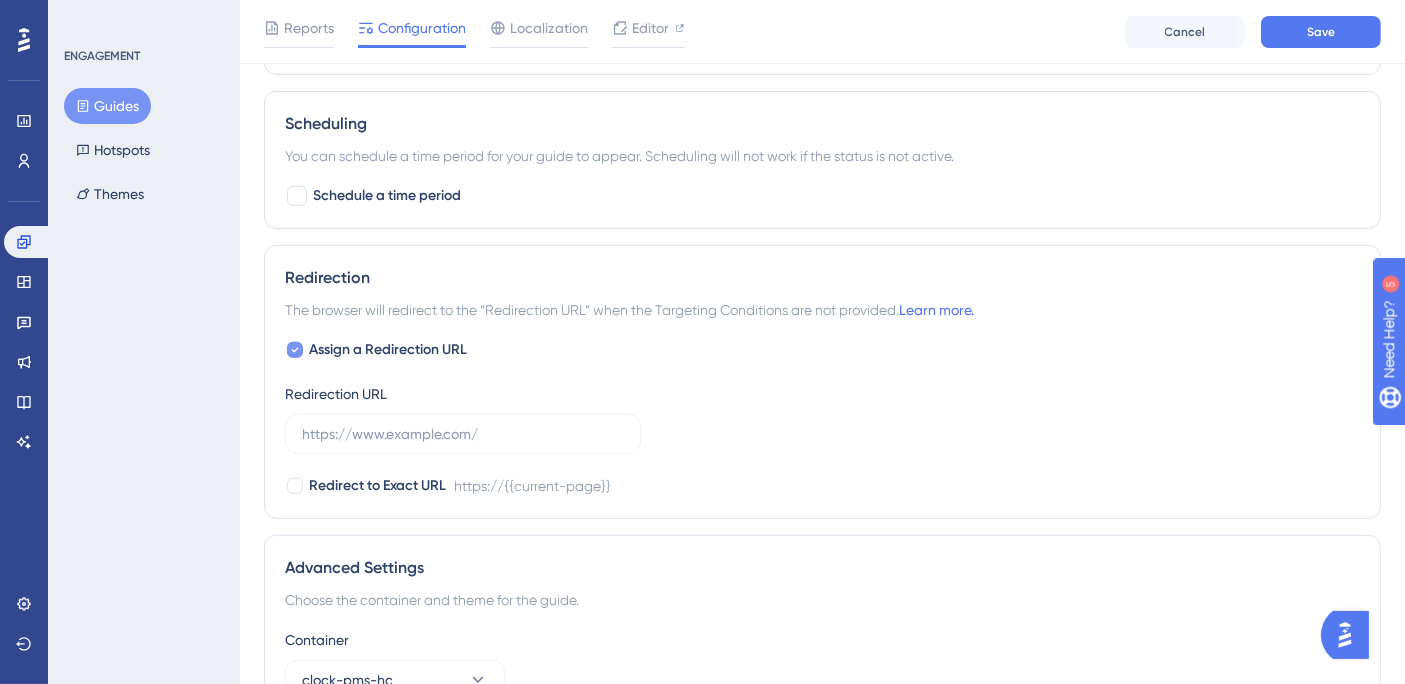 click 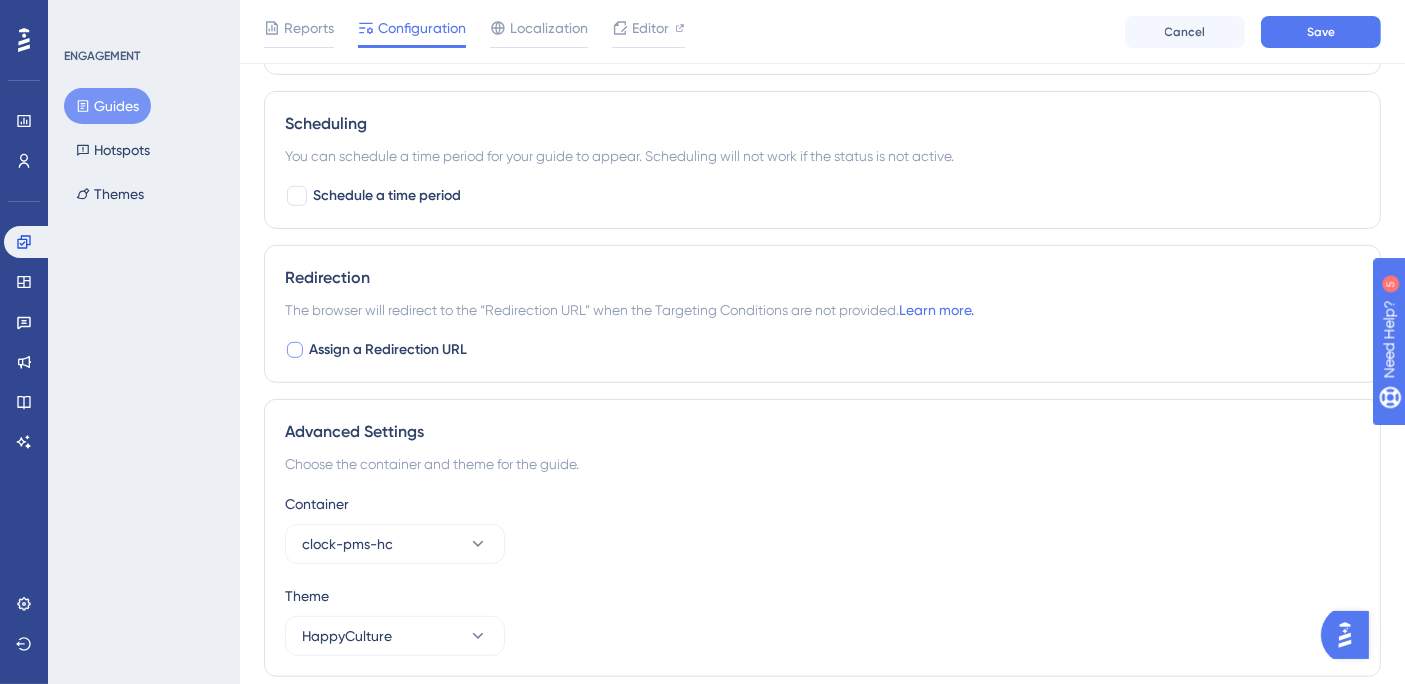 scroll, scrollTop: 1128, scrollLeft: 0, axis: vertical 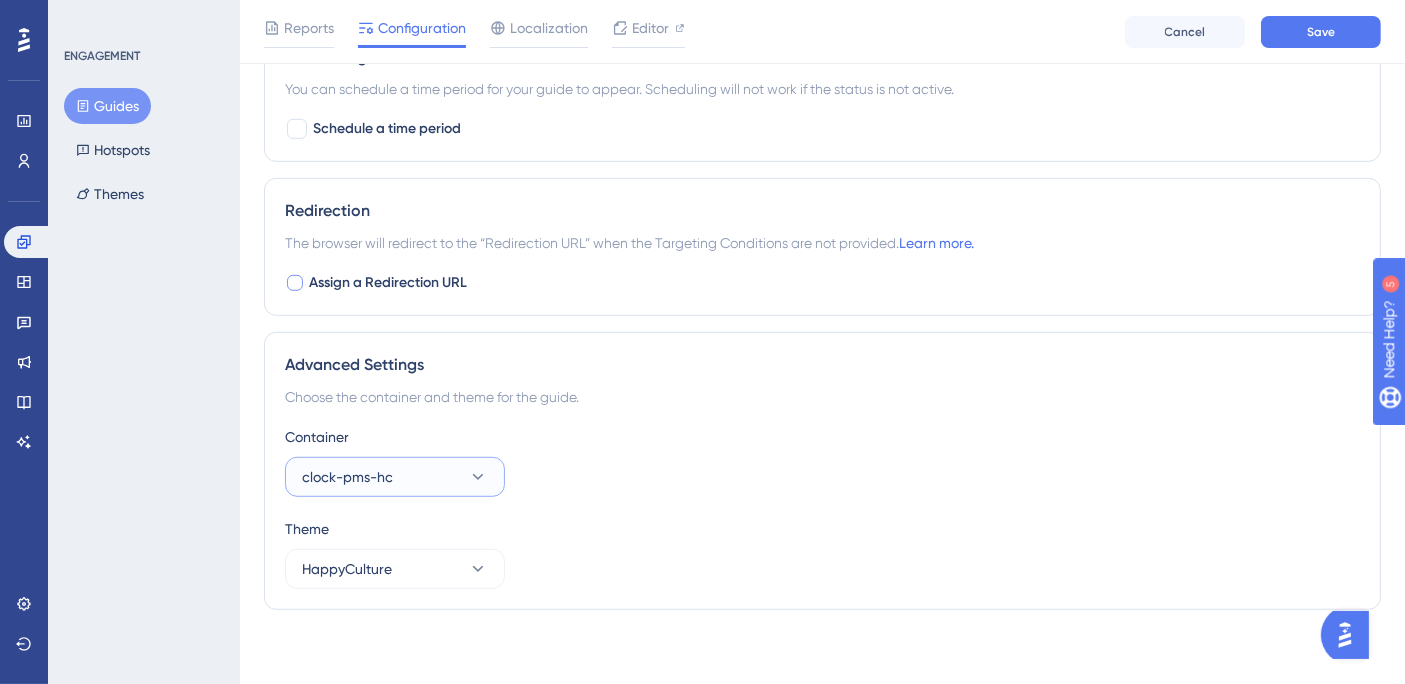 click 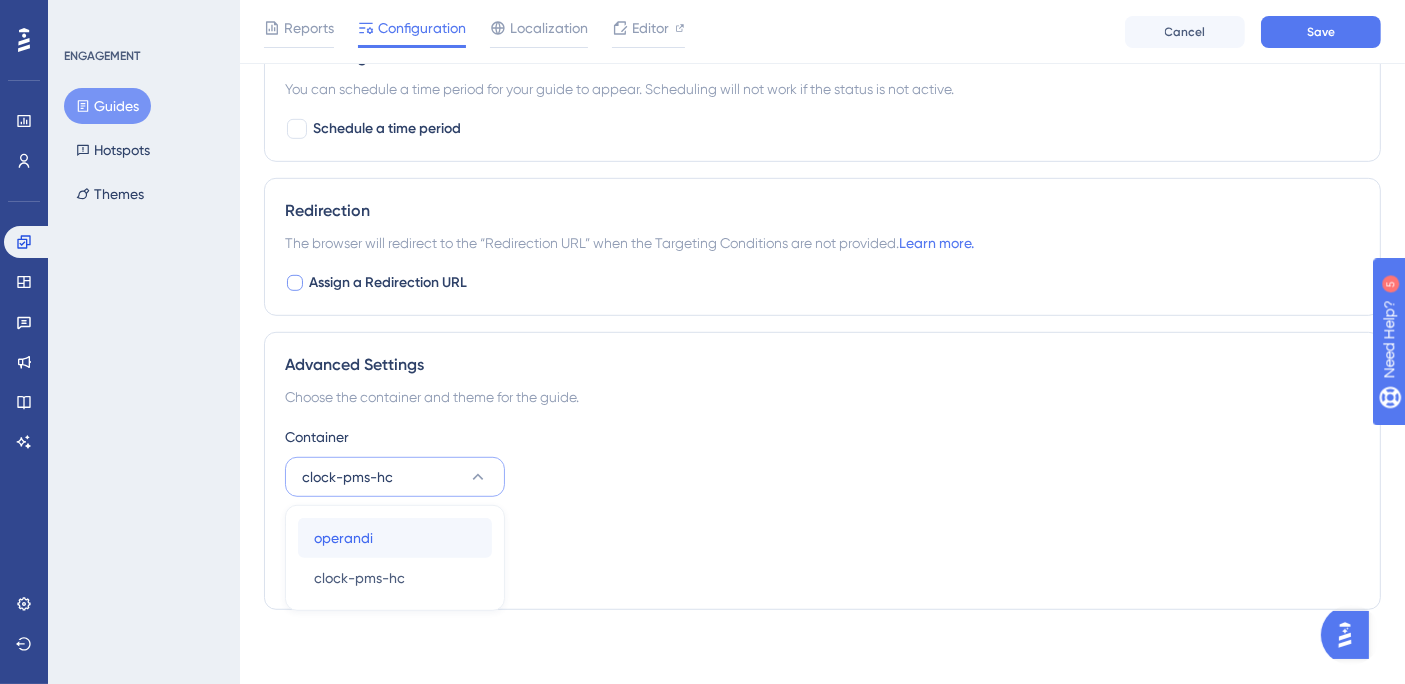 click on "operandi operandi" at bounding box center [395, 538] 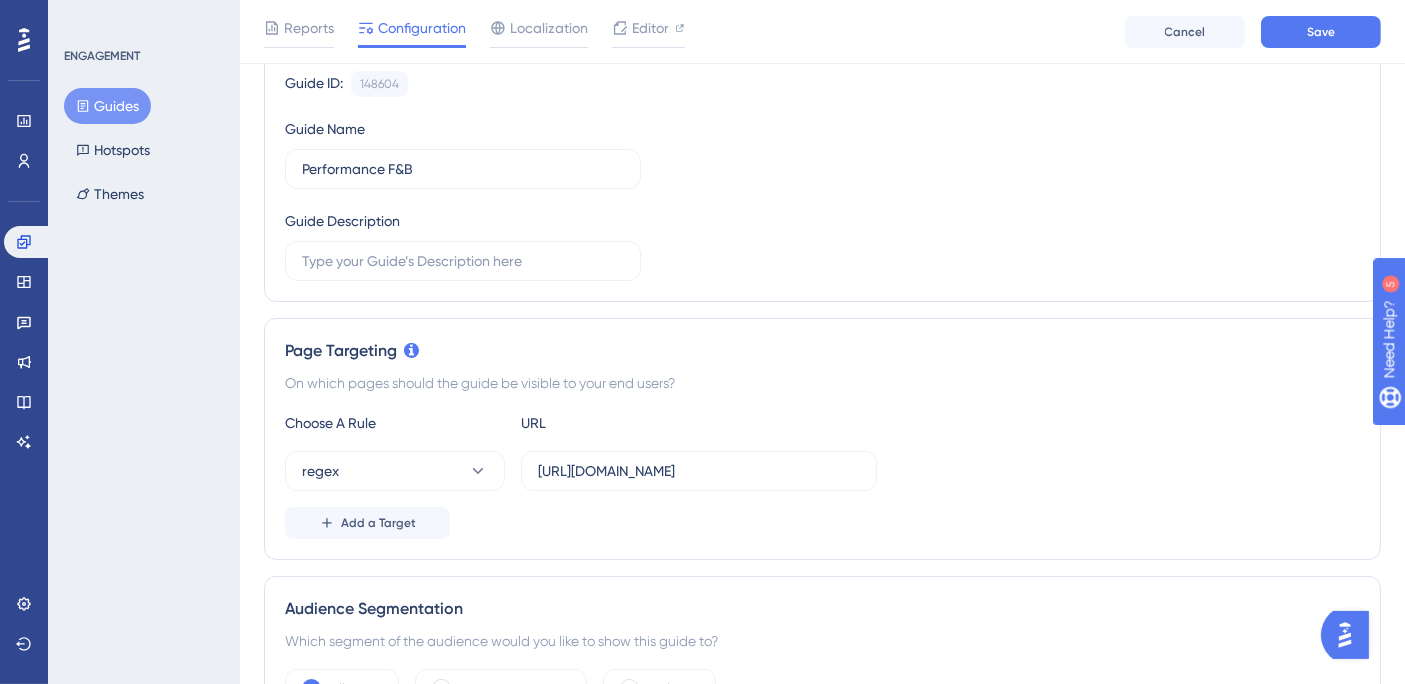 scroll, scrollTop: 0, scrollLeft: 0, axis: both 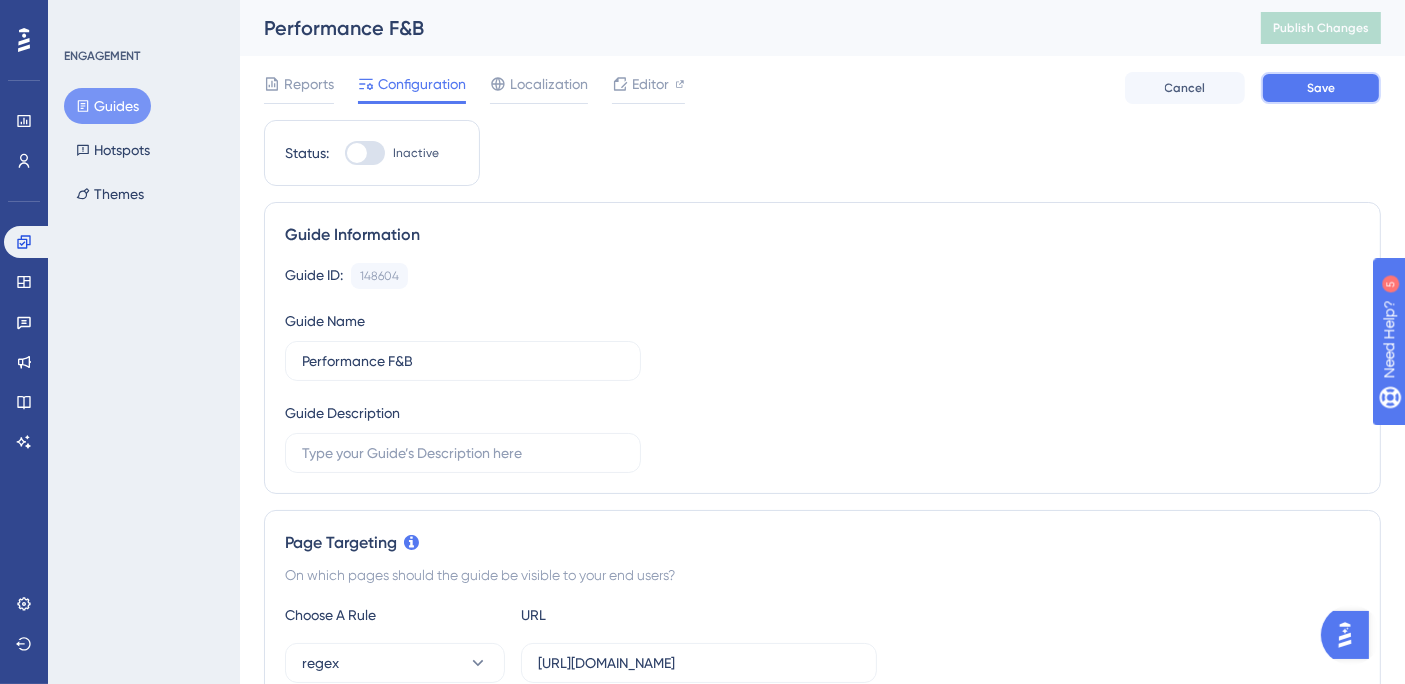 click on "Save" at bounding box center [1321, 88] 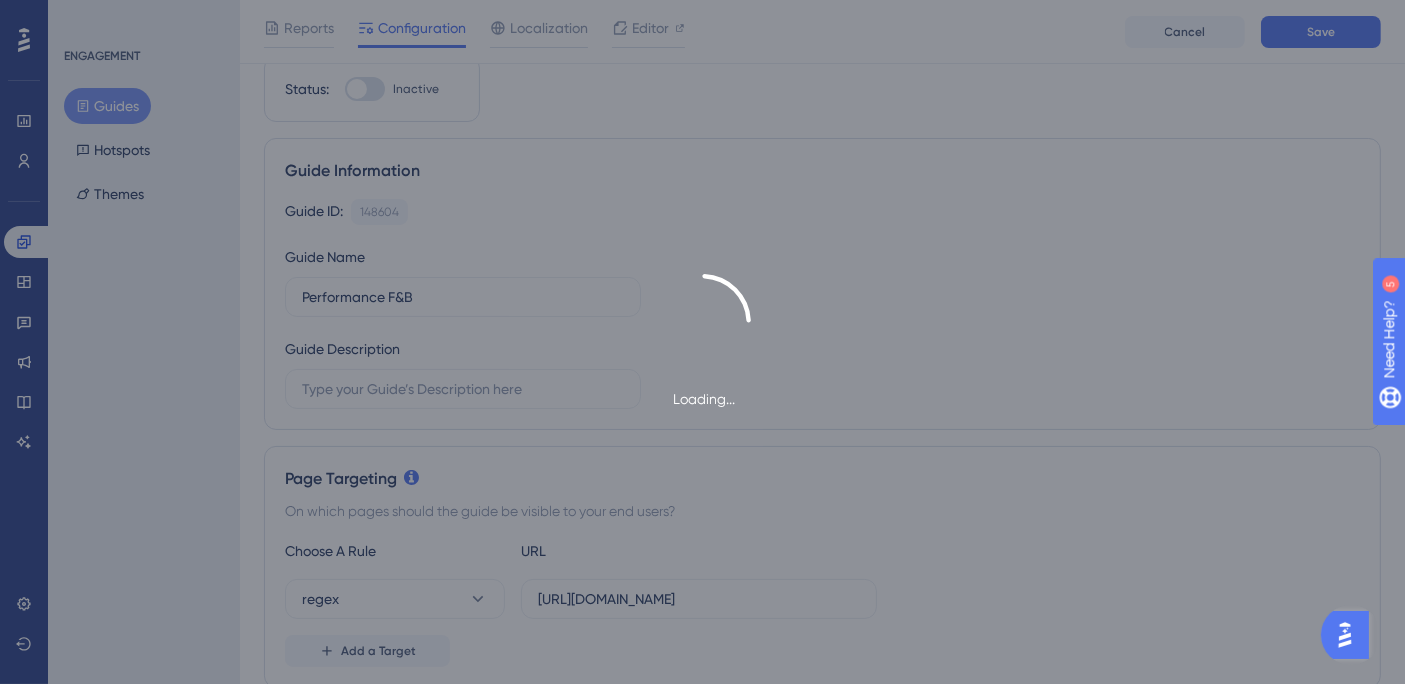 scroll, scrollTop: 0, scrollLeft: 0, axis: both 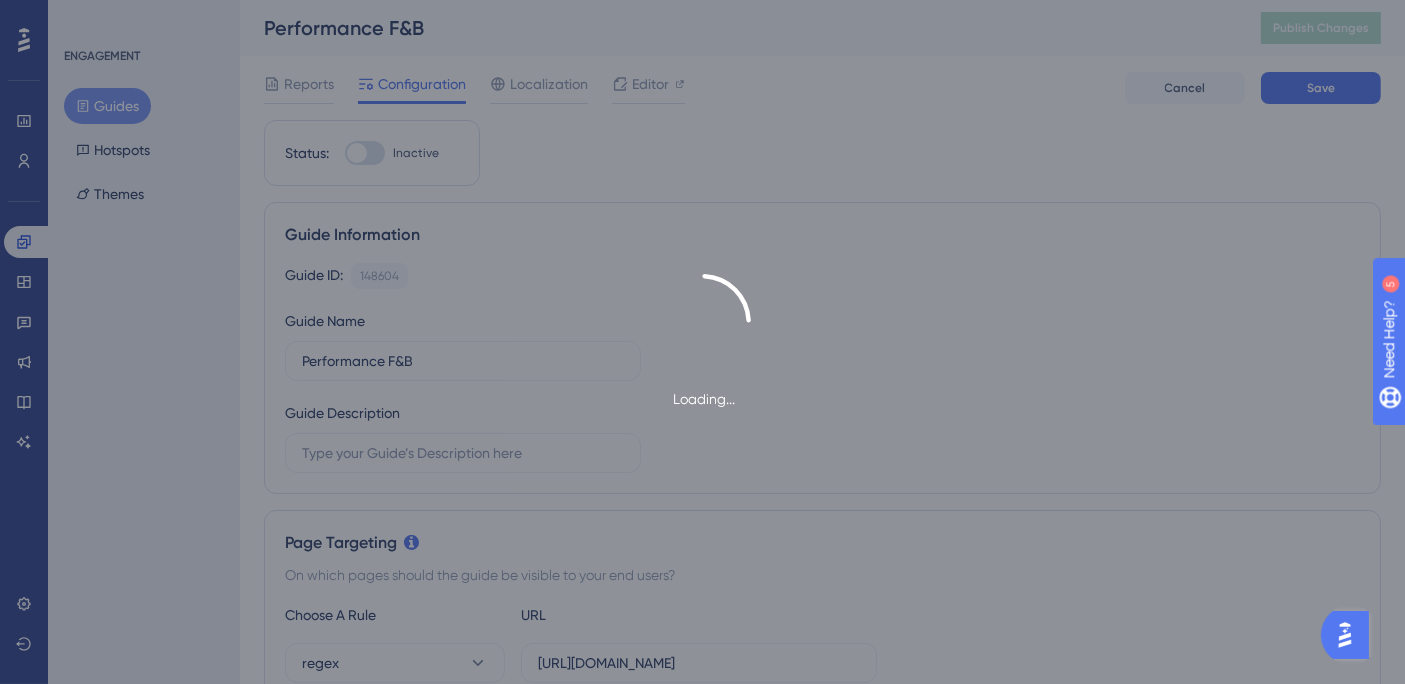 click on "Loading..." at bounding box center [702, 342] 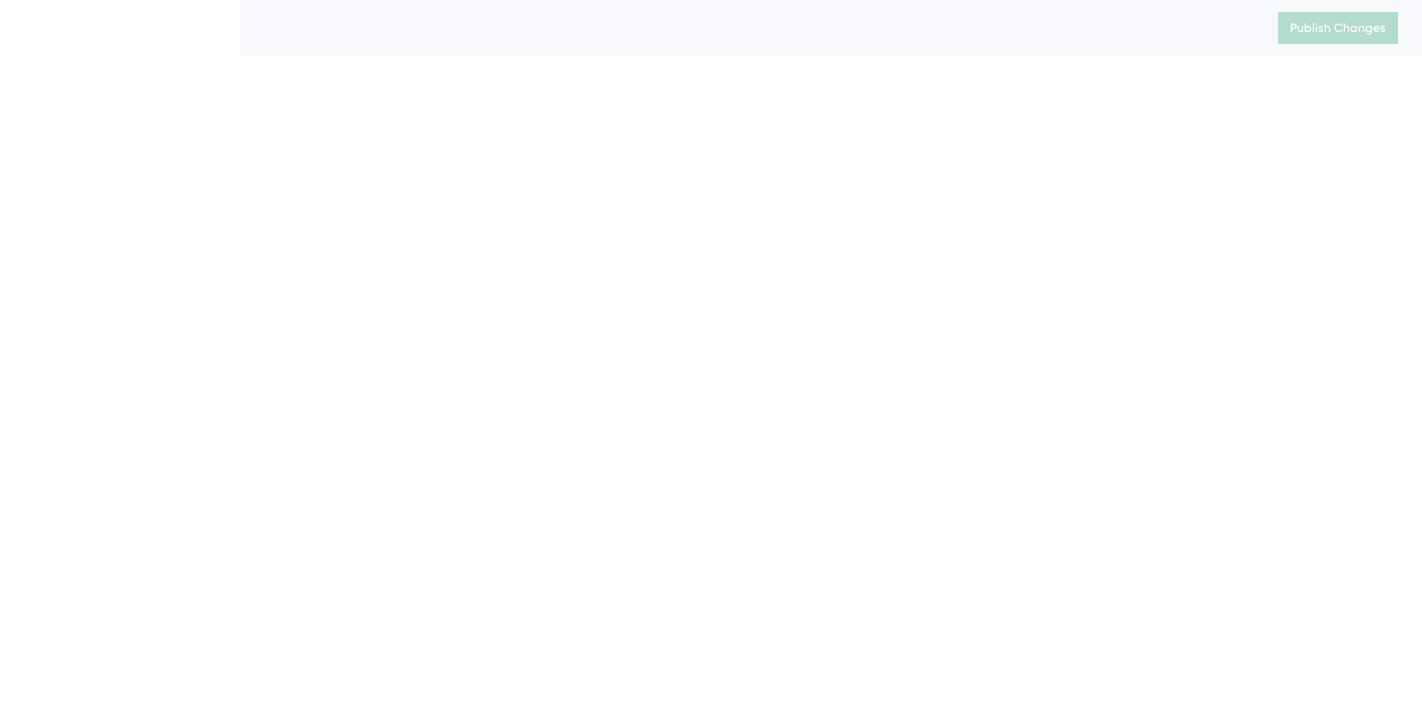 scroll, scrollTop: 0, scrollLeft: 0, axis: both 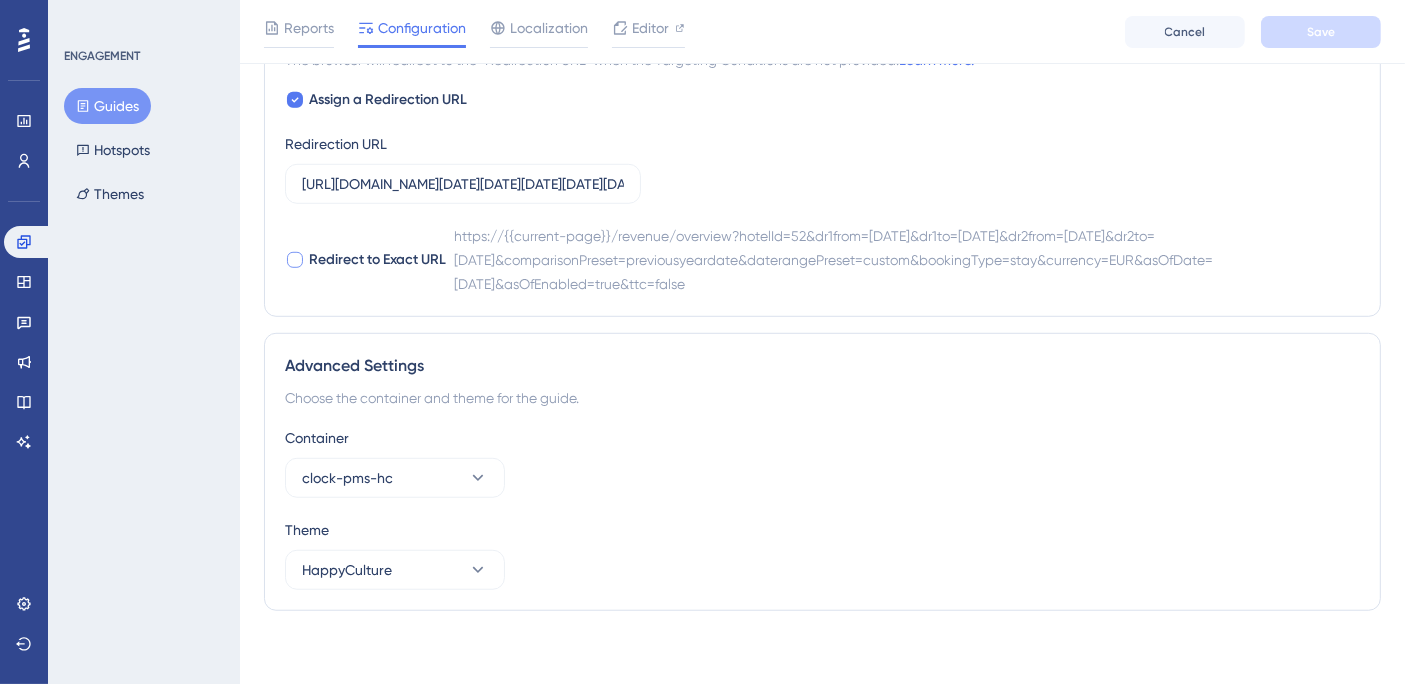click at bounding box center [295, 260] 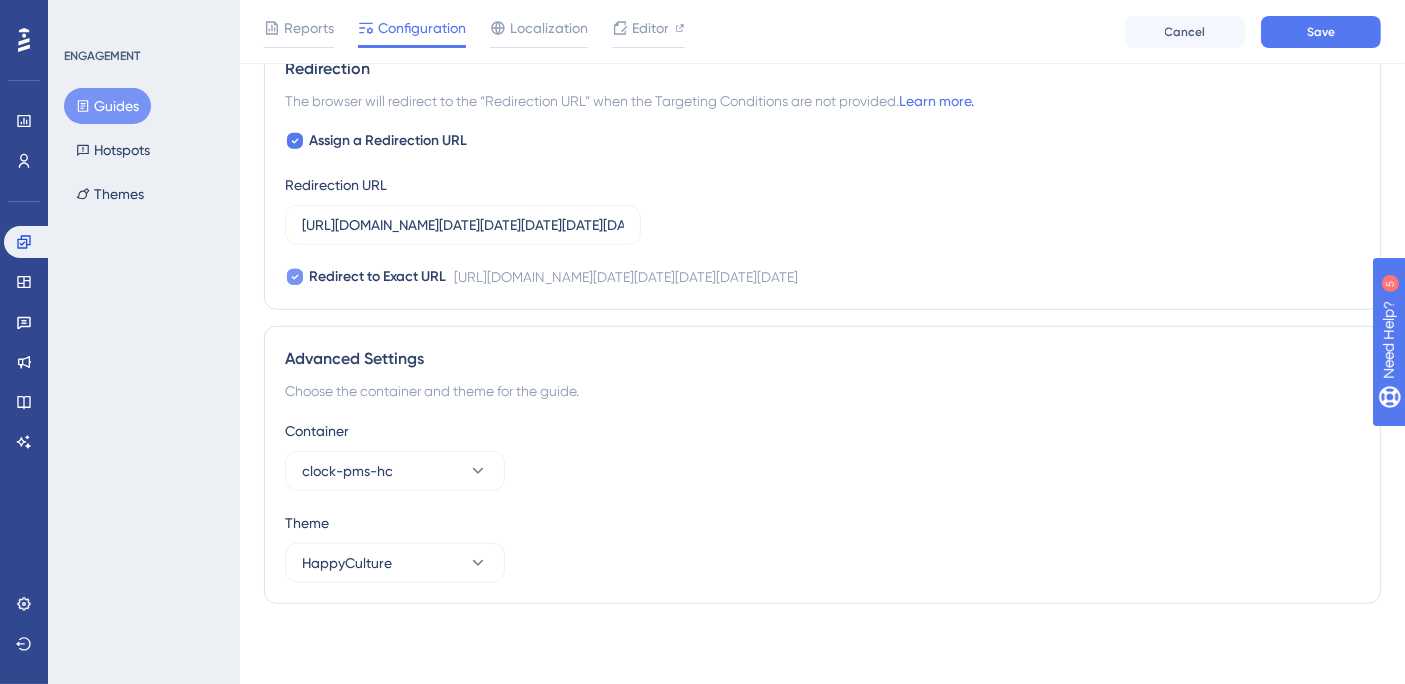 scroll, scrollTop: 0, scrollLeft: 0, axis: both 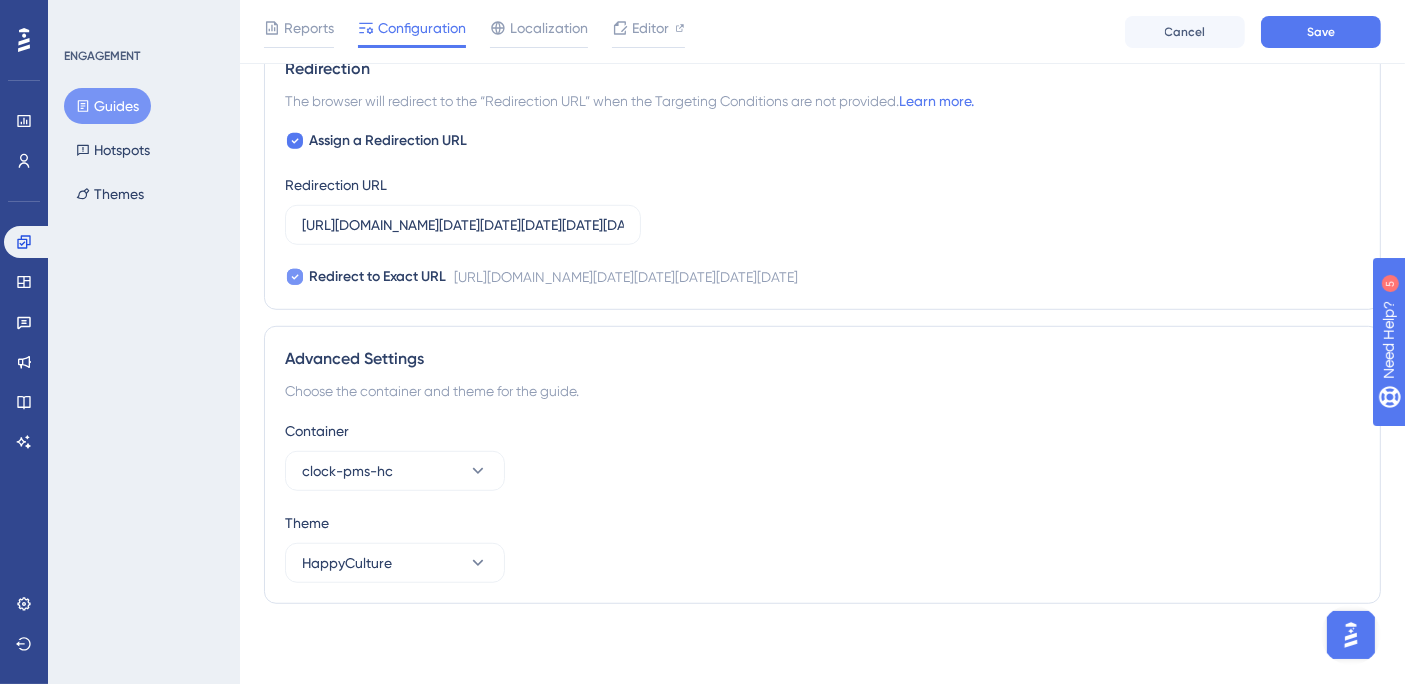 click at bounding box center (295, 277) 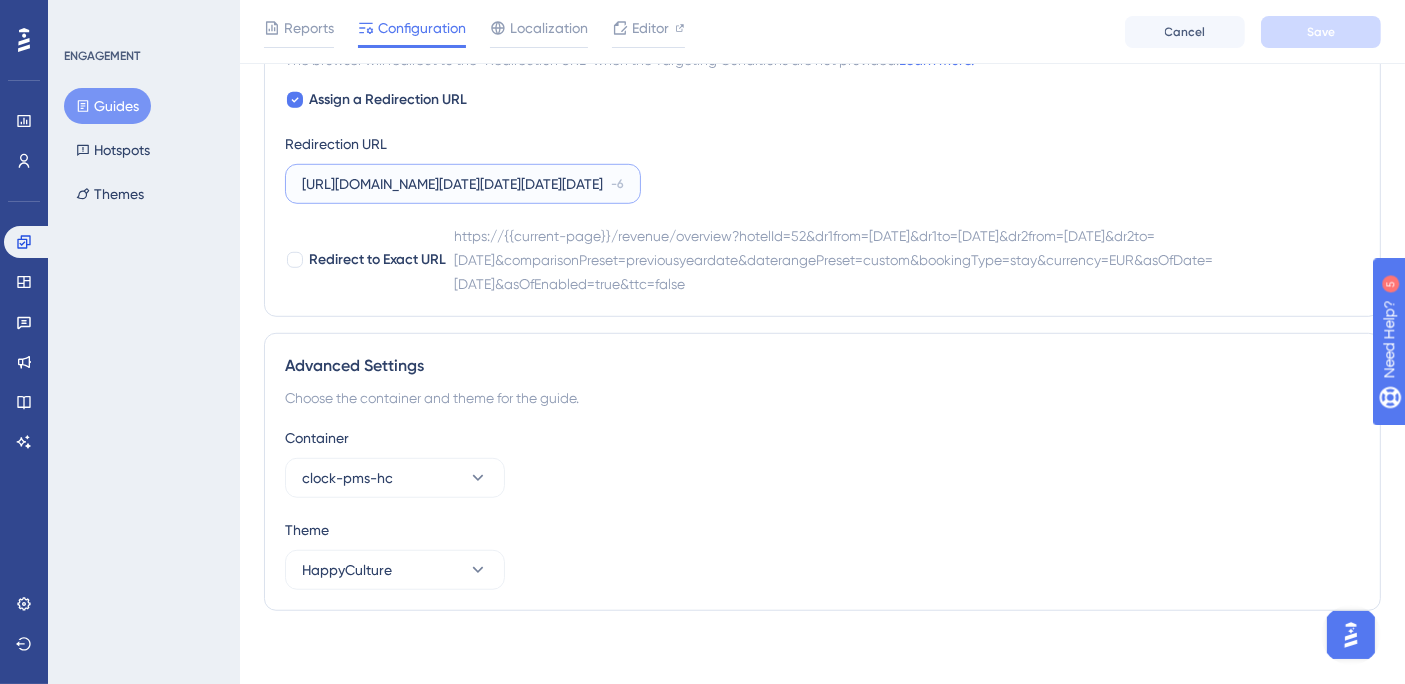 click on "[URL][DOMAIN_NAME][DATE][DATE][DATE][DATE][DATE]" at bounding box center (452, 184) 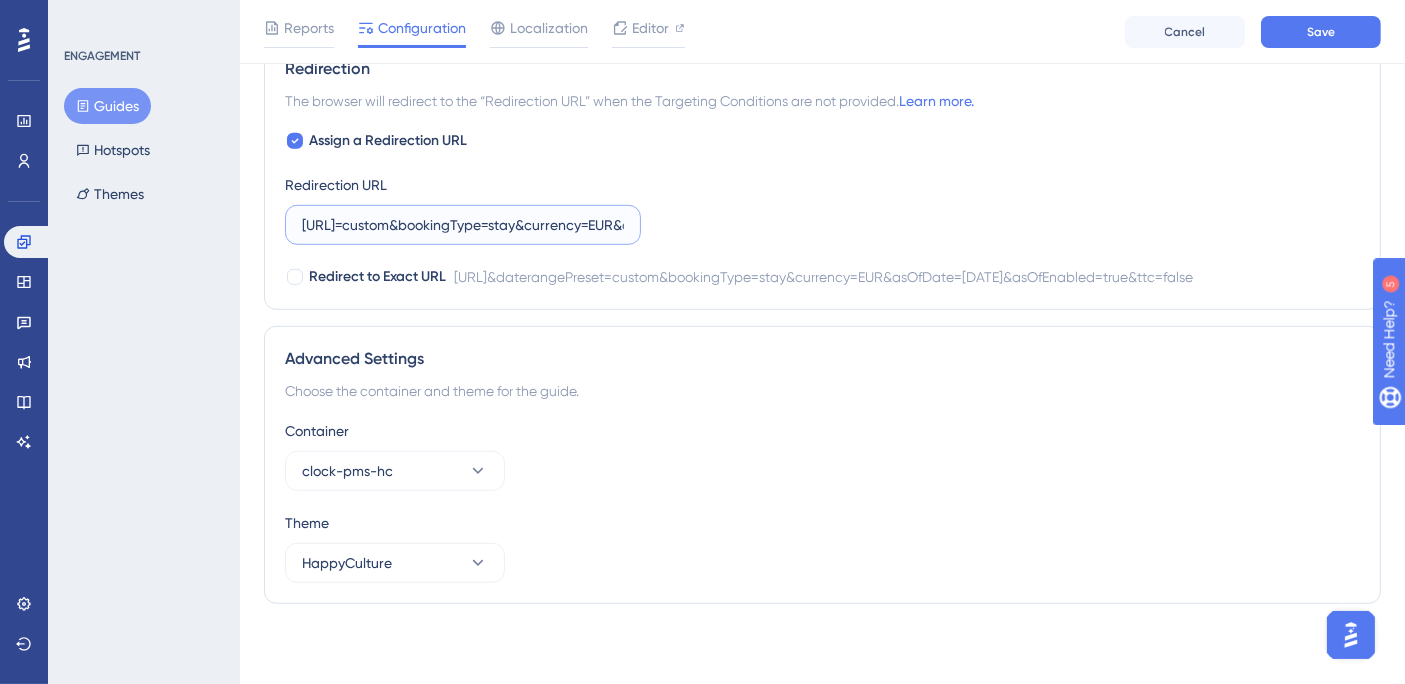 scroll, scrollTop: 1263, scrollLeft: 0, axis: vertical 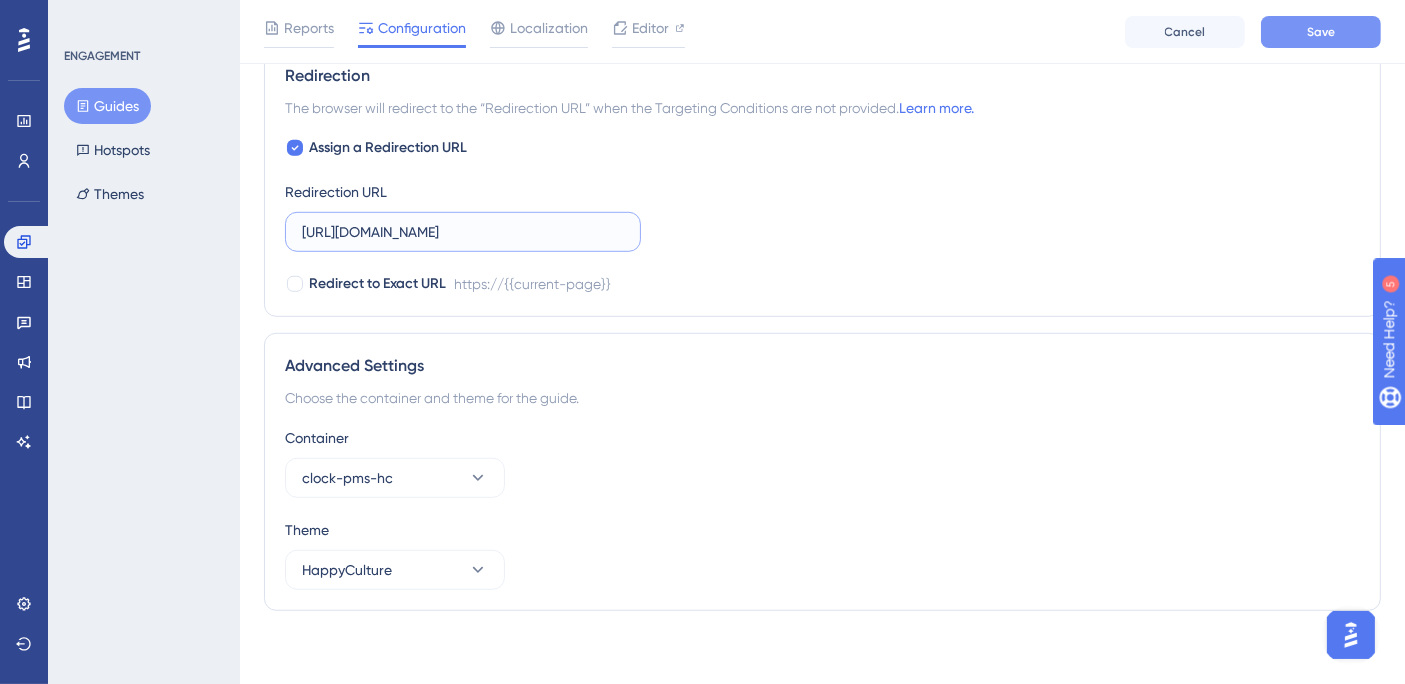type on "[URL][DOMAIN_NAME]" 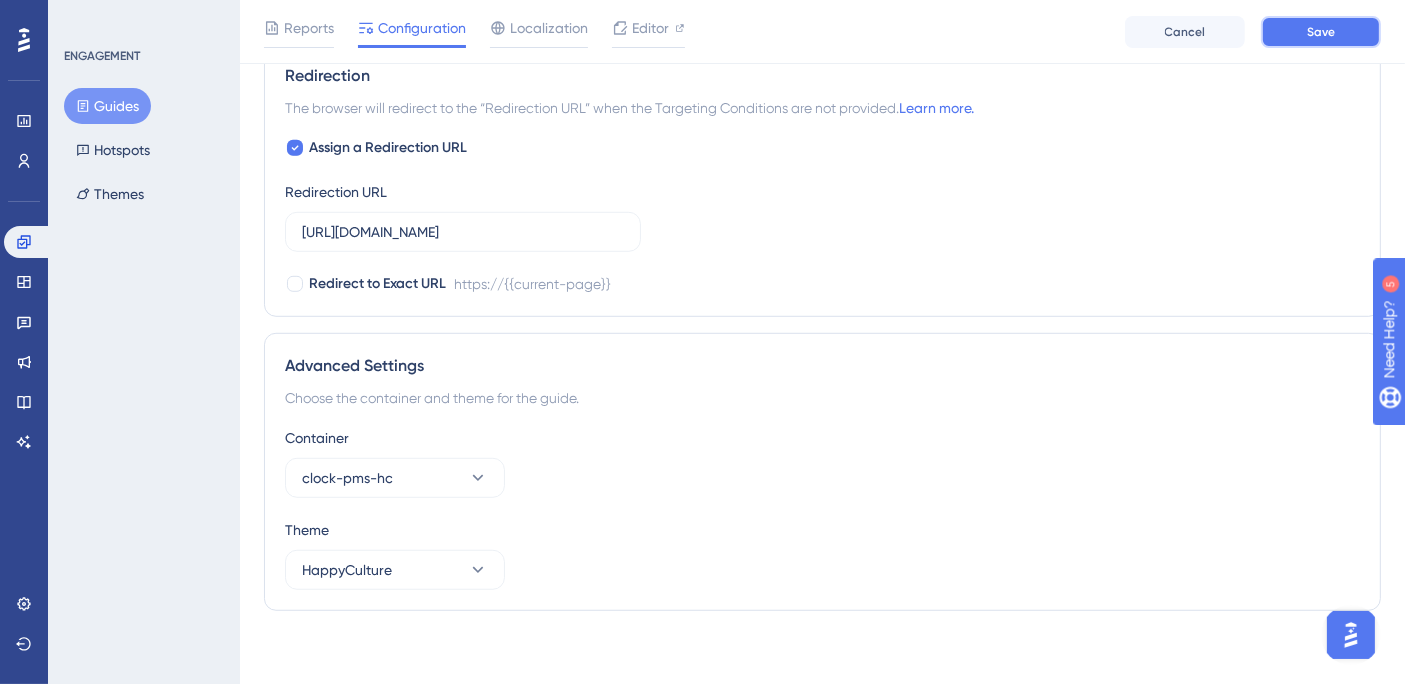 click on "Save" at bounding box center [1321, 32] 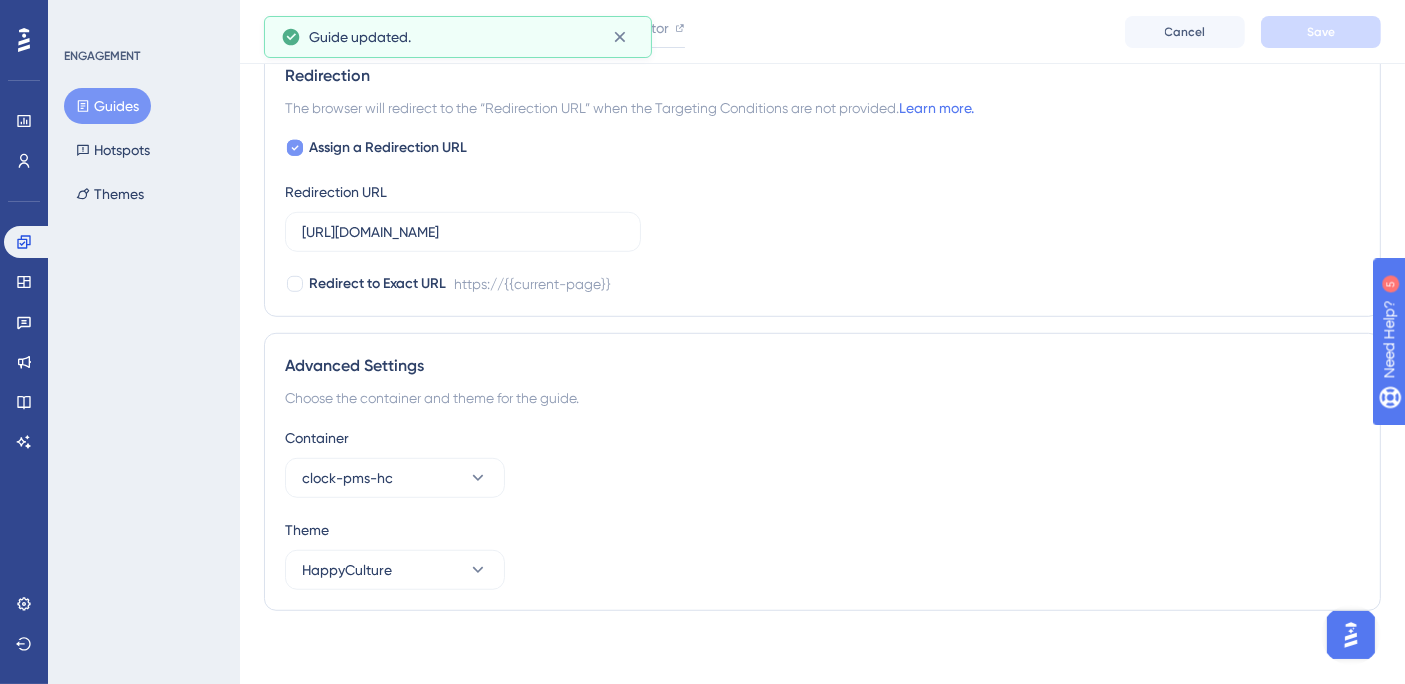 click 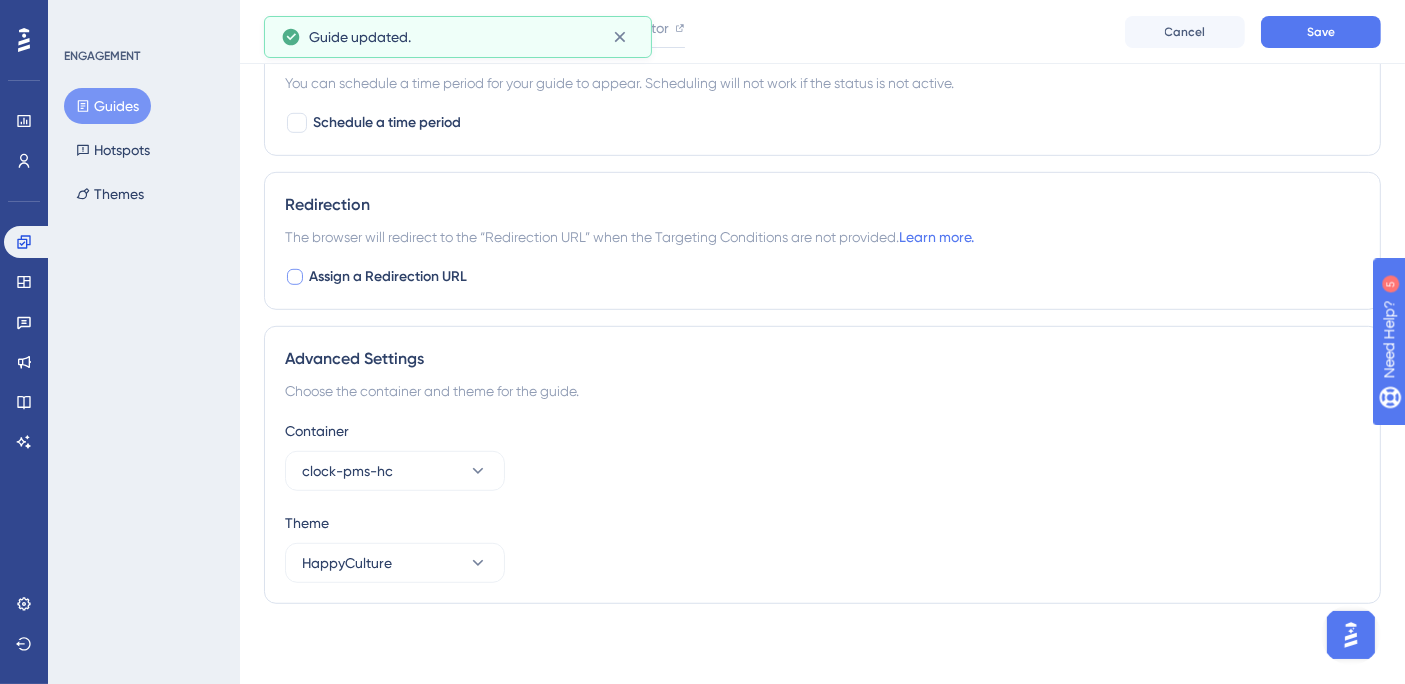 scroll, scrollTop: 1128, scrollLeft: 0, axis: vertical 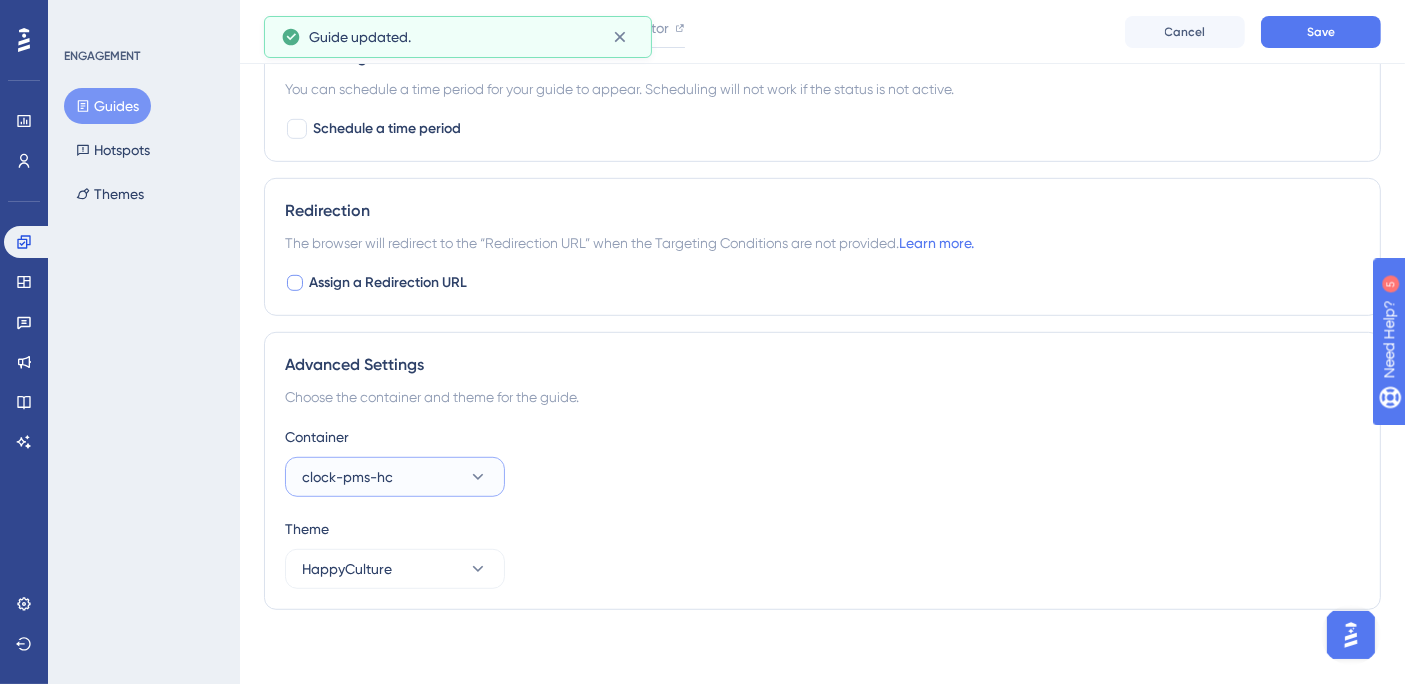 click on "clock-pms-hc" at bounding box center (347, 477) 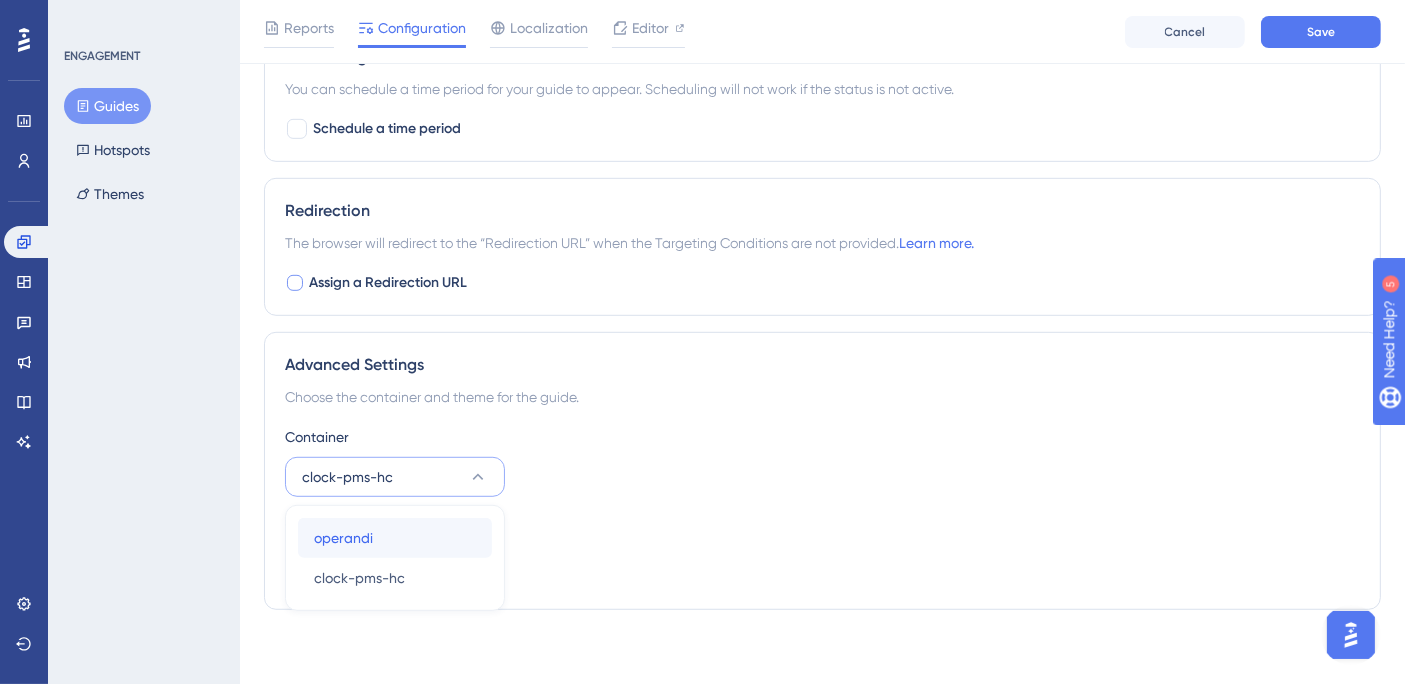 click on "operandi" at bounding box center [343, 538] 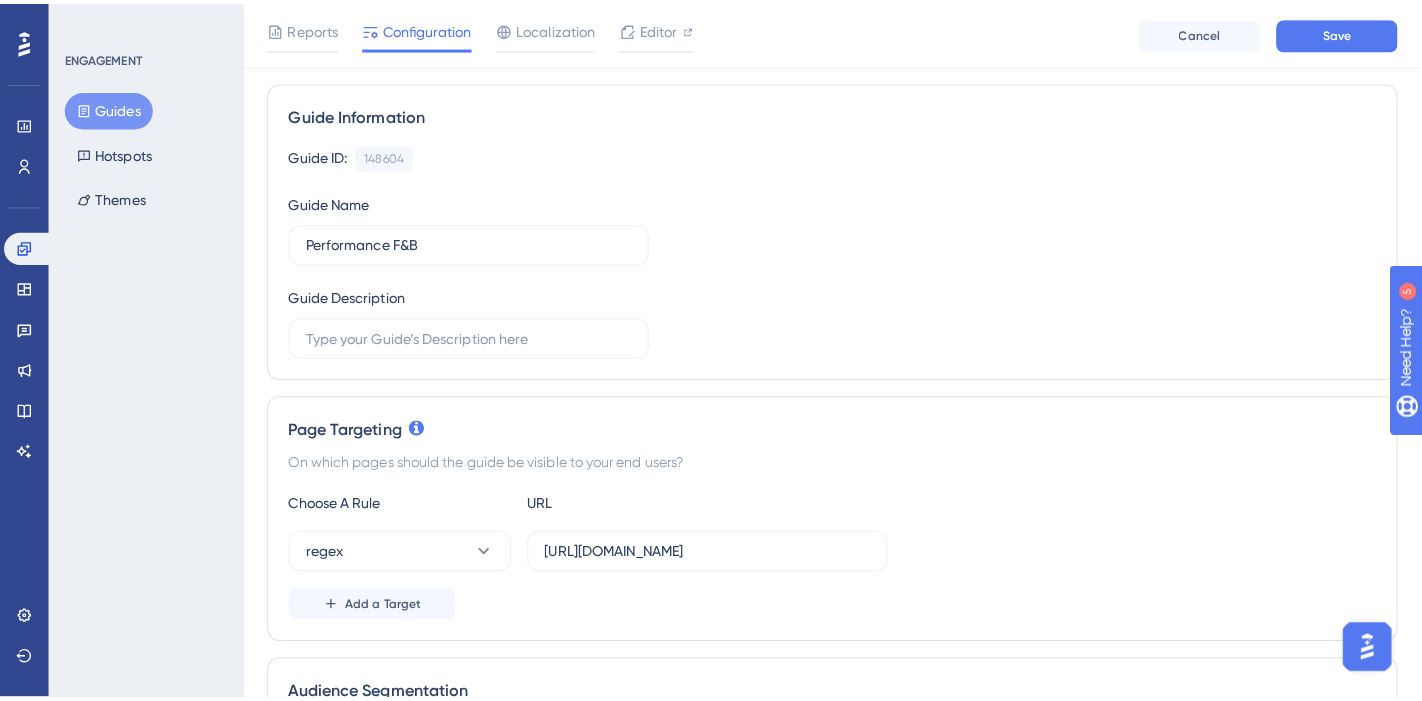 scroll, scrollTop: 0, scrollLeft: 0, axis: both 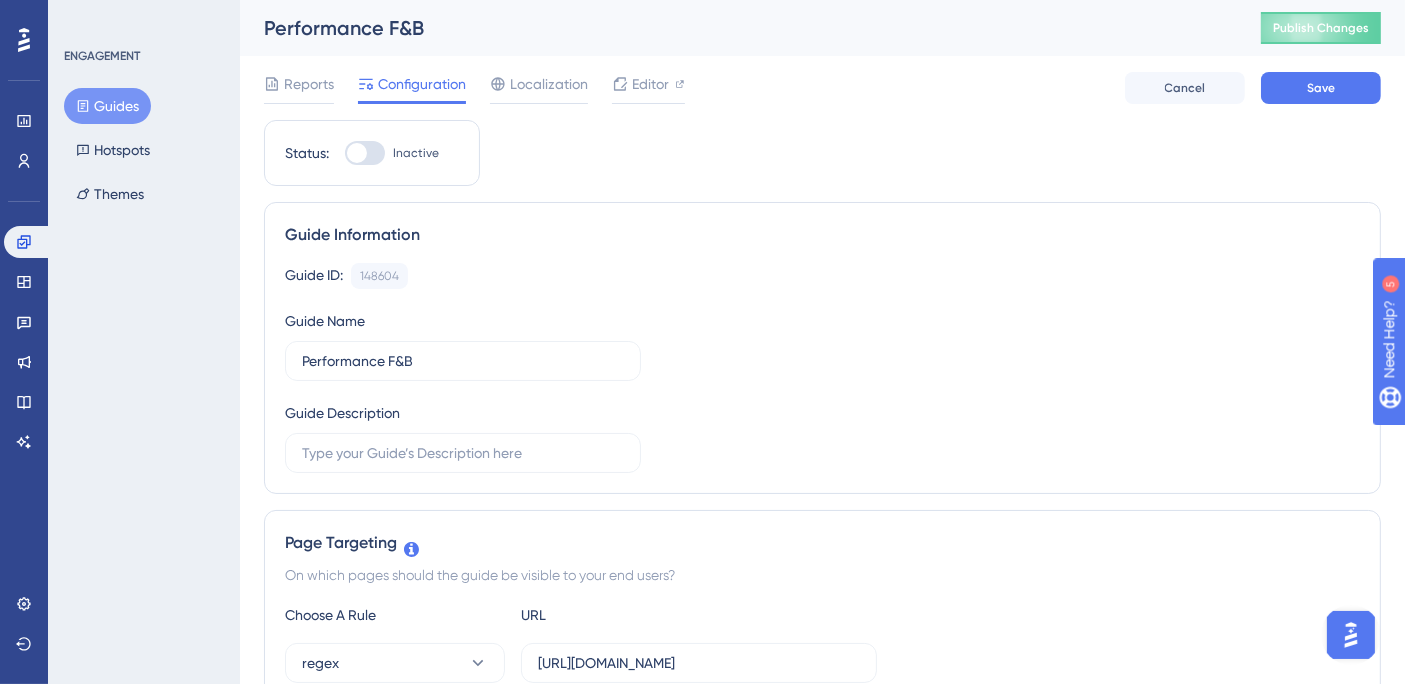 click at bounding box center (365, 153) 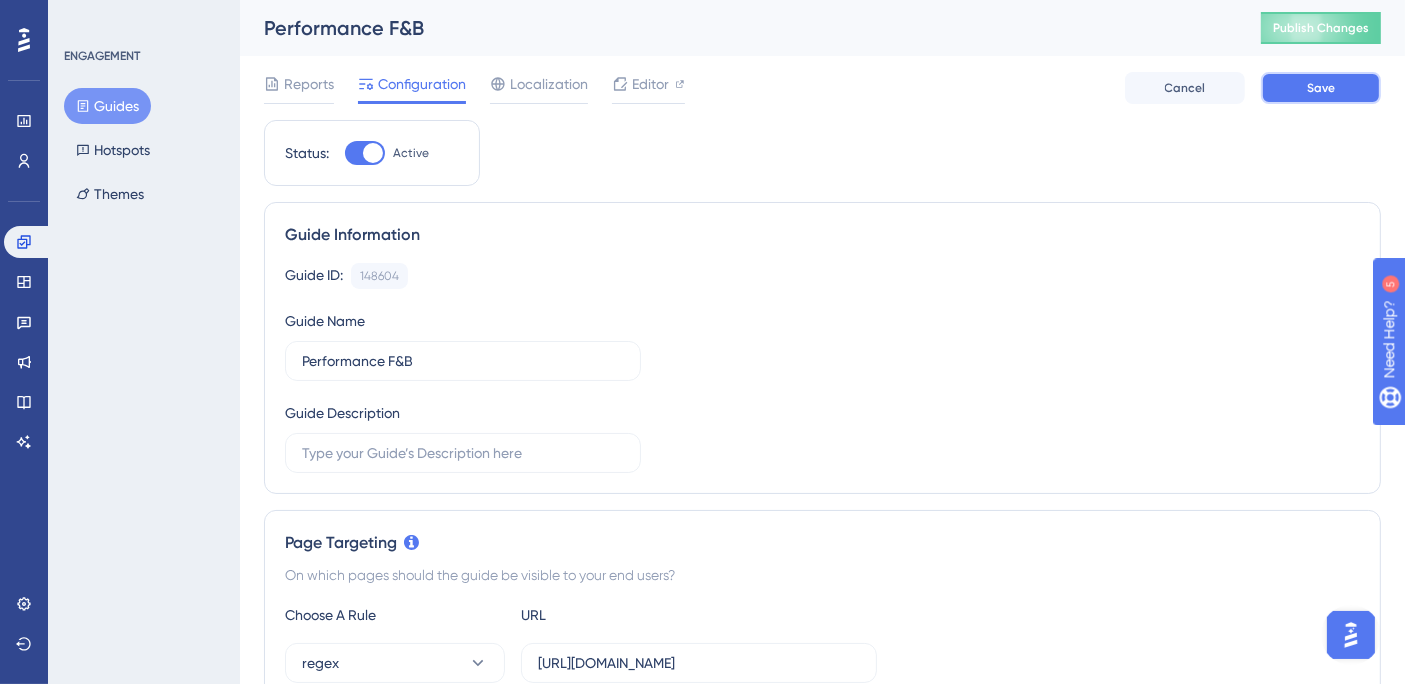 click on "Save" at bounding box center (1321, 88) 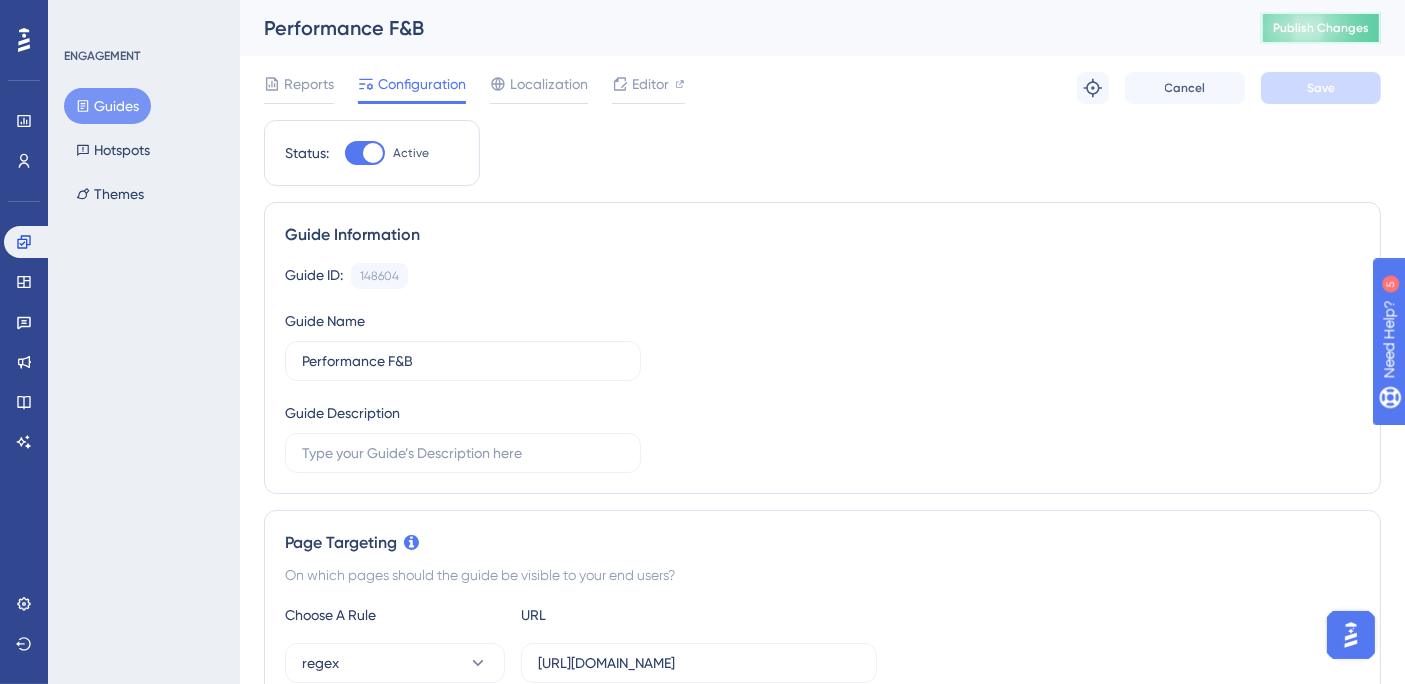 click on "Publish Changes" at bounding box center (1321, 28) 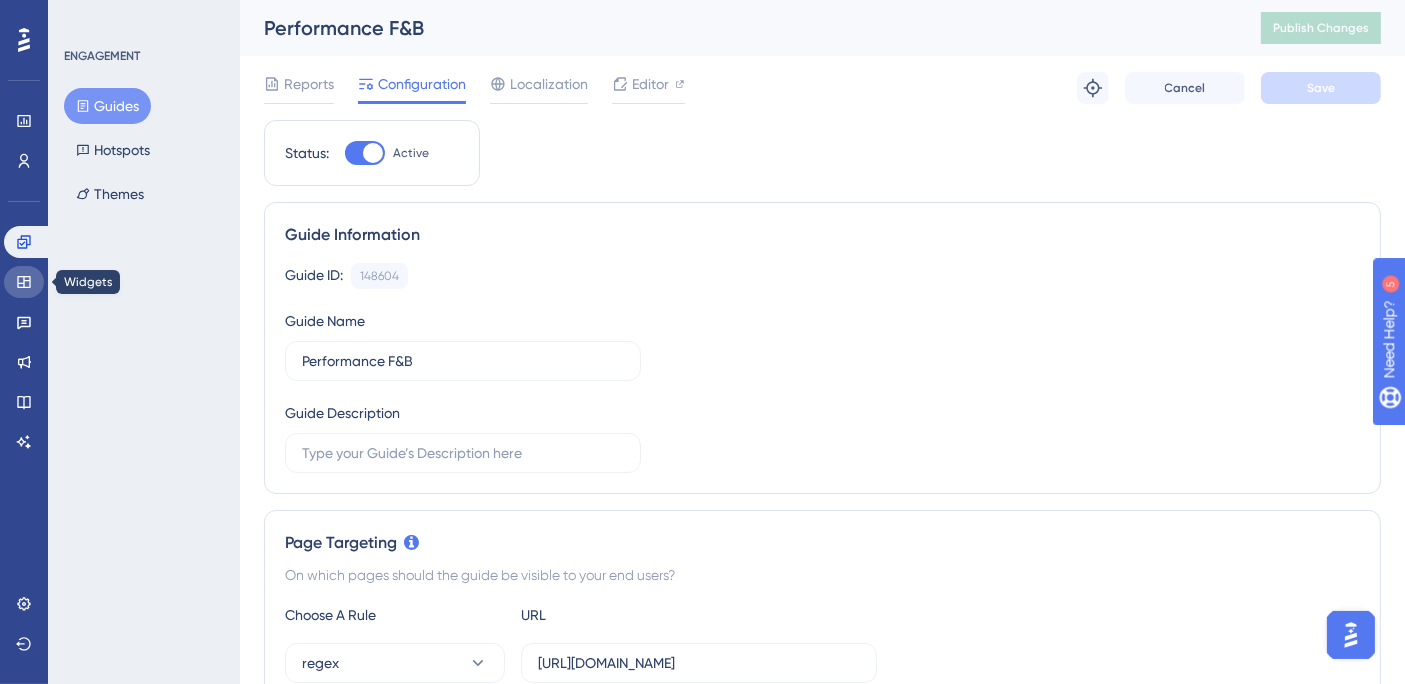 click at bounding box center [24, 282] 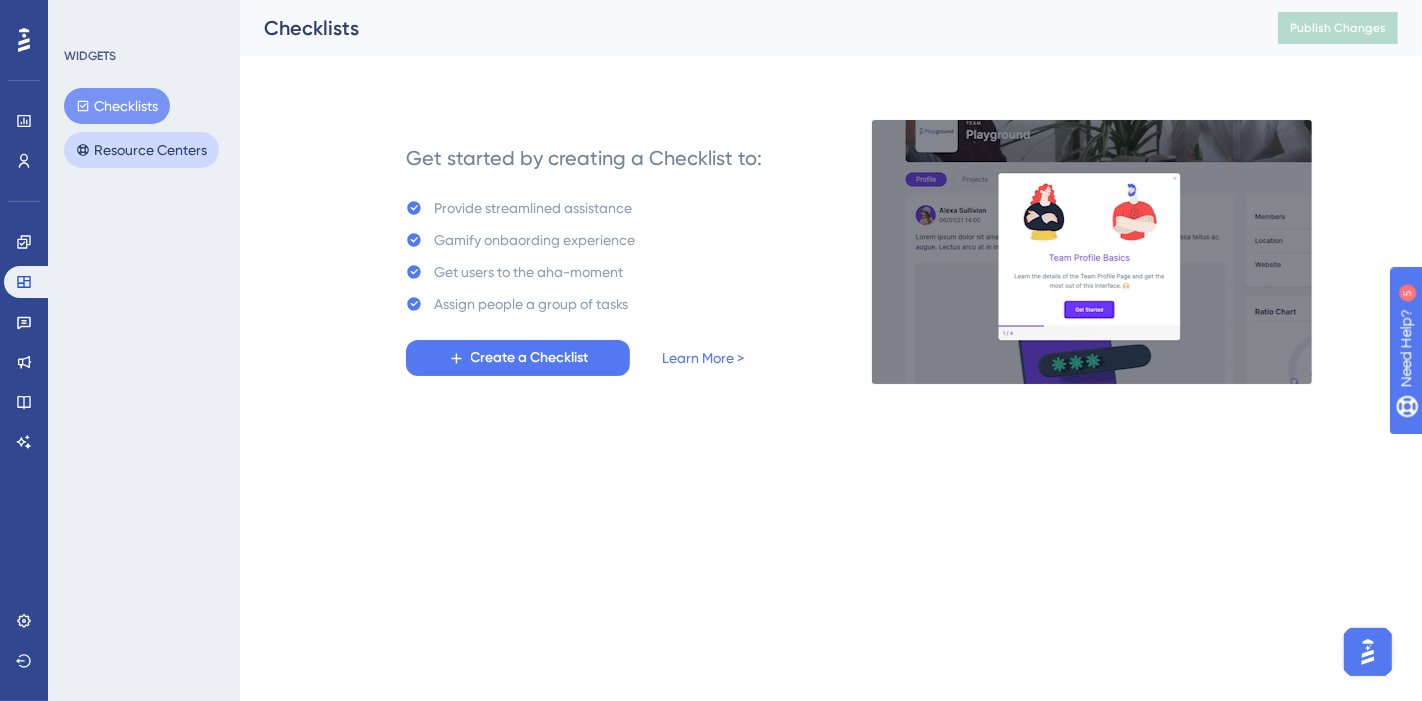 click on "Resource Centers" at bounding box center [141, 150] 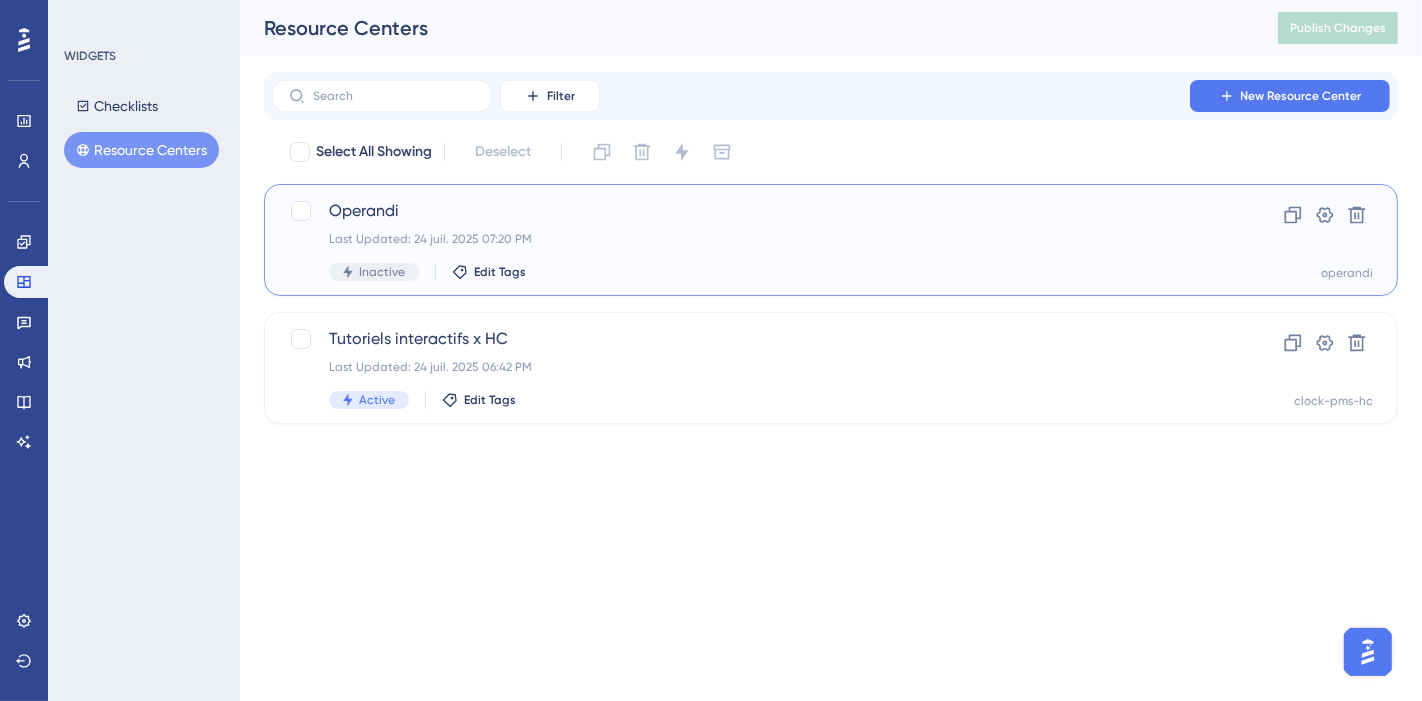 click on "Inactive Edit Tags" at bounding box center (751, 272) 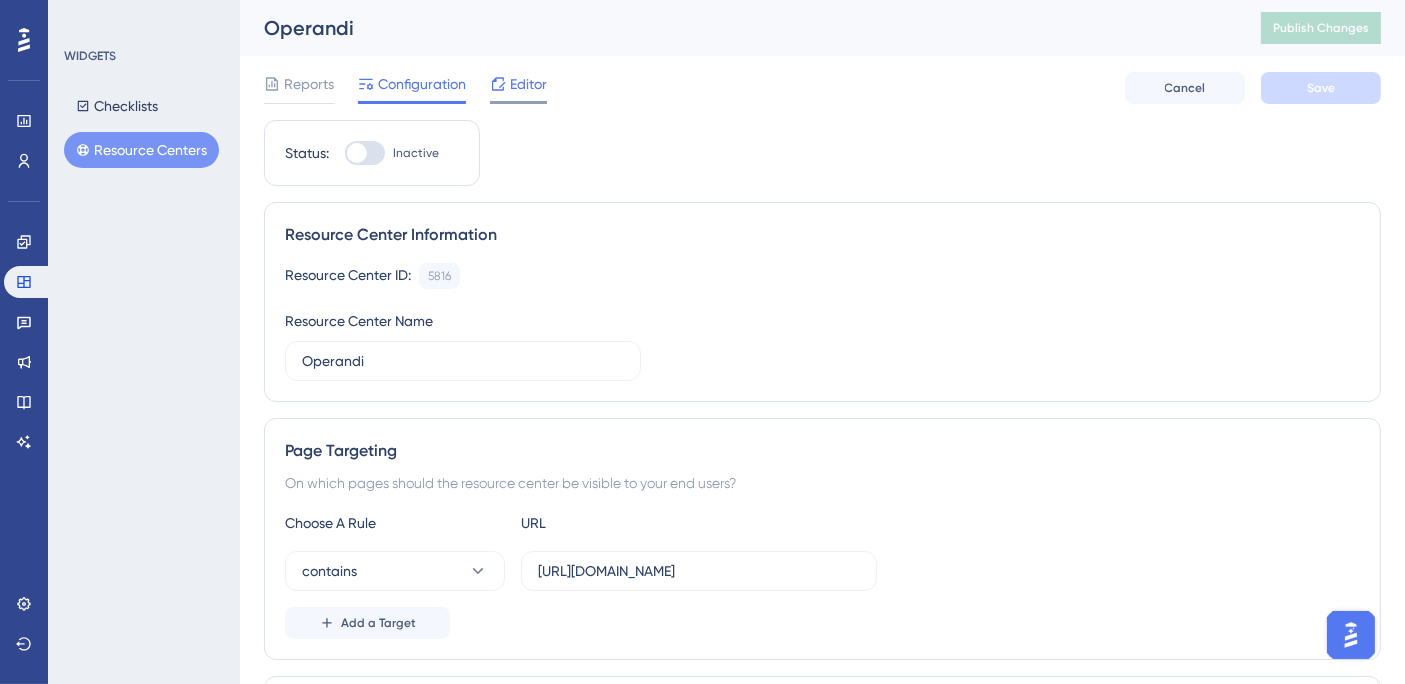 click on "Editor" at bounding box center (528, 84) 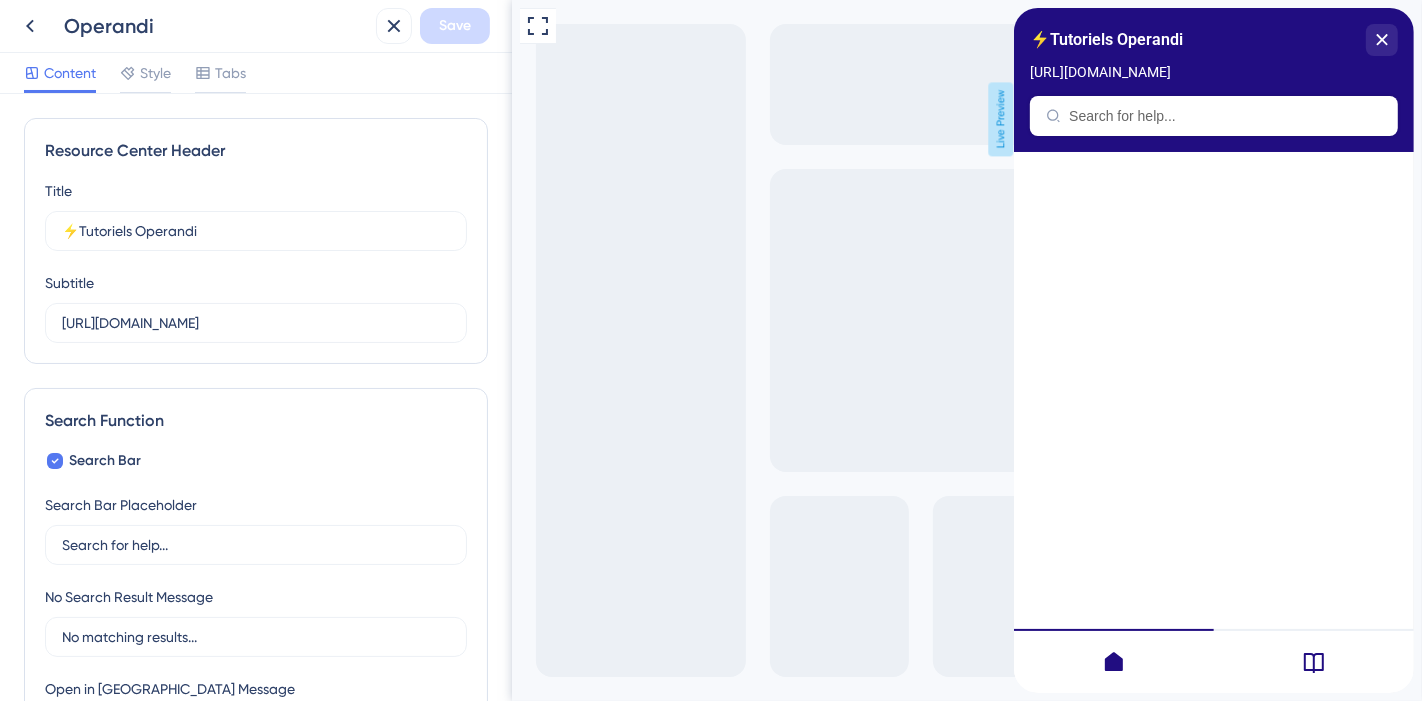 scroll, scrollTop: 0, scrollLeft: 0, axis: both 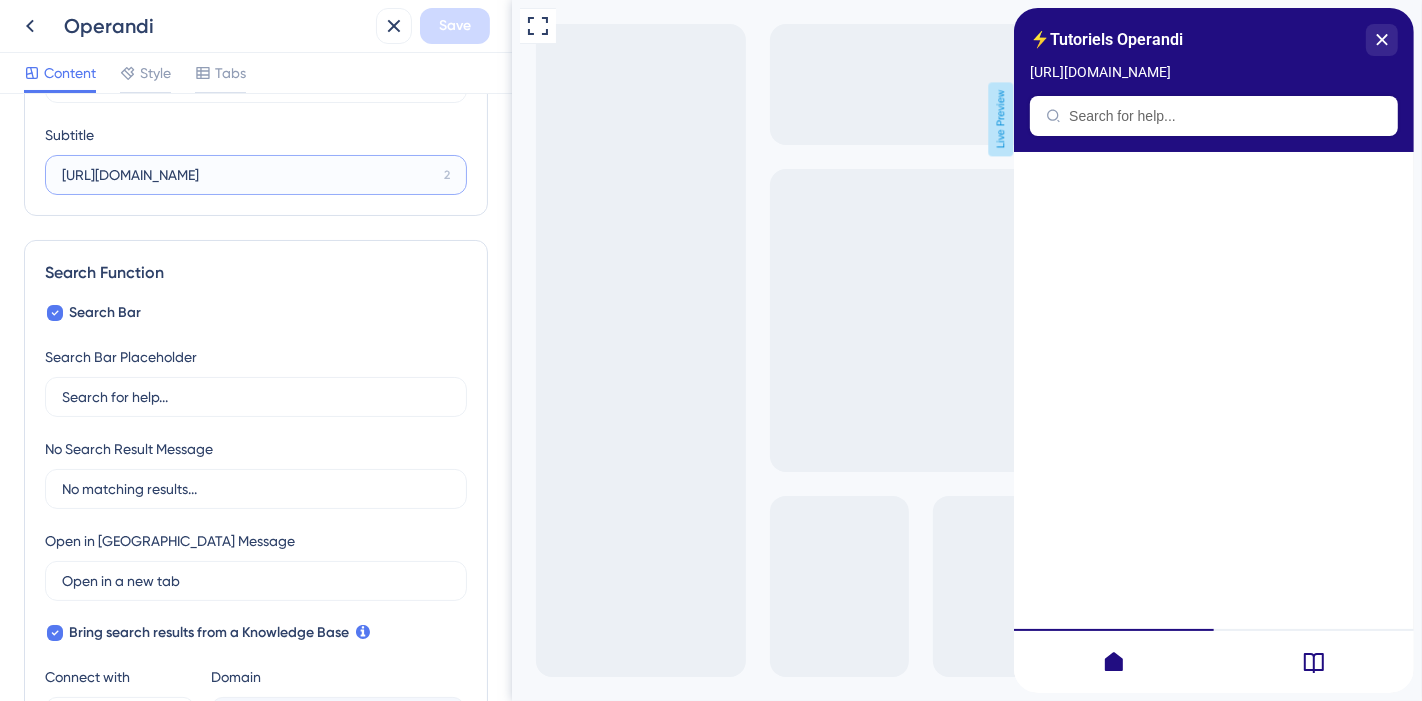 click on "[URL][DOMAIN_NAME]" at bounding box center [249, 175] 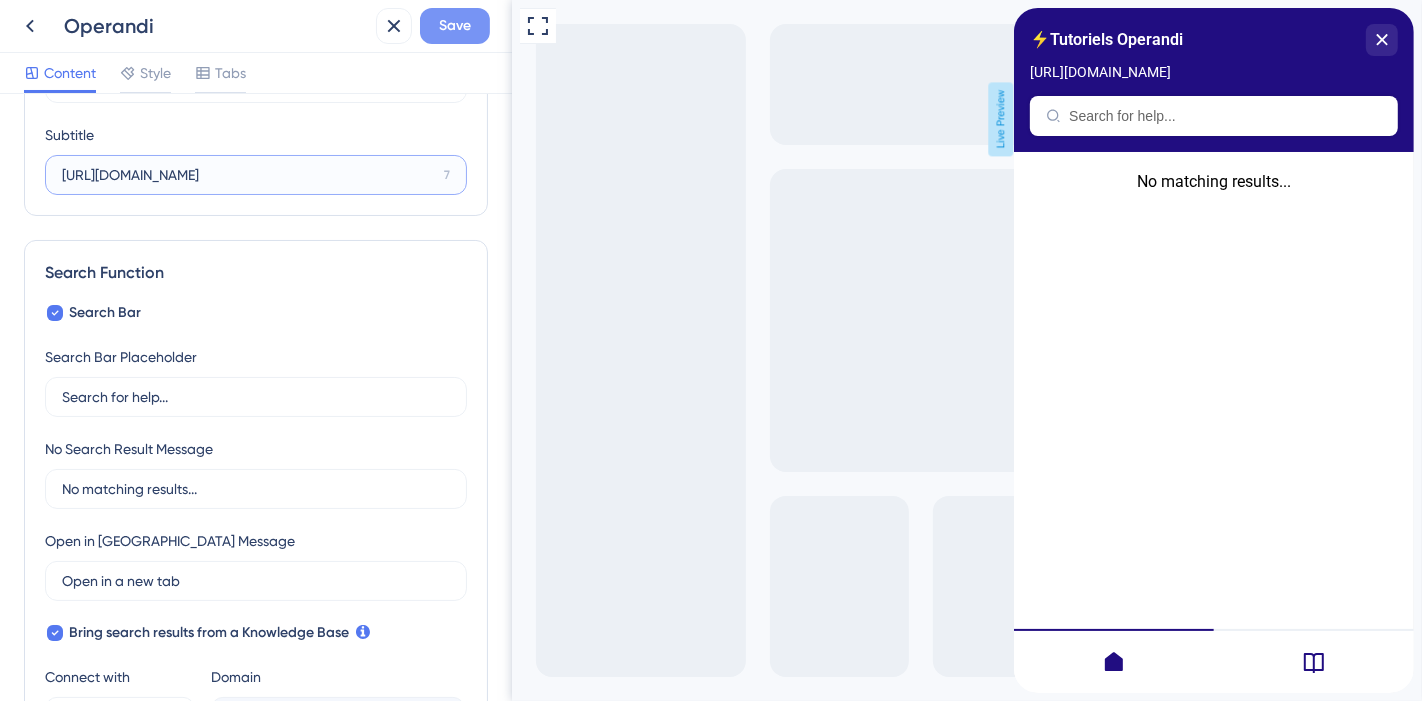 type on "[URL][DOMAIN_NAME]" 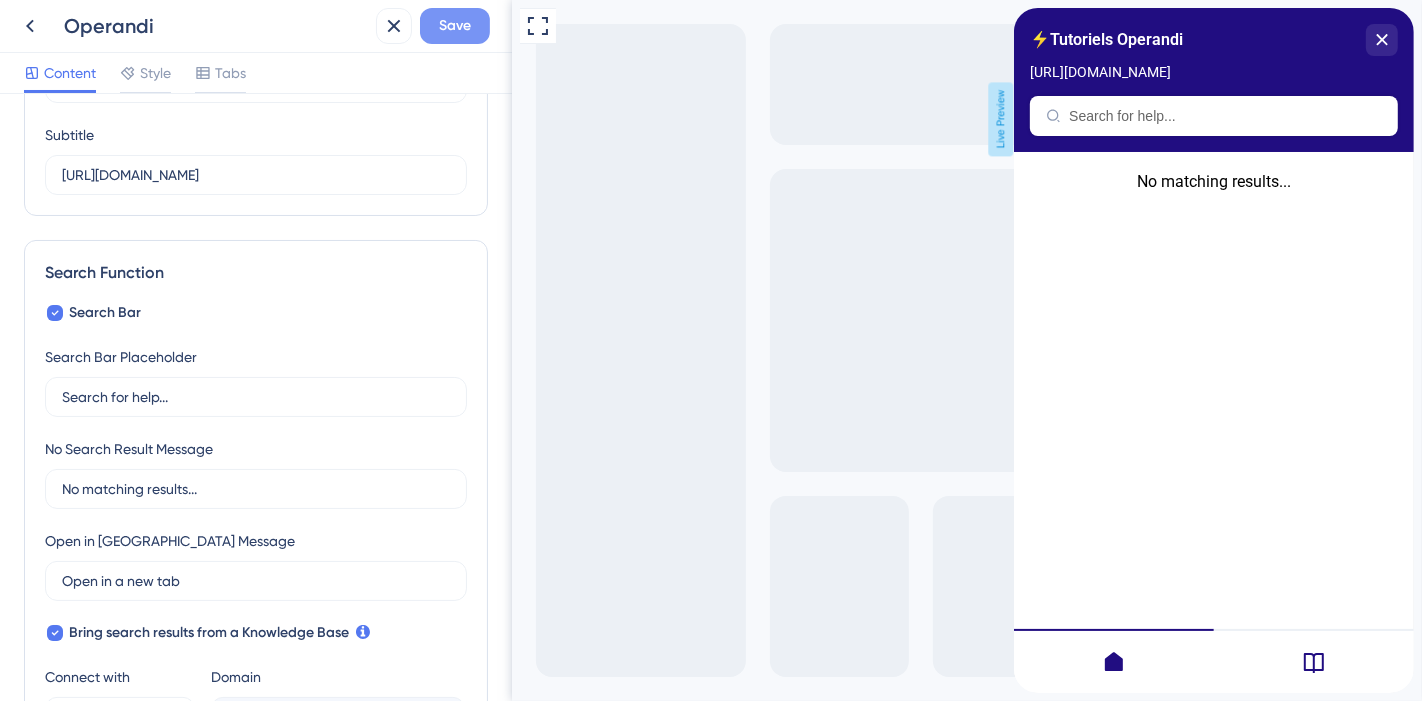 click on "Save" at bounding box center (455, 26) 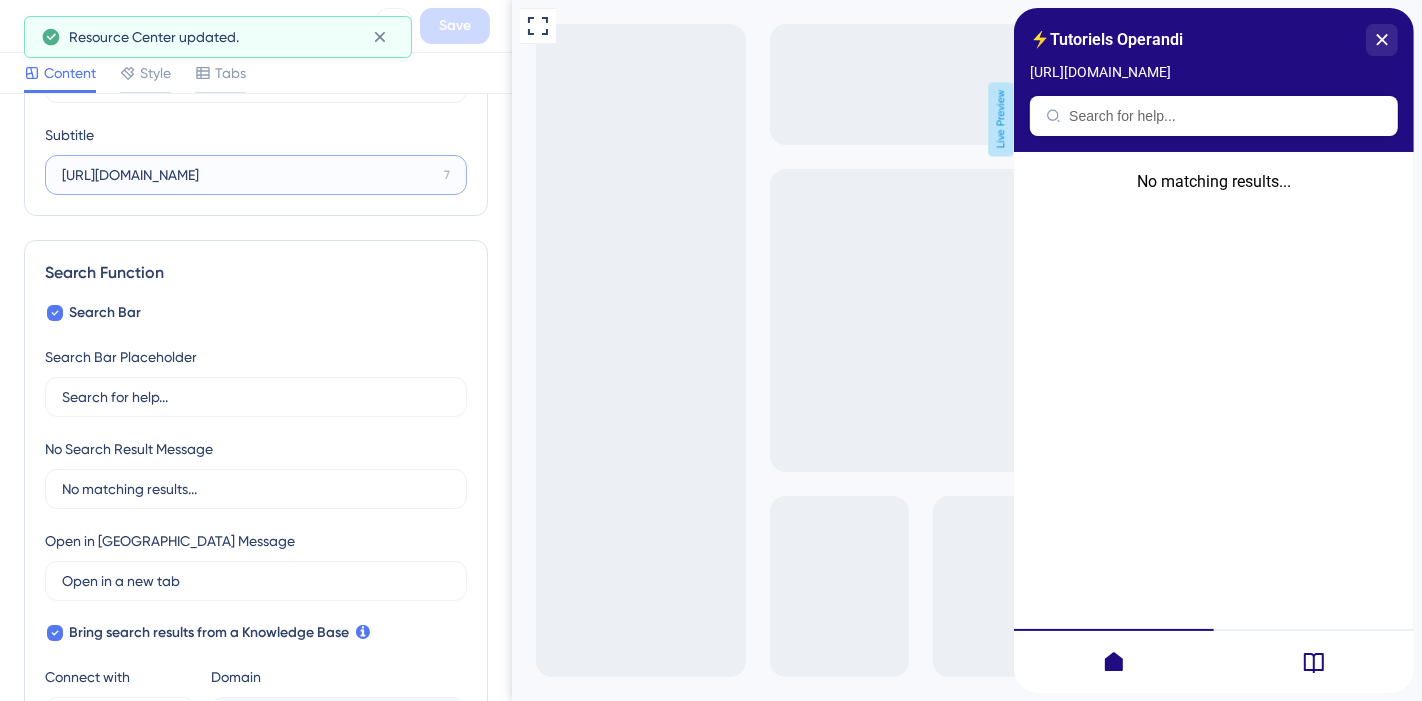 click on "[URL][DOMAIN_NAME]" at bounding box center (249, 175) 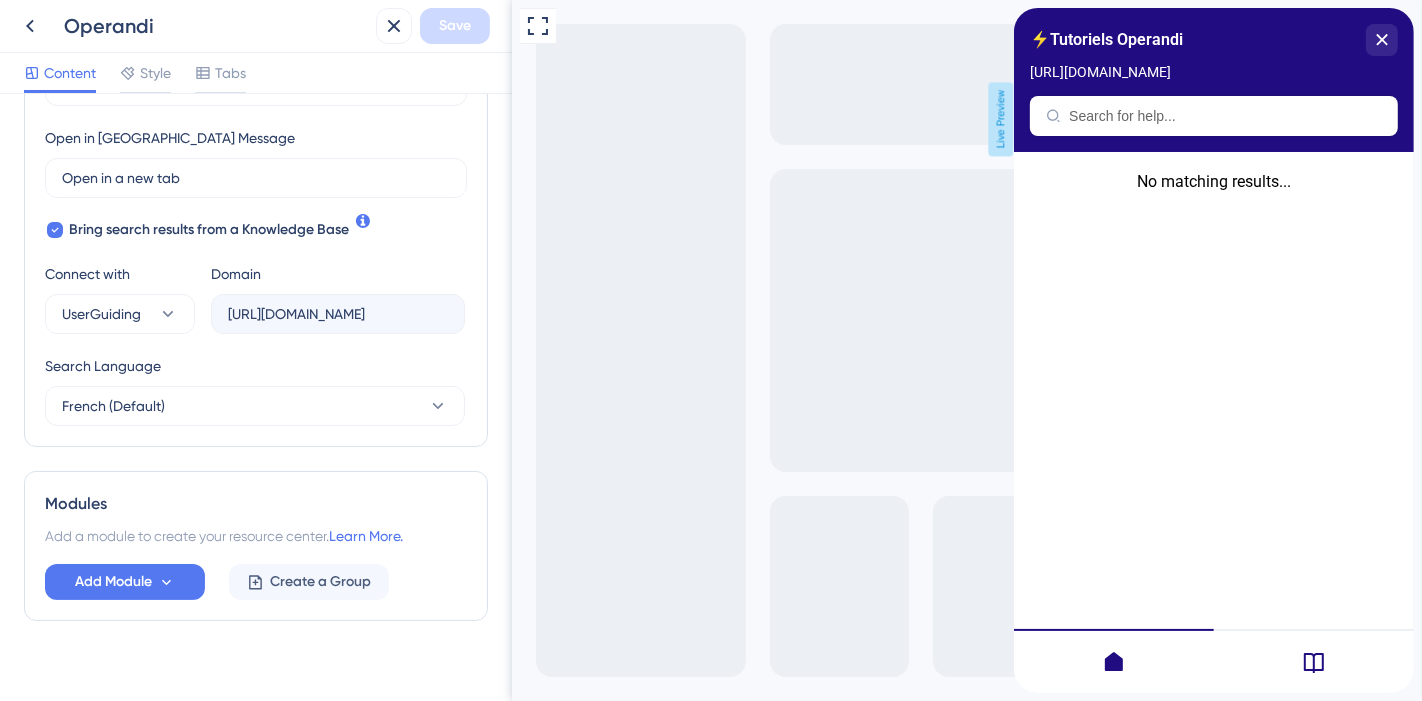 scroll, scrollTop: 572, scrollLeft: 0, axis: vertical 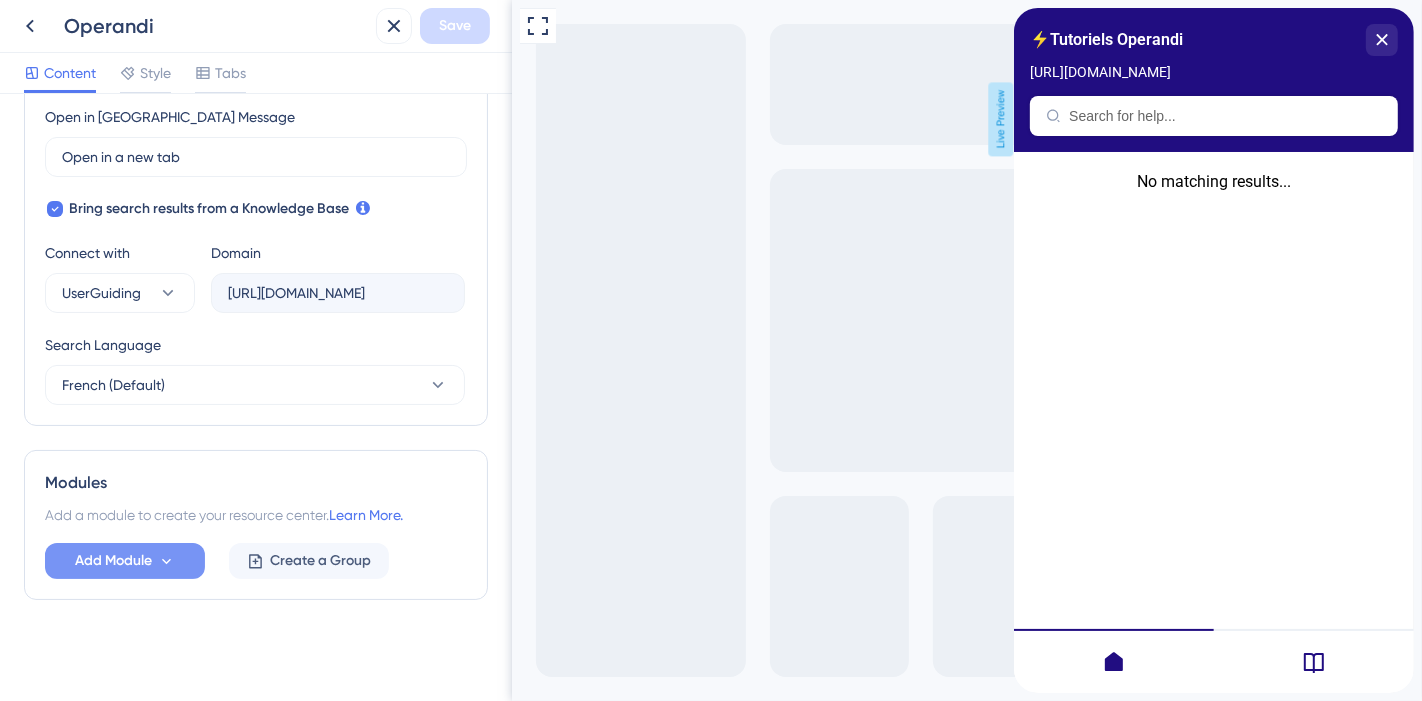 click on "Add Module" at bounding box center (125, 561) 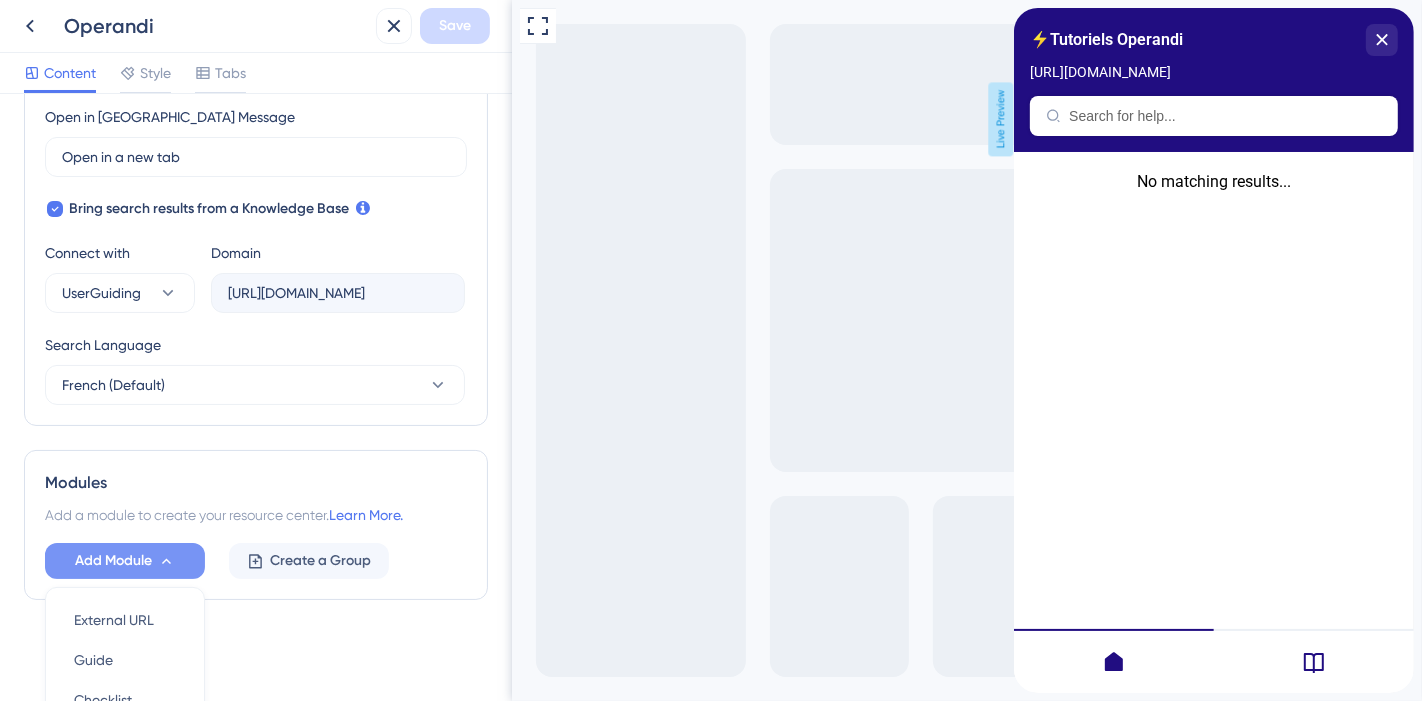 scroll, scrollTop: 761, scrollLeft: 0, axis: vertical 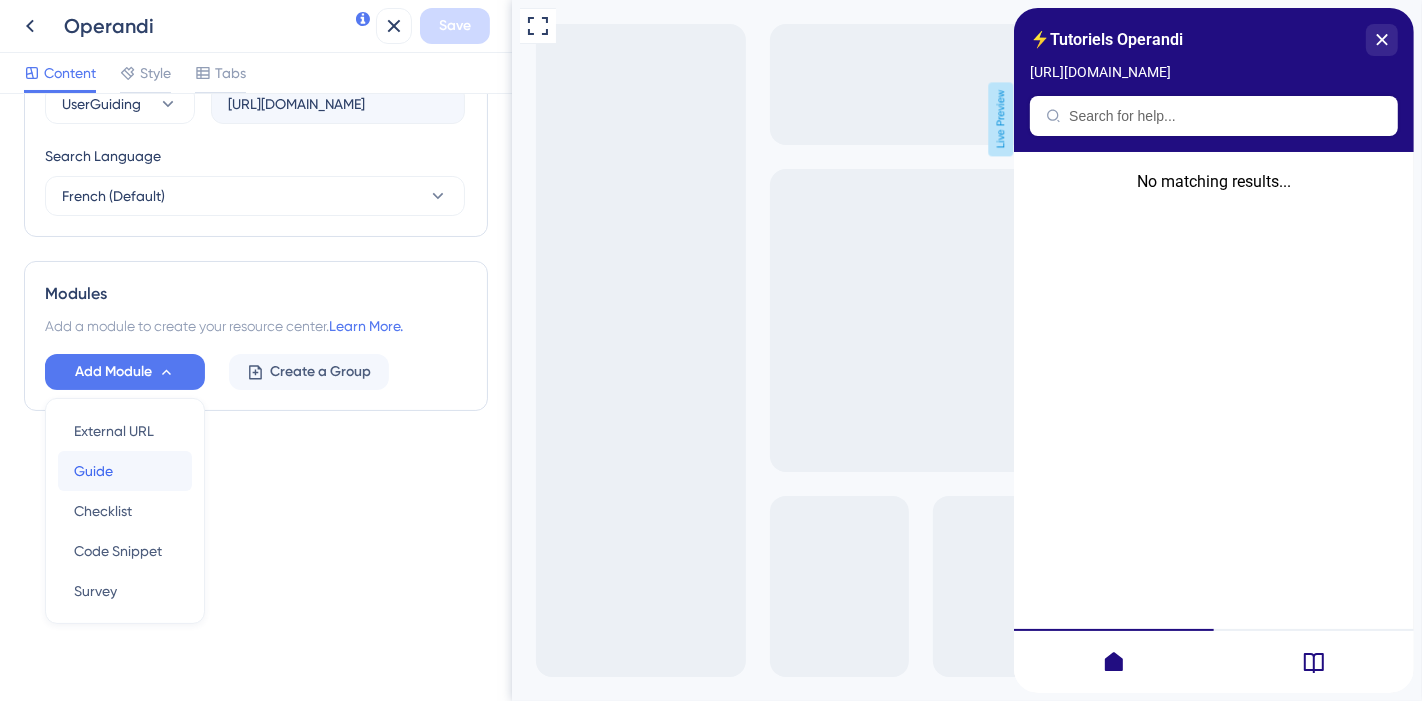click on "Guide Guide" at bounding box center [125, 471] 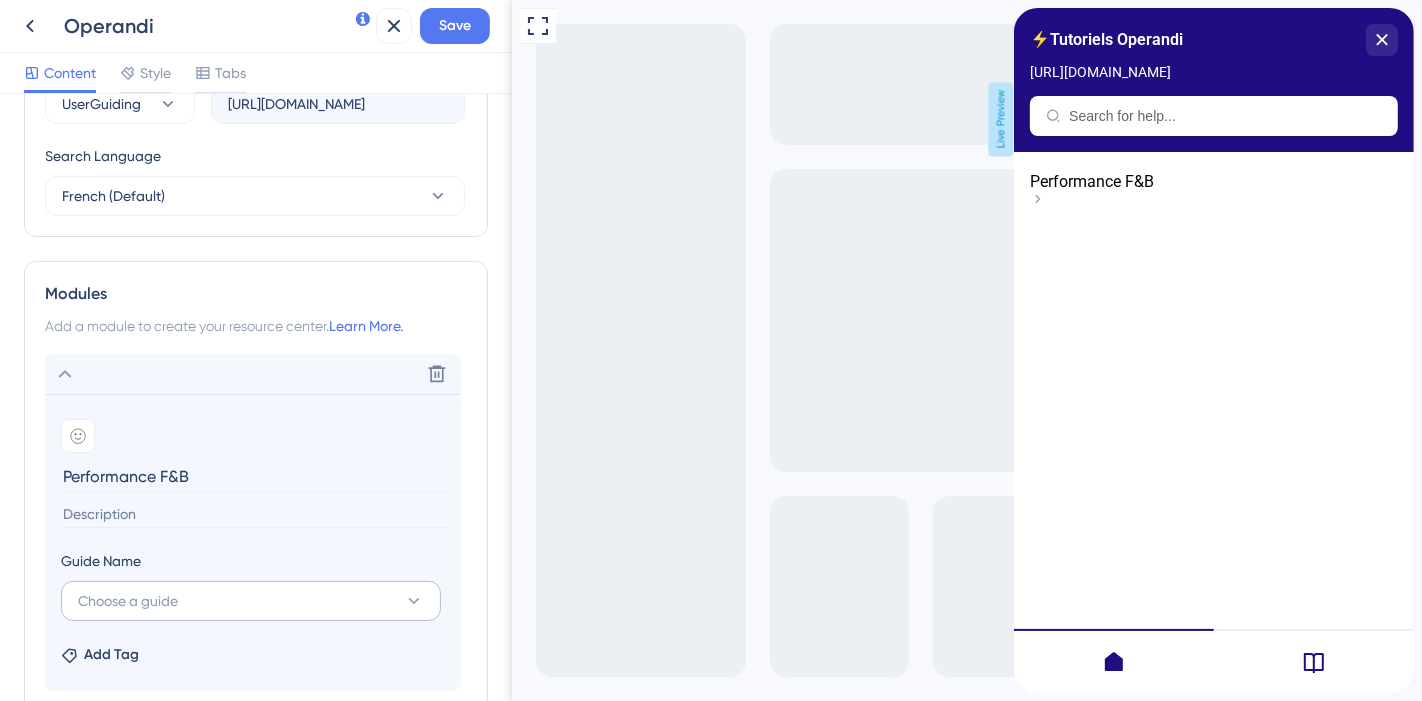 type on "Performance F&B" 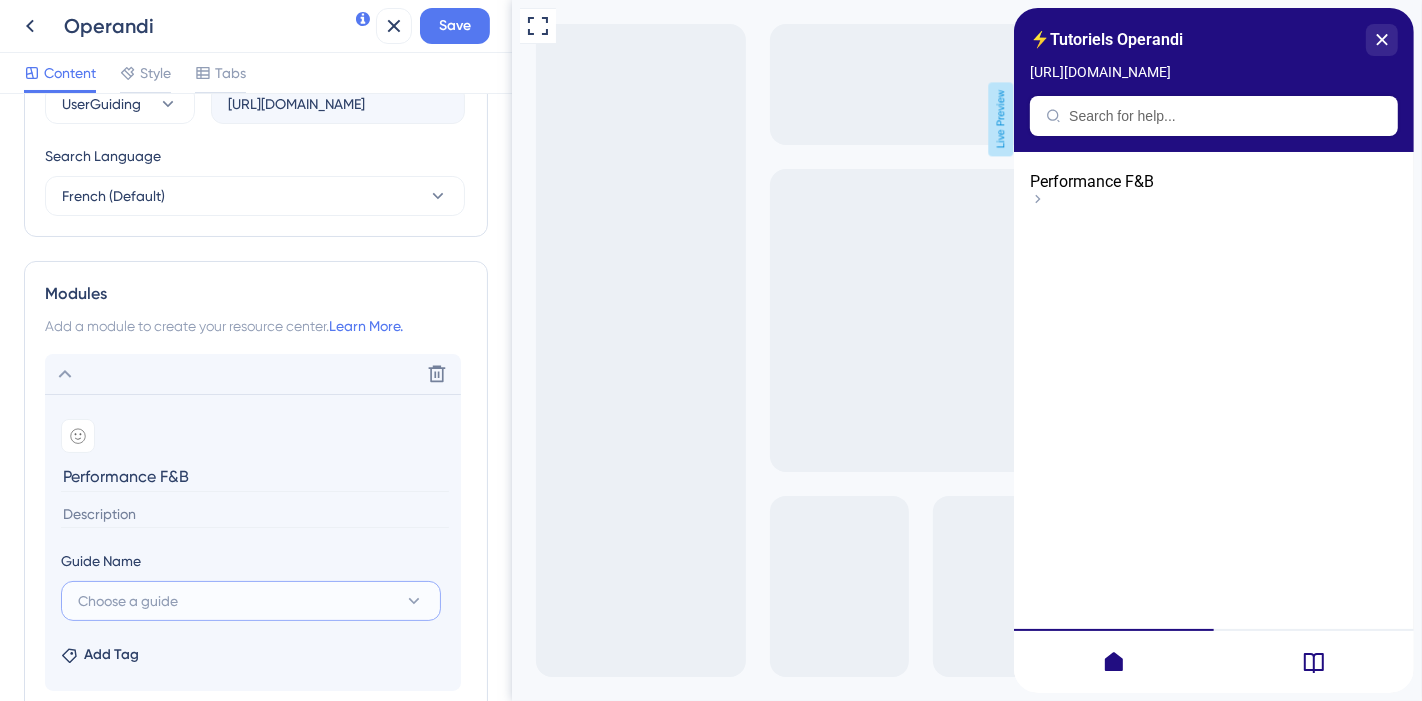 click on "Choose a guide" at bounding box center [251, 601] 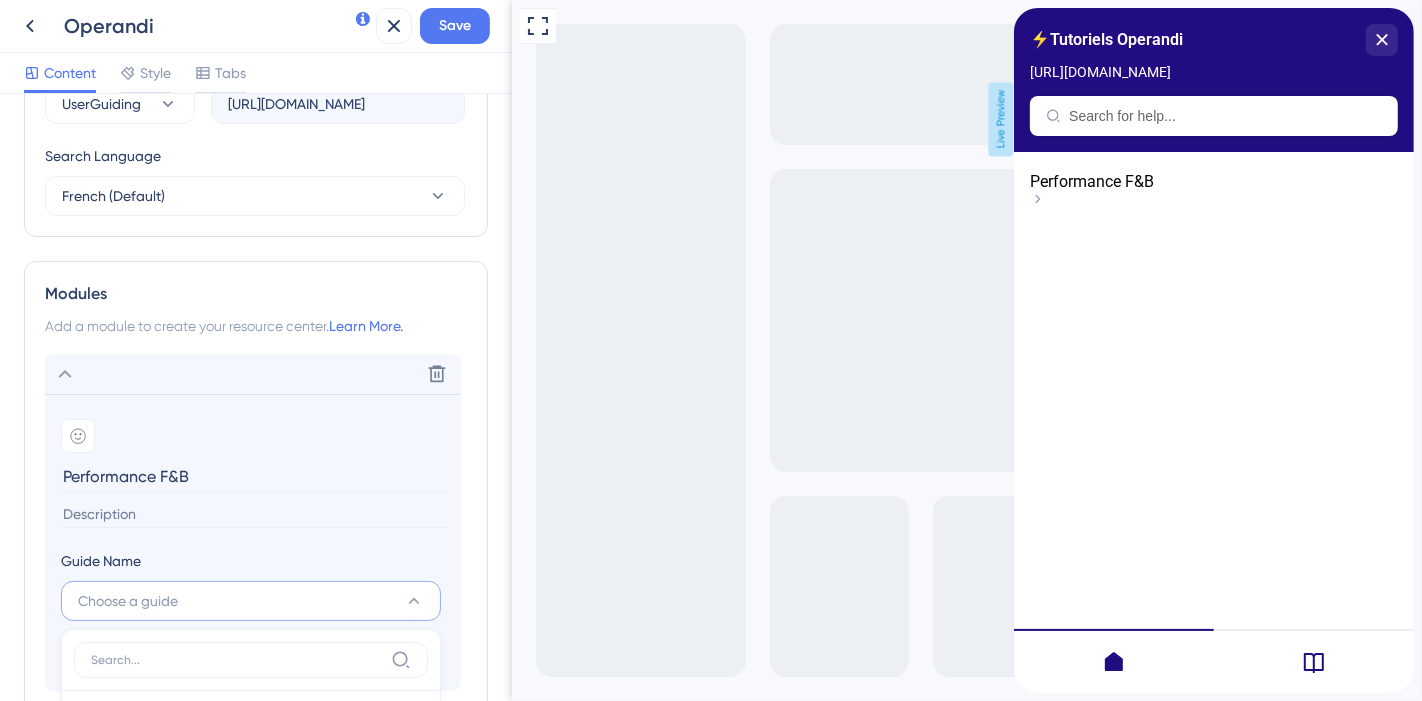 scroll, scrollTop: 928, scrollLeft: 0, axis: vertical 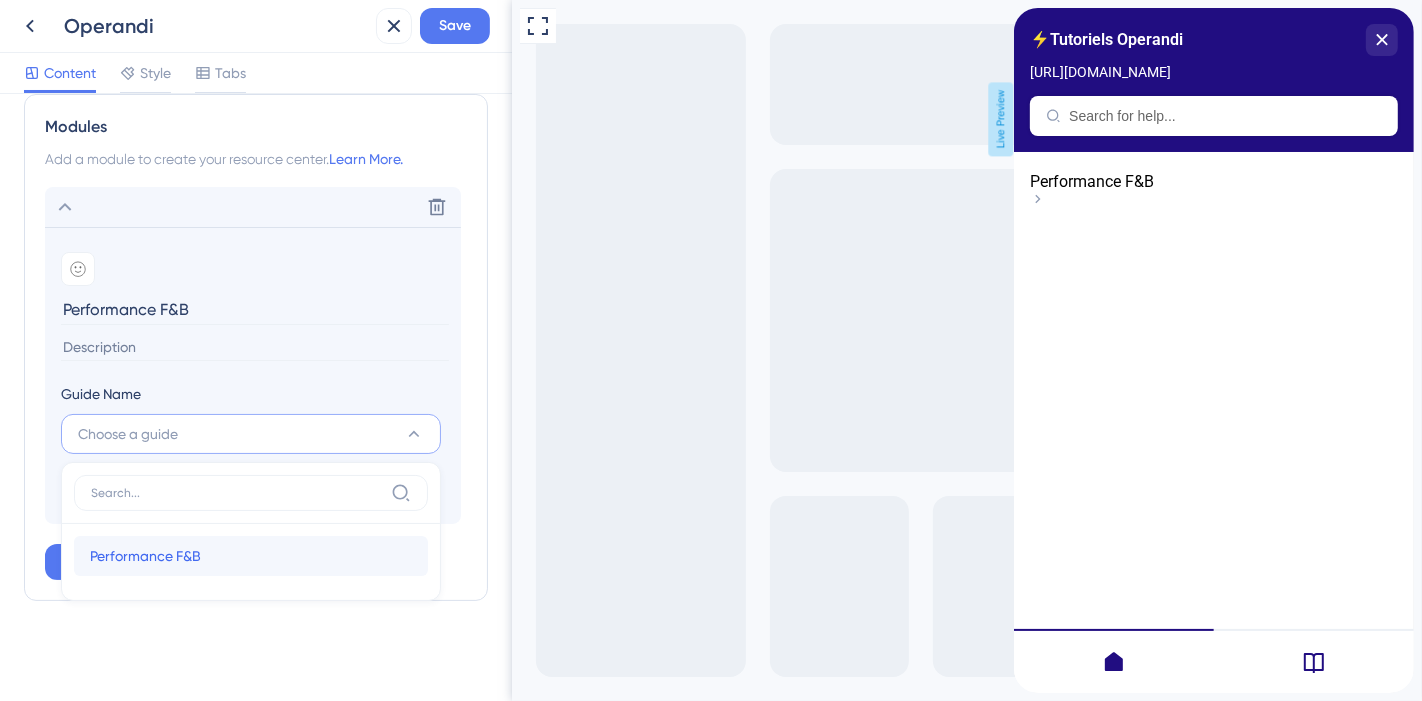 click on "Performance F&B Performance F&B" at bounding box center [251, 556] 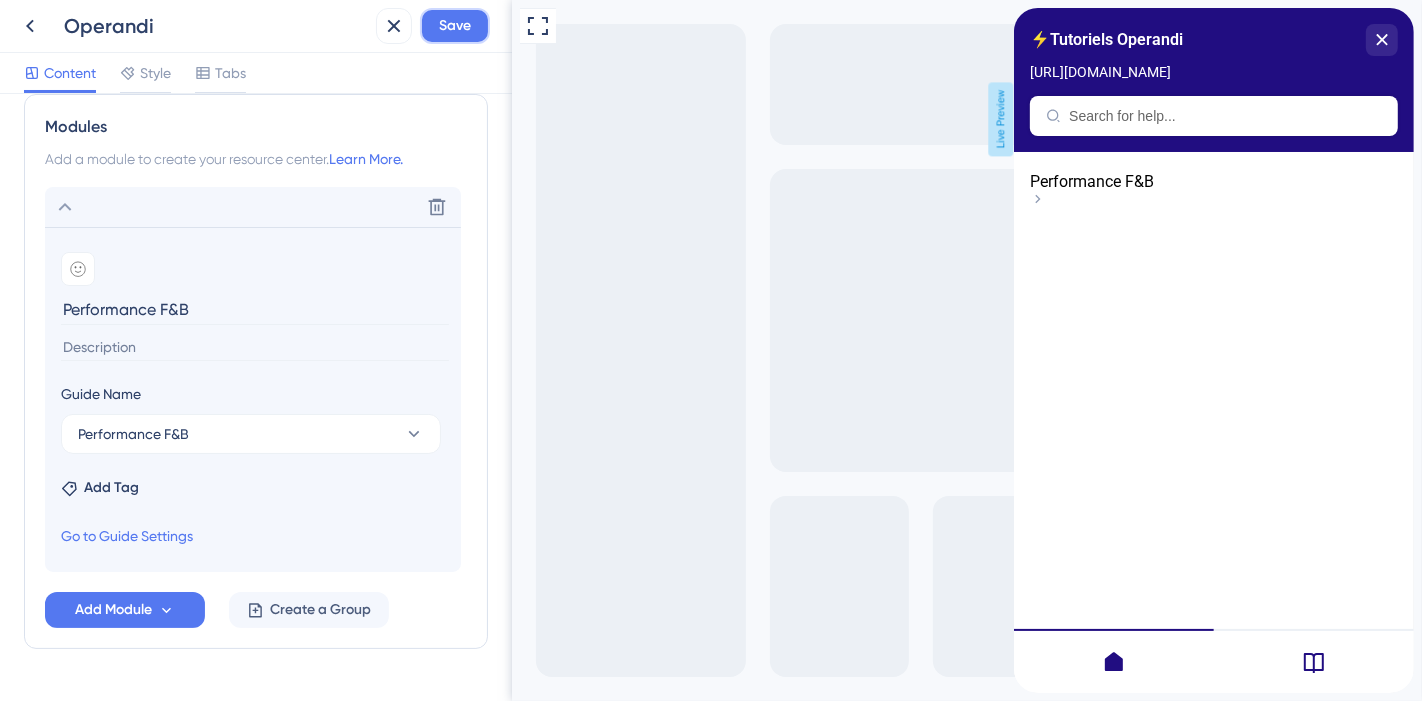 click on "Save" at bounding box center [455, 26] 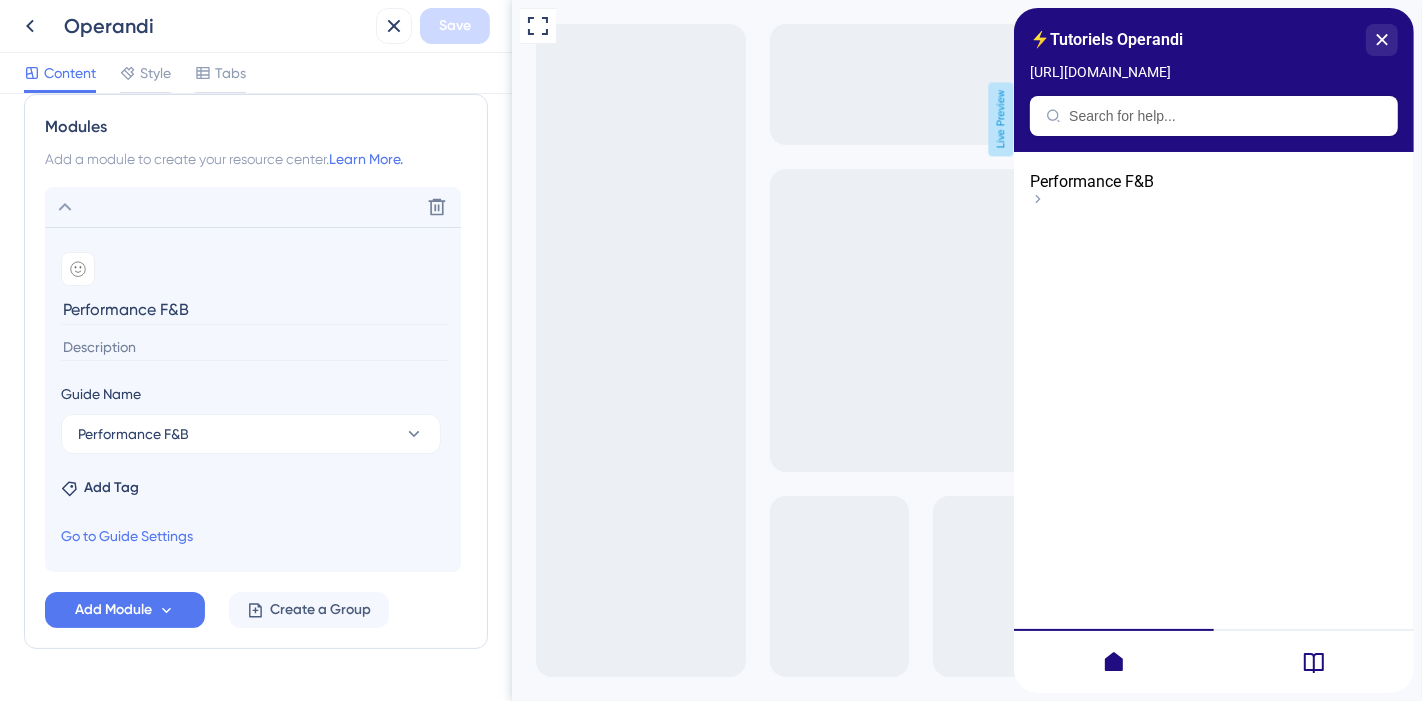 click on "Performance F&B" at bounding box center [1091, 181] 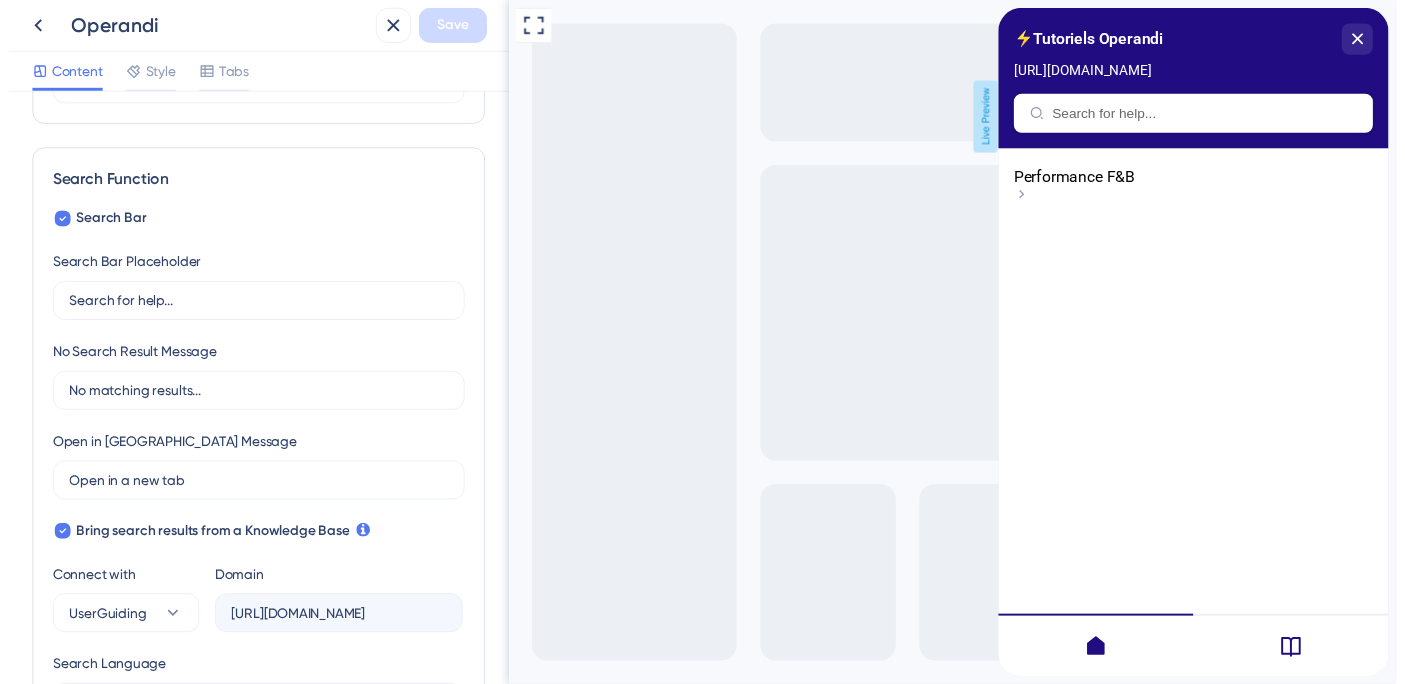 scroll, scrollTop: 0, scrollLeft: 0, axis: both 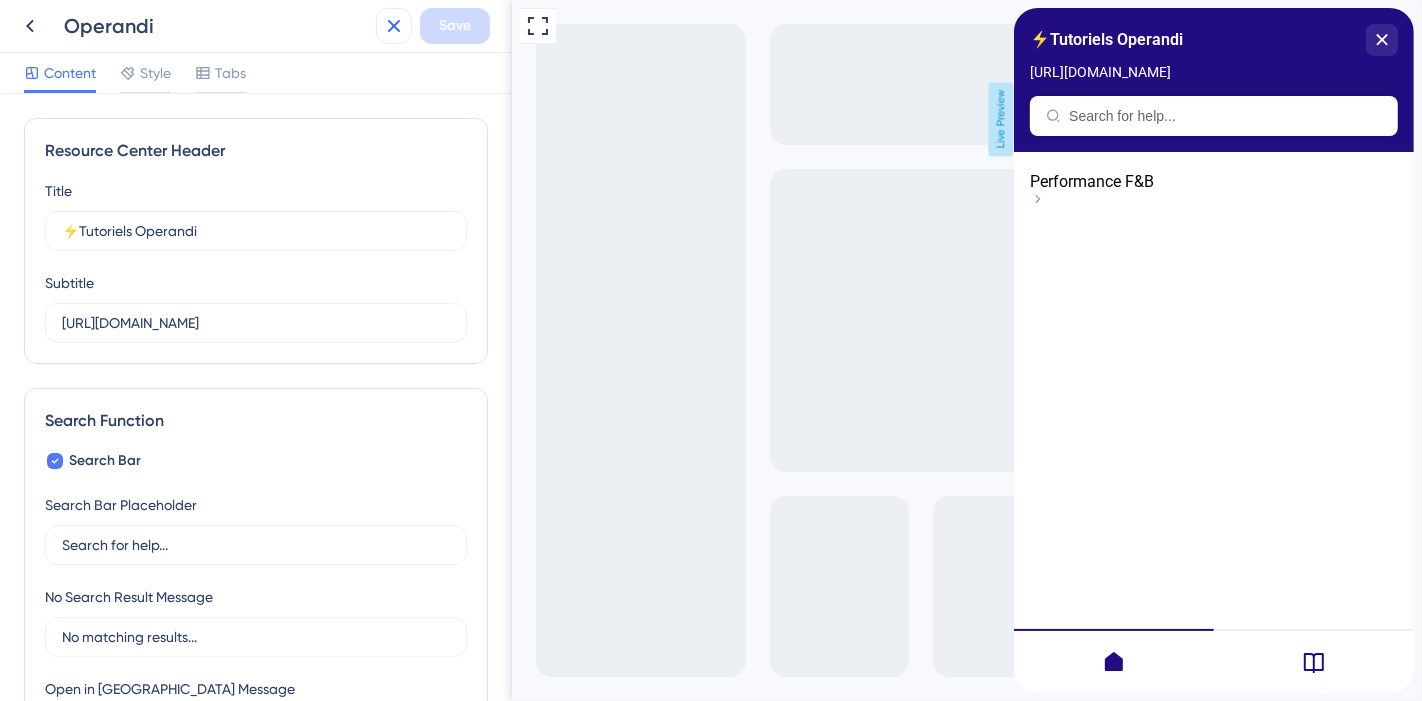 click 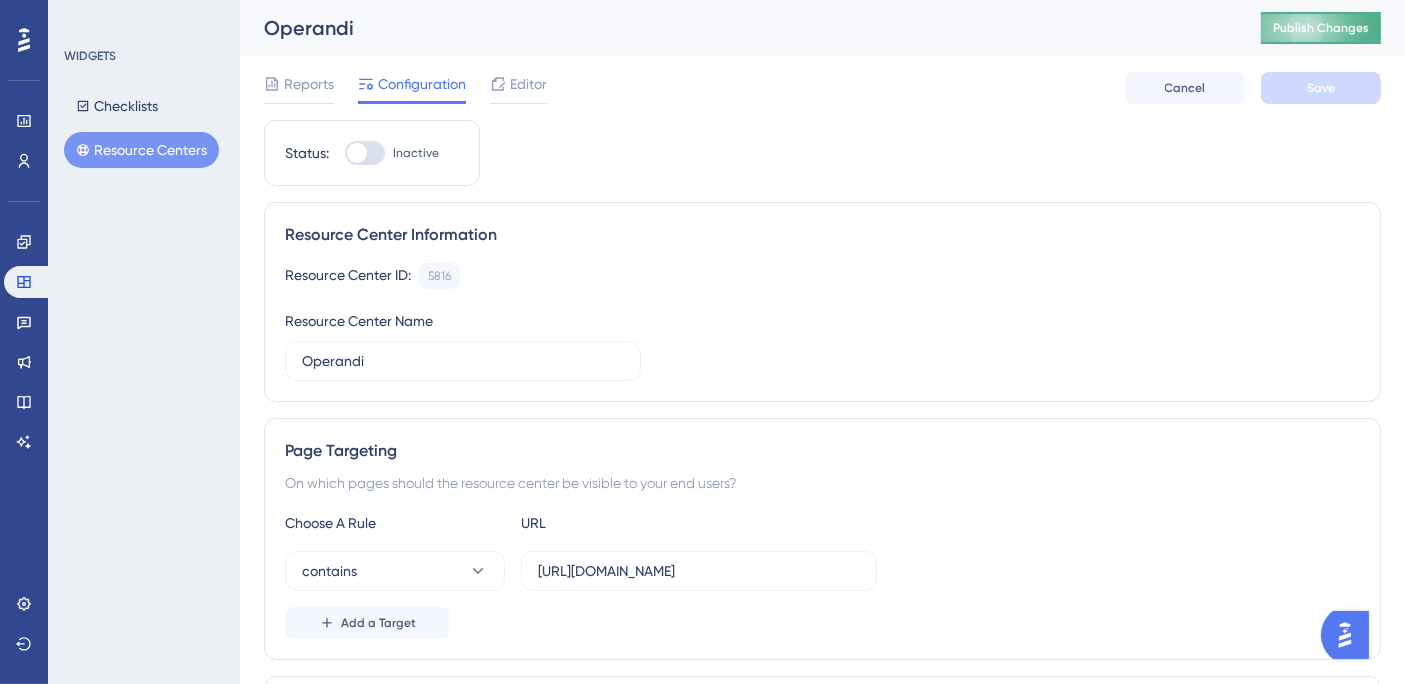 click on "Publish Changes" at bounding box center [1321, 28] 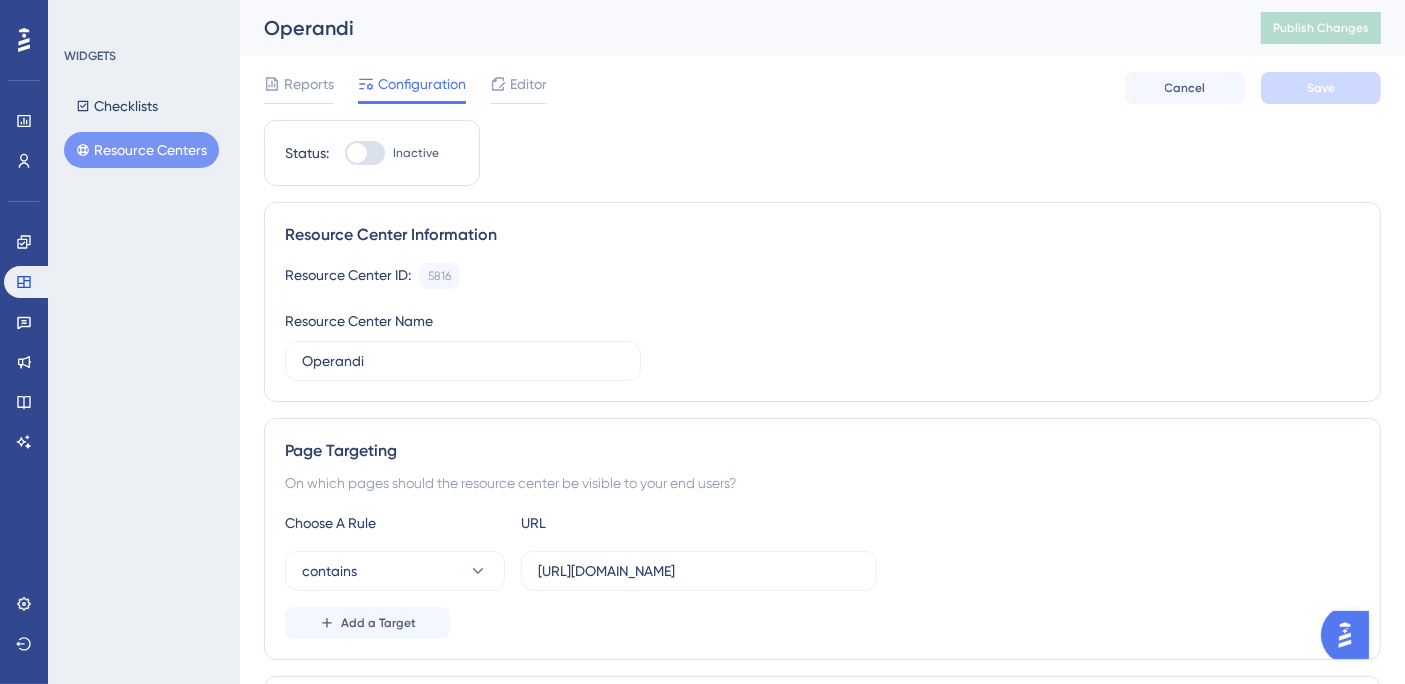 click at bounding box center [365, 153] 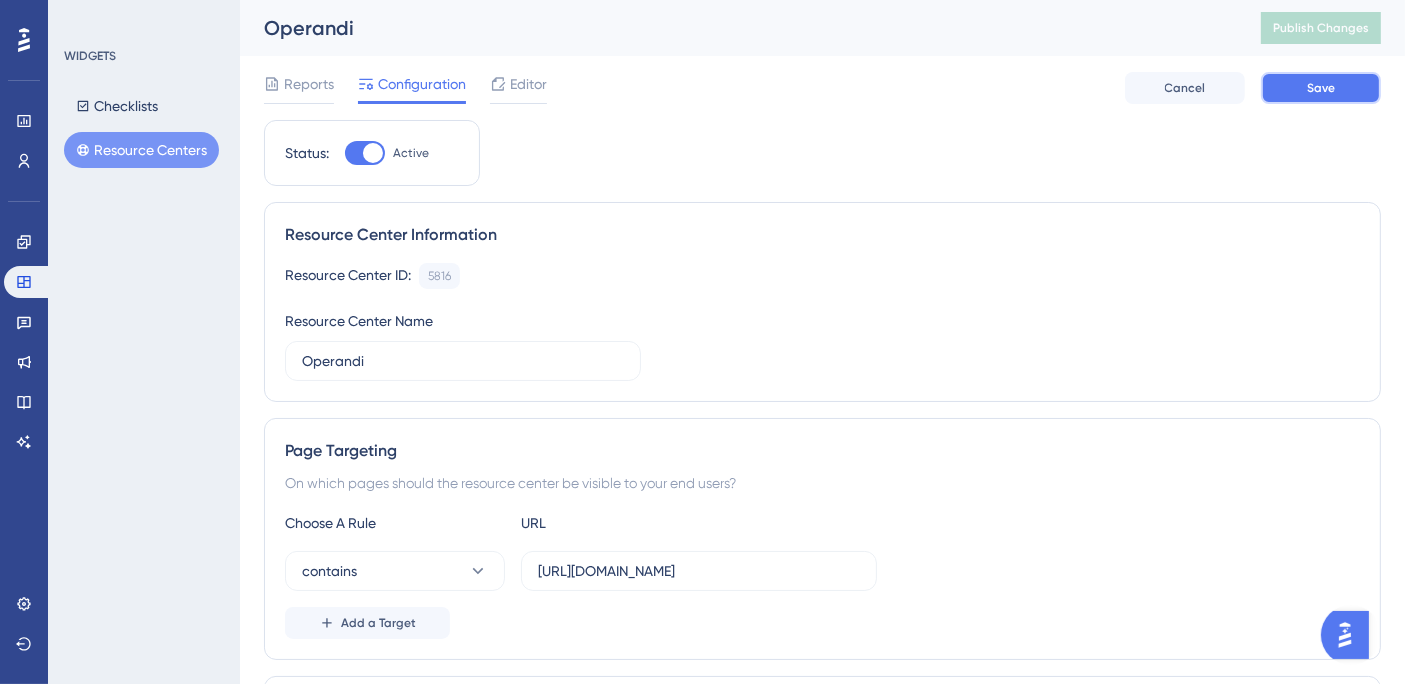 click on "Save" at bounding box center (1321, 88) 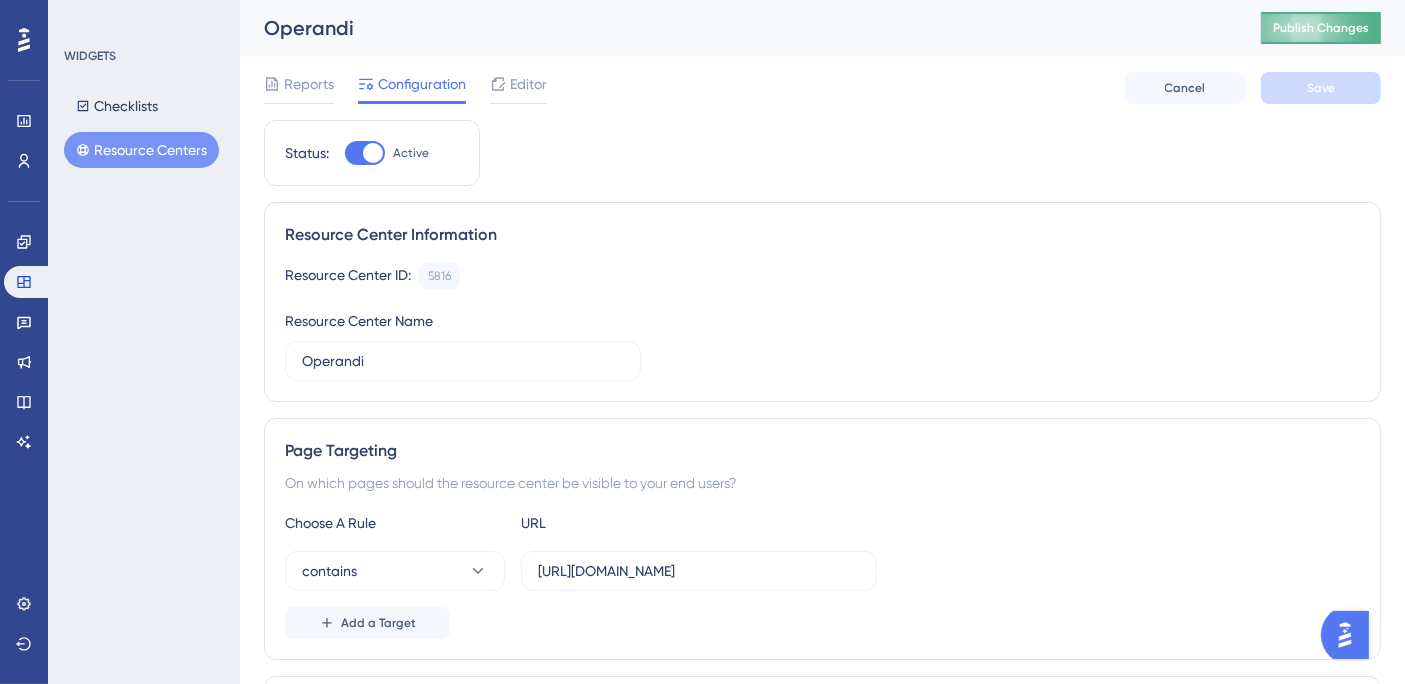 click on "Publish Changes" at bounding box center (1321, 28) 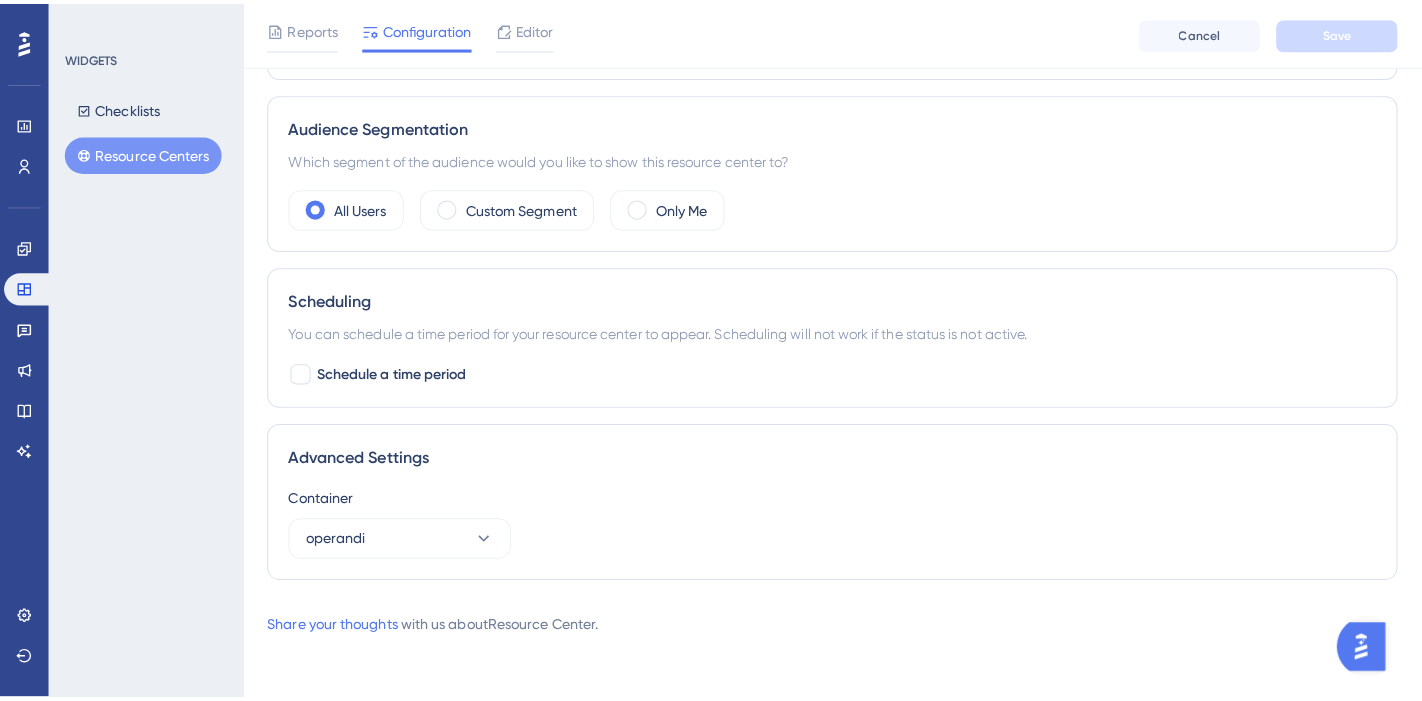 scroll, scrollTop: 0, scrollLeft: 0, axis: both 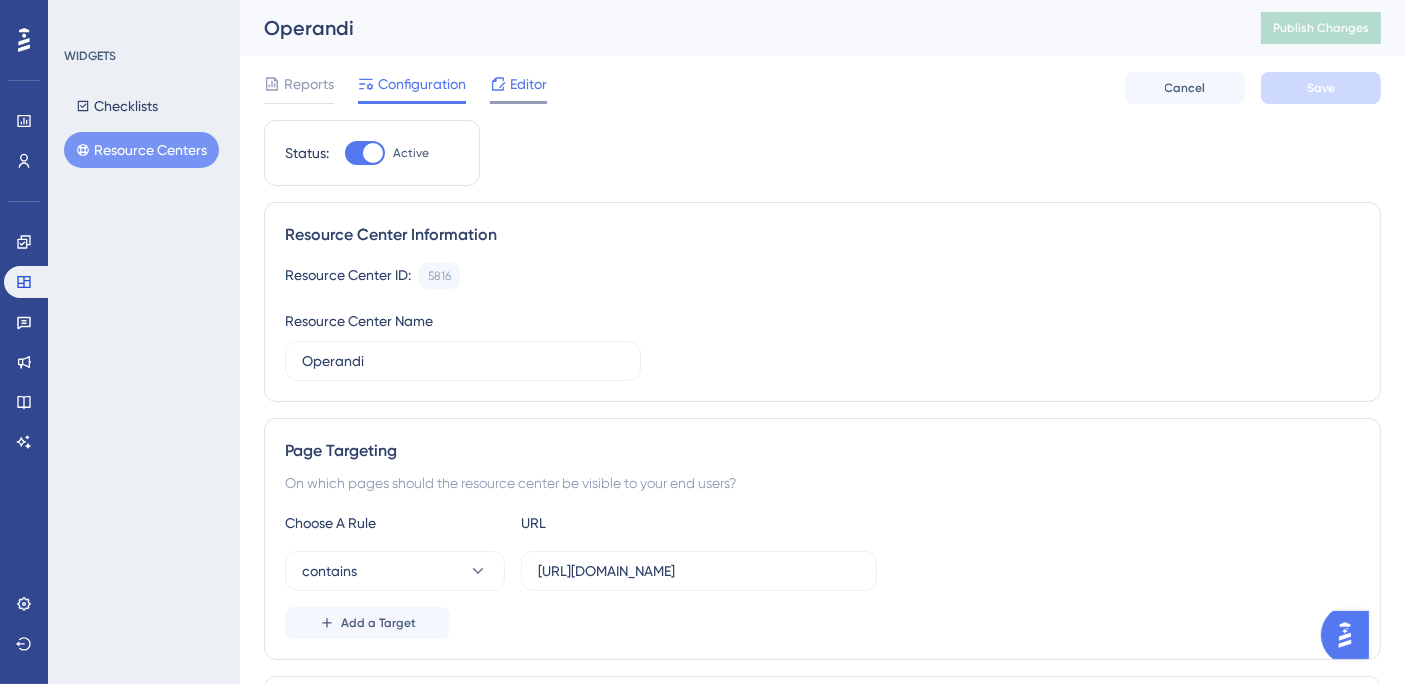 click on "Editor" at bounding box center (528, 84) 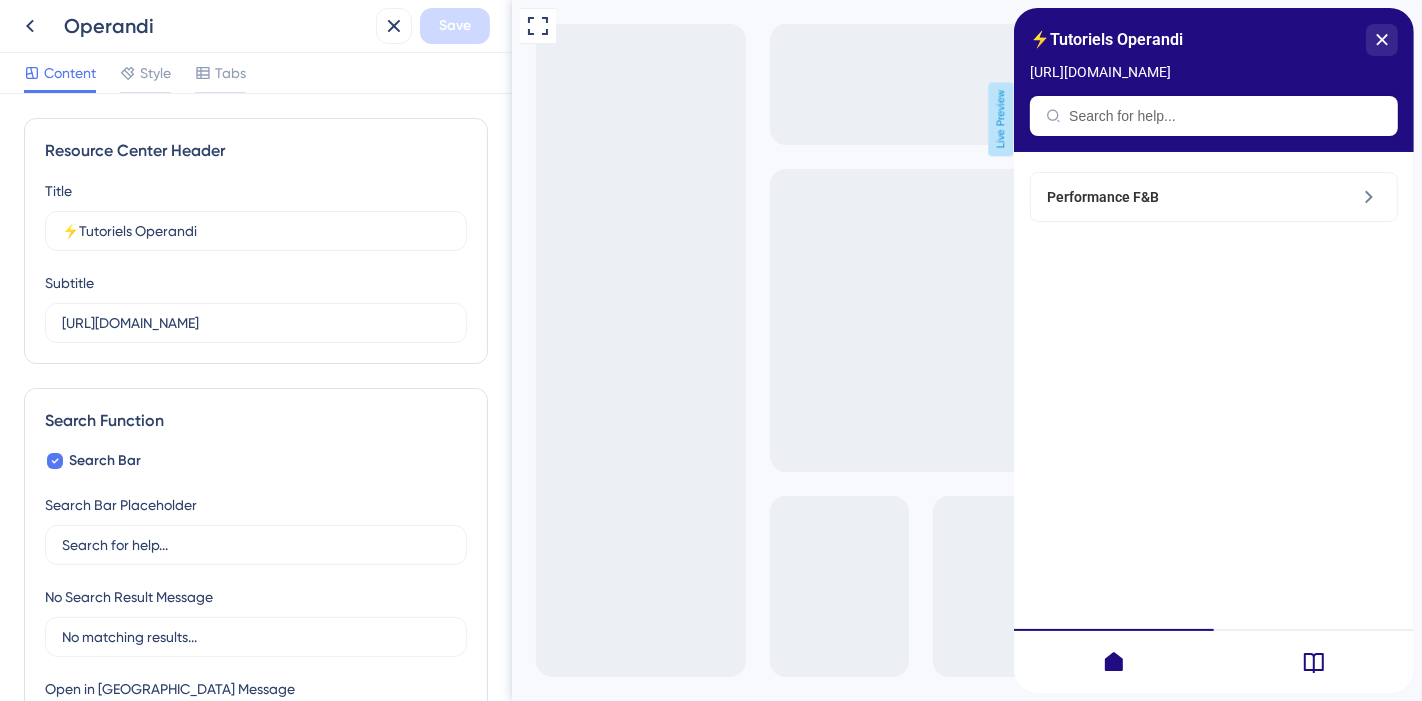 scroll, scrollTop: 0, scrollLeft: 0, axis: both 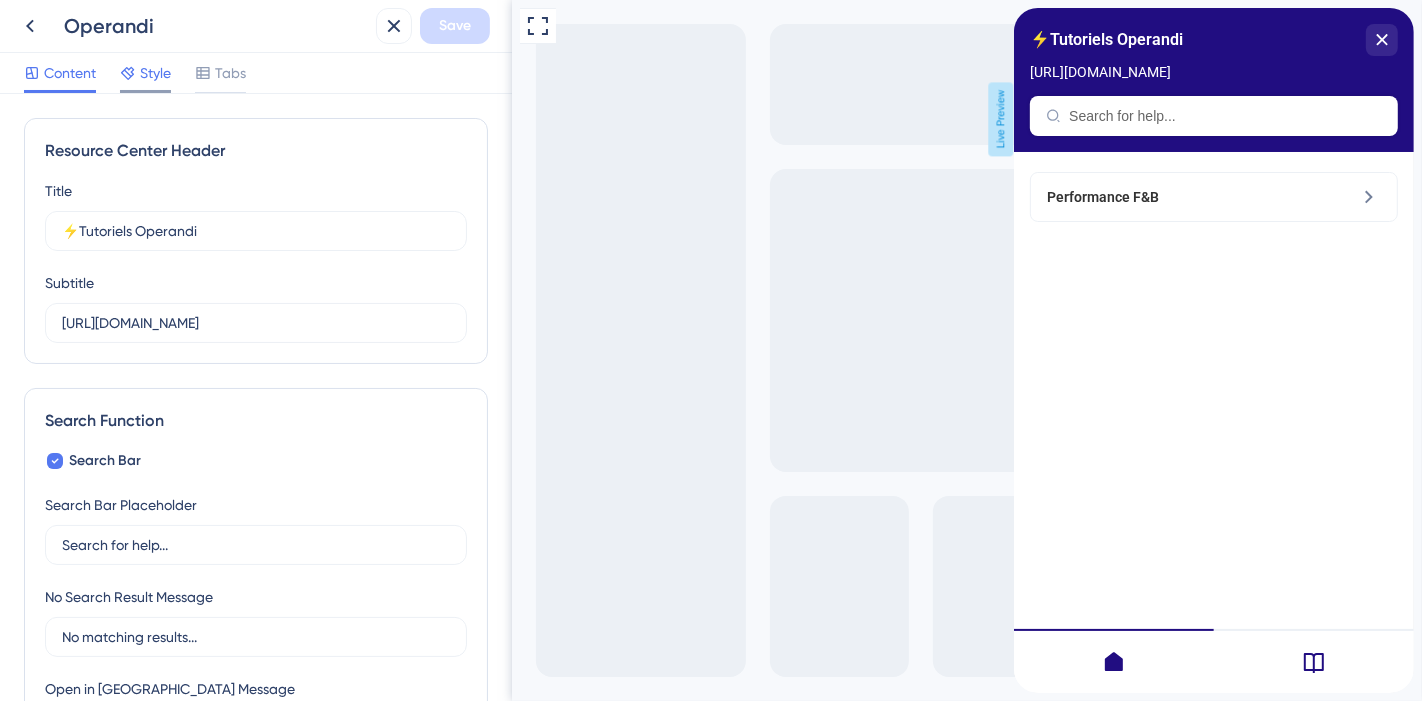 click on "Style" at bounding box center (155, 73) 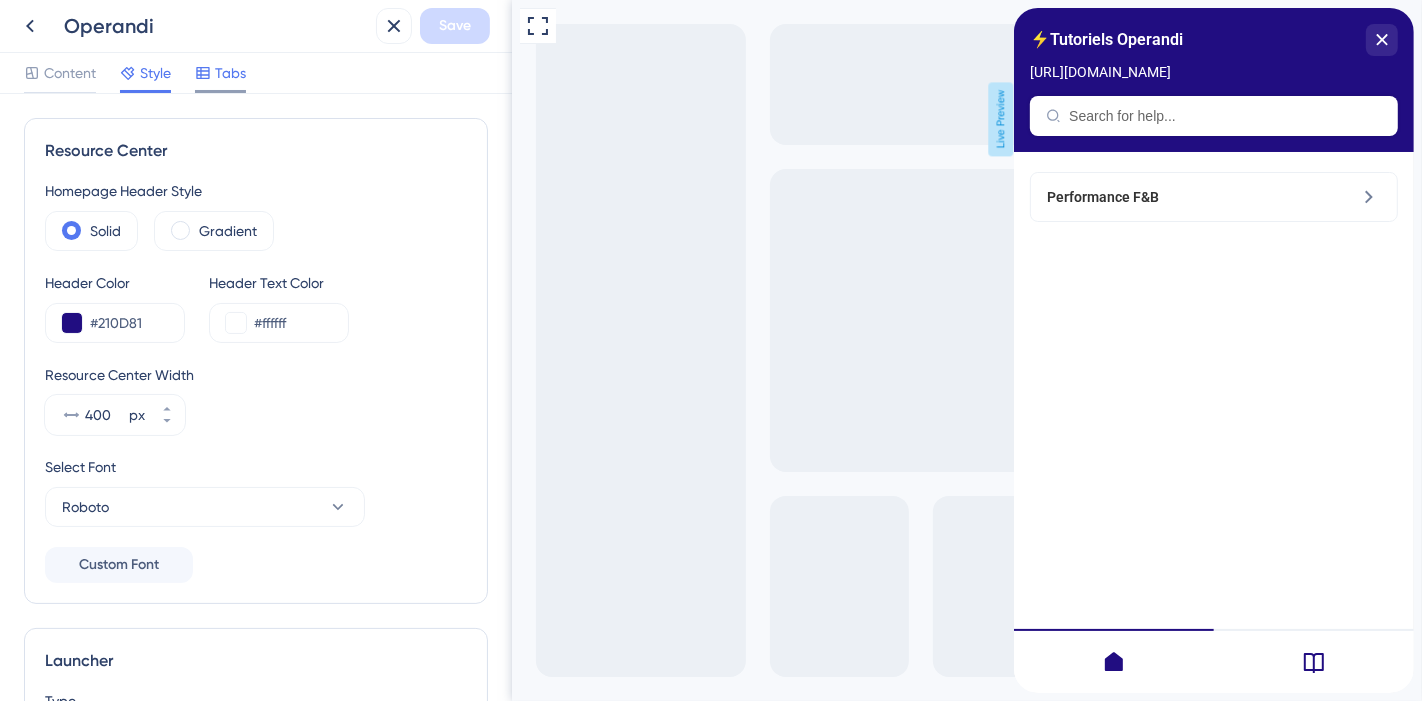 scroll, scrollTop: 0, scrollLeft: 0, axis: both 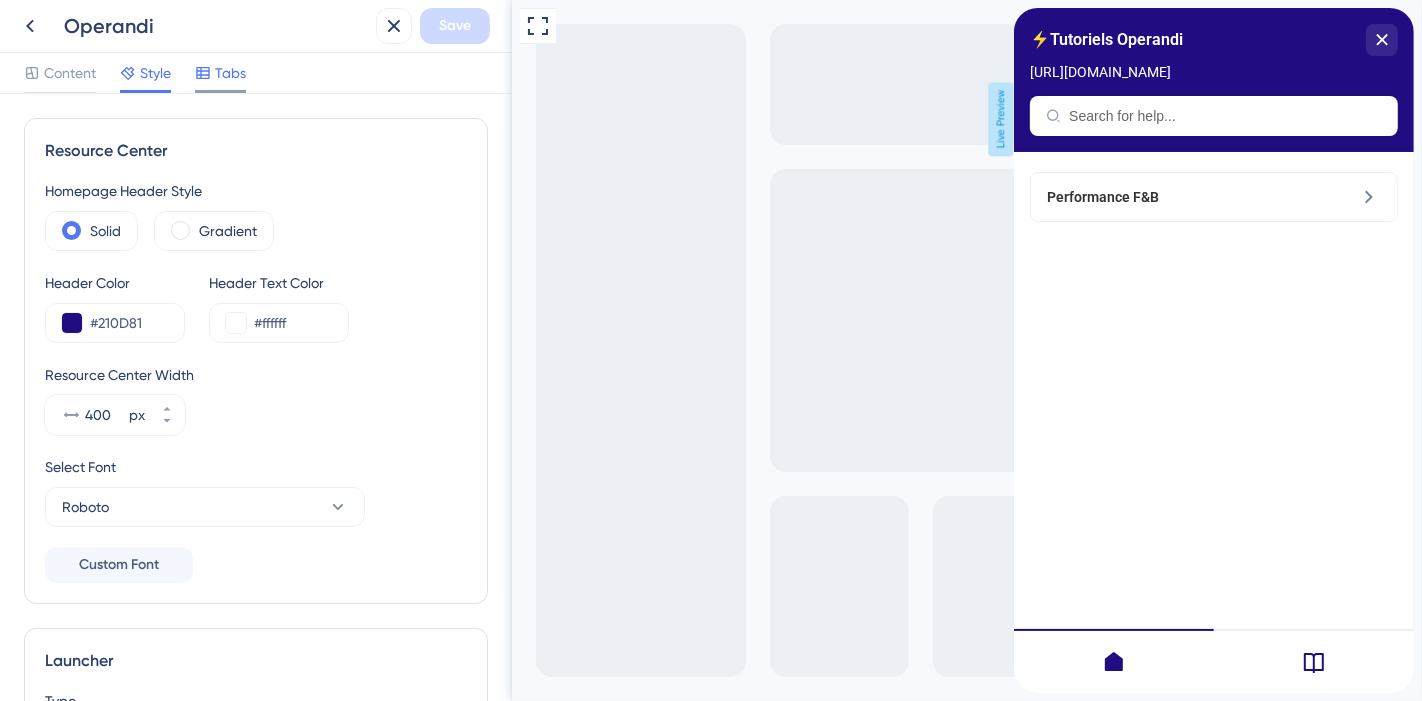 click on "Tabs" at bounding box center (230, 73) 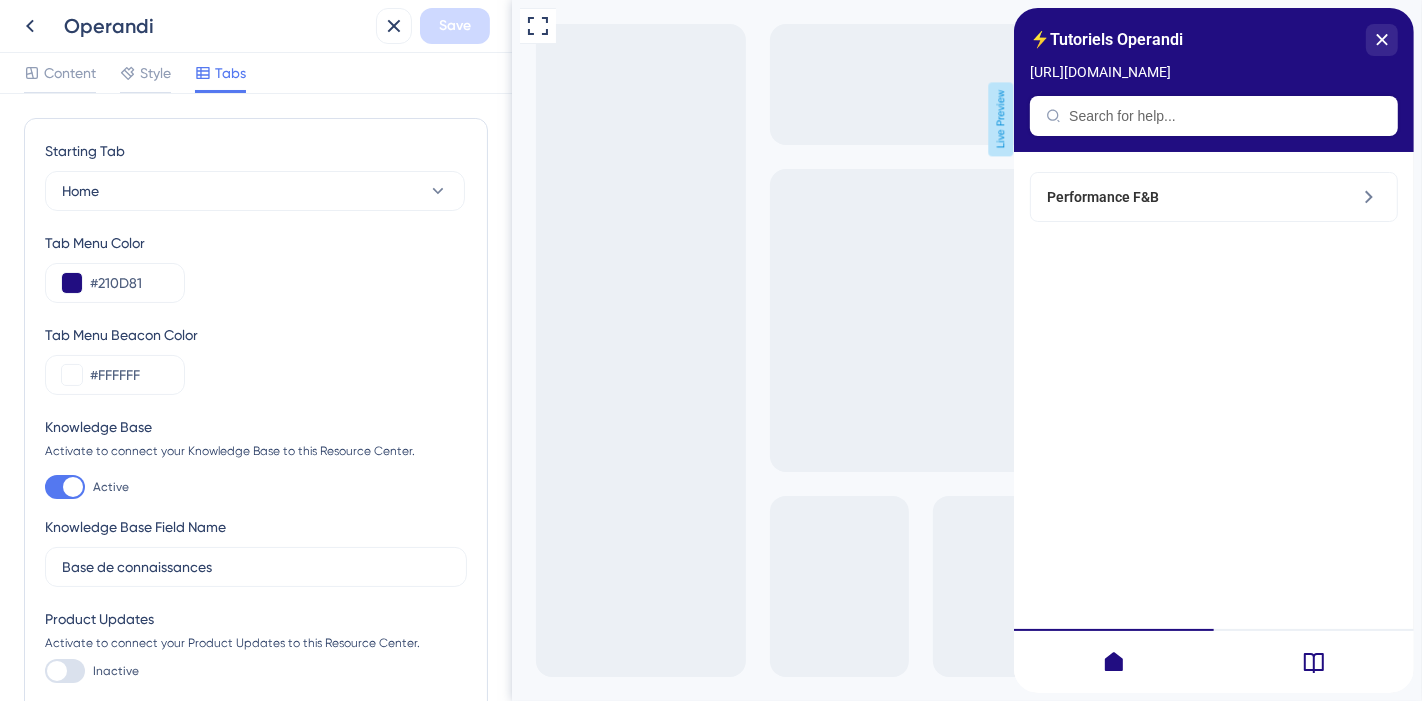 scroll, scrollTop: 0, scrollLeft: 0, axis: both 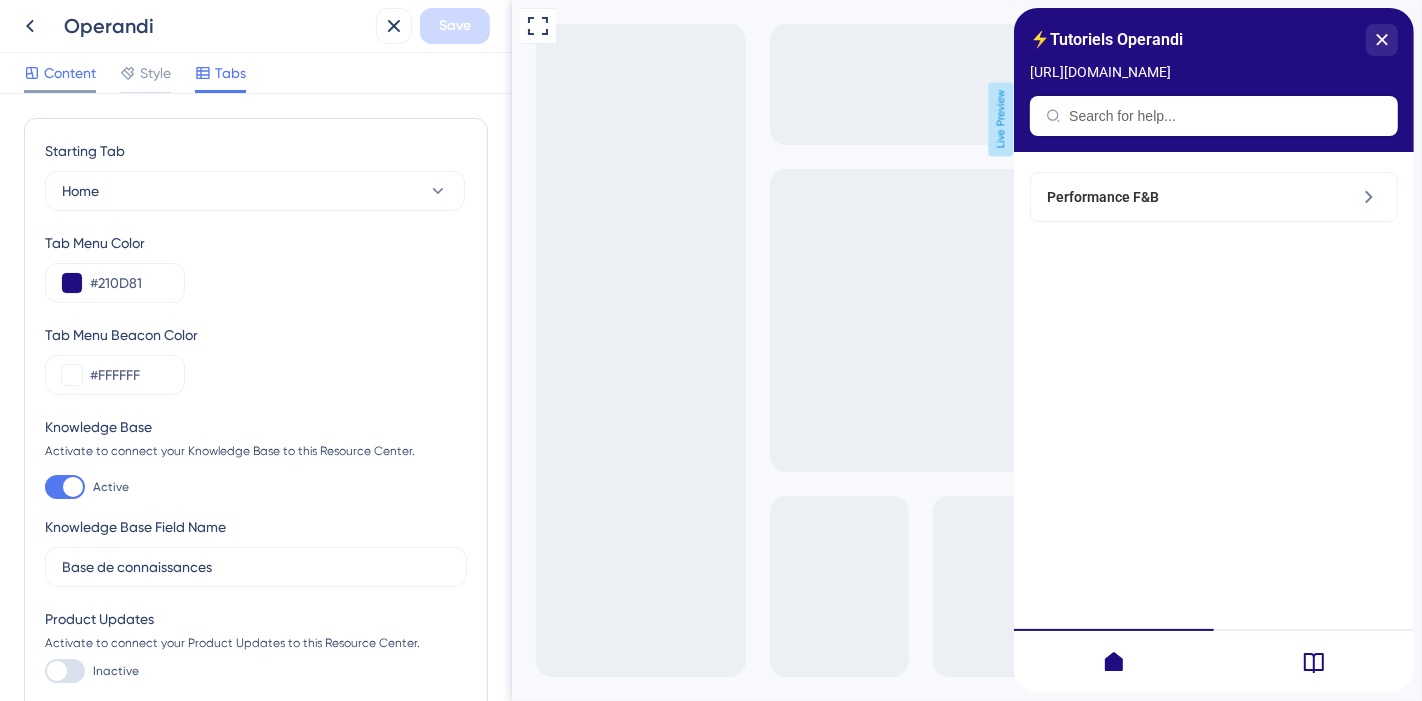 click on "Content" at bounding box center (70, 73) 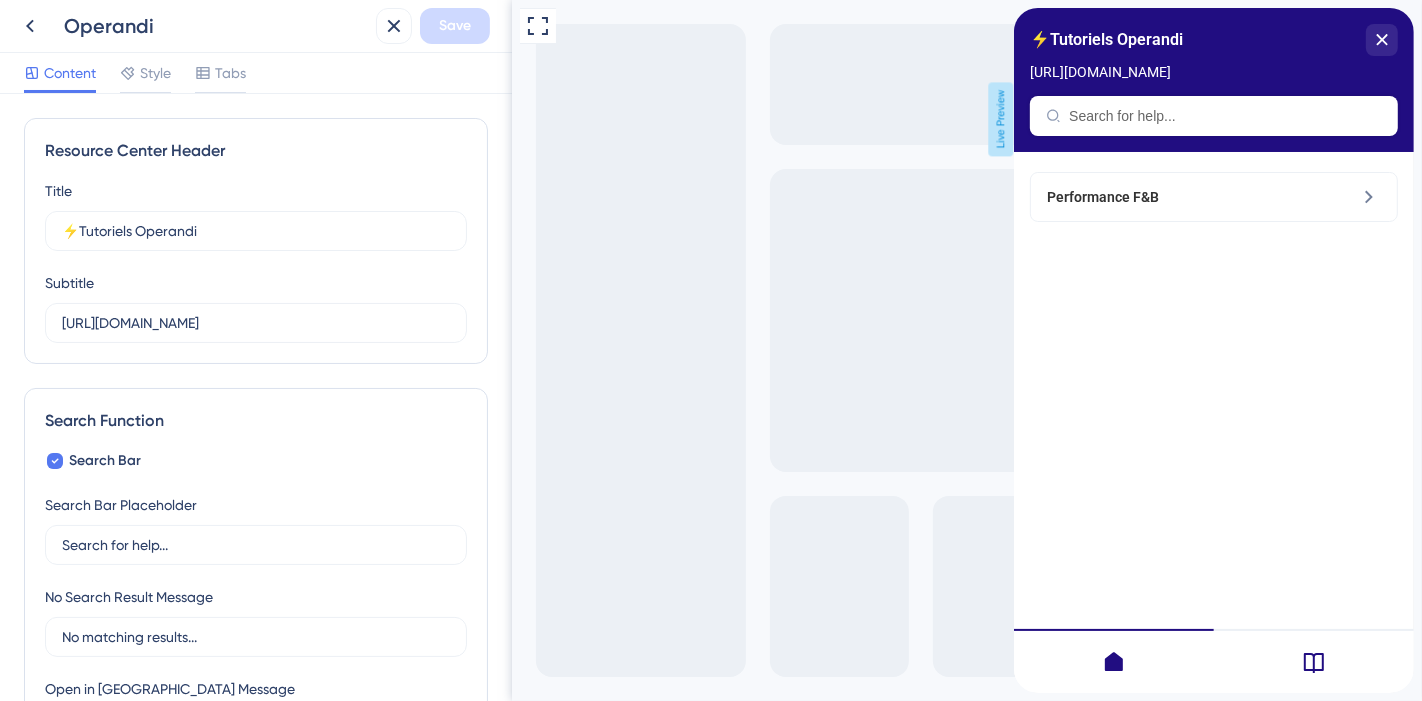 scroll, scrollTop: 0, scrollLeft: 0, axis: both 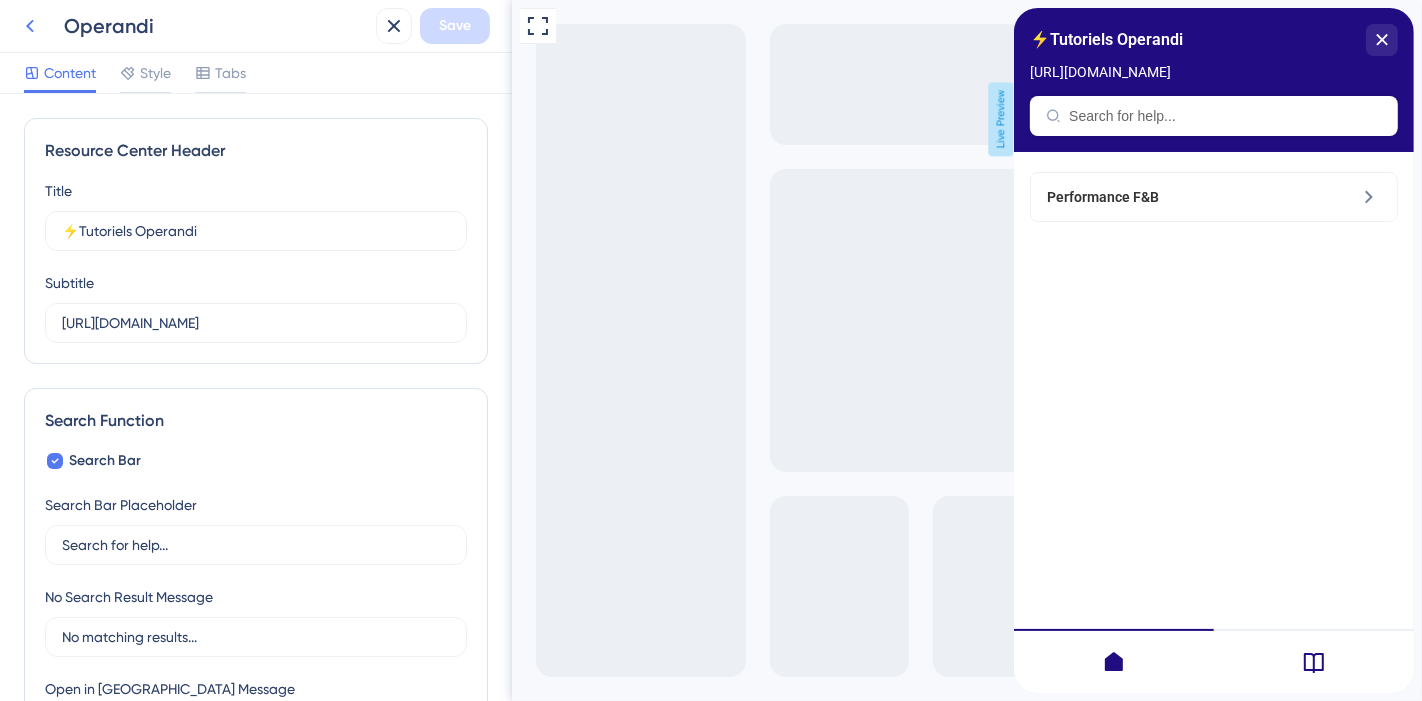 click 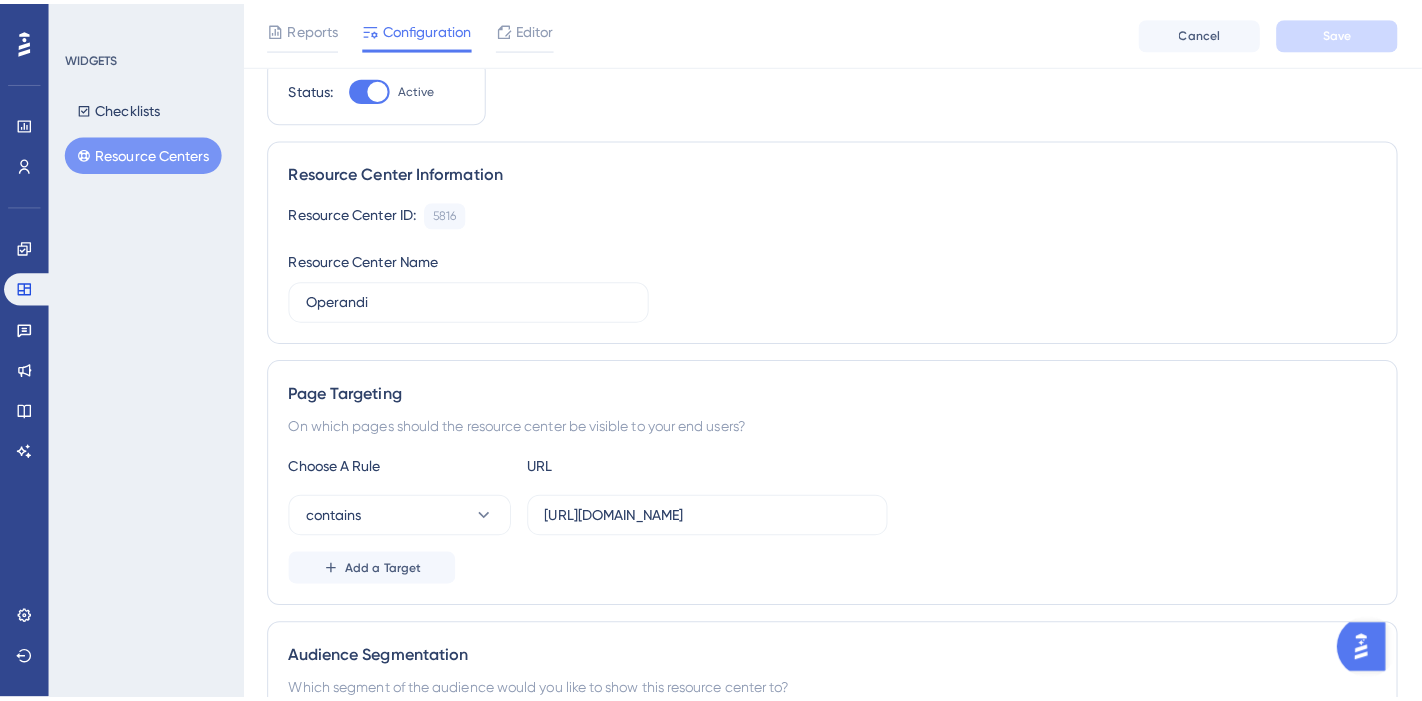 scroll, scrollTop: 0, scrollLeft: 0, axis: both 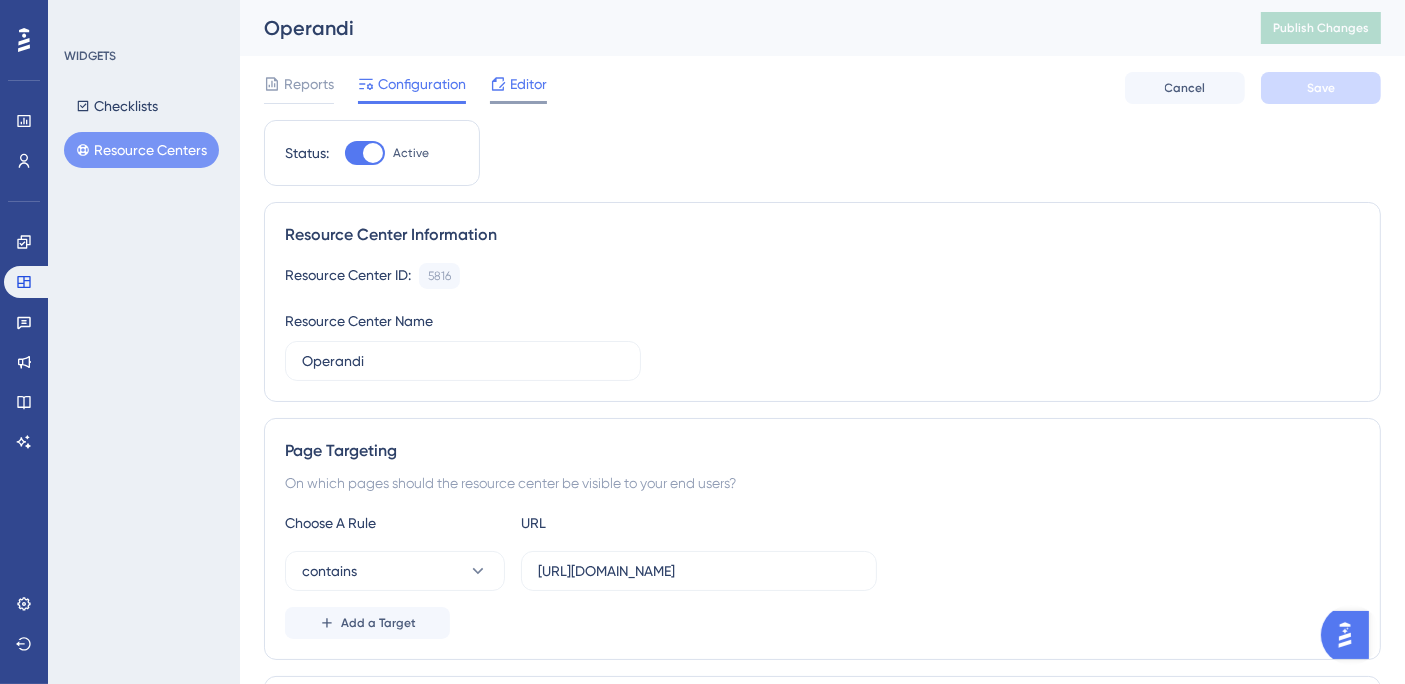 click on "Editor" at bounding box center [528, 84] 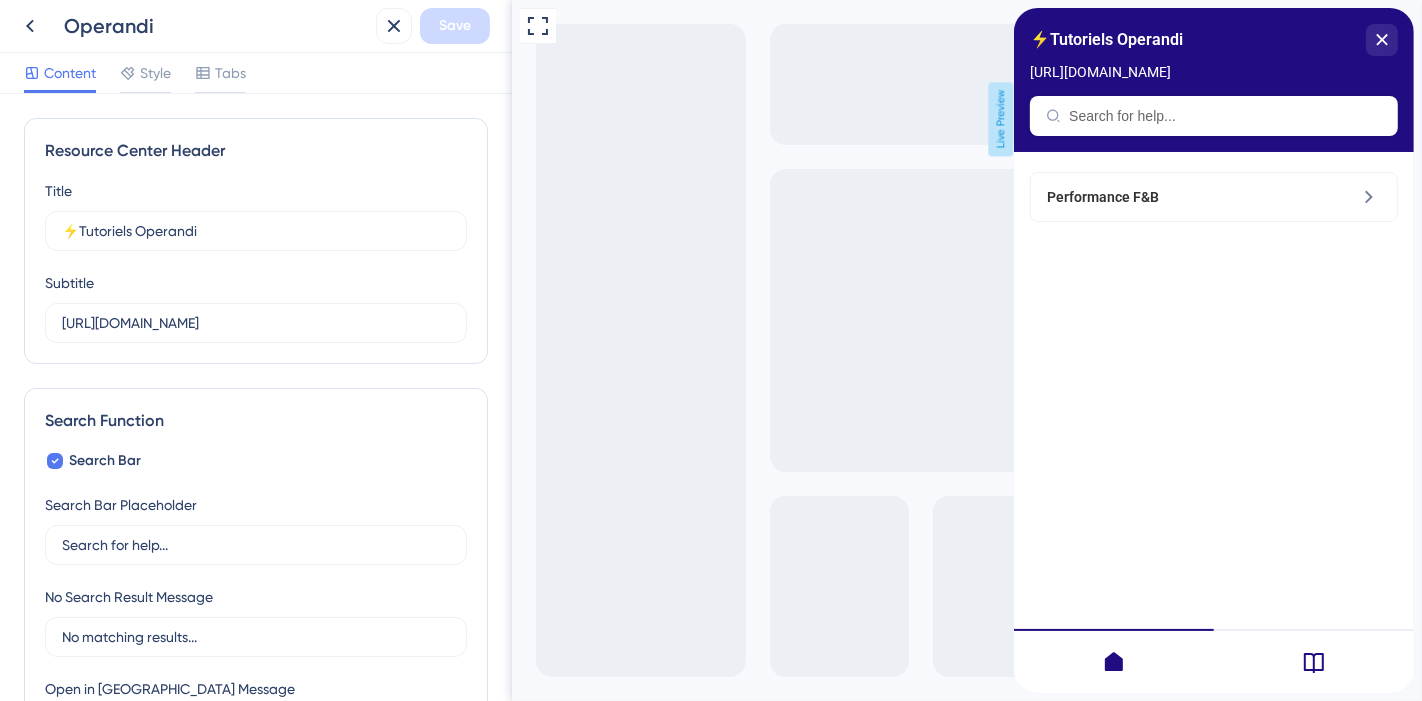 scroll, scrollTop: 0, scrollLeft: 0, axis: both 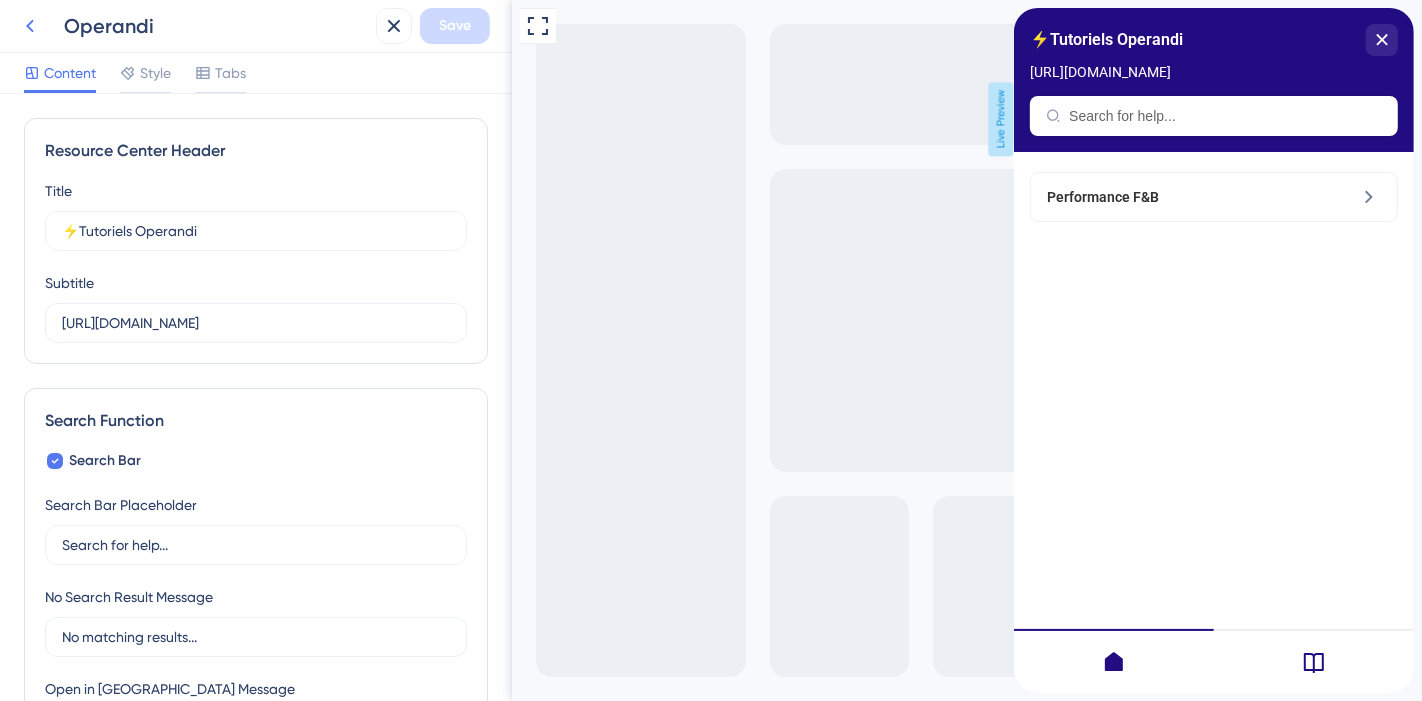click at bounding box center (30, 26) 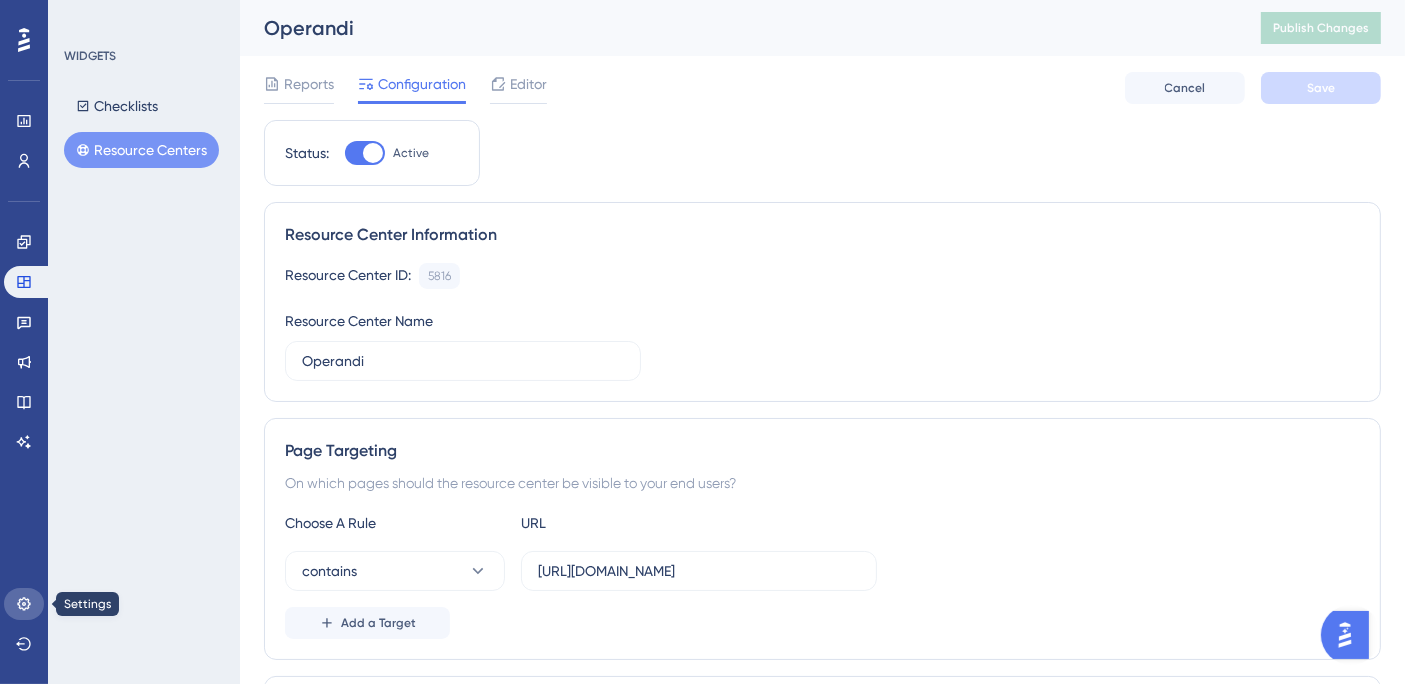 click 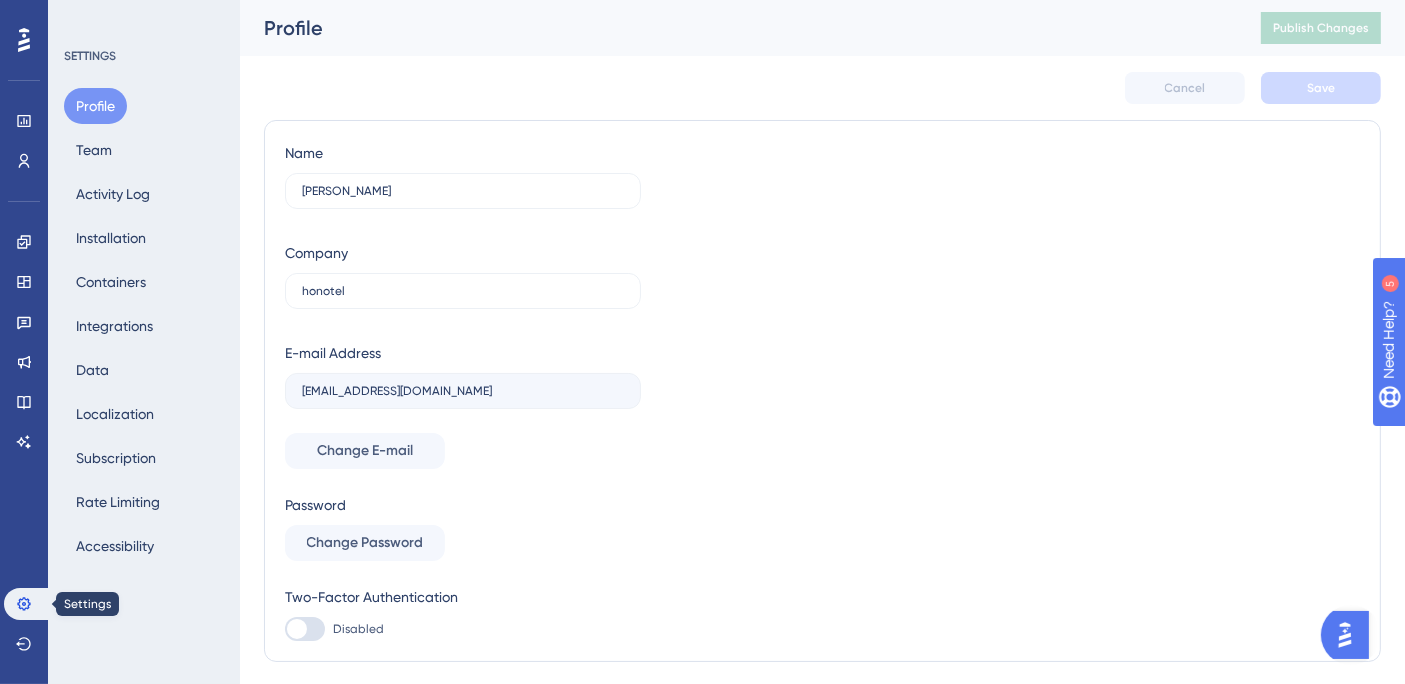 scroll, scrollTop: 0, scrollLeft: 0, axis: both 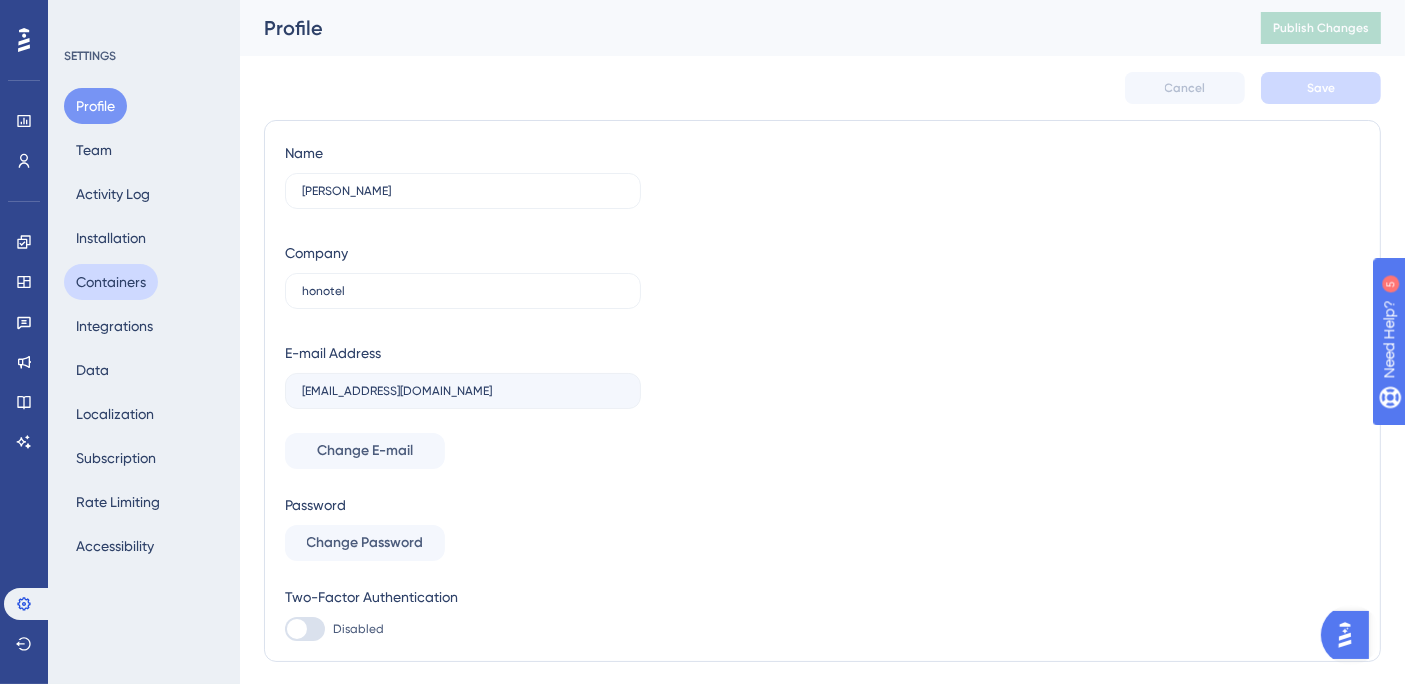 click on "Containers" at bounding box center [111, 282] 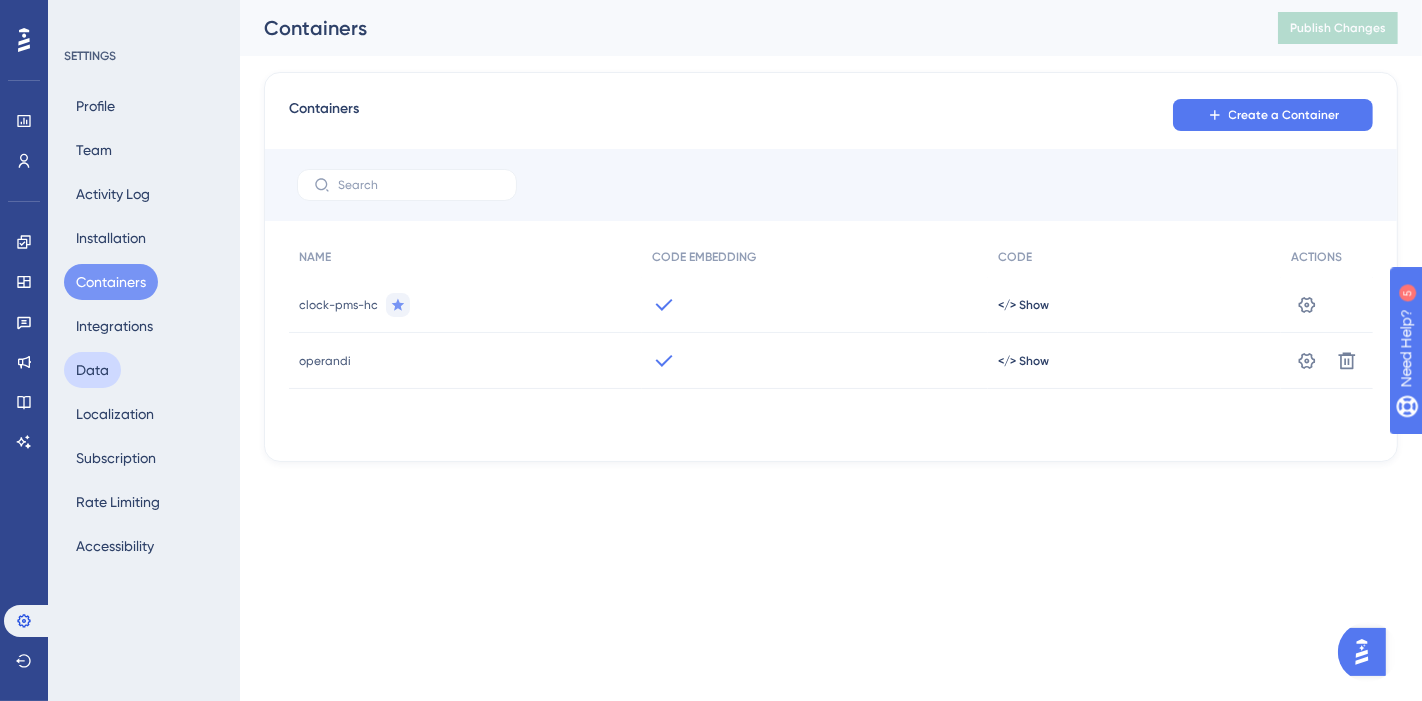 click on "Data" at bounding box center (92, 370) 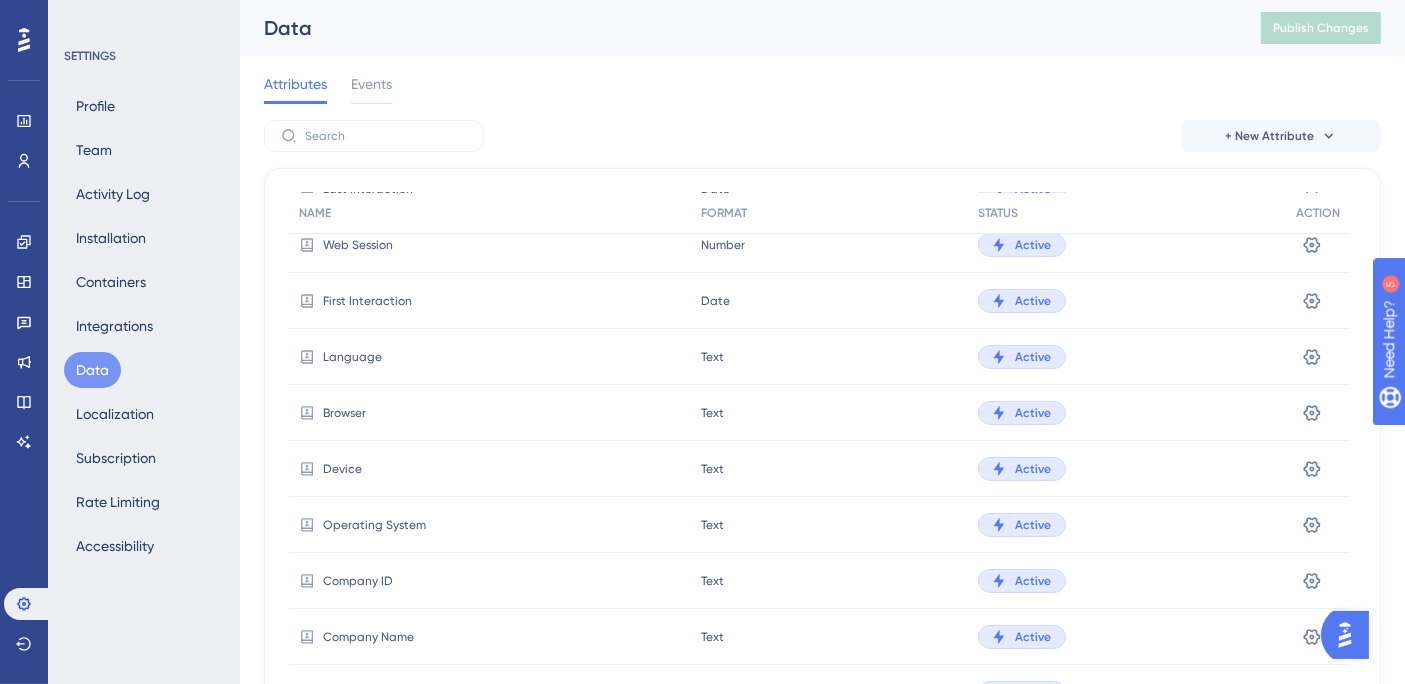 scroll, scrollTop: 185, scrollLeft: 0, axis: vertical 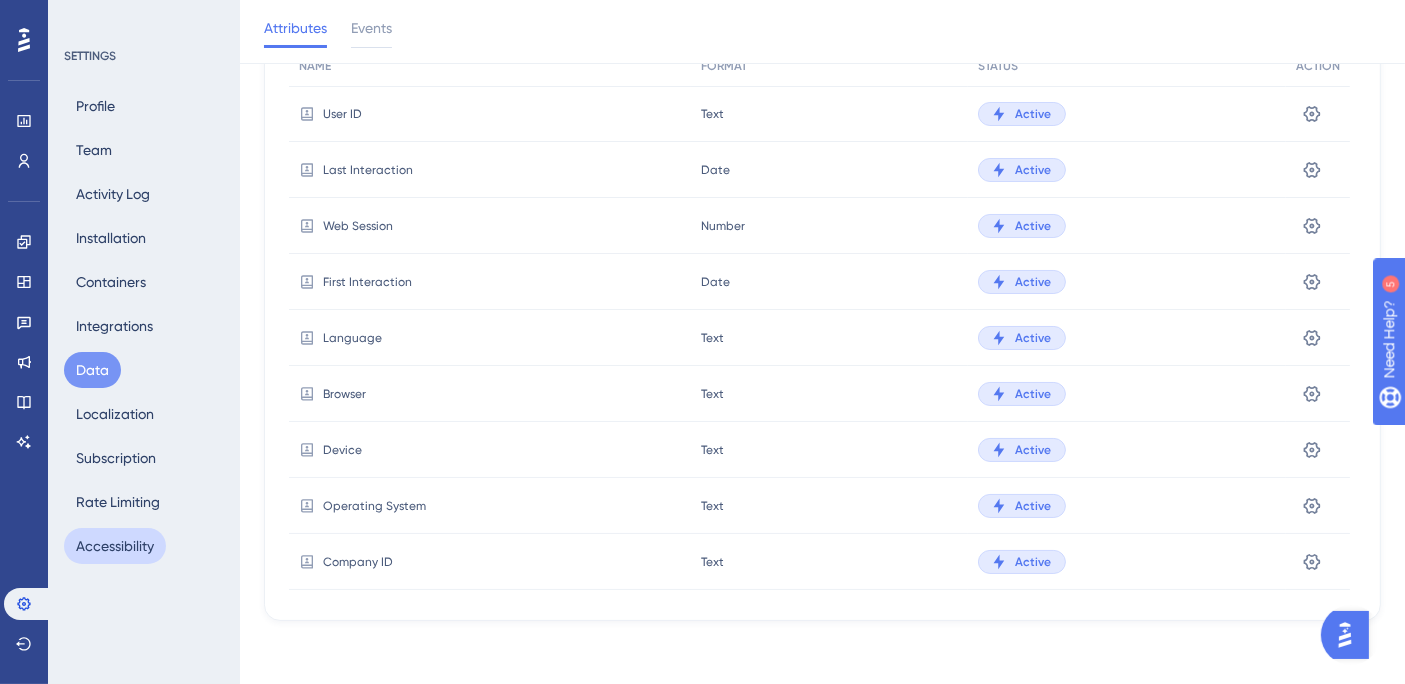 click on "Accessibility" at bounding box center (115, 546) 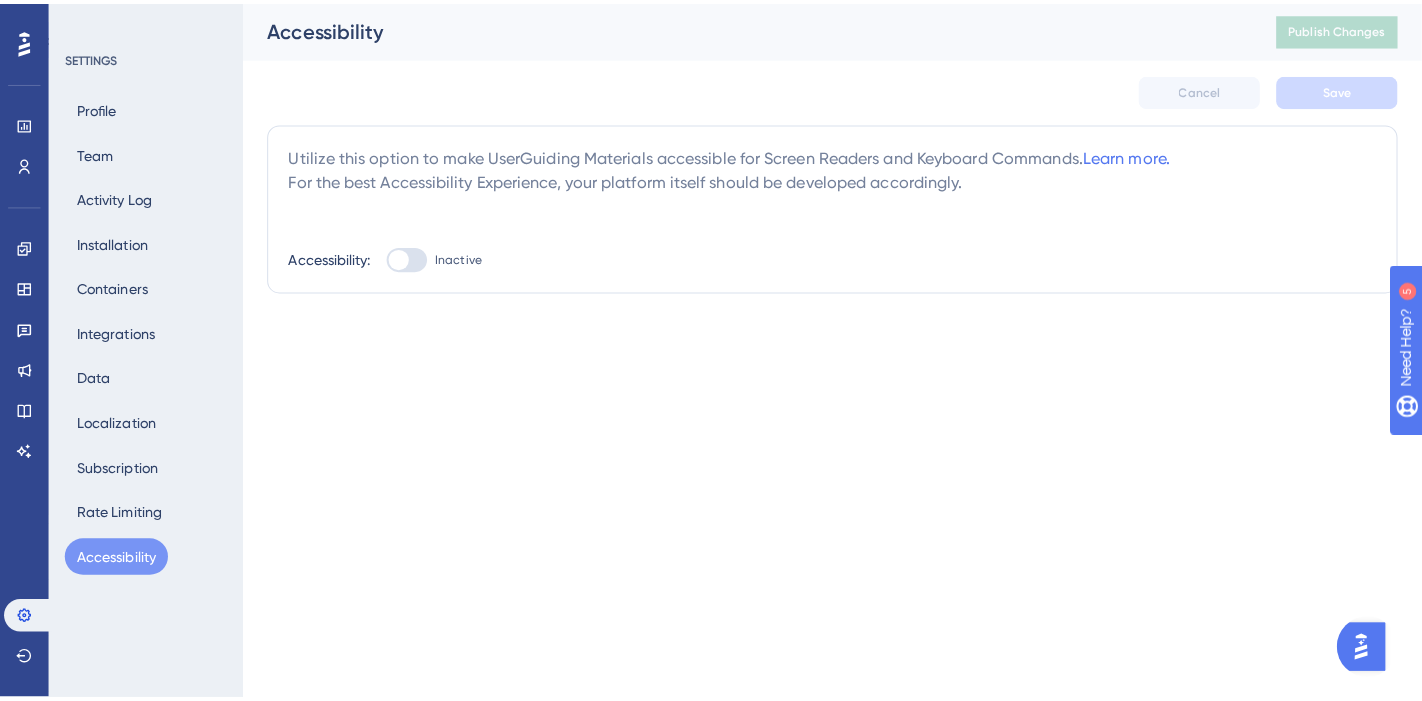 scroll, scrollTop: 0, scrollLeft: 0, axis: both 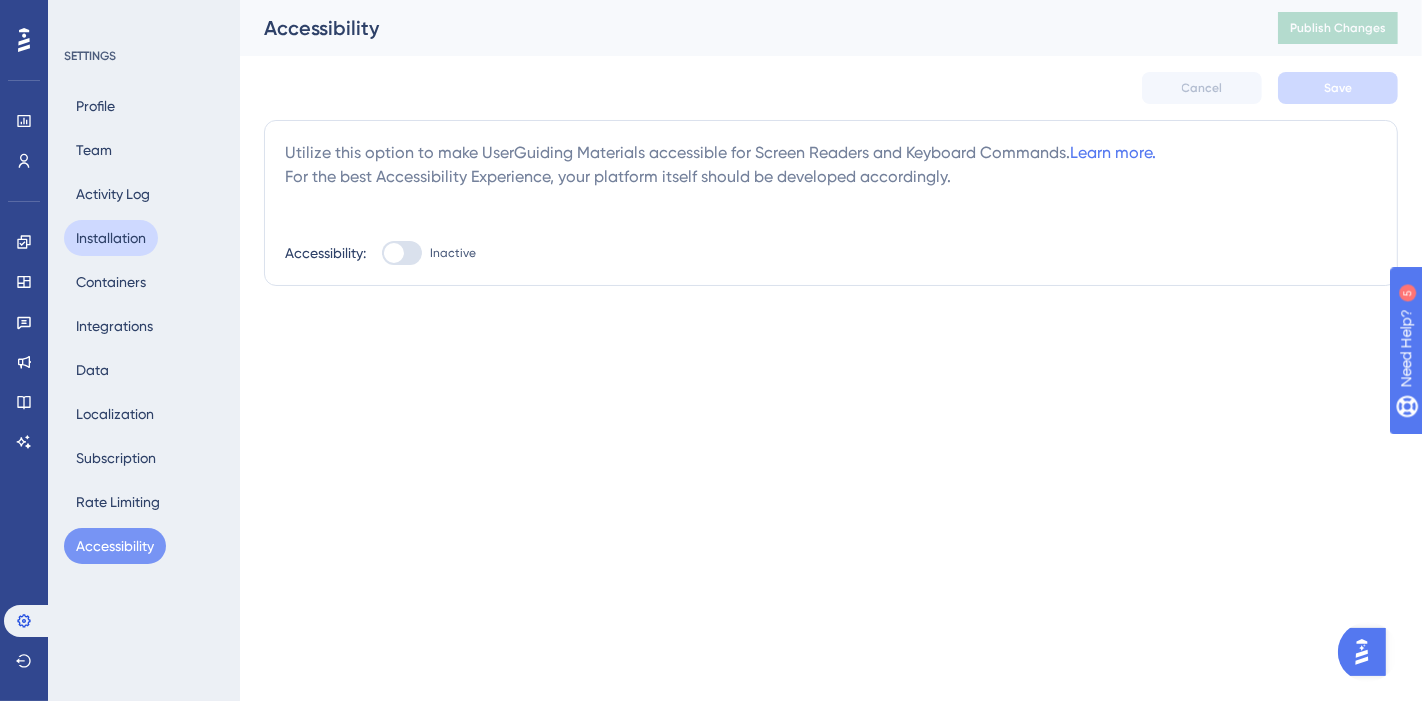 click on "Installation" at bounding box center (111, 238) 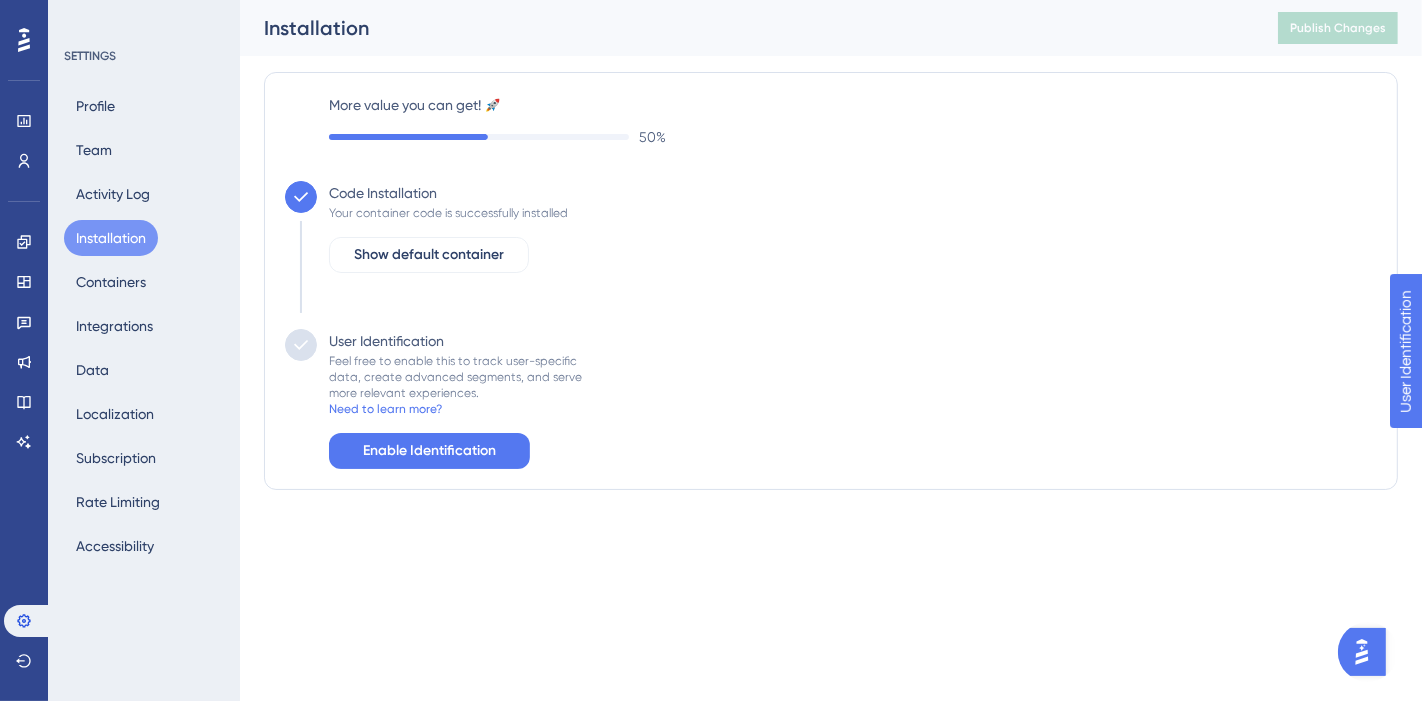 scroll, scrollTop: 0, scrollLeft: 0, axis: both 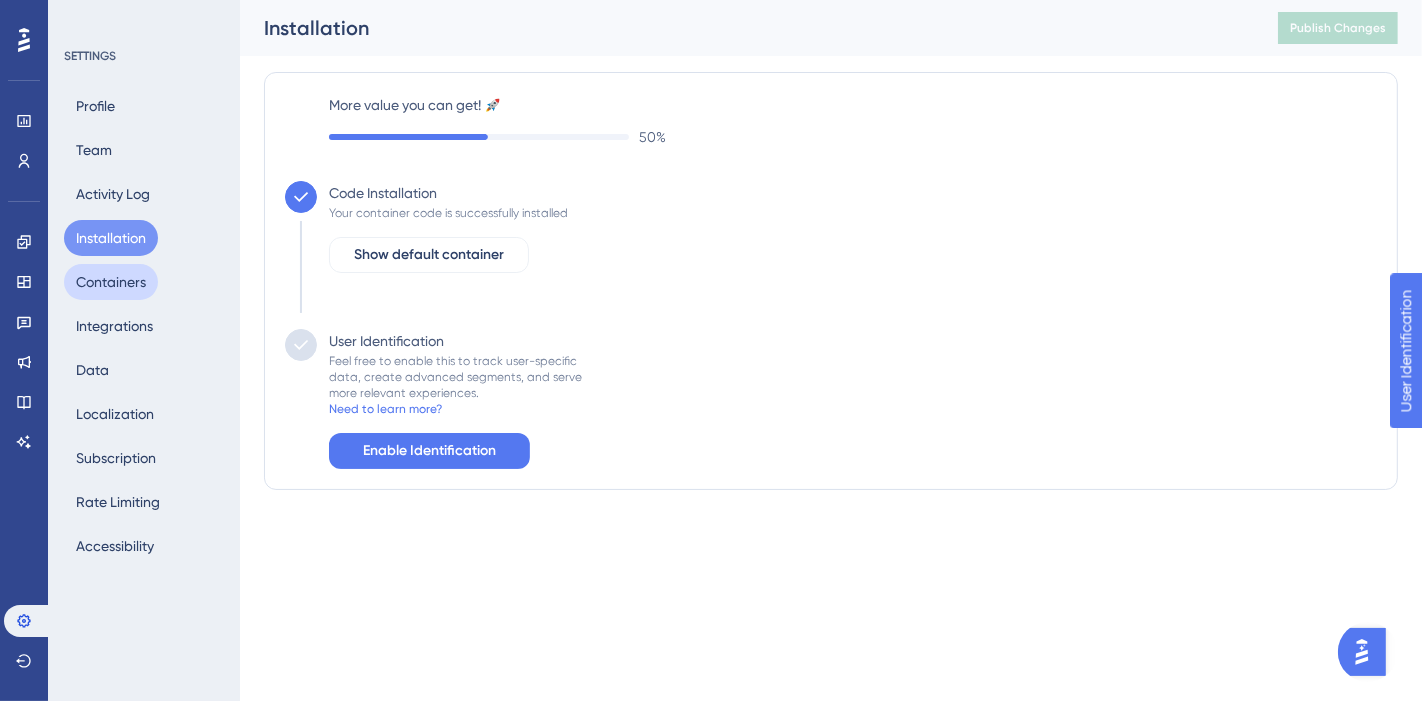click on "Containers" at bounding box center (111, 282) 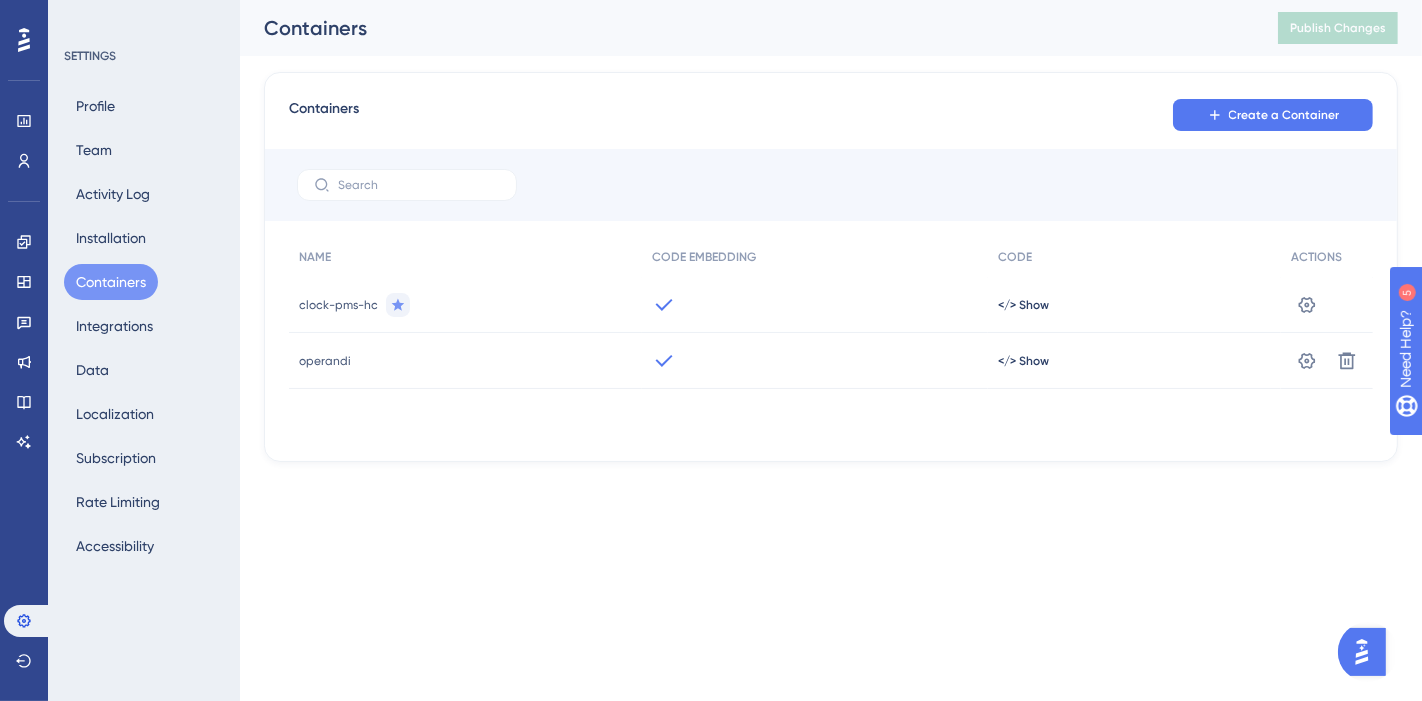 scroll, scrollTop: 0, scrollLeft: 0, axis: both 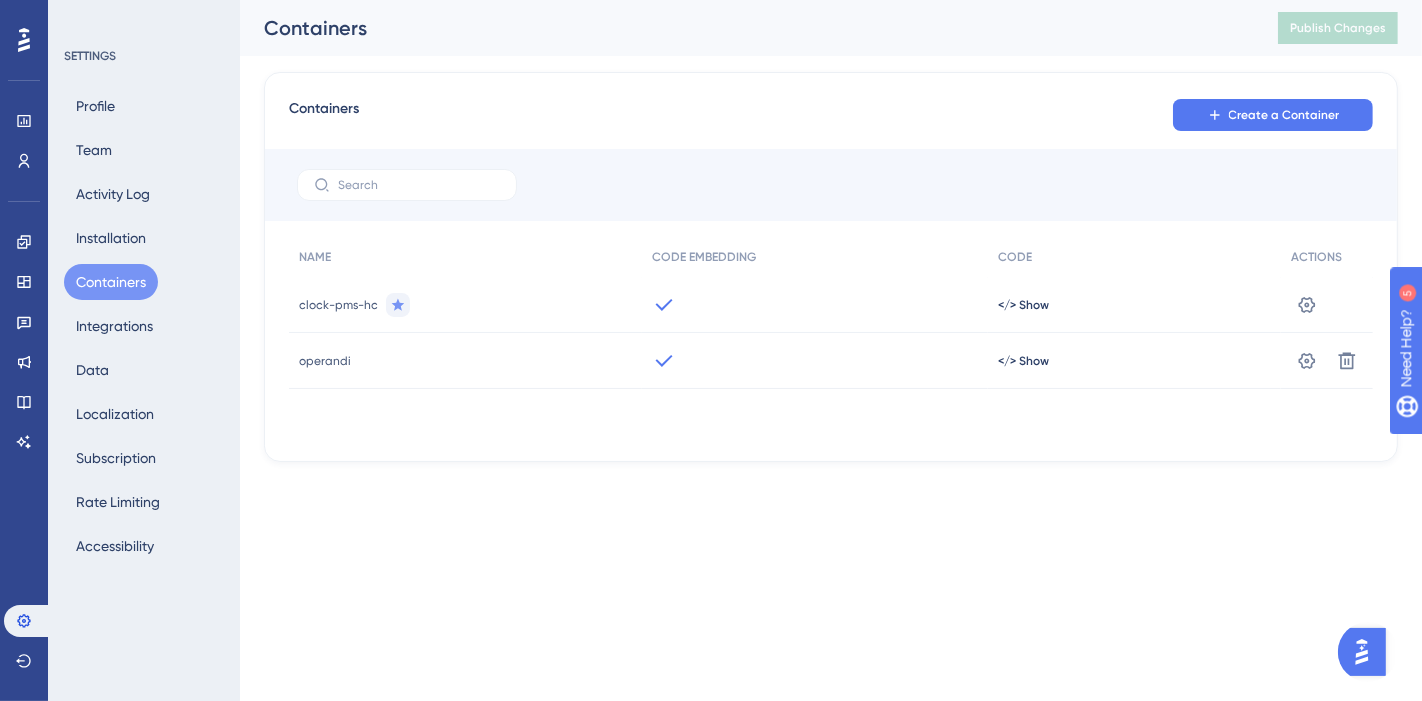 click at bounding box center [1361, 651] 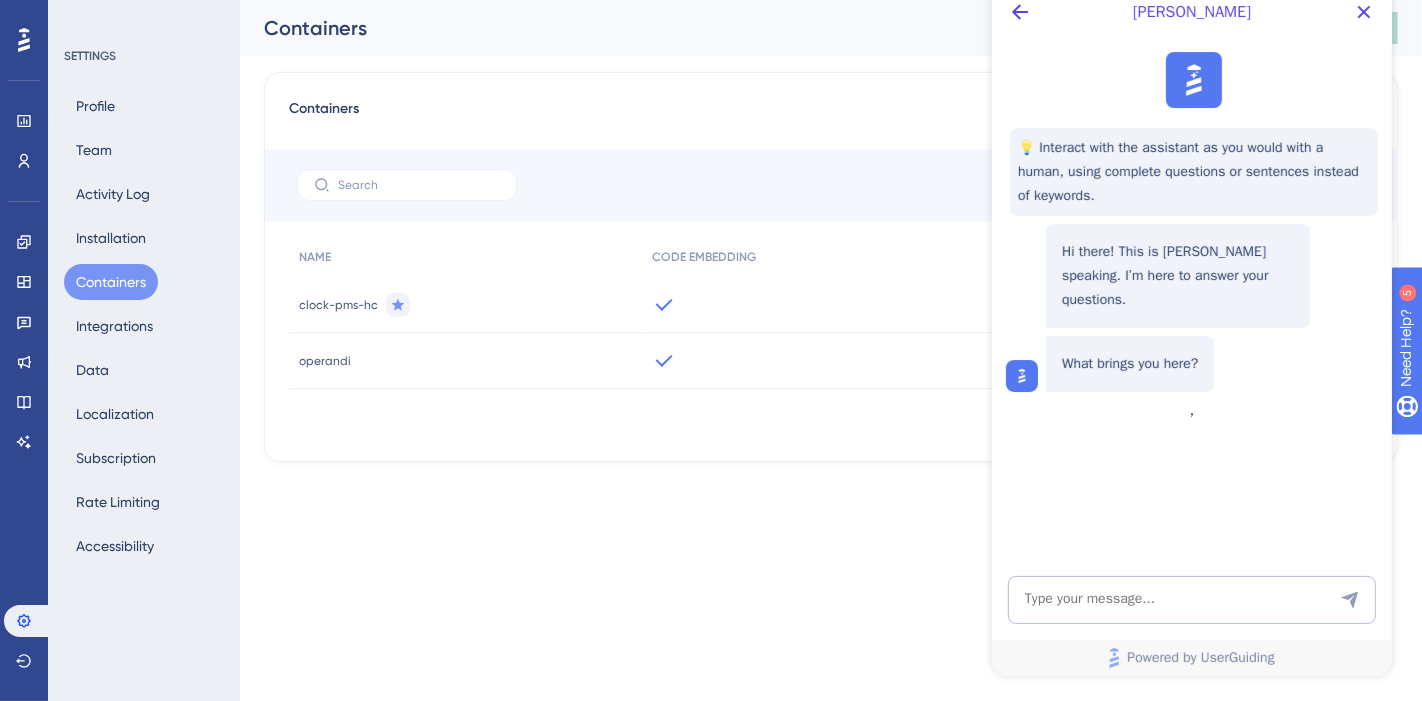 scroll, scrollTop: 0, scrollLeft: 0, axis: both 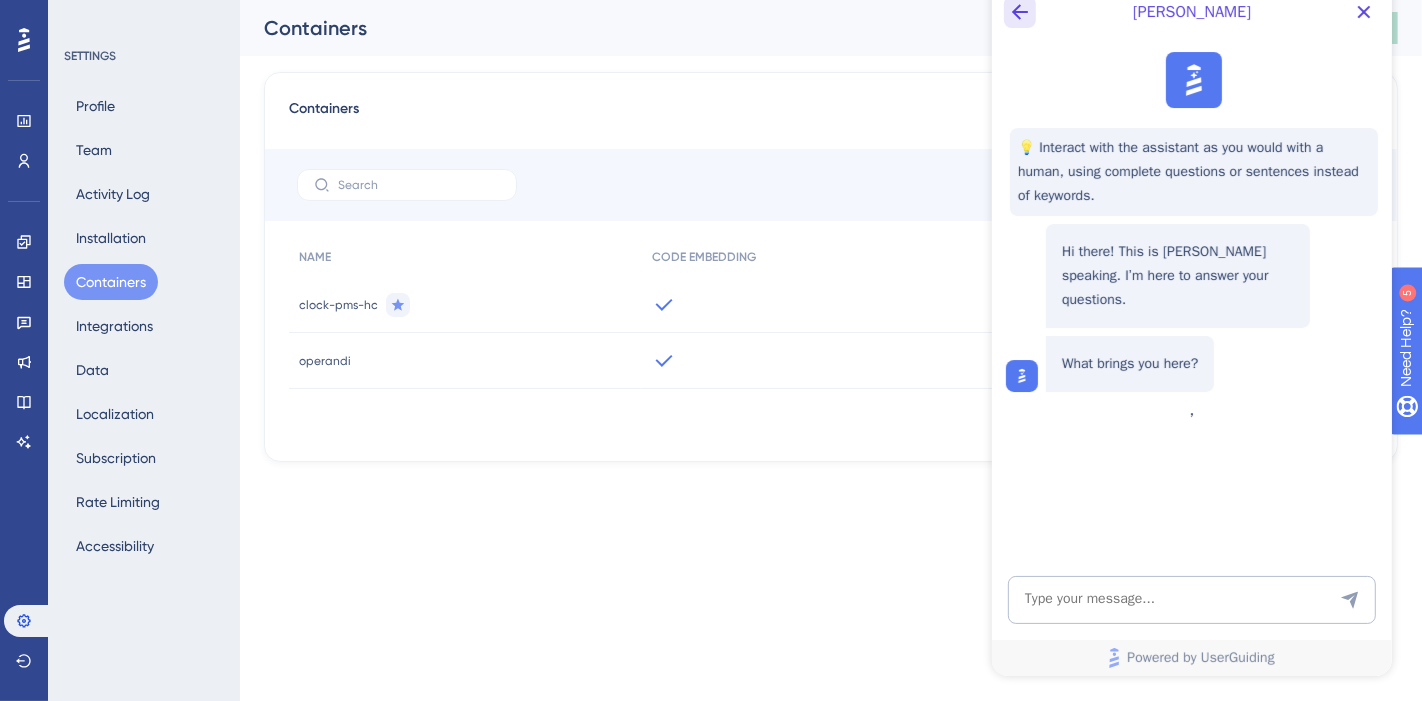 click 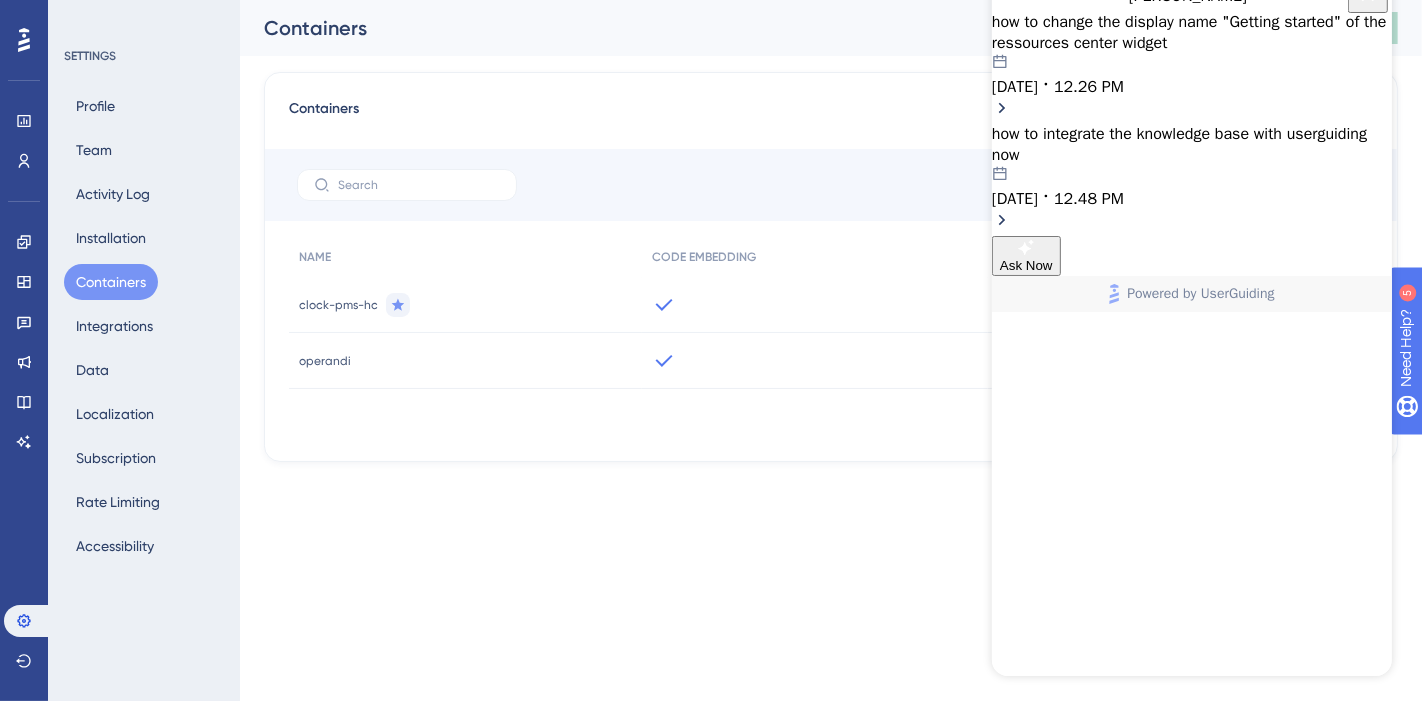 click on "how to change the display name "Getting started" of the ressources center widget" at bounding box center (1191, 33) 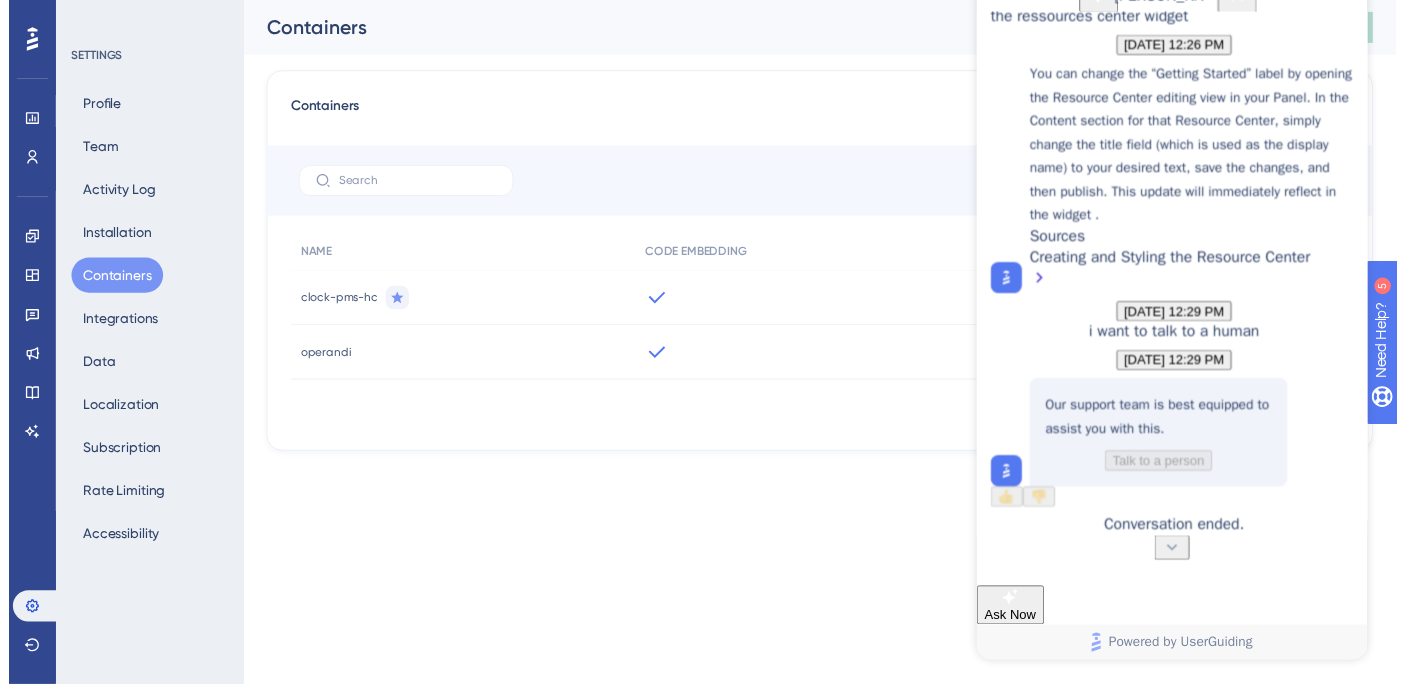 scroll, scrollTop: 413, scrollLeft: 0, axis: vertical 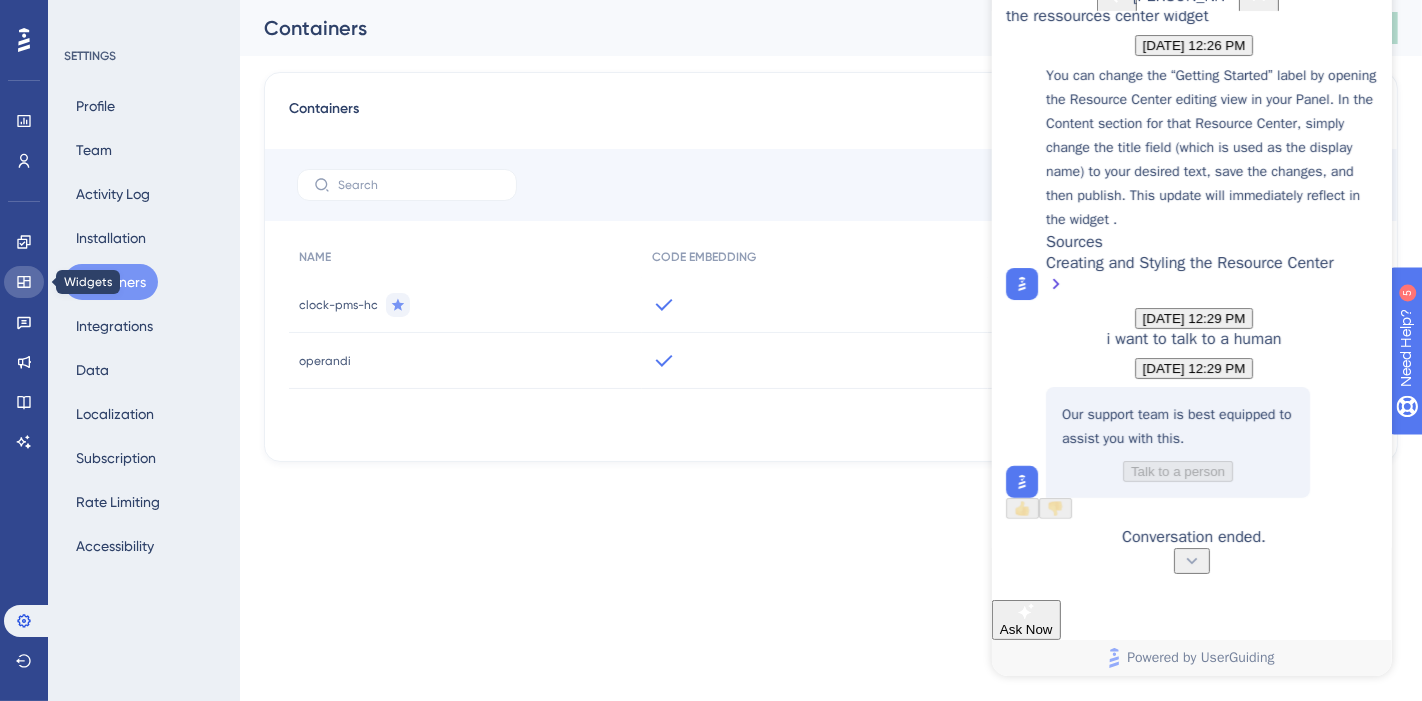 click 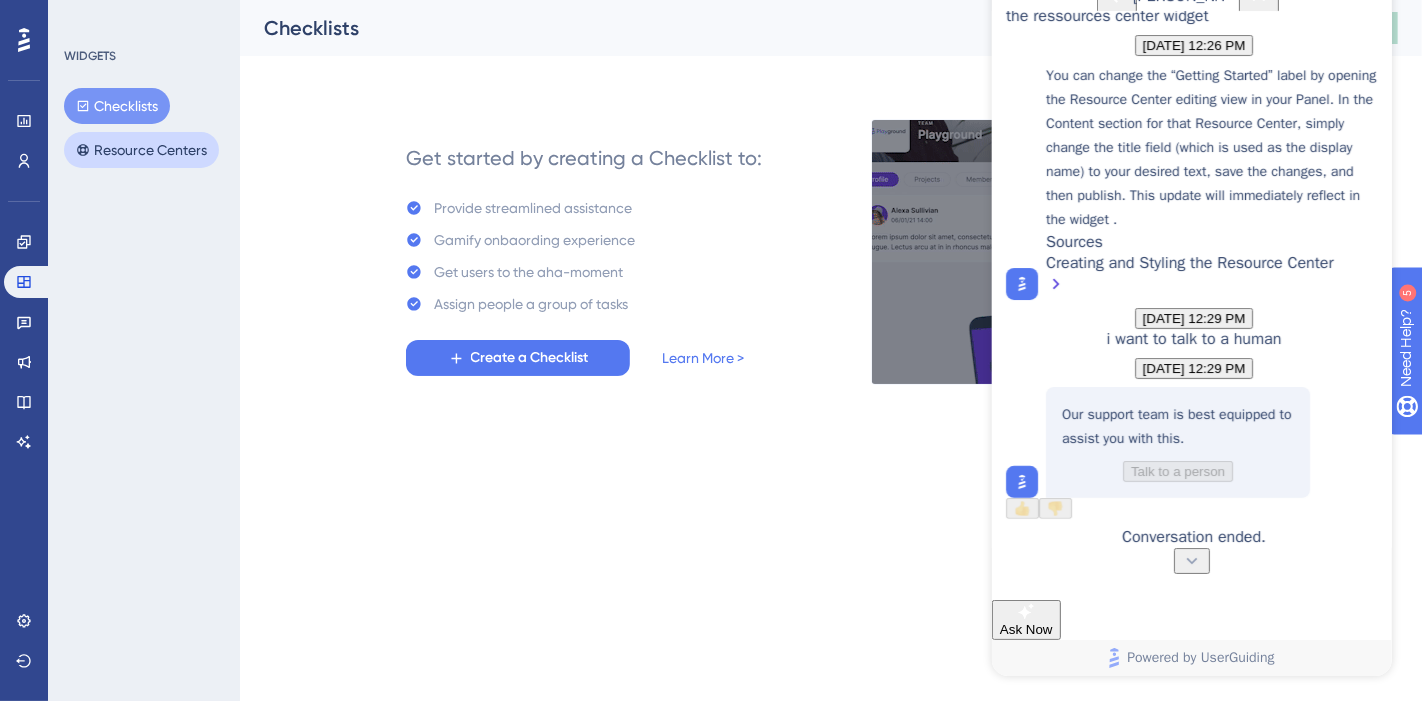 click on "Resource Centers" at bounding box center [141, 150] 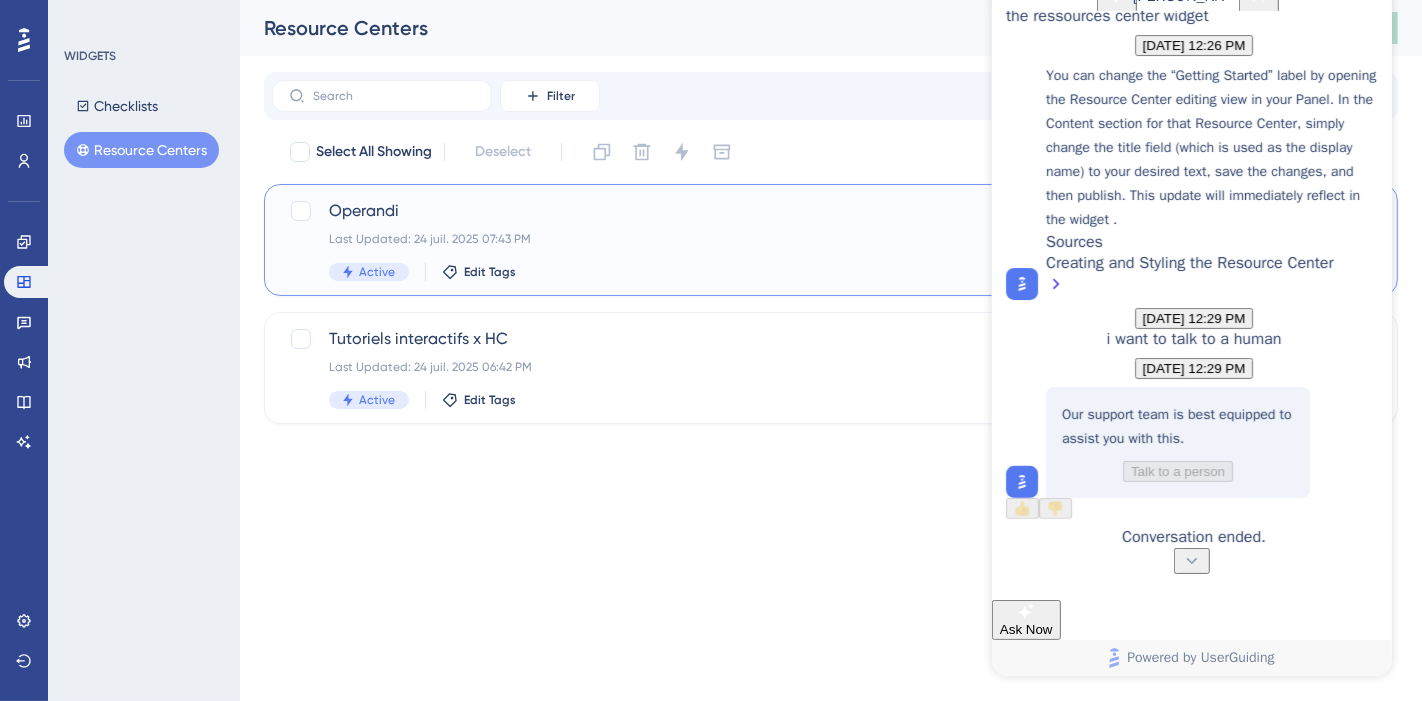 click on "Operandi Last Updated: 24 juil. 2025 07:43 PM Active Edit Tags" at bounding box center [751, 240] 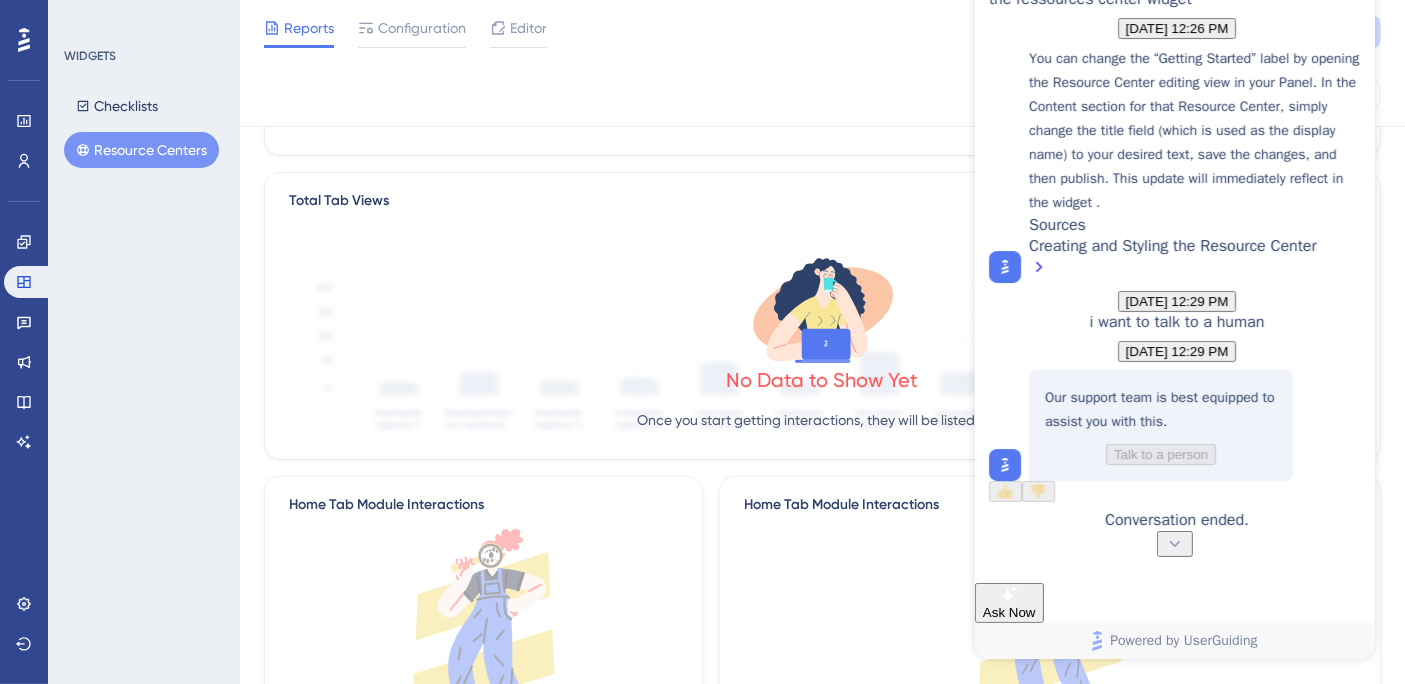 scroll, scrollTop: 0, scrollLeft: 0, axis: both 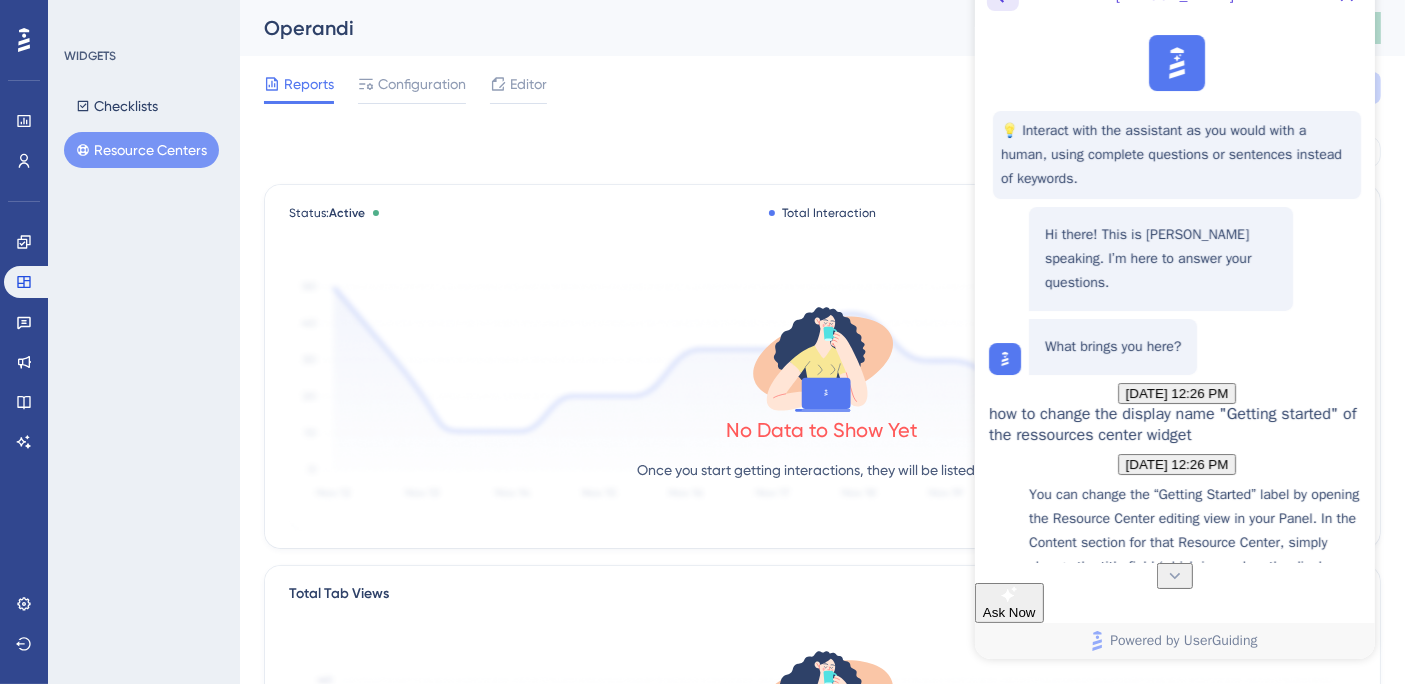 click 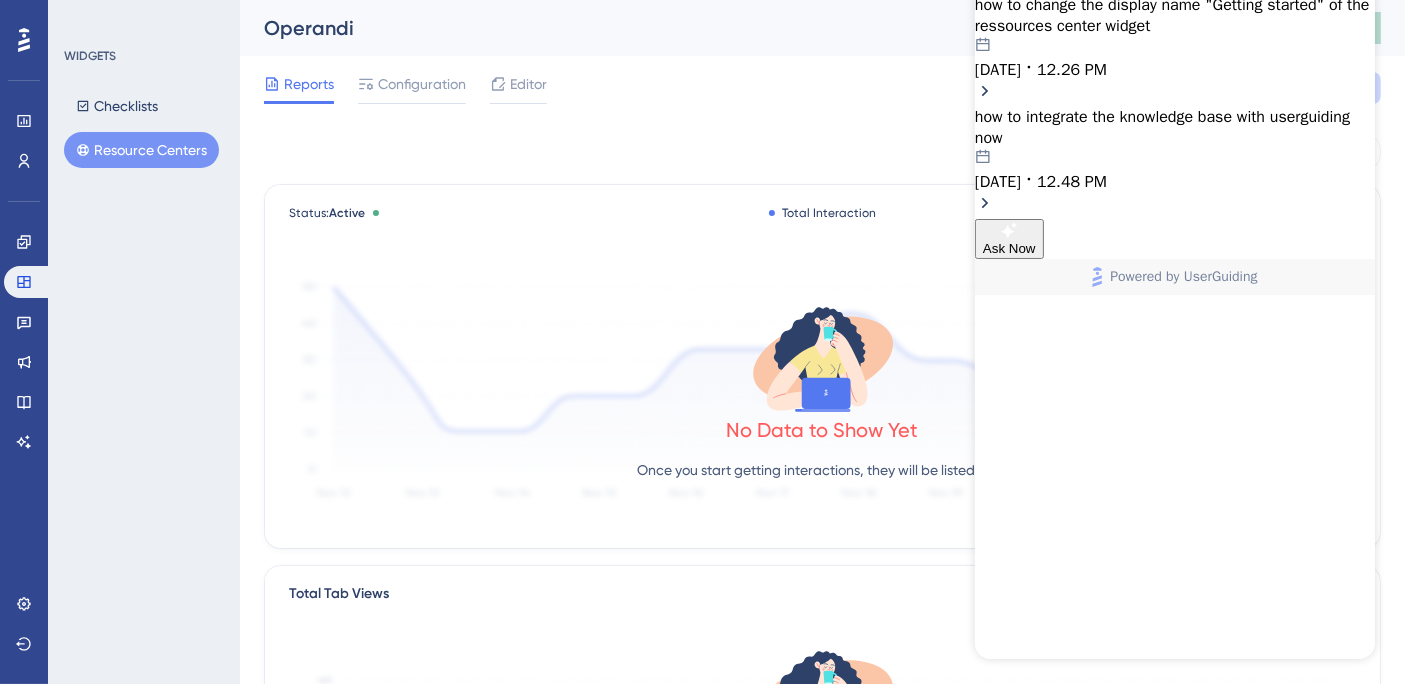 click on "how to integrate the knowledge base with userguiding now [DATE] 12.48 PM" at bounding box center (1174, 150) 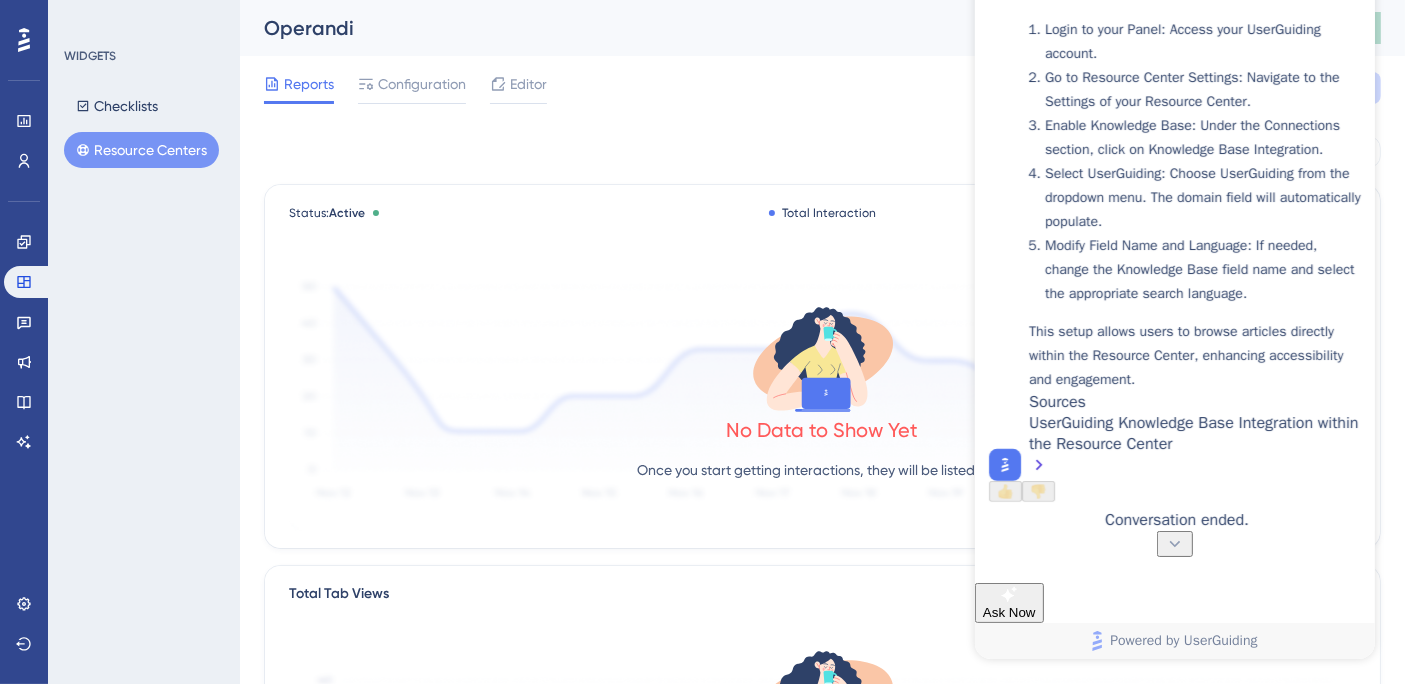 scroll, scrollTop: 674, scrollLeft: 0, axis: vertical 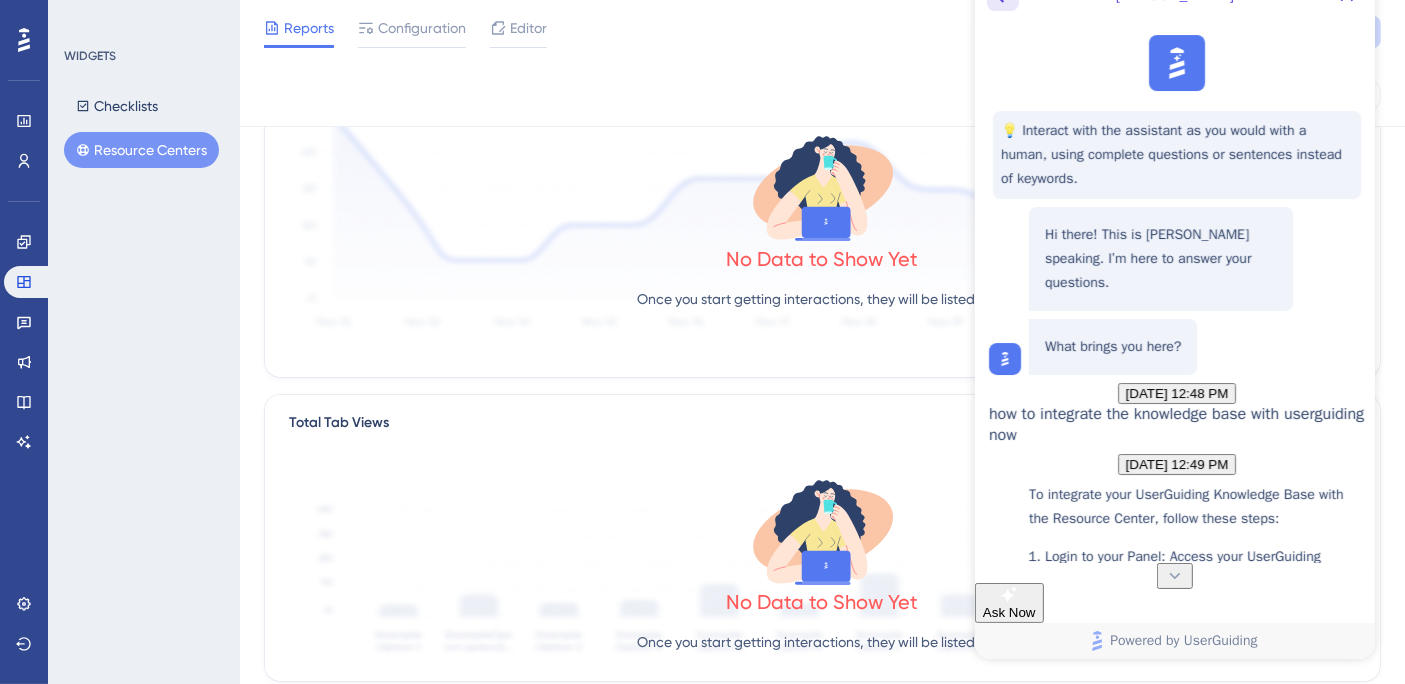 click 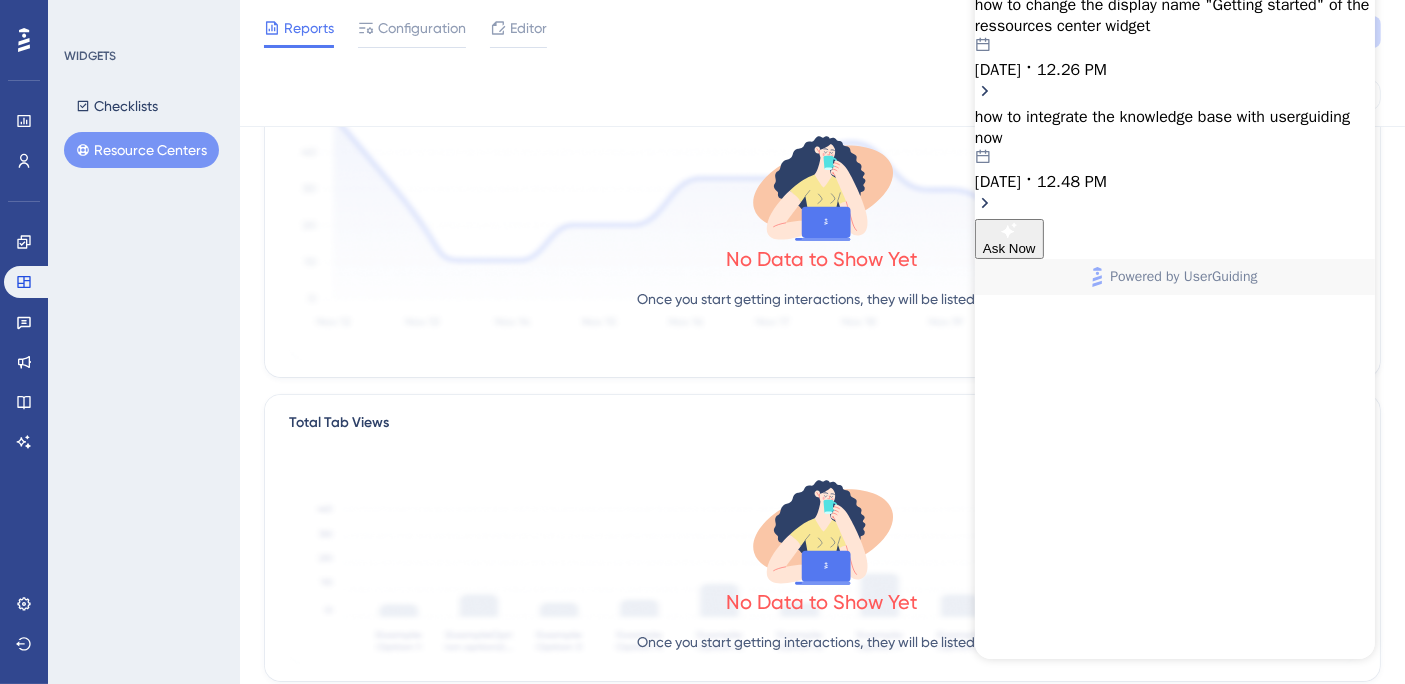 click 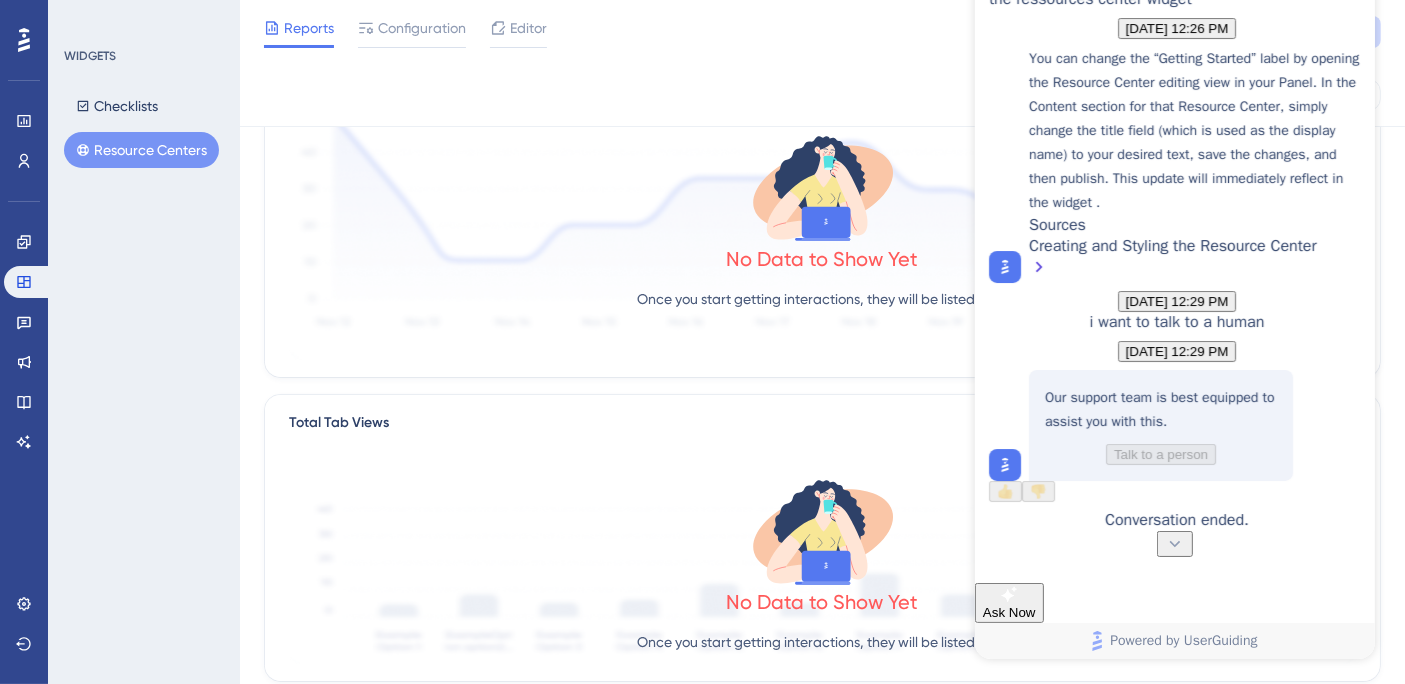 scroll, scrollTop: 680, scrollLeft: 0, axis: vertical 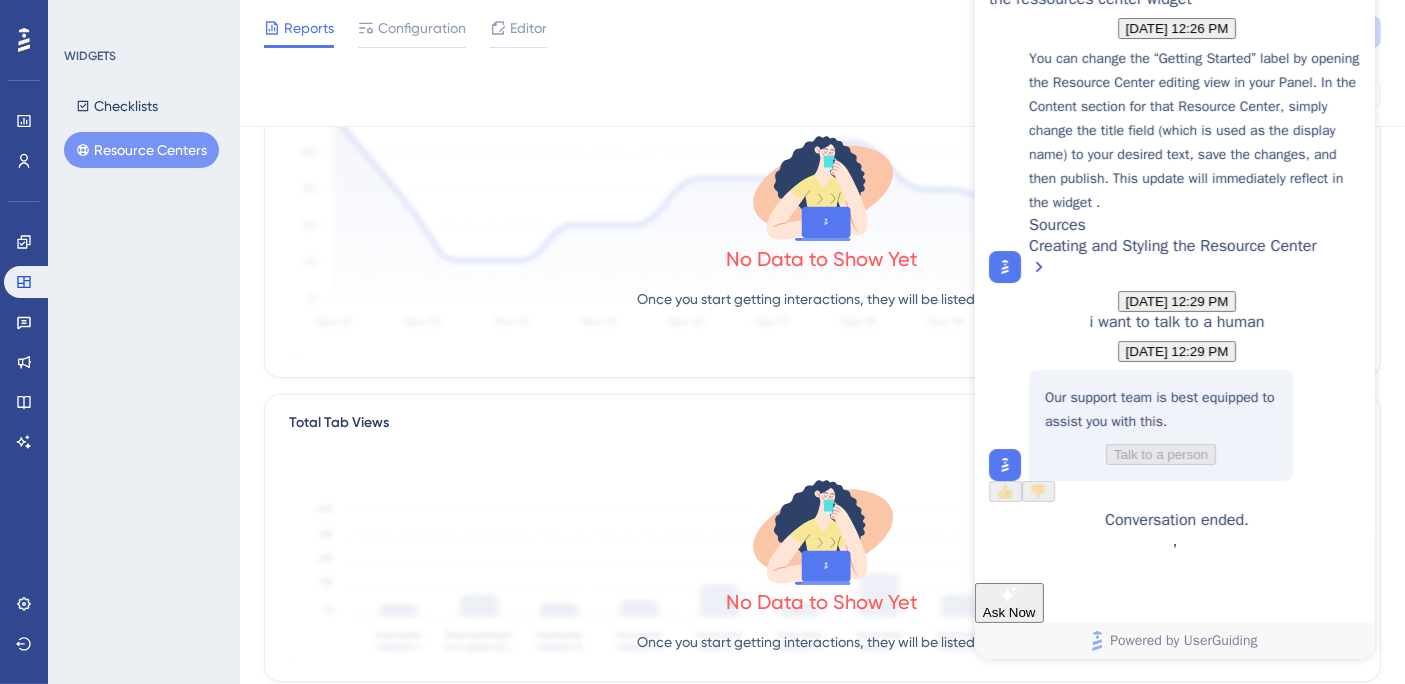 click on "[DATE] [DATE]" at bounding box center (822, 95) 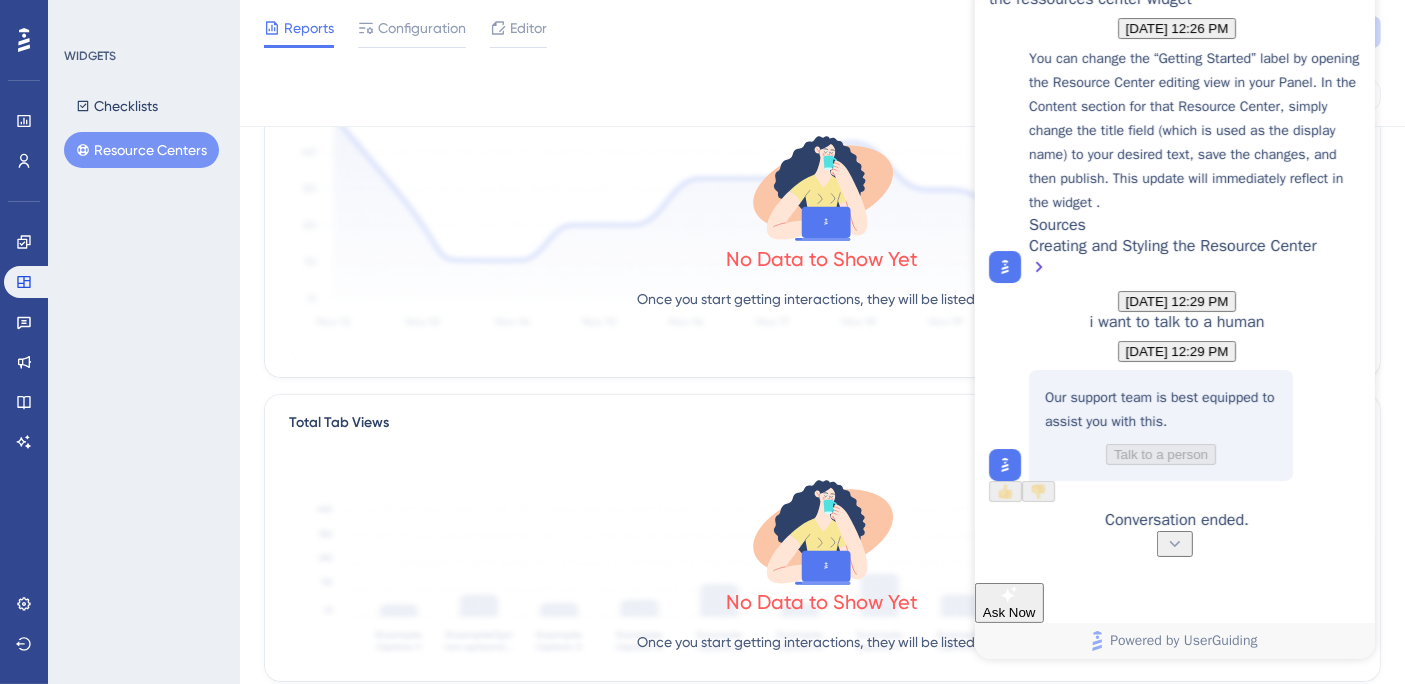 scroll, scrollTop: 385, scrollLeft: 0, axis: vertical 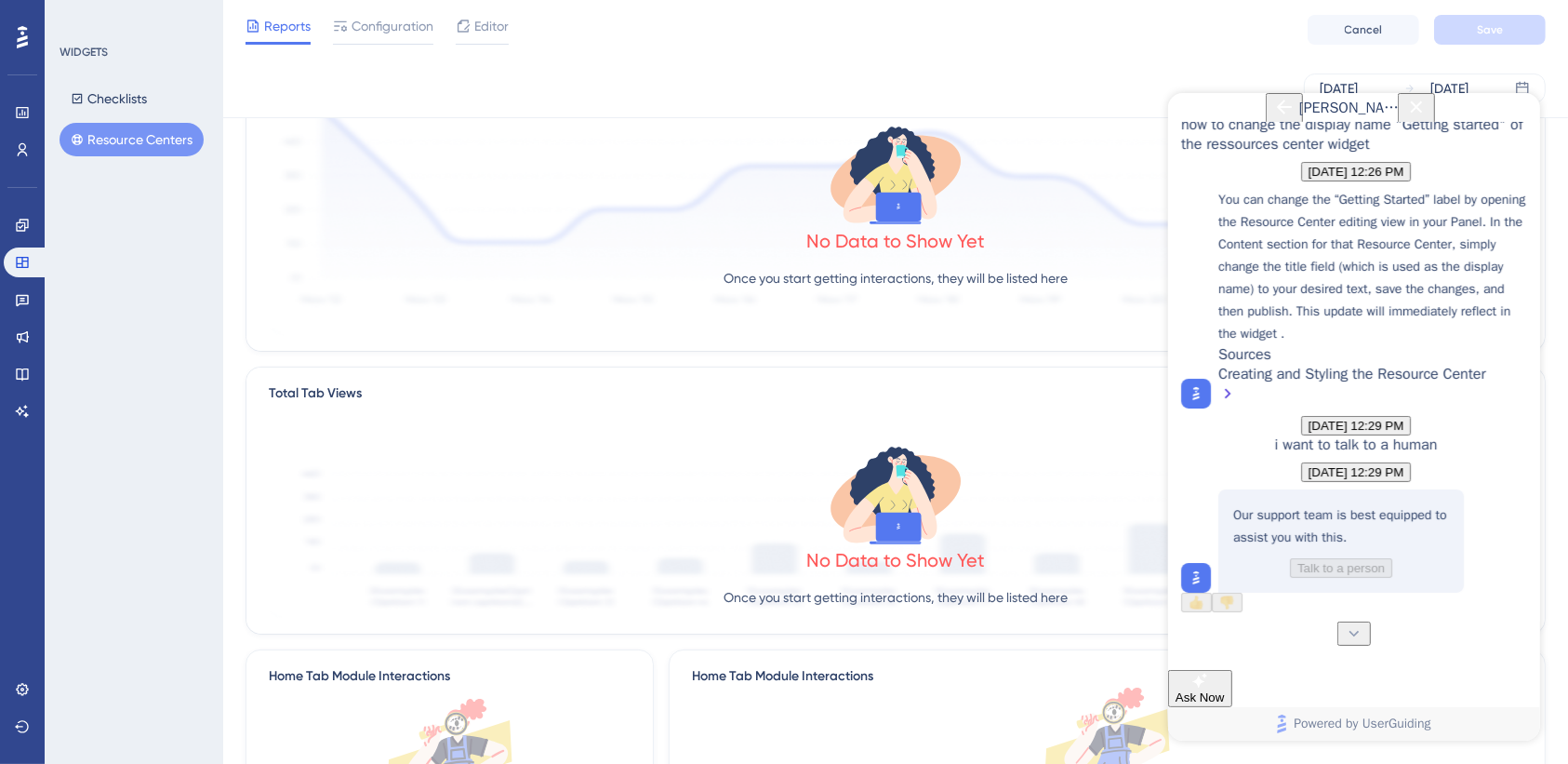 drag, startPoint x: 352, startPoint y: 34, endPoint x: 629, endPoint y: 261, distance: 358.13126 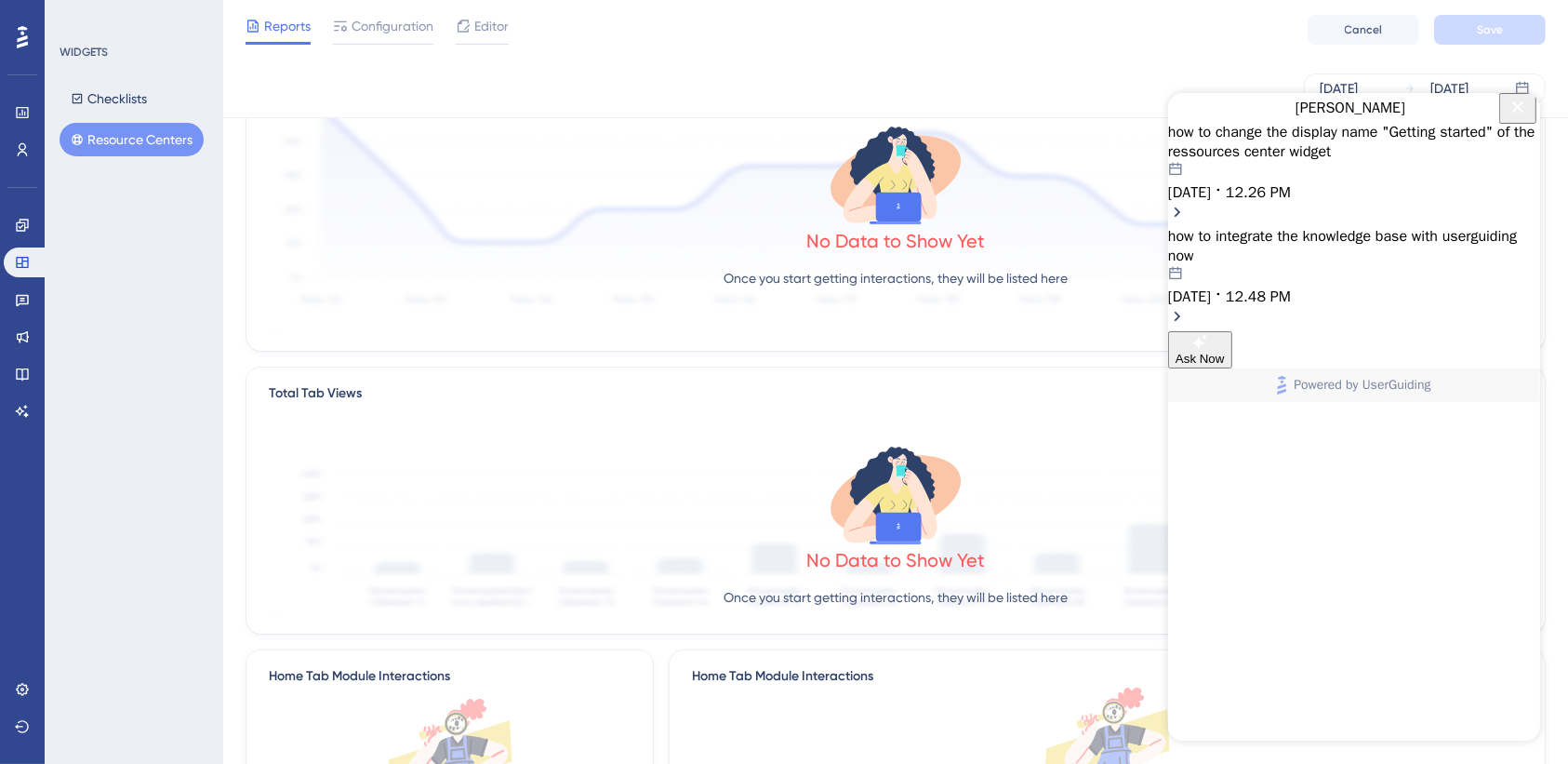click 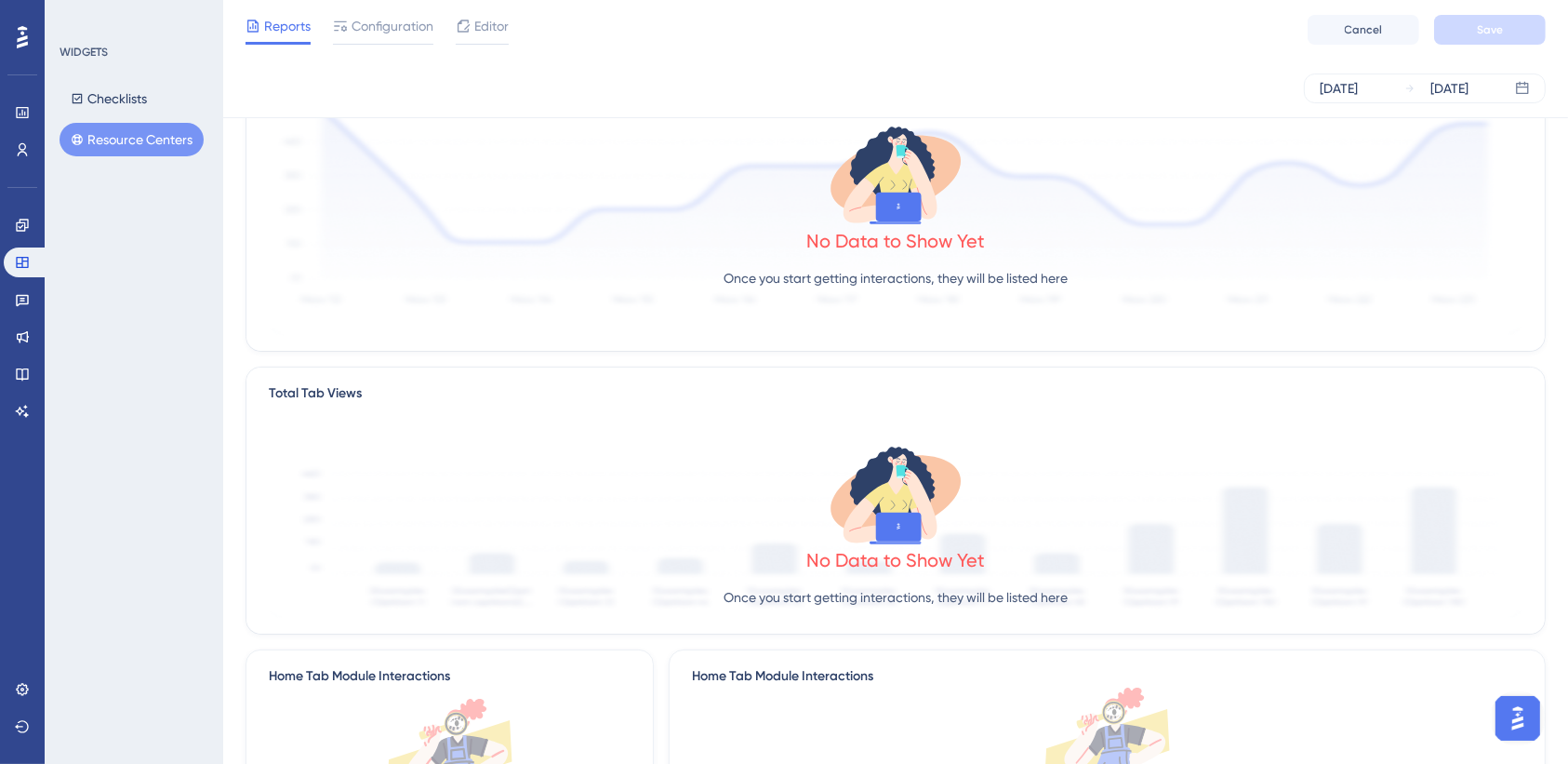 scroll, scrollTop: 0, scrollLeft: 0, axis: both 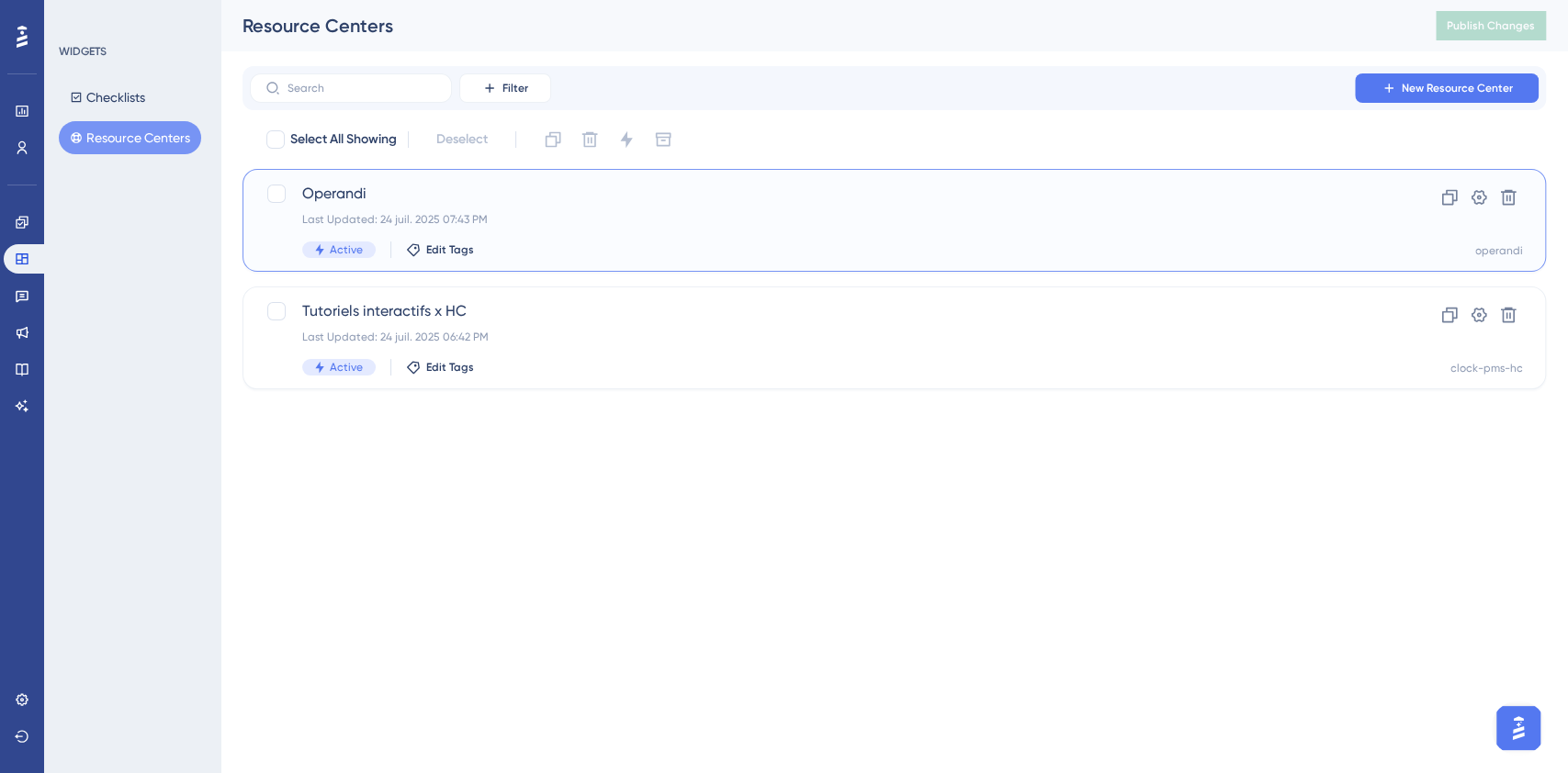 click on "Operandi" at bounding box center [820, 194] 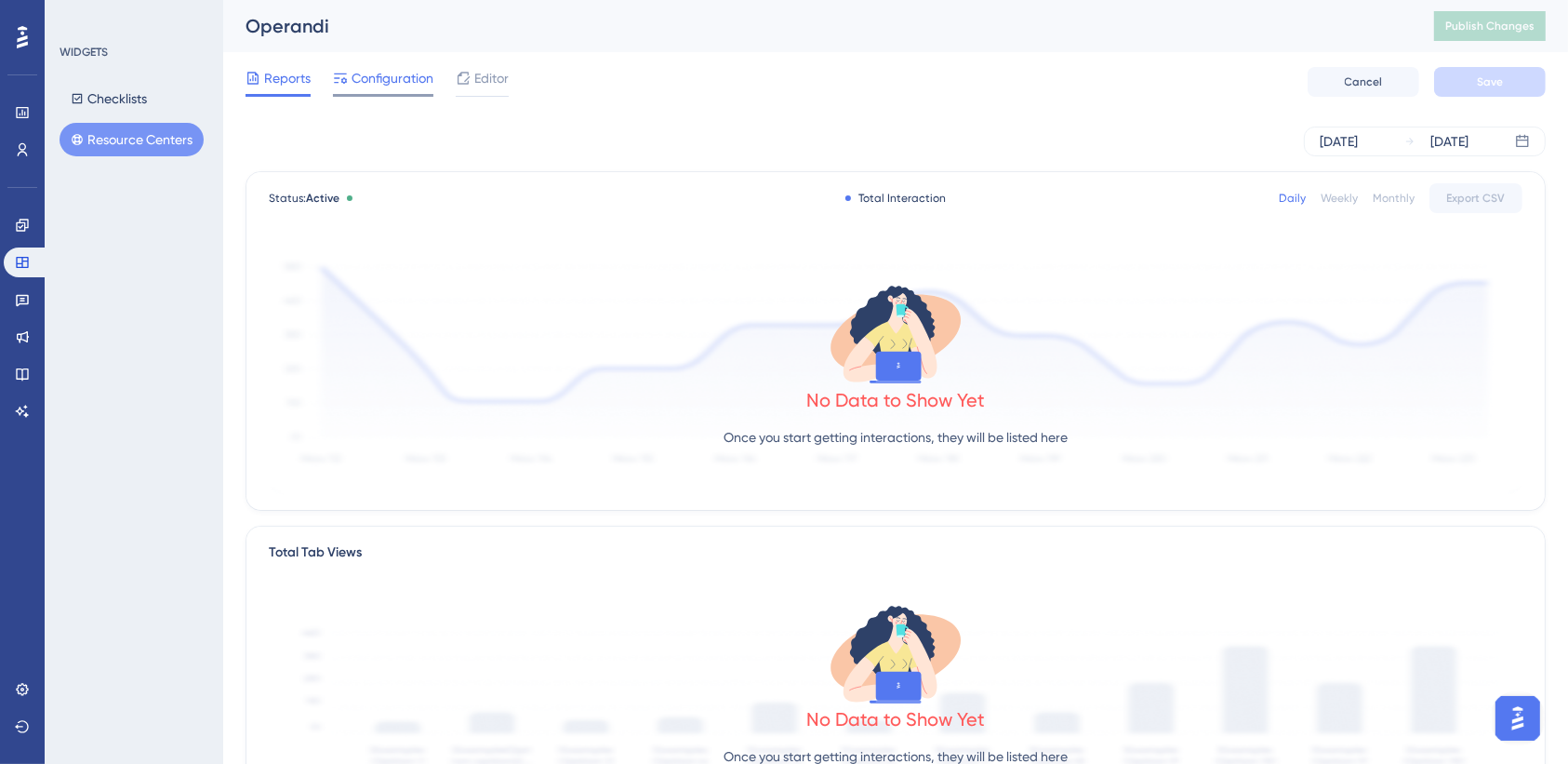 click on "Reports Configuration Editor Cancel Save" at bounding box center (896, 82) 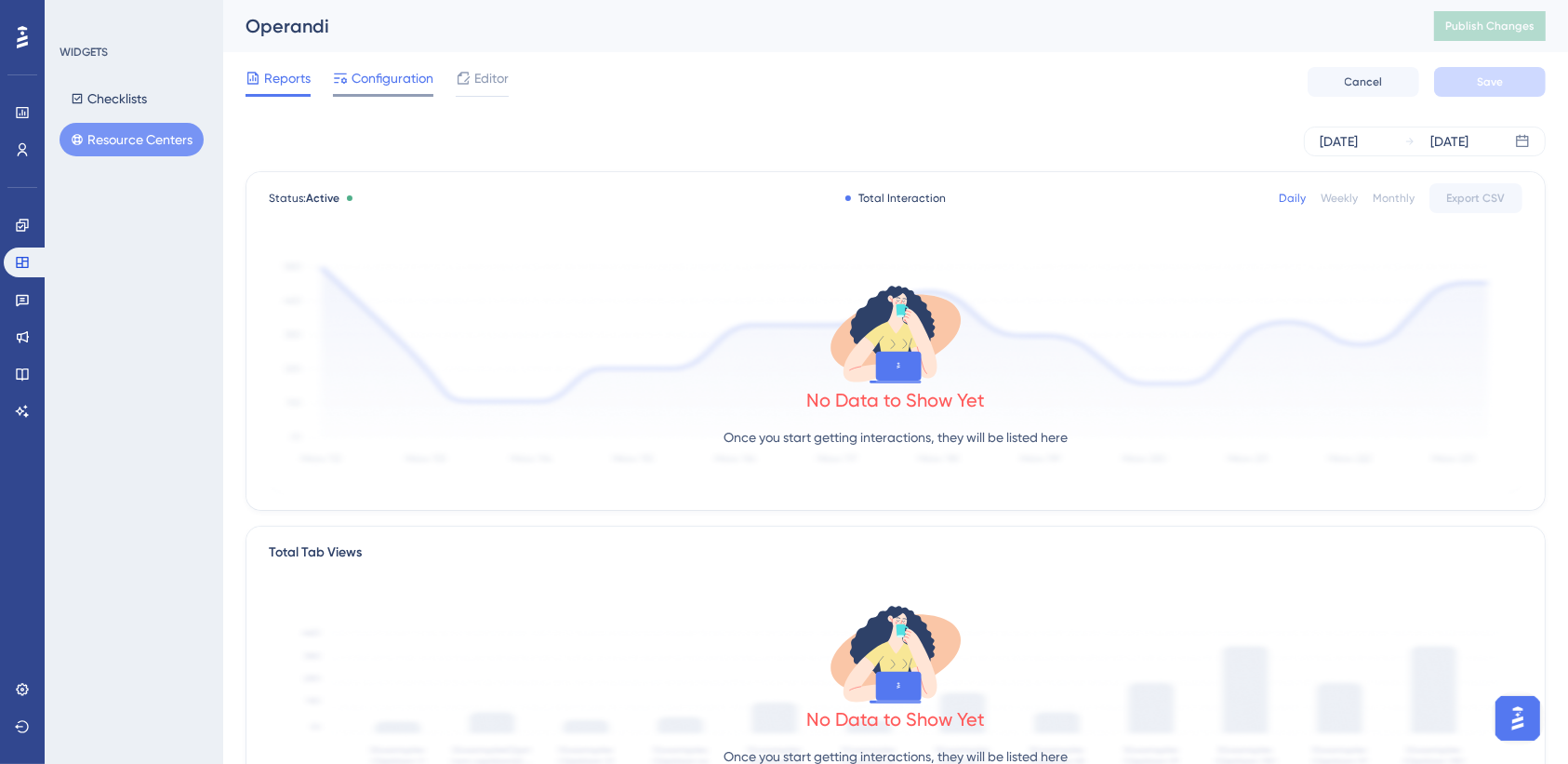 click on "Configuration" at bounding box center [392, 78] 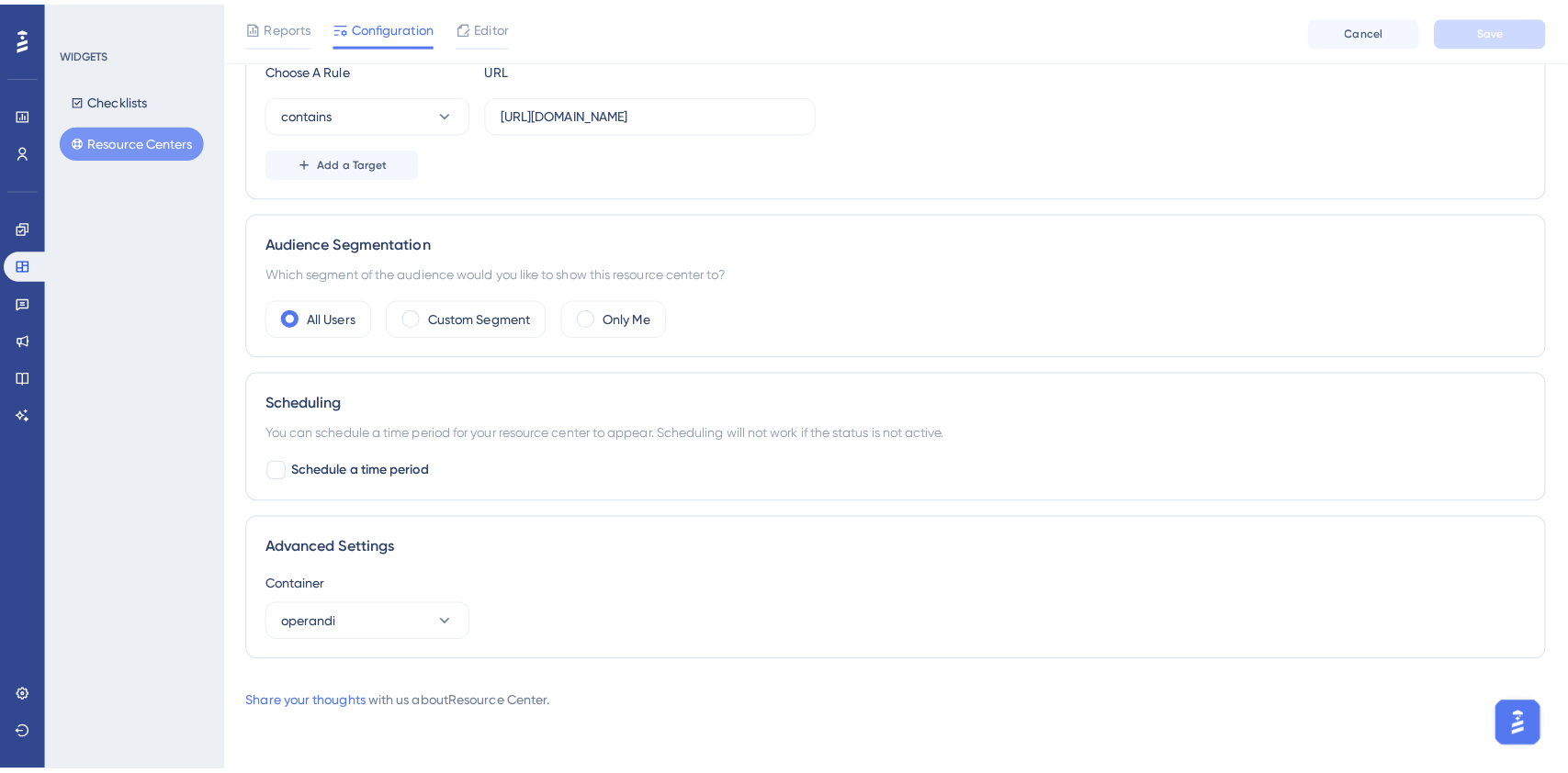 scroll, scrollTop: 0, scrollLeft: 0, axis: both 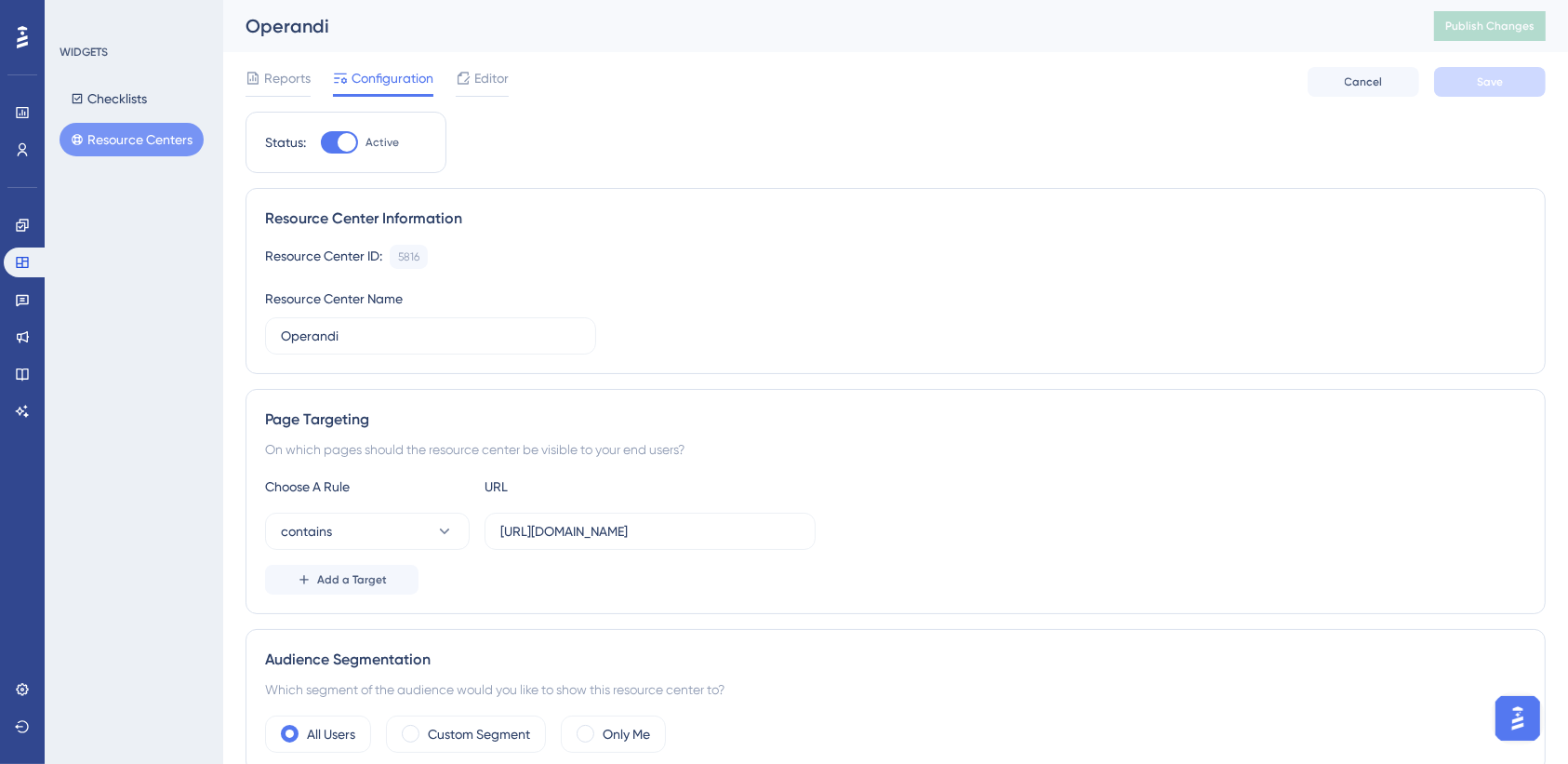 click on "Reports Configuration Editor Cancel Save" at bounding box center [896, 82] 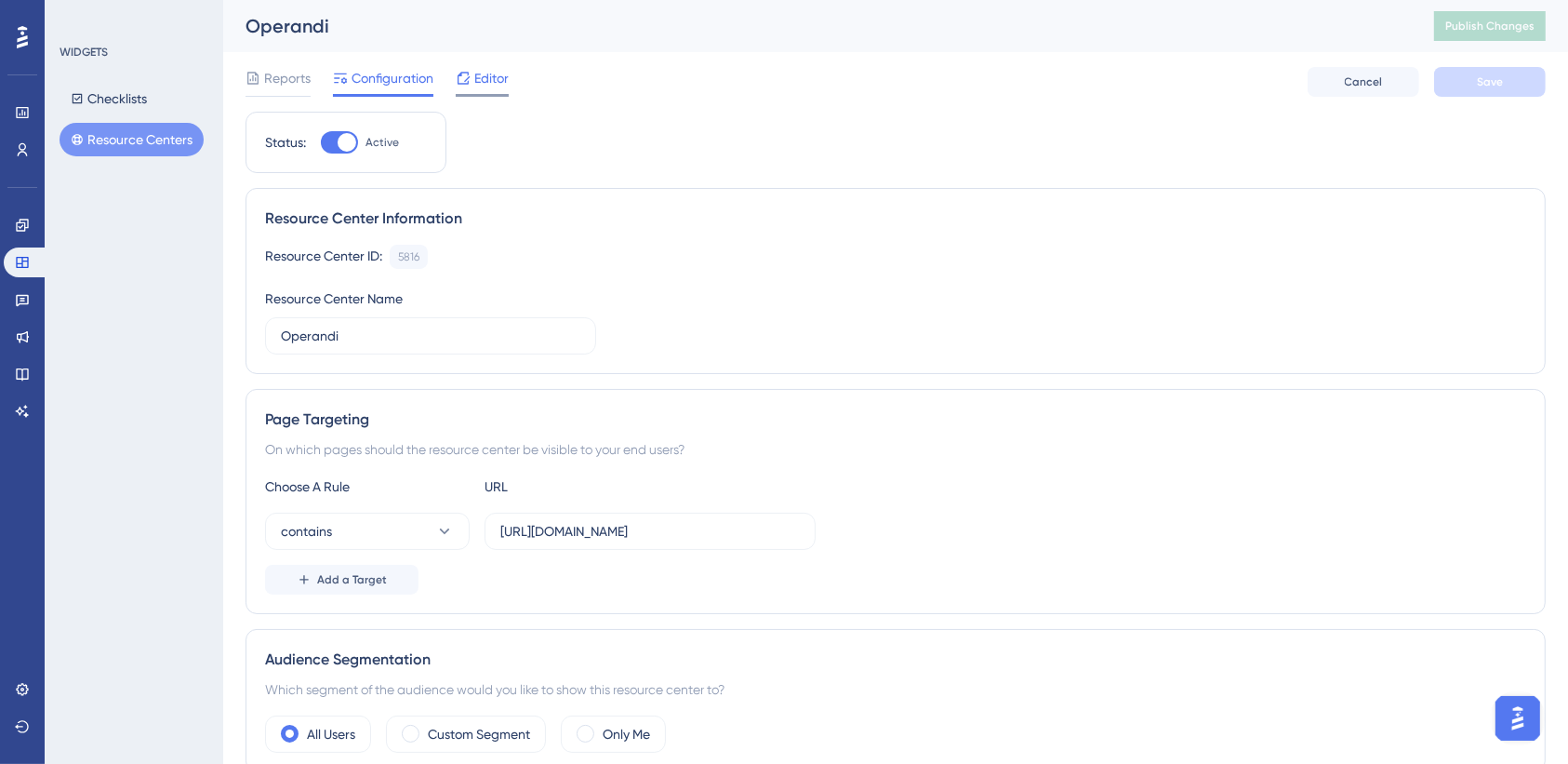 click on "Editor" at bounding box center (491, 78) 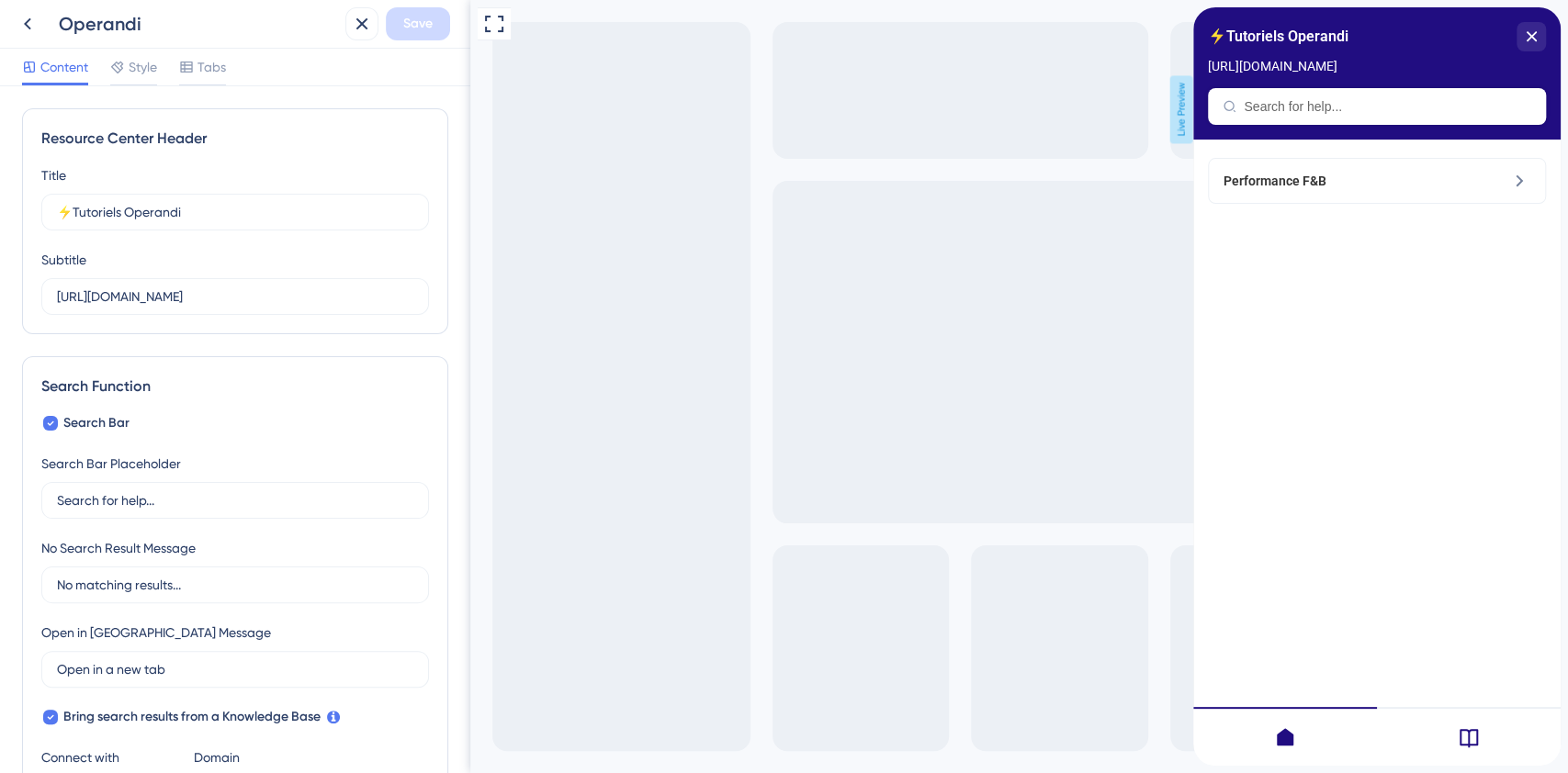 scroll, scrollTop: 0, scrollLeft: 0, axis: both 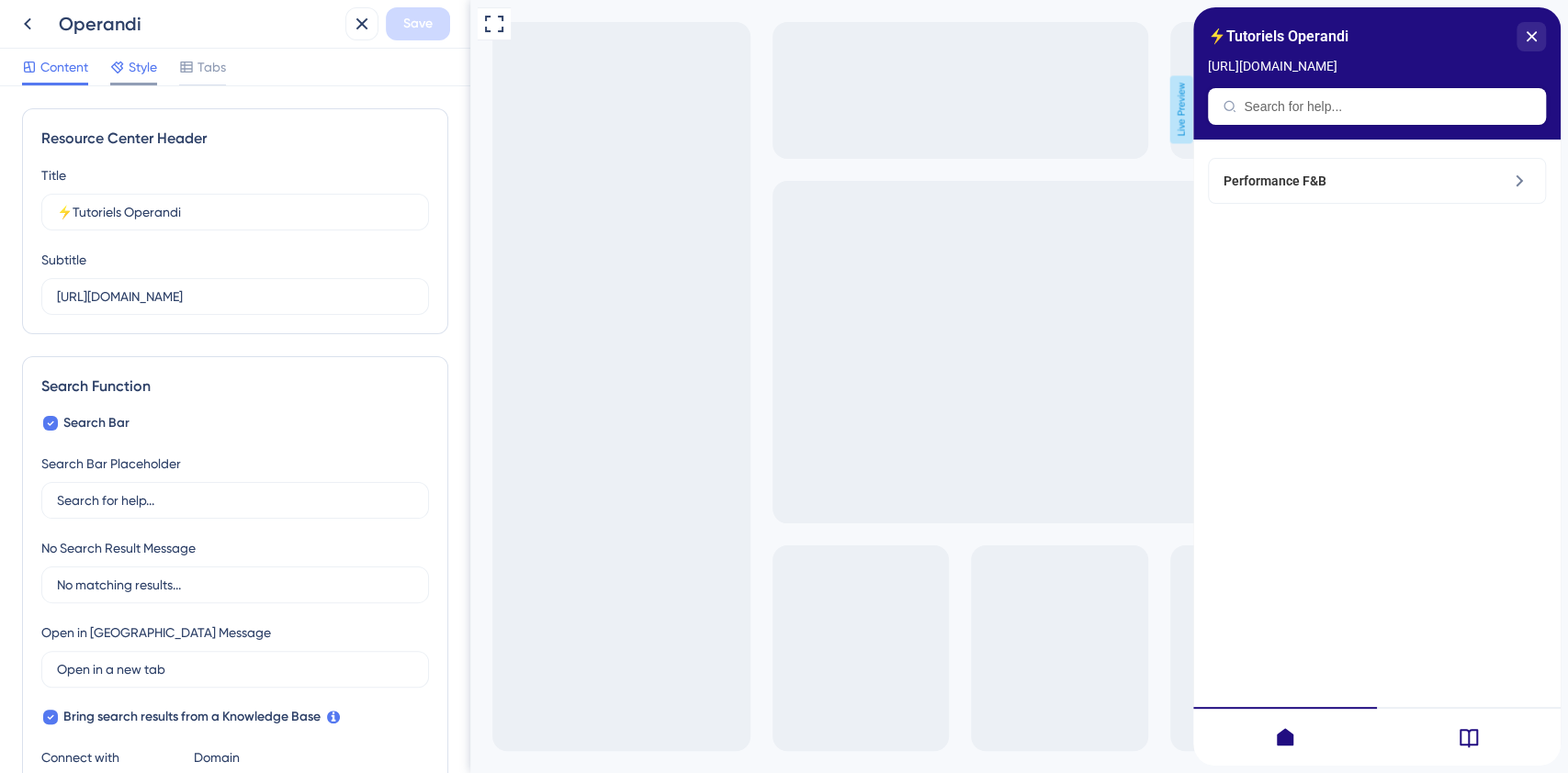 click on "Style" at bounding box center [133, 67] 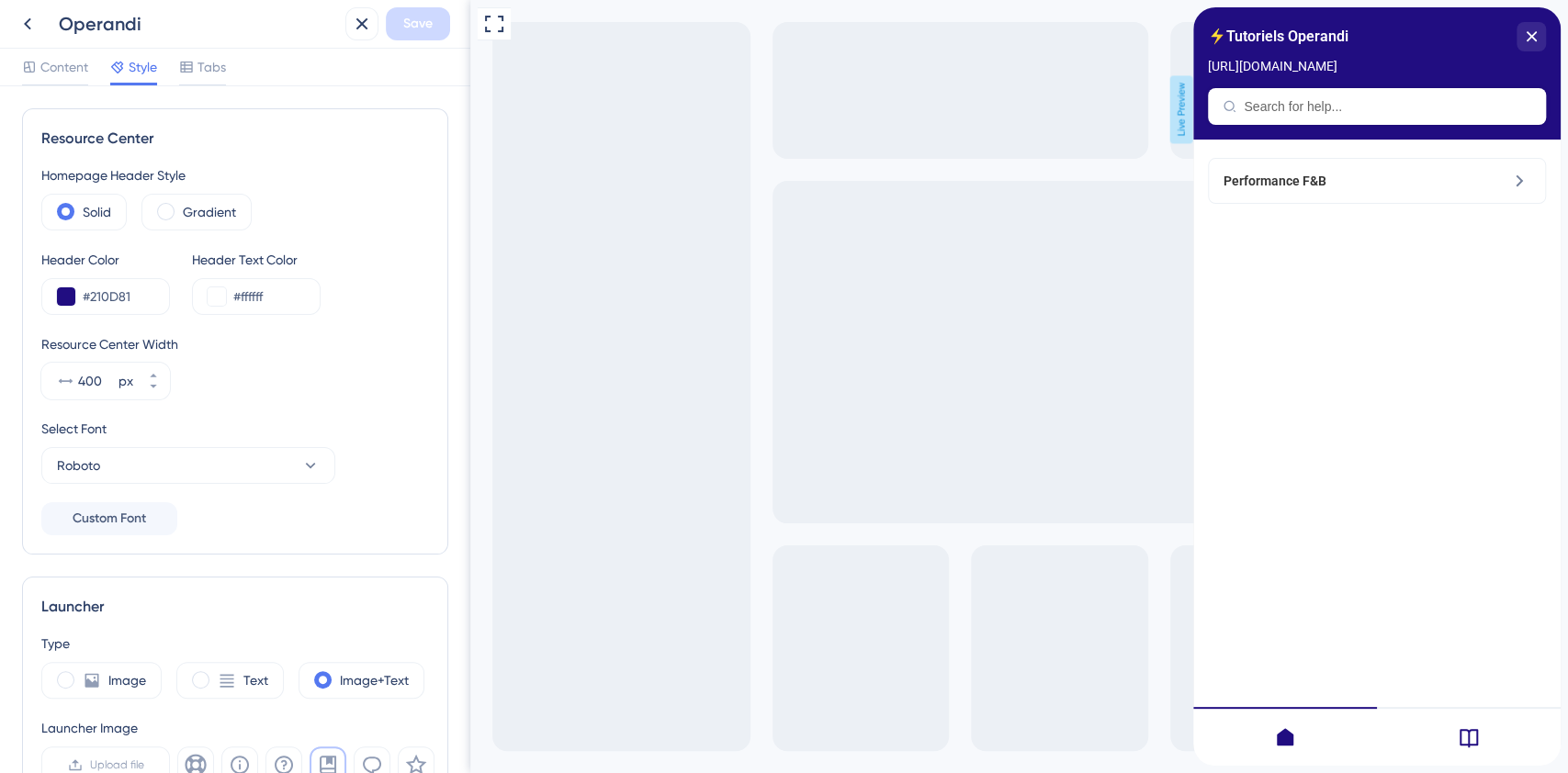 scroll, scrollTop: 0, scrollLeft: 0, axis: both 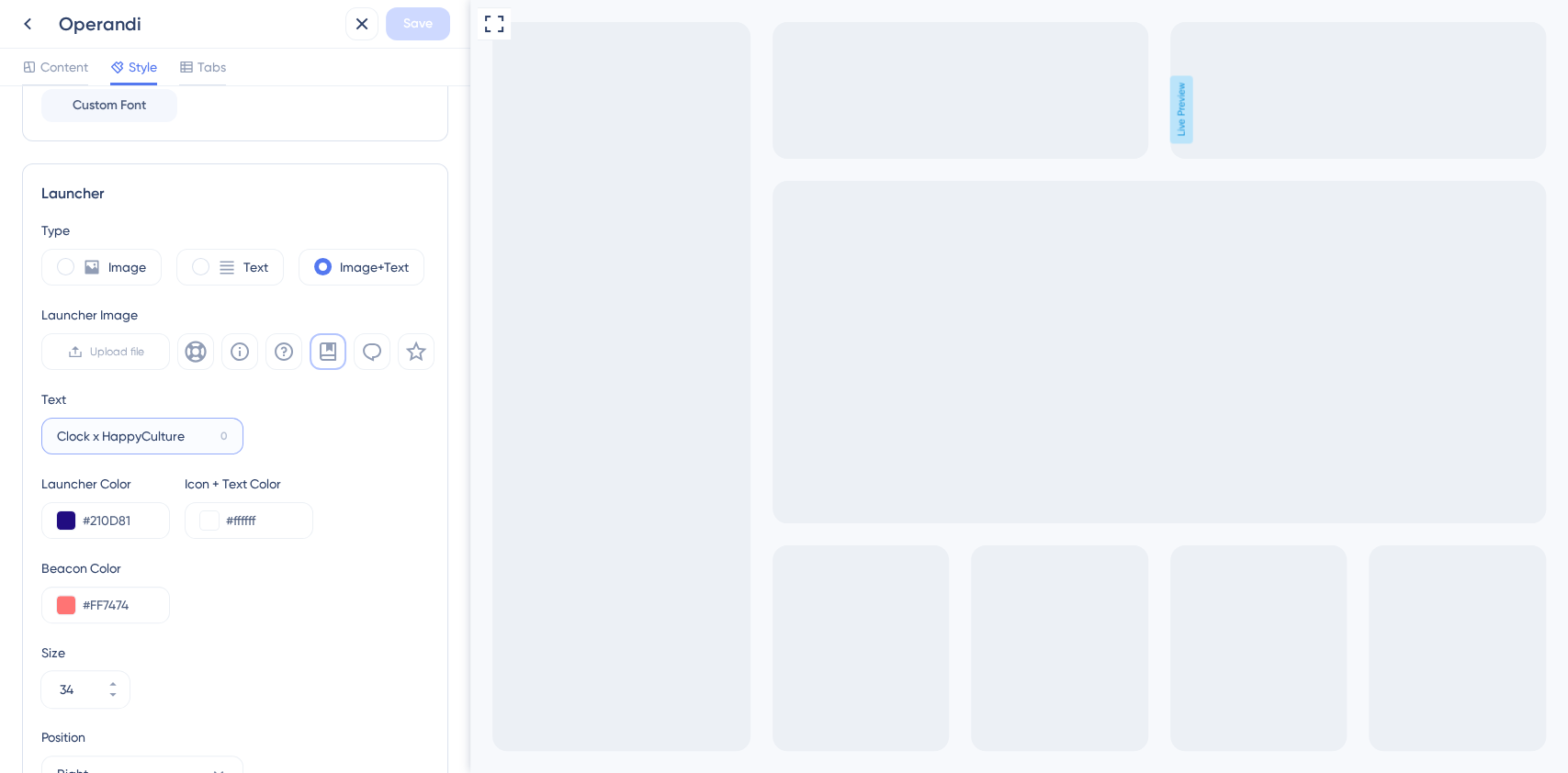 click on "Clock x HappyCulture" at bounding box center [135, 436] 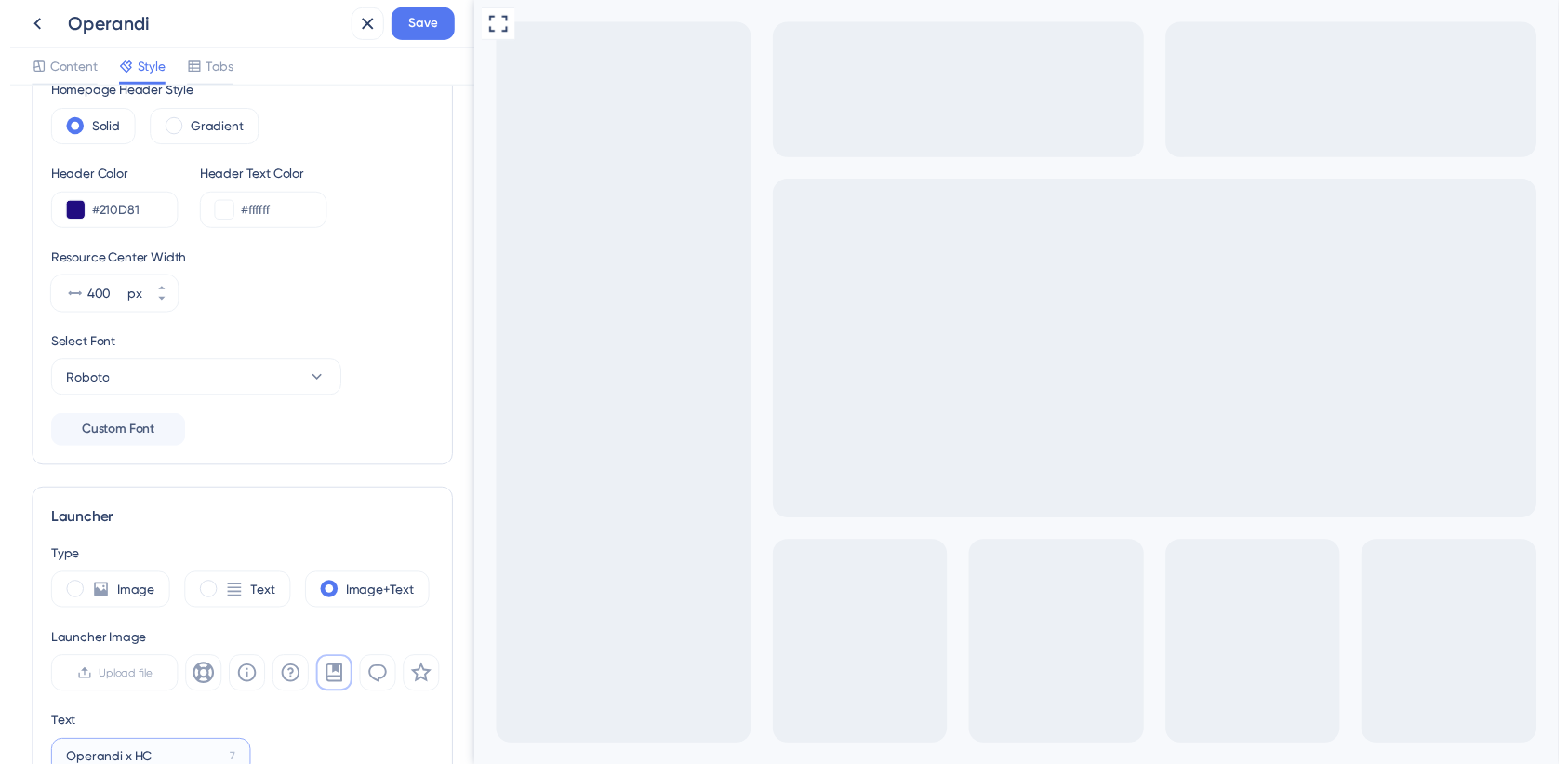 scroll, scrollTop: 91, scrollLeft: 0, axis: vertical 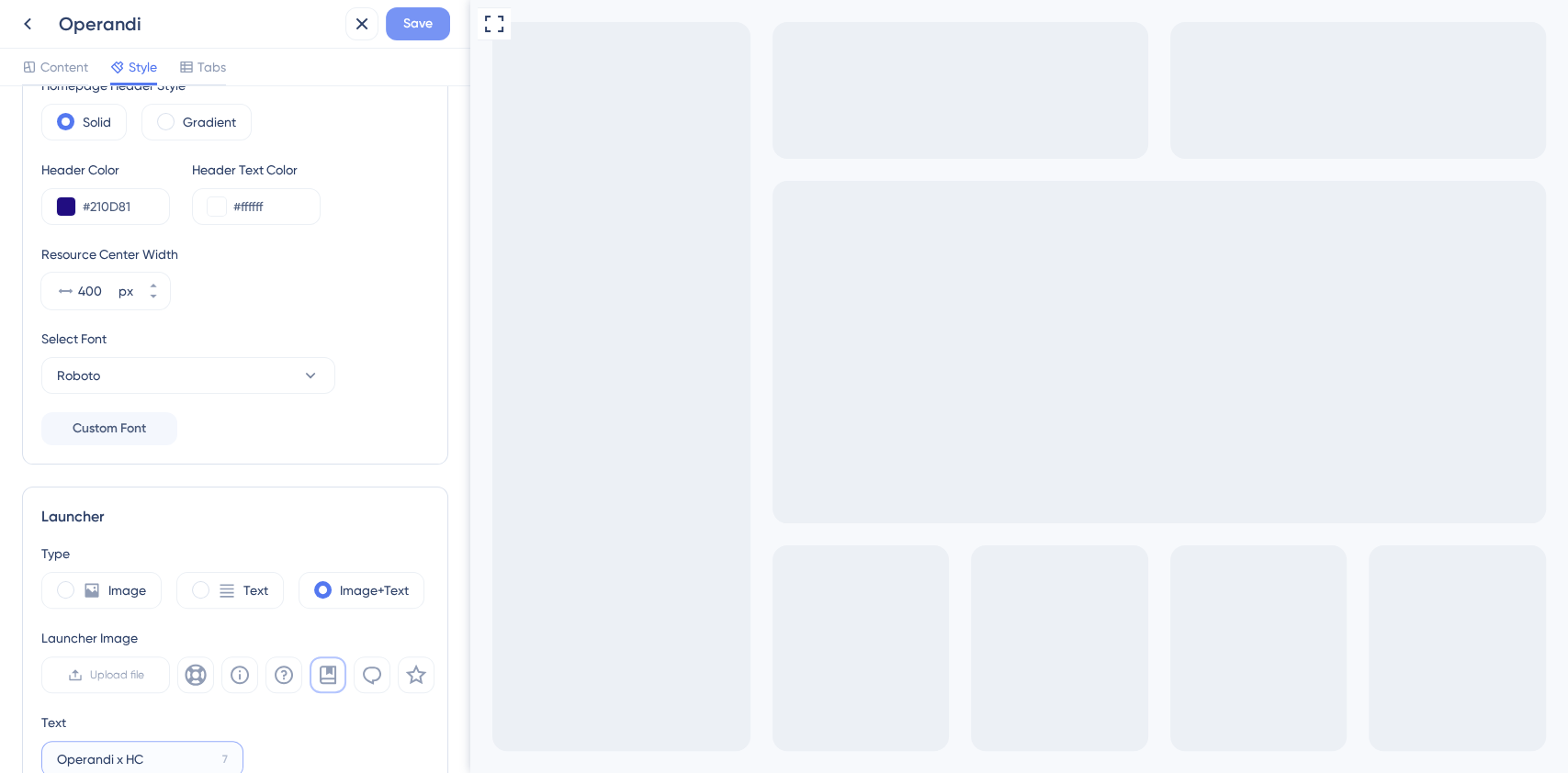 type on "Operandi x HC" 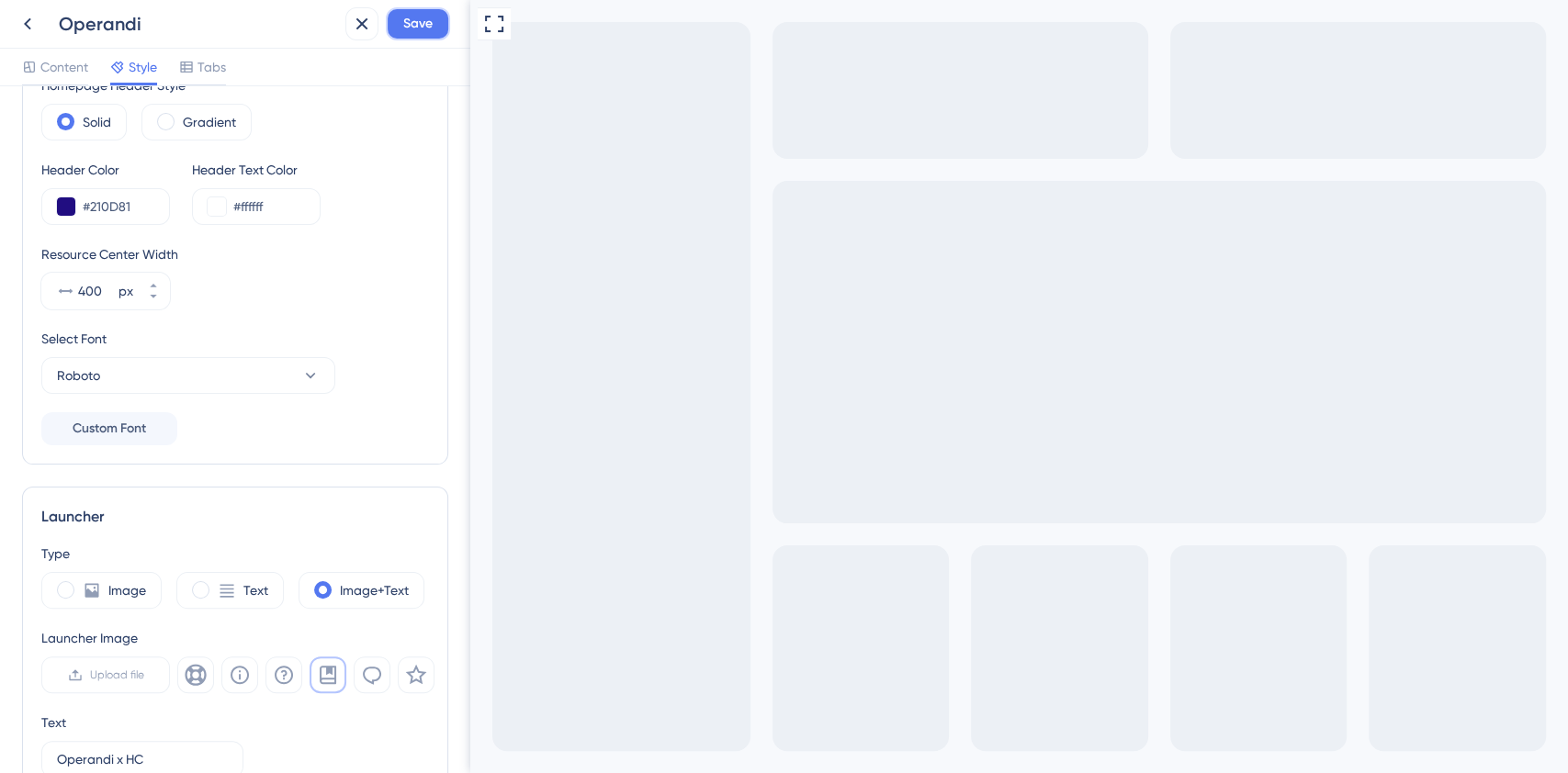 click on "Save" at bounding box center [418, 24] 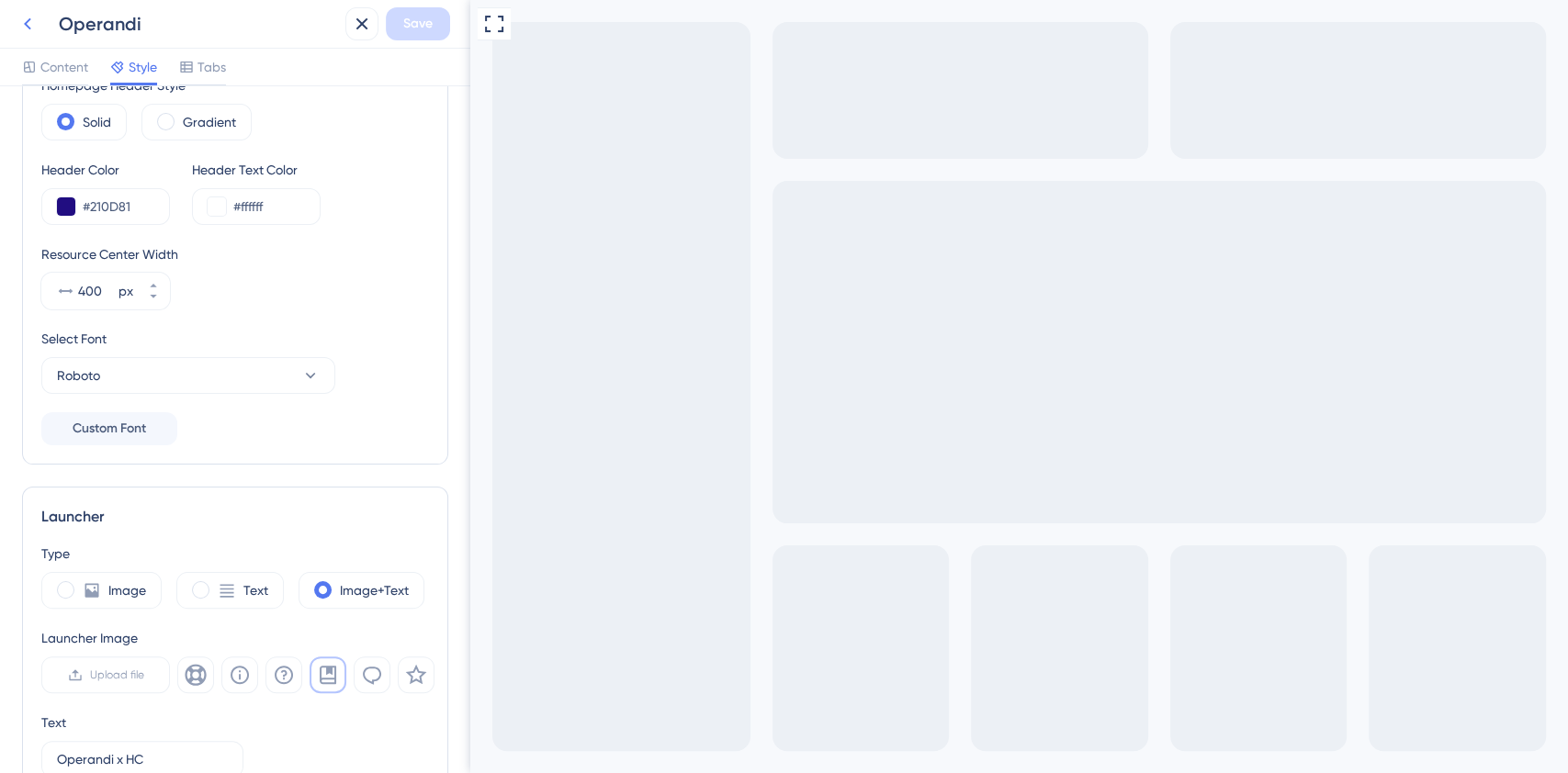 click 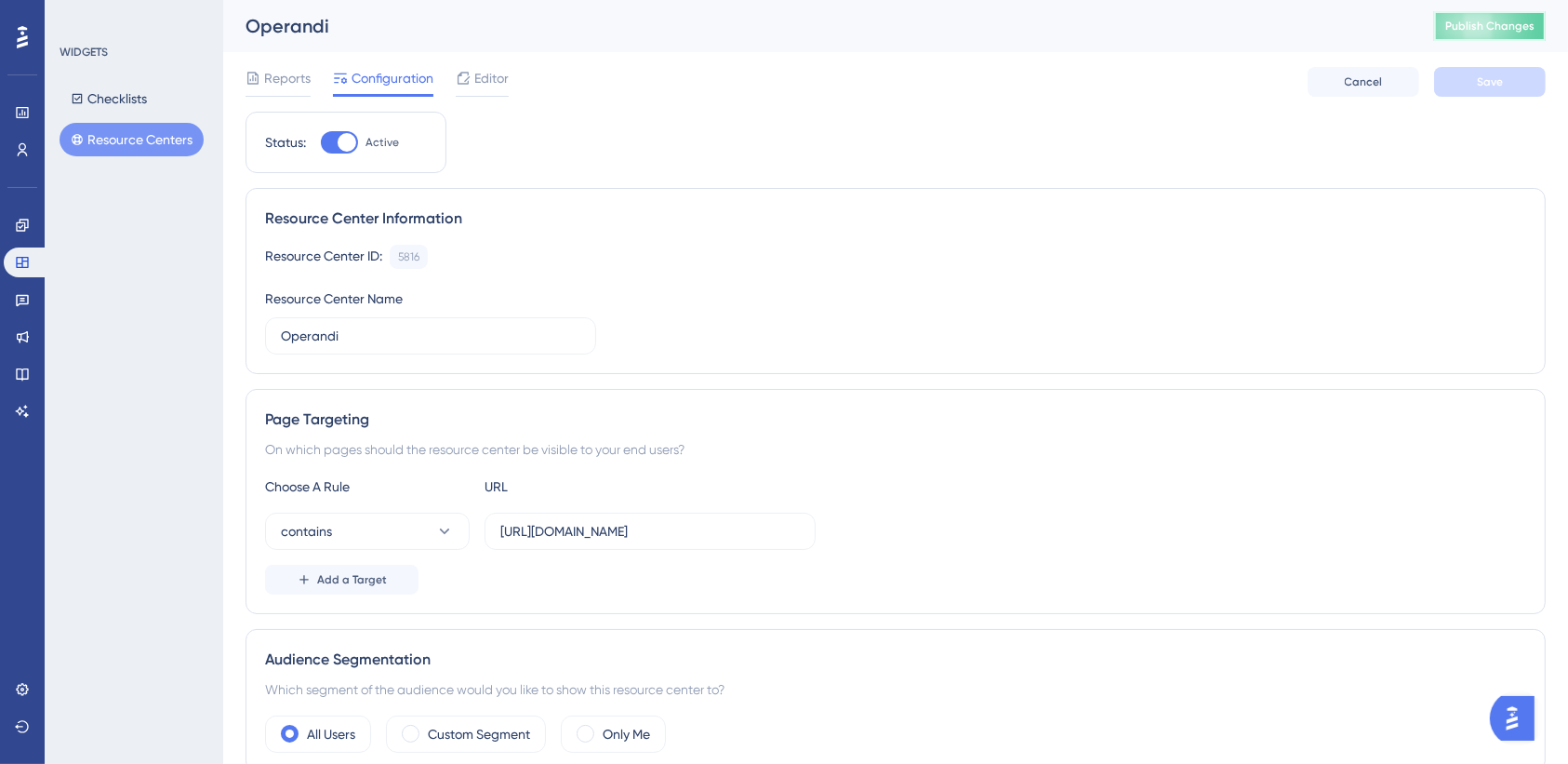 click on "Publish Changes" at bounding box center (1490, 26) 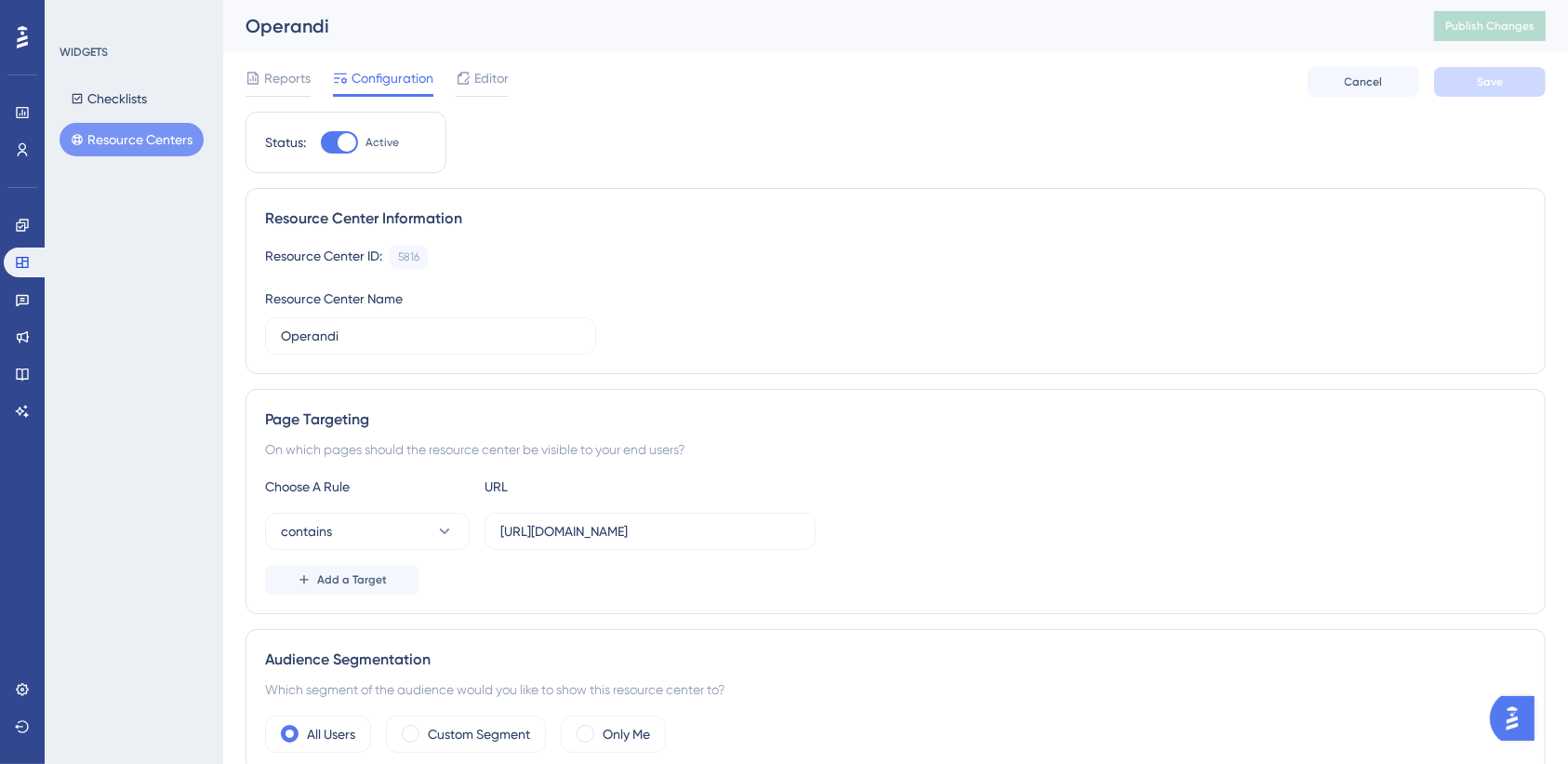 click on "Resource Center ID: 5816 Copy Resource Center Name Operandi" at bounding box center [896, 300] 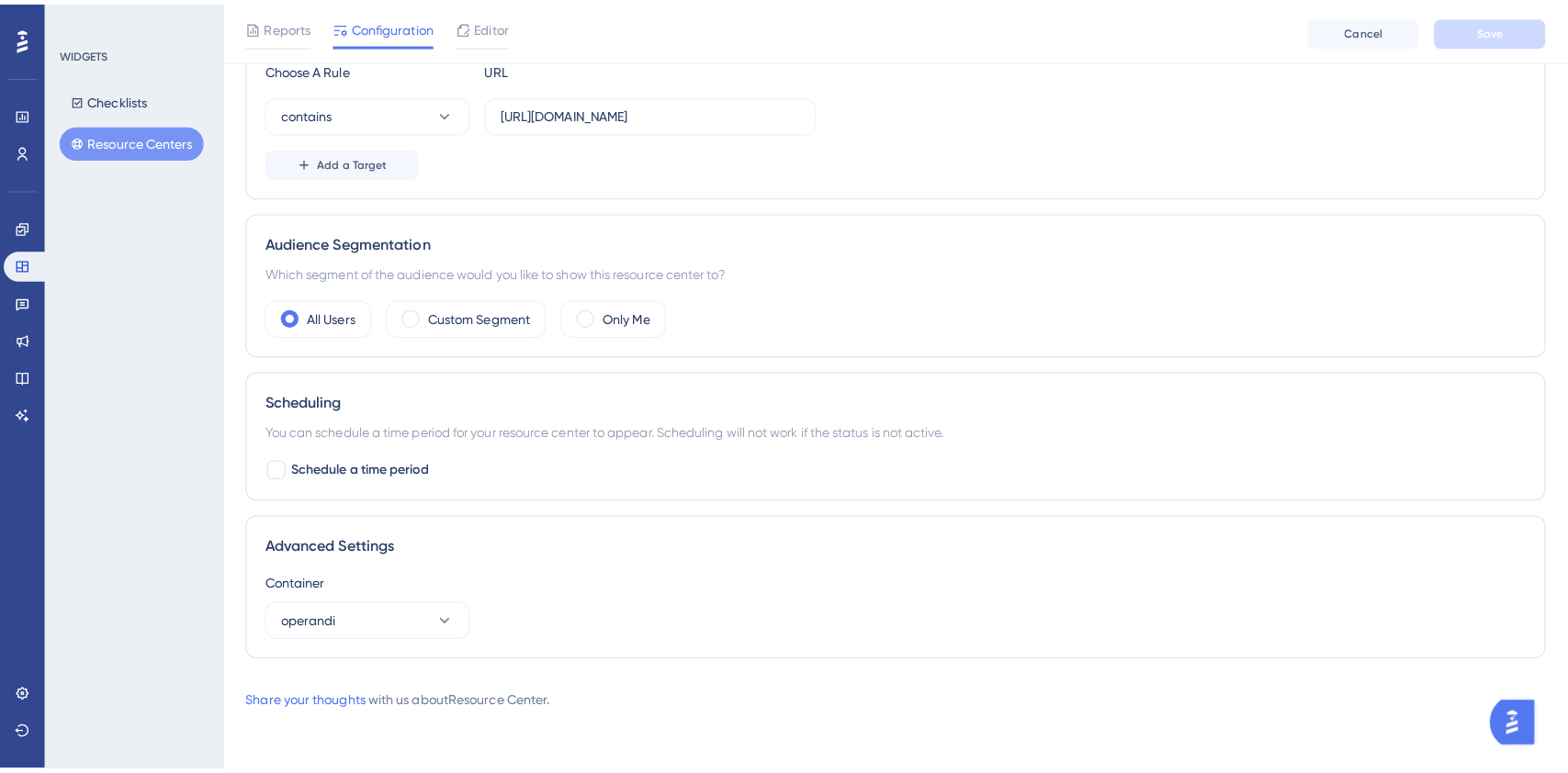 scroll, scrollTop: 0, scrollLeft: 0, axis: both 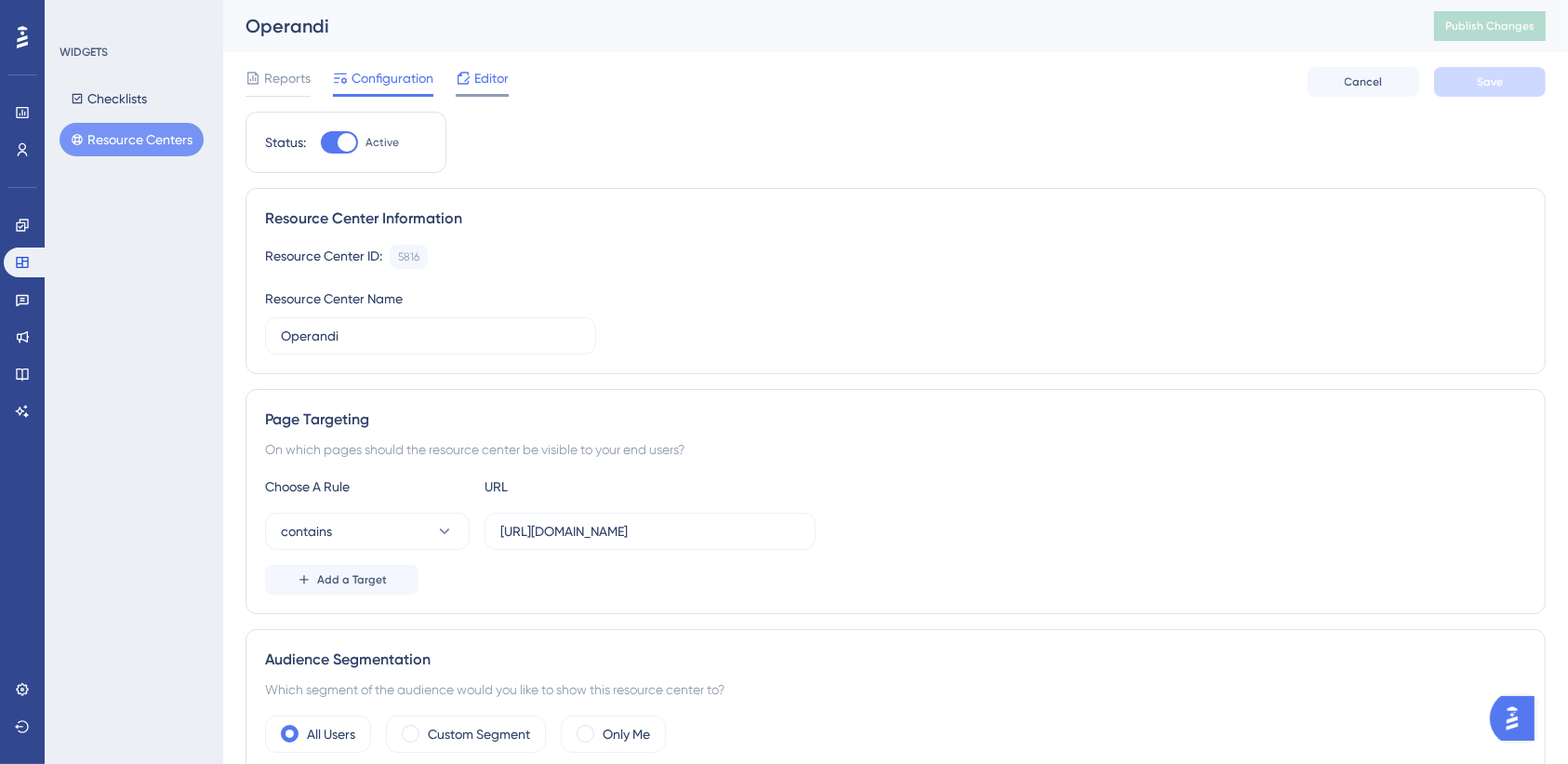click on "Editor" at bounding box center [491, 78] 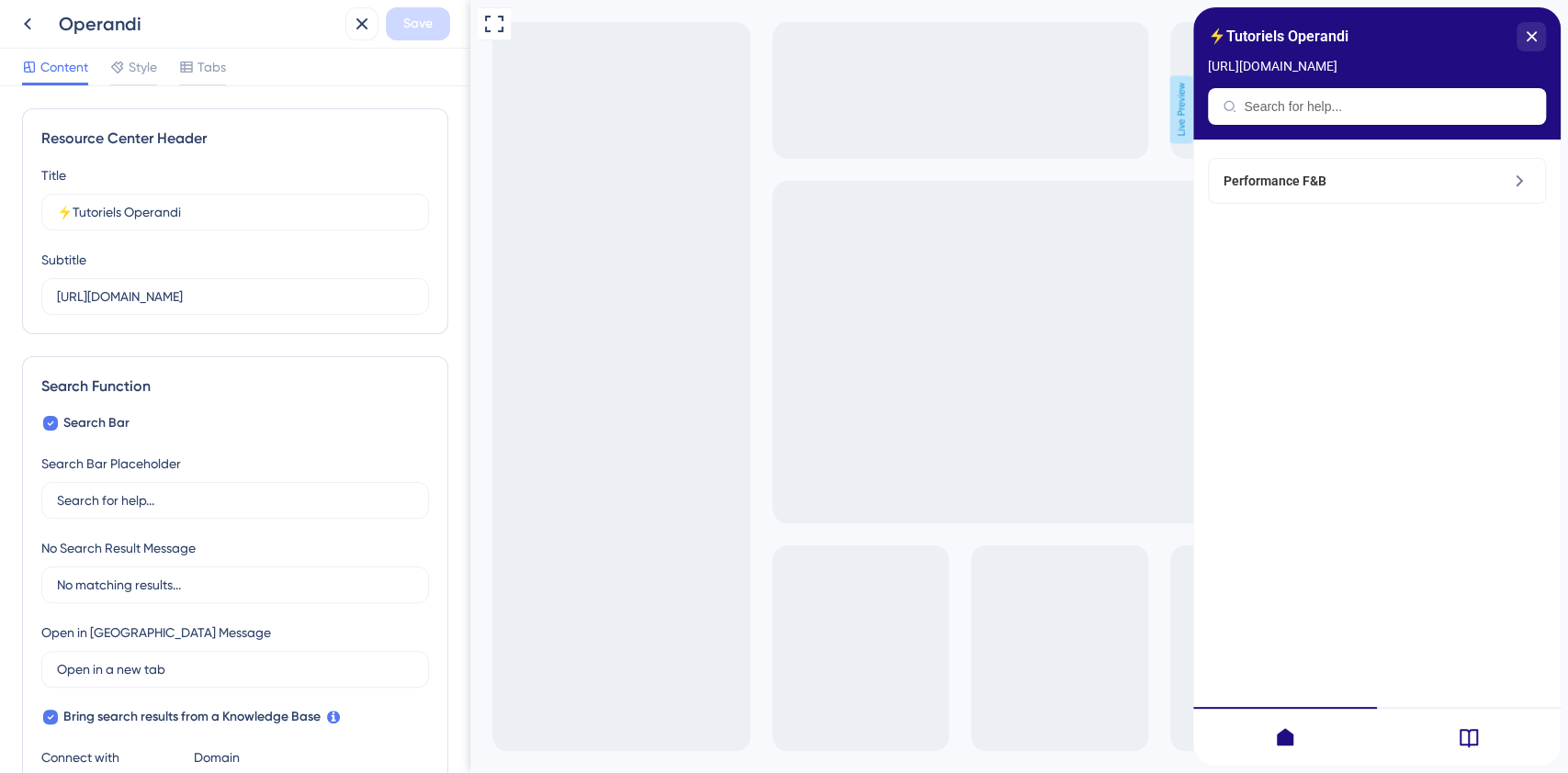 scroll, scrollTop: 0, scrollLeft: 0, axis: both 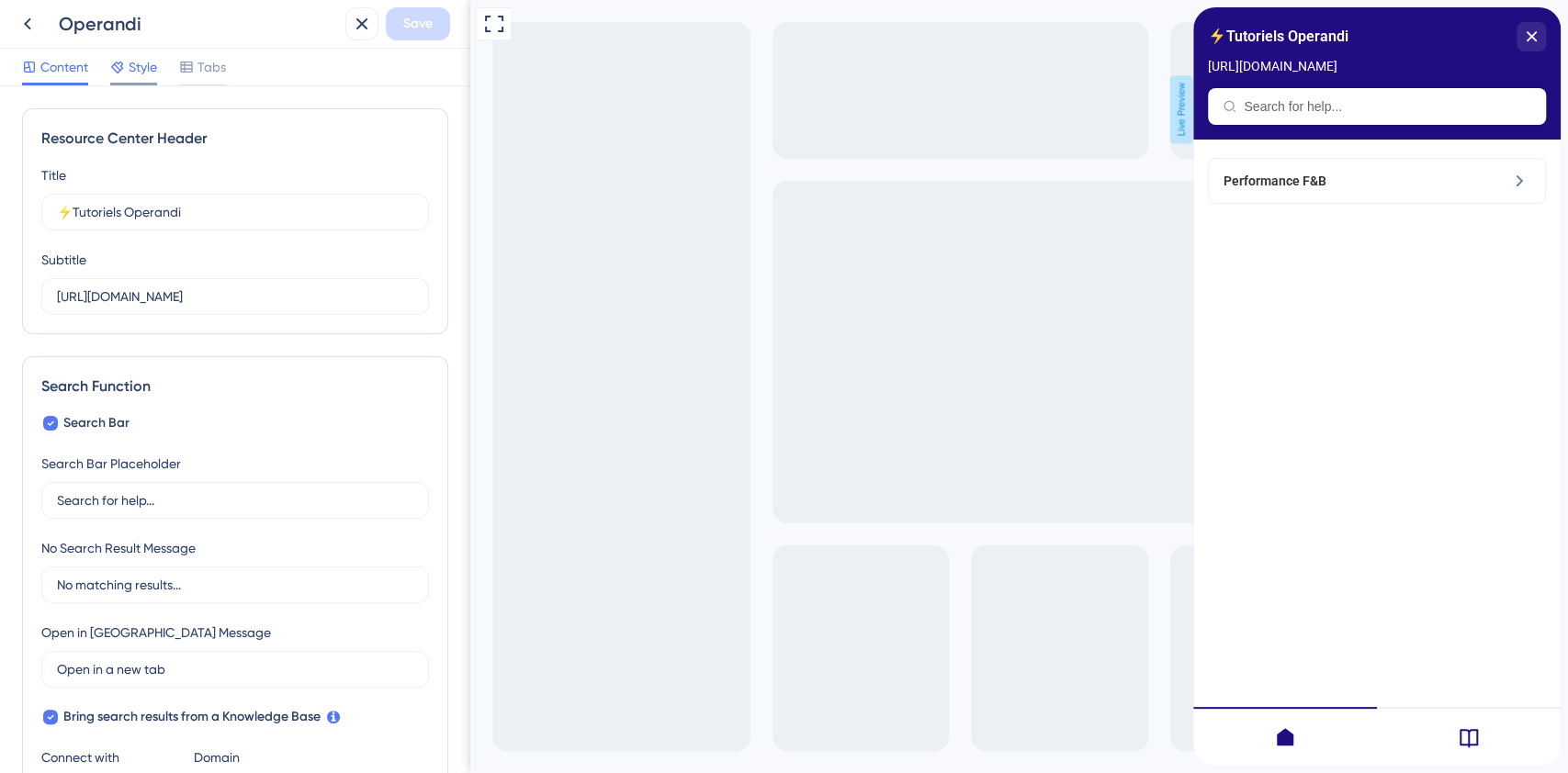 click on "Style" at bounding box center (142, 67) 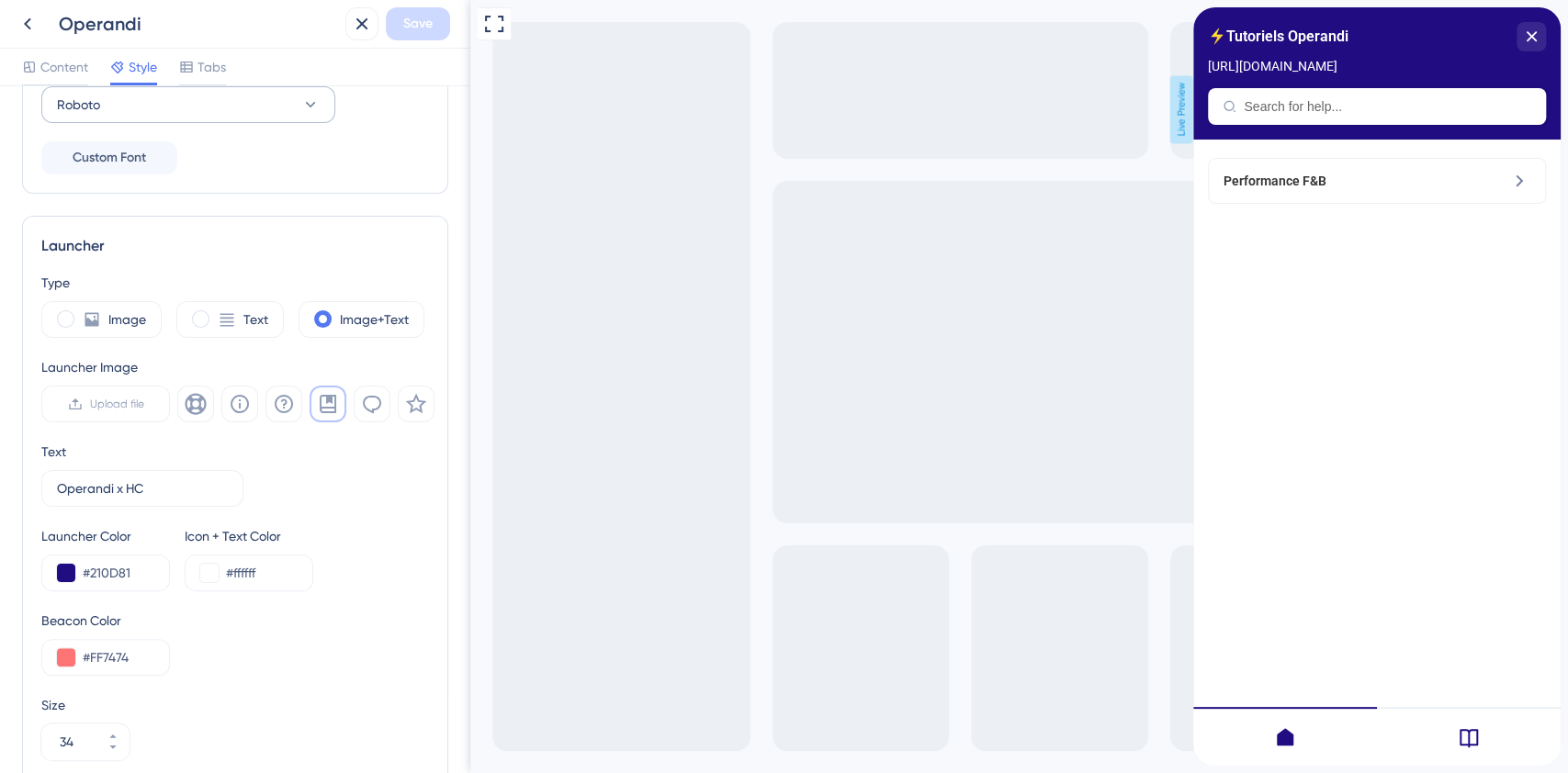 scroll, scrollTop: 0, scrollLeft: 0, axis: both 